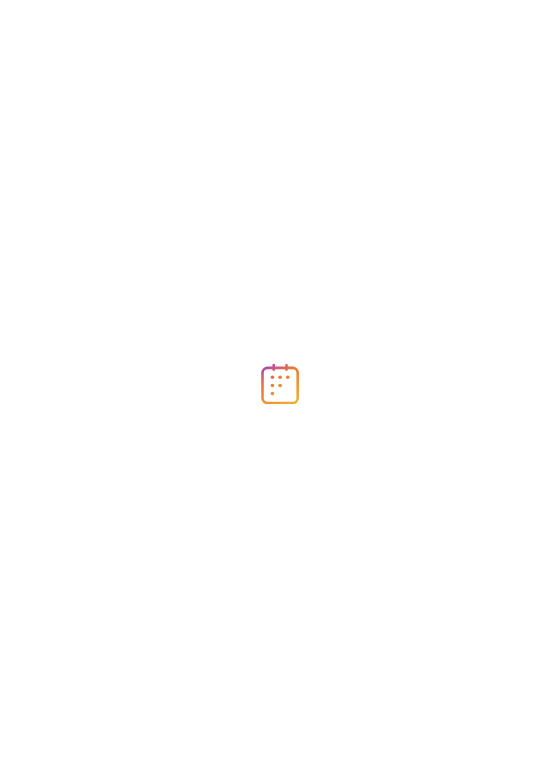 scroll, scrollTop: 0, scrollLeft: 0, axis: both 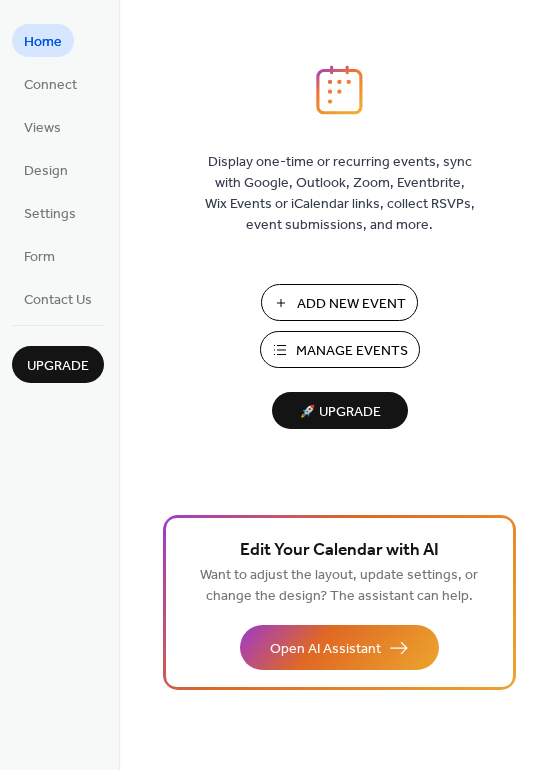 click on "Add New Event" at bounding box center (351, 304) 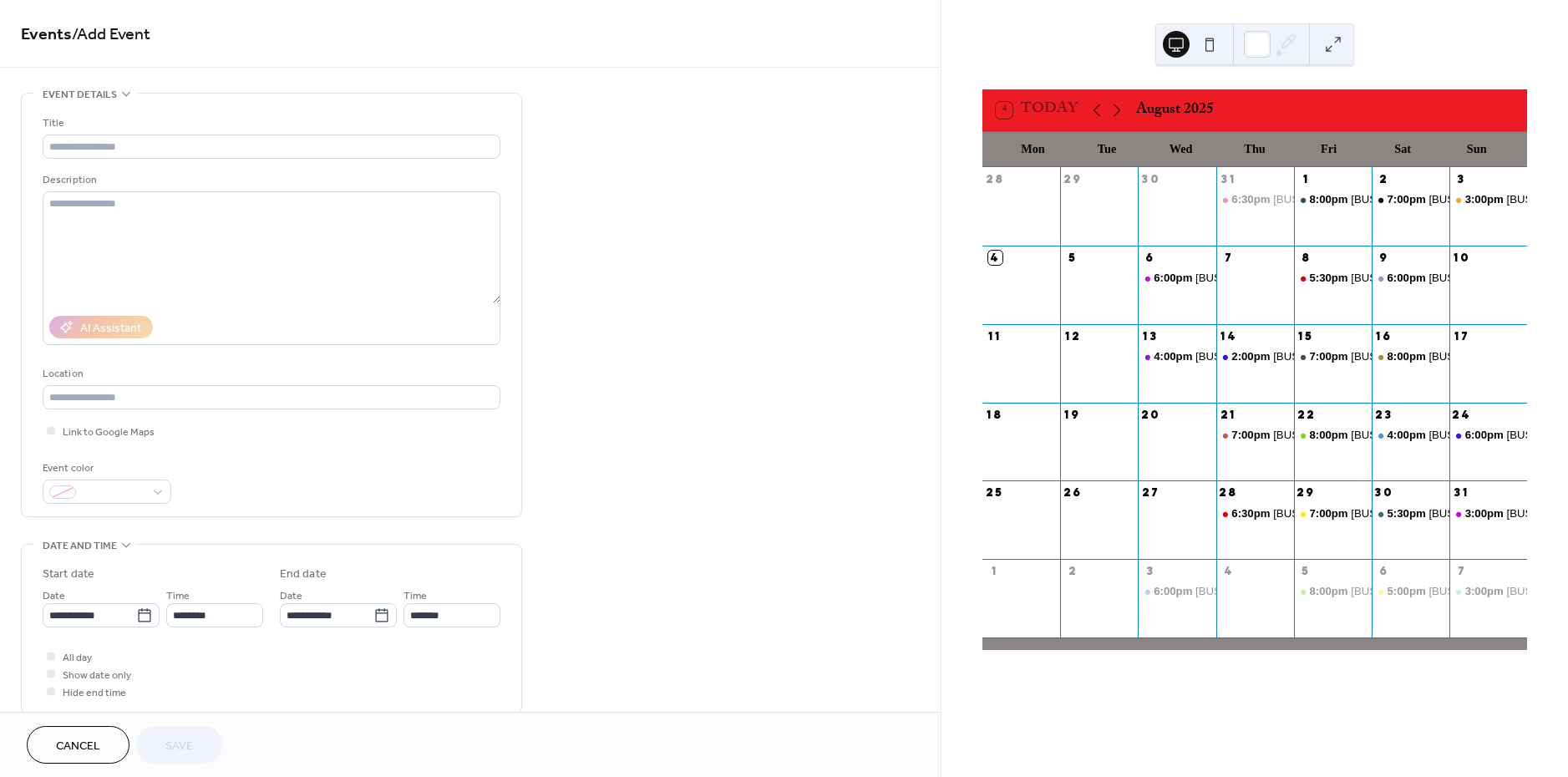 scroll, scrollTop: 0, scrollLeft: 0, axis: both 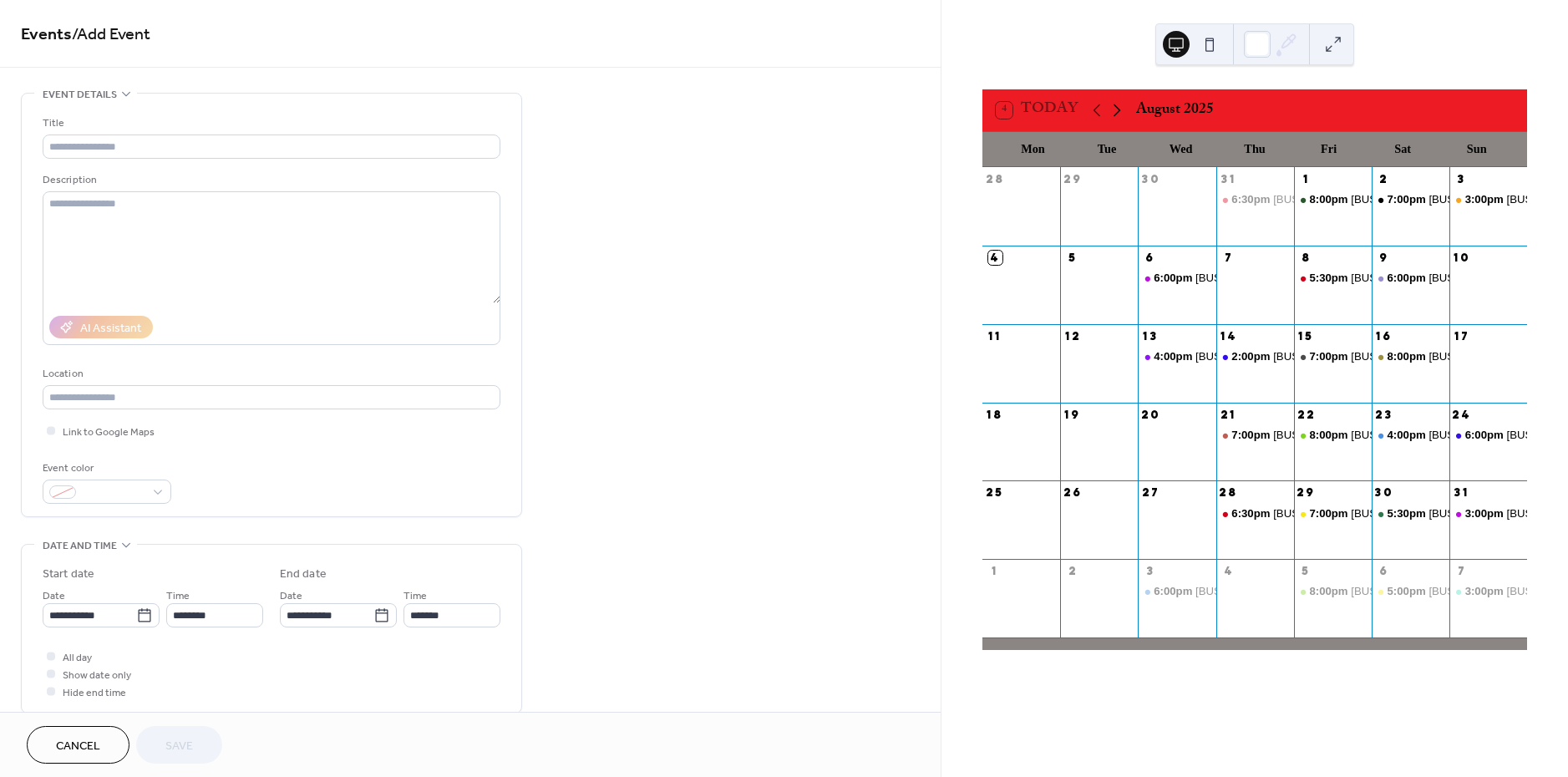 click 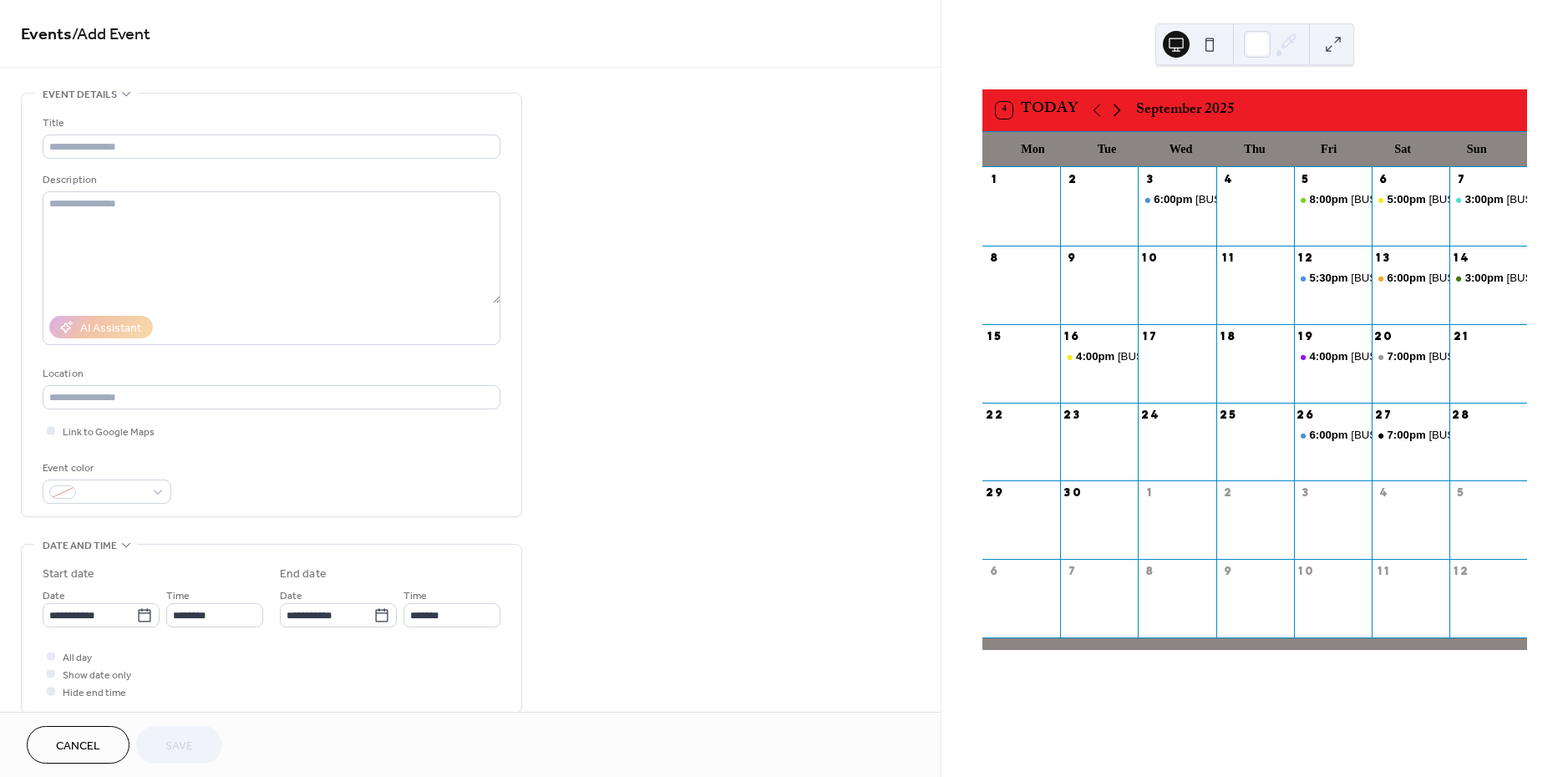 click 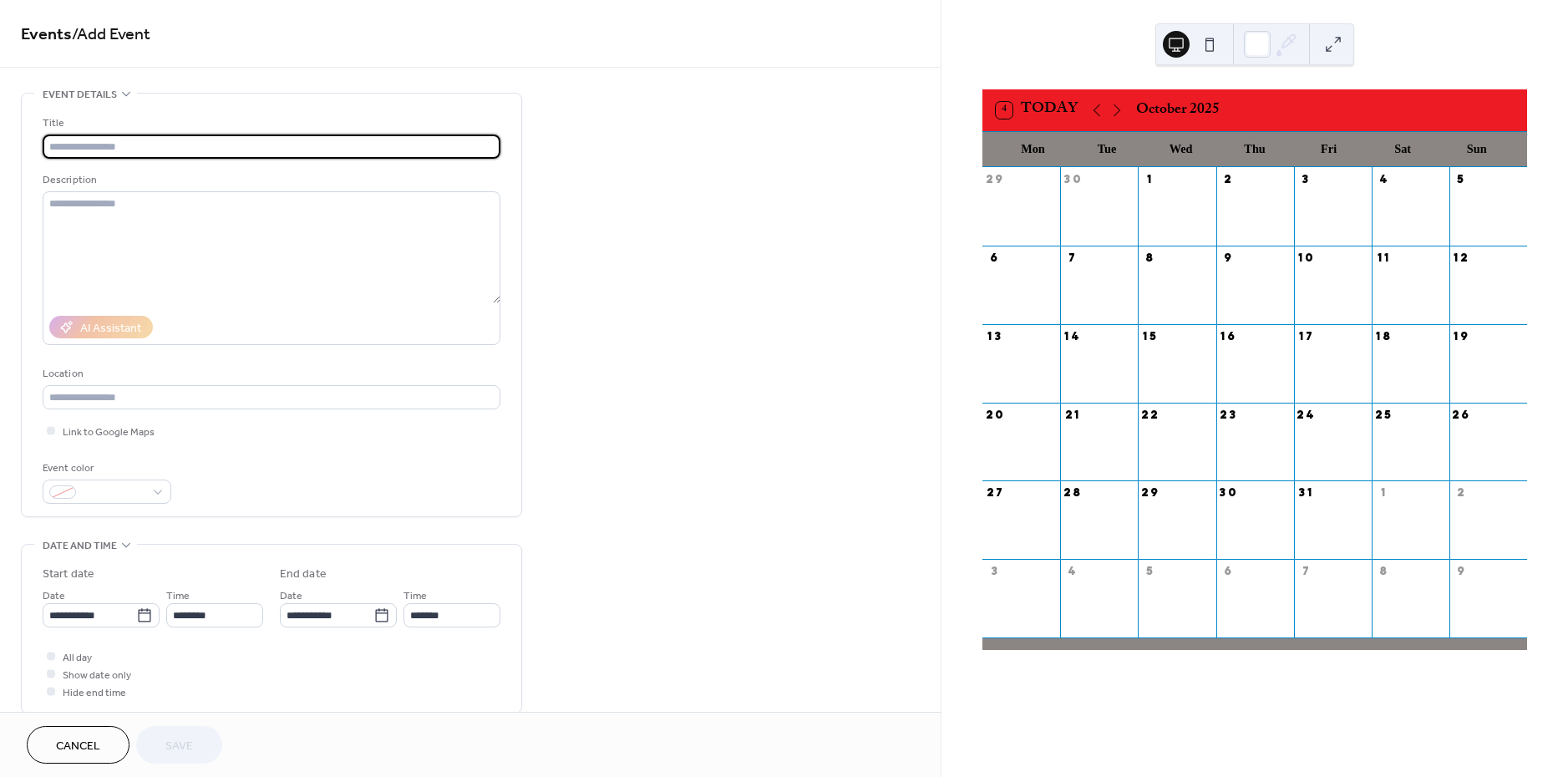click at bounding box center (271, 146) 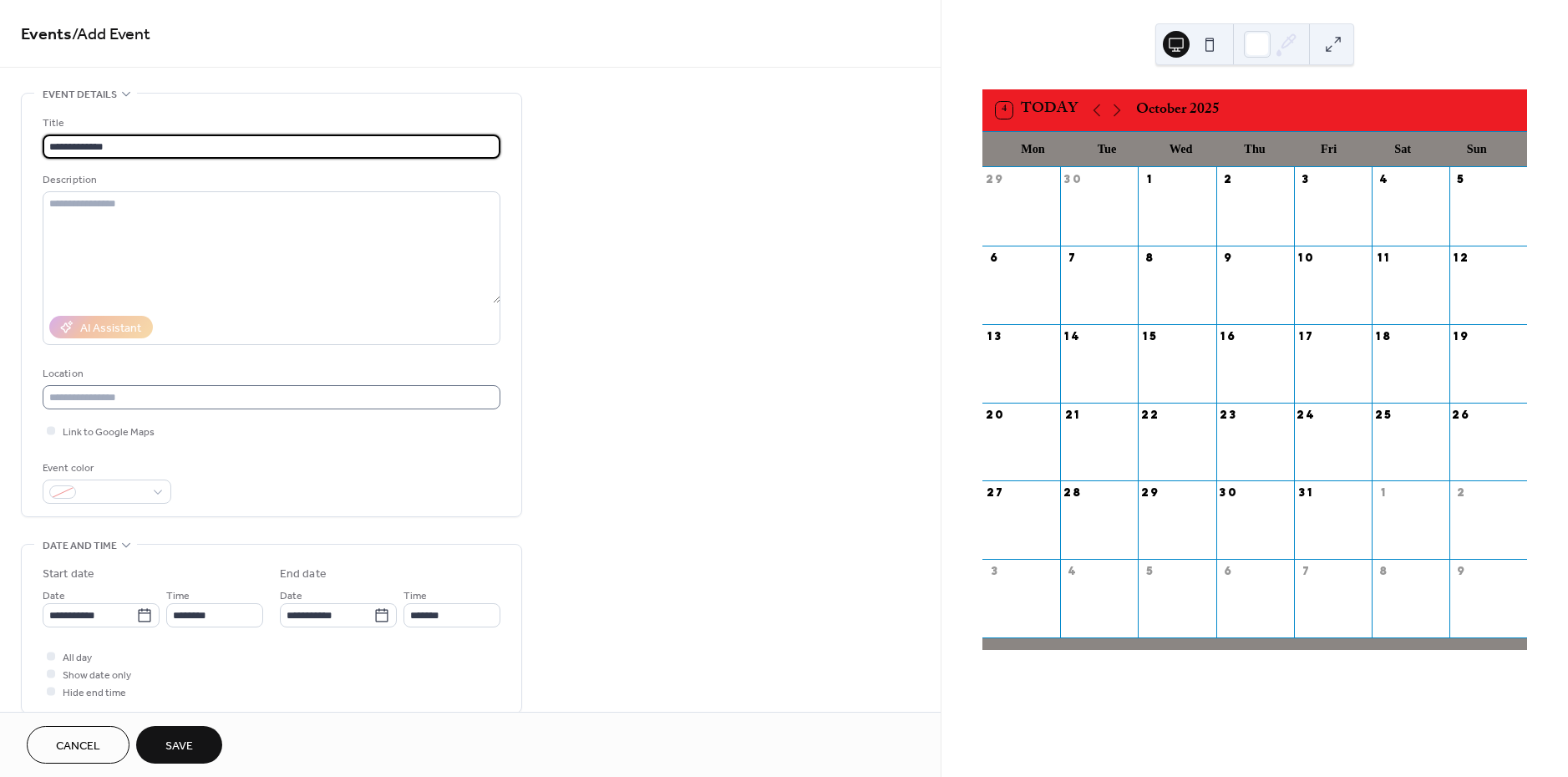 type on "**********" 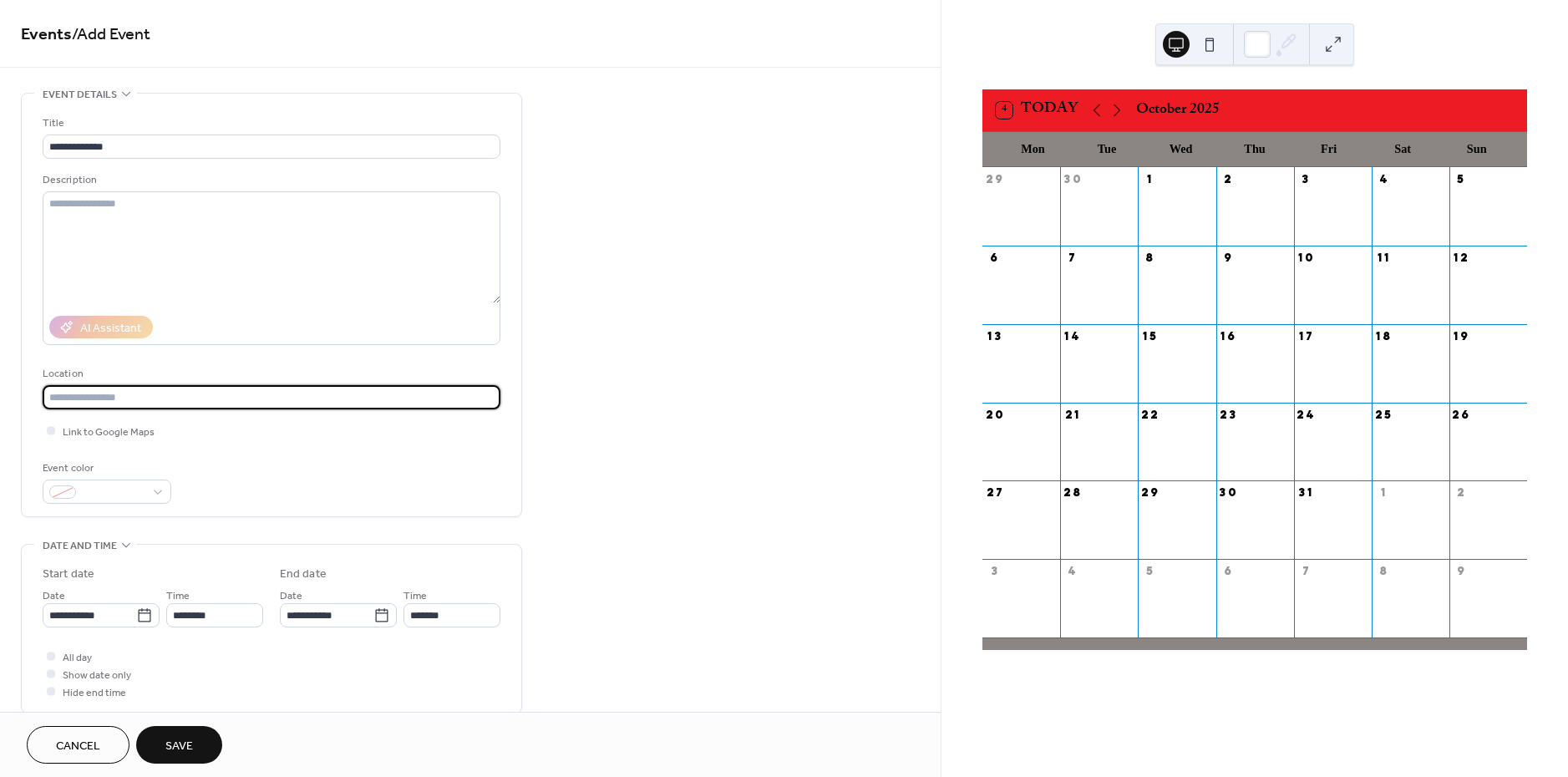 click at bounding box center (271, 397) 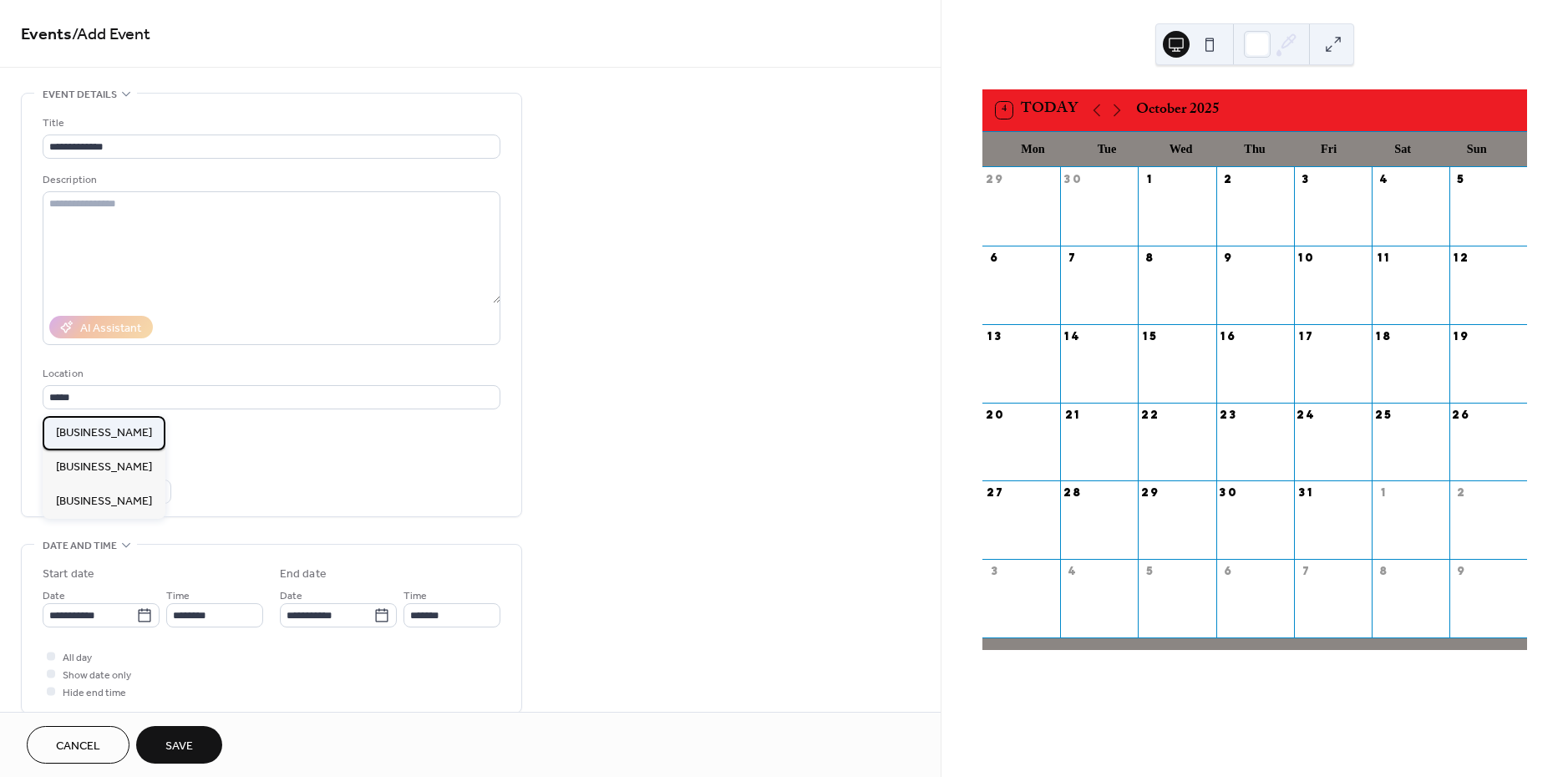 click on "[BUSINESS_NAME]" at bounding box center [104, 433] 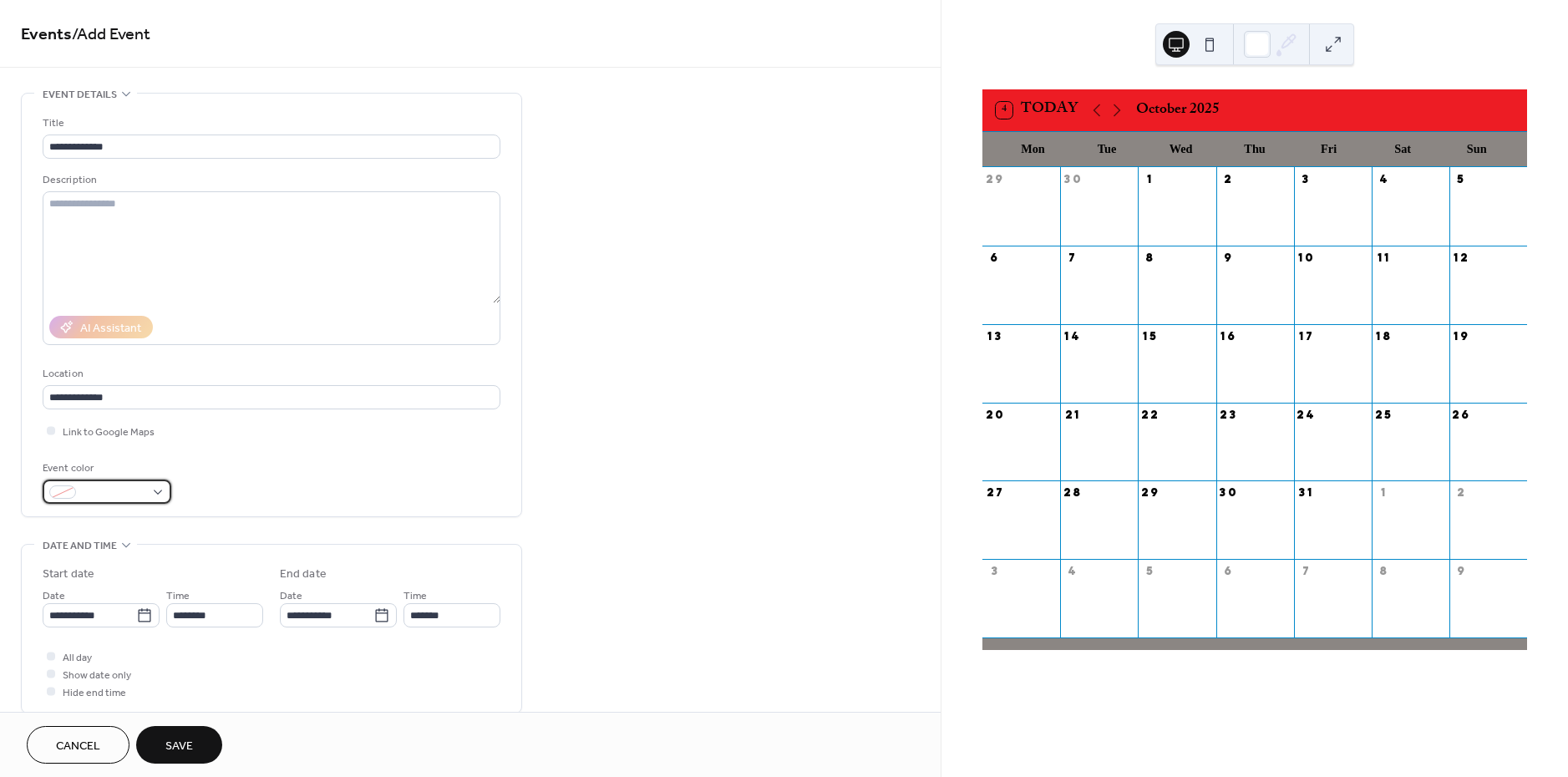 click at bounding box center [114, 493] 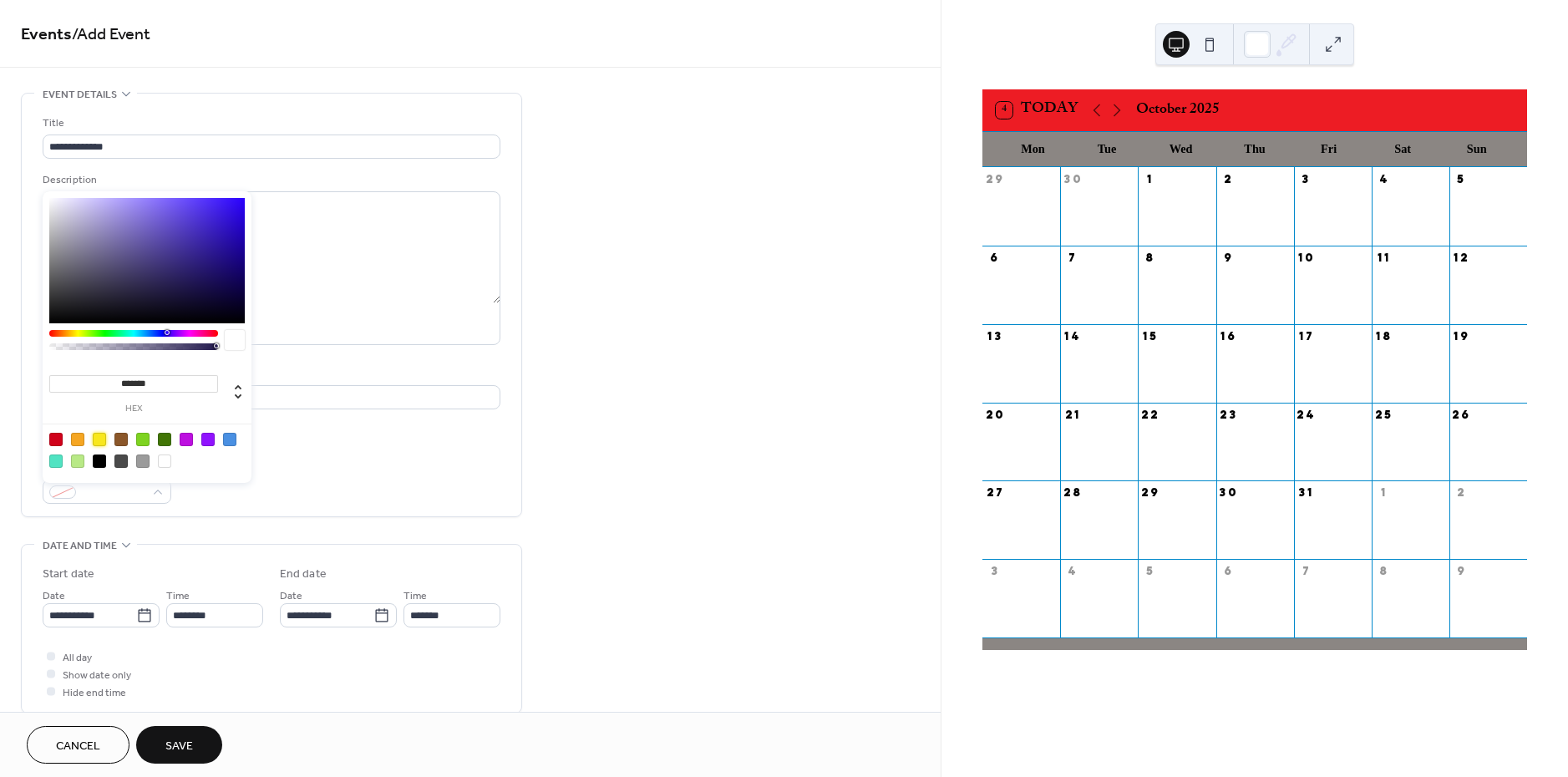 click at bounding box center [99, 439] 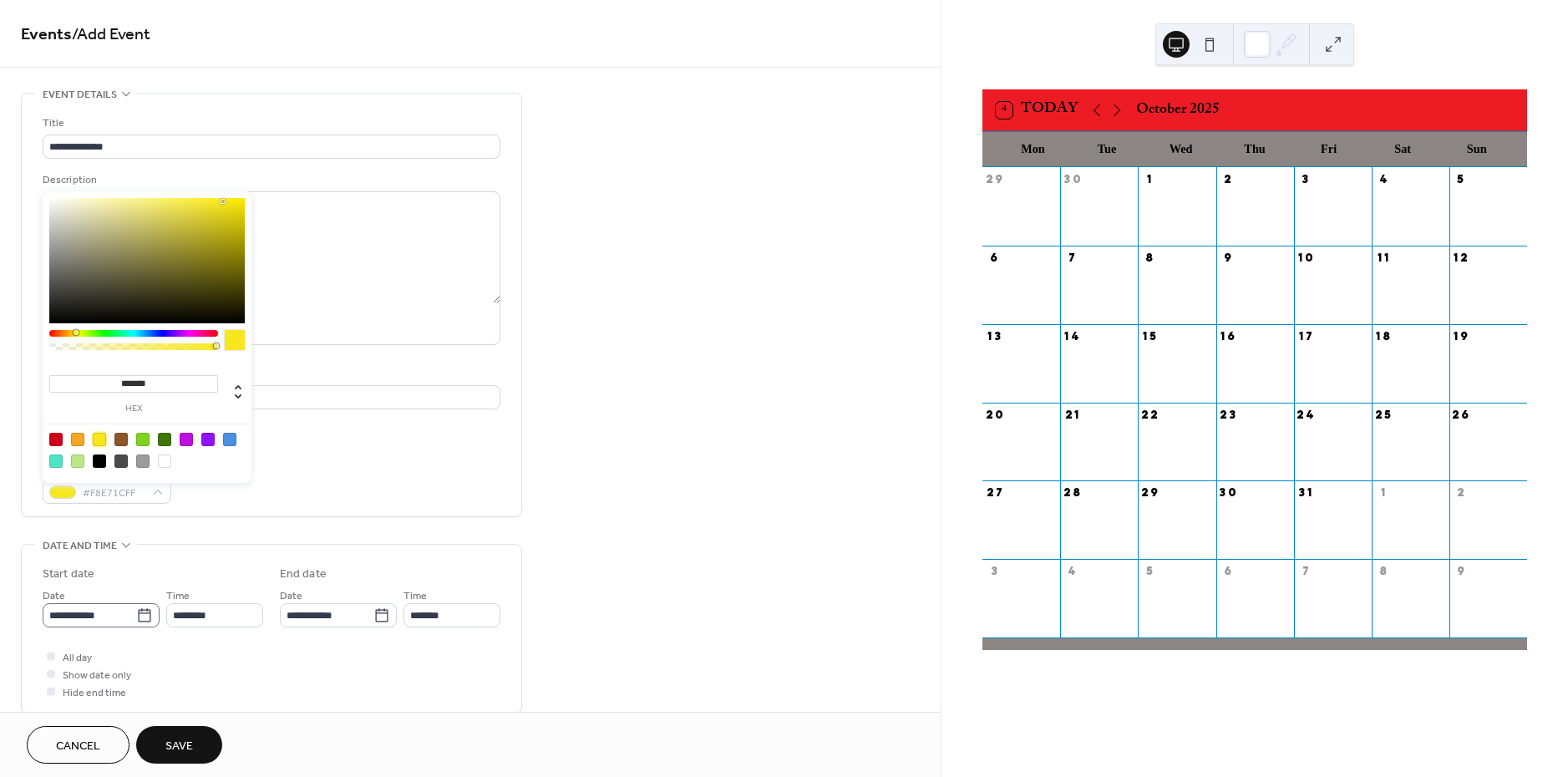click 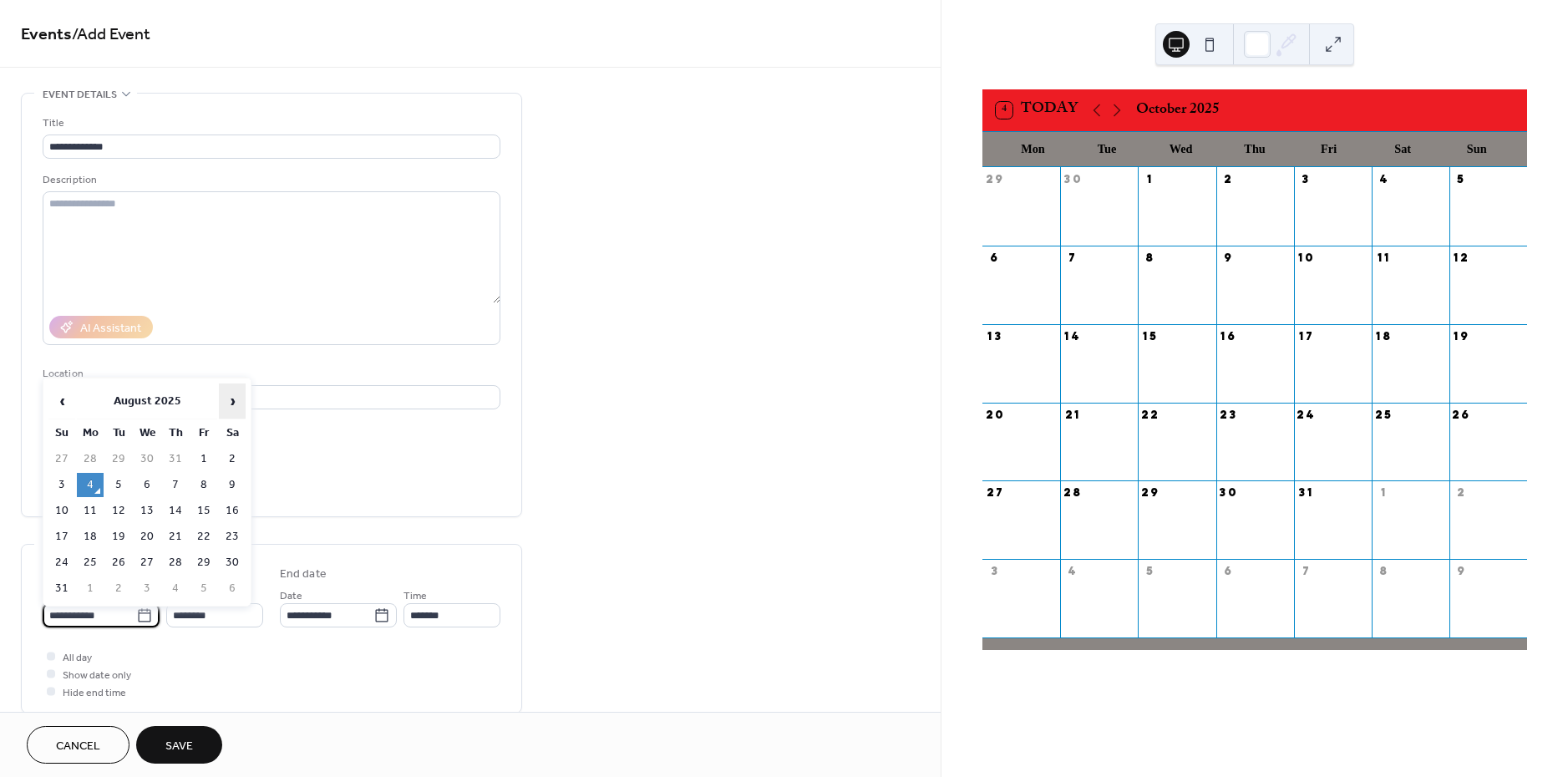 click on "›" at bounding box center [232, 401] 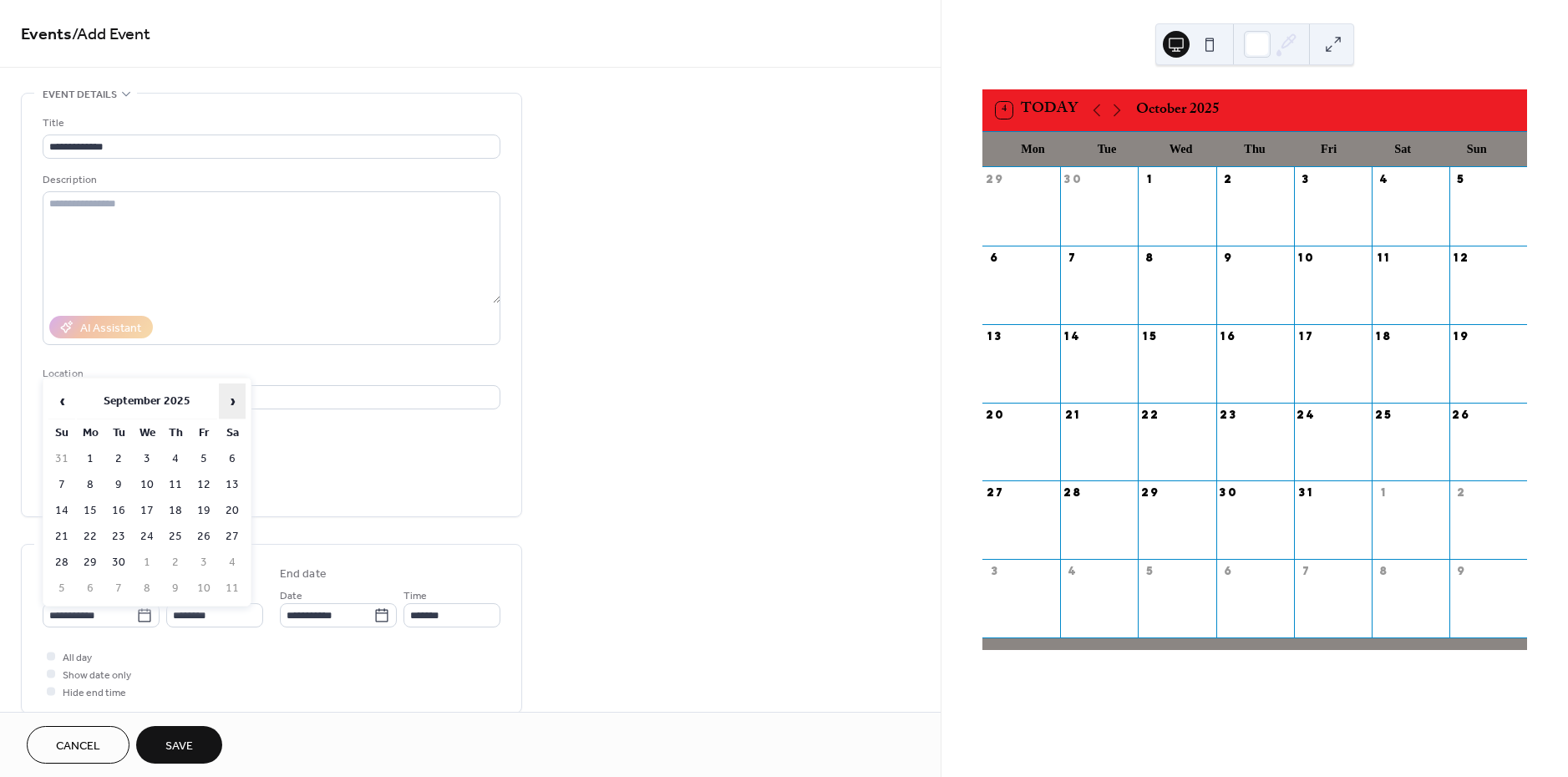 click on "›" at bounding box center [232, 401] 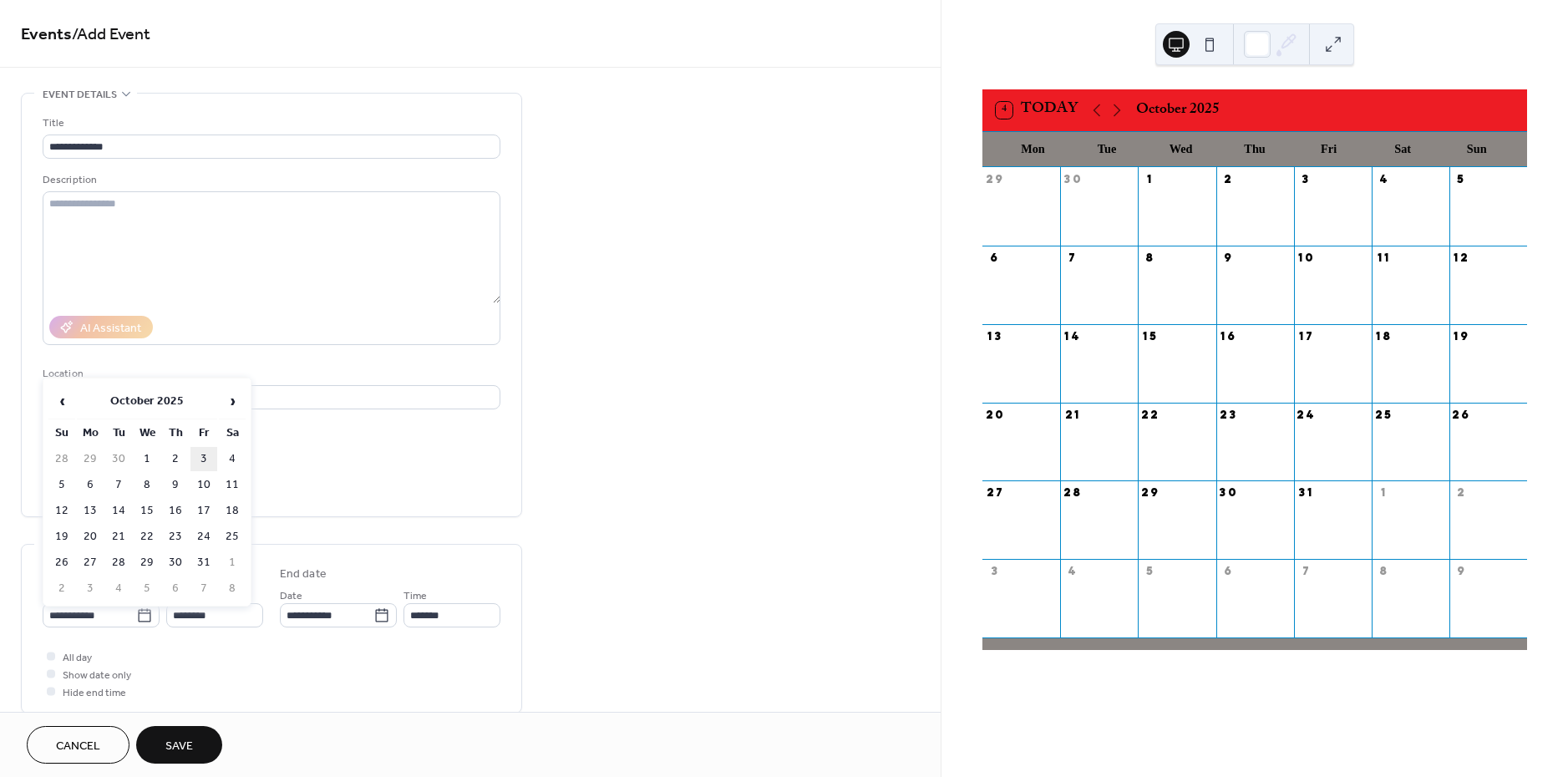 click on "3" at bounding box center [204, 459] 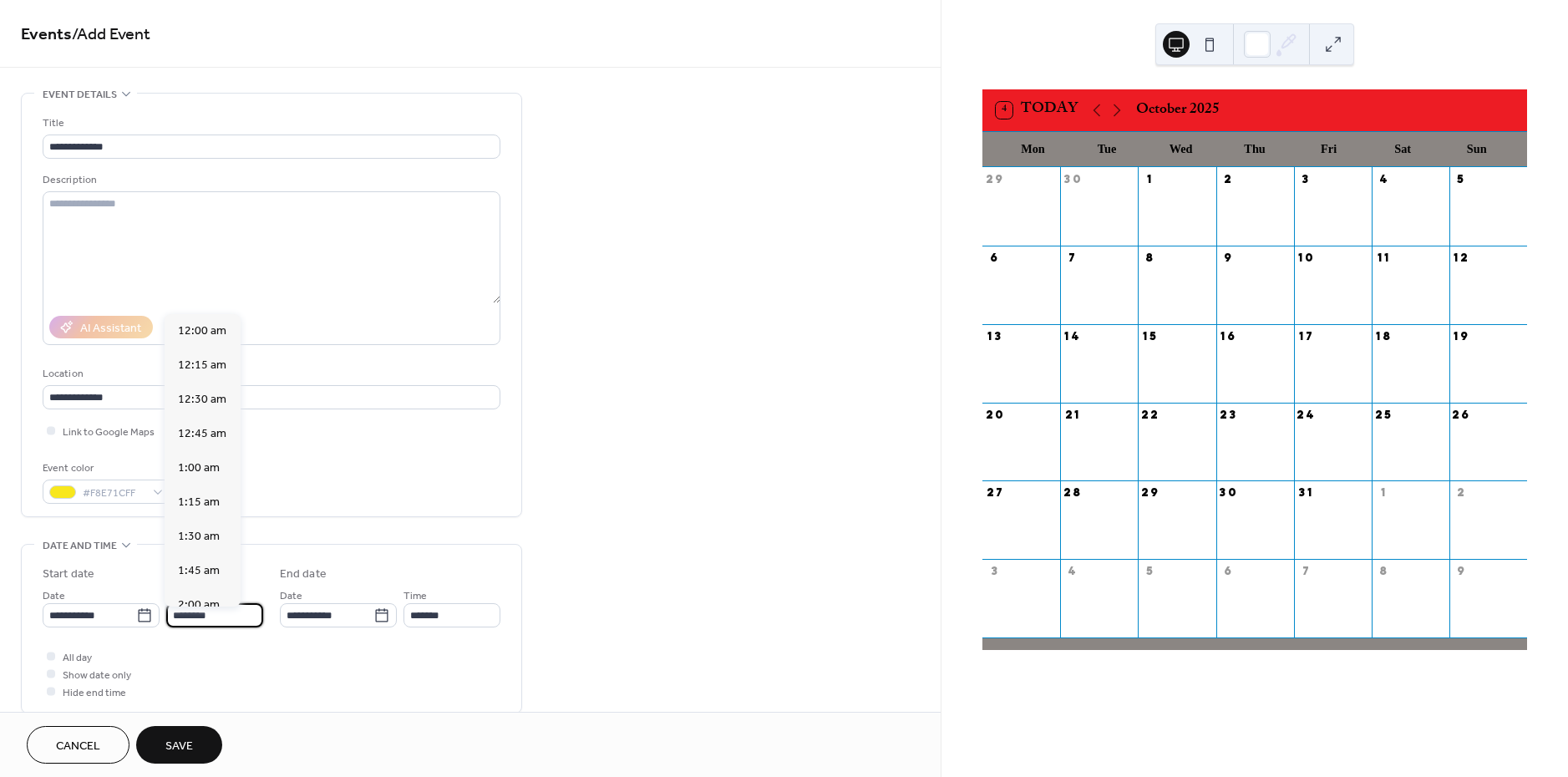 click on "********" at bounding box center [215, 615] 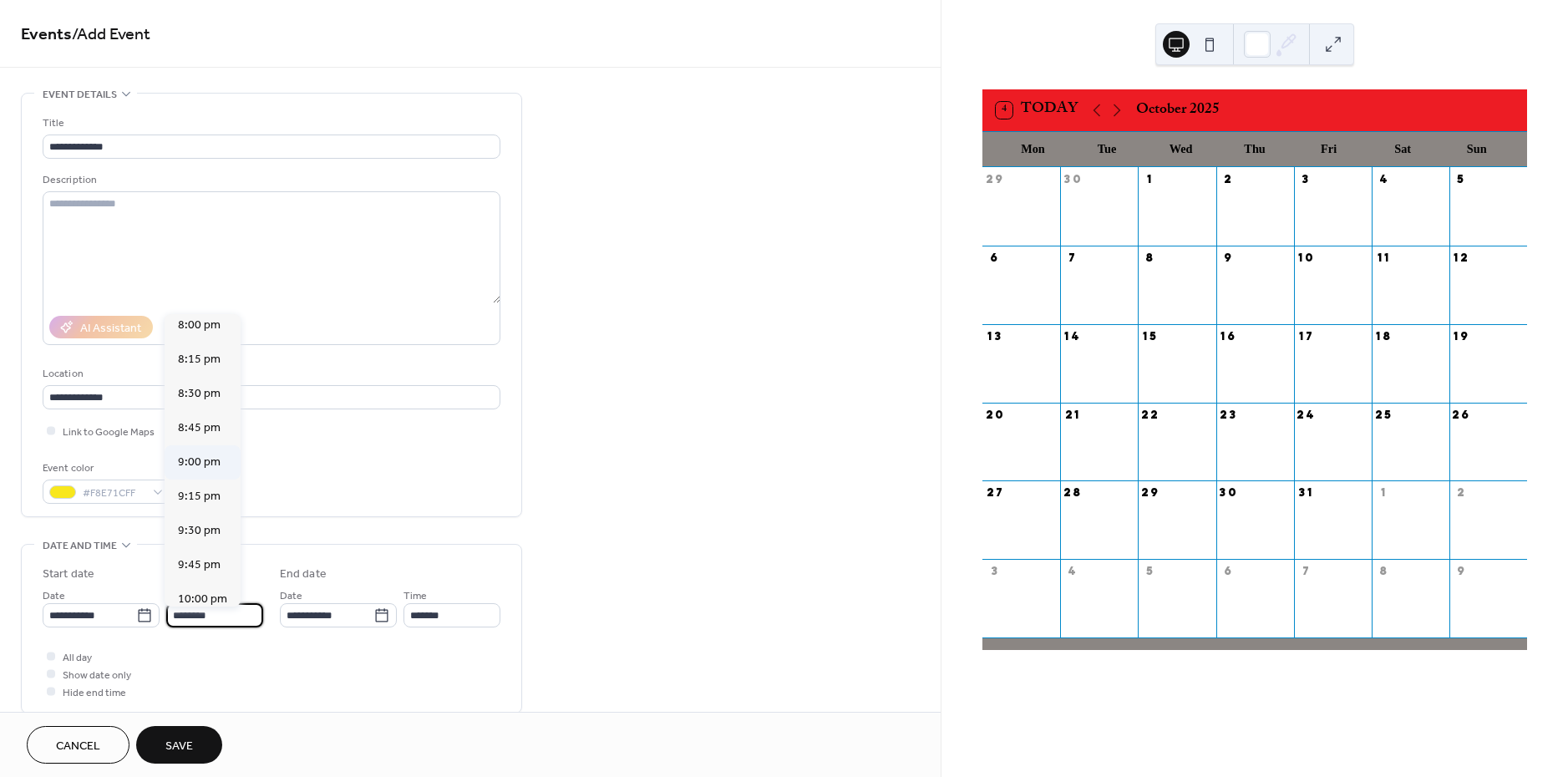 scroll, scrollTop: 2754, scrollLeft: 0, axis: vertical 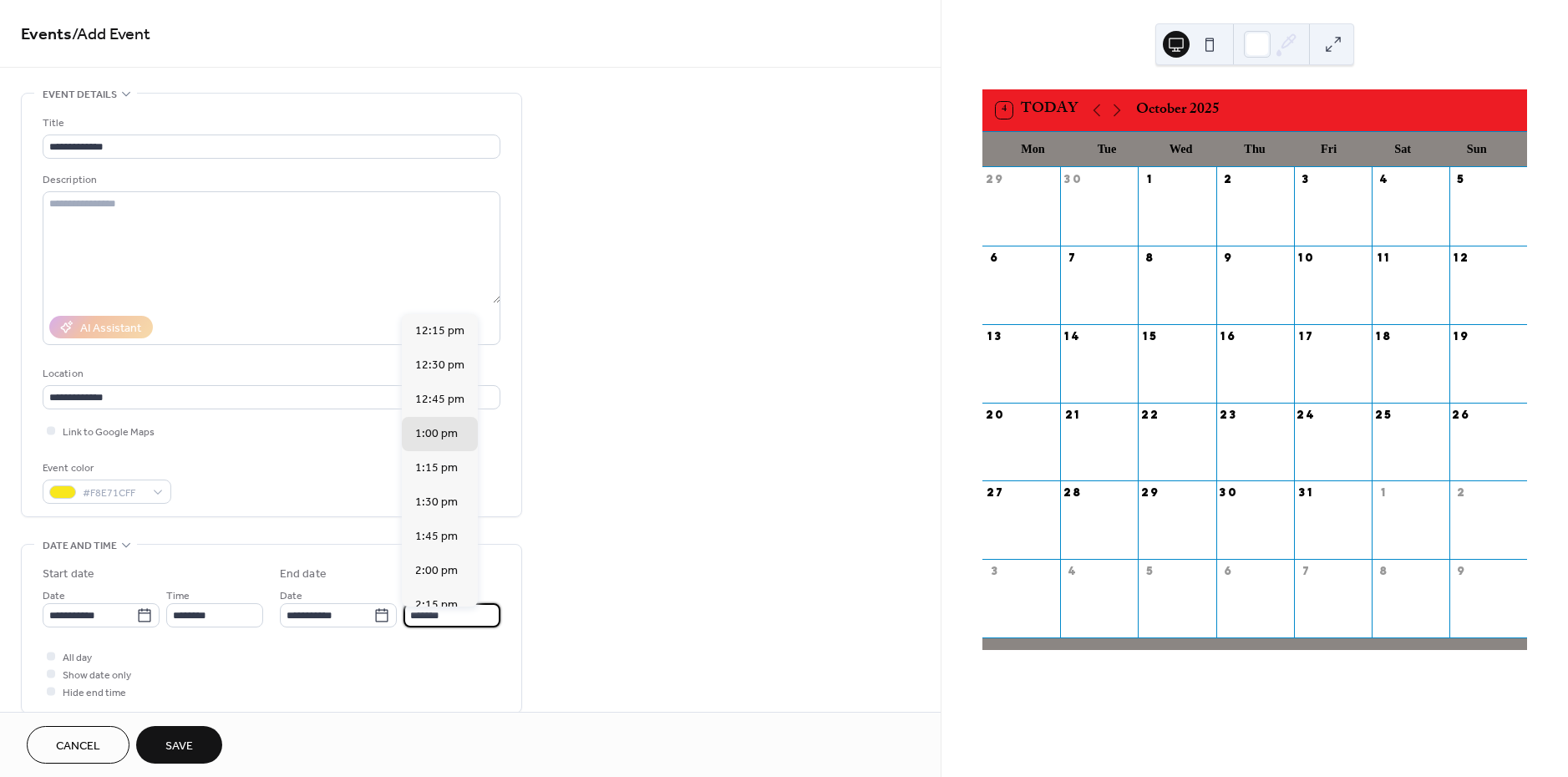click on "*******" at bounding box center [452, 615] 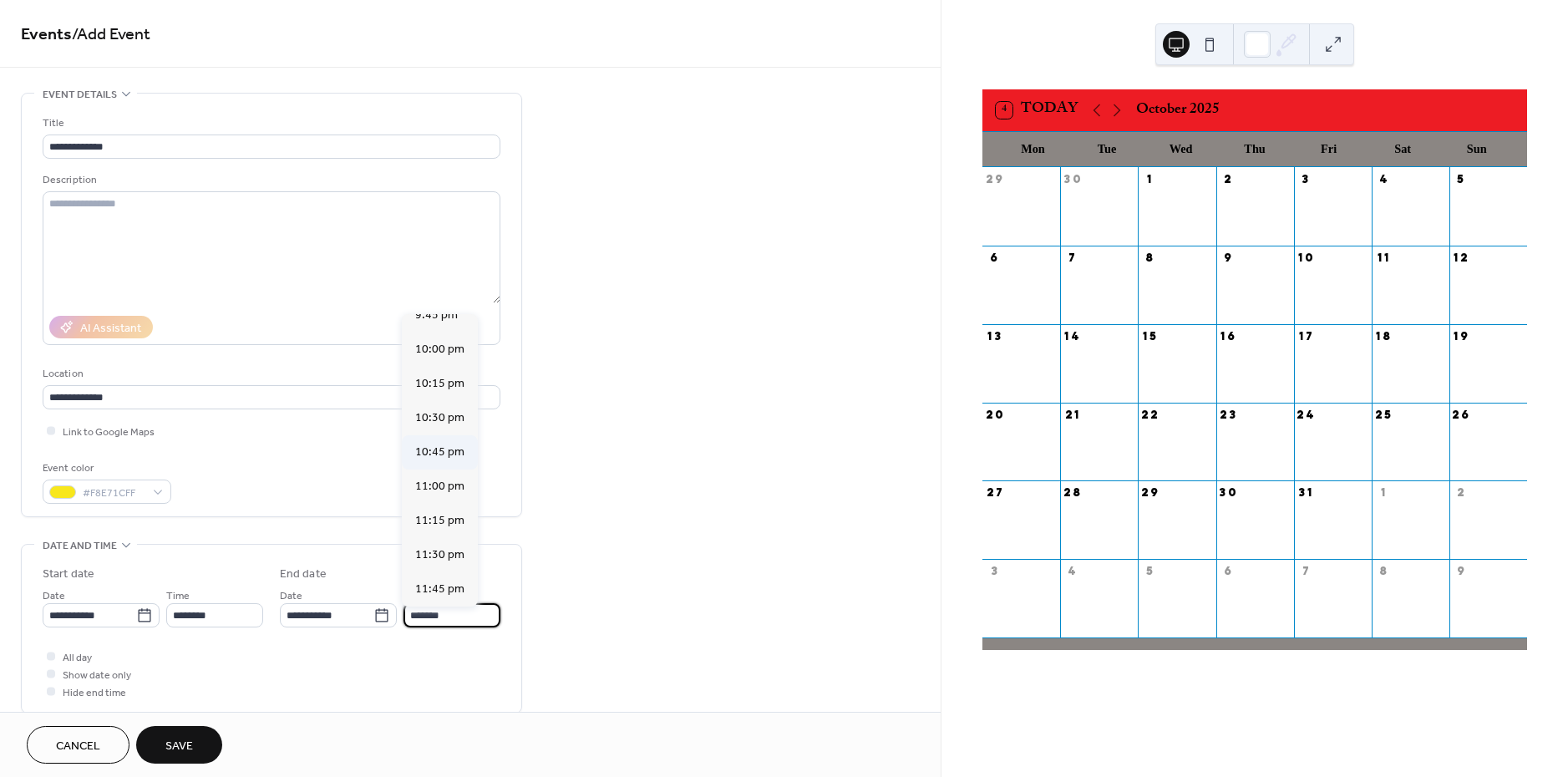 scroll, scrollTop: 1318, scrollLeft: 0, axis: vertical 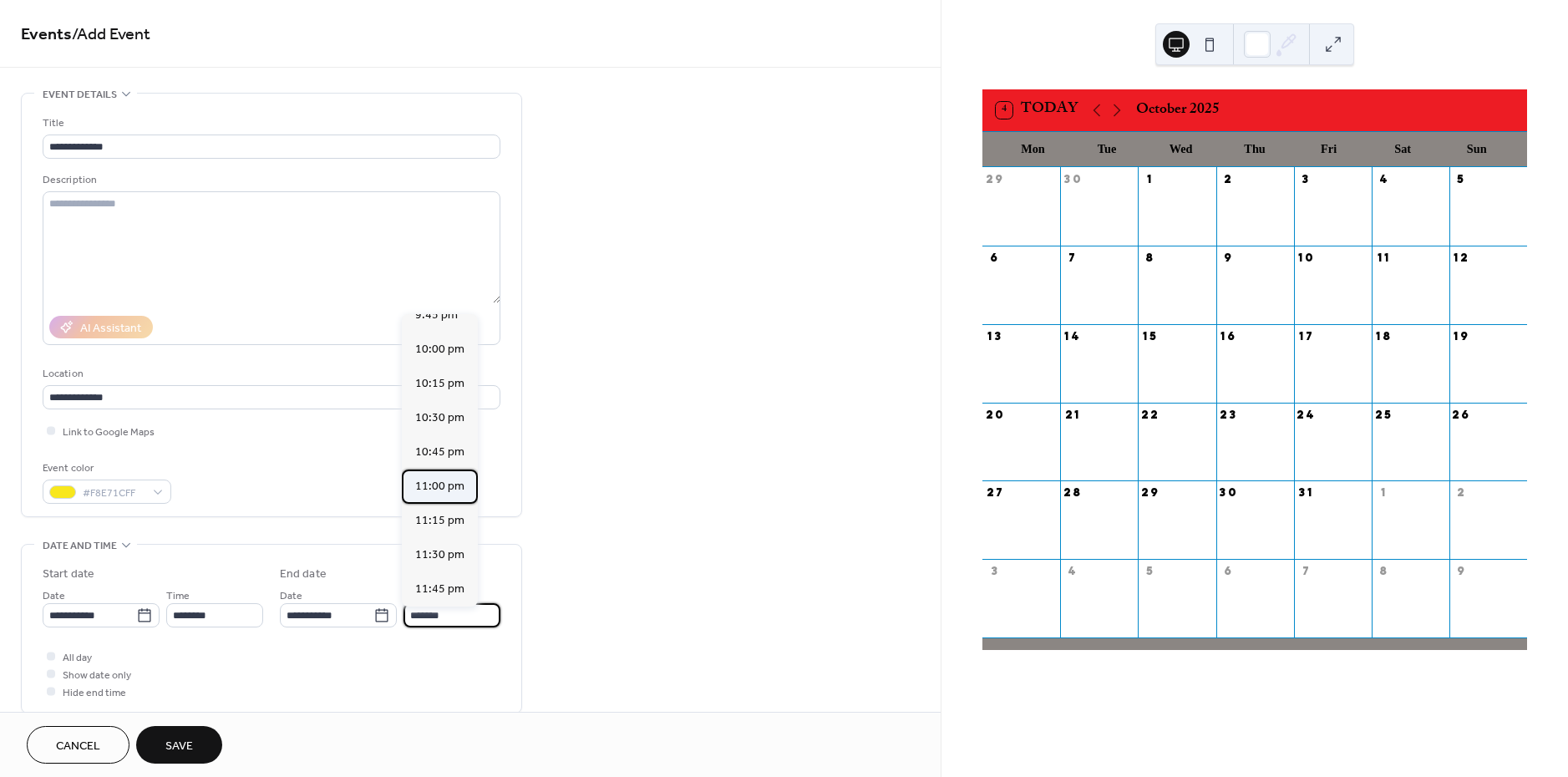 click on "11:00 pm" at bounding box center (439, 486) 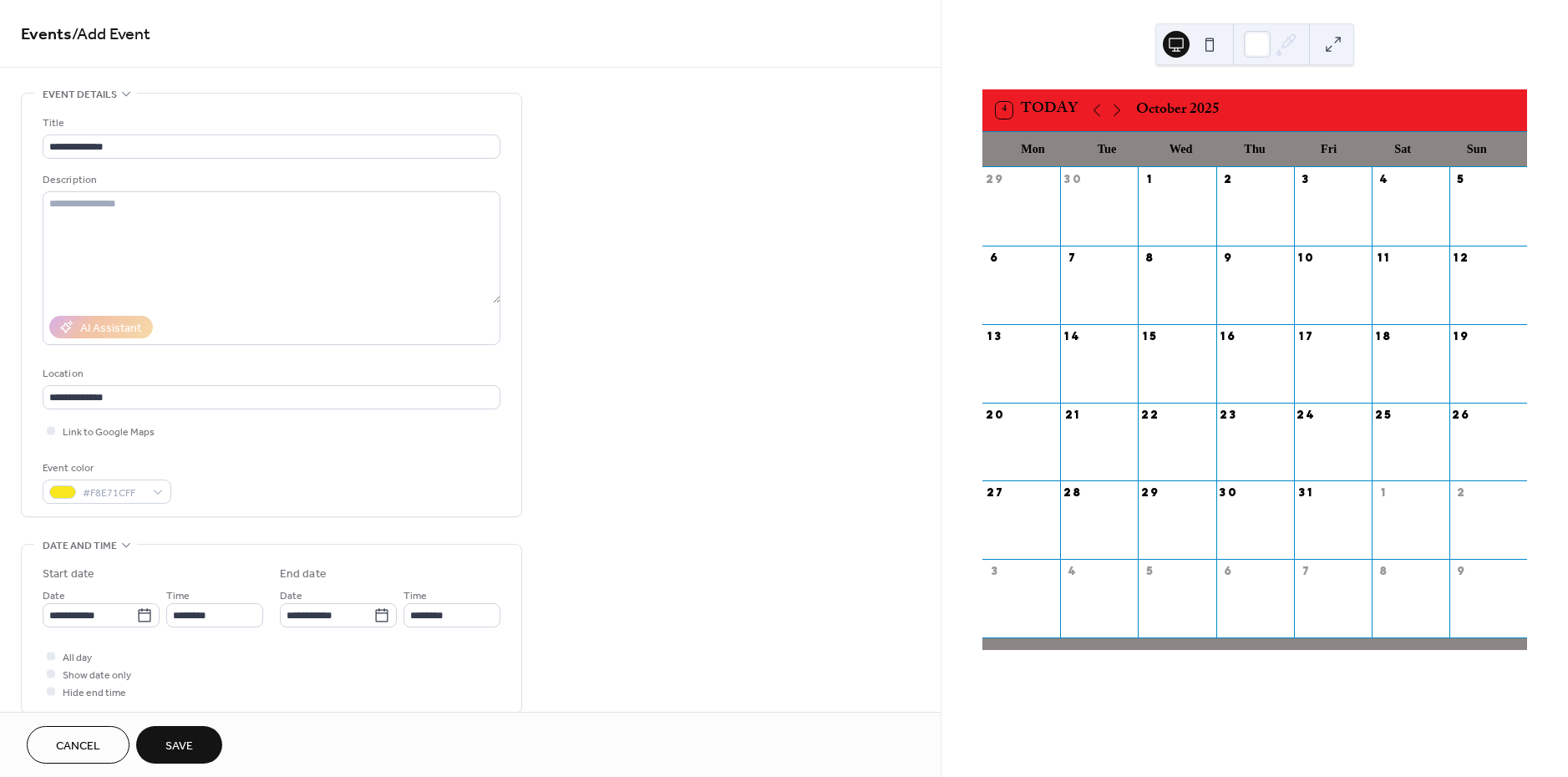 type on "********" 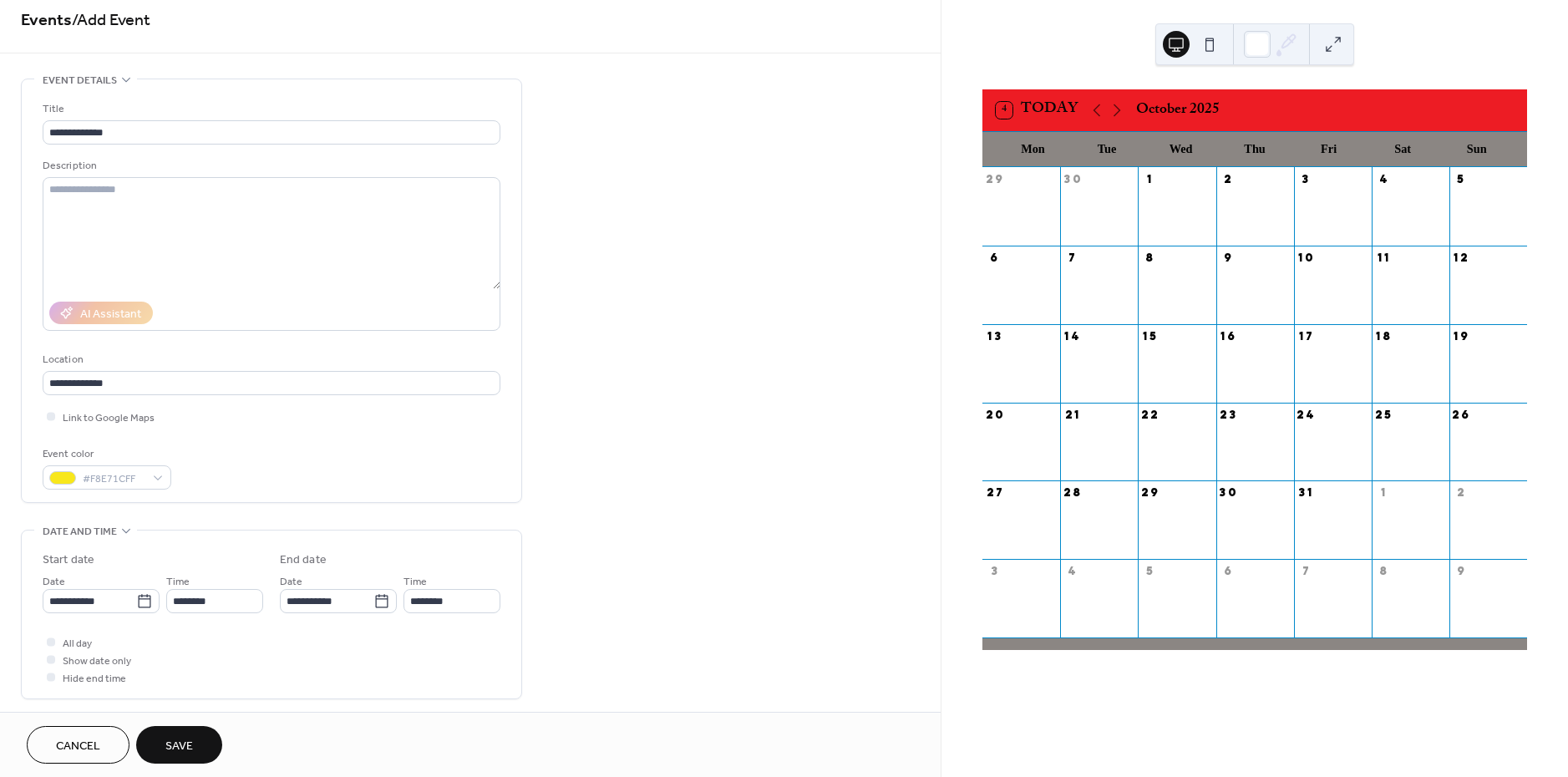 scroll, scrollTop: 16, scrollLeft: 0, axis: vertical 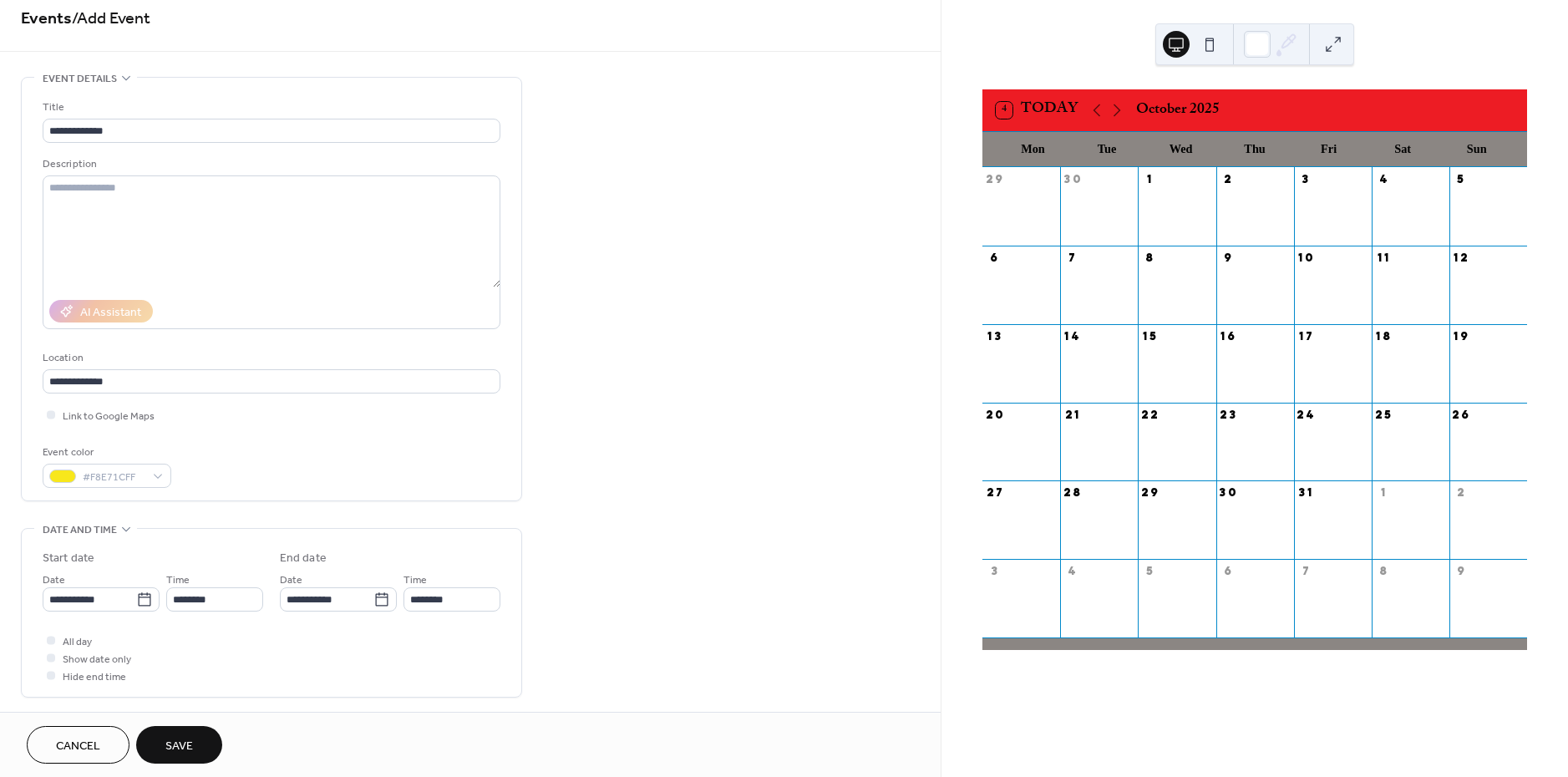 click on "Save" at bounding box center [179, 744] 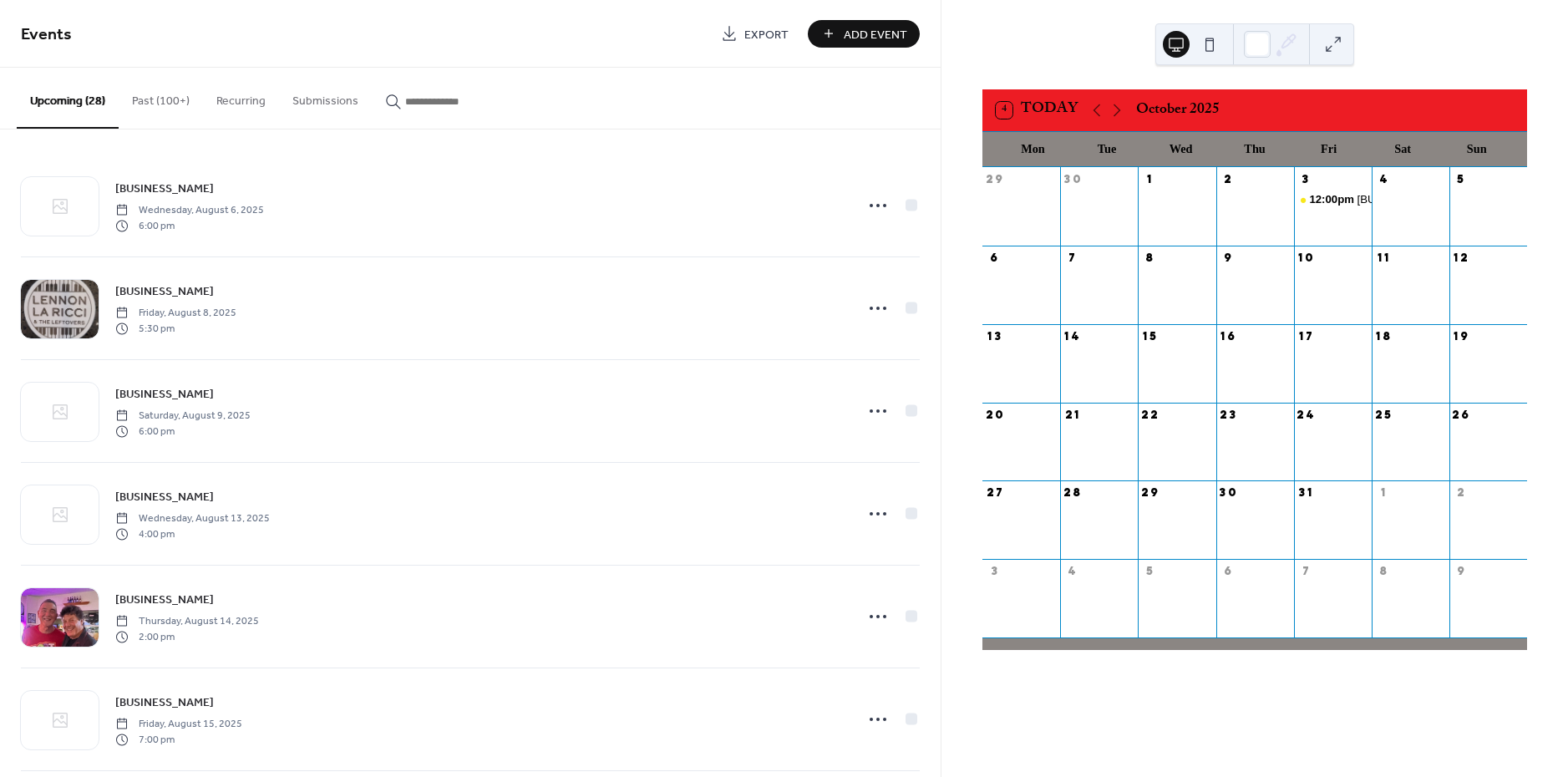 click on "Add Event" at bounding box center (875, 34) 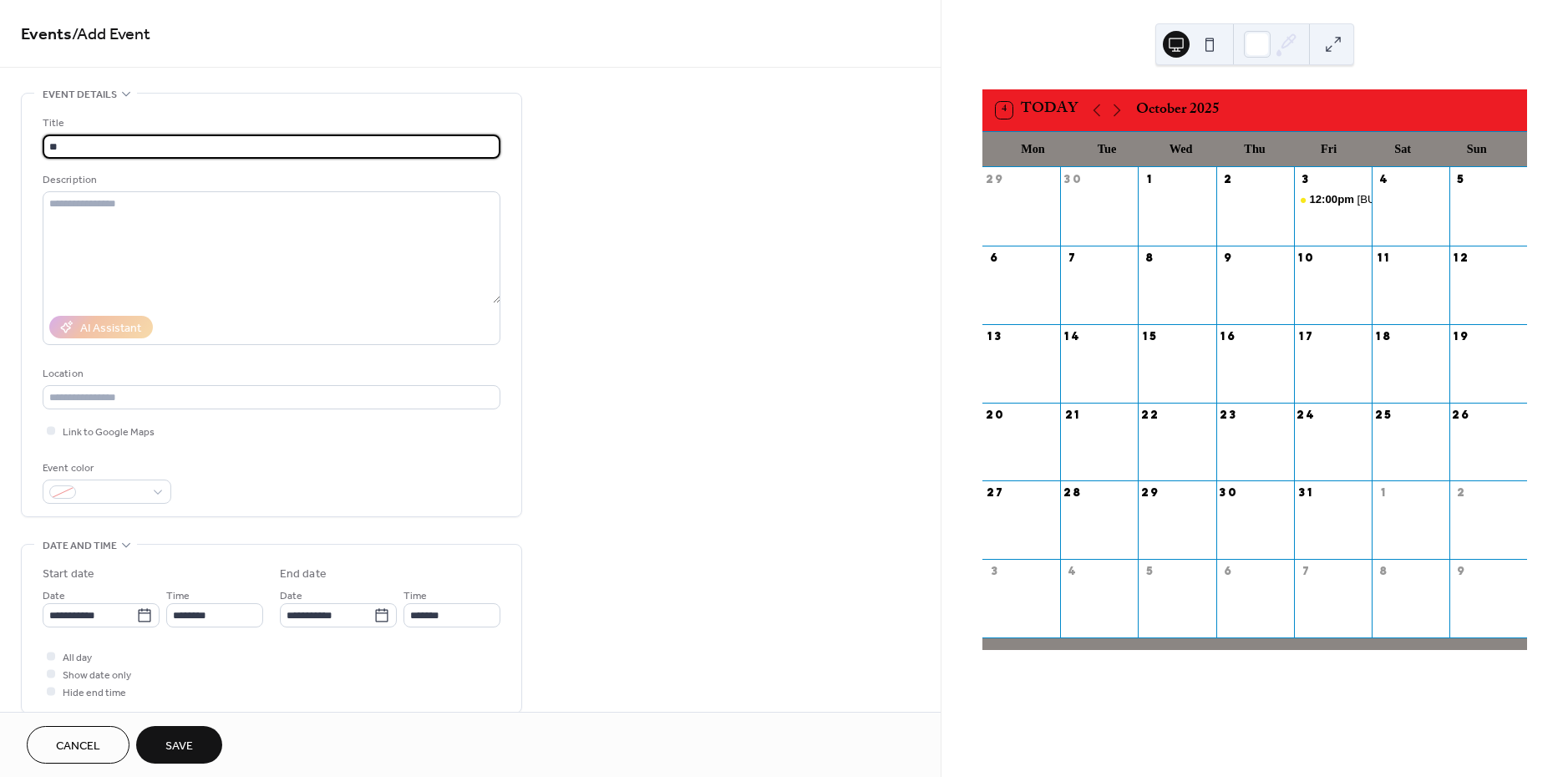 type on "*" 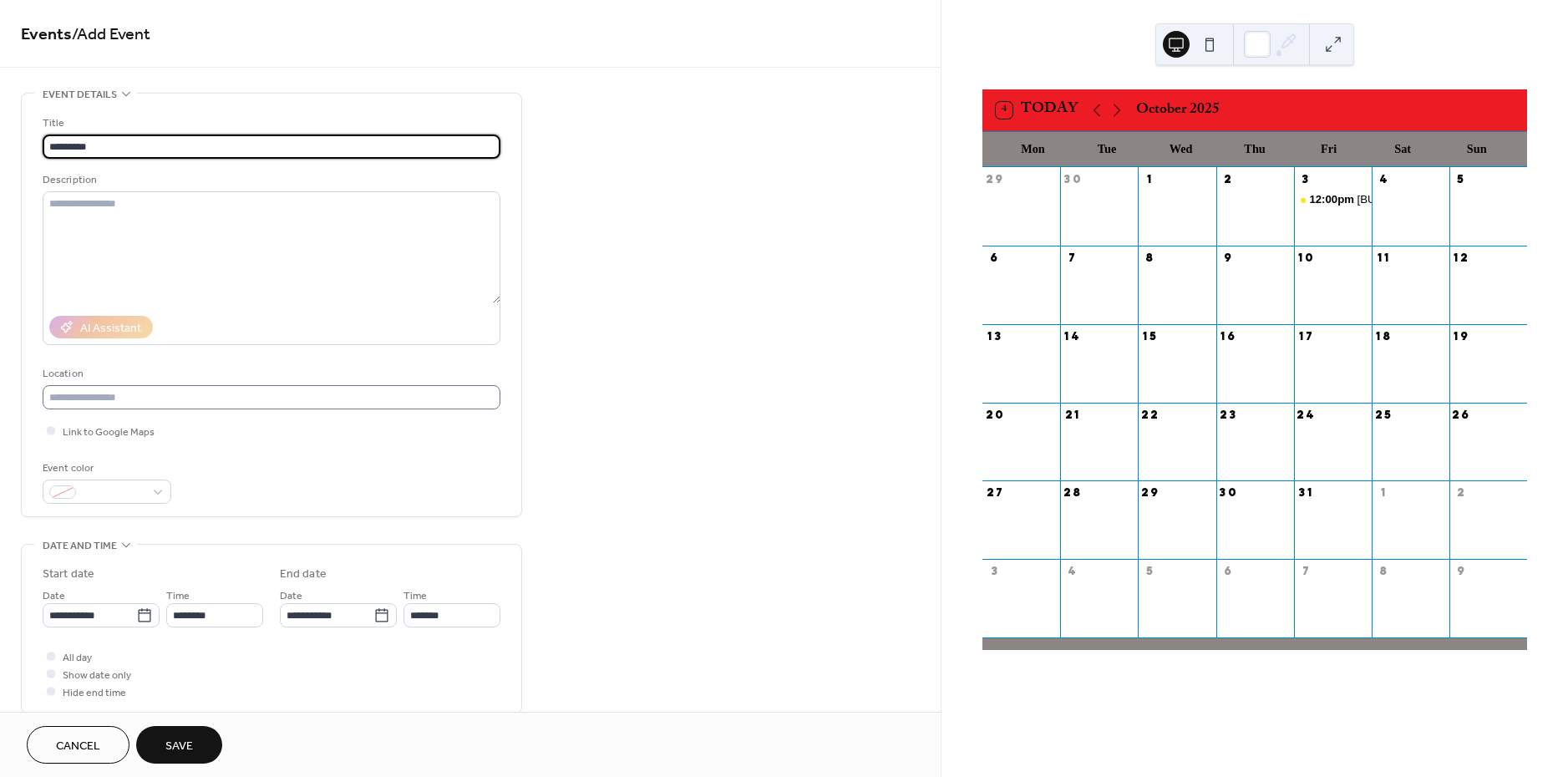 type on "*********" 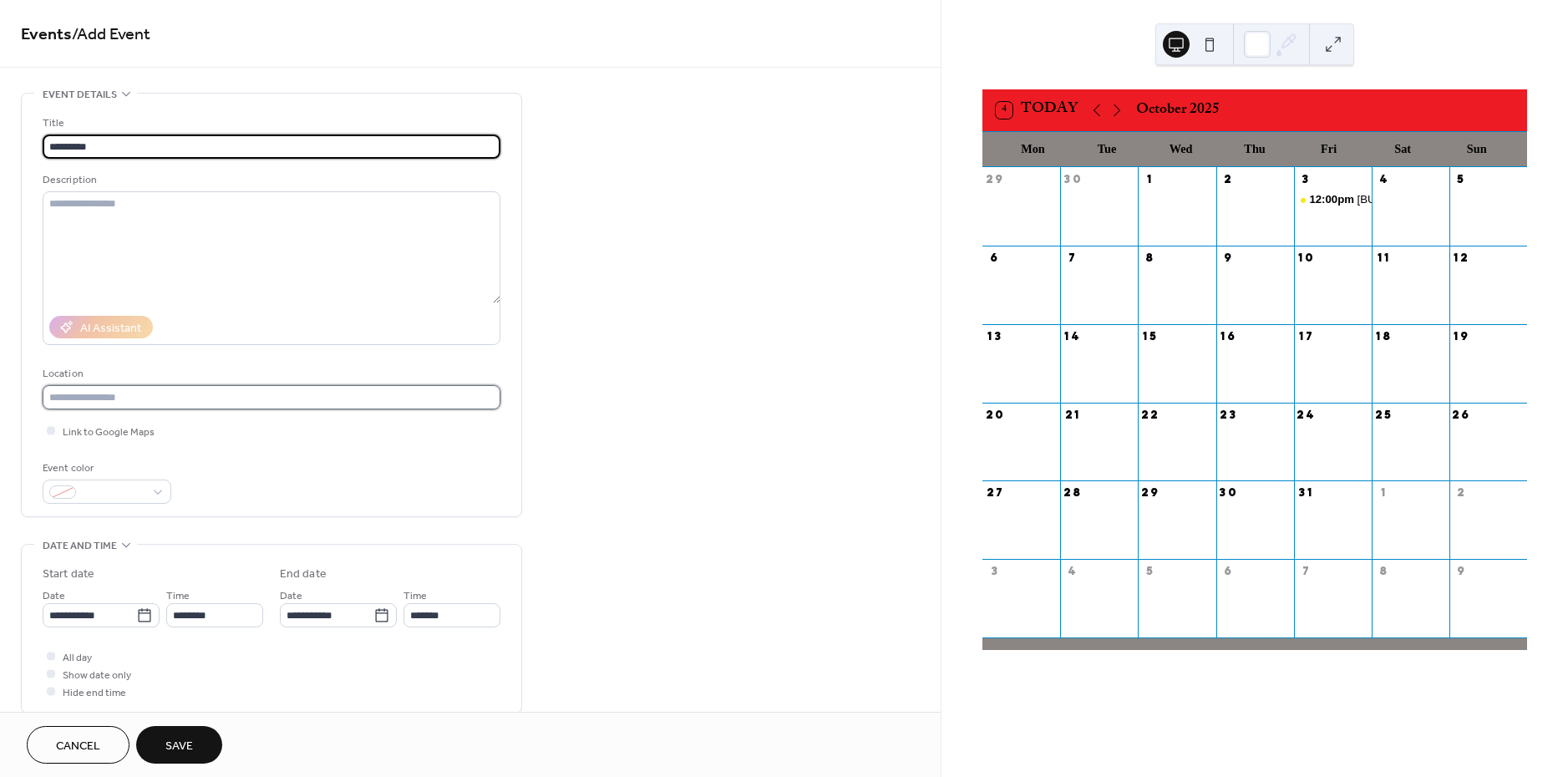 click at bounding box center [271, 397] 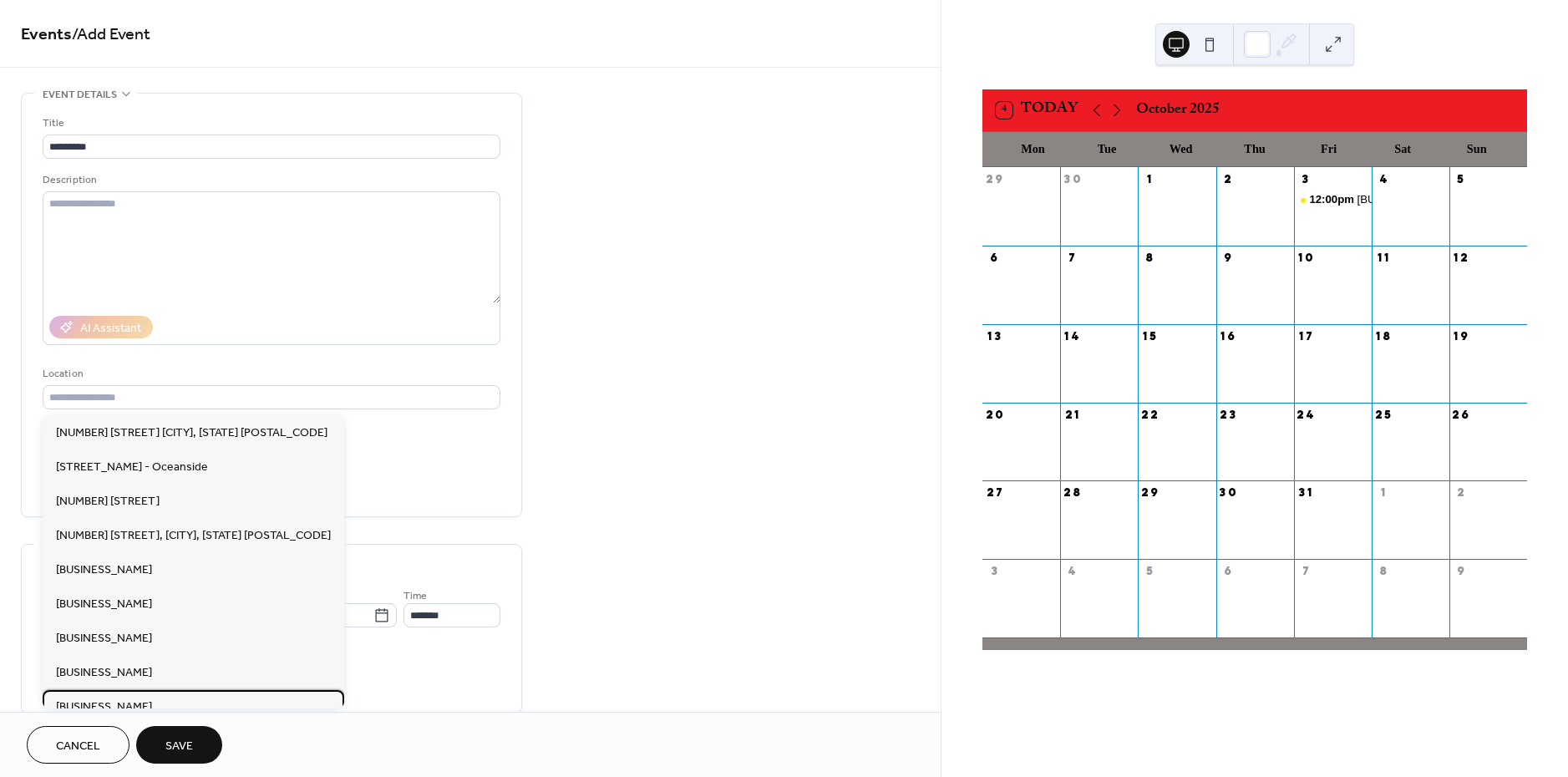 drag, startPoint x: 72, startPoint y: 701, endPoint x: 150, endPoint y: 672, distance: 83.216585 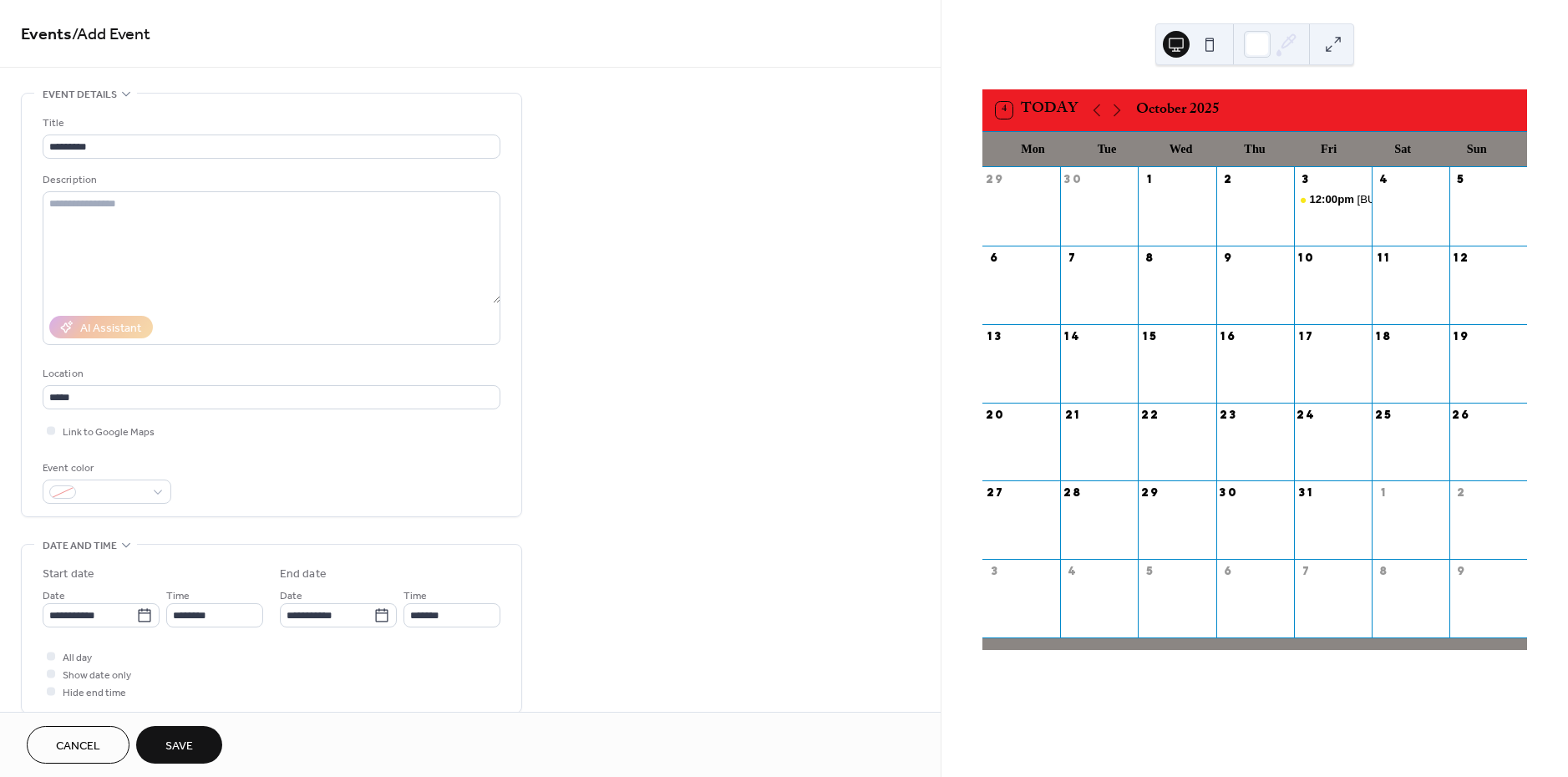 scroll, scrollTop: 74, scrollLeft: 0, axis: vertical 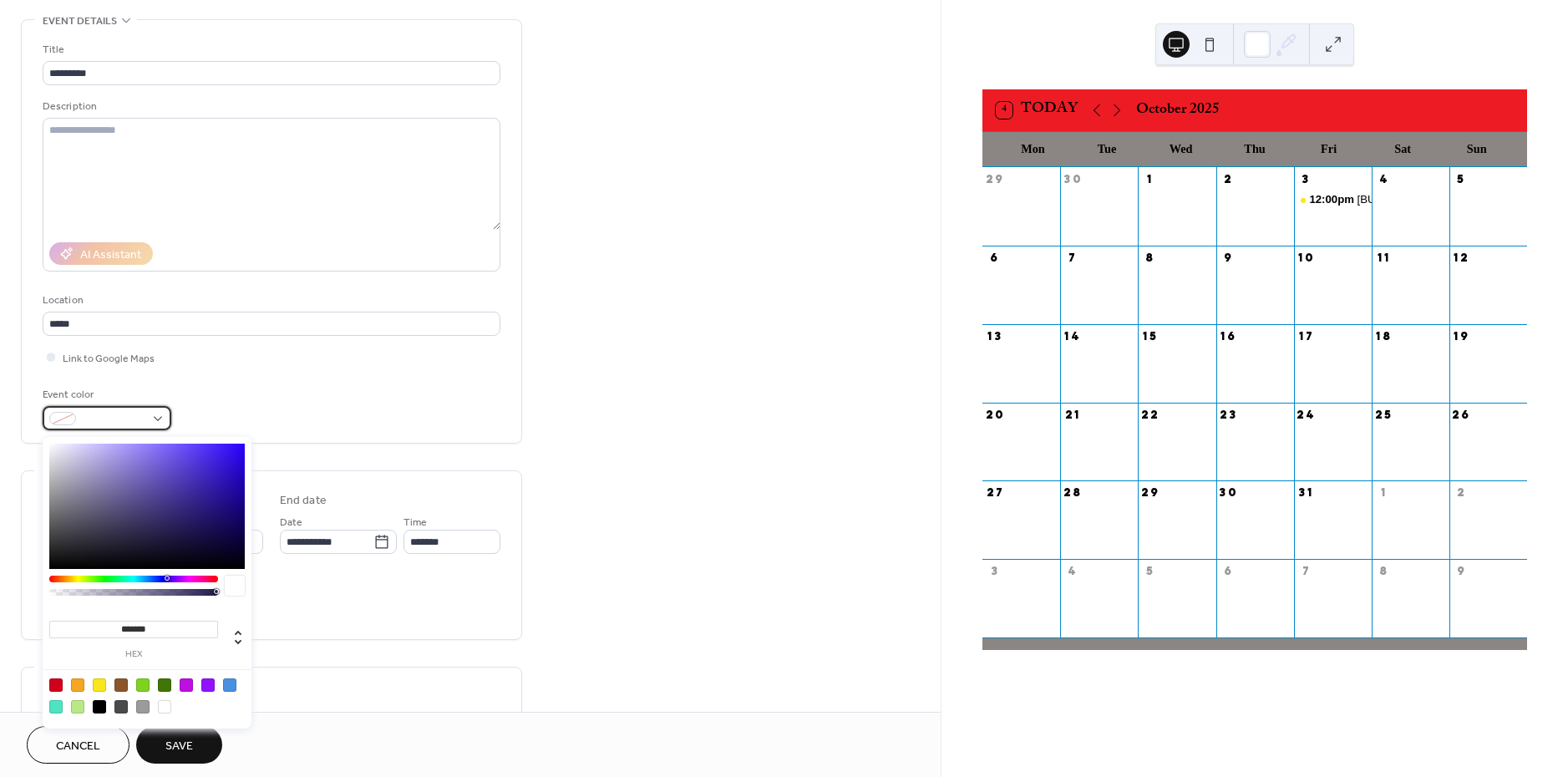 click at bounding box center (114, 419) 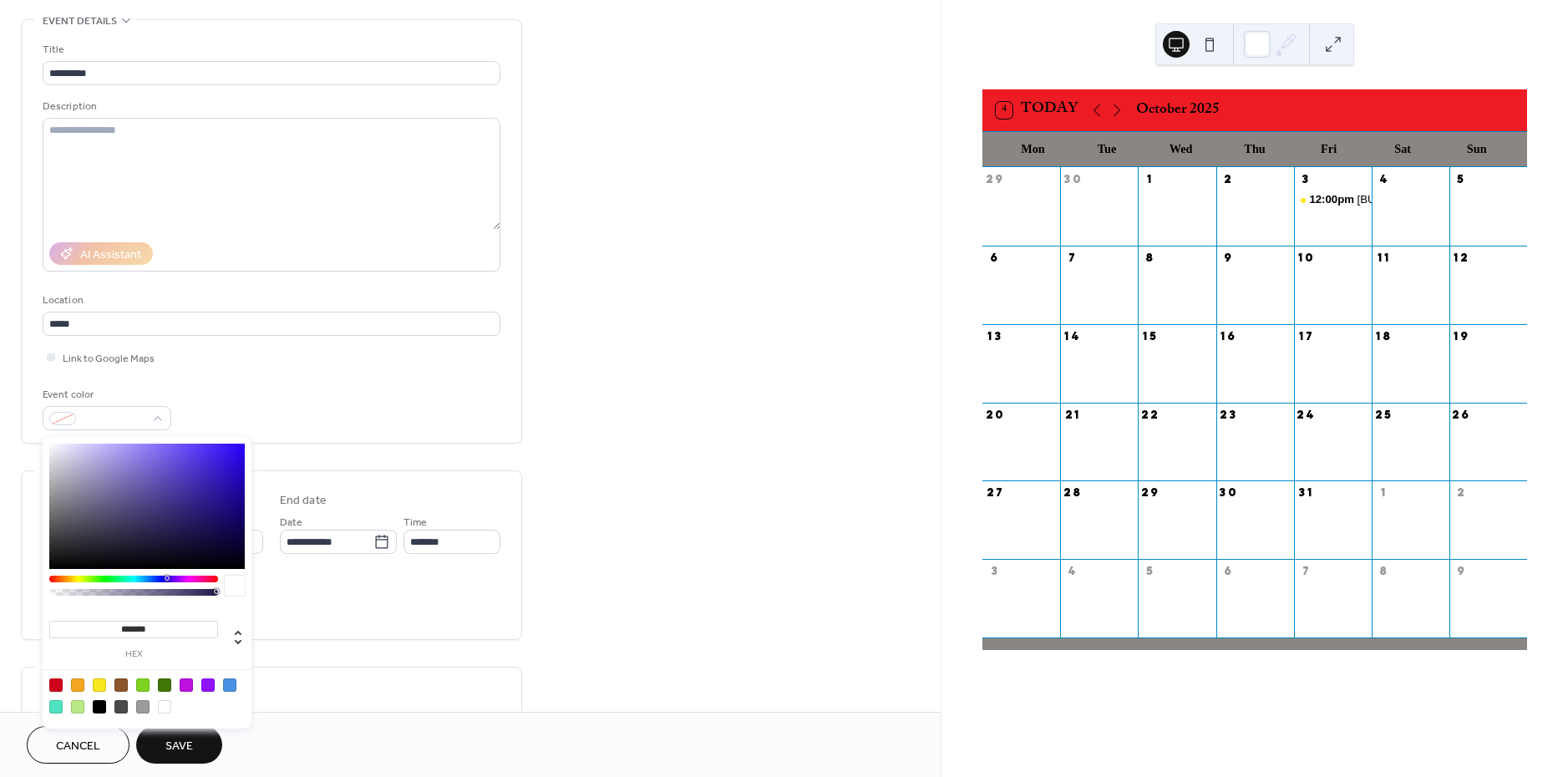 click at bounding box center (143, 685) 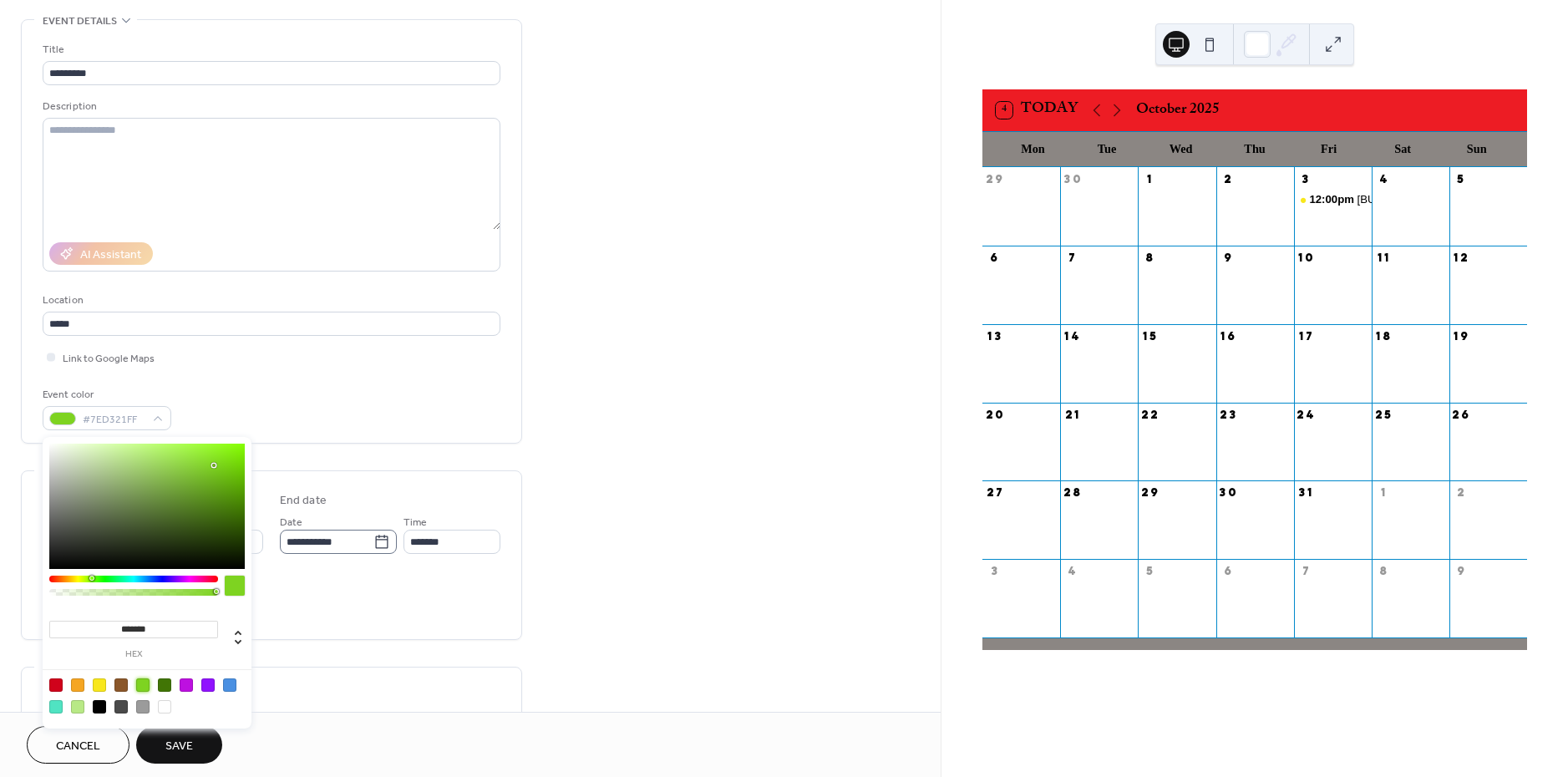 click 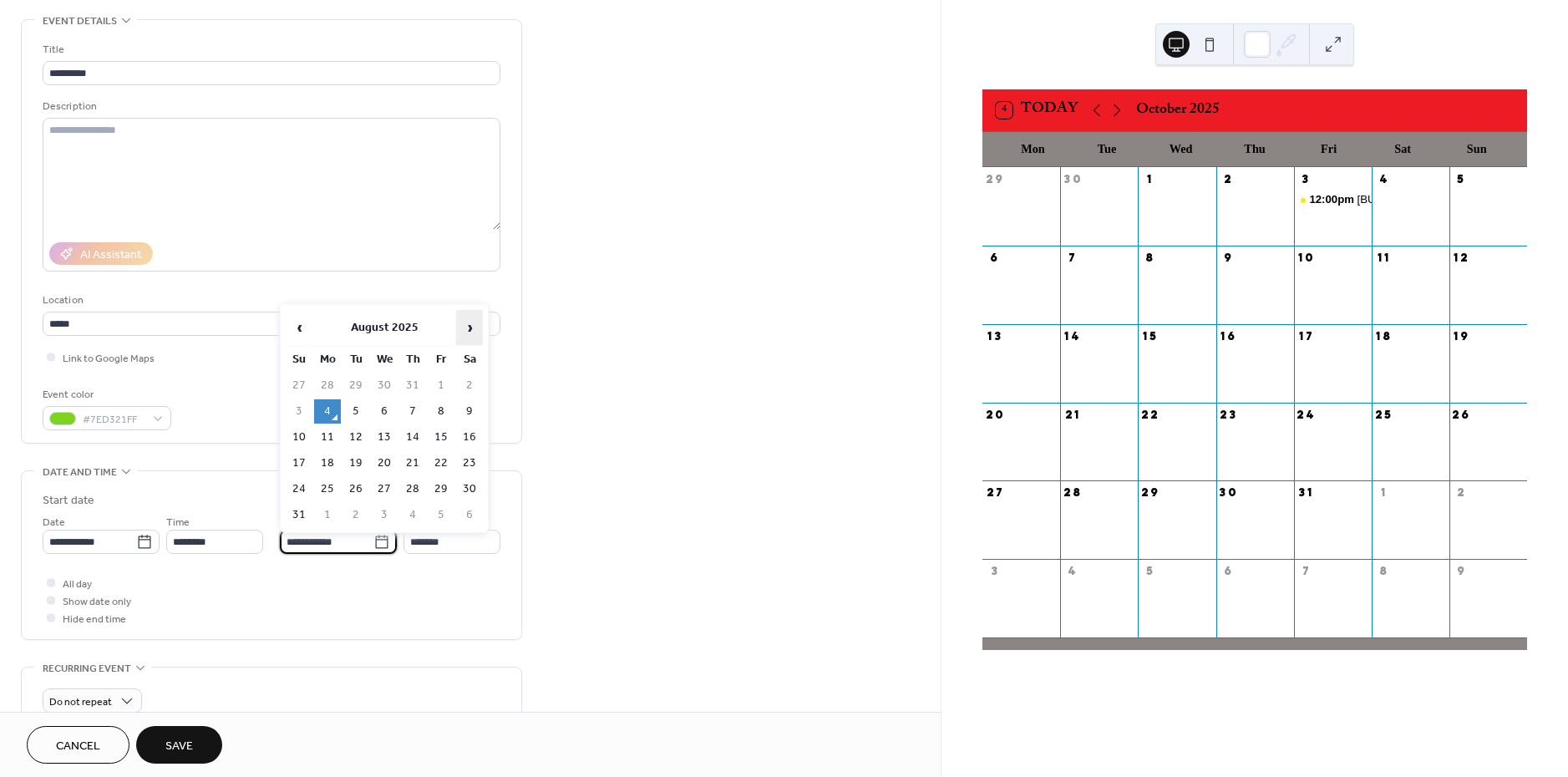 click on "›" at bounding box center [469, 328] 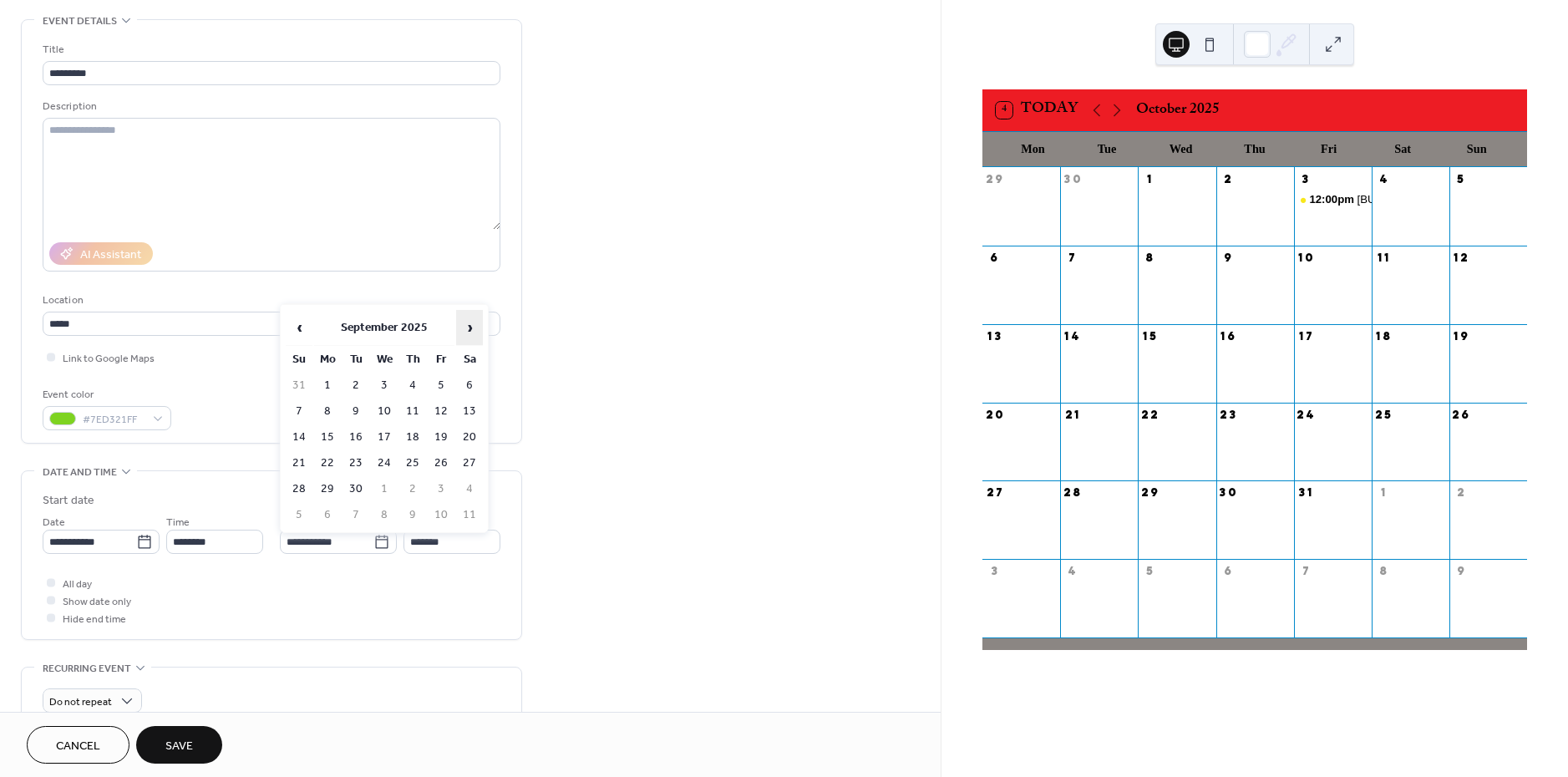click on "›" at bounding box center [469, 328] 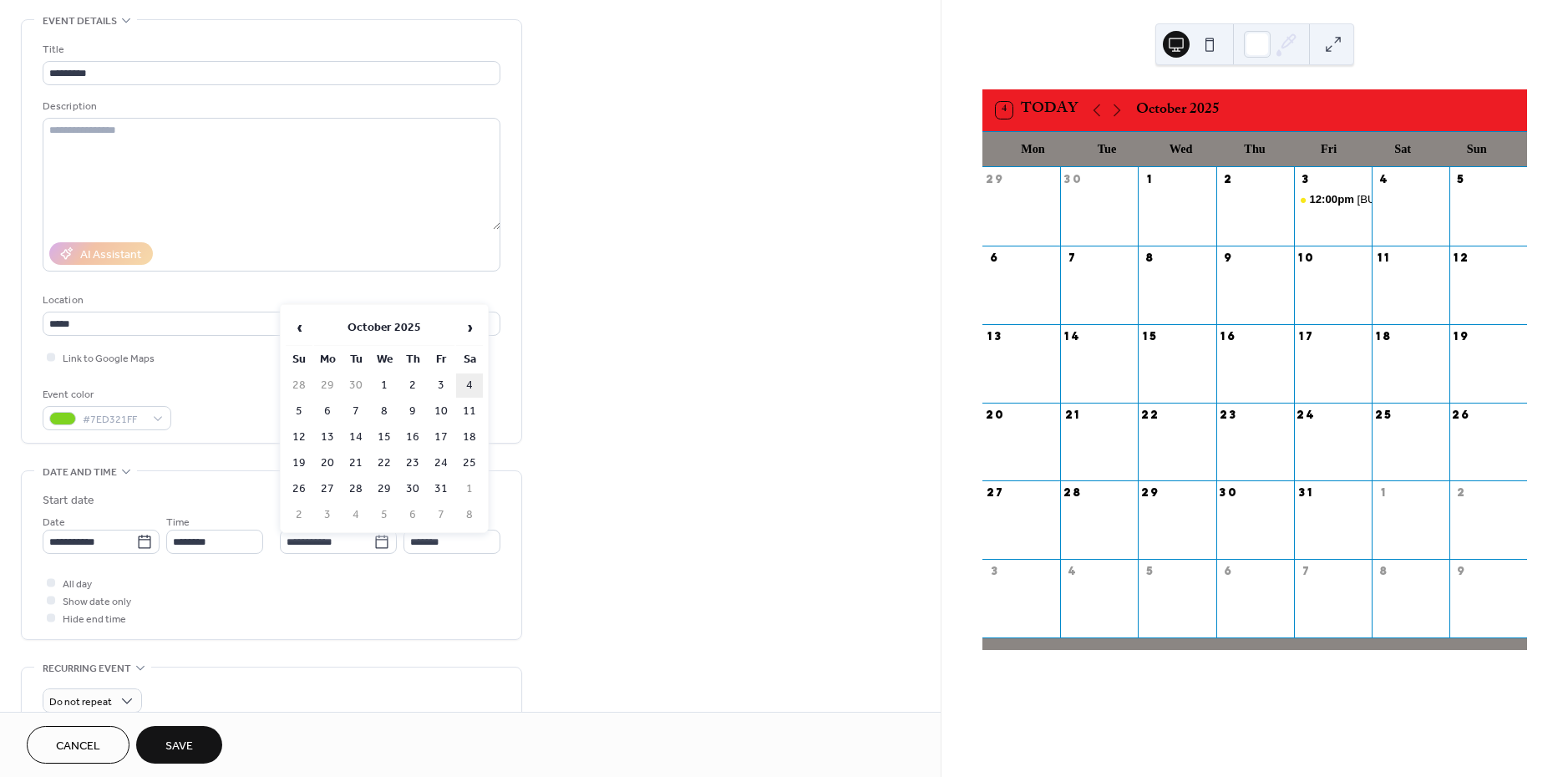 click on "4" at bounding box center [469, 385] 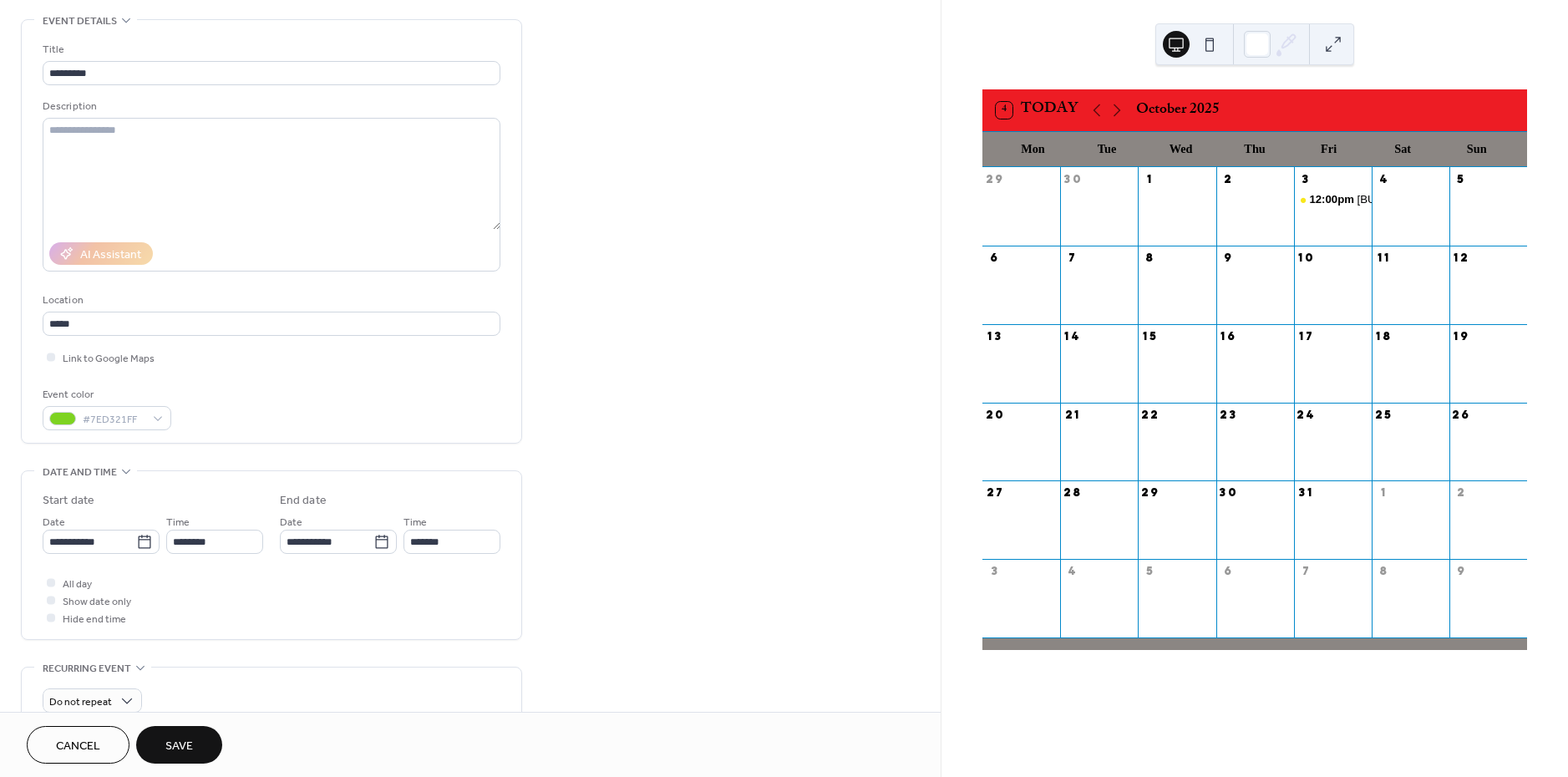 type on "**********" 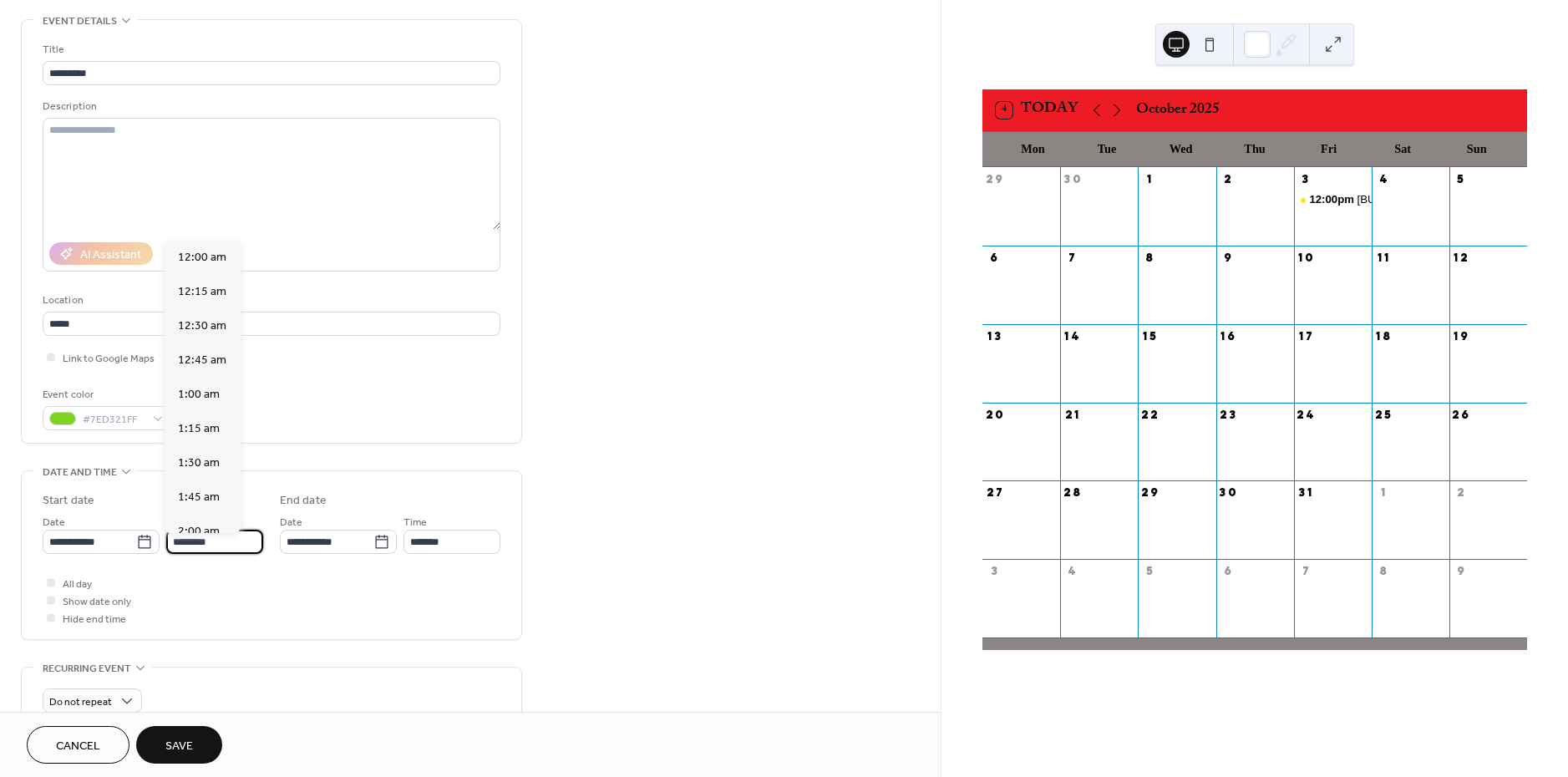 click on "********" at bounding box center (215, 541) 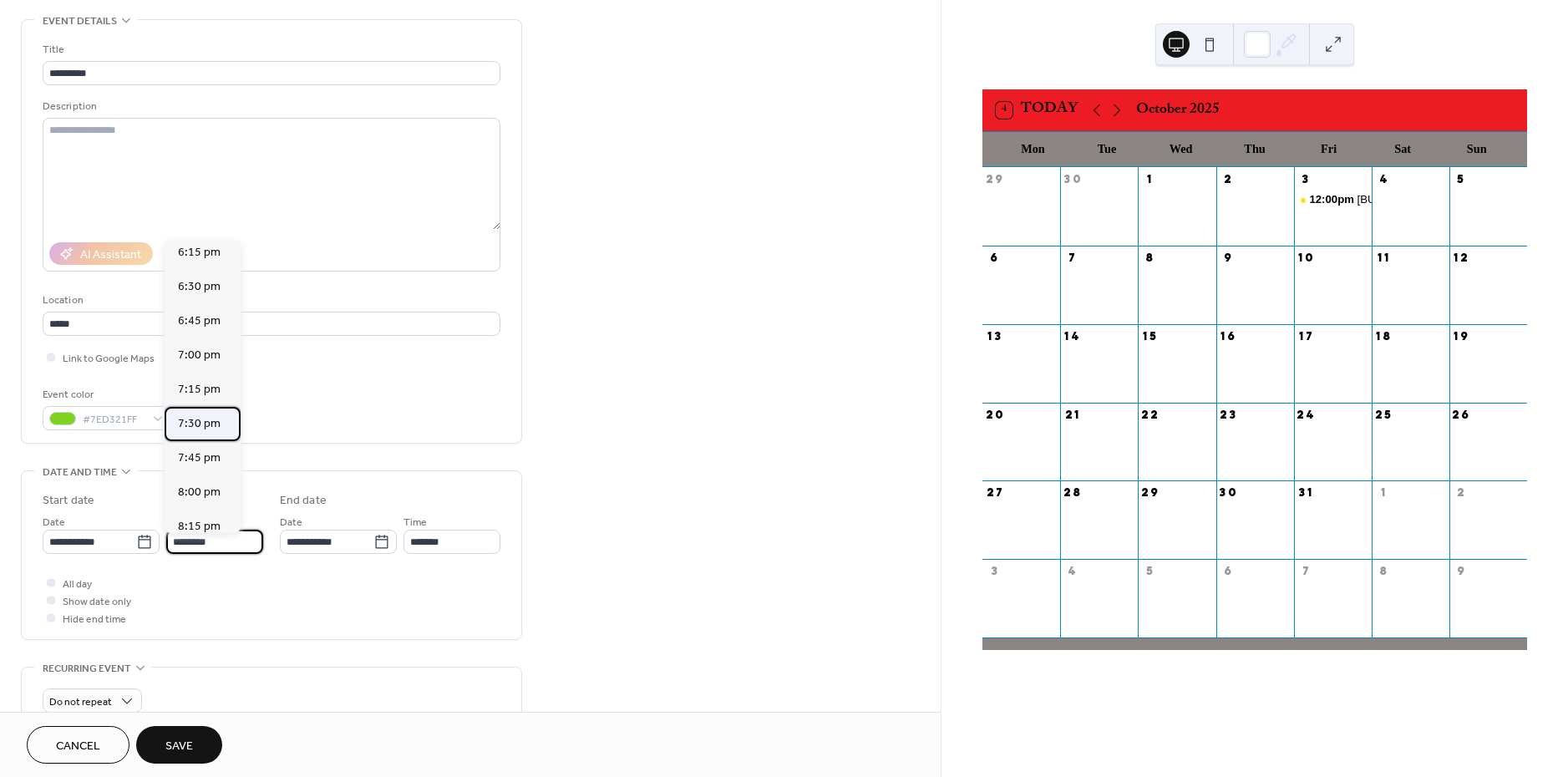 scroll, scrollTop: 2506, scrollLeft: 0, axis: vertical 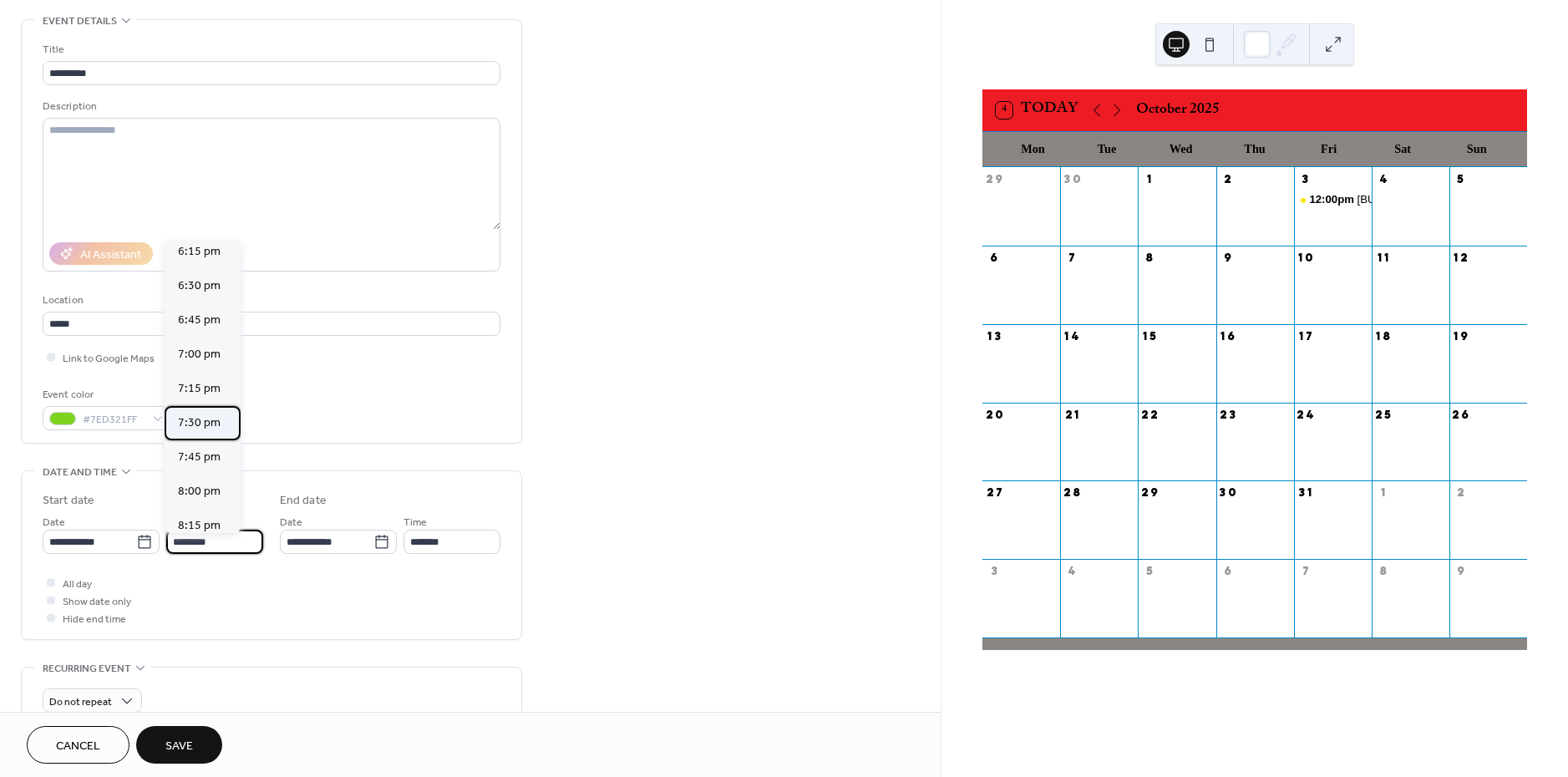 click on "7:30 pm" at bounding box center [199, 423] 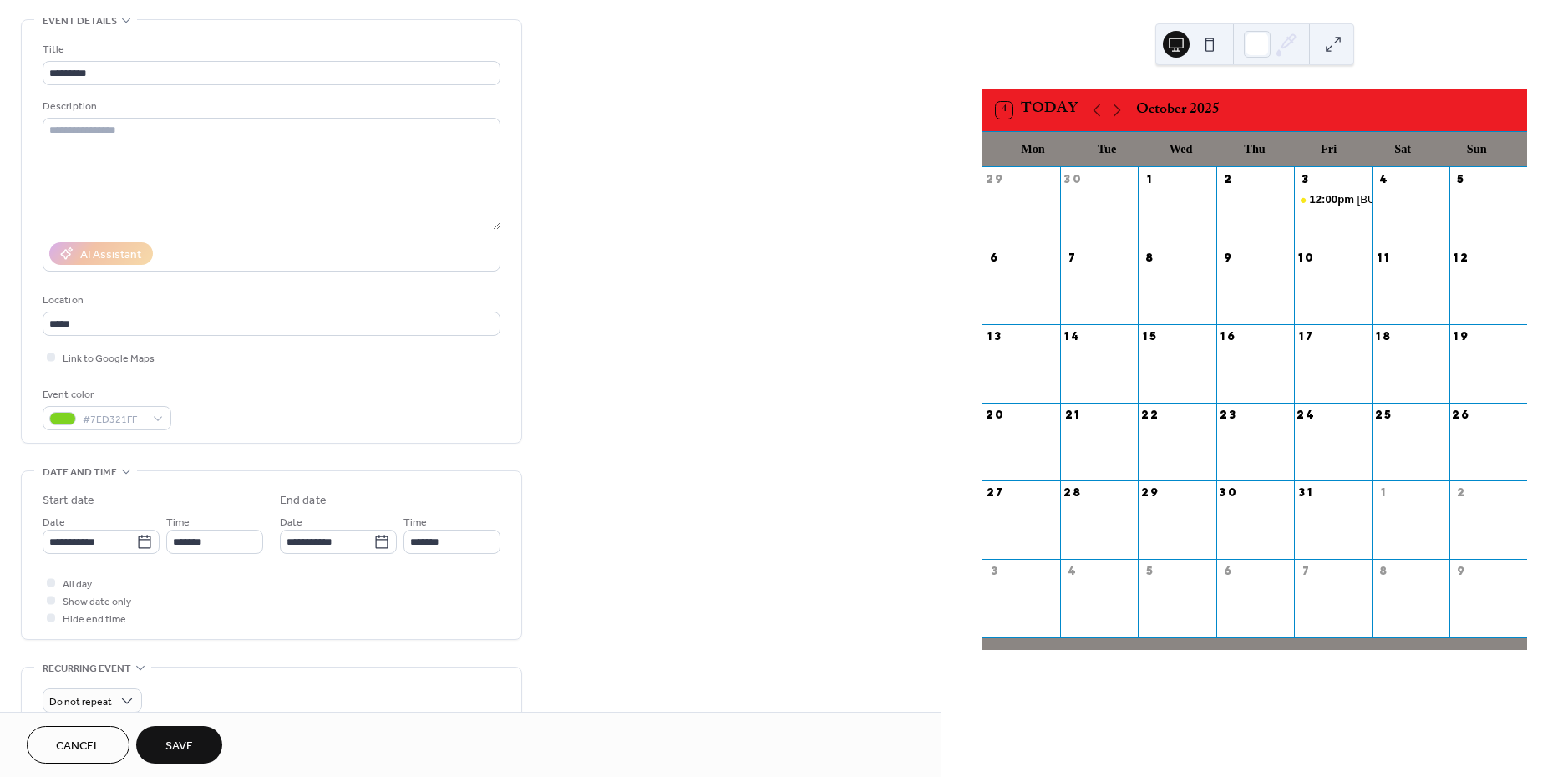 scroll, scrollTop: 72, scrollLeft: 0, axis: vertical 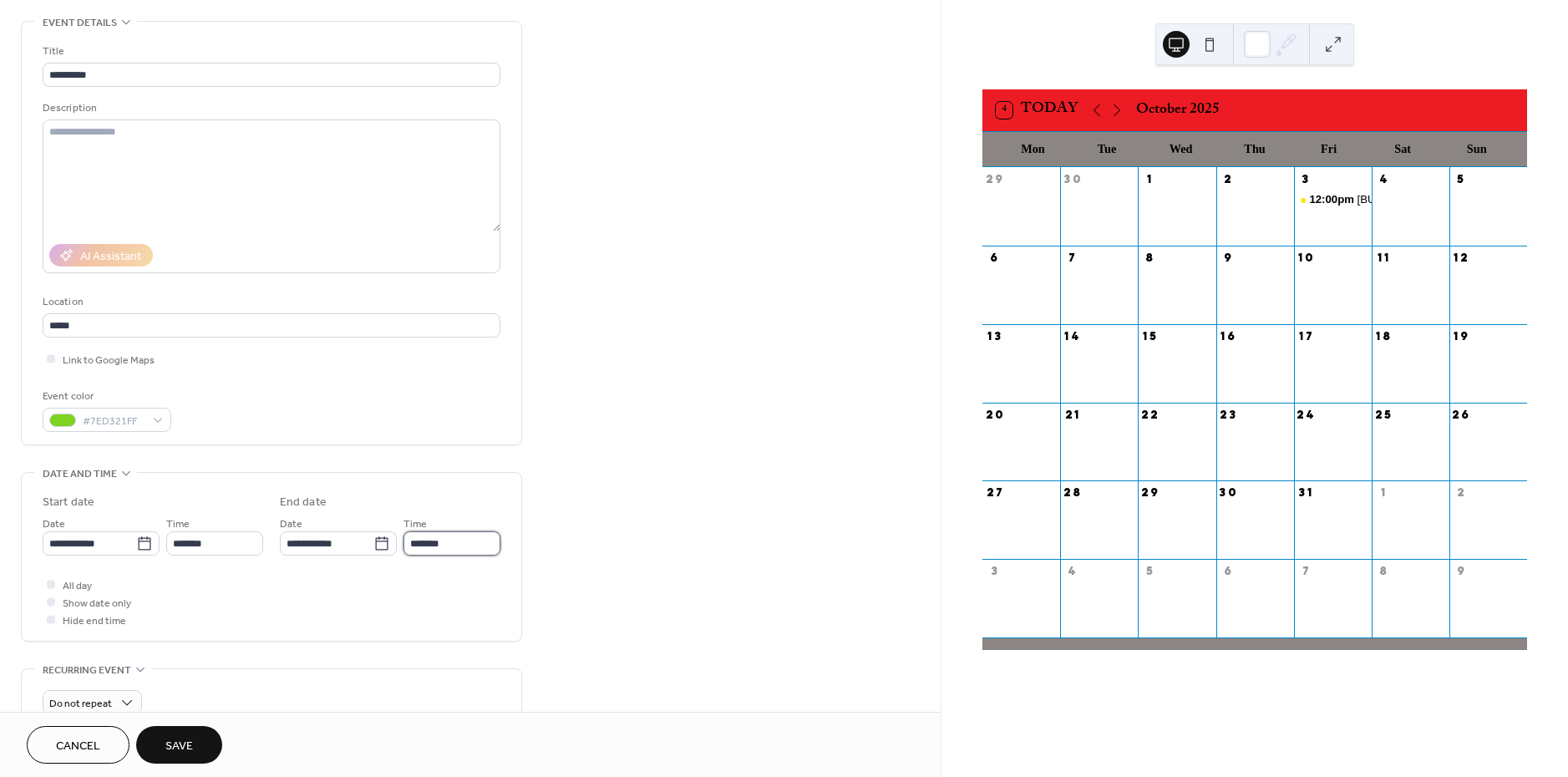 click on "*******" at bounding box center [452, 543] 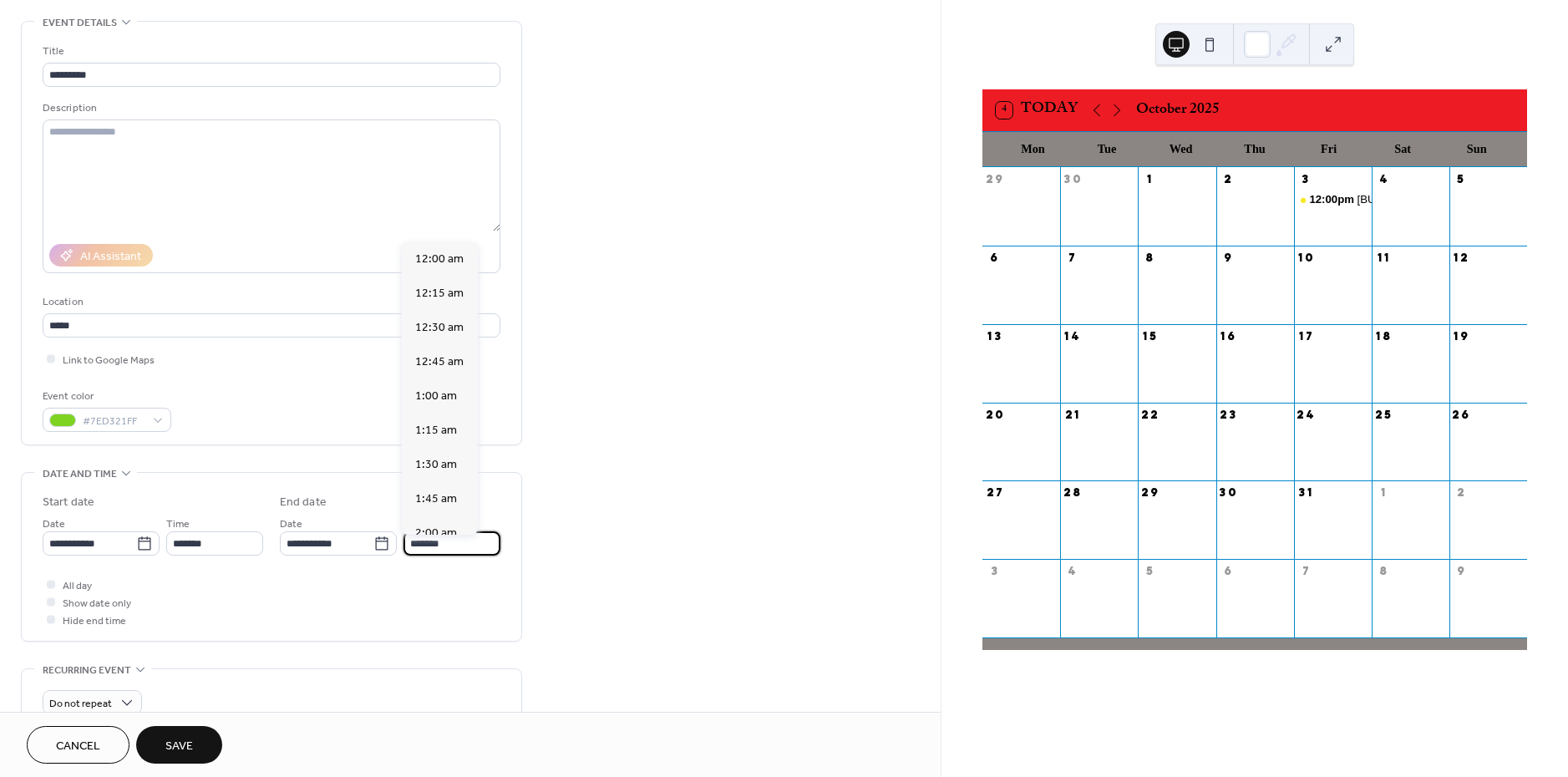 scroll, scrollTop: 76, scrollLeft: 0, axis: vertical 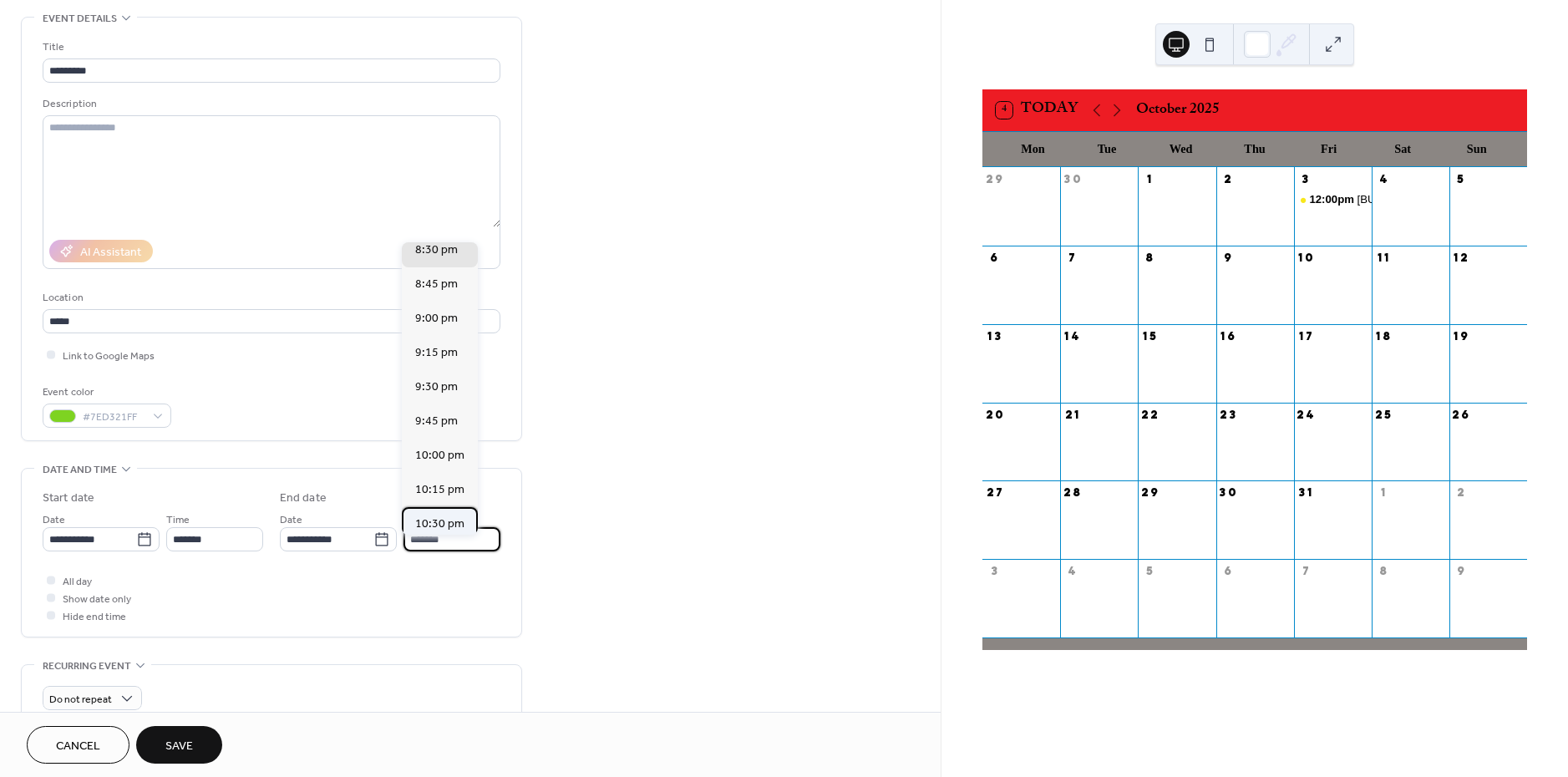 click on "10:30 pm" at bounding box center [439, 524] 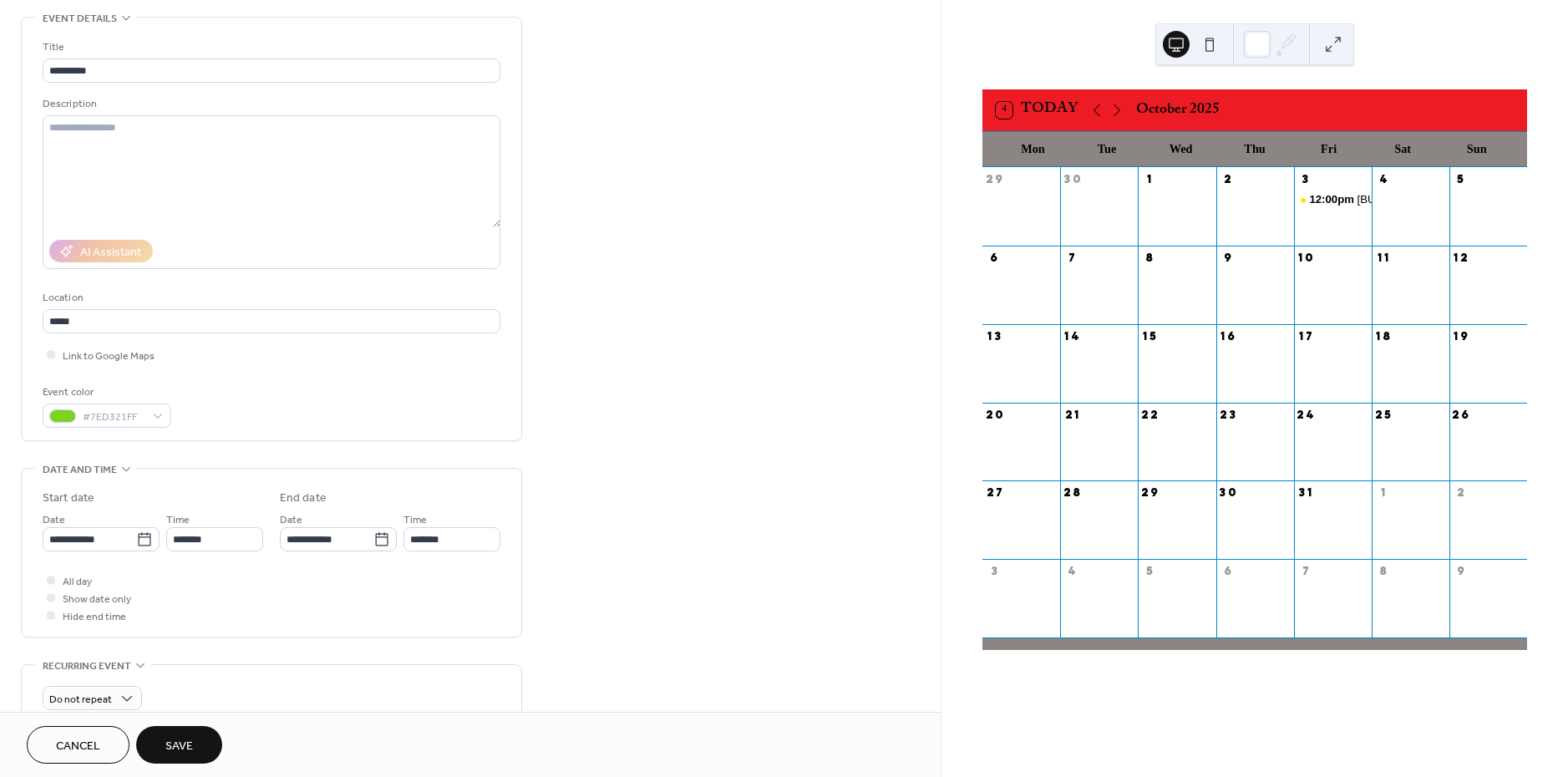 type on "********" 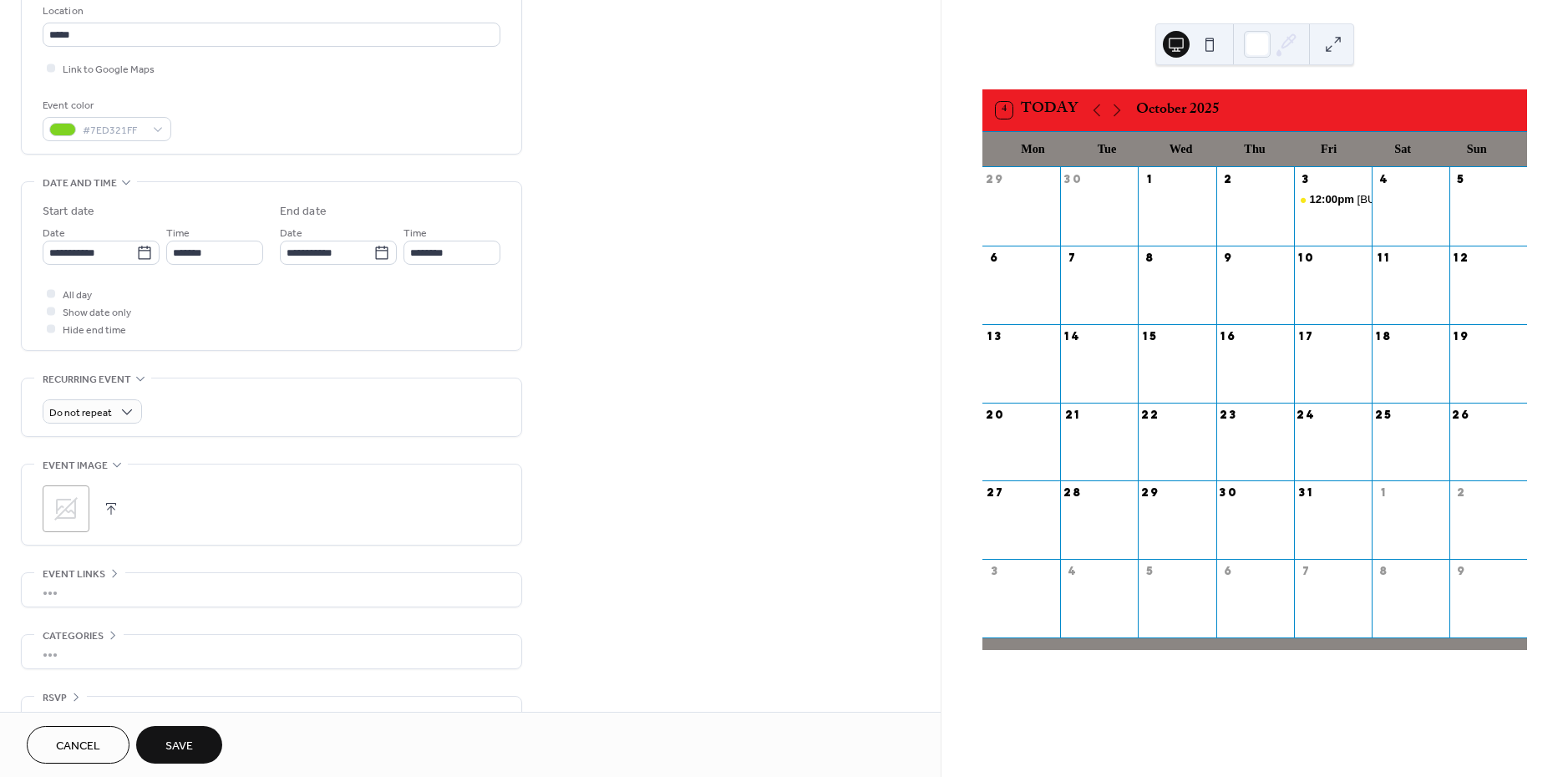scroll, scrollTop: 392, scrollLeft: 0, axis: vertical 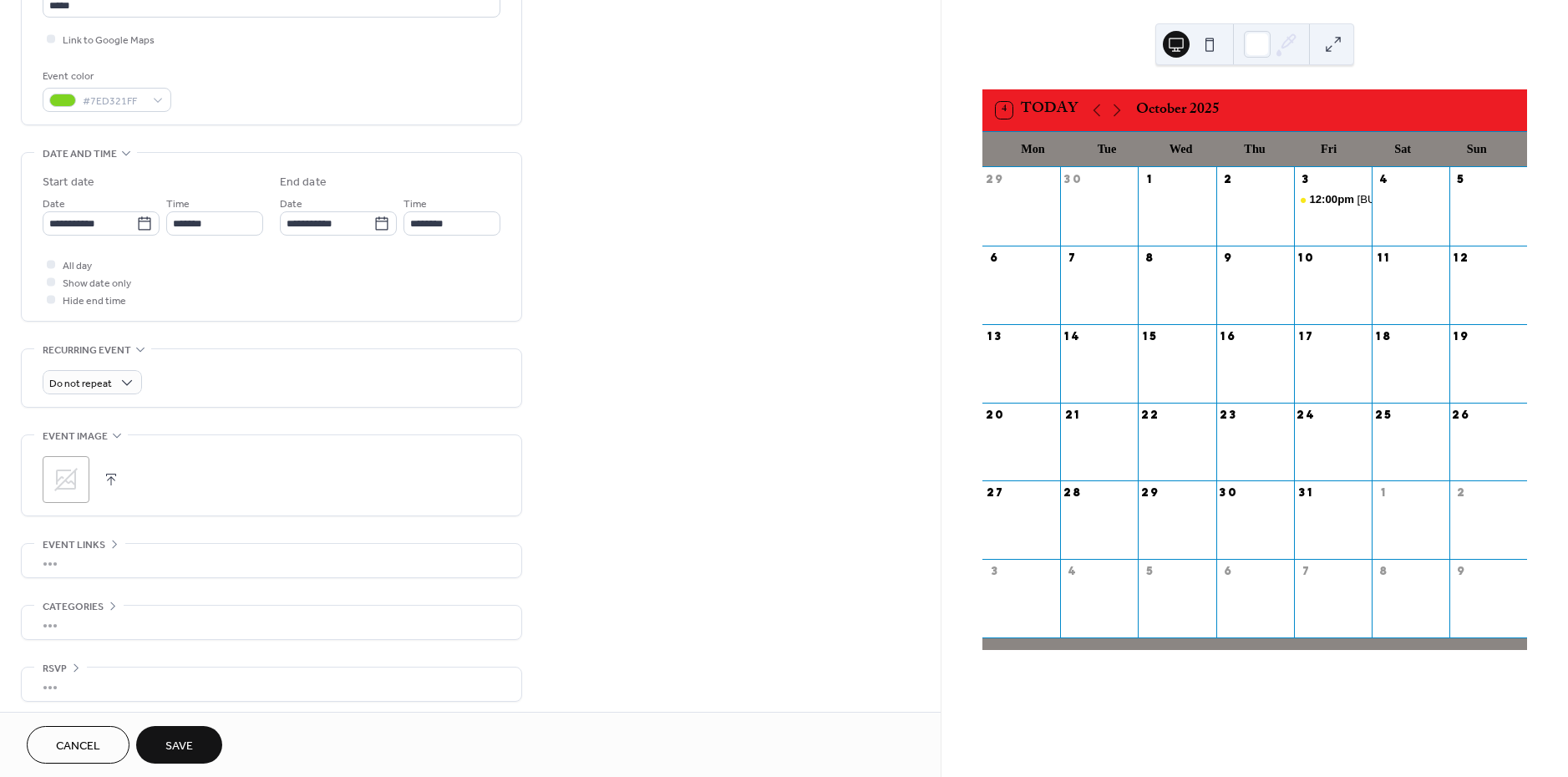 click 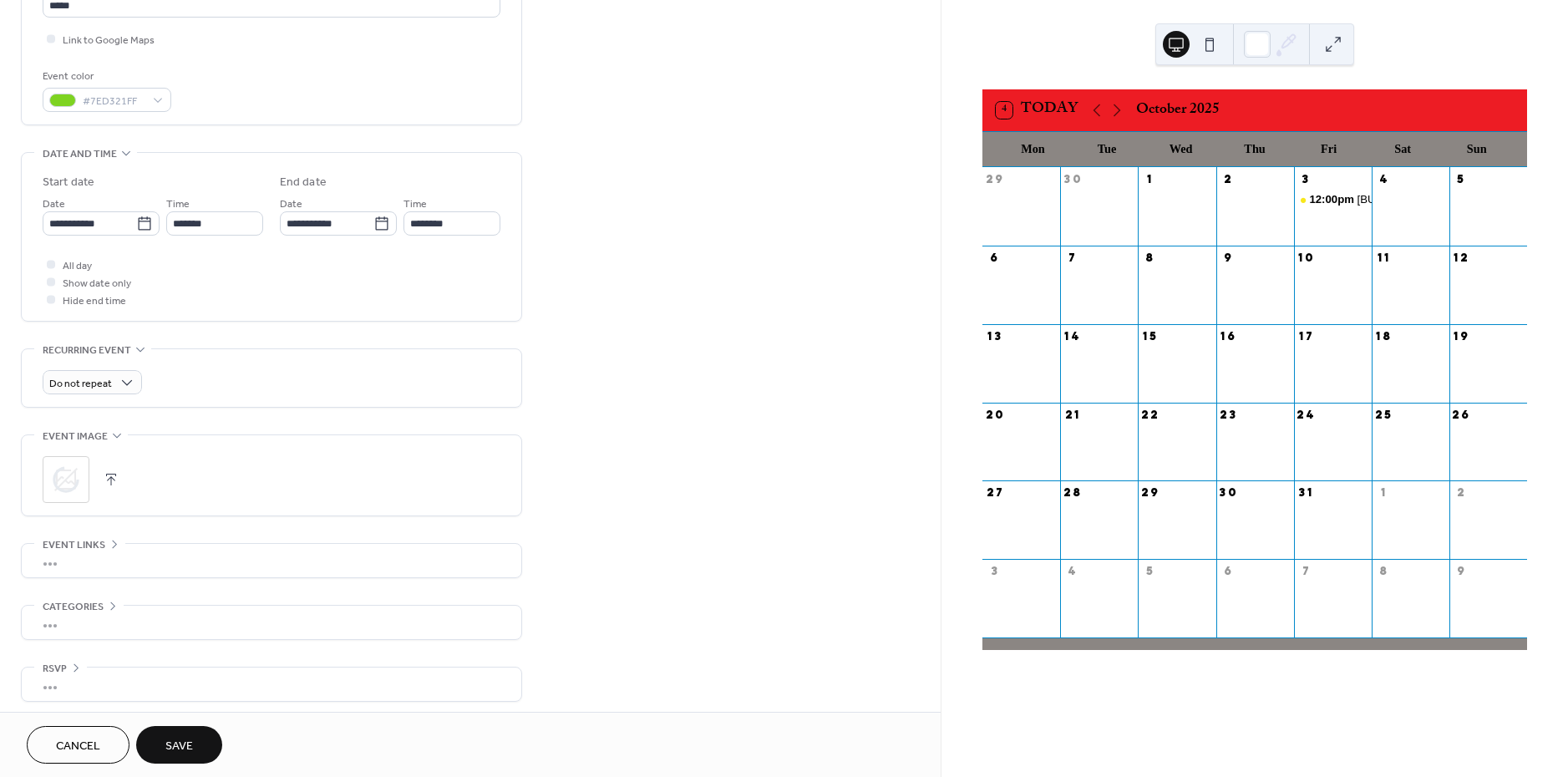 click on "Save" at bounding box center [179, 744] 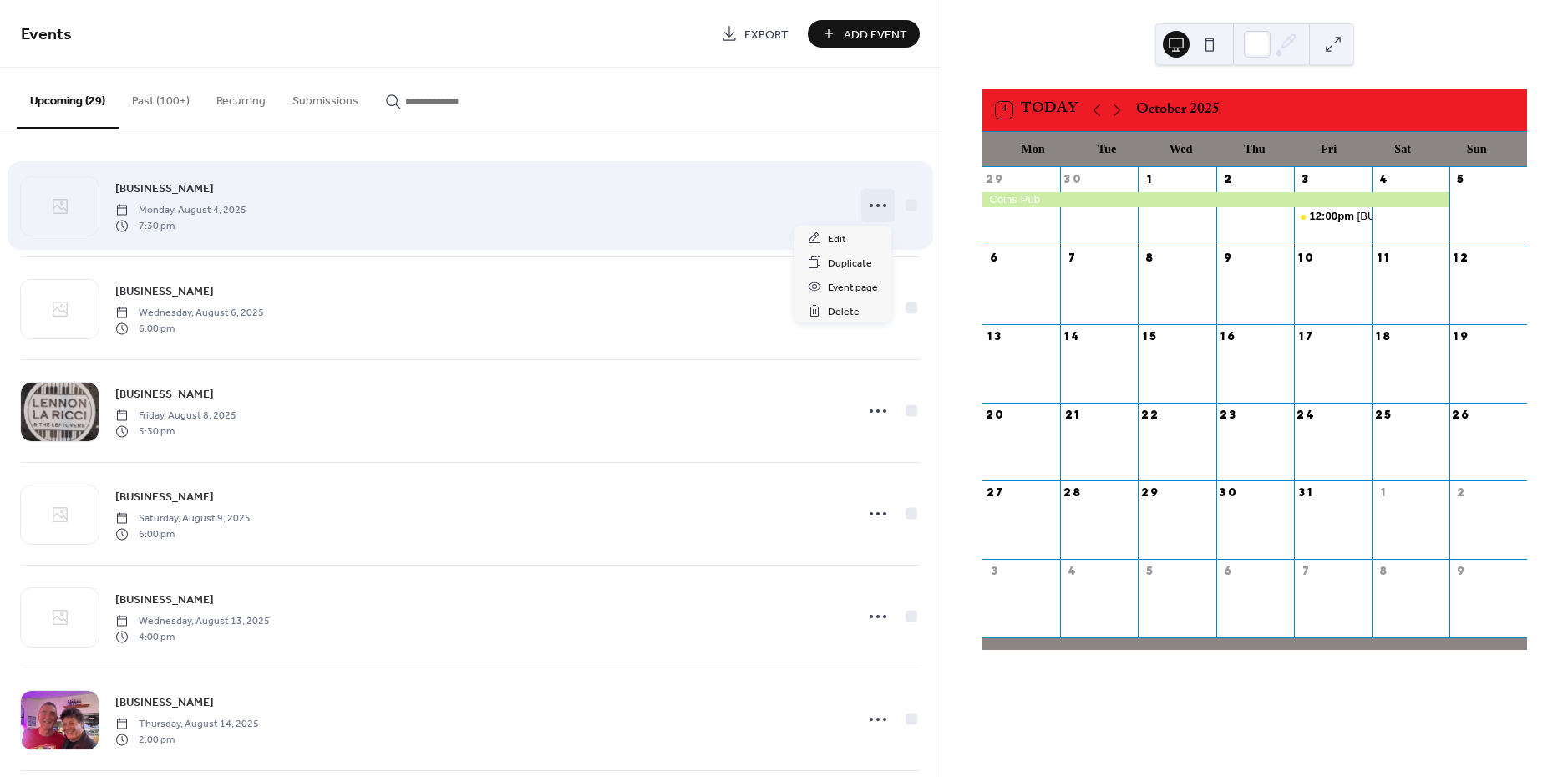 click 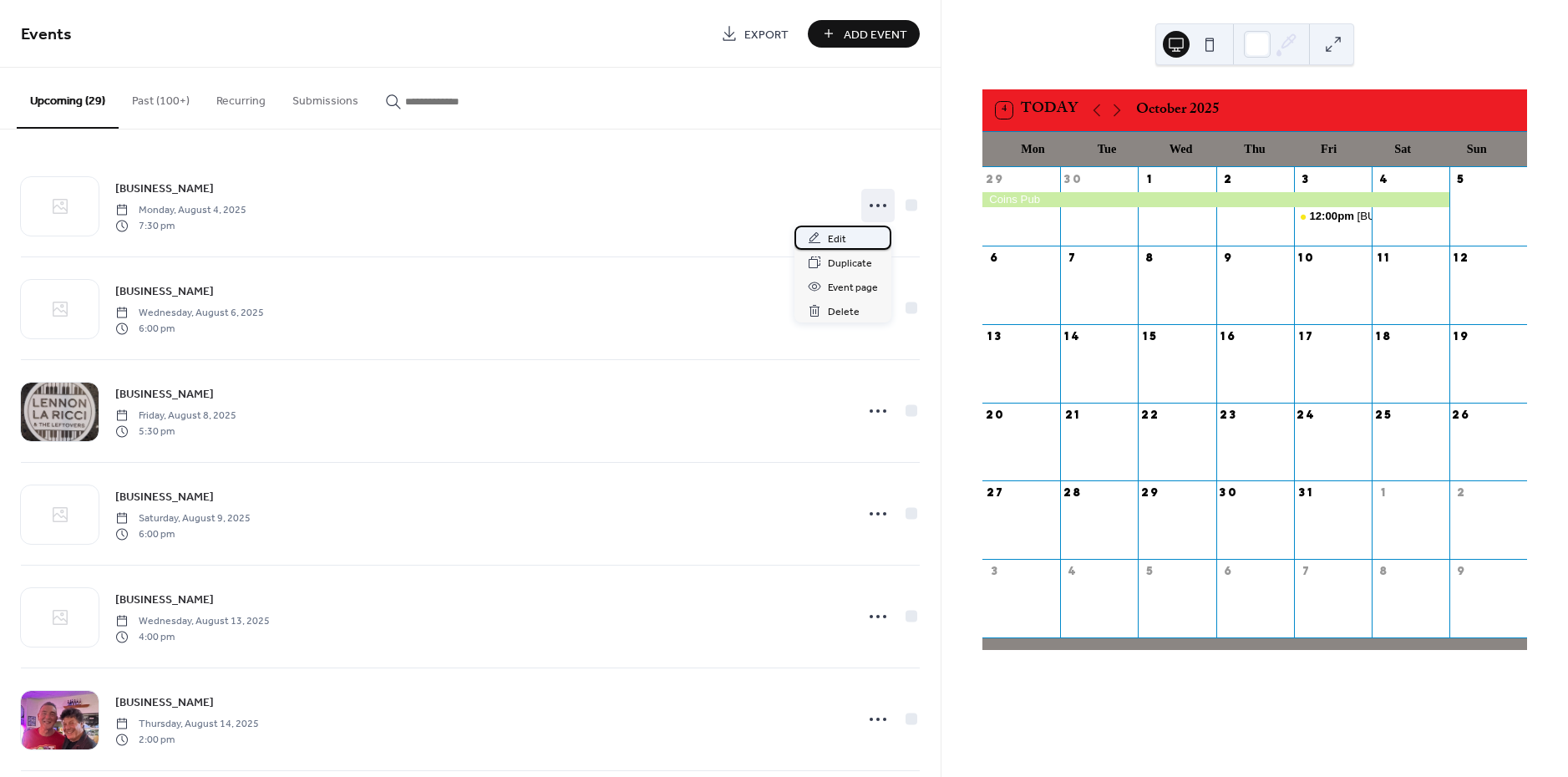 click on "Edit" at bounding box center [837, 239] 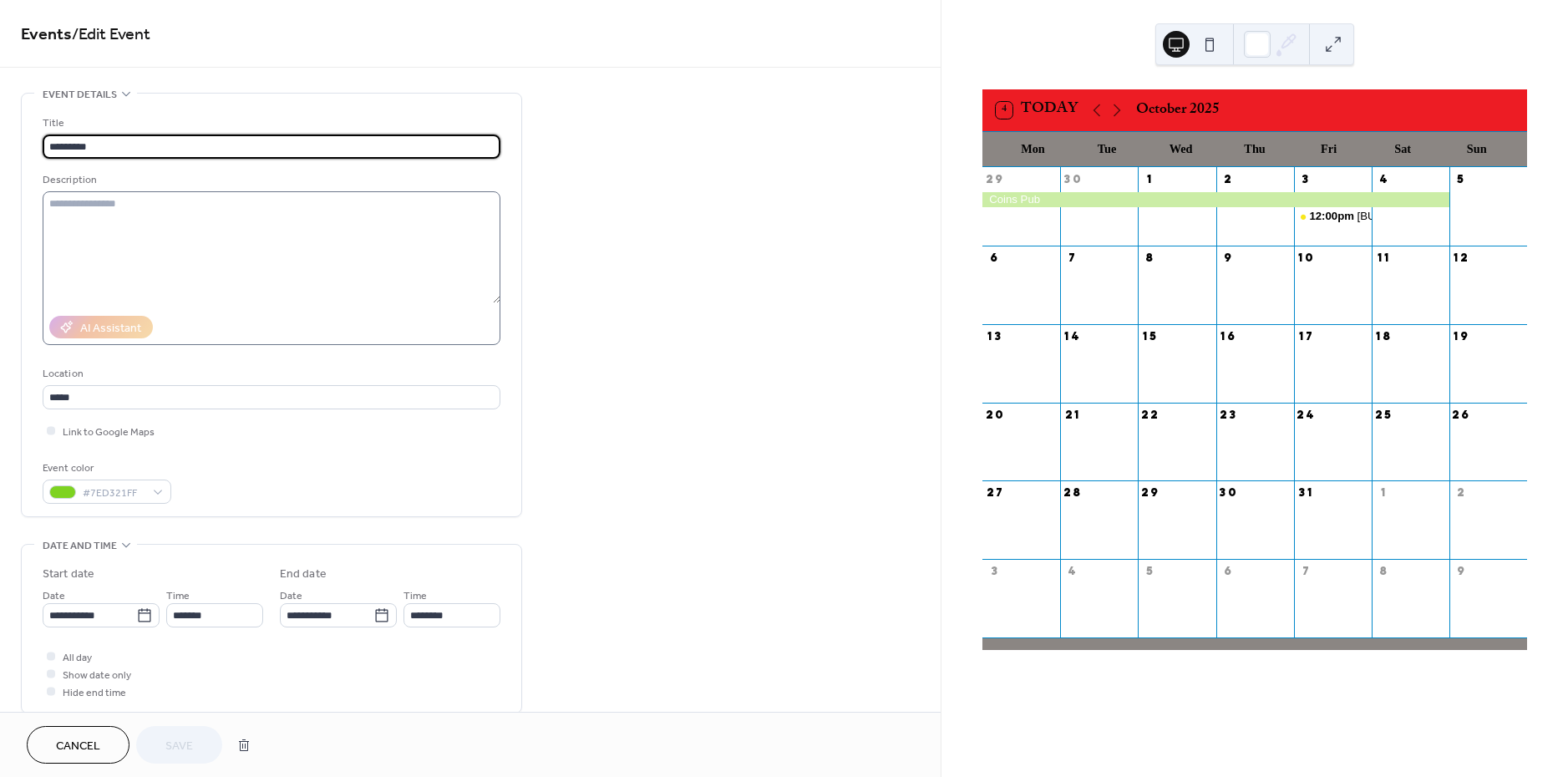 scroll, scrollTop: 2, scrollLeft: 0, axis: vertical 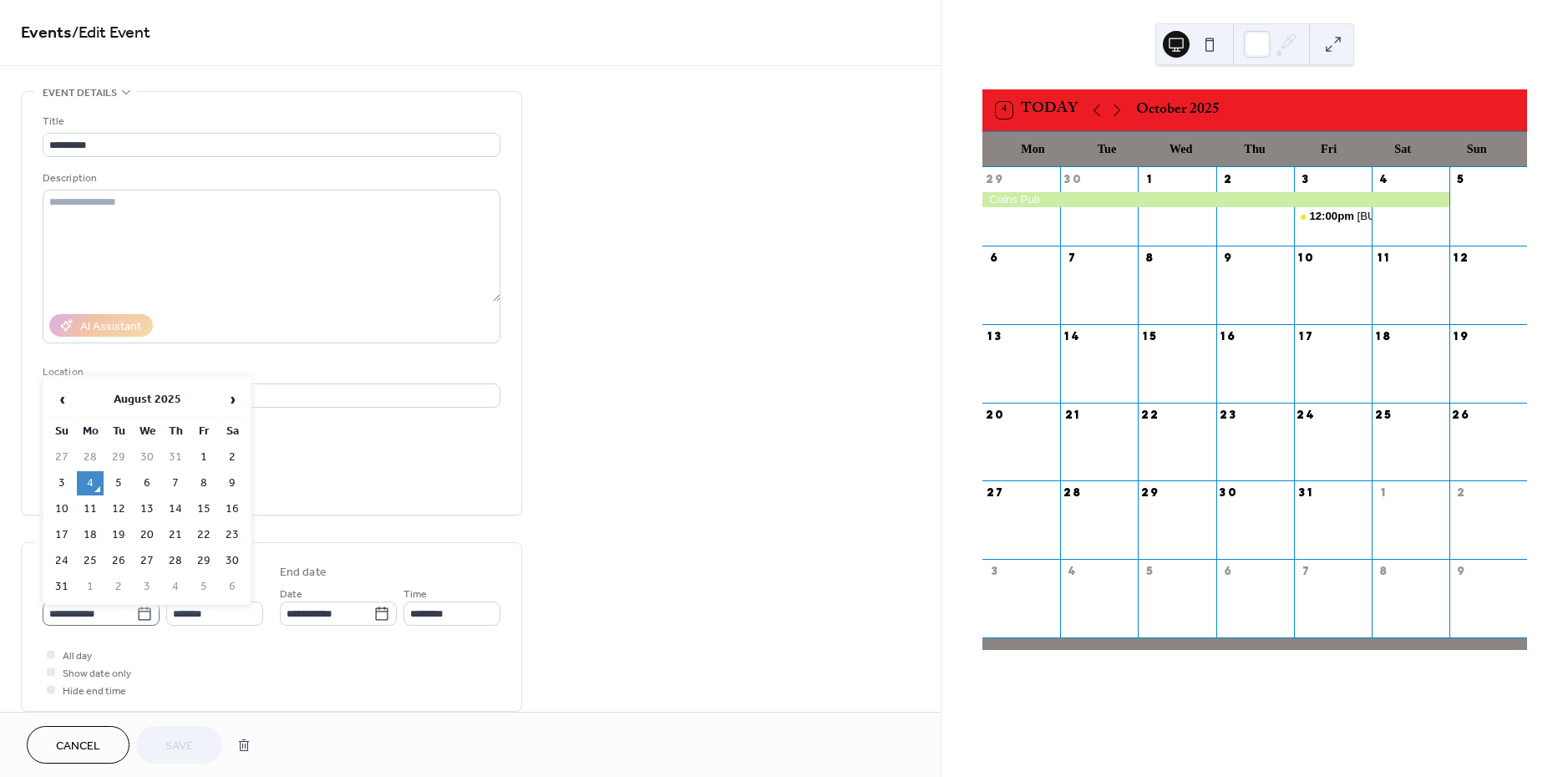 click 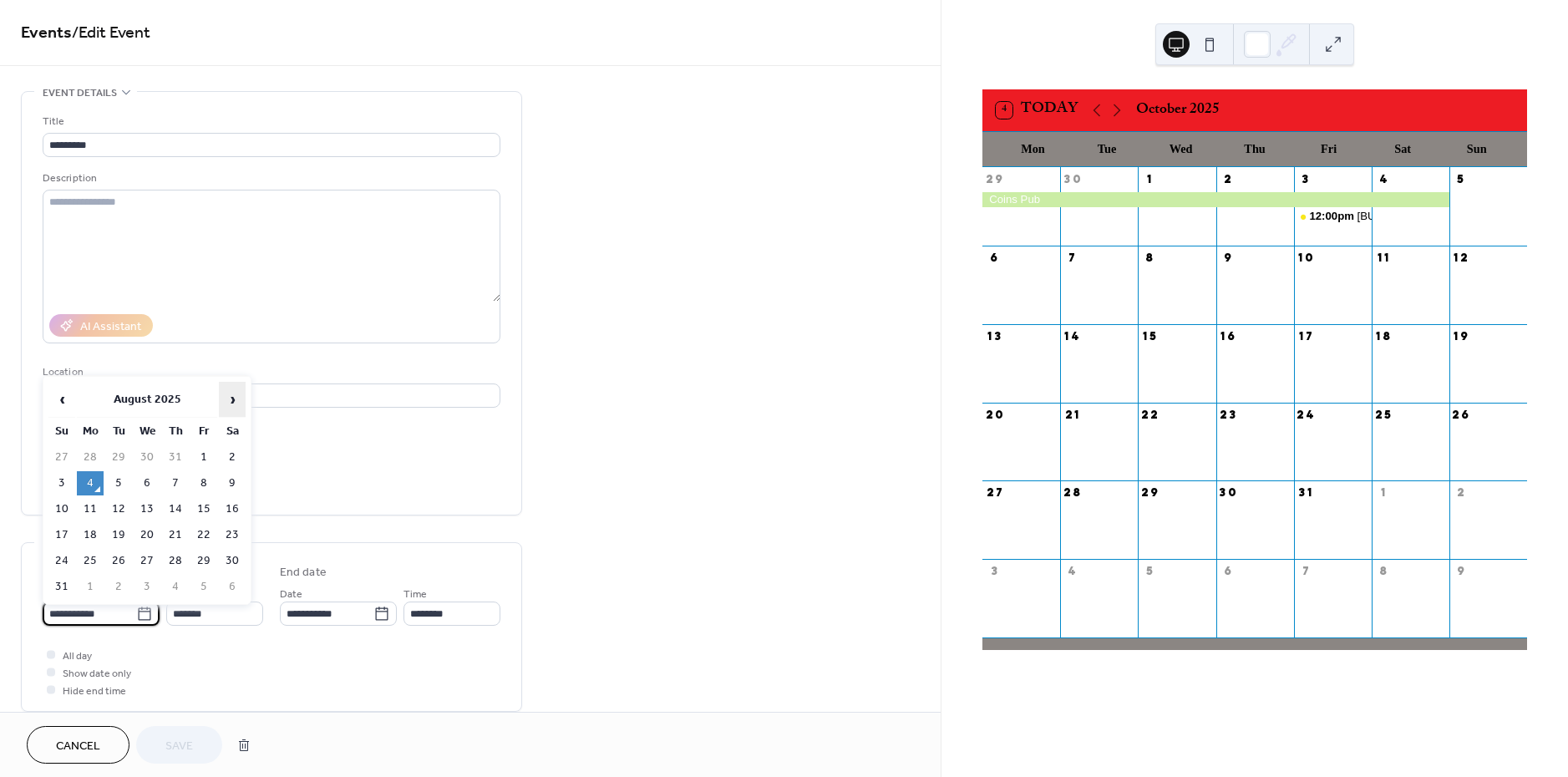 click on "›" at bounding box center [232, 399] 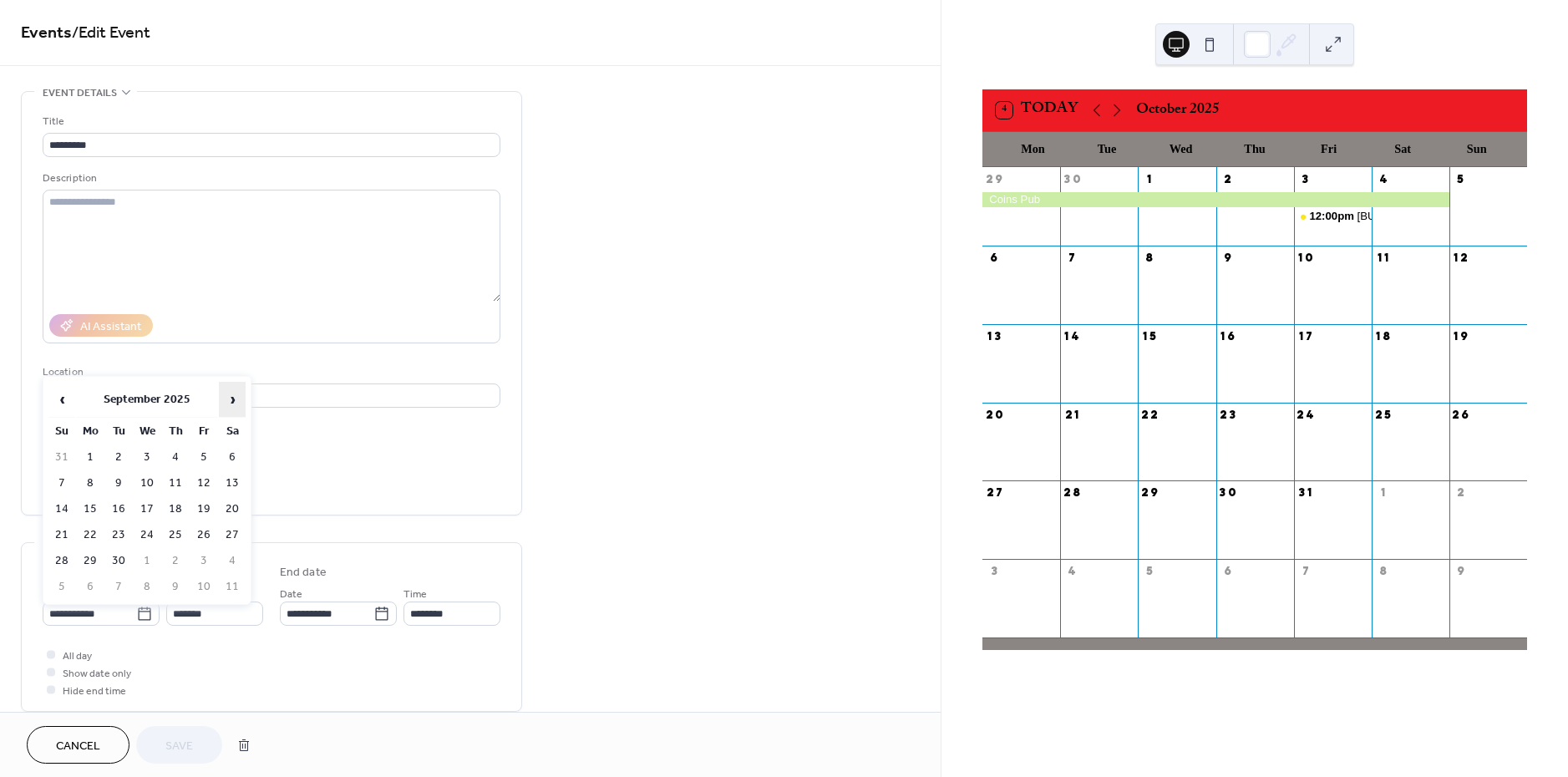 click on "›" at bounding box center (232, 399) 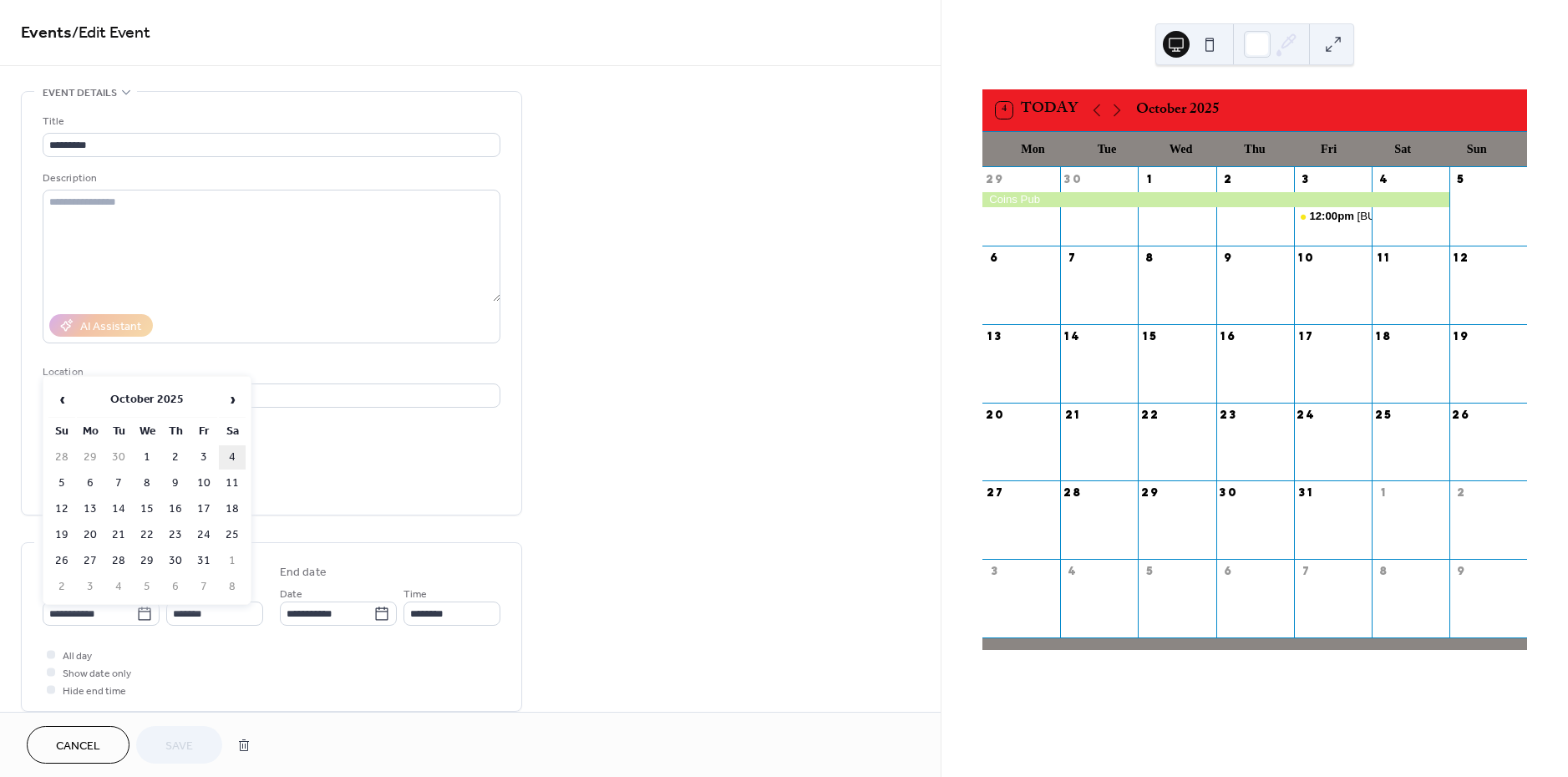 click on "4" at bounding box center [232, 457] 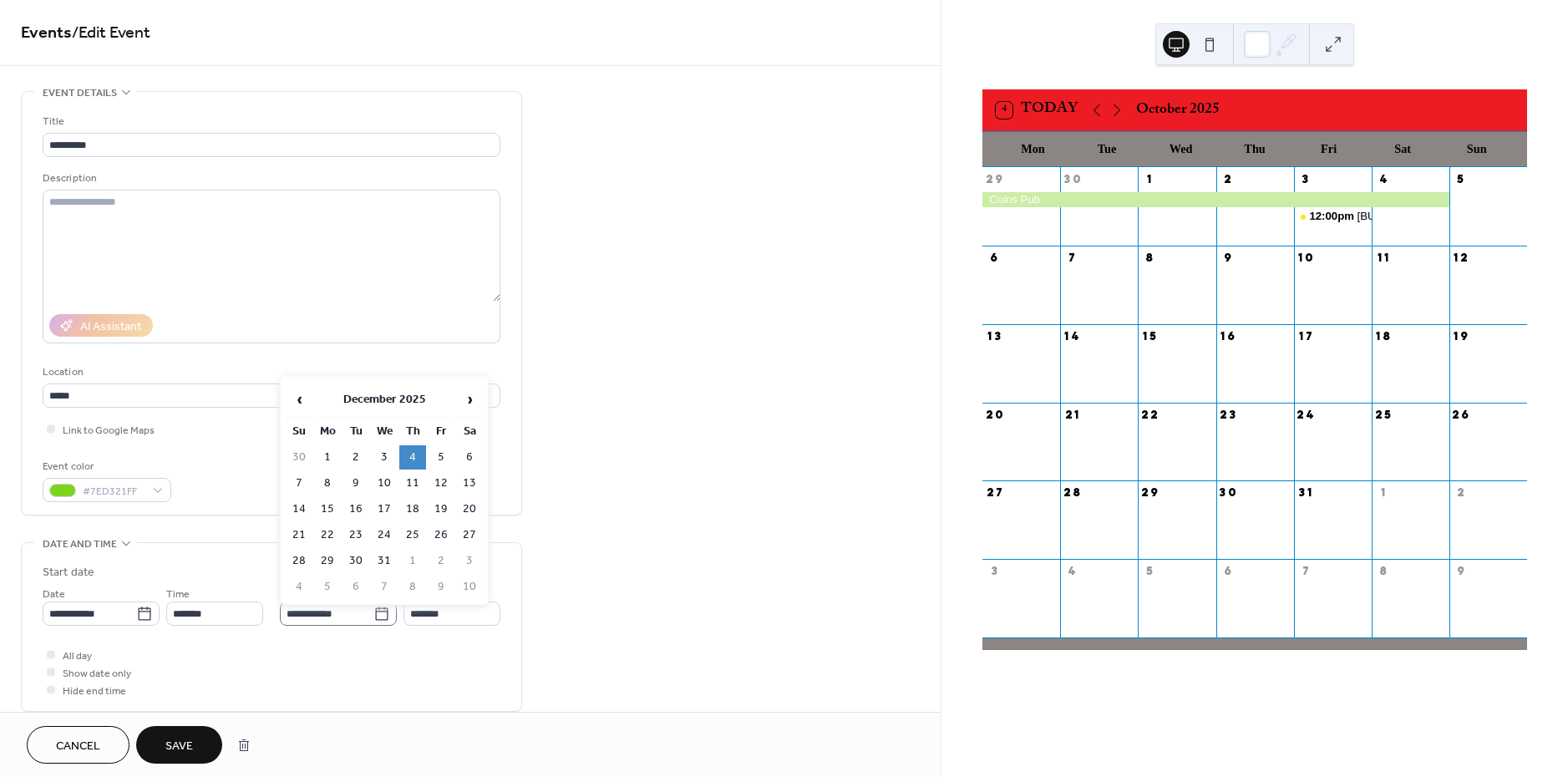 click 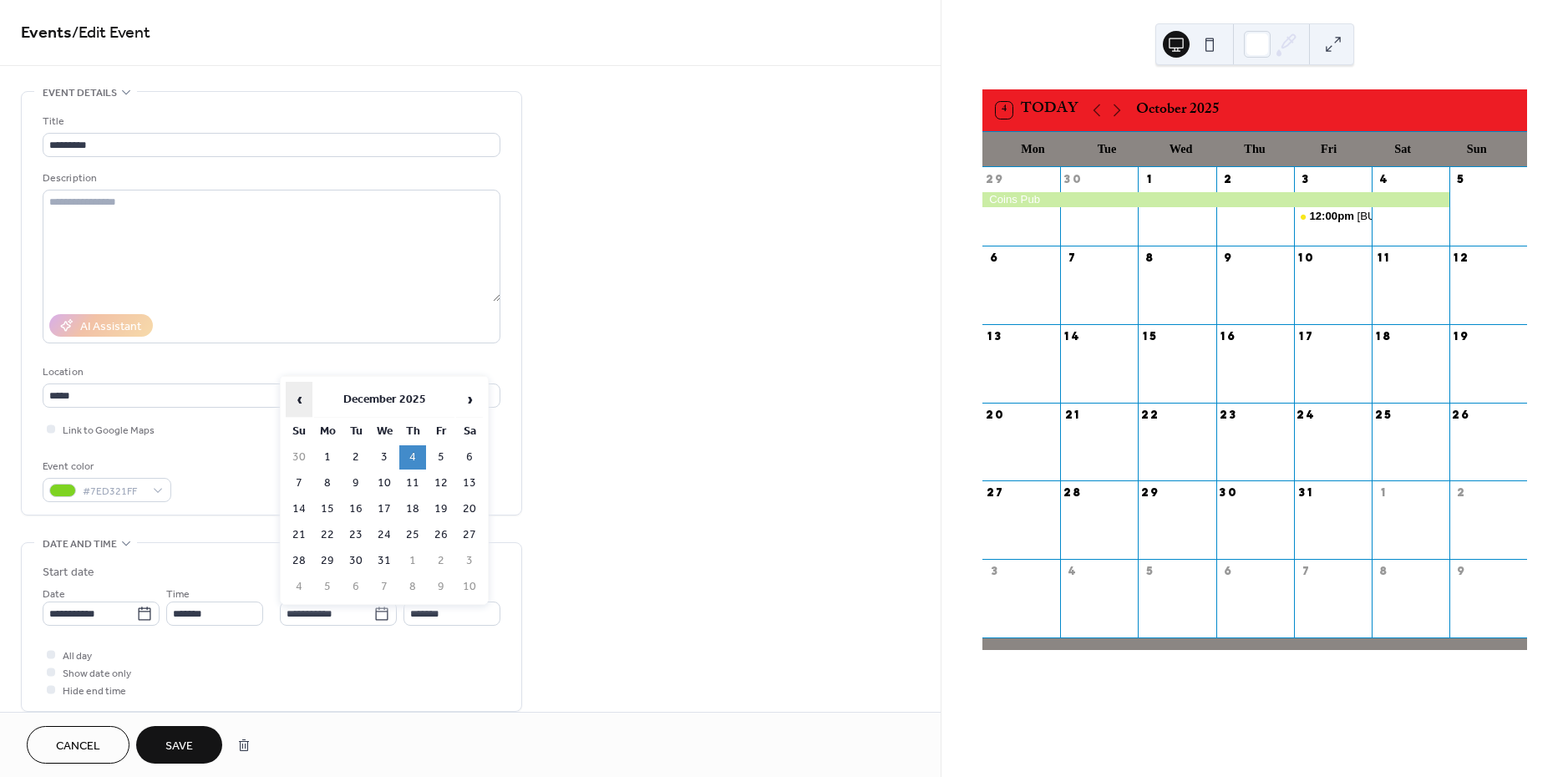 click on "‹" at bounding box center (299, 399) 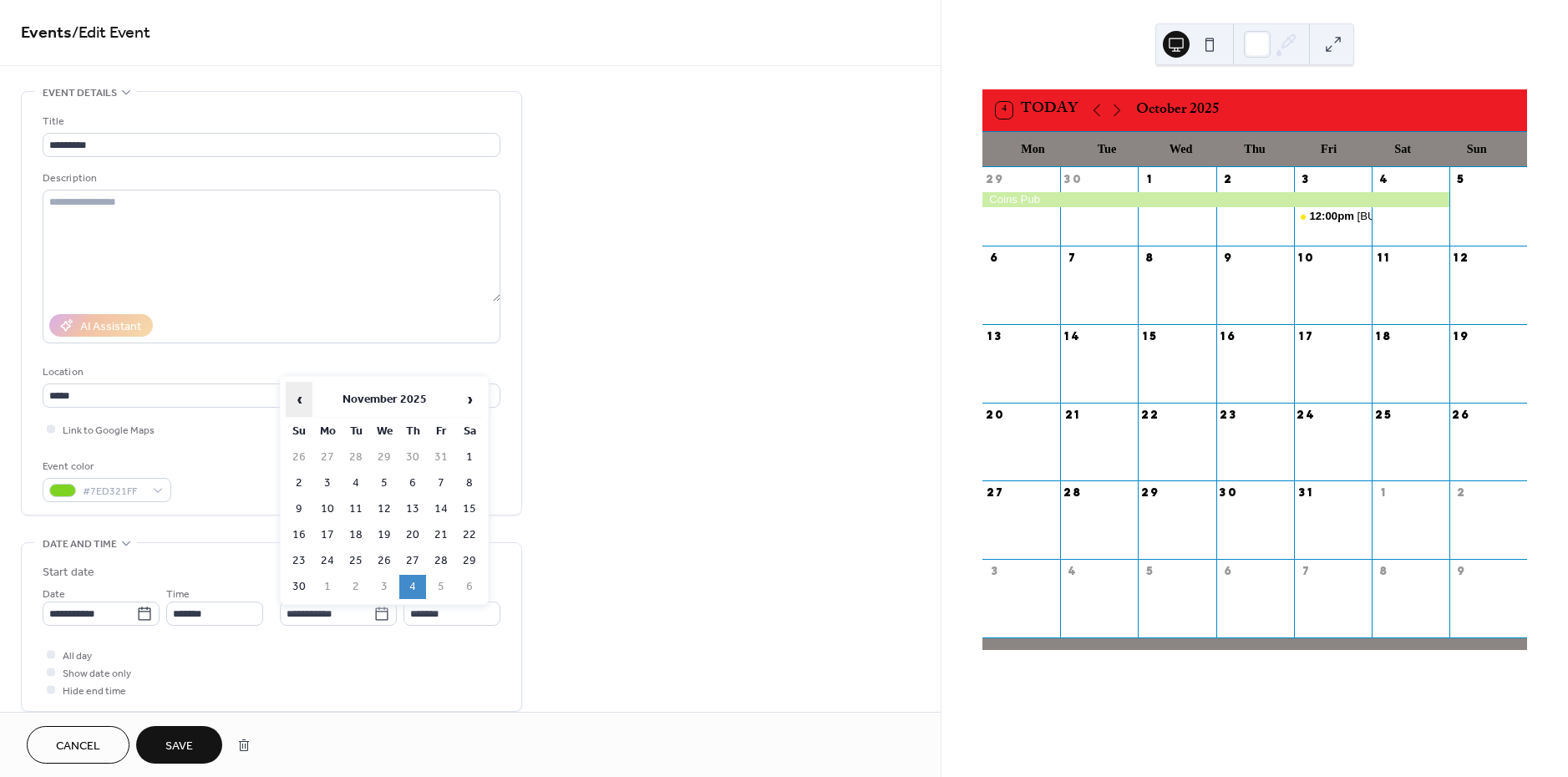 click on "‹" at bounding box center [299, 399] 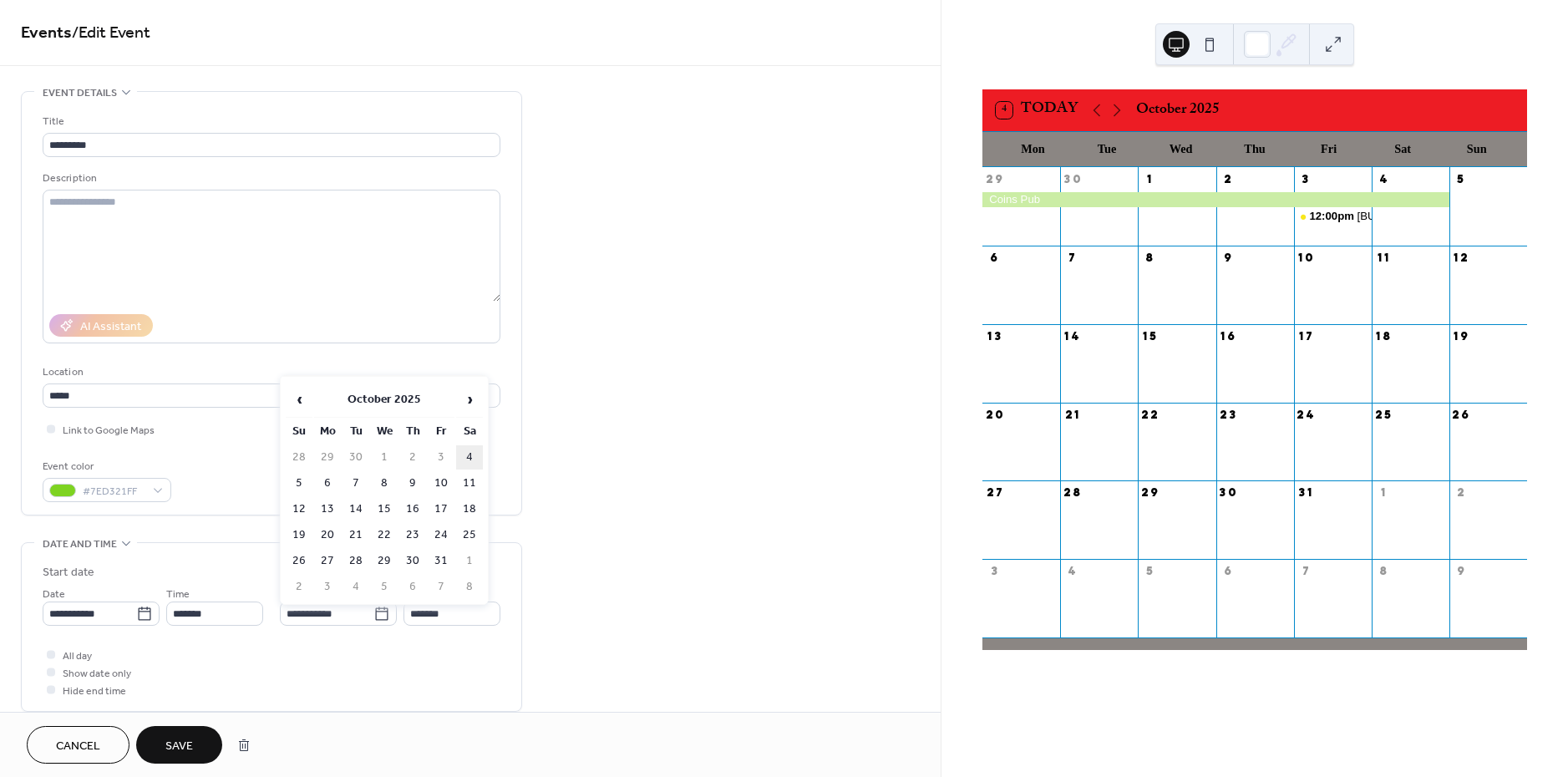 click on "4" at bounding box center (469, 457) 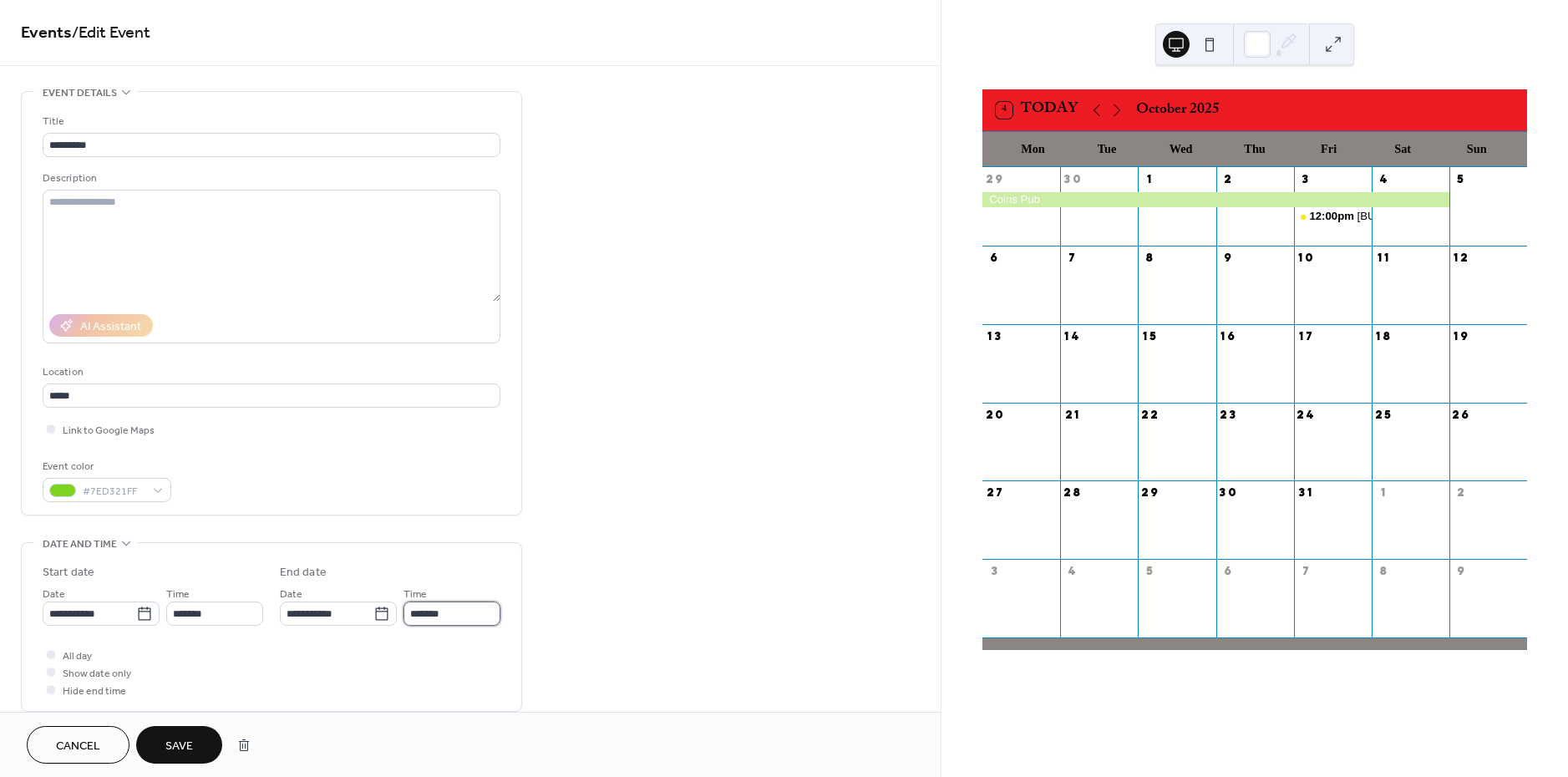 click on "*******" at bounding box center [452, 613] 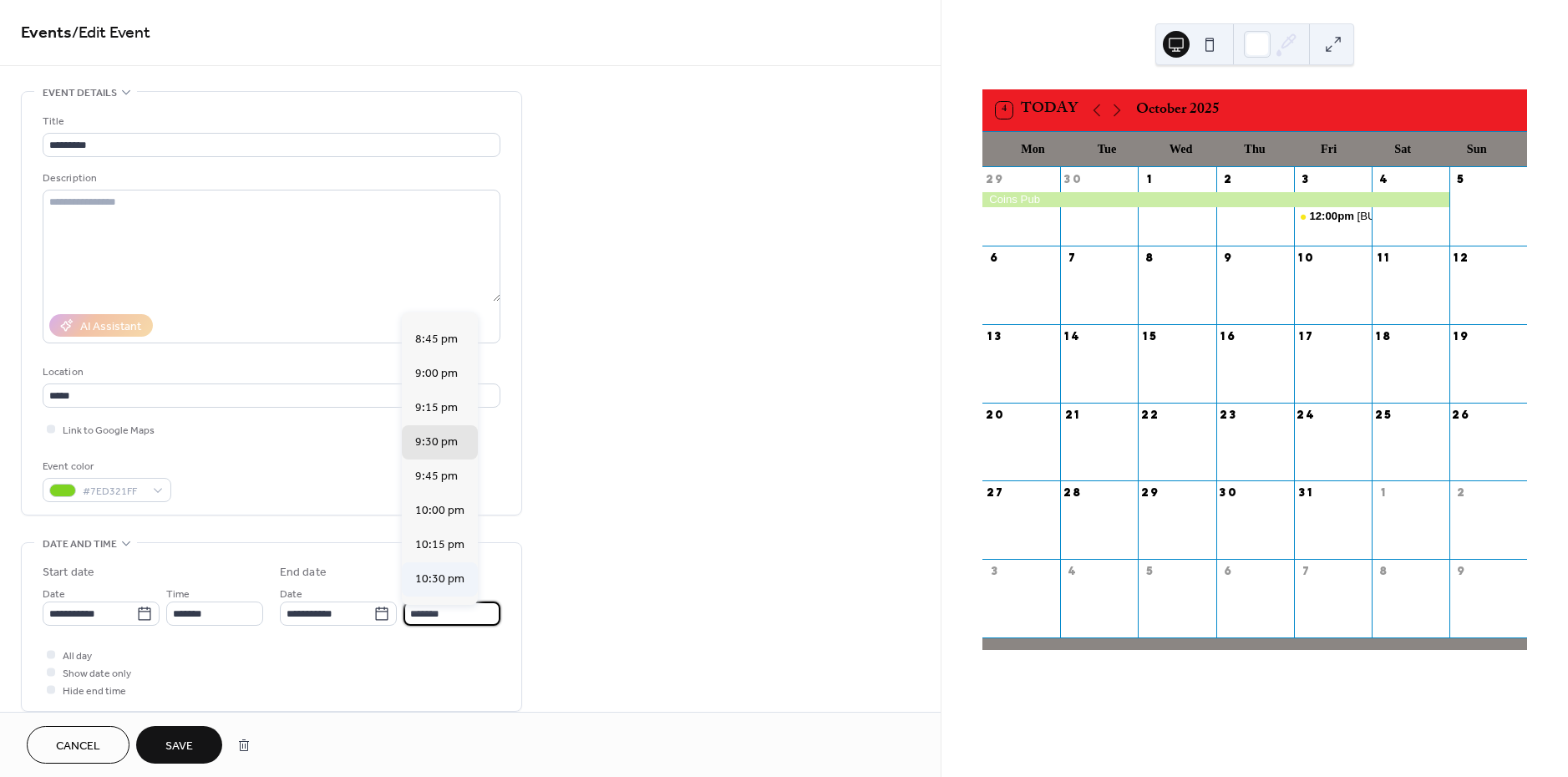 scroll, scrollTop: 135, scrollLeft: 0, axis: vertical 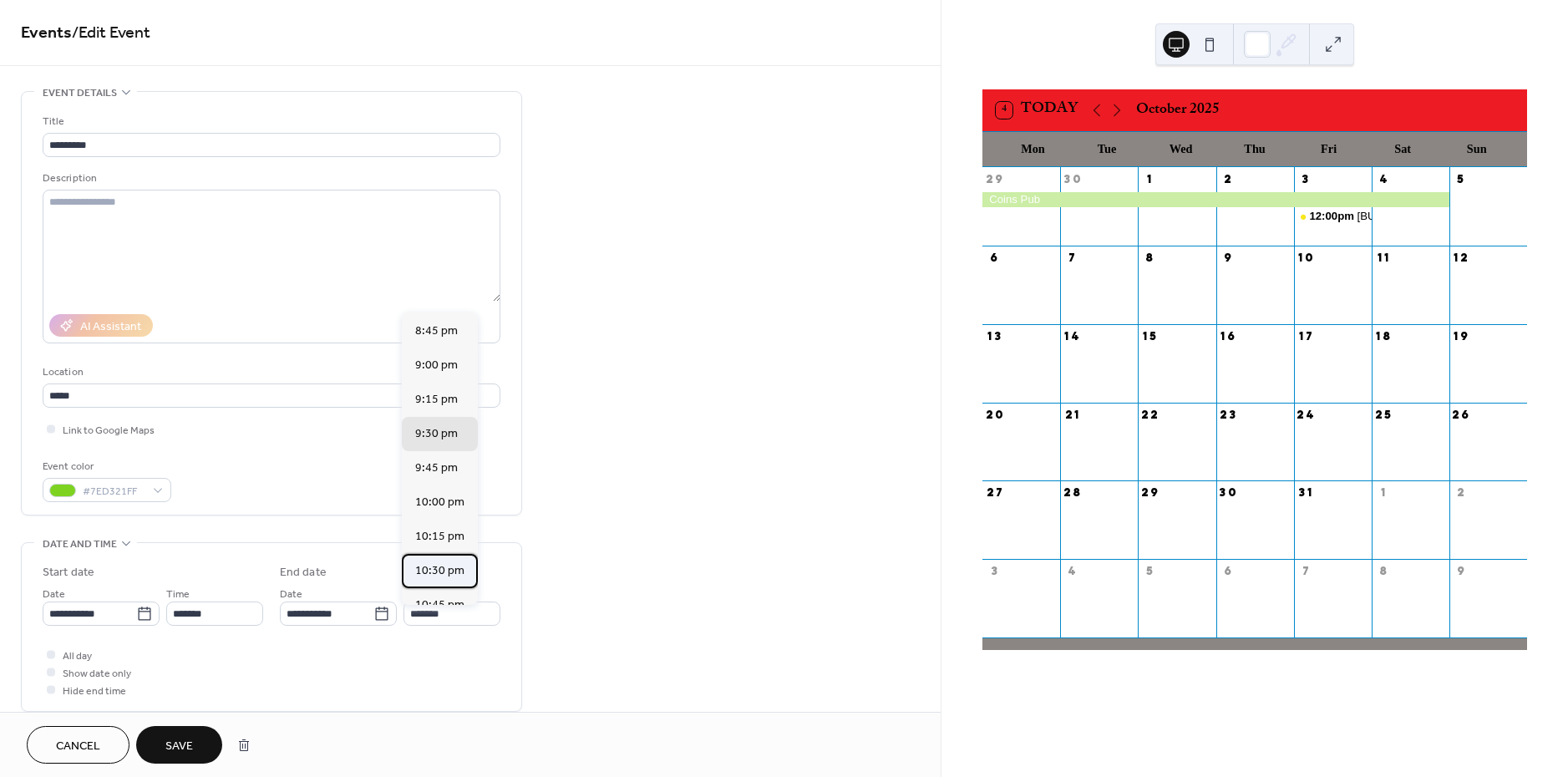click on "10:30 pm" at bounding box center [439, 571] 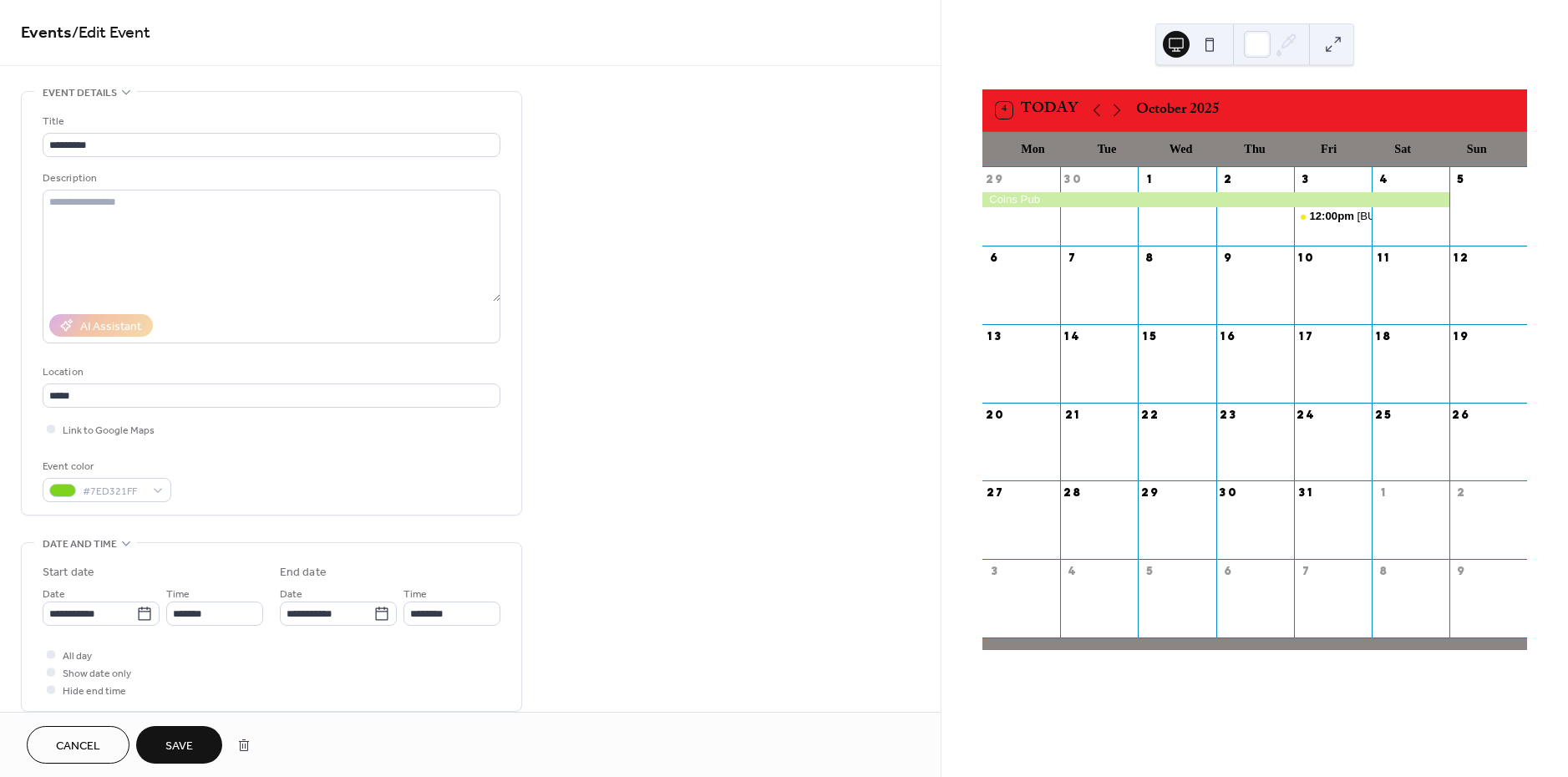 click on "Save" at bounding box center [179, 746] 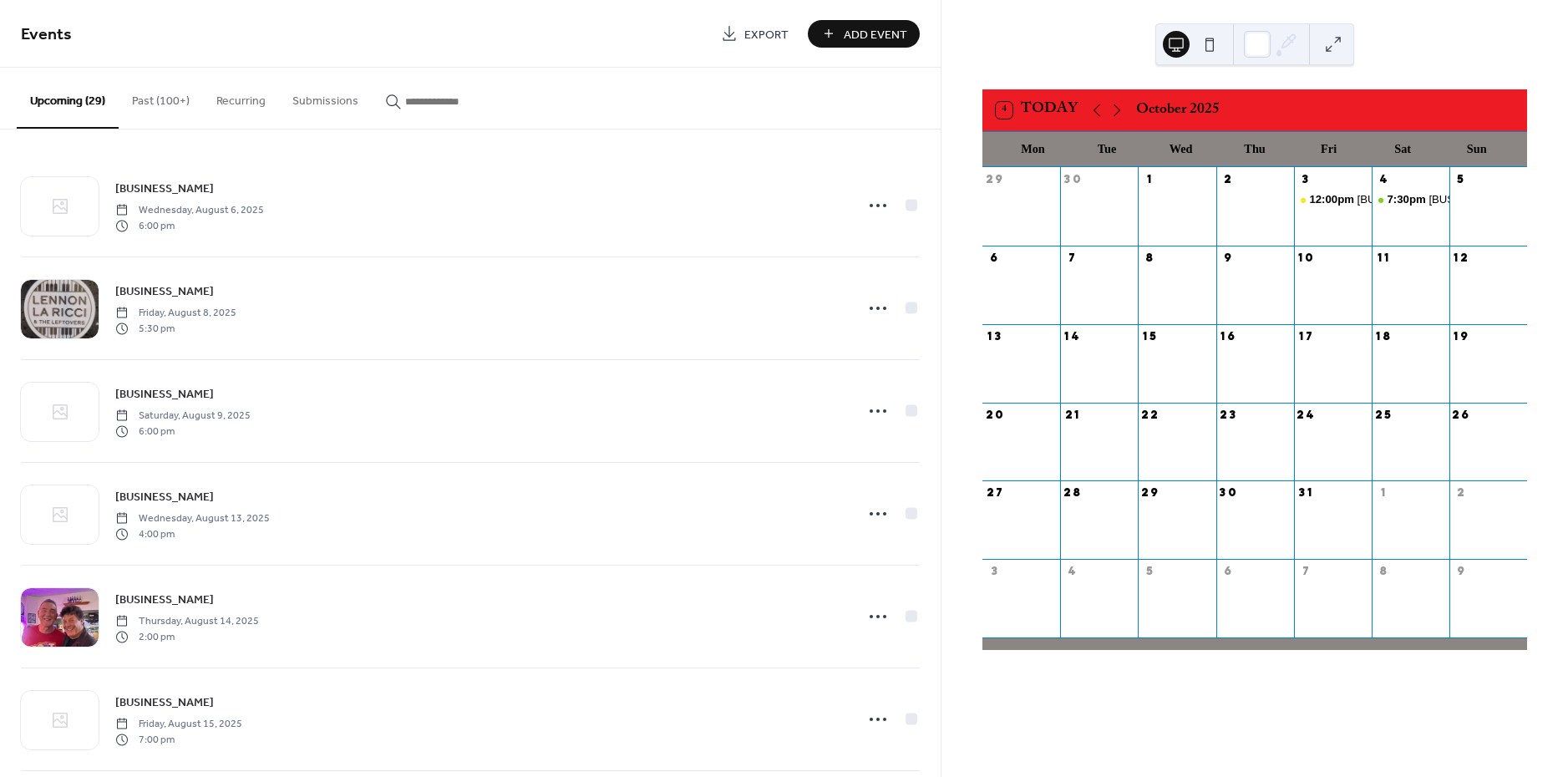 scroll, scrollTop: 8, scrollLeft: 0, axis: vertical 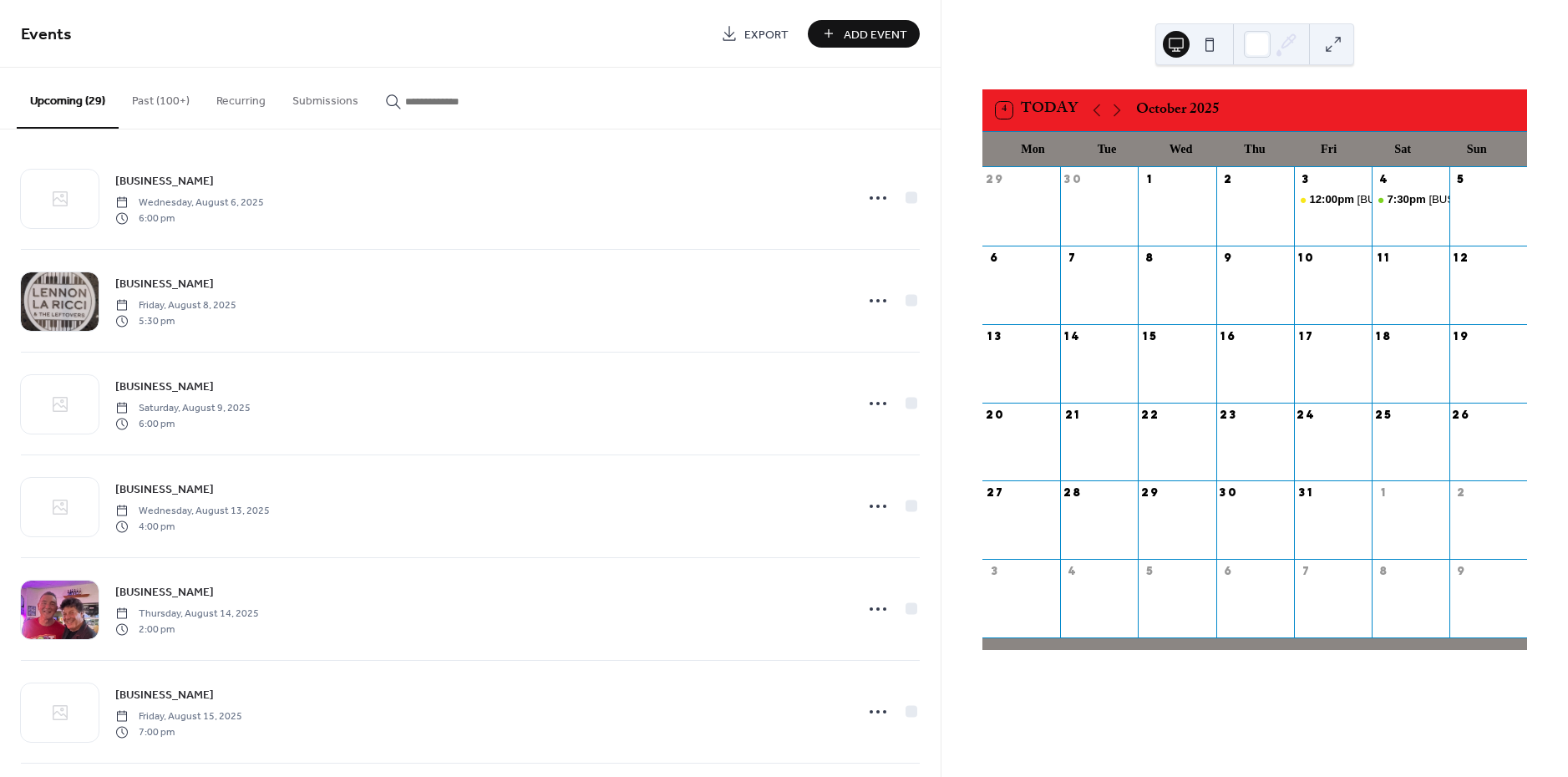 click on "Add Event" at bounding box center (875, 34) 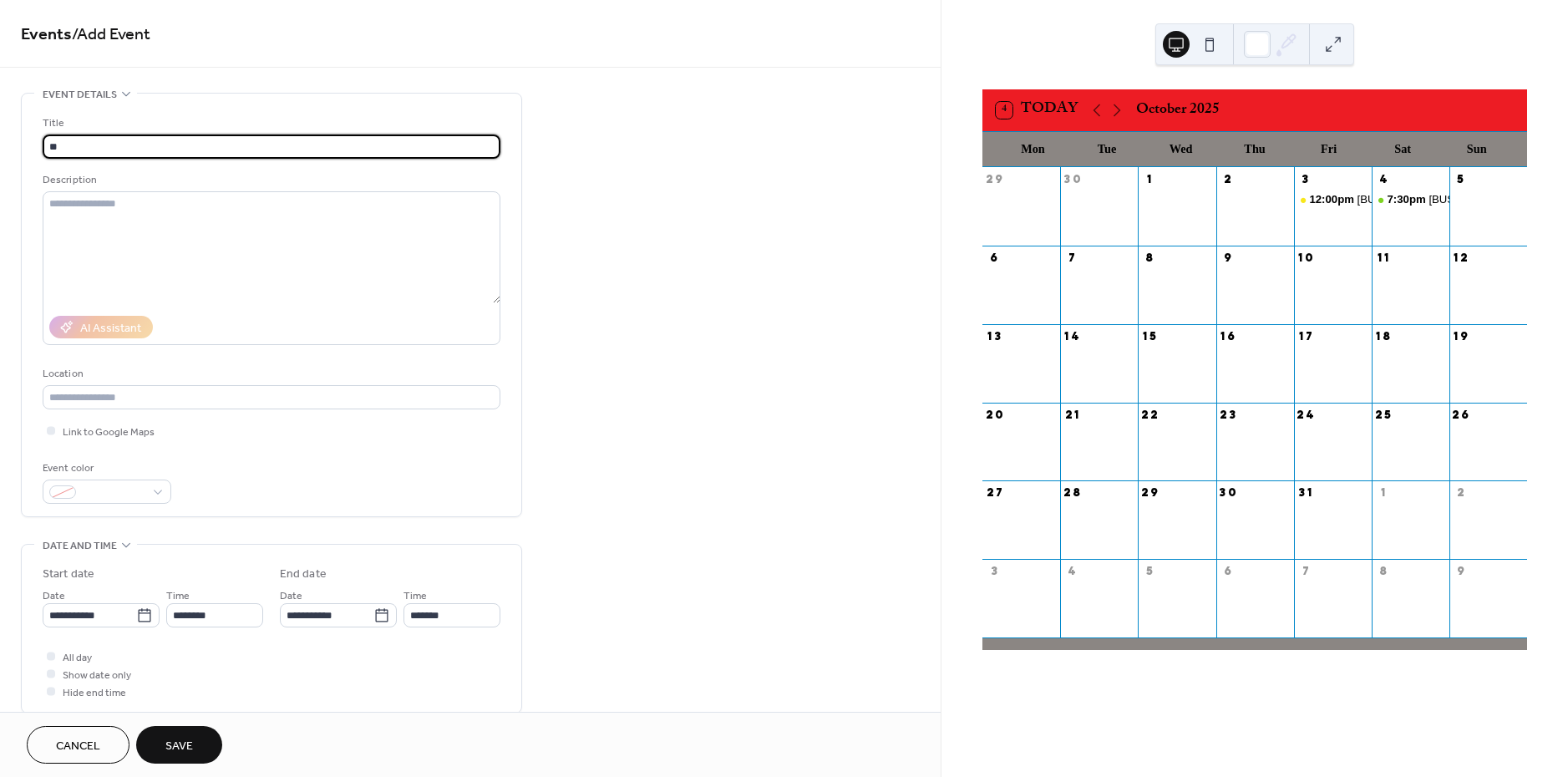 type on "*" 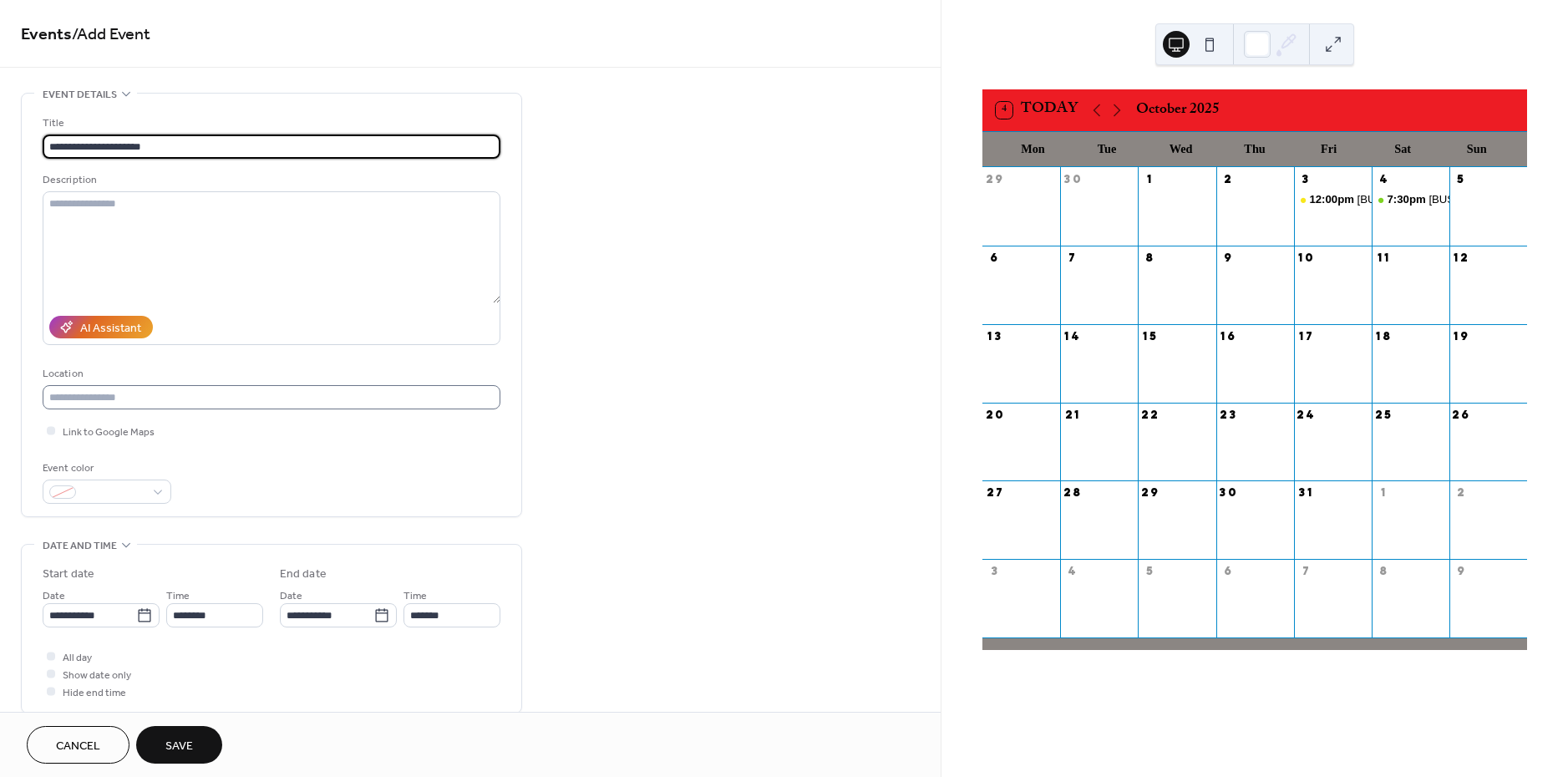 type on "**********" 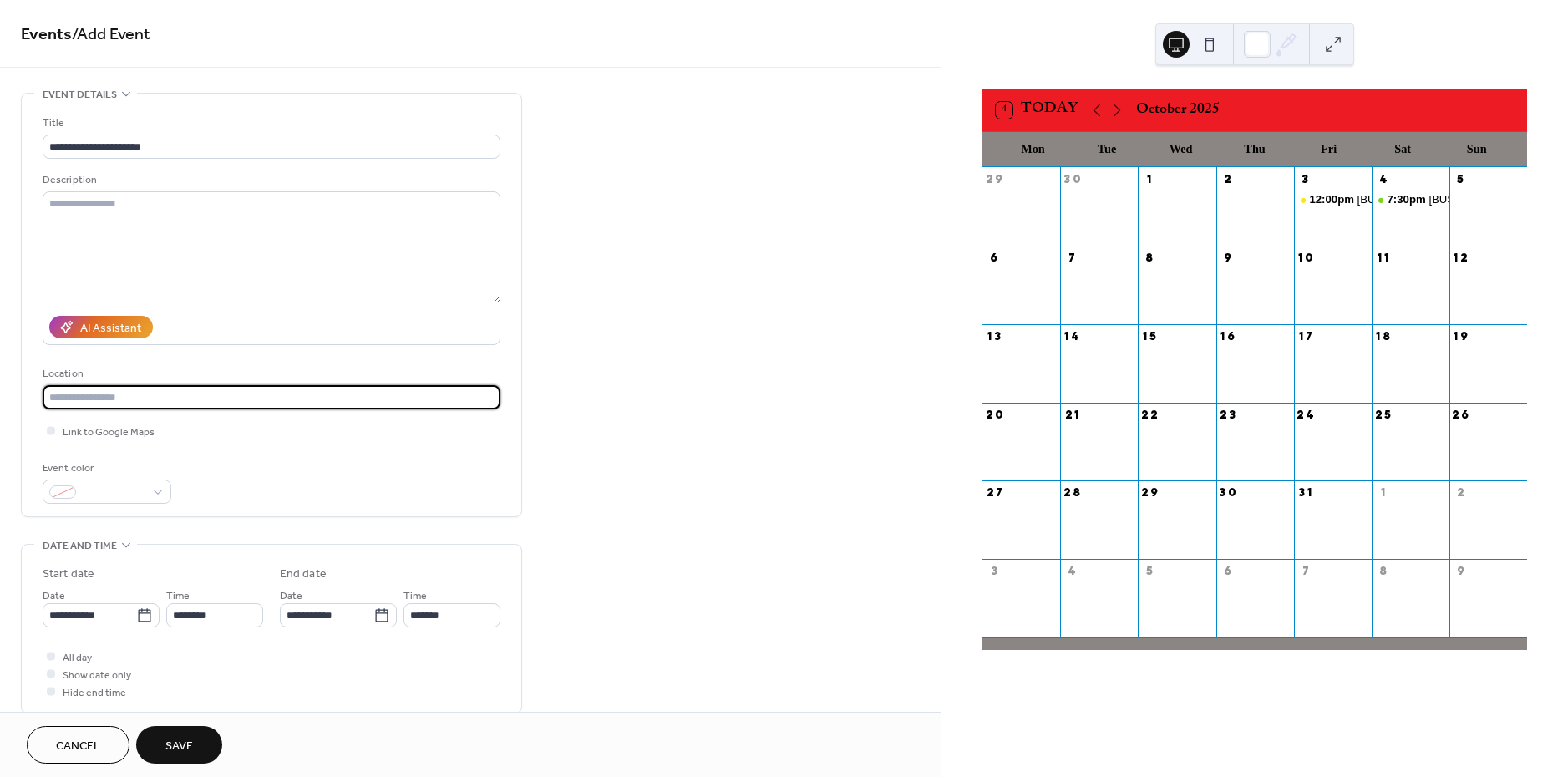 click at bounding box center [271, 397] 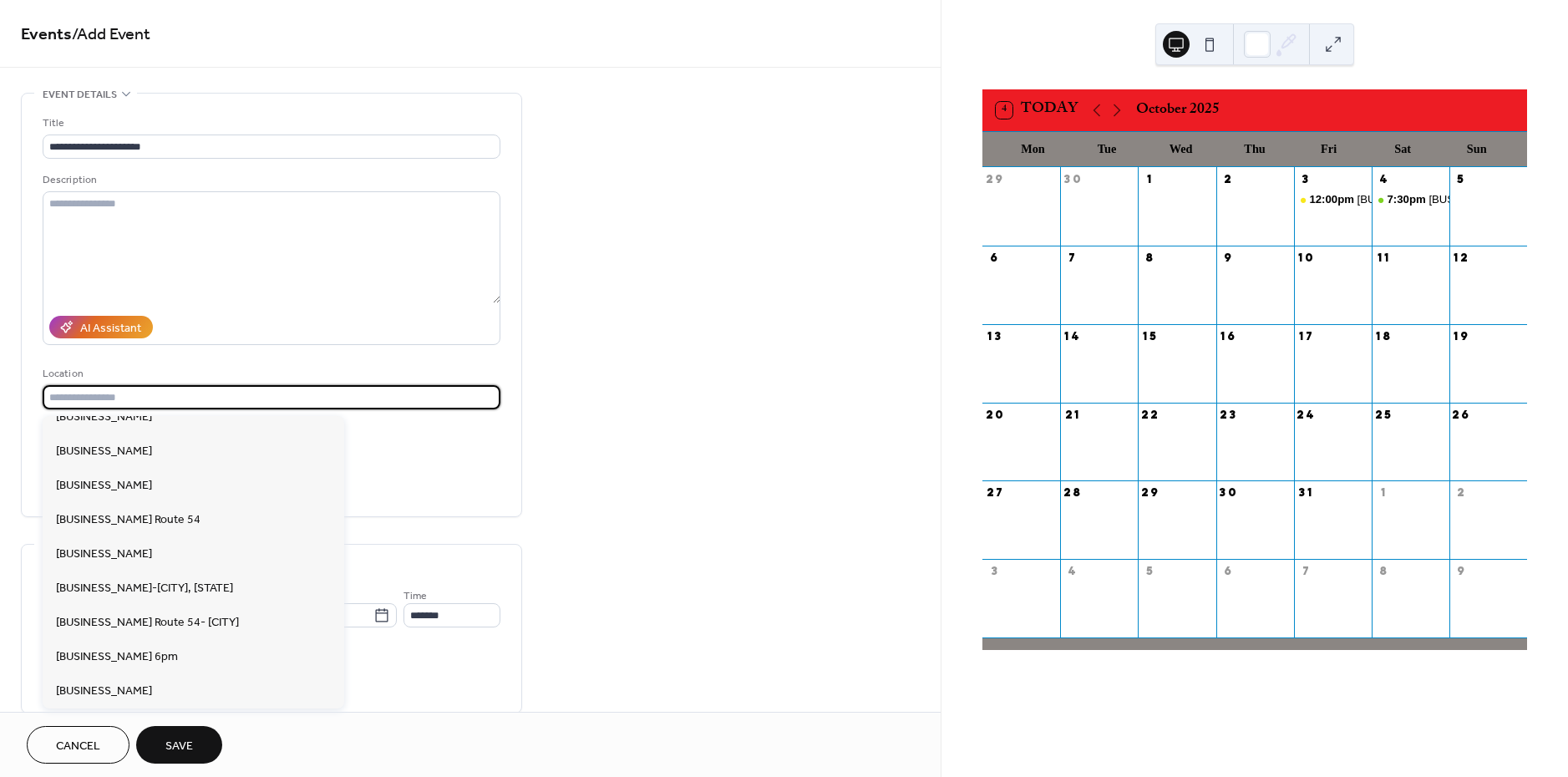 scroll, scrollTop: 358, scrollLeft: 0, axis: vertical 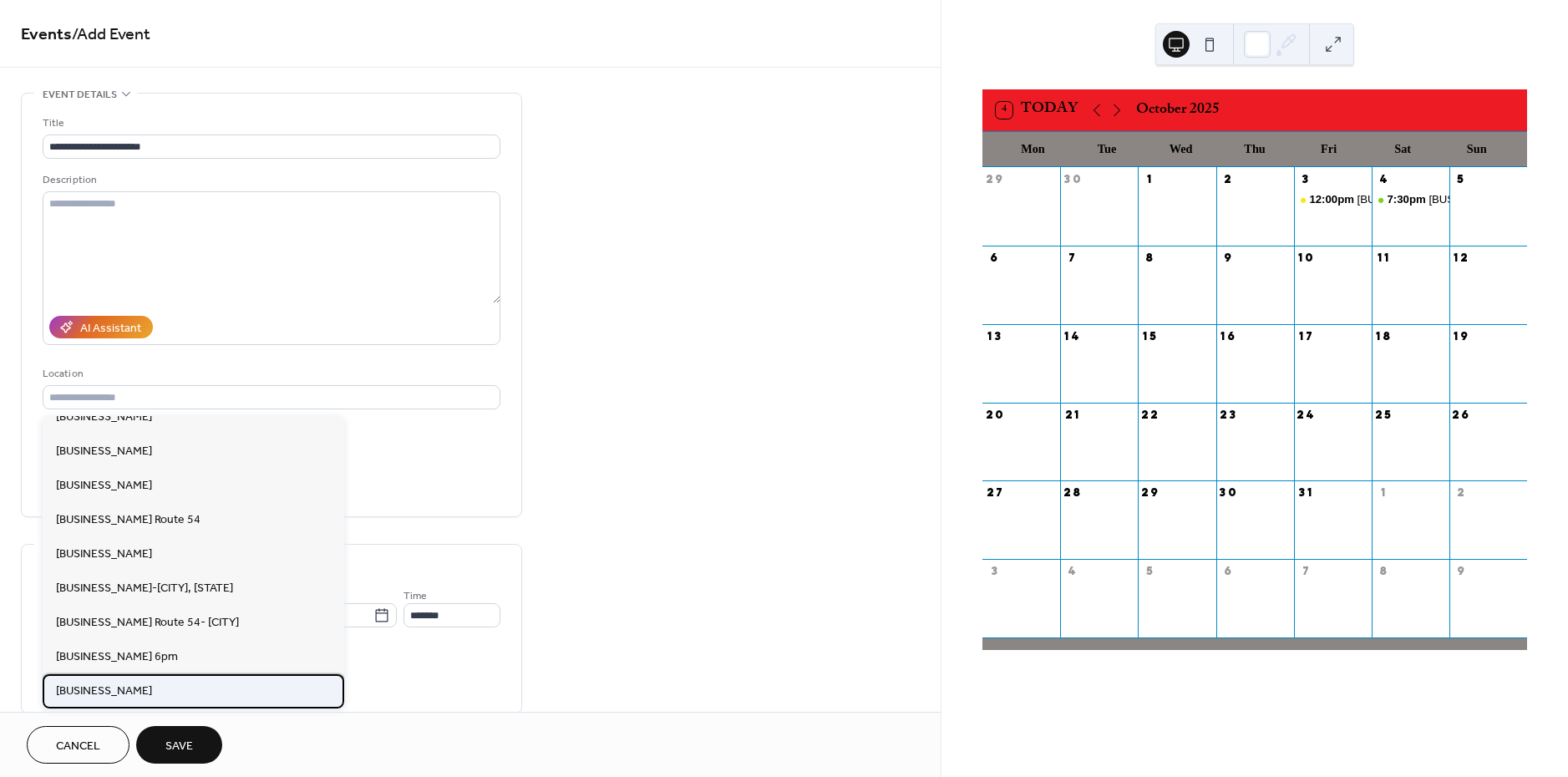 click on "[BUSINESS_NAME]" at bounding box center [104, 691] 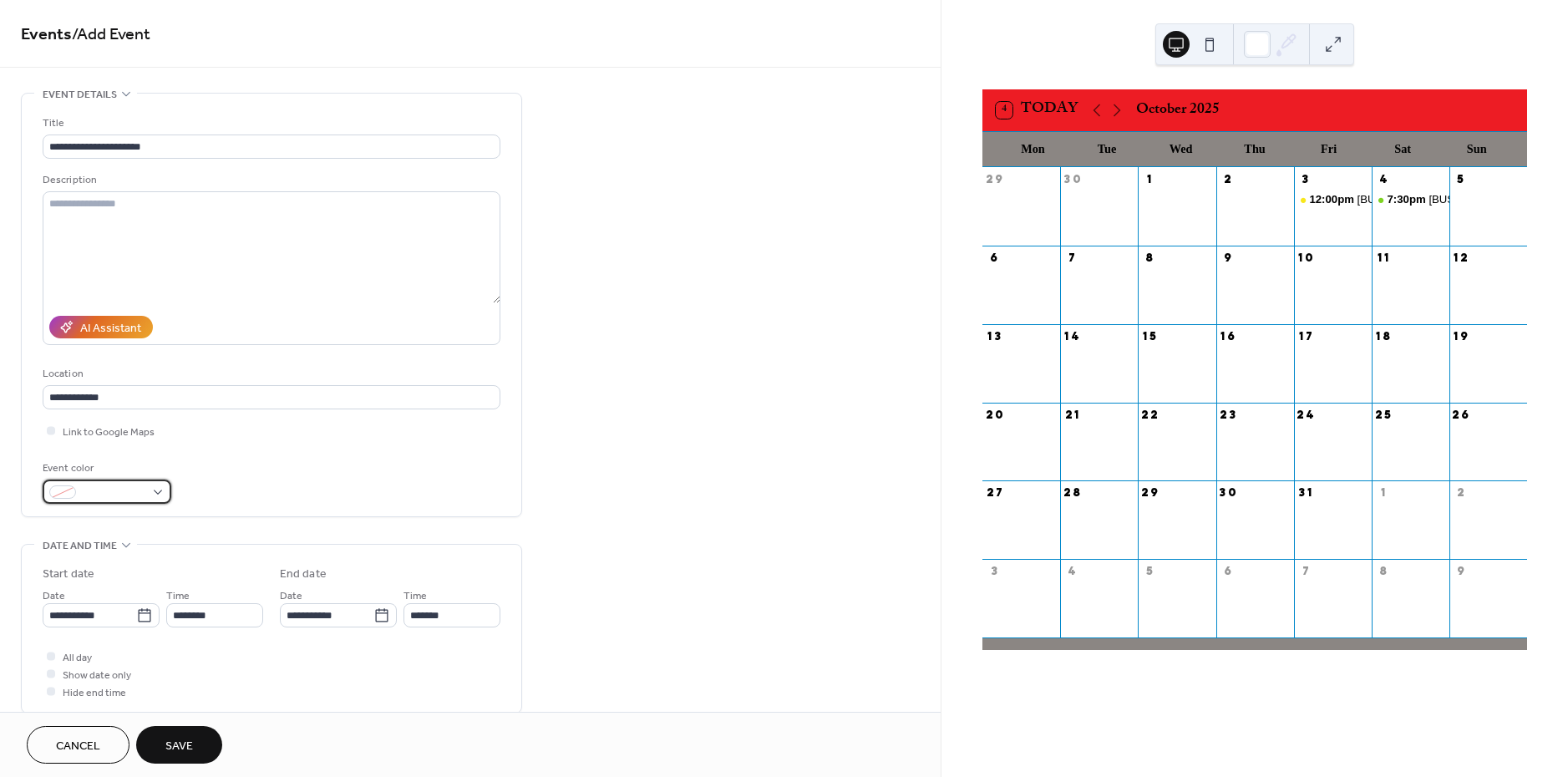 click at bounding box center (114, 493) 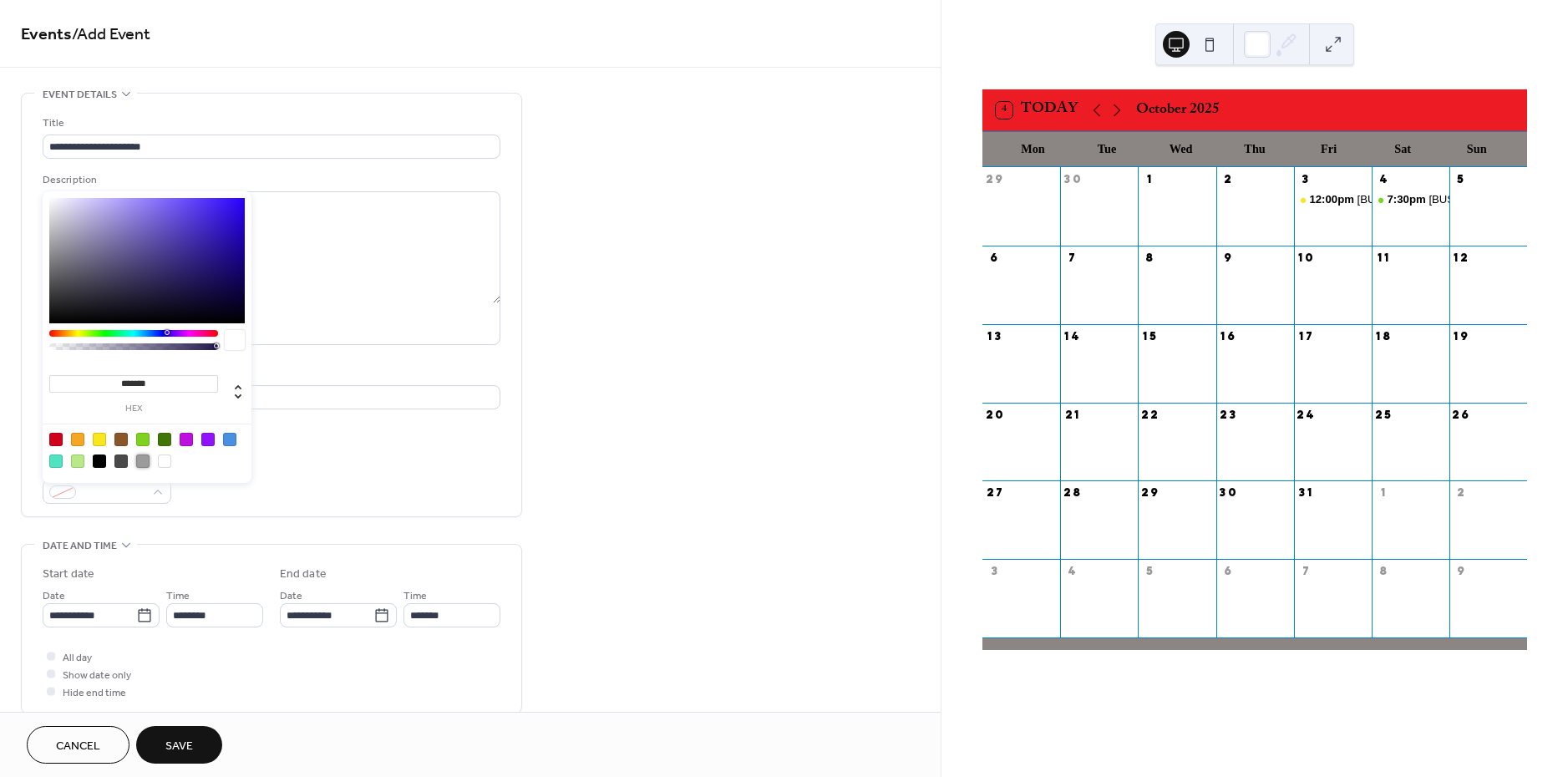 click at bounding box center (143, 461) 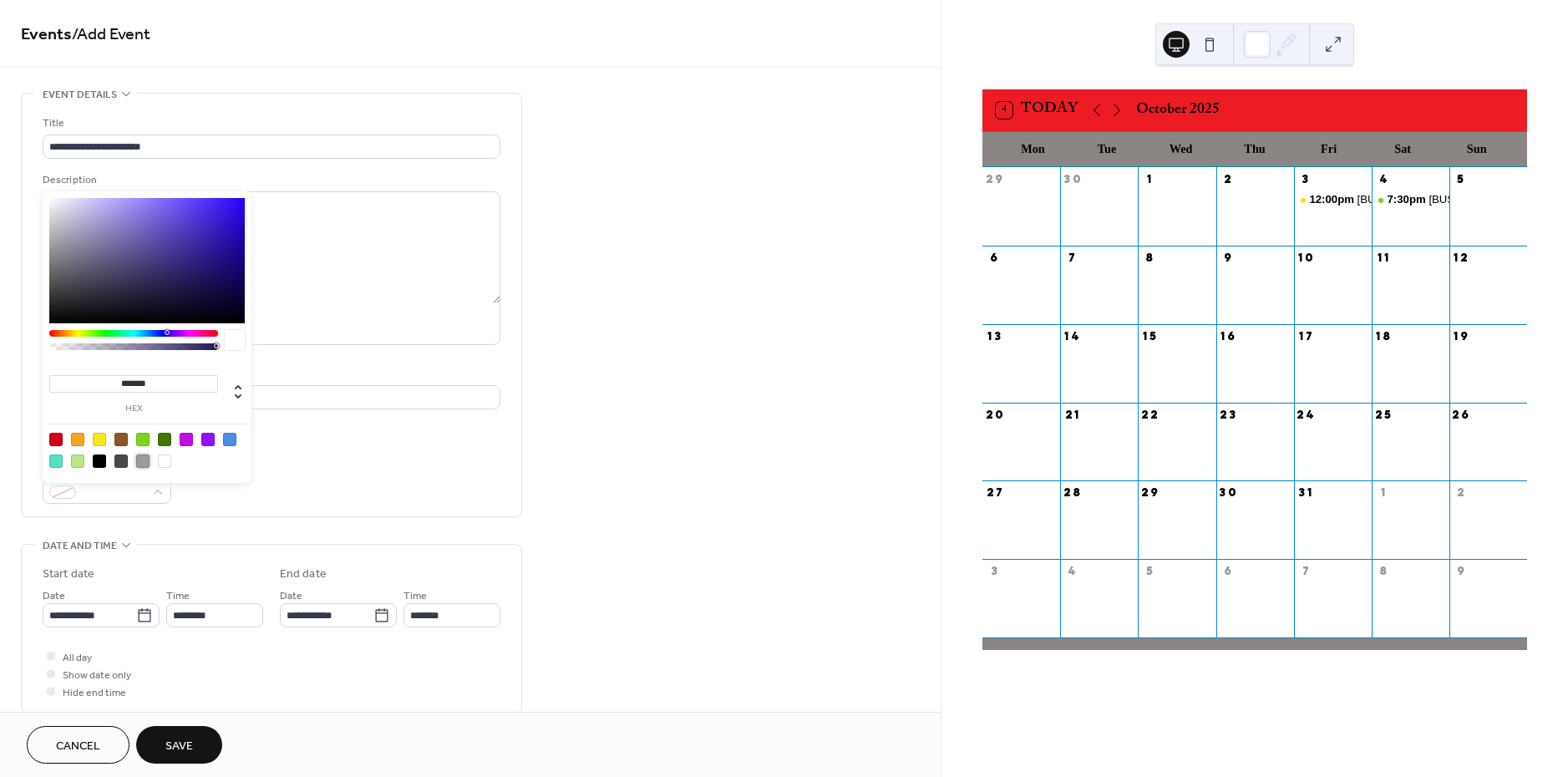 type on "*******" 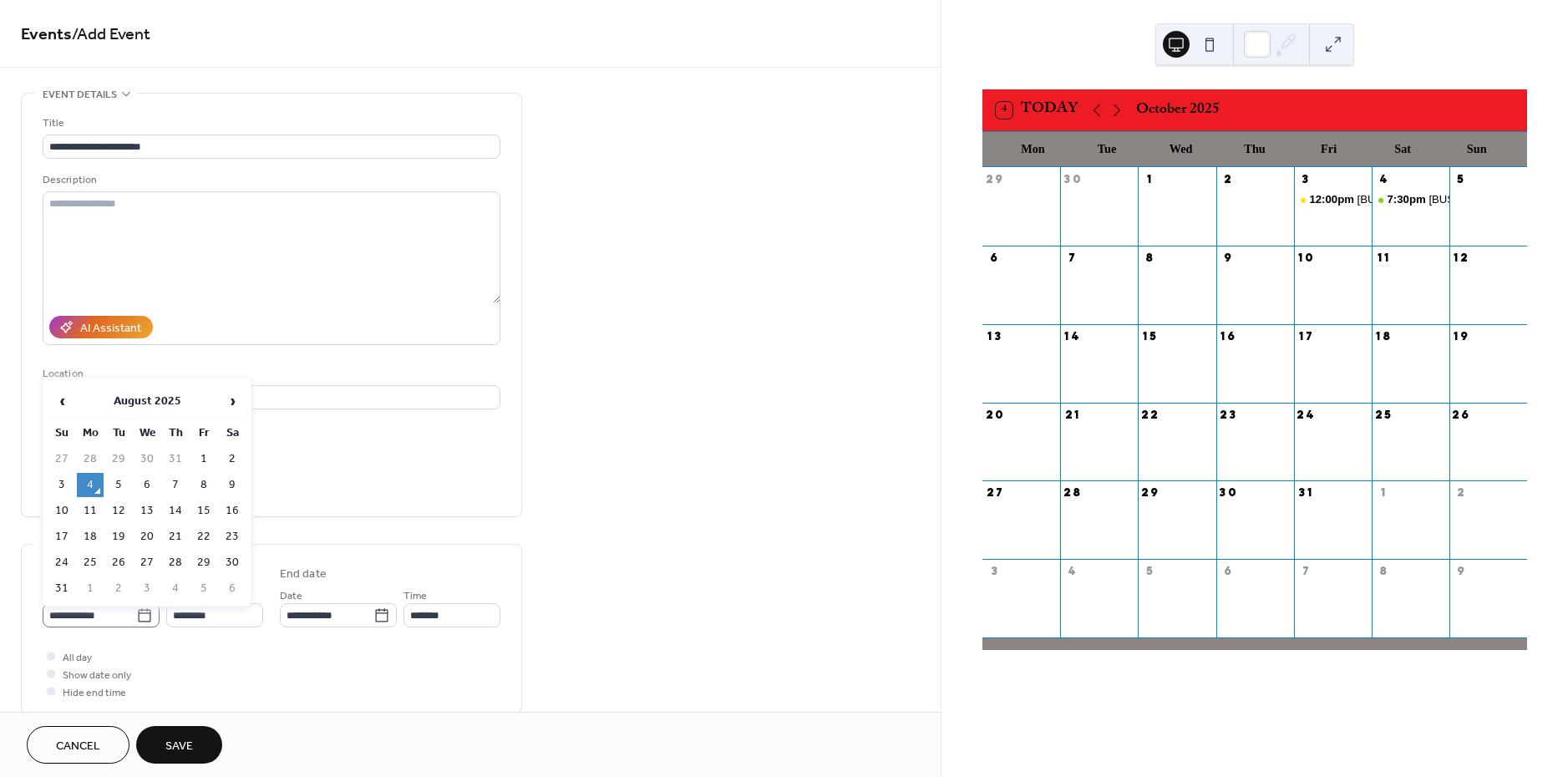 click 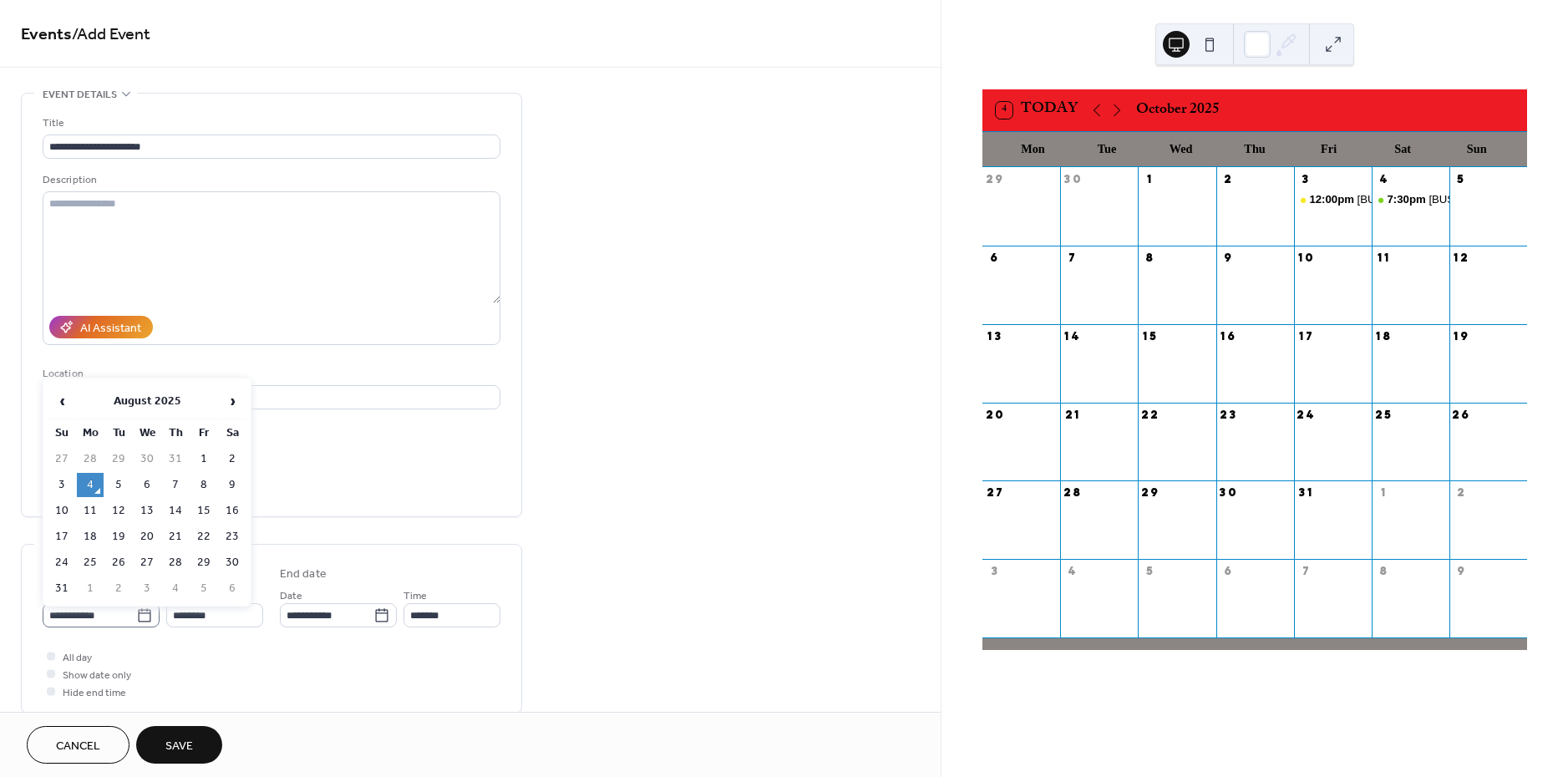 click on "**********" at bounding box center (89, 615) 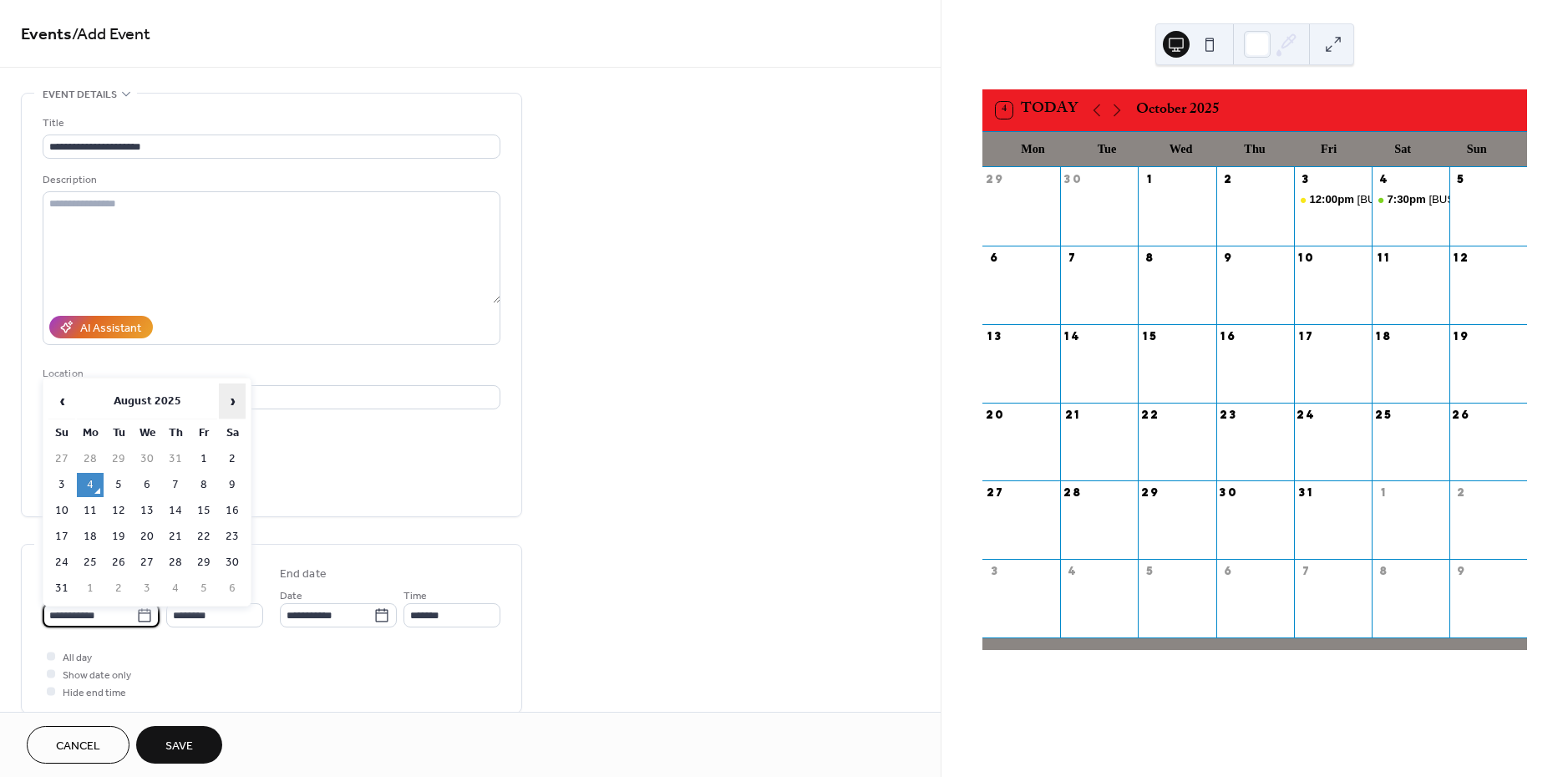 click on "›" at bounding box center [232, 401] 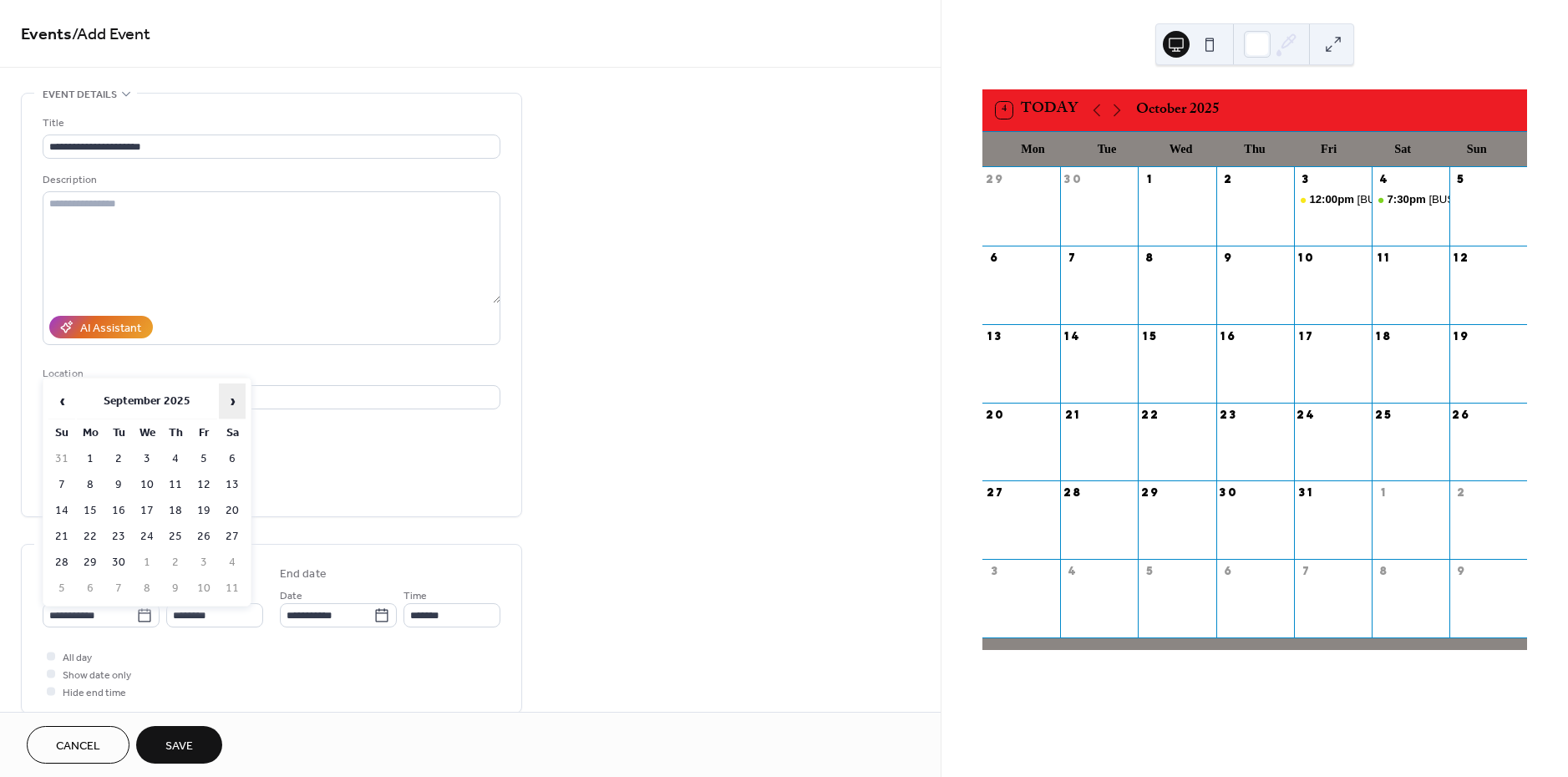 click on "›" at bounding box center [232, 401] 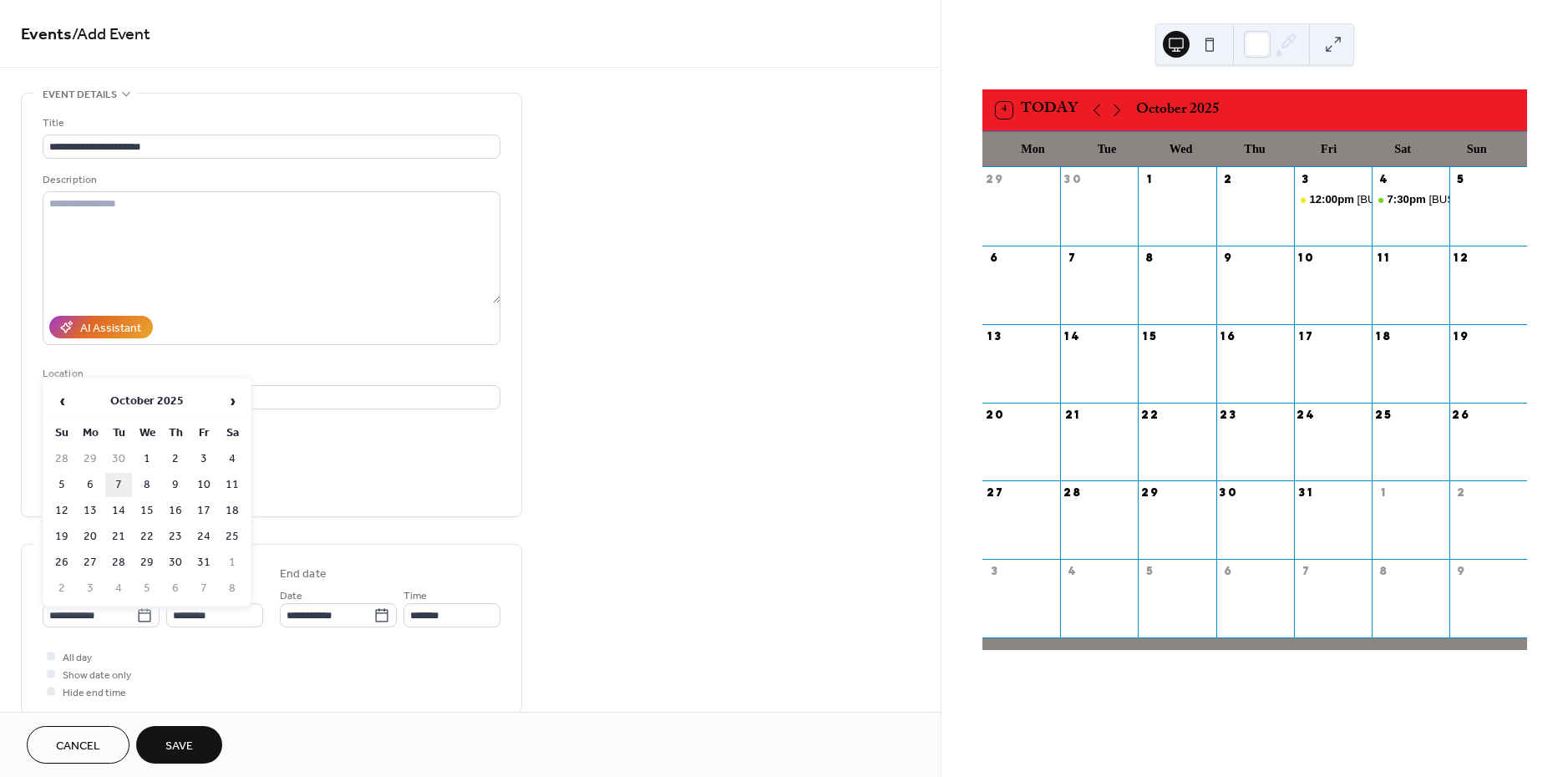 click on "7" at bounding box center (119, 485) 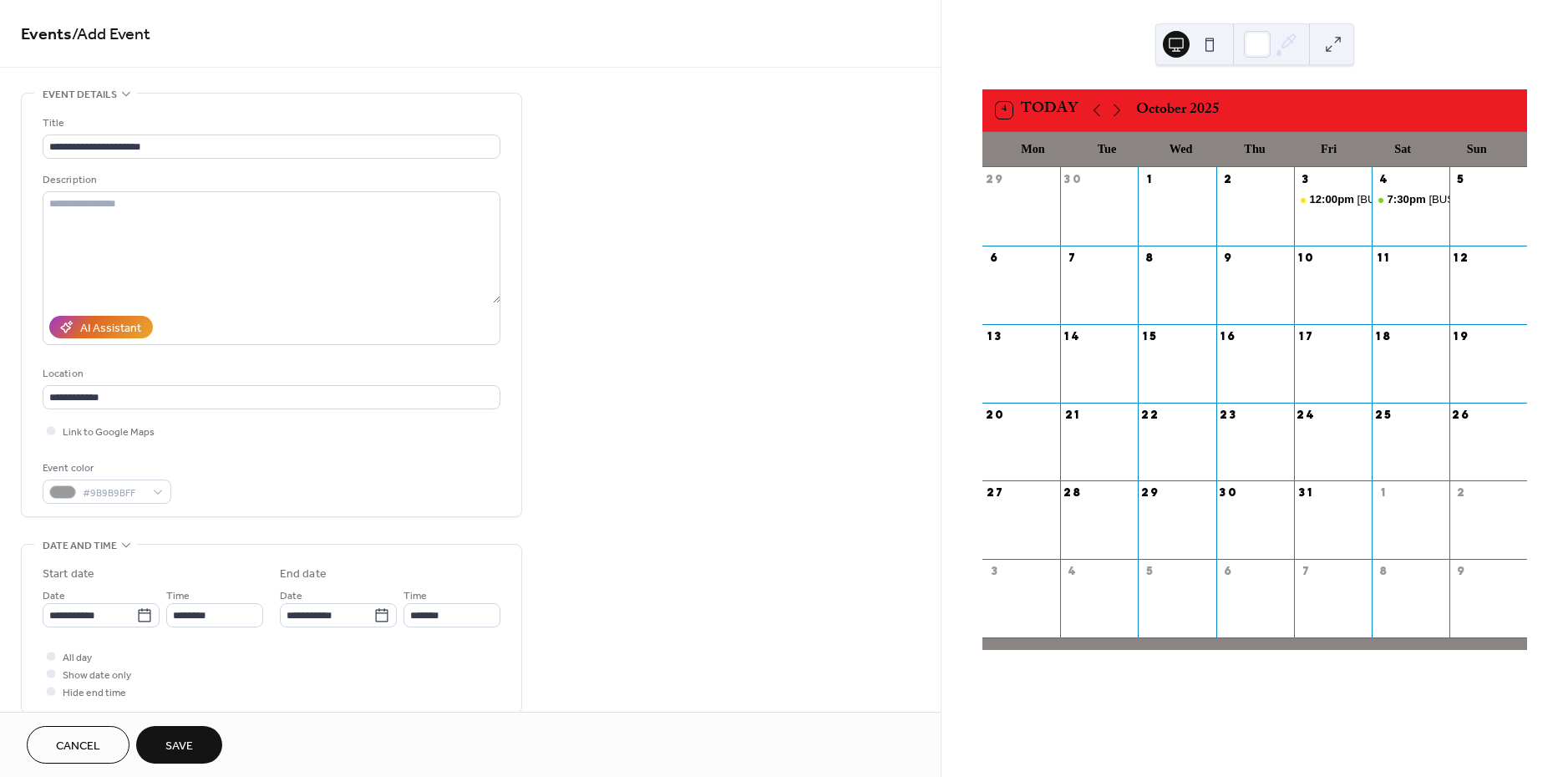 type on "**********" 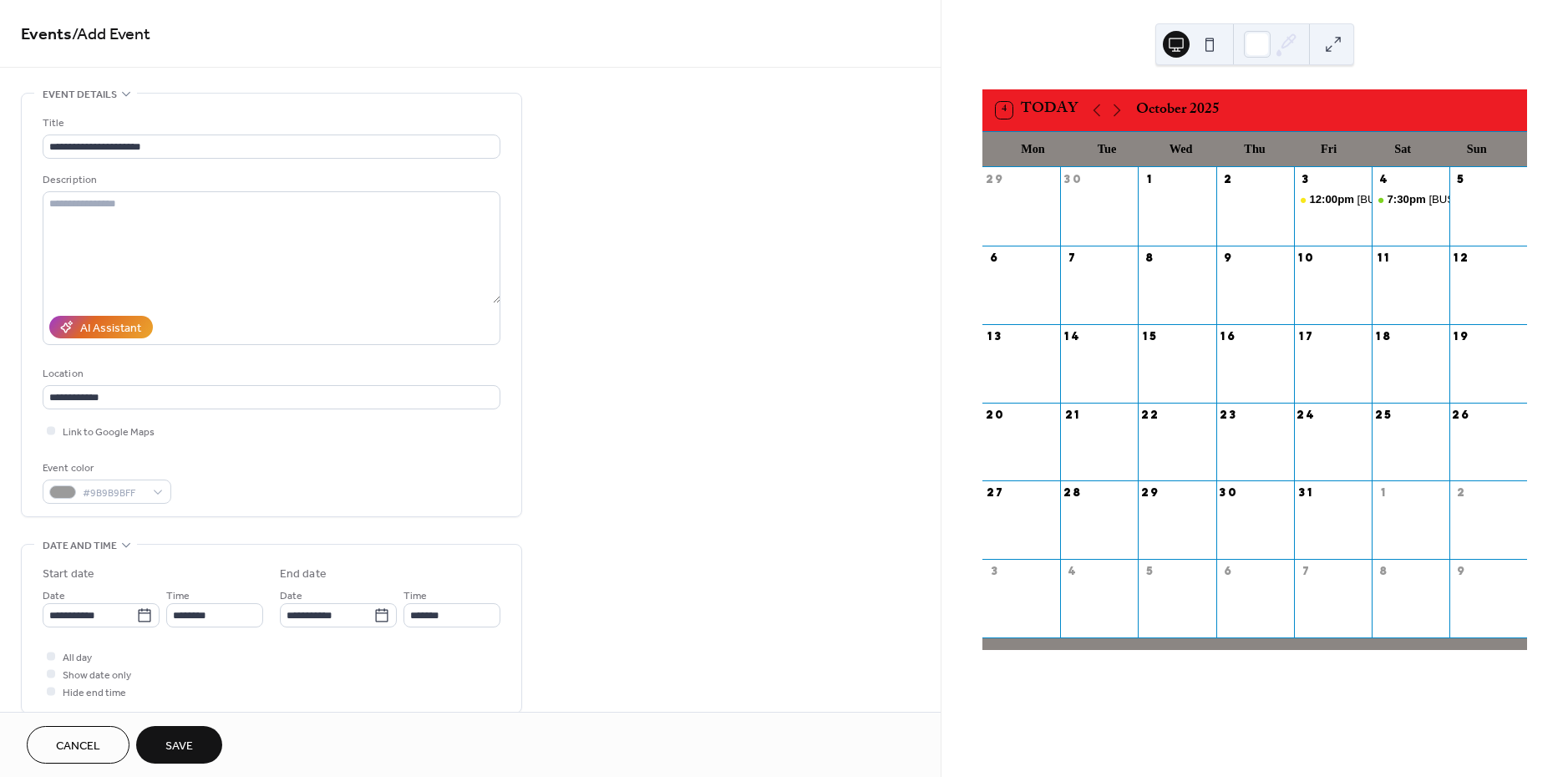 type on "**********" 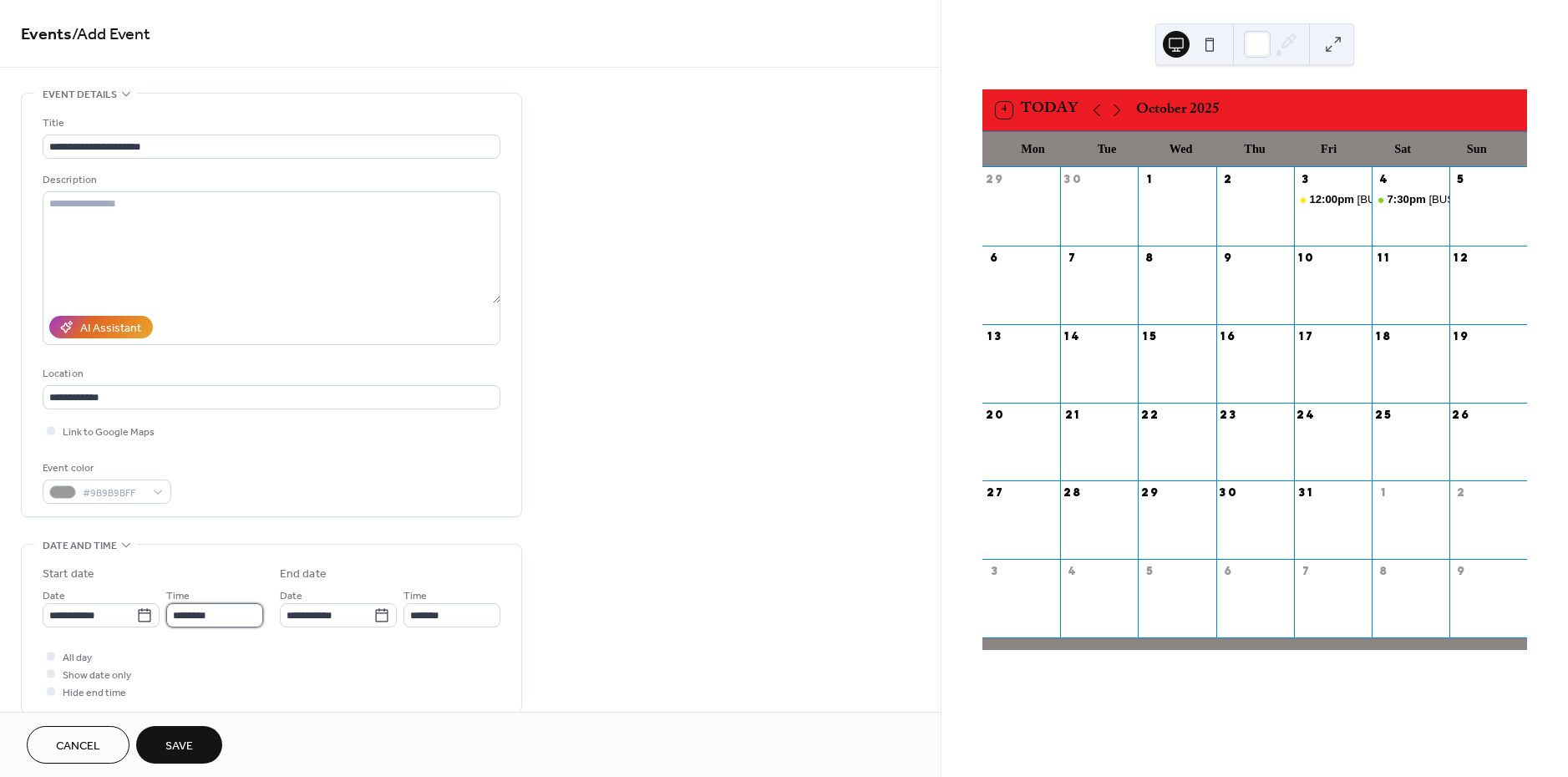 click on "********" at bounding box center (215, 615) 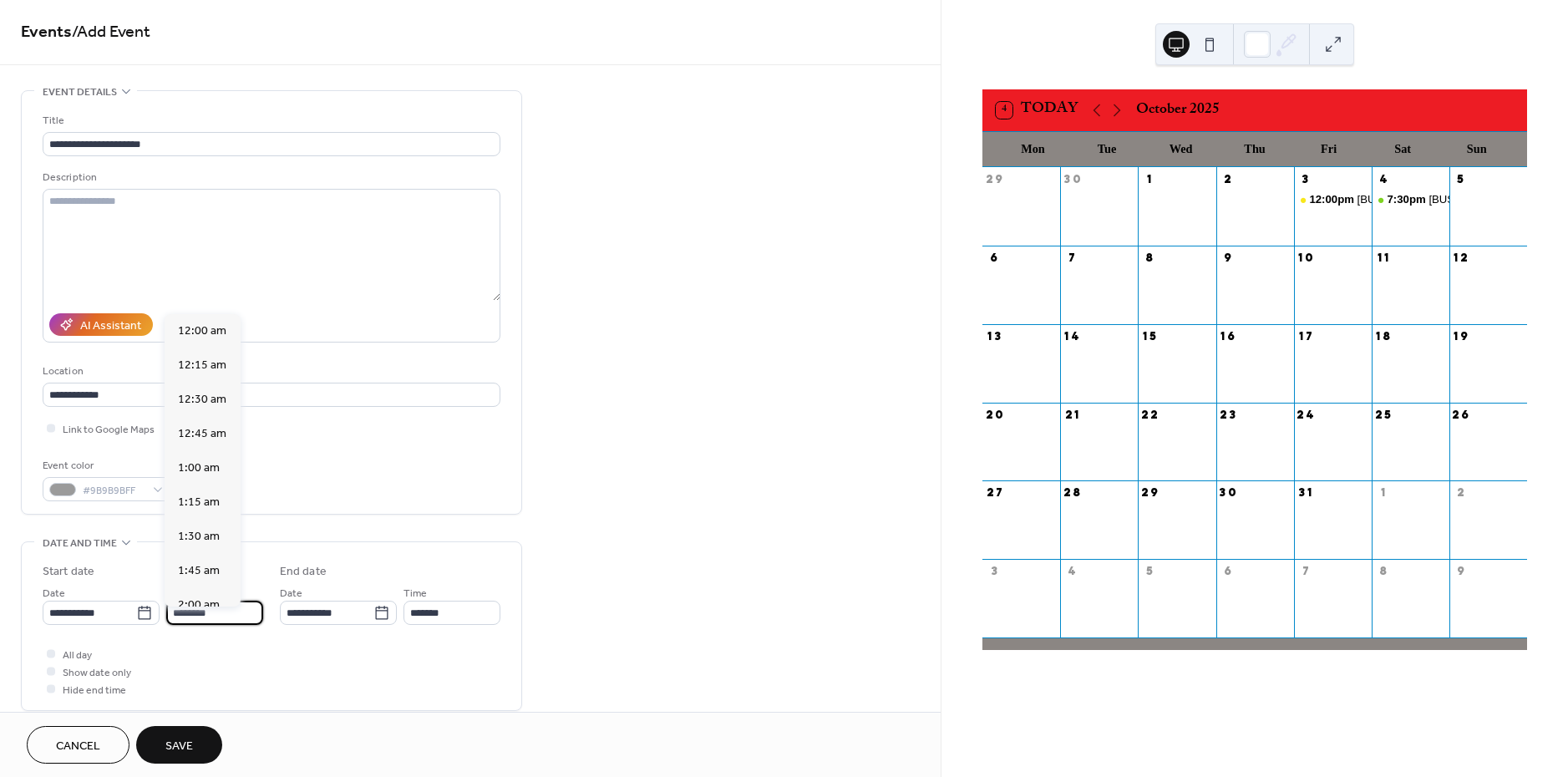 scroll, scrollTop: 4, scrollLeft: 0, axis: vertical 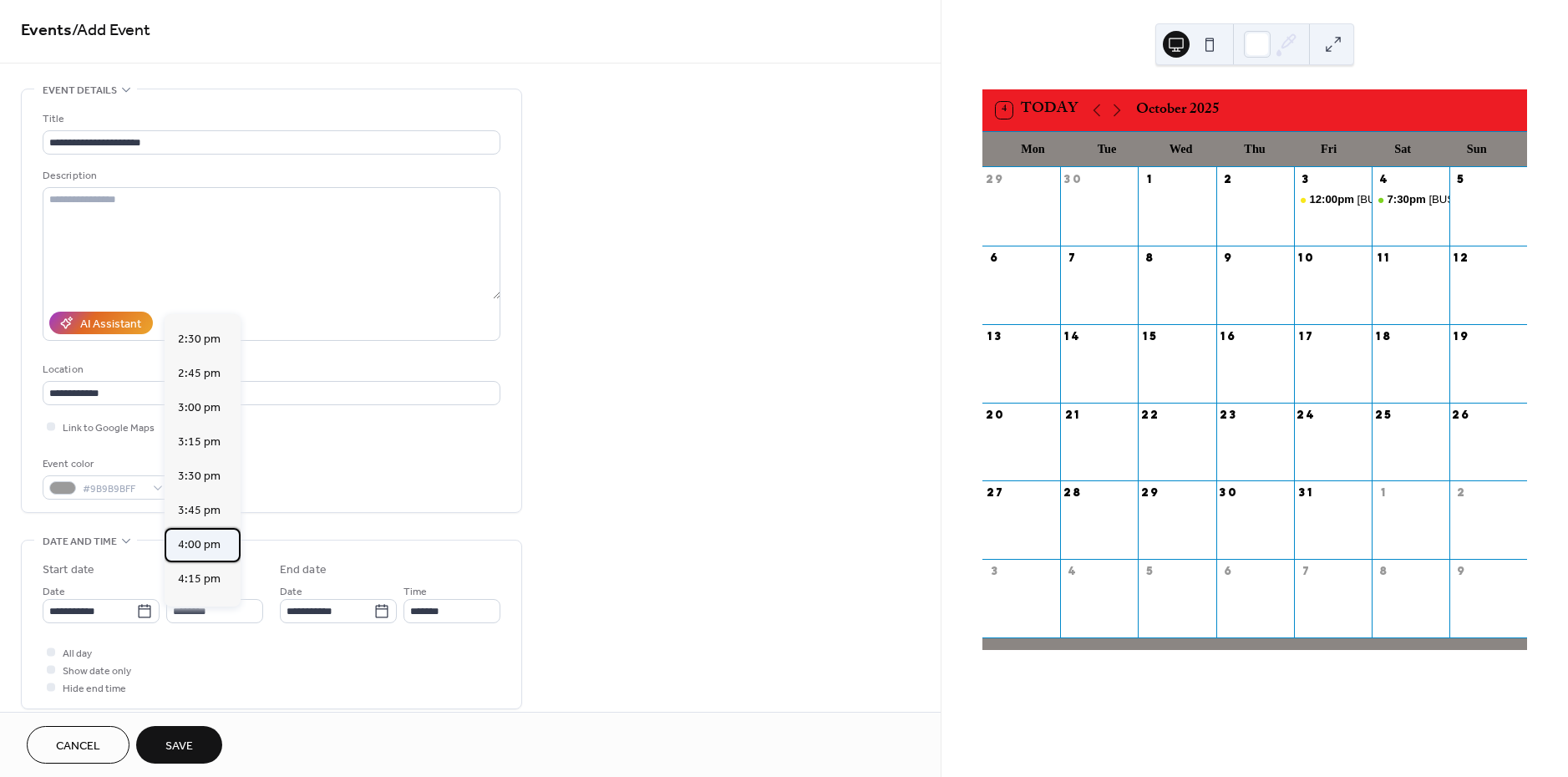 click on "4:00 pm" at bounding box center (199, 545) 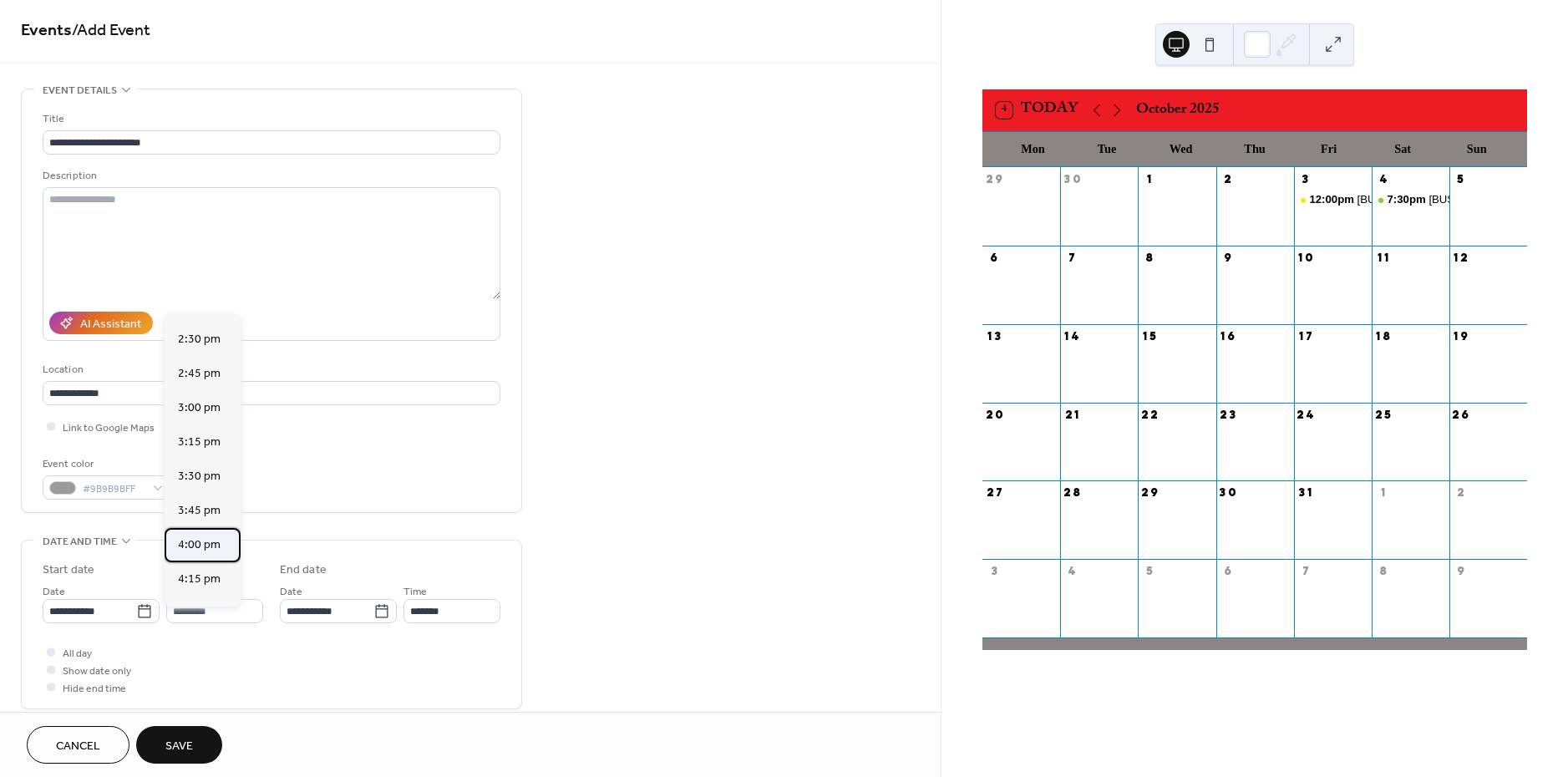 type on "*******" 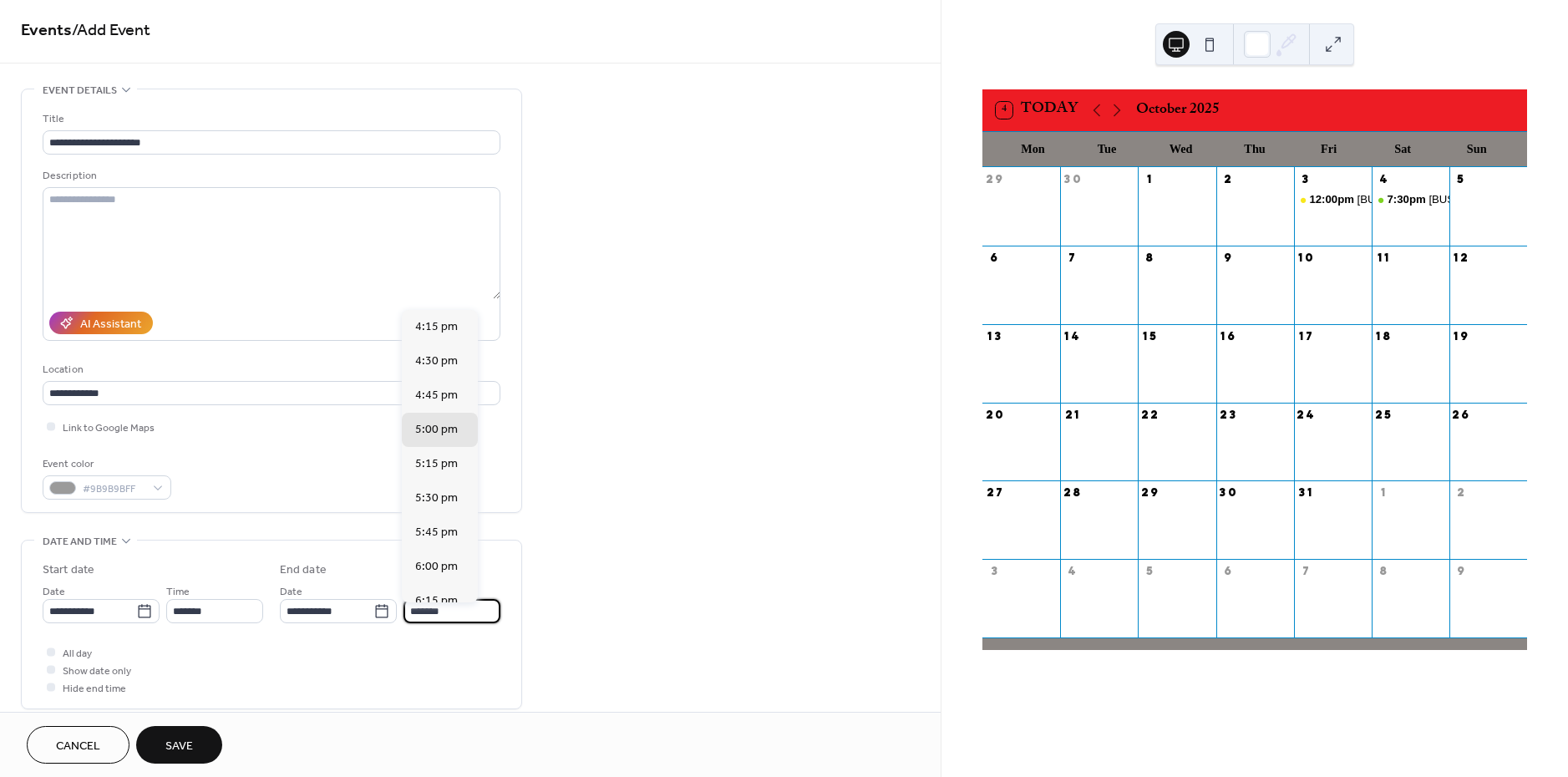 click on "*******" at bounding box center (452, 611) 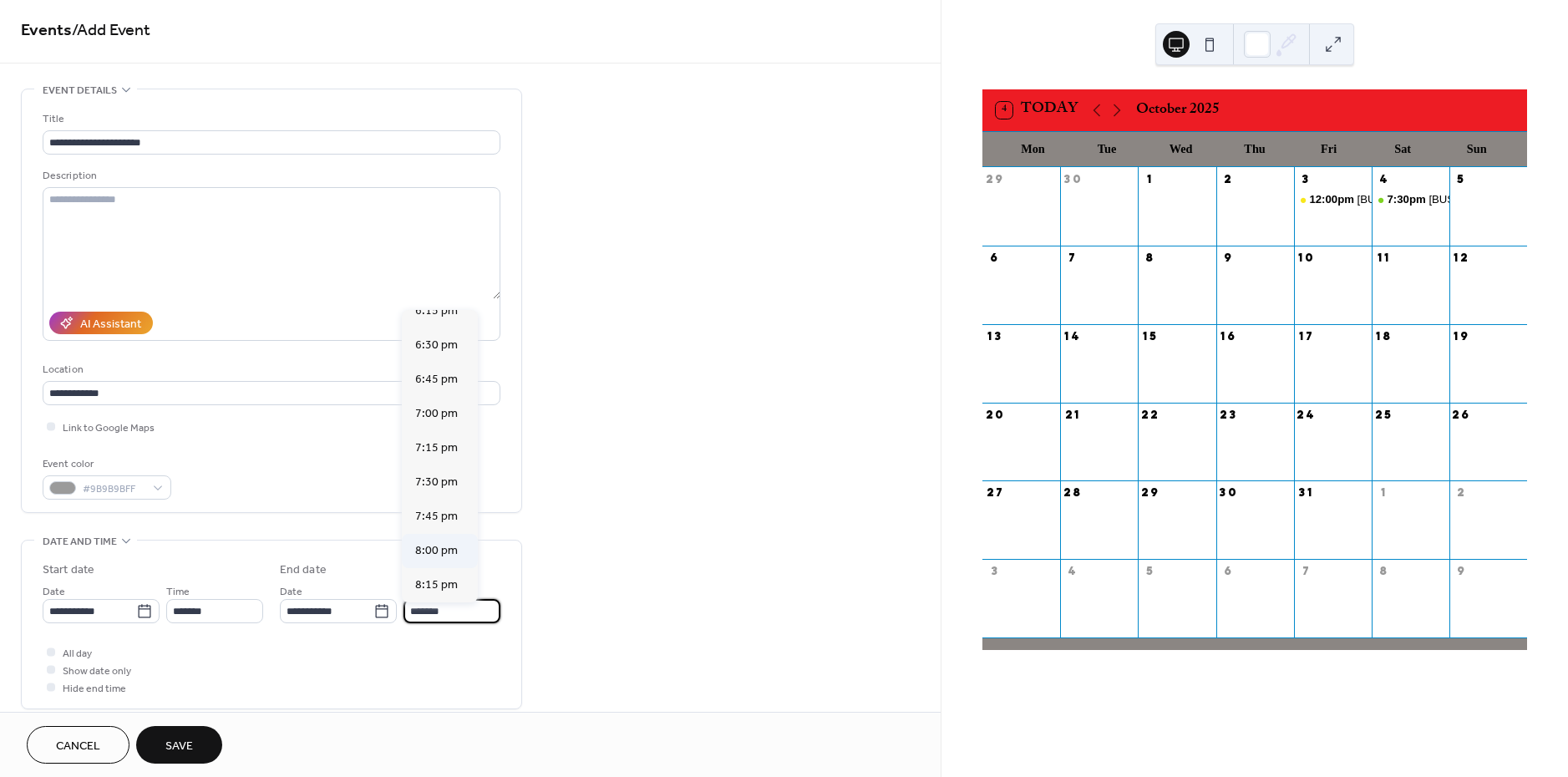 scroll, scrollTop: 292, scrollLeft: 0, axis: vertical 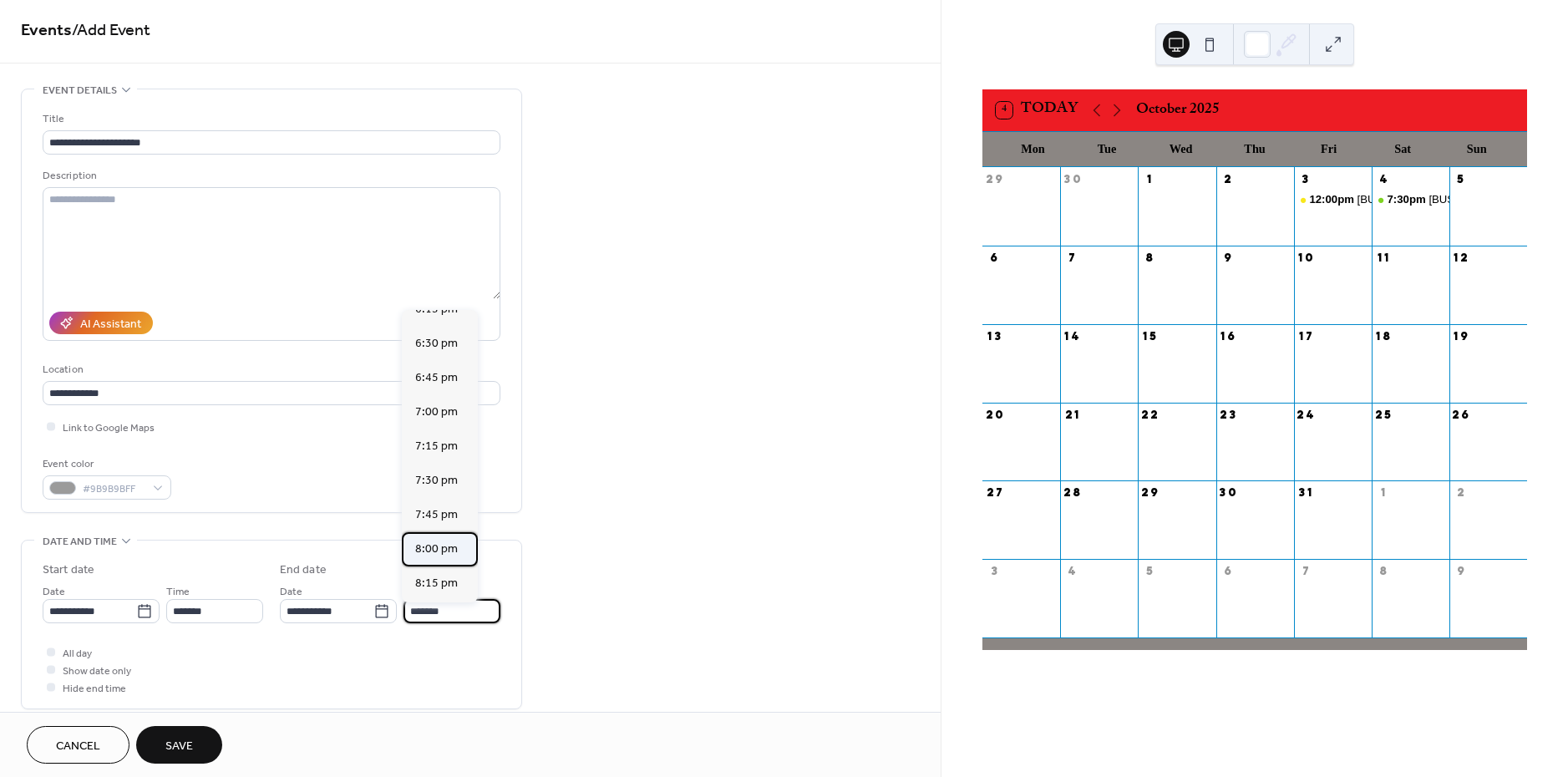 click on "8:00 pm" at bounding box center [436, 549] 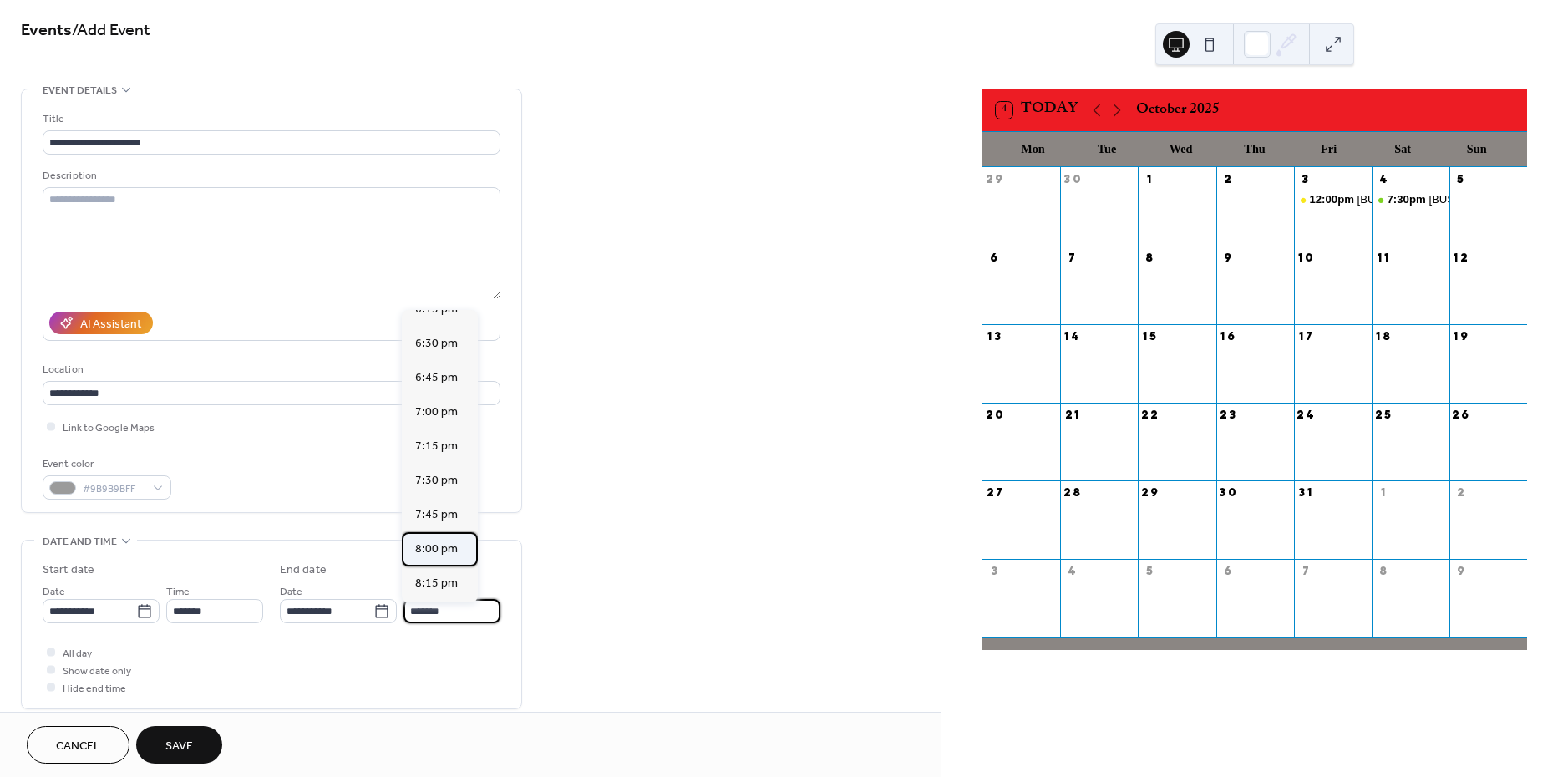type on "*******" 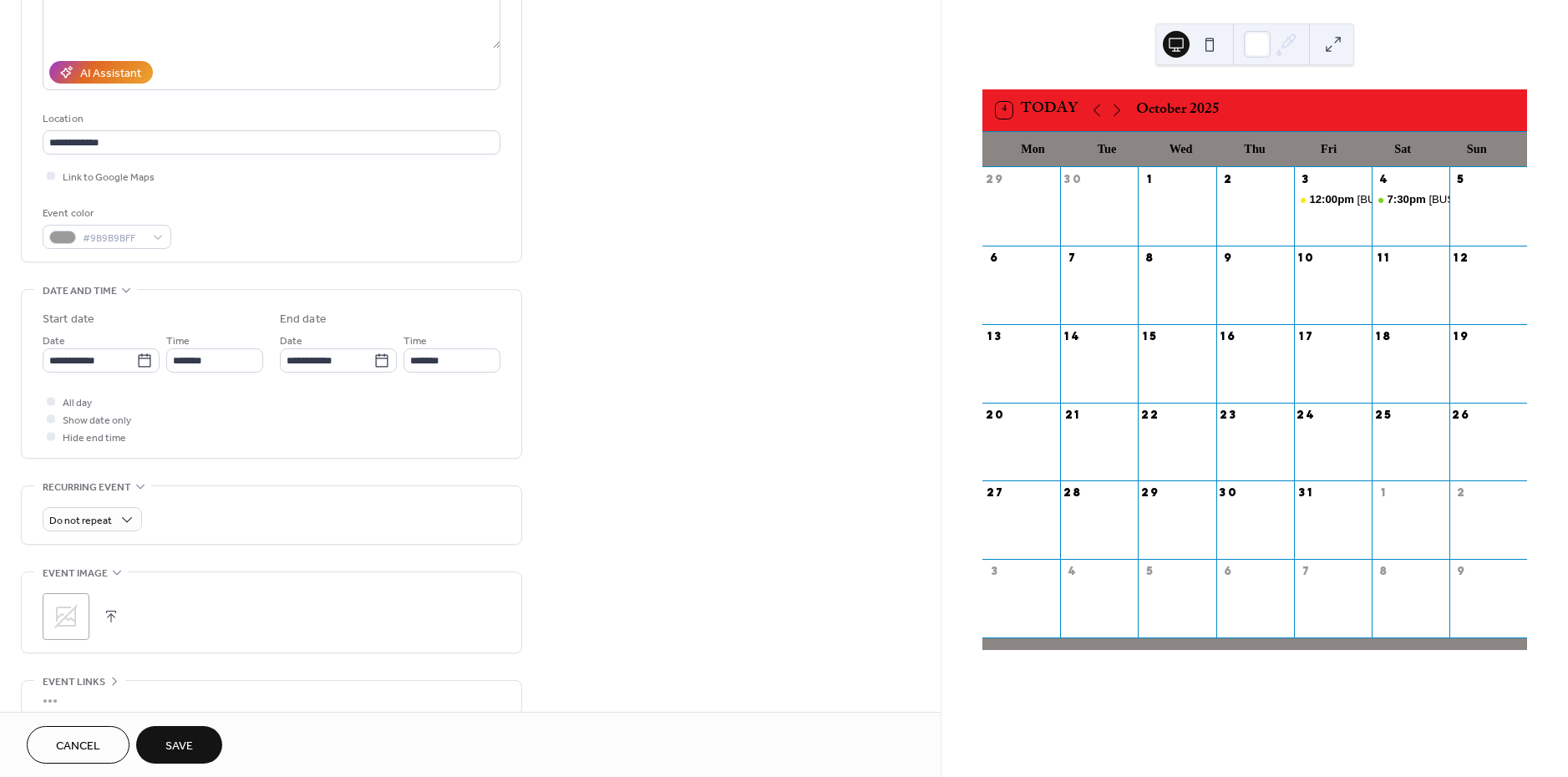 scroll, scrollTop: 263, scrollLeft: 0, axis: vertical 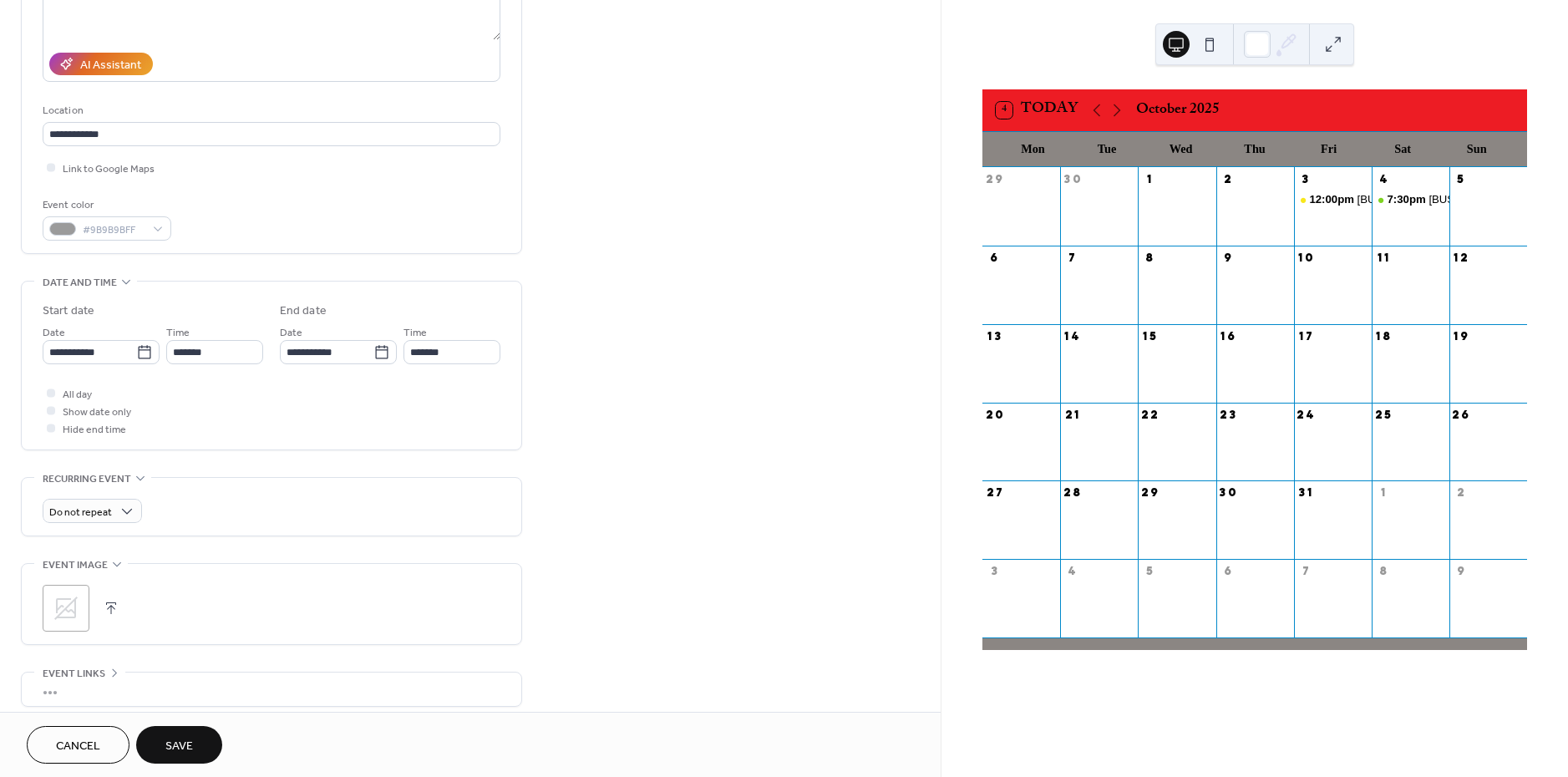click on ";" at bounding box center (66, 608) 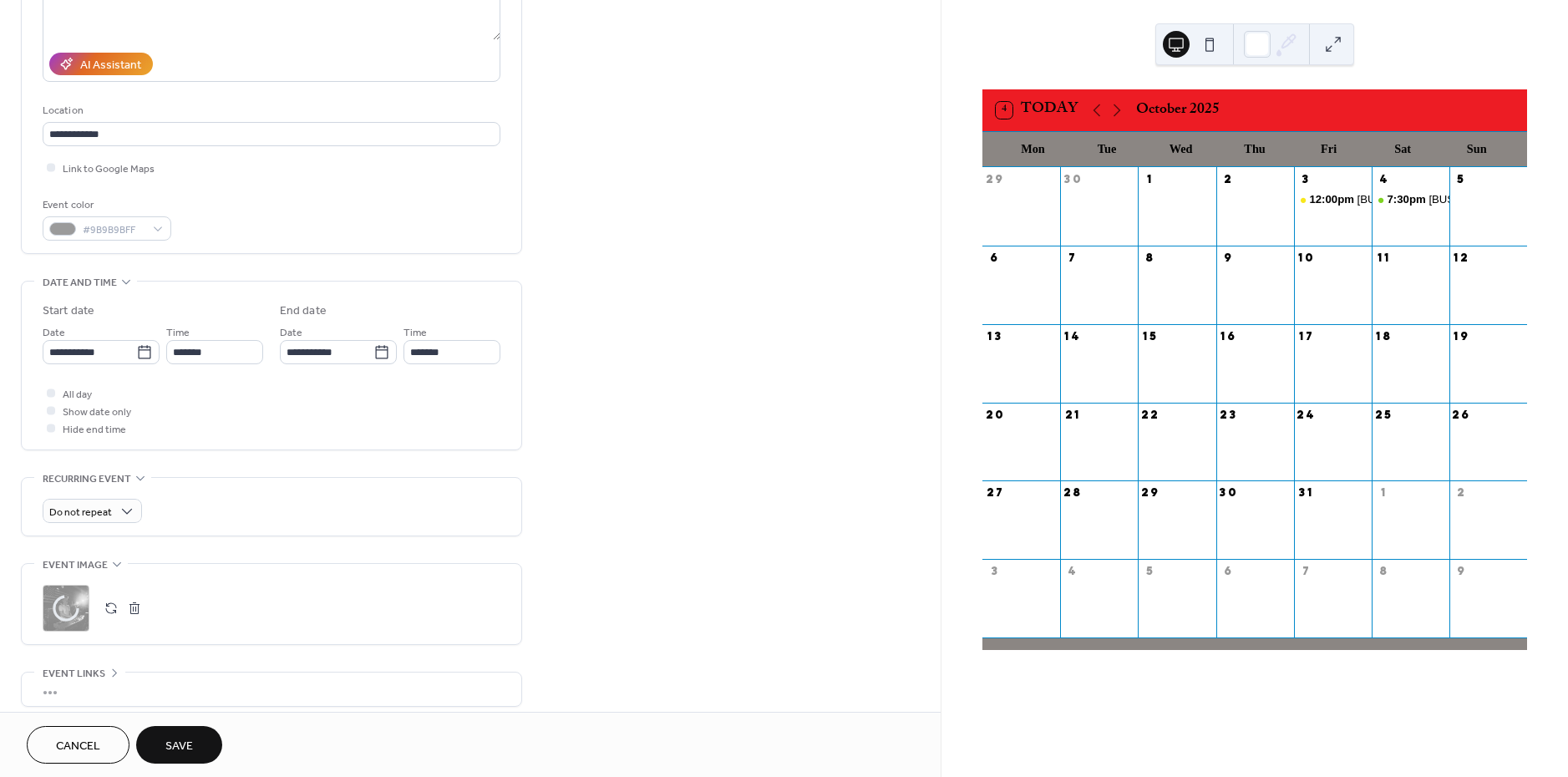 click on "Save" at bounding box center (179, 746) 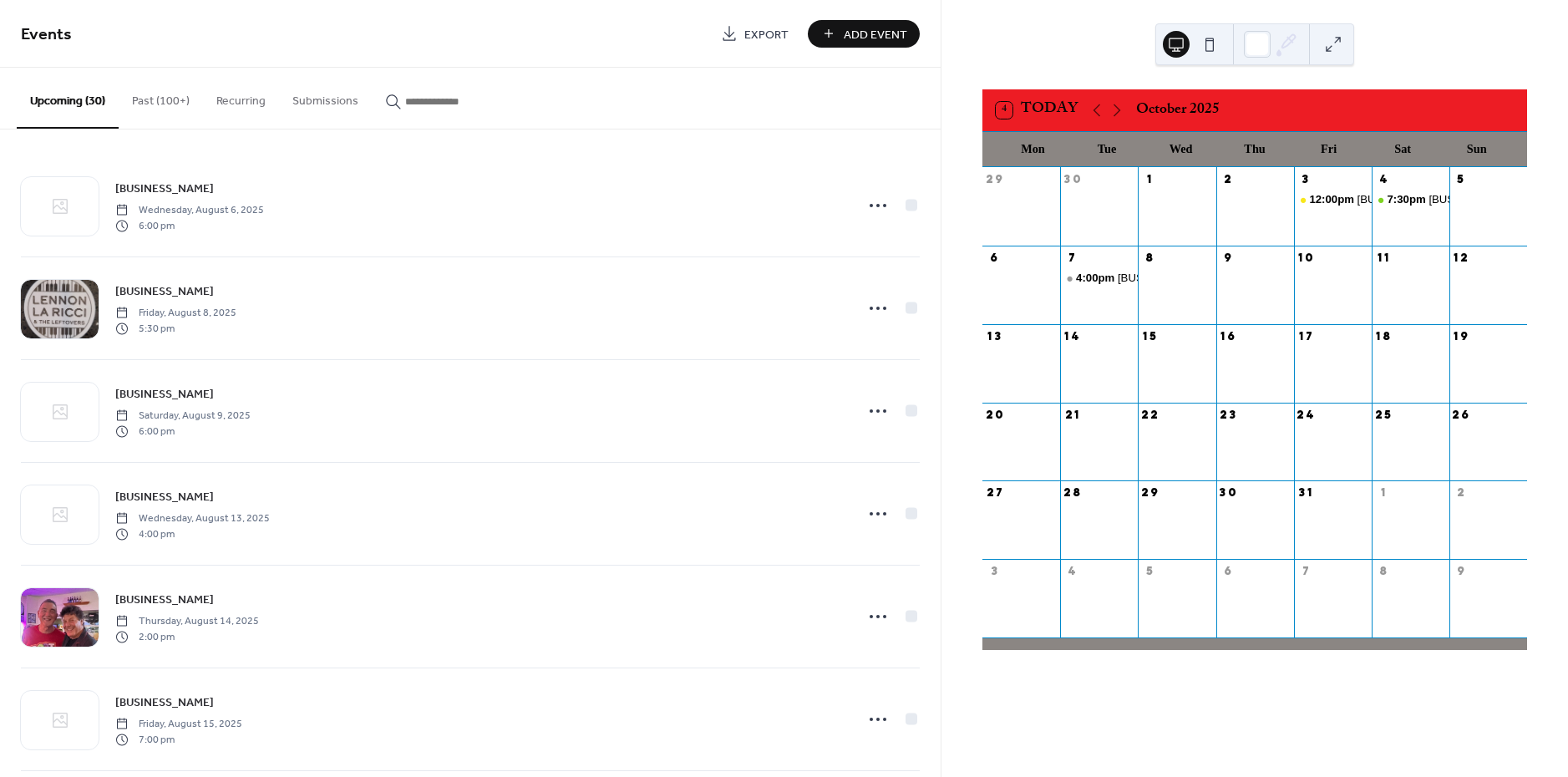 click on "Add Event" at bounding box center [875, 34] 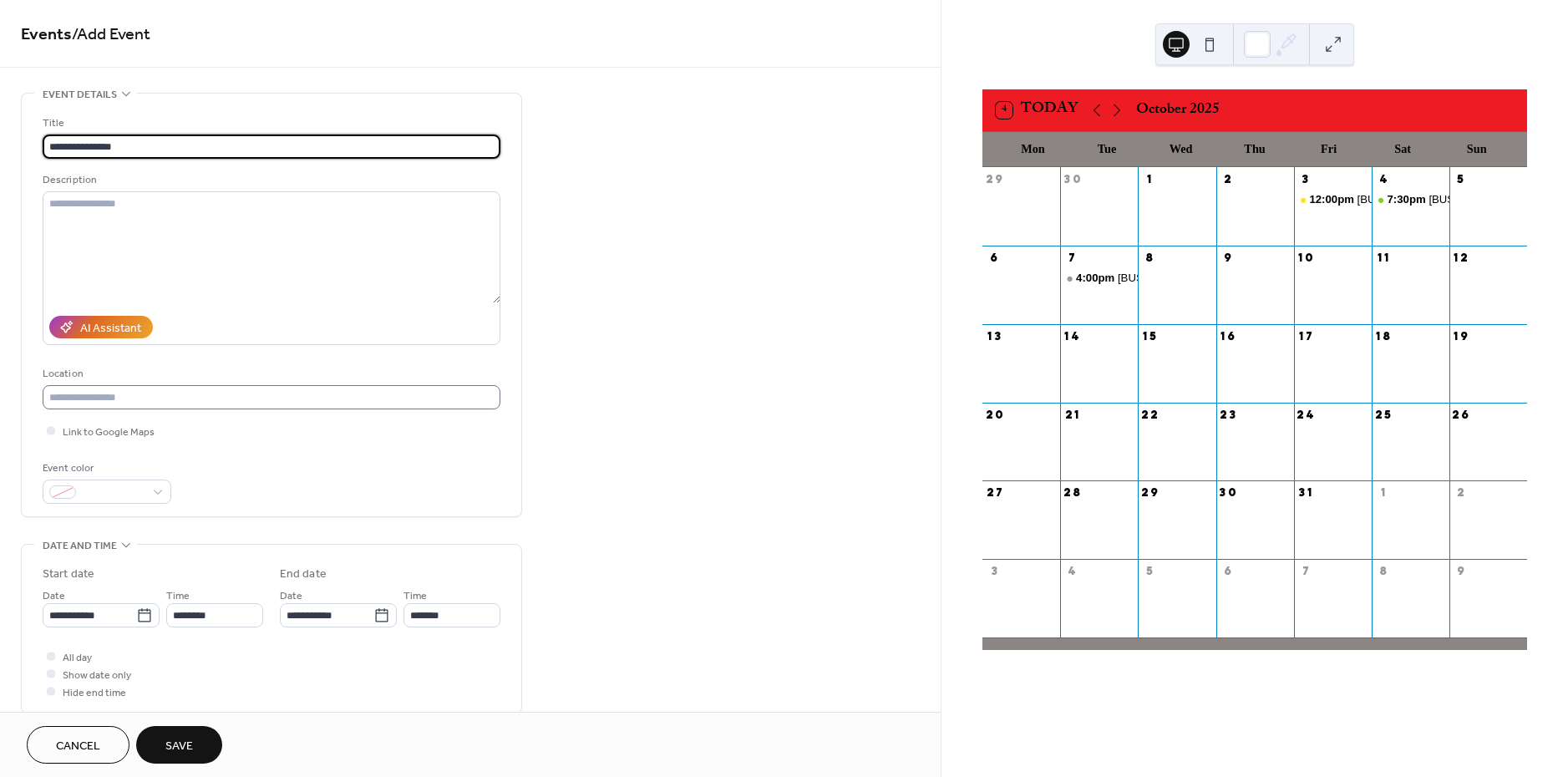 type on "**********" 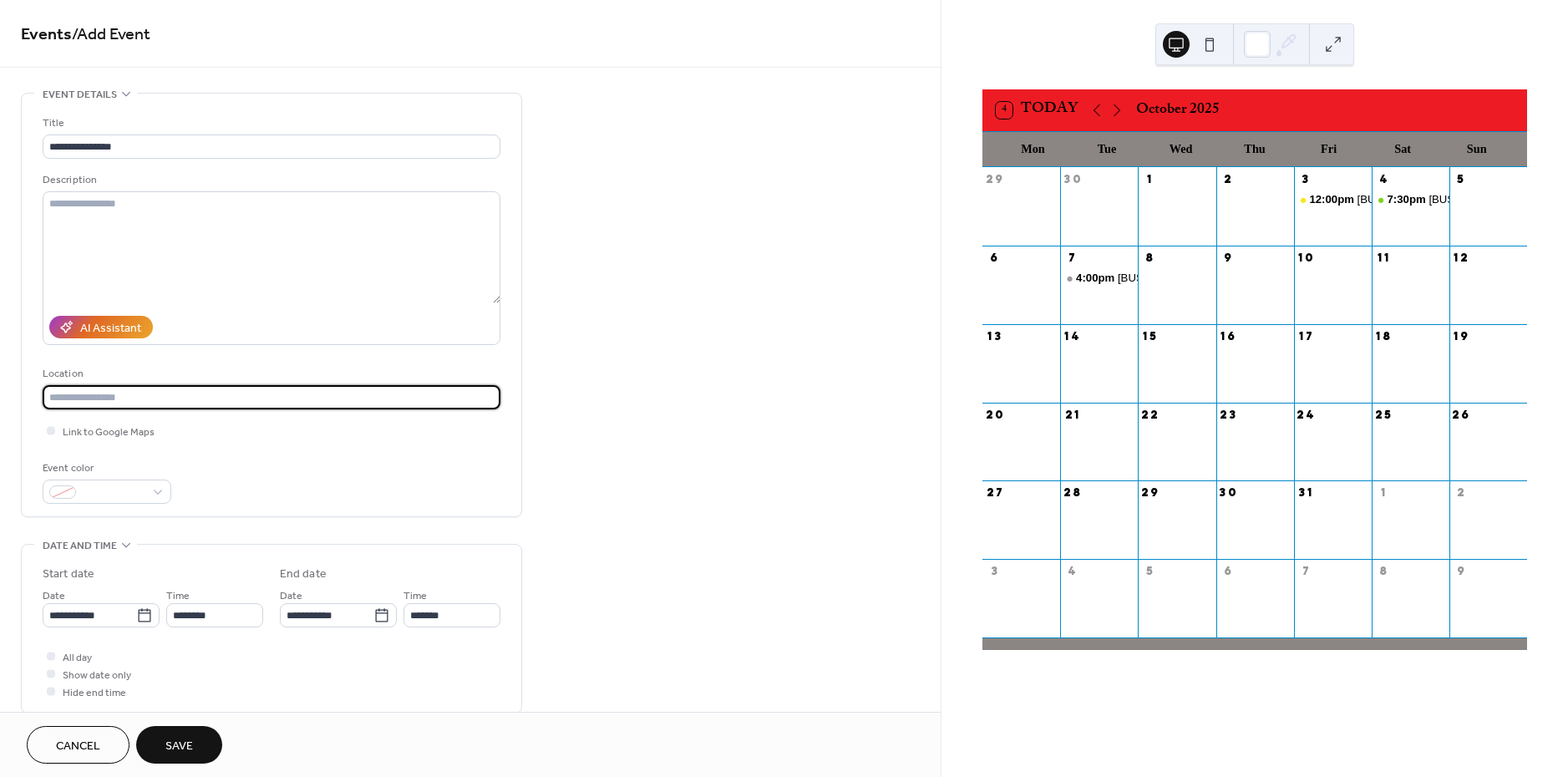 click at bounding box center [271, 397] 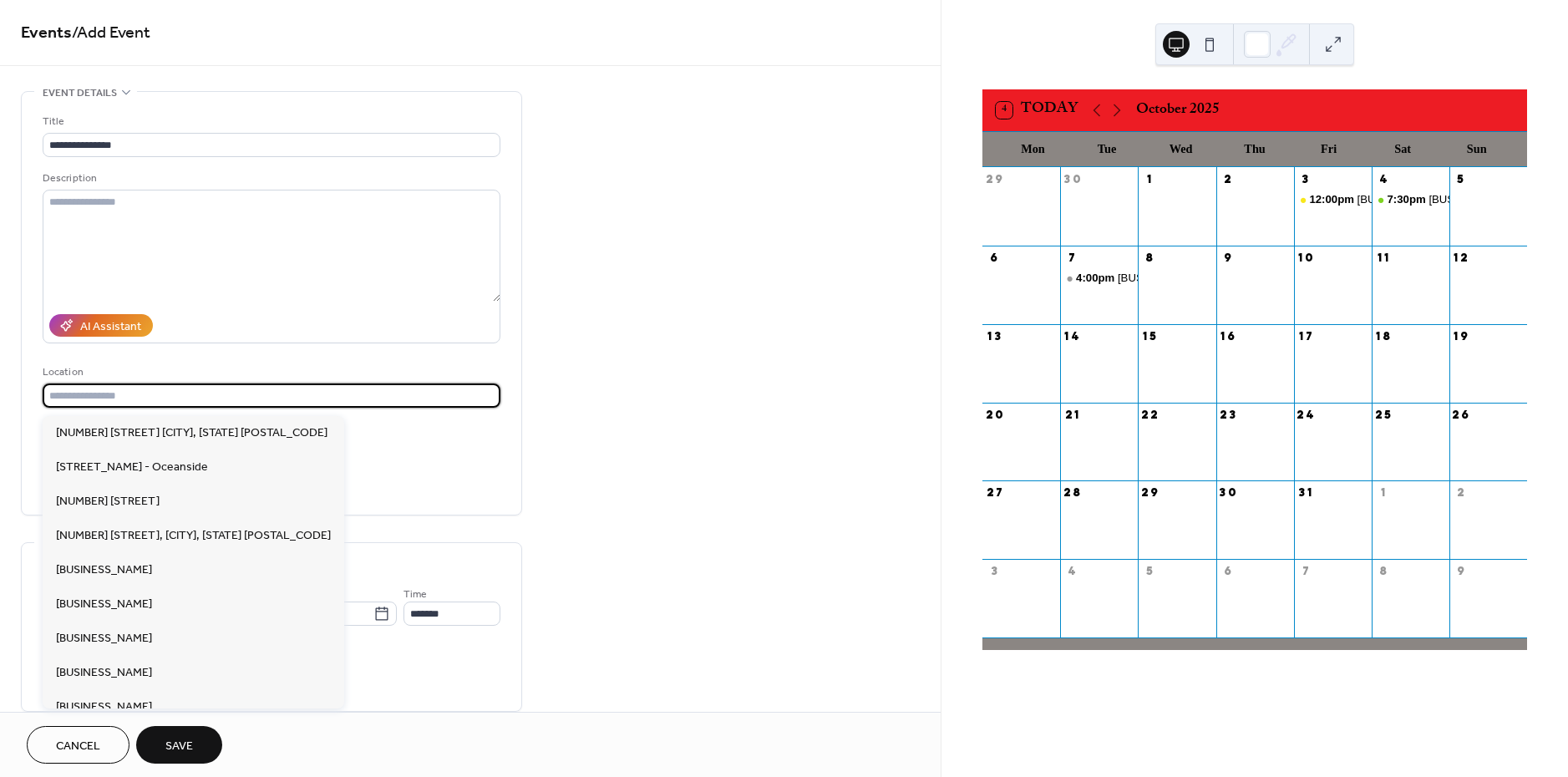 scroll, scrollTop: 0, scrollLeft: 0, axis: both 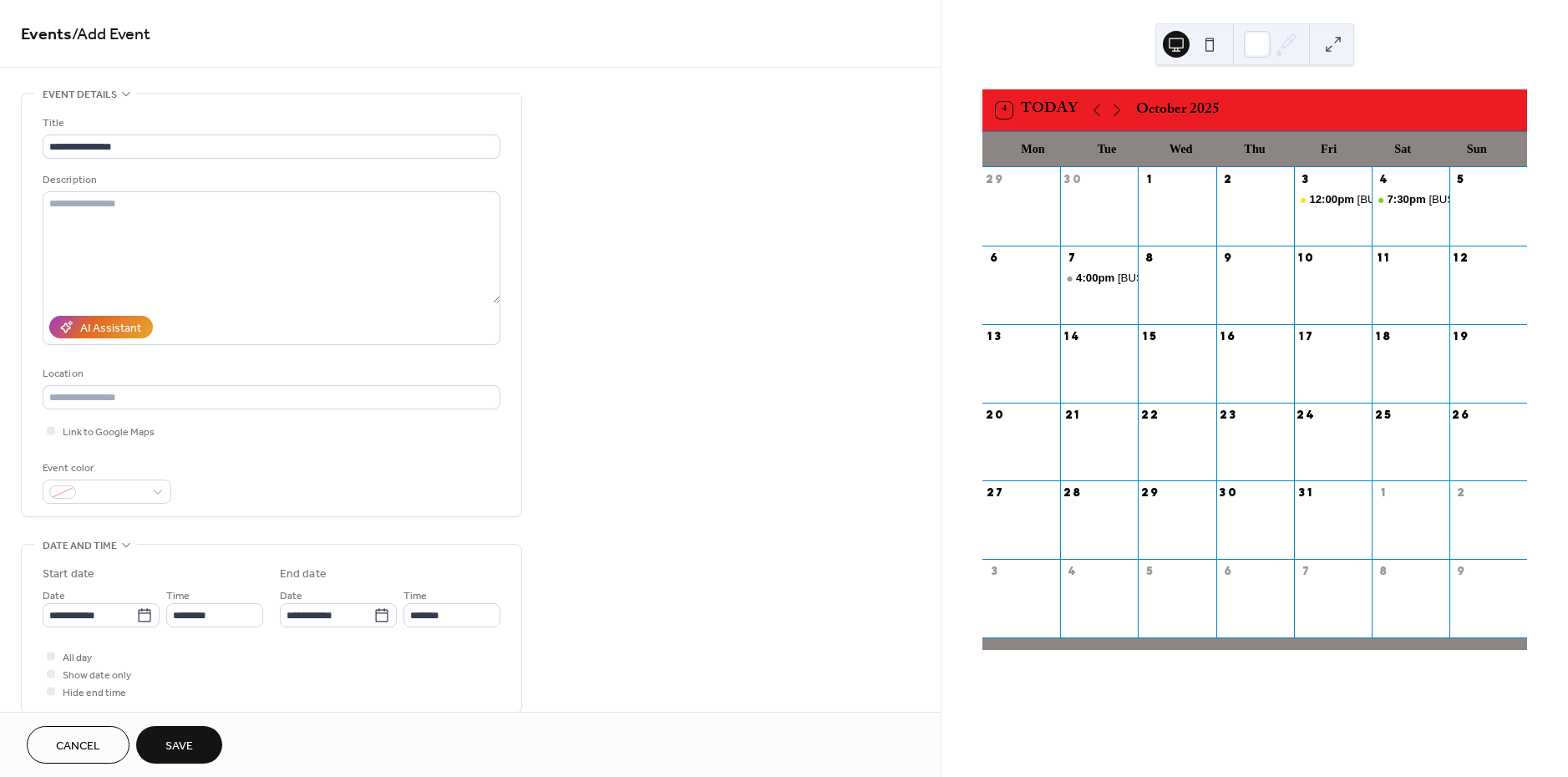 click on "**********" at bounding box center [470, 602] 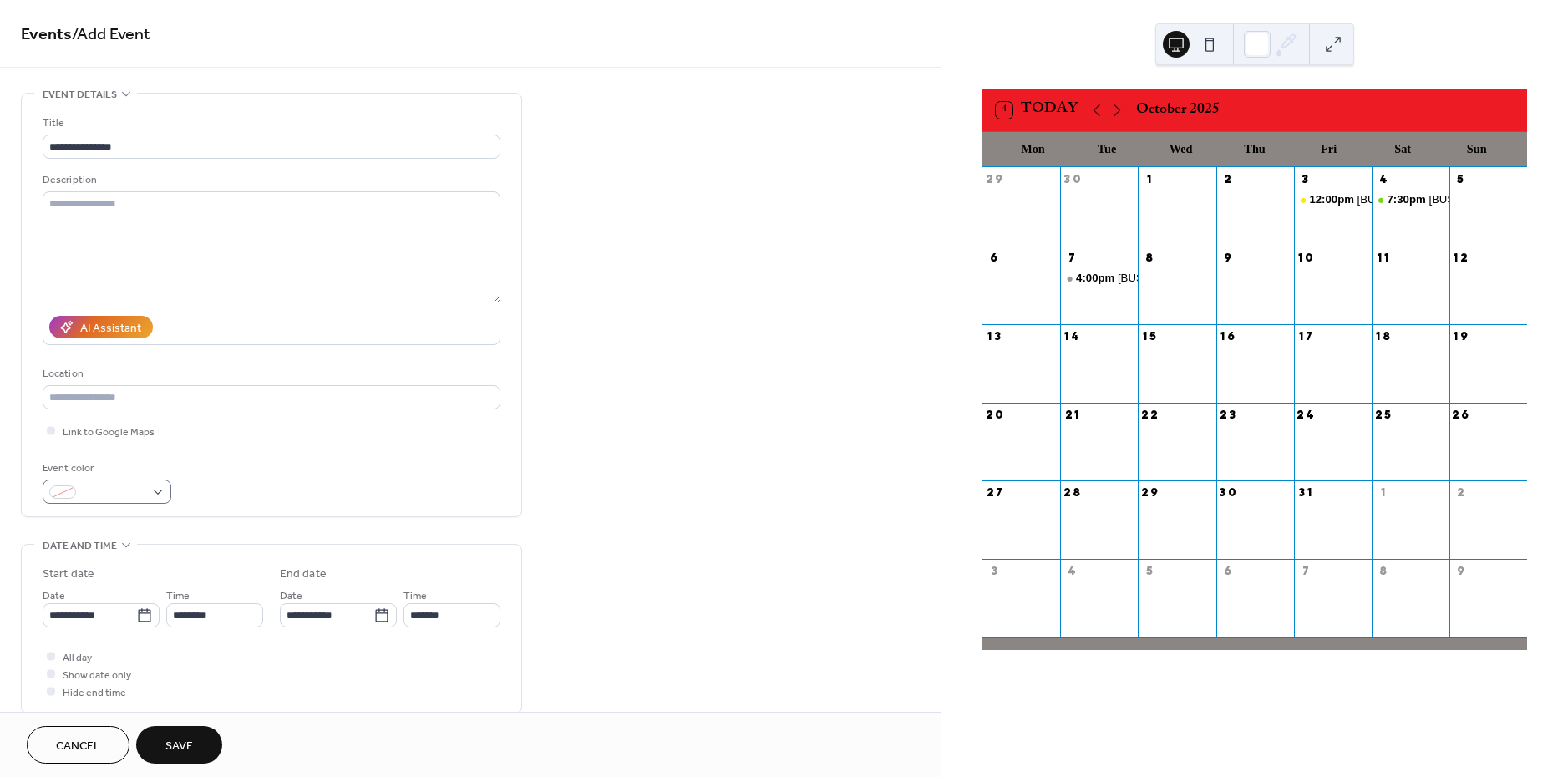 scroll, scrollTop: 2, scrollLeft: 0, axis: vertical 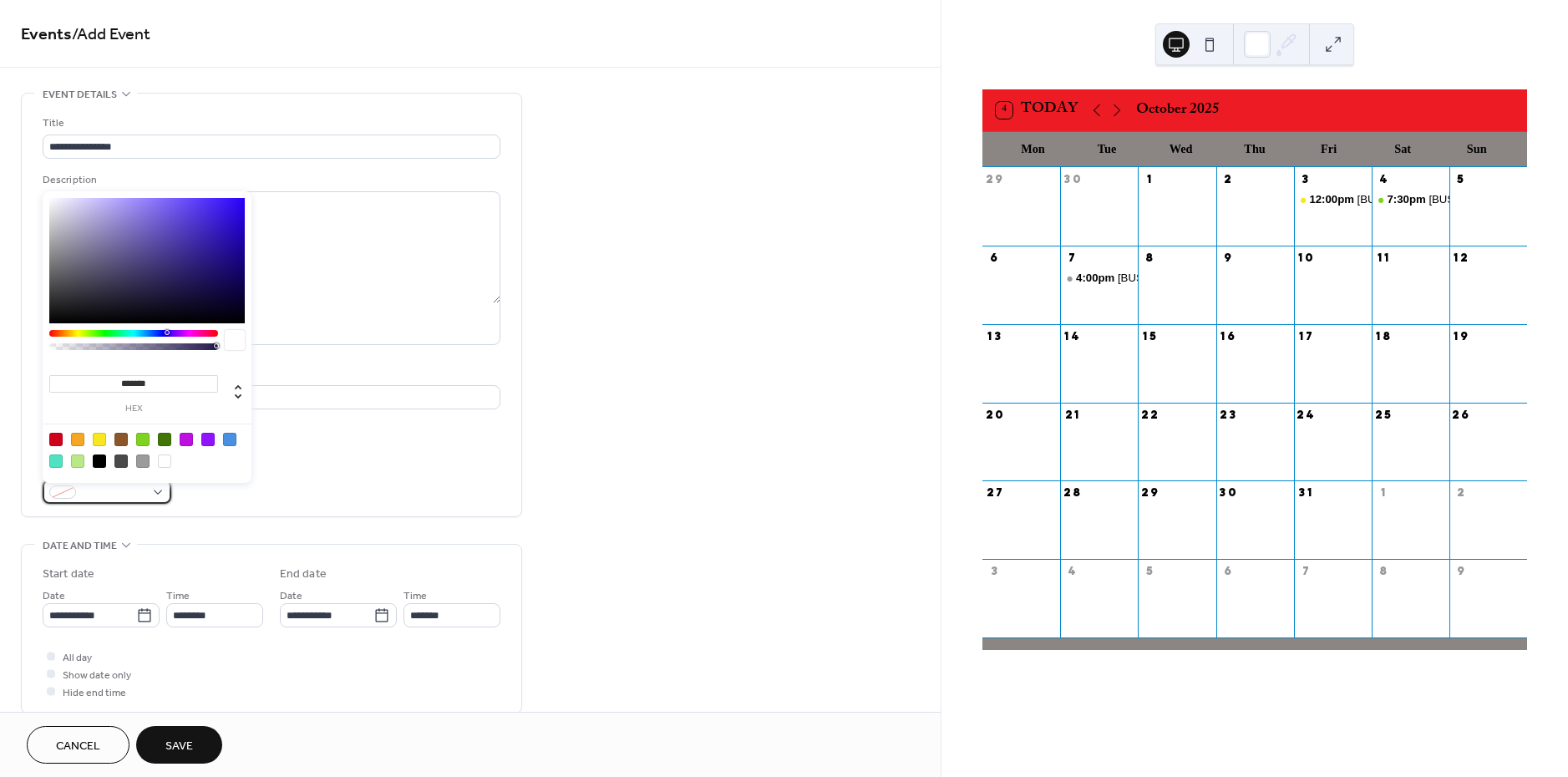 click at bounding box center (114, 493) 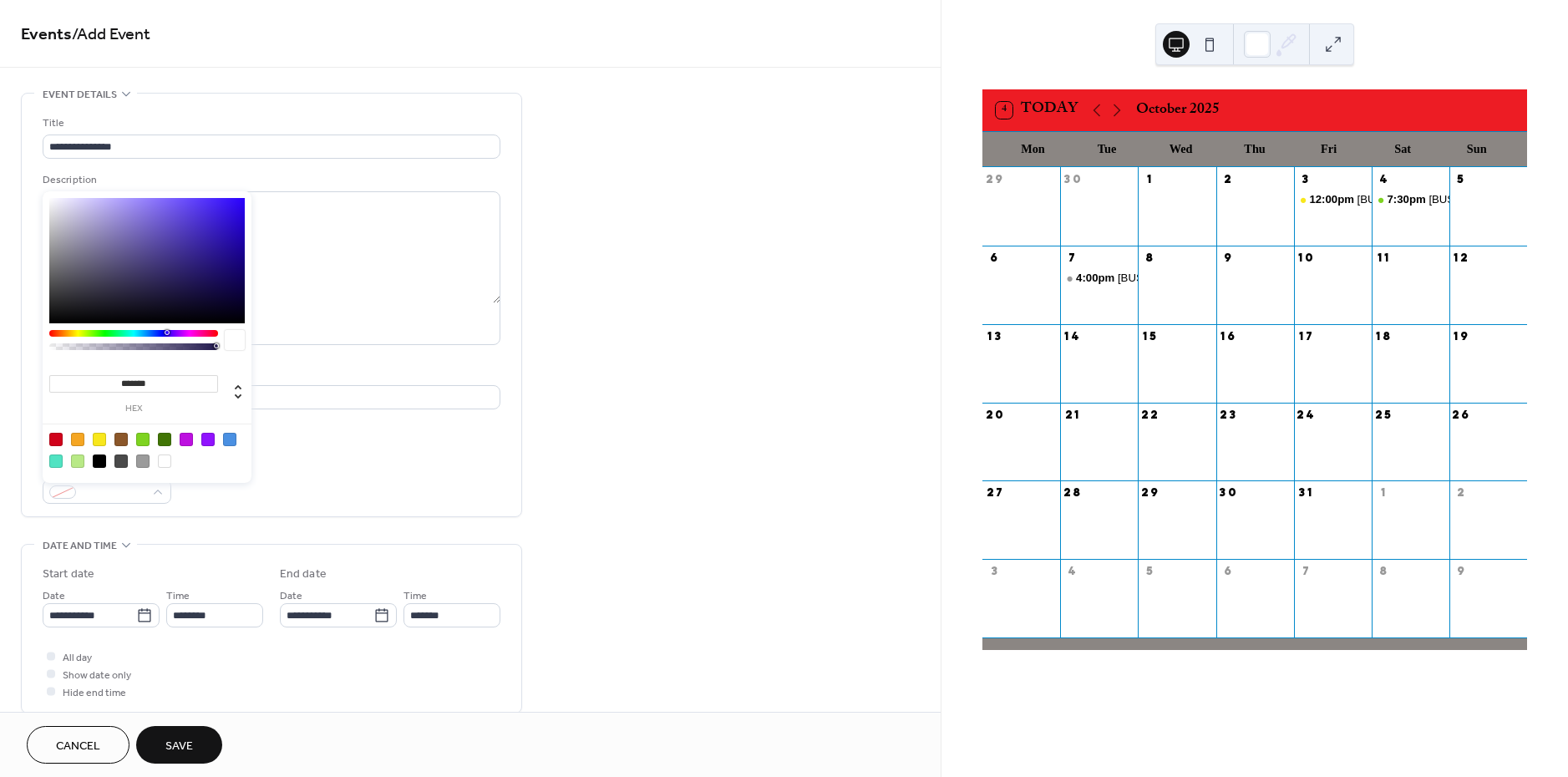 click at bounding box center [99, 461] 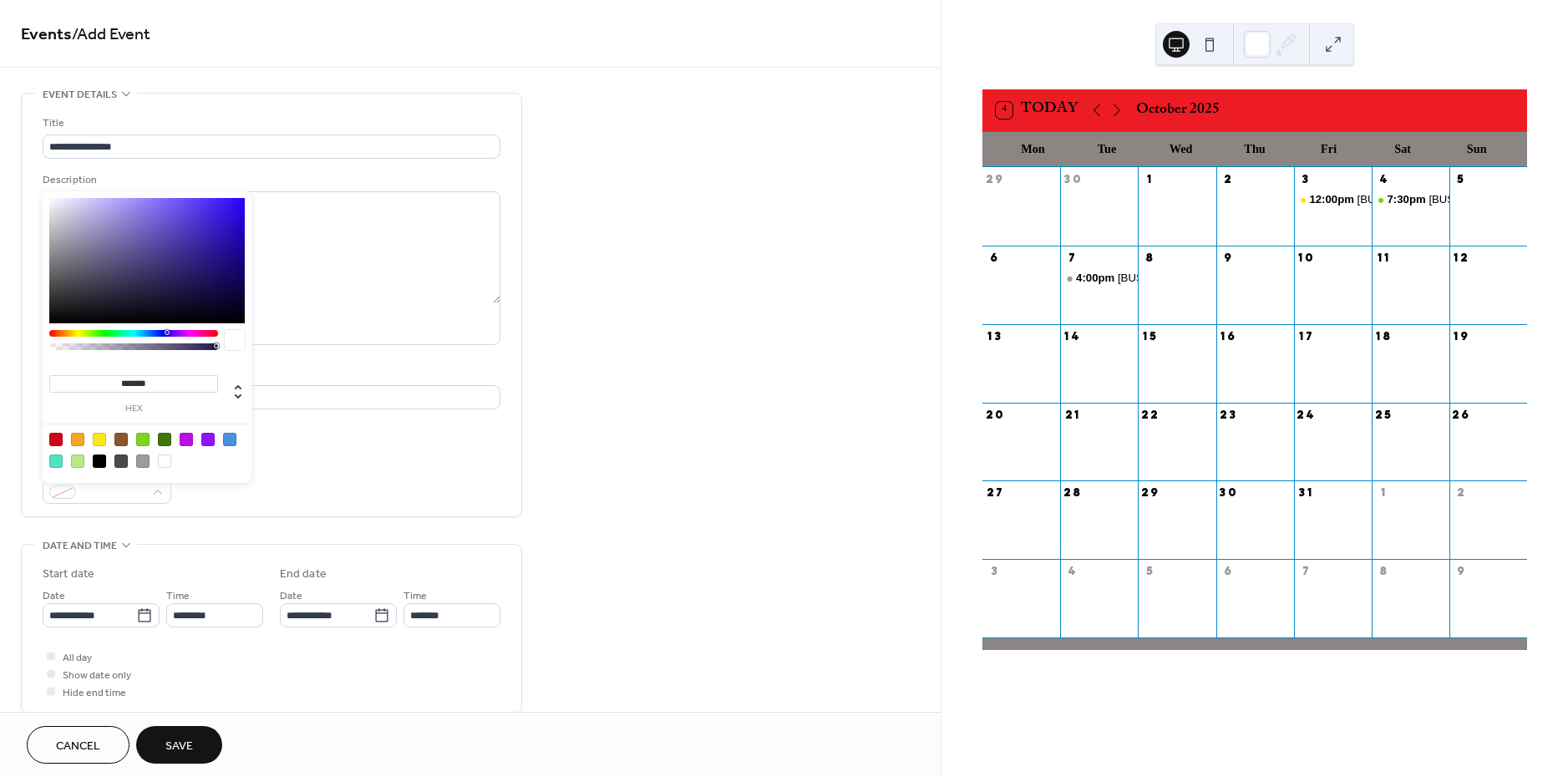 type on "*******" 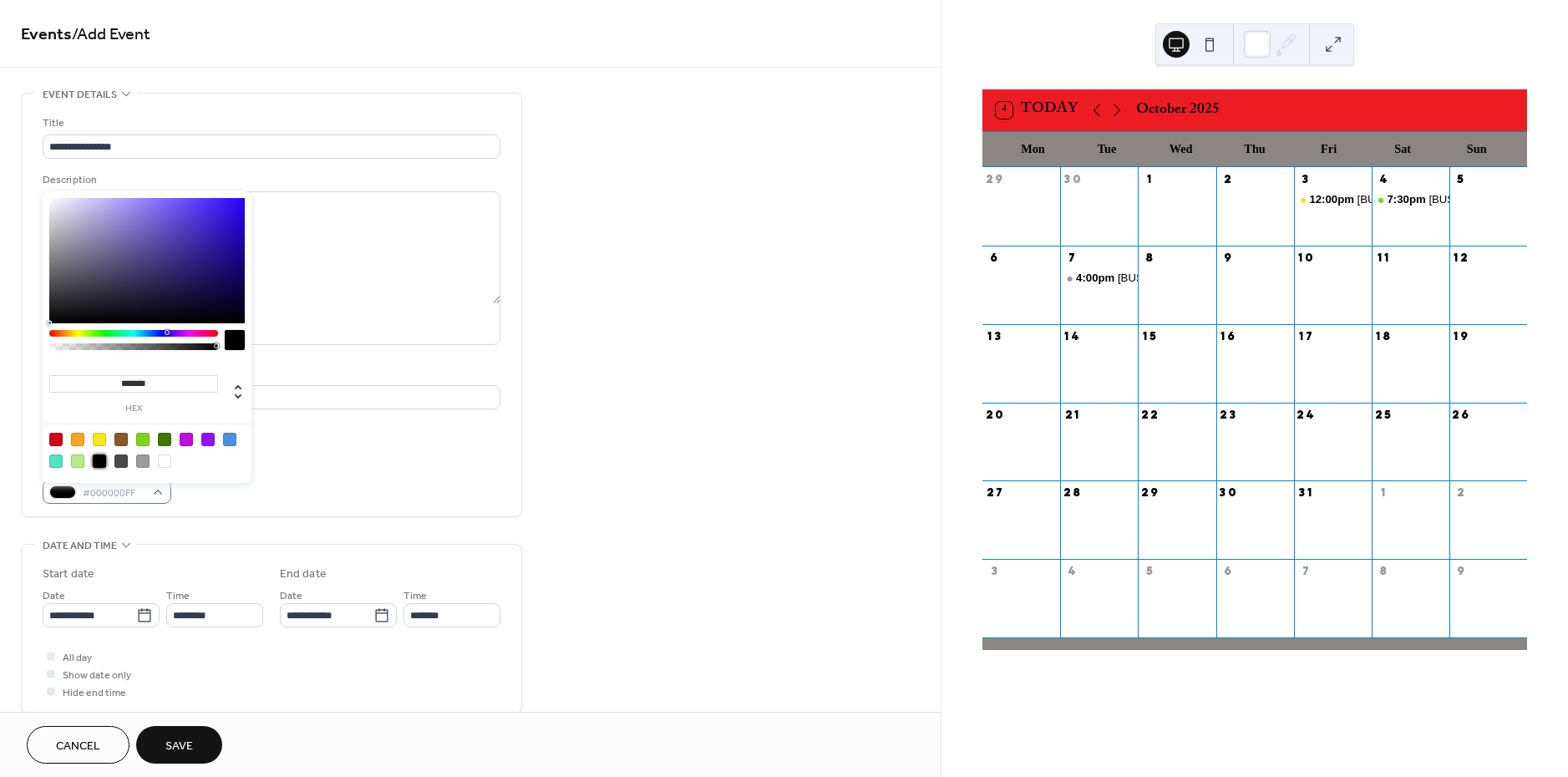 scroll, scrollTop: 0, scrollLeft: 0, axis: both 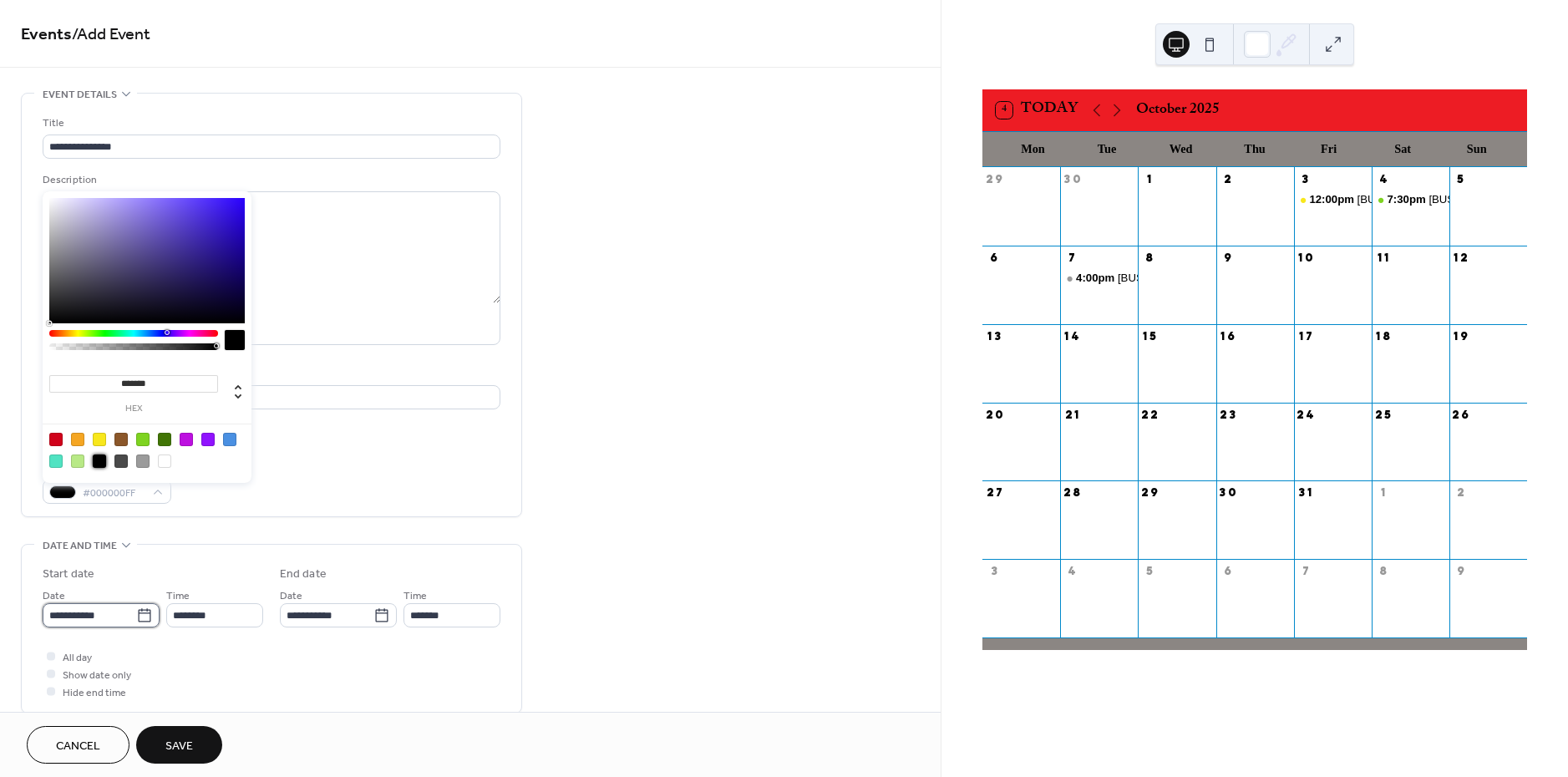click on "**********" at bounding box center [89, 615] 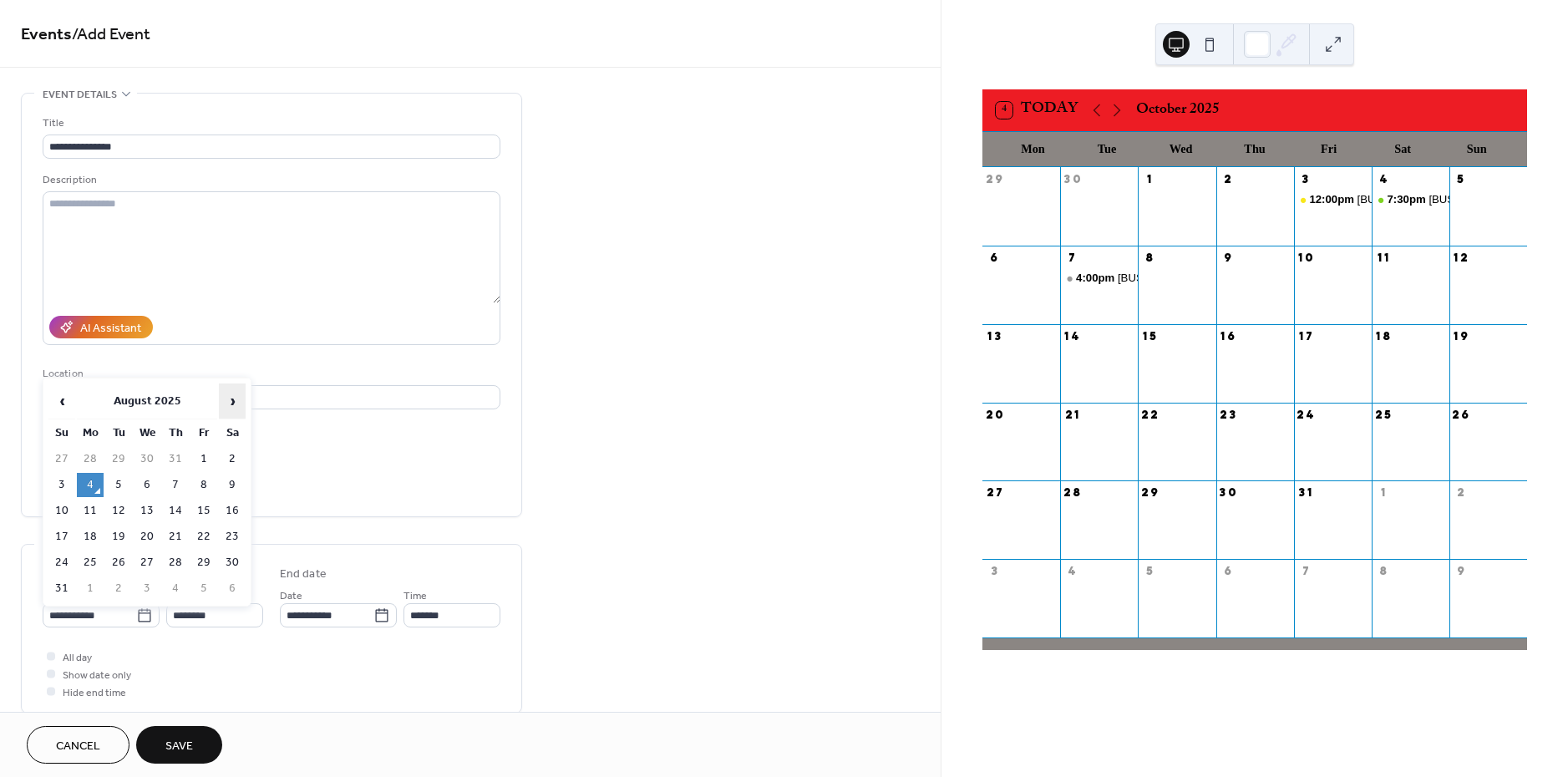 click on "›" at bounding box center (232, 401) 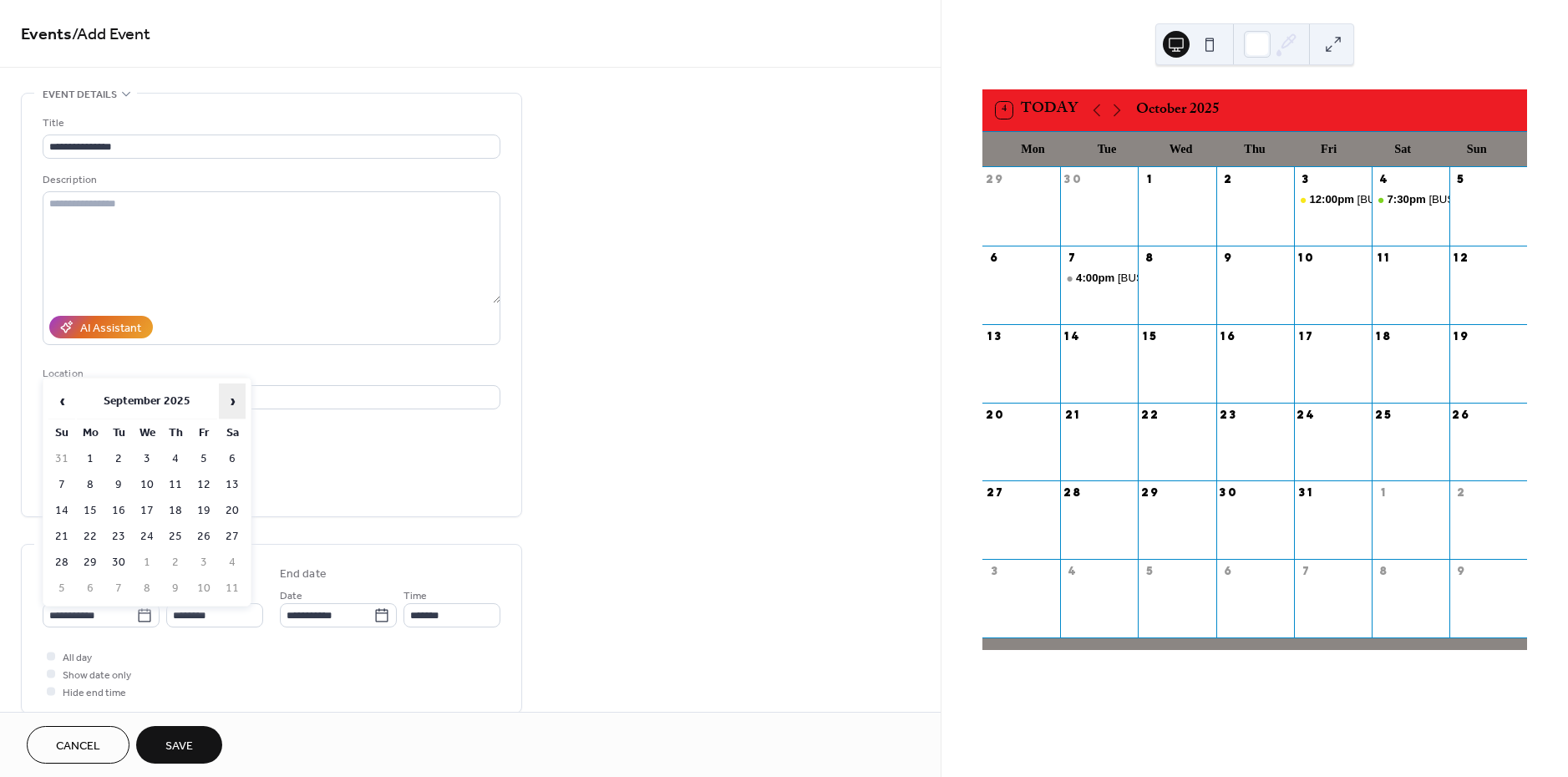click on "›" at bounding box center (232, 401) 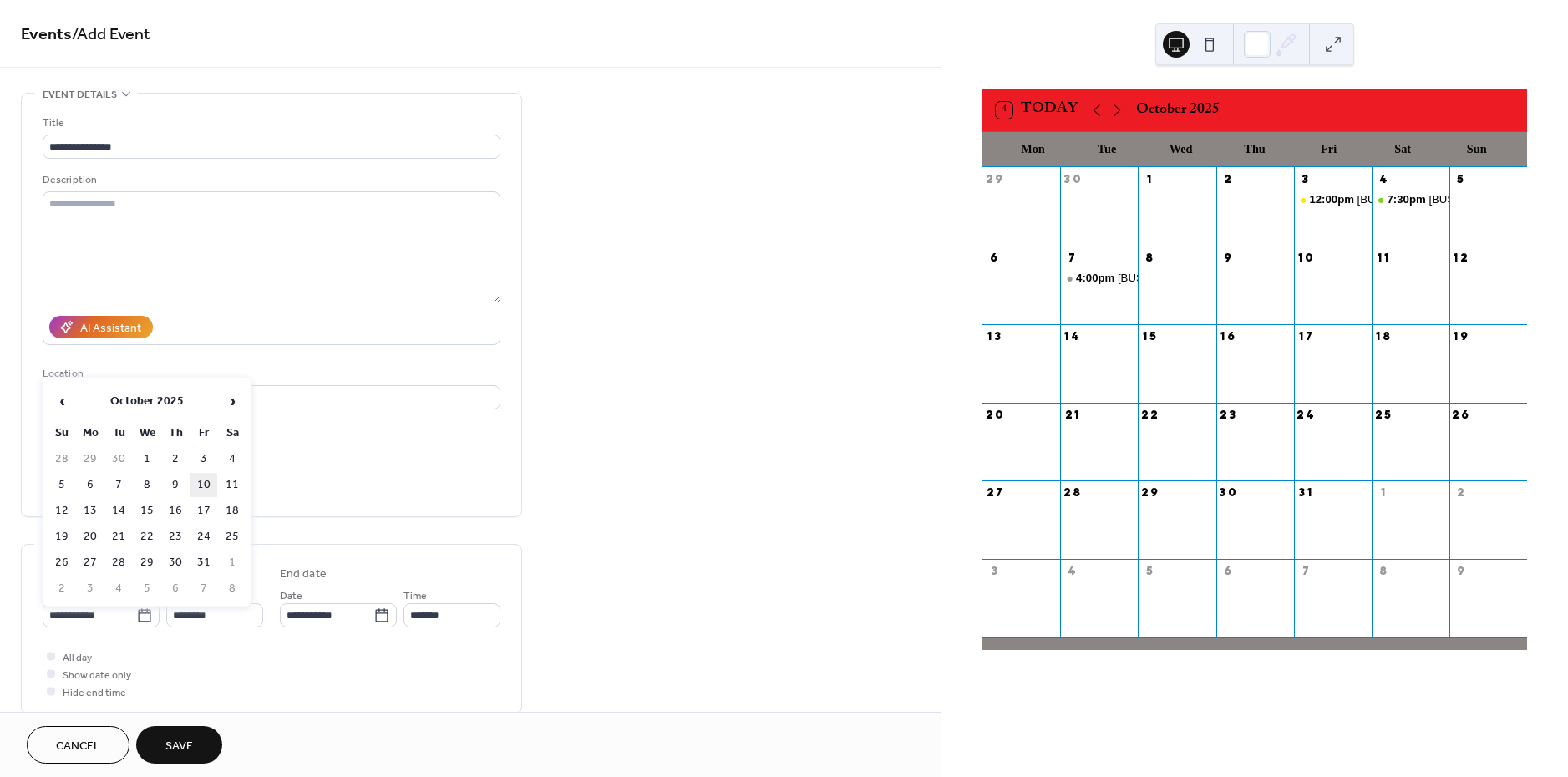 click on "10" at bounding box center [204, 485] 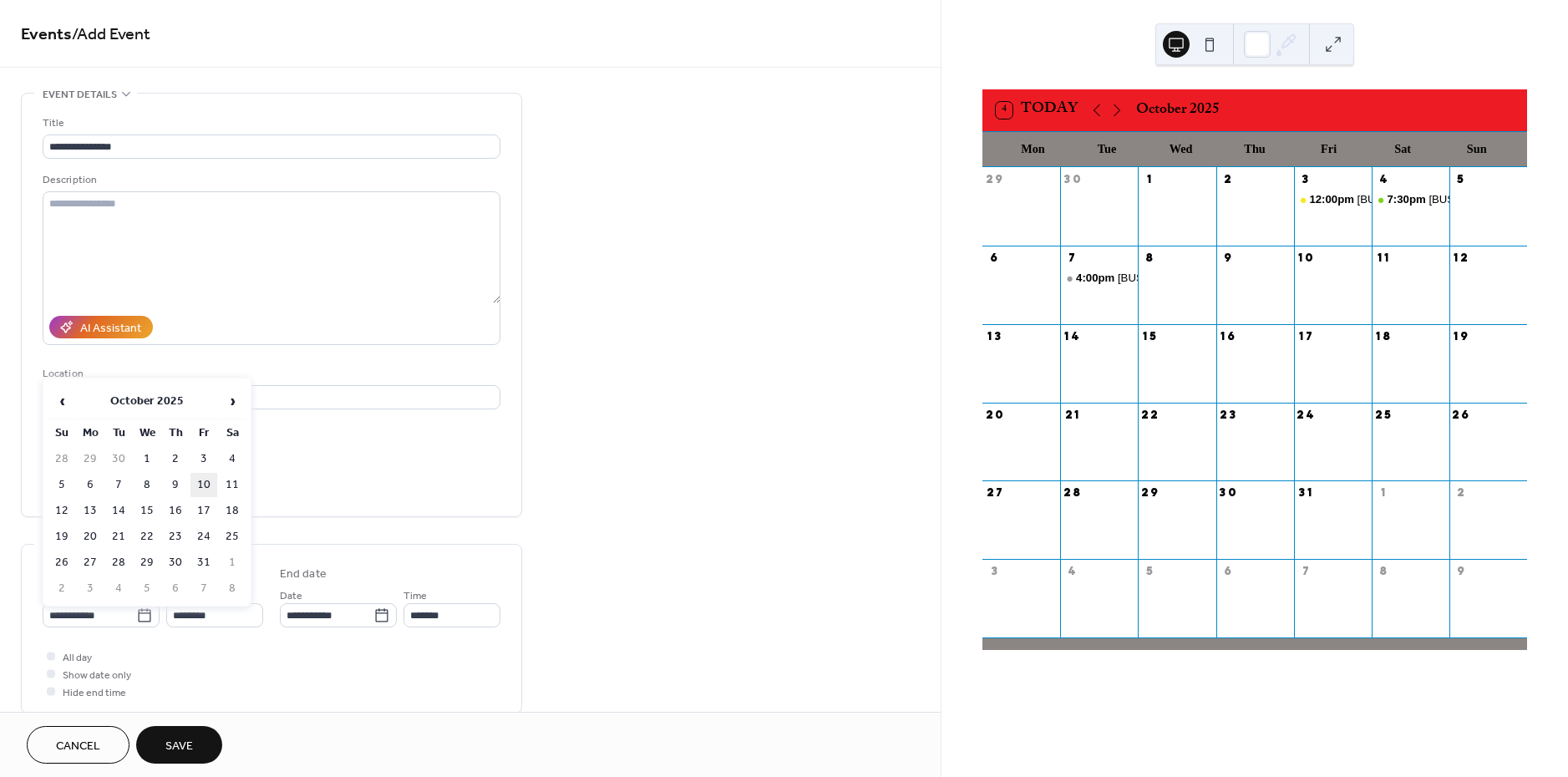 type on "**********" 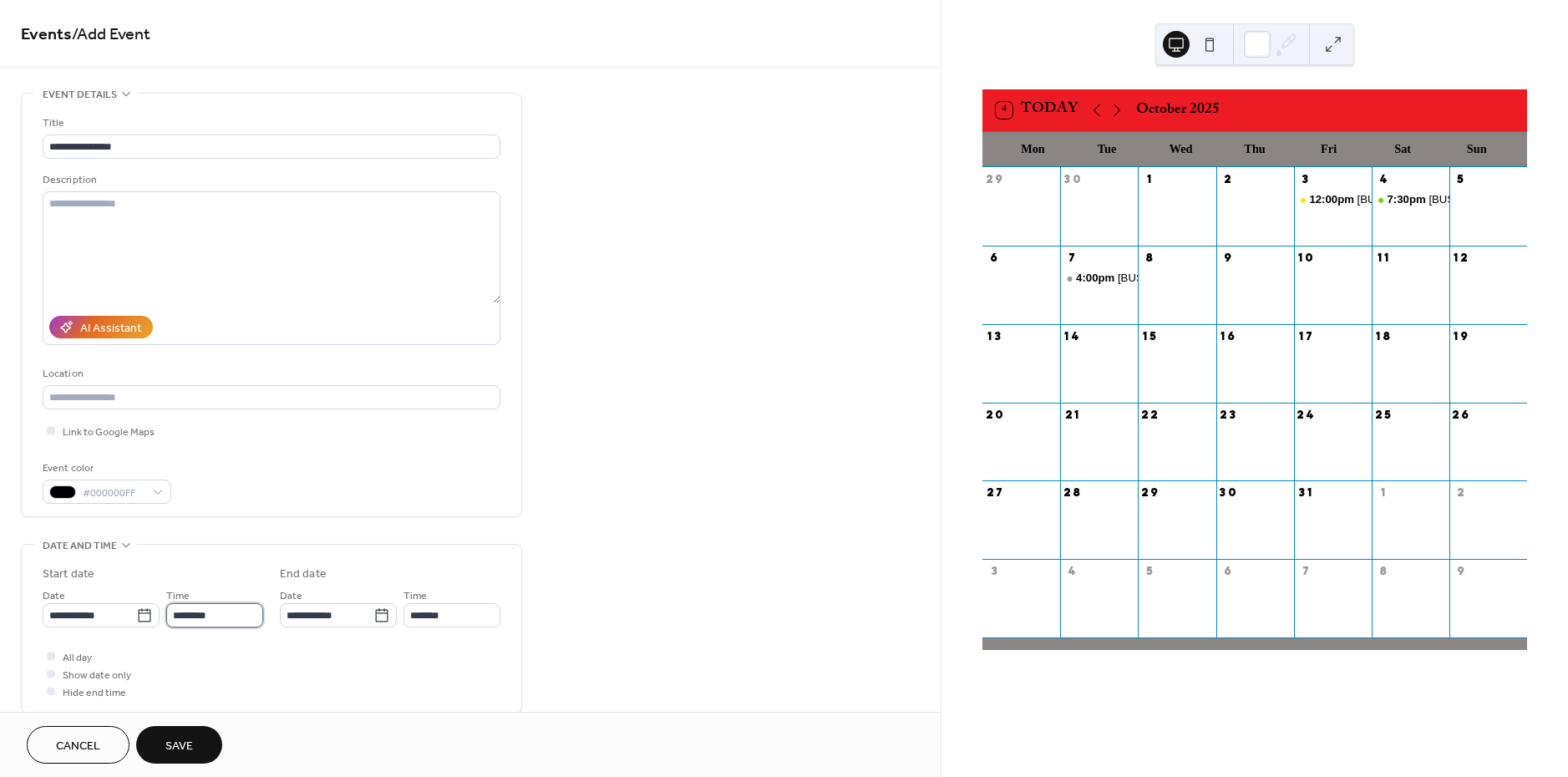 click on "********" at bounding box center (215, 615) 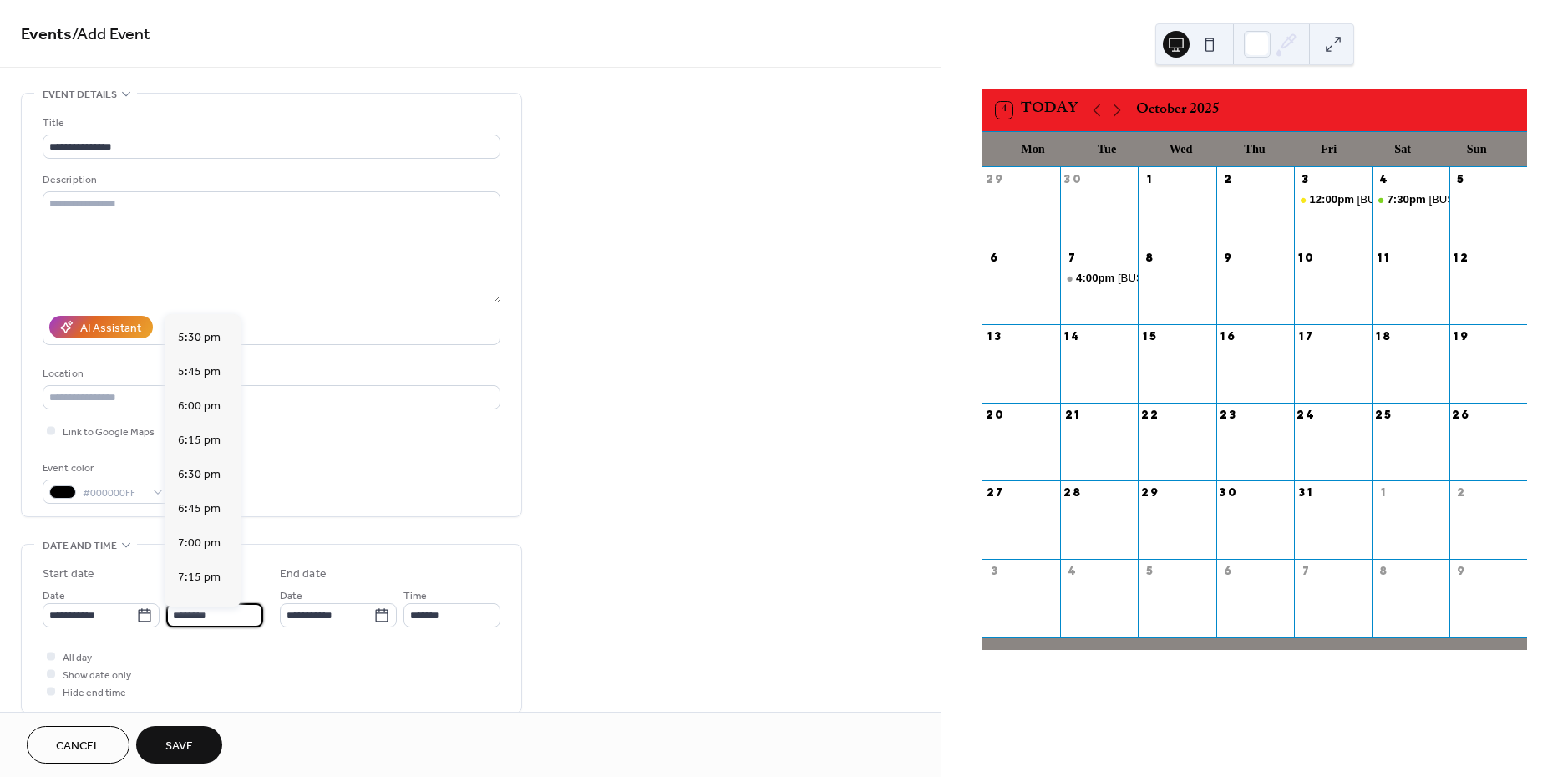 scroll, scrollTop: 2393, scrollLeft: 0, axis: vertical 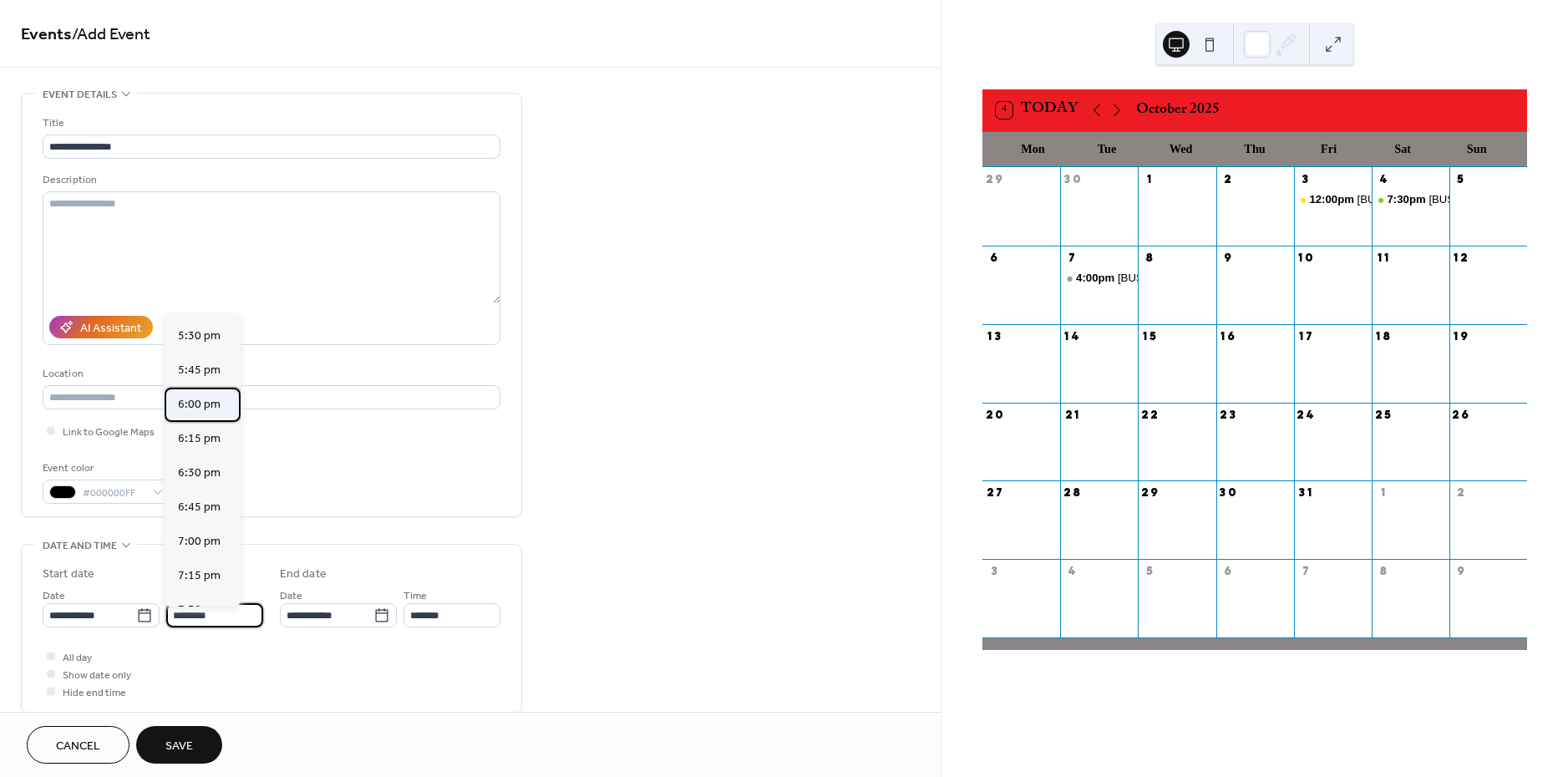 click on "6:00 pm" at bounding box center (199, 404) 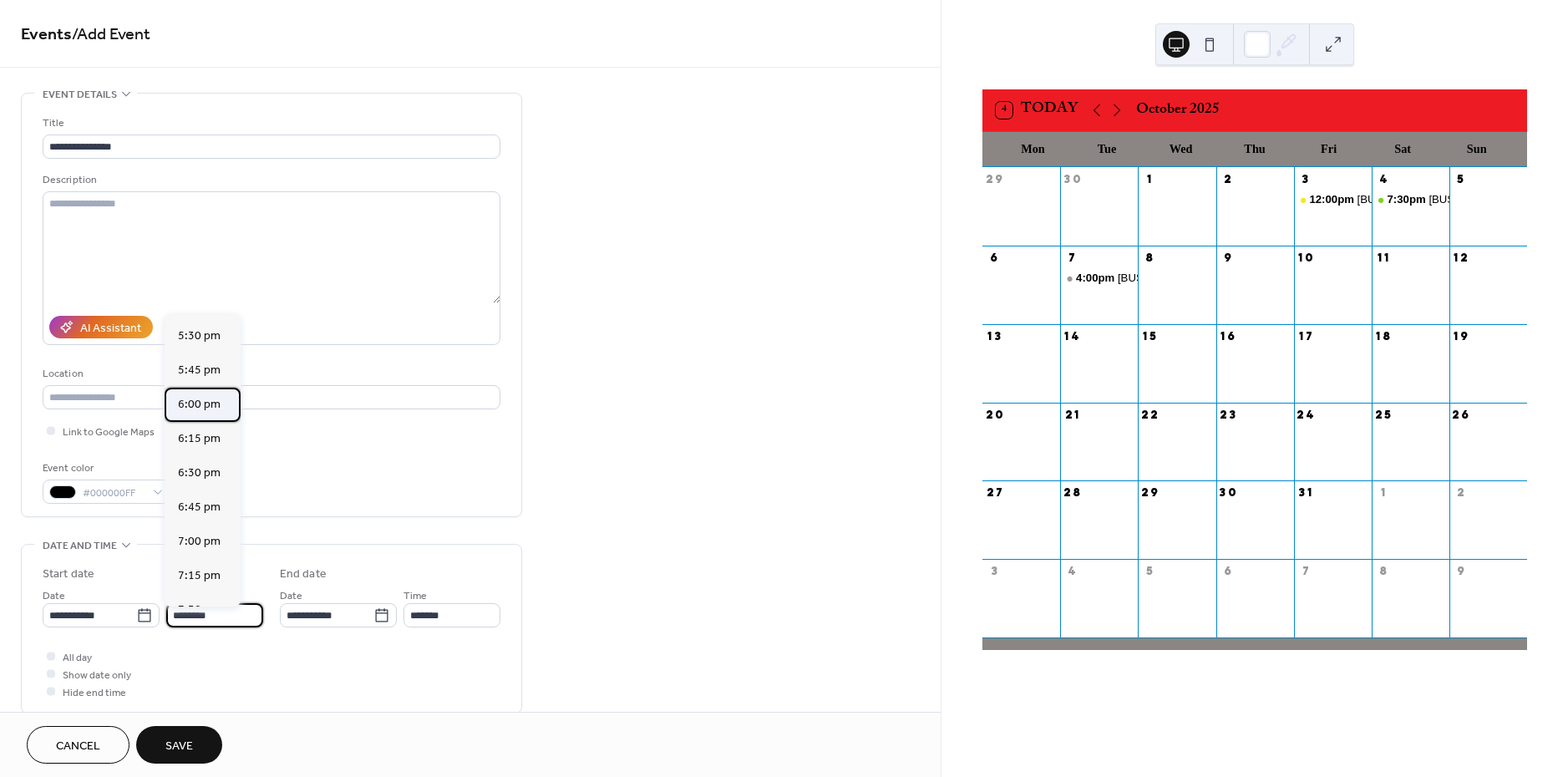 type on "*******" 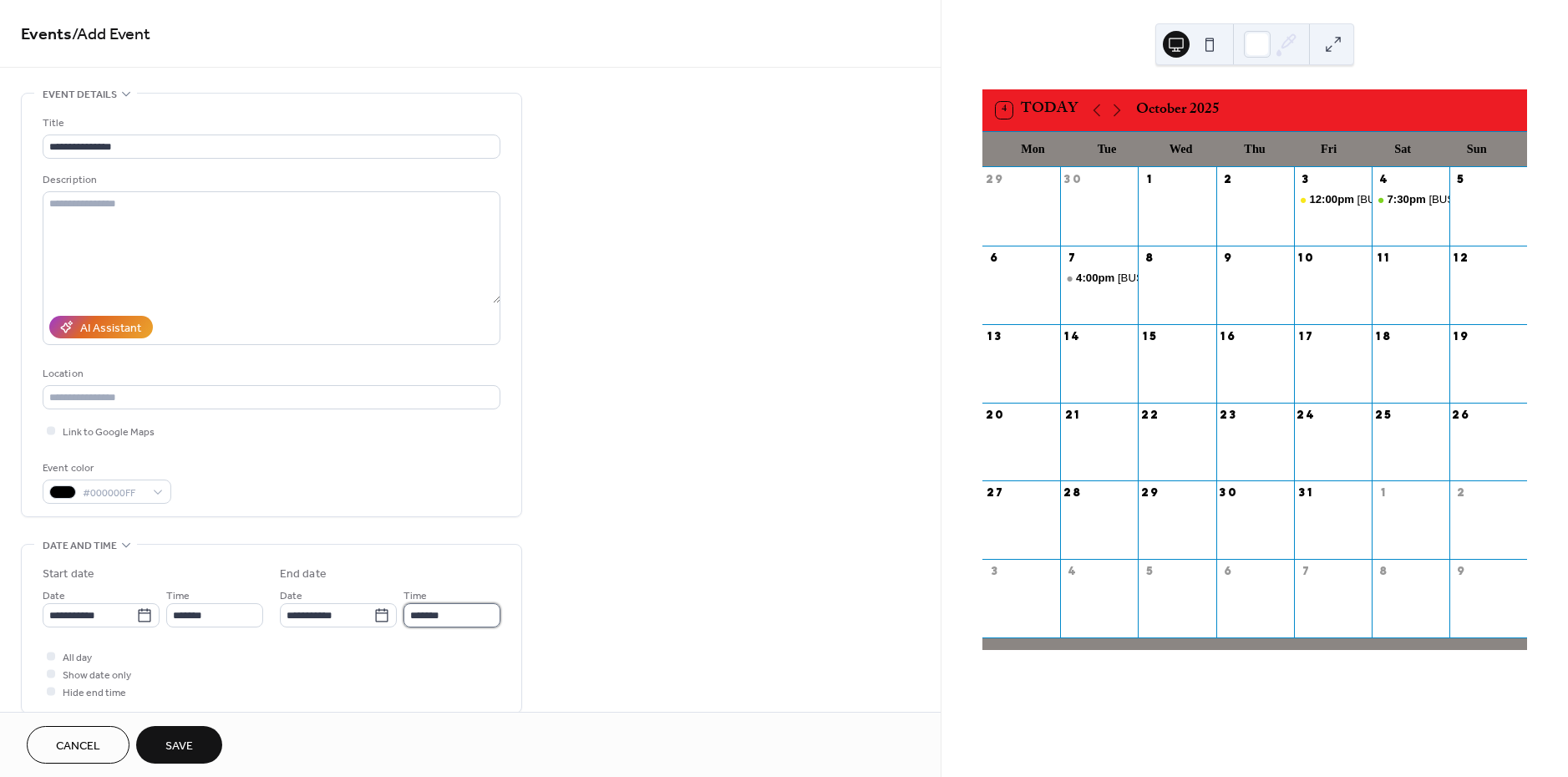 click on "*******" at bounding box center (452, 615) 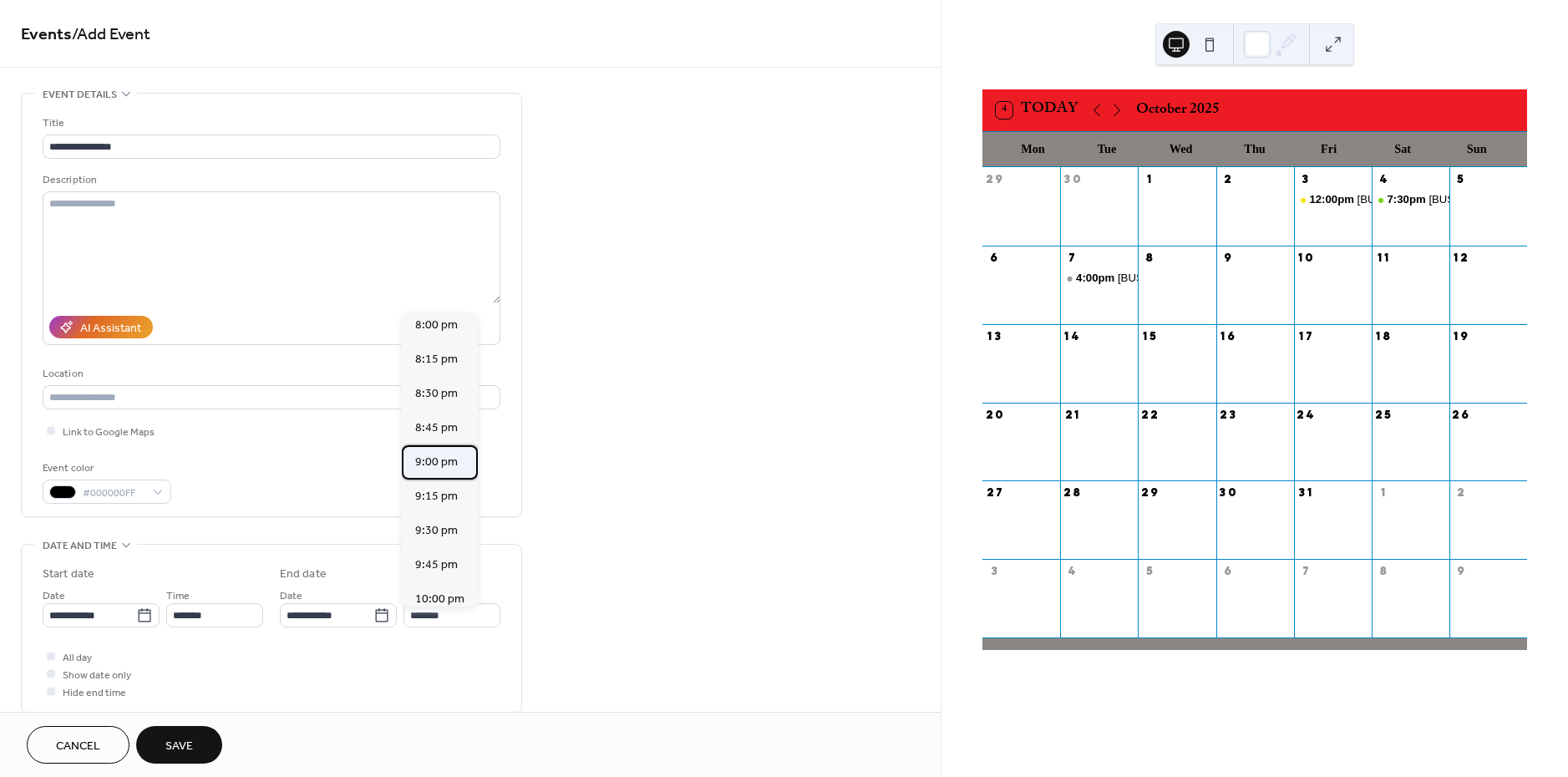 scroll, scrollTop: 246, scrollLeft: 0, axis: vertical 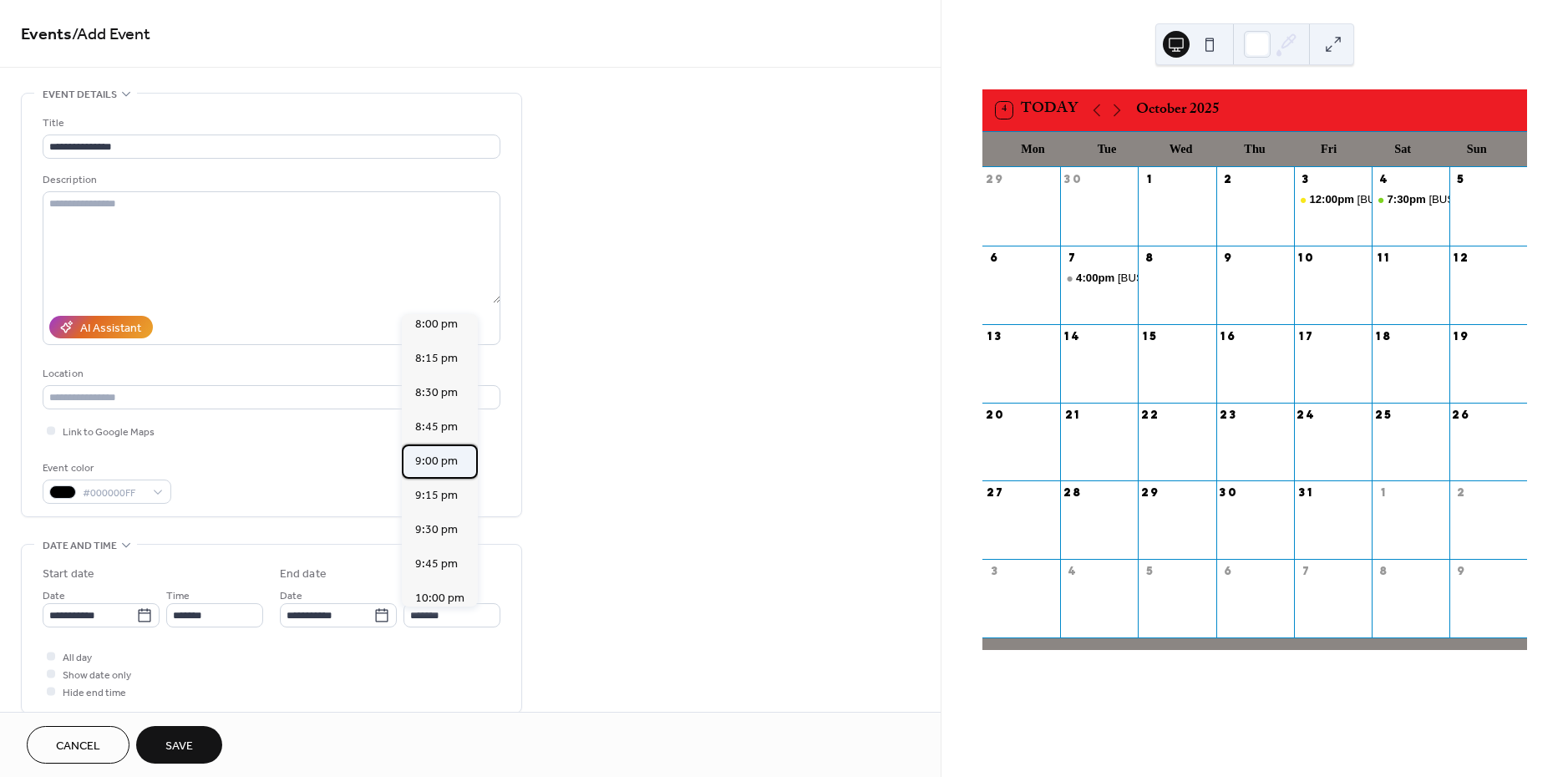 click on "9:00 pm" at bounding box center [436, 461] 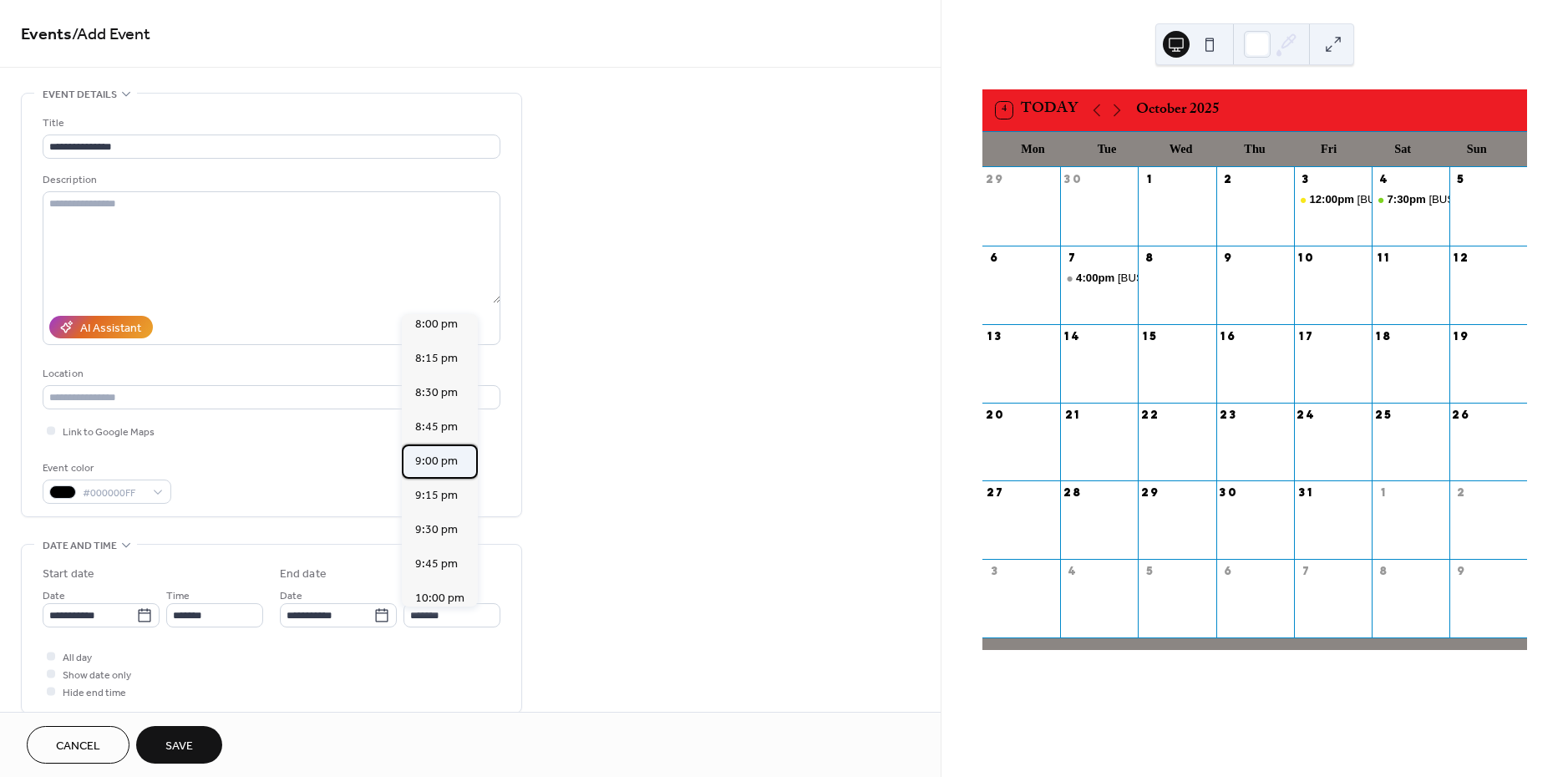 type on "*******" 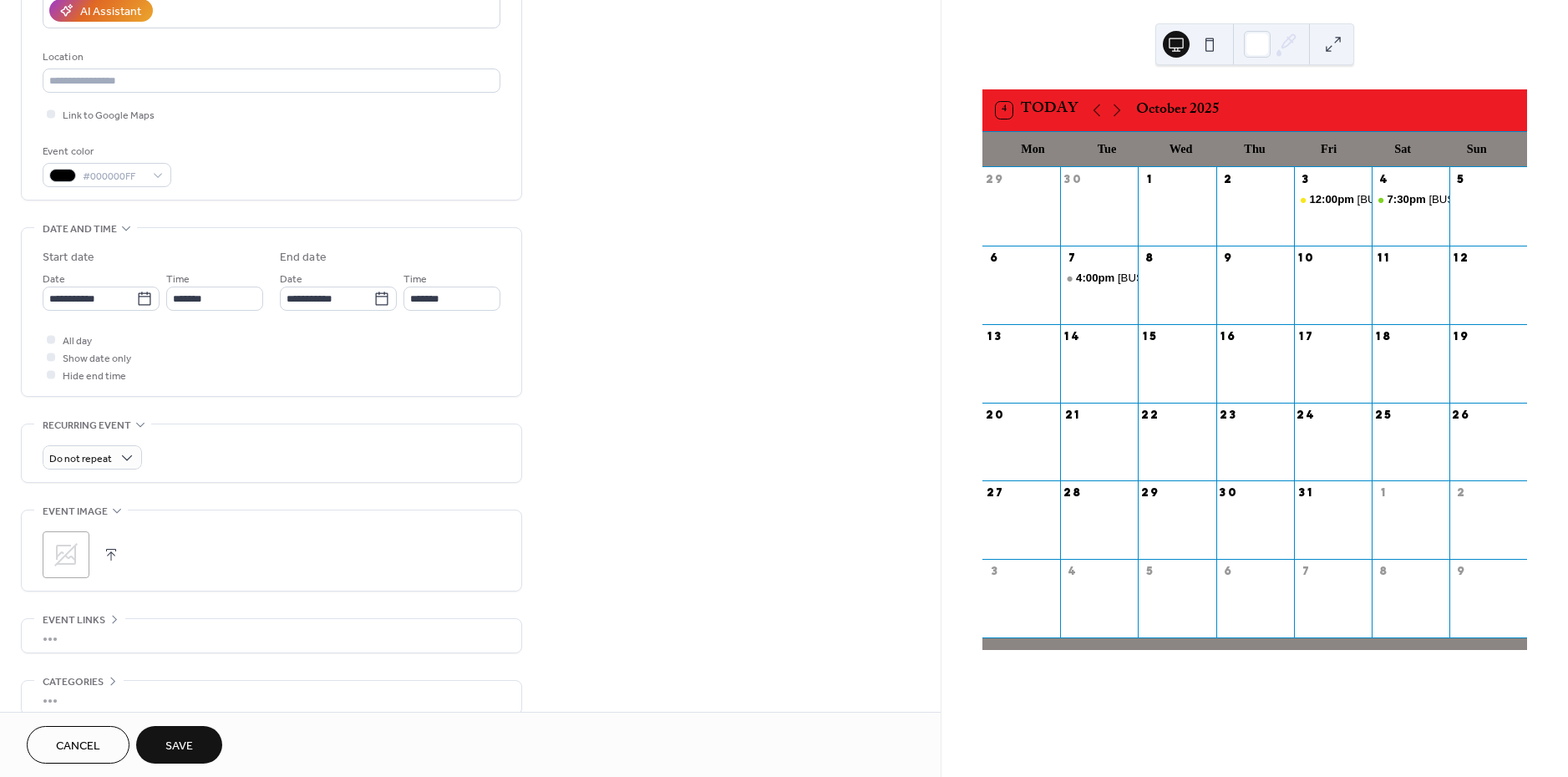 scroll, scrollTop: 322, scrollLeft: 0, axis: vertical 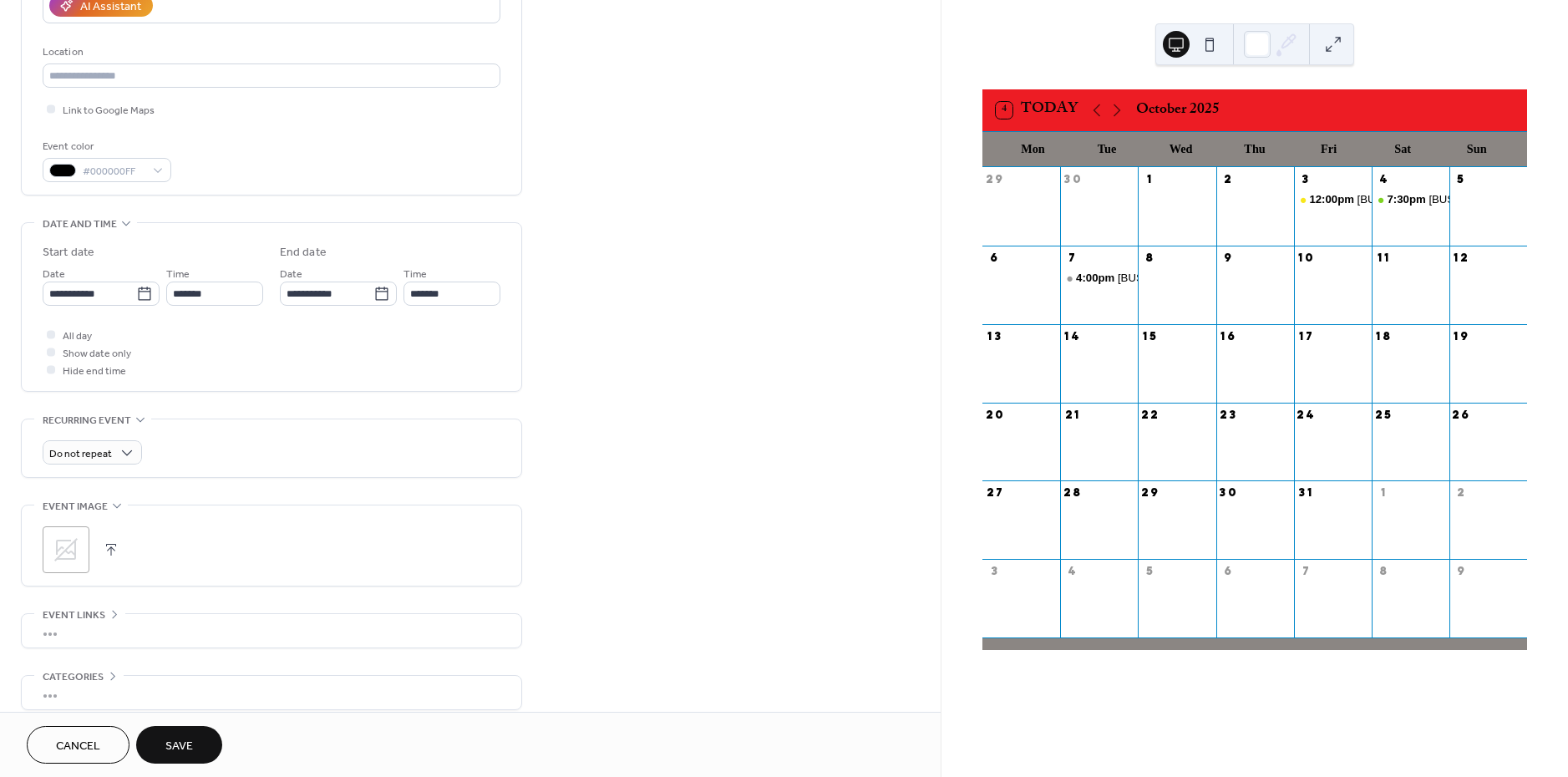 click on ";" at bounding box center [66, 550] 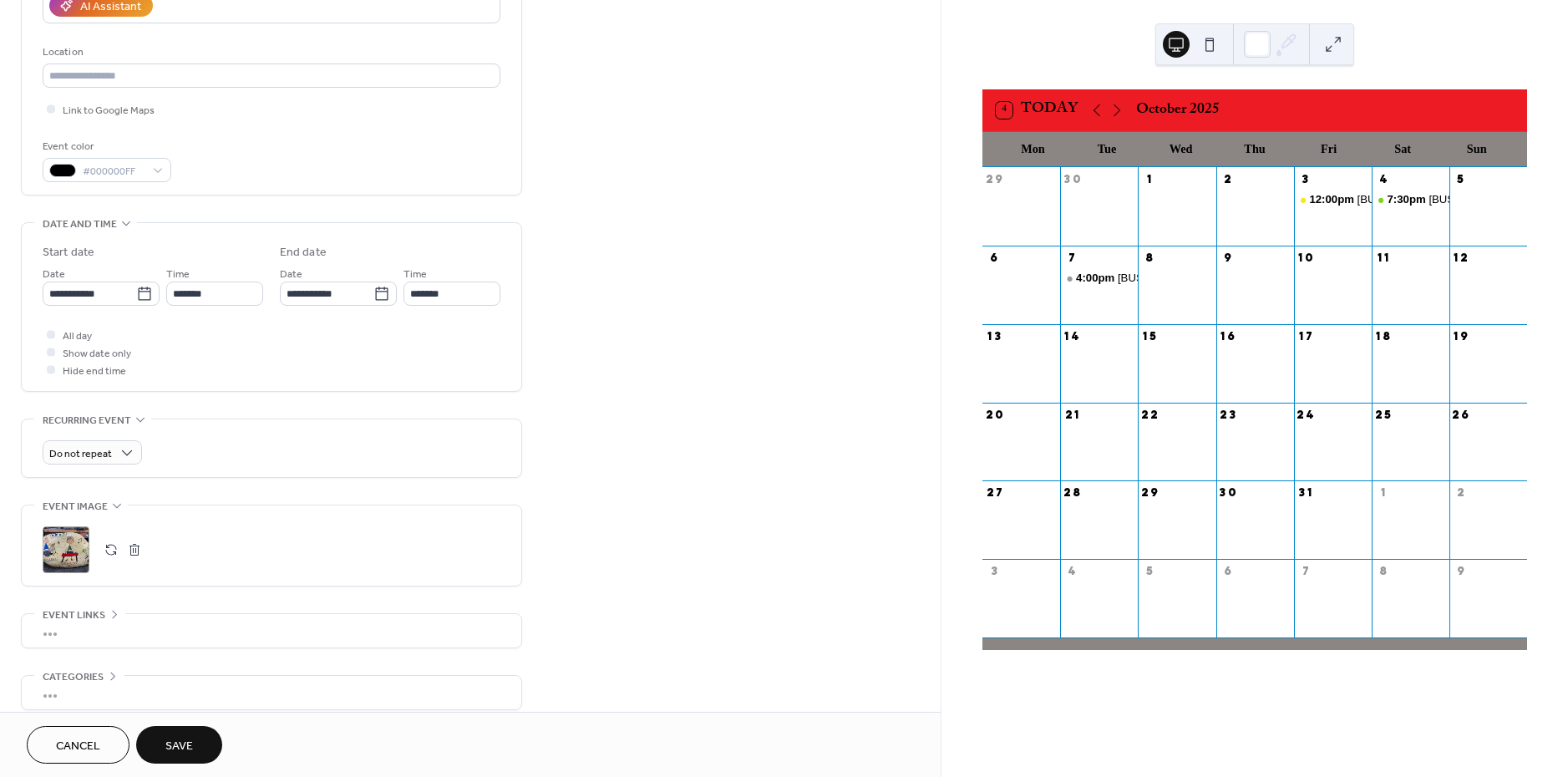click on "Save" at bounding box center [179, 746] 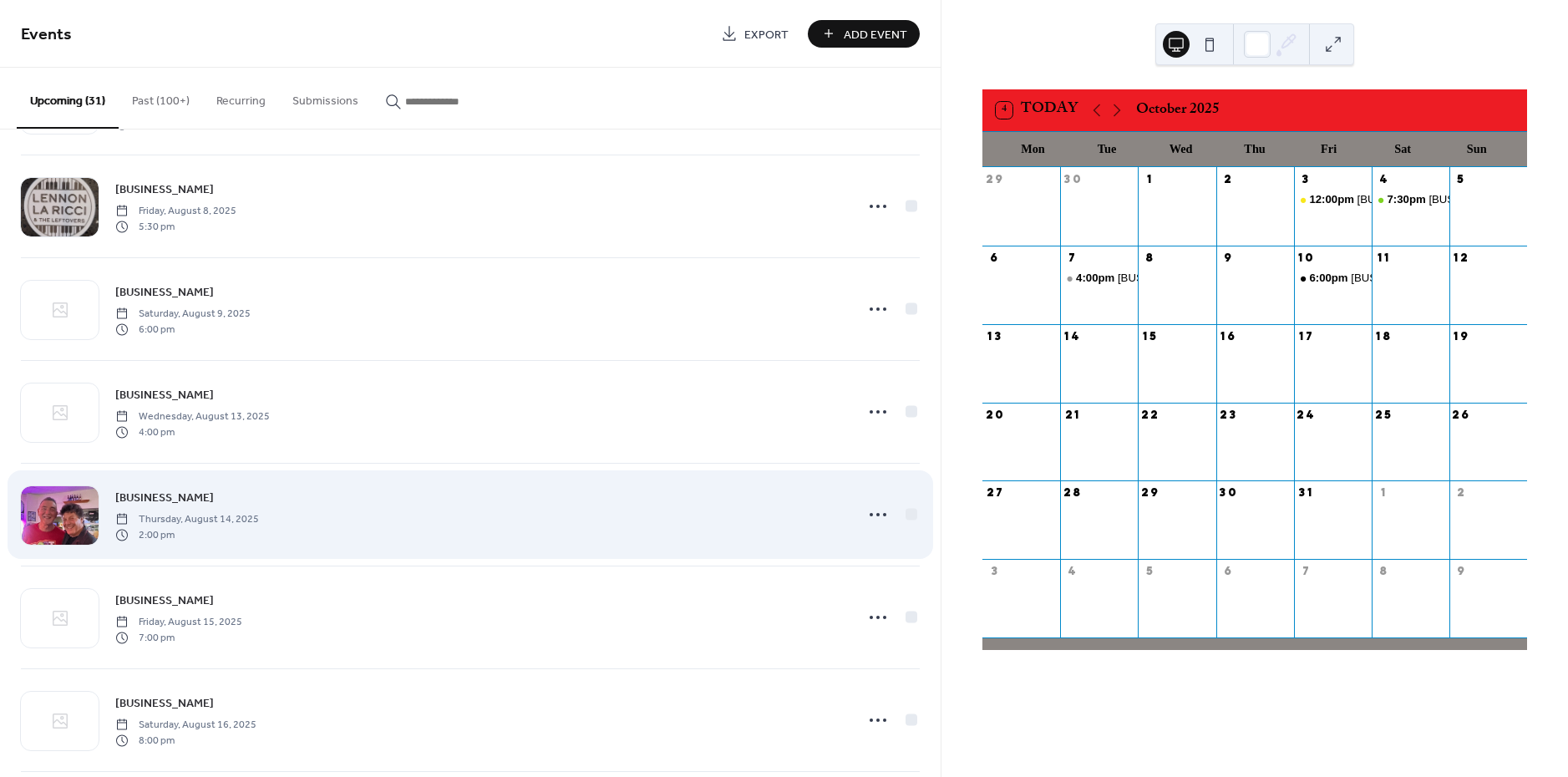 scroll, scrollTop: 103, scrollLeft: 0, axis: vertical 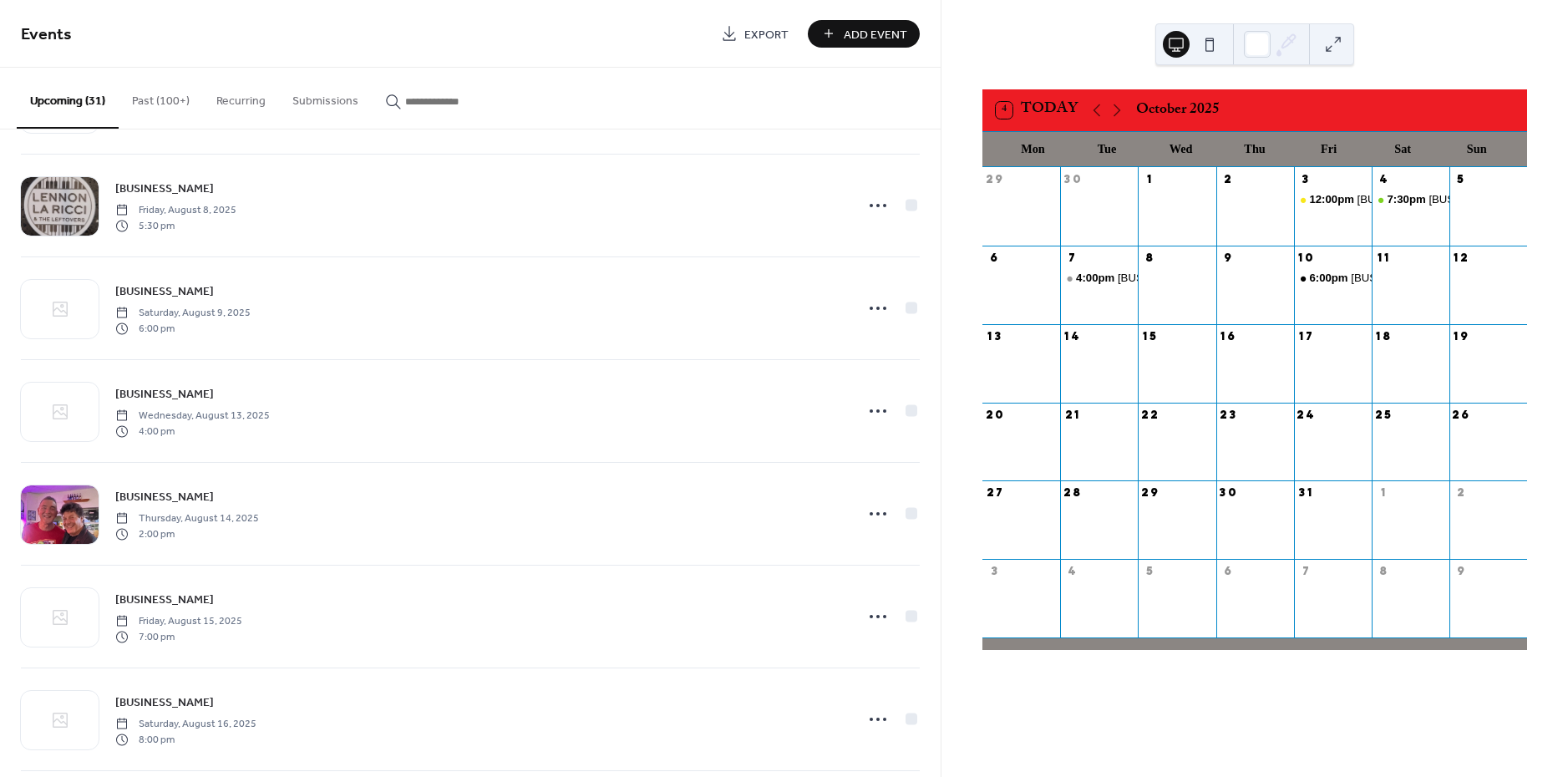 click on "Add Event" at bounding box center [875, 34] 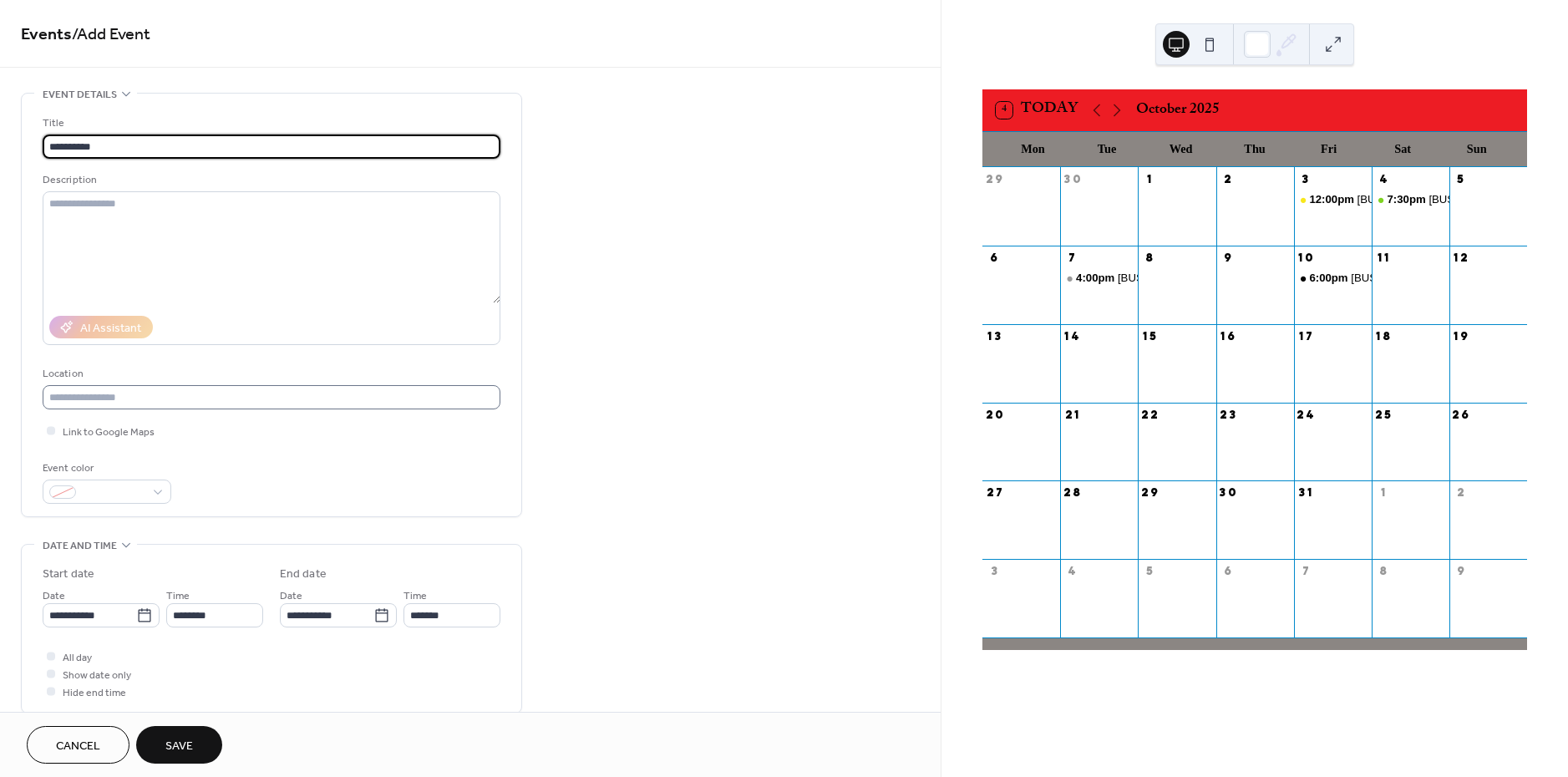 type on "**********" 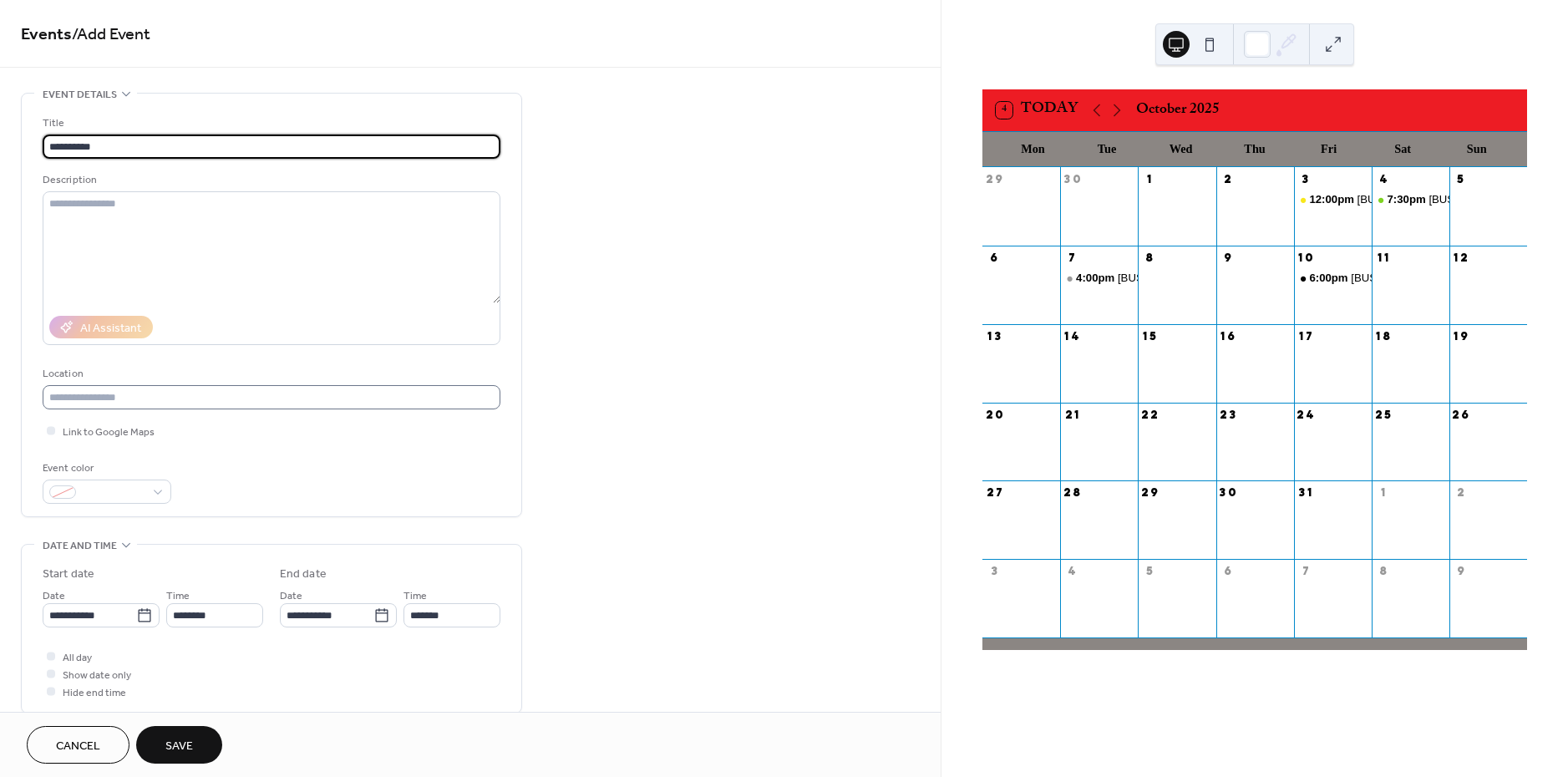 click on "AI Assistant" at bounding box center (271, 327) 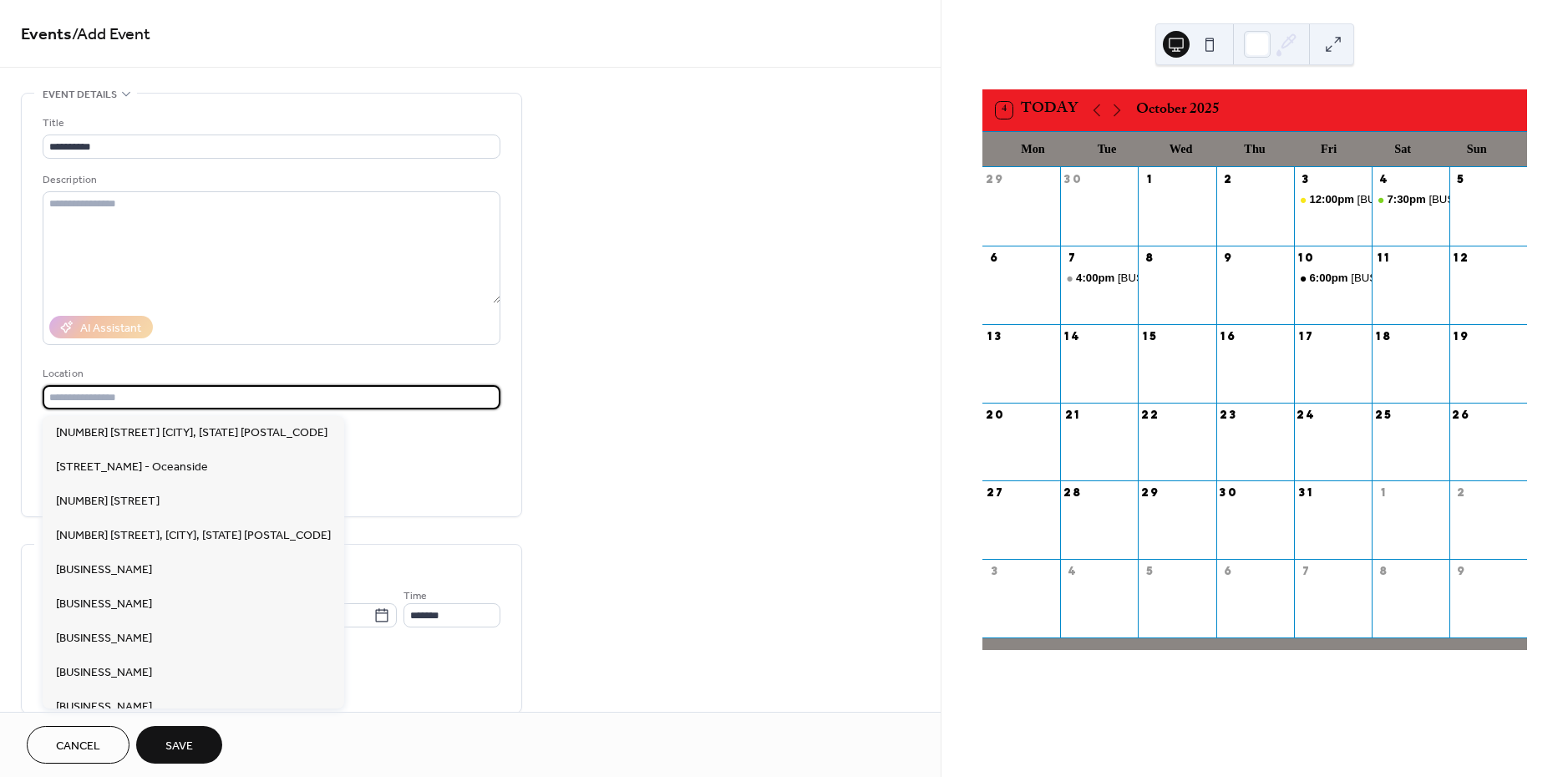 click at bounding box center (271, 397) 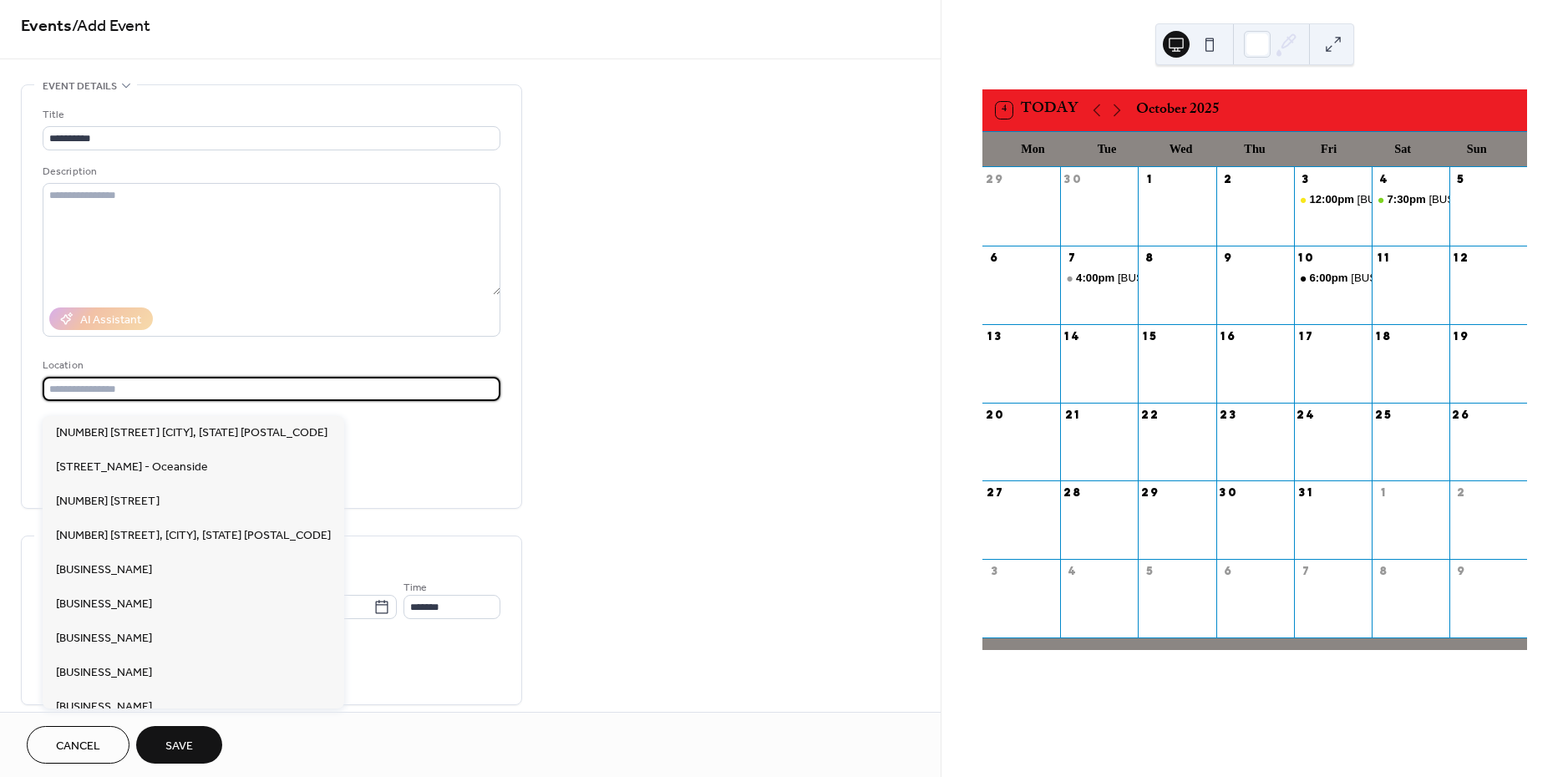 scroll, scrollTop: 7, scrollLeft: 0, axis: vertical 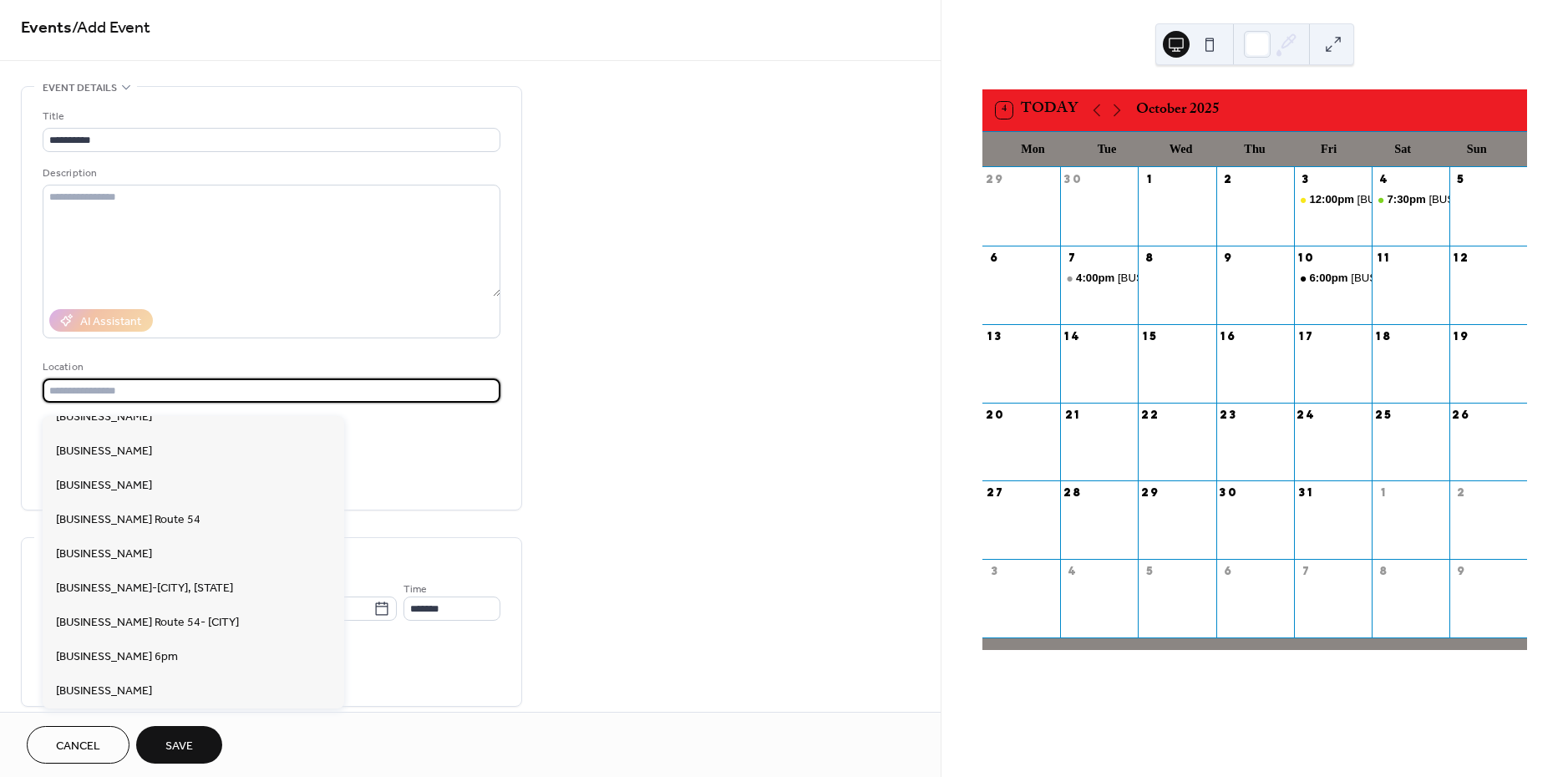 click on "**********" at bounding box center [470, 595] 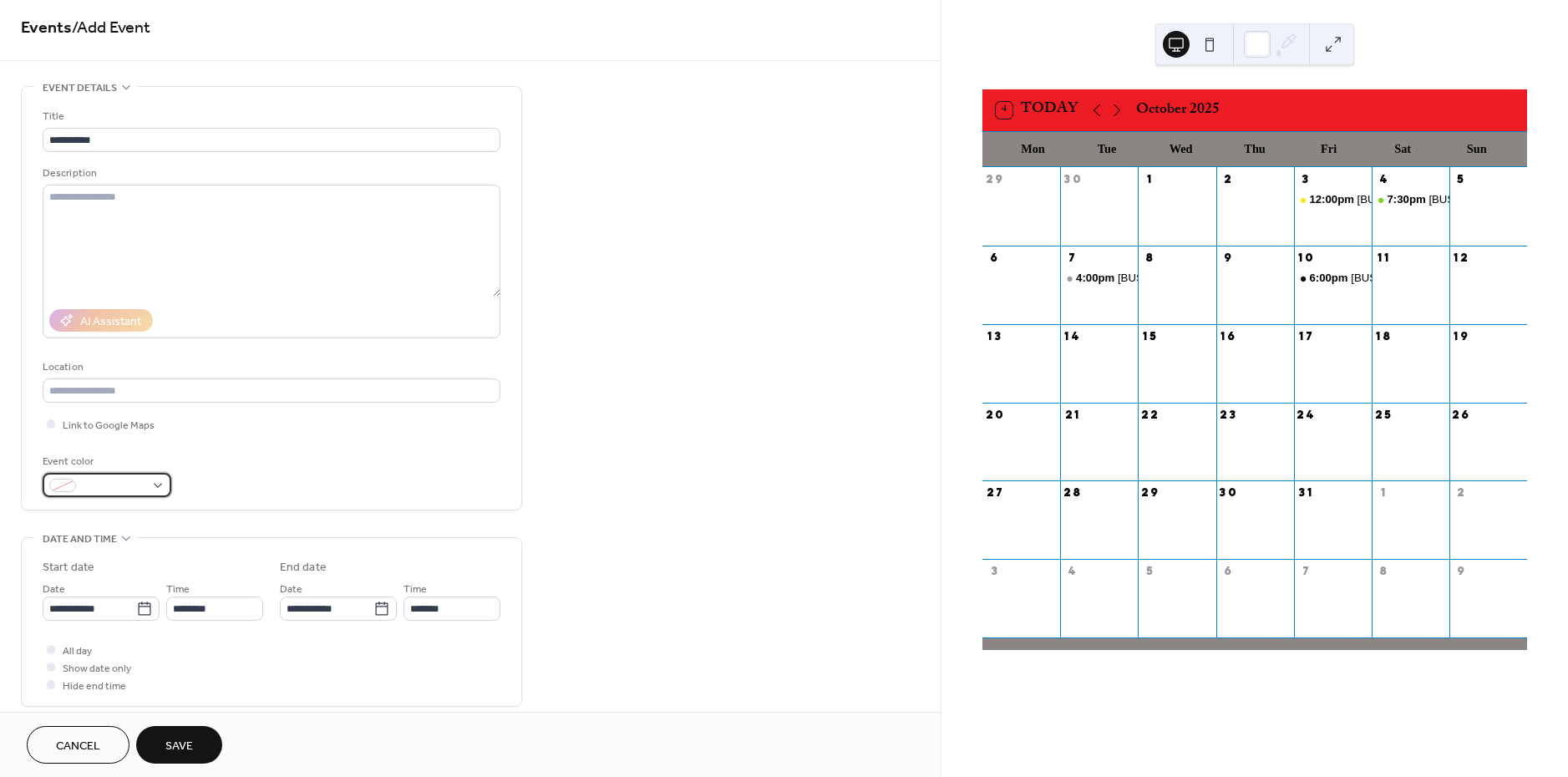 click at bounding box center (107, 485) 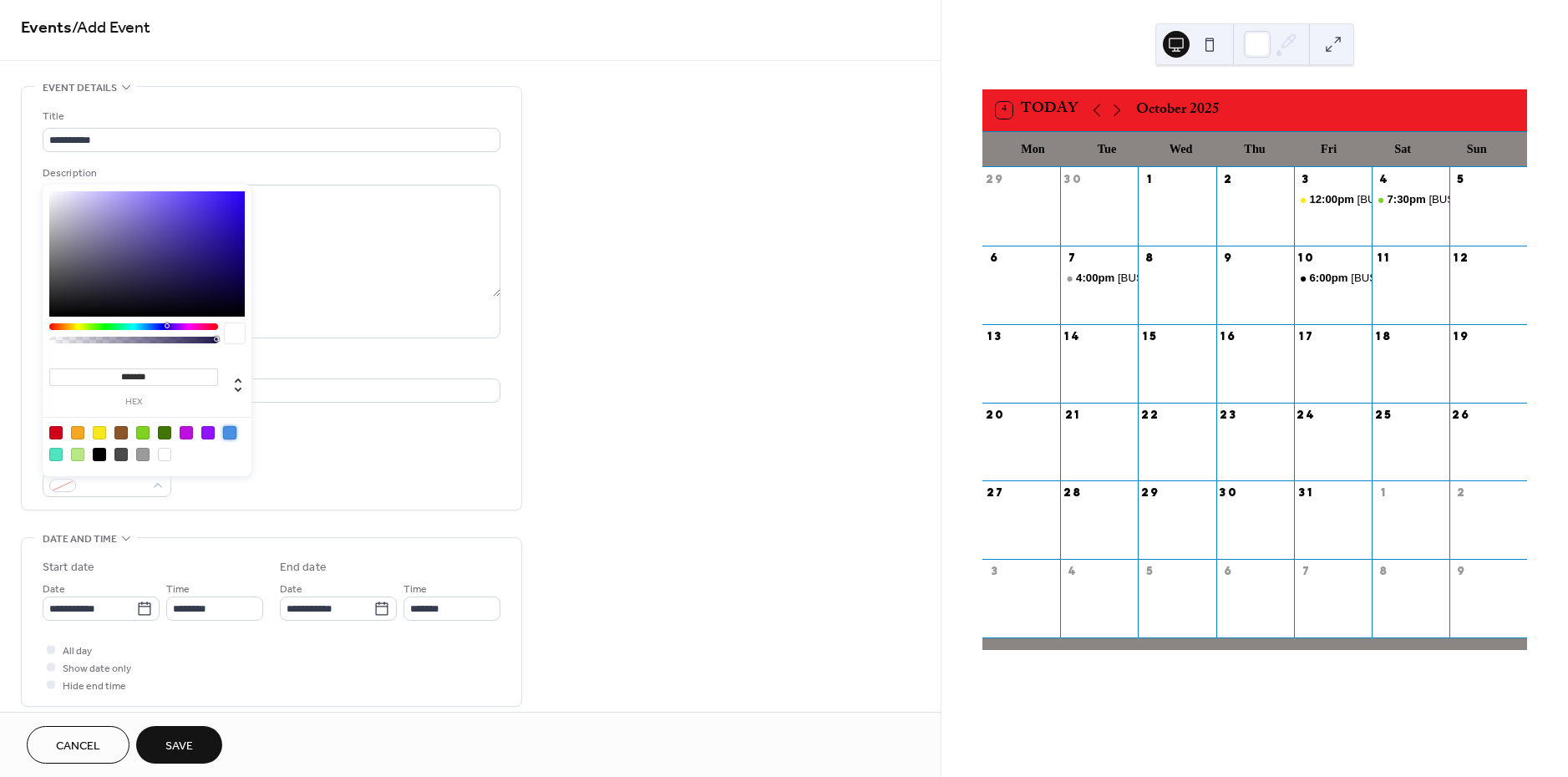 click at bounding box center (230, 433) 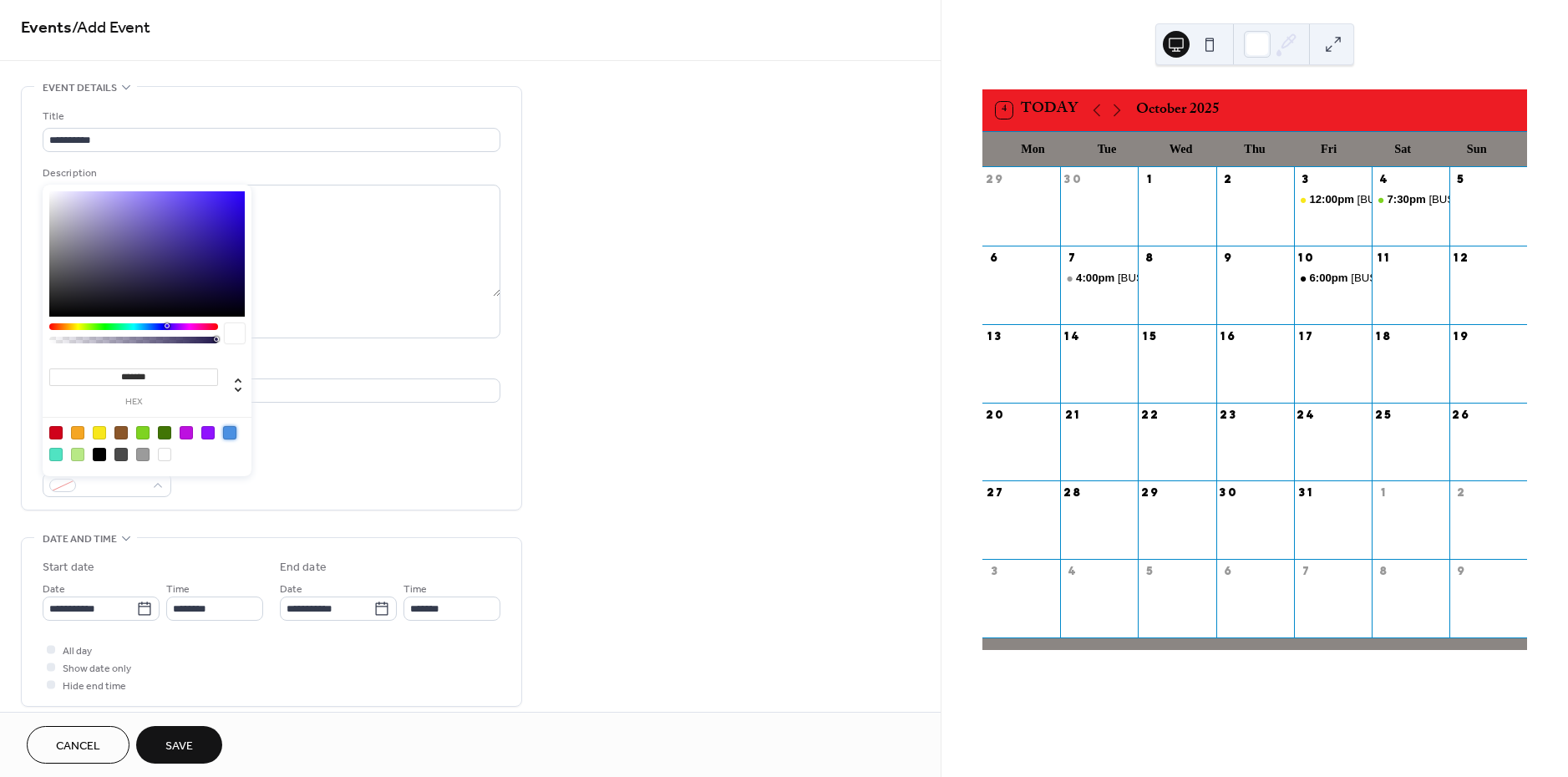 type on "*******" 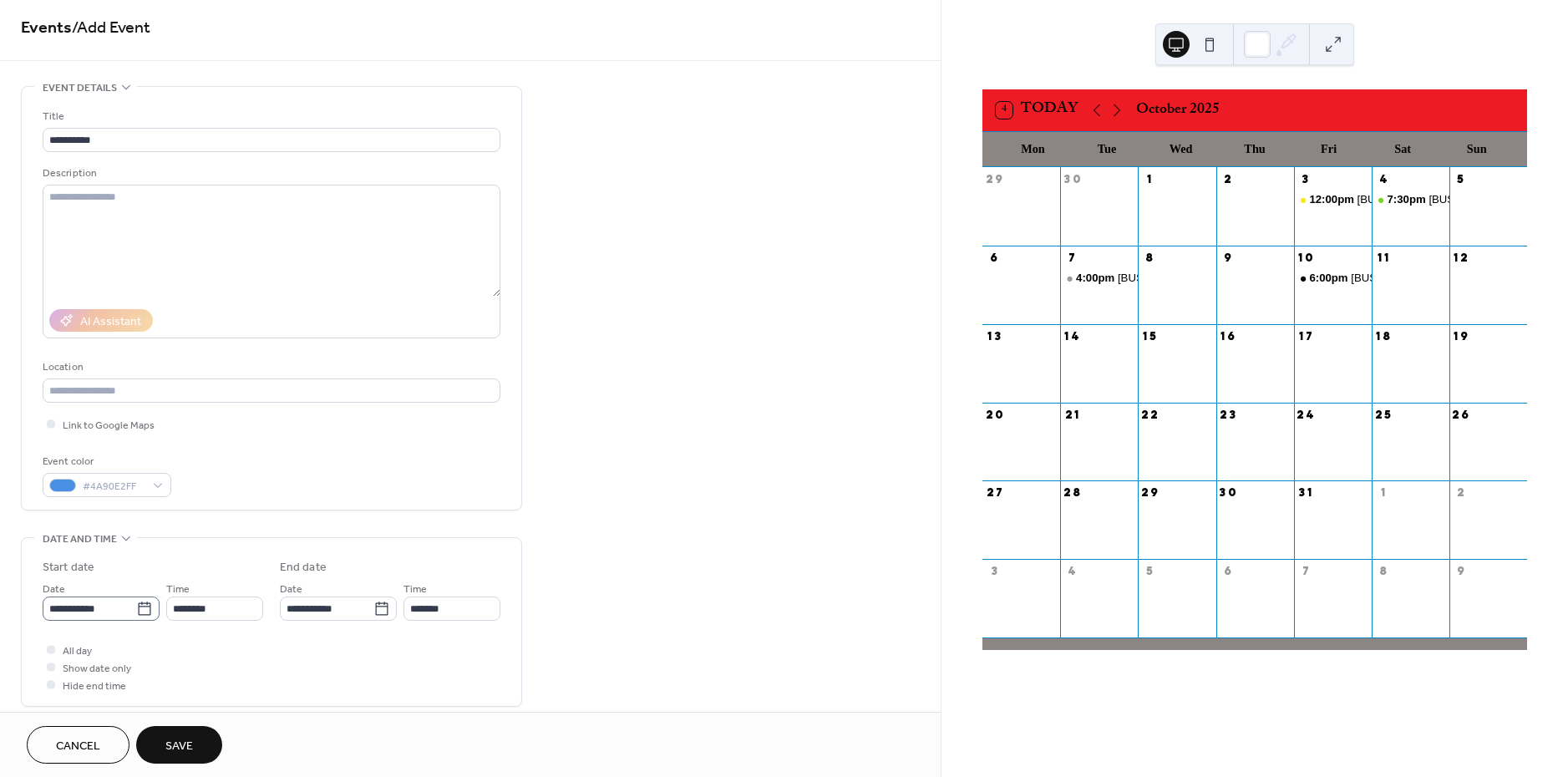click 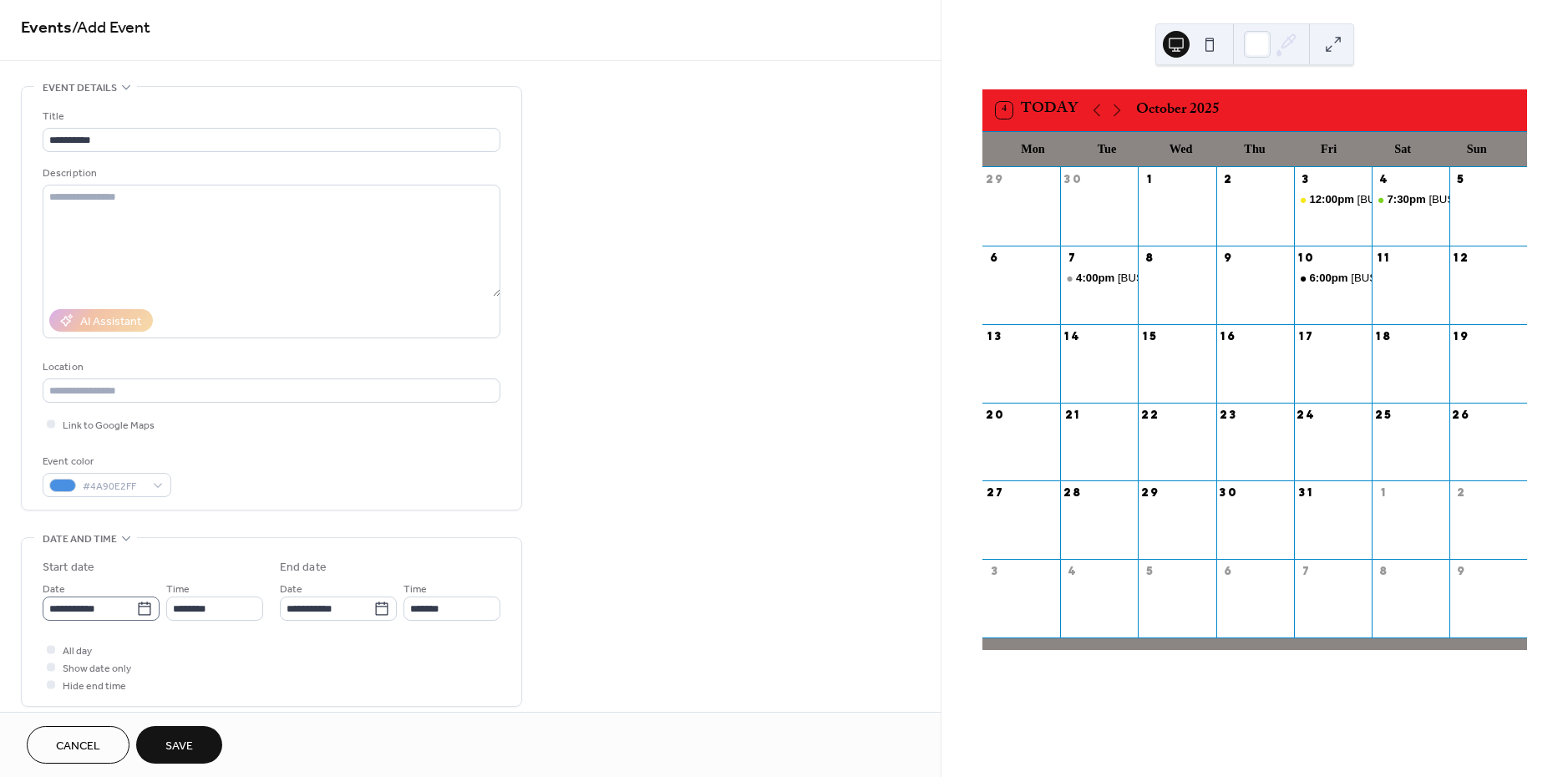 click on "**********" at bounding box center [89, 608] 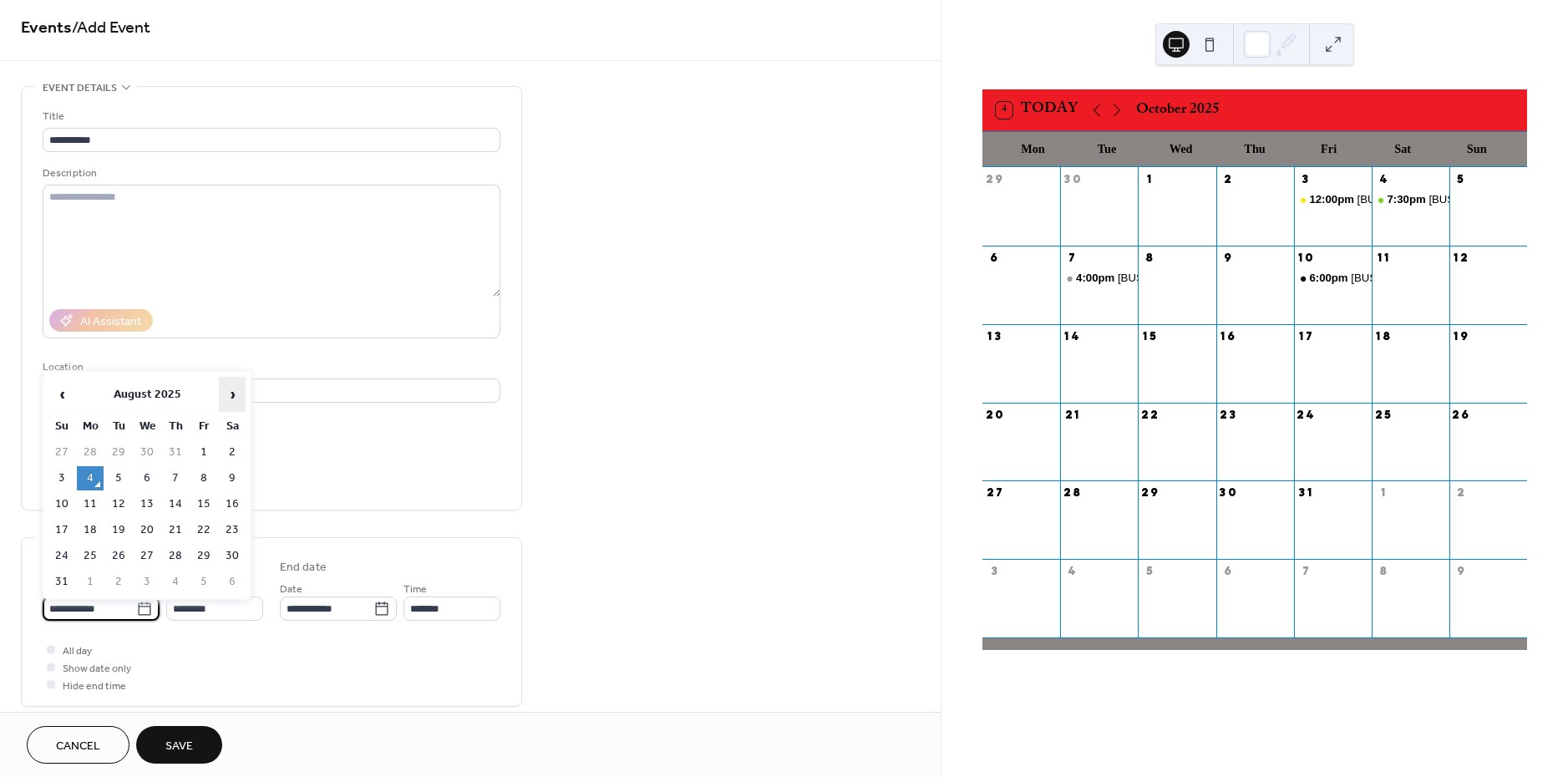 click on "›" at bounding box center [232, 394] 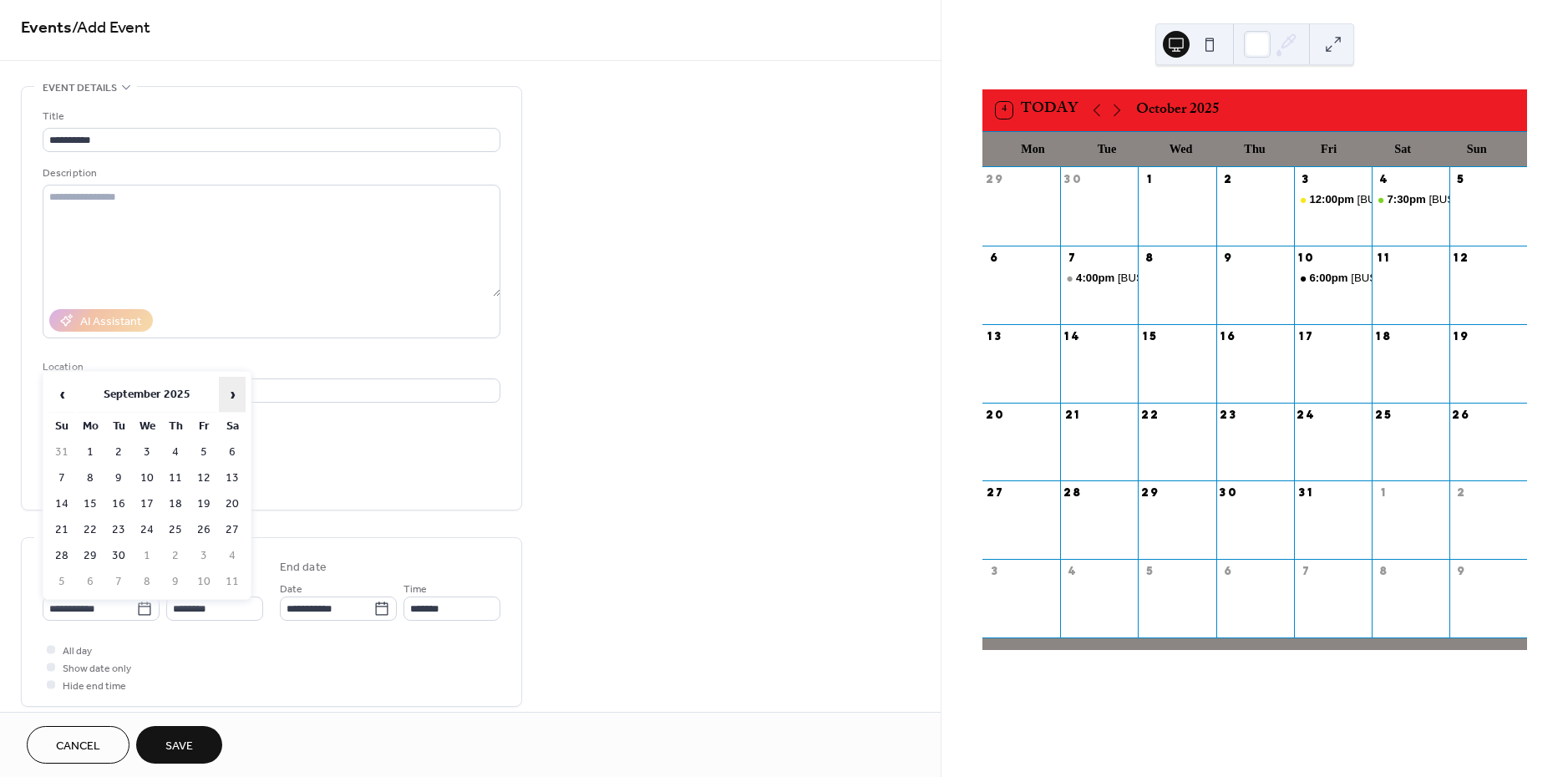 click on "›" at bounding box center (232, 394) 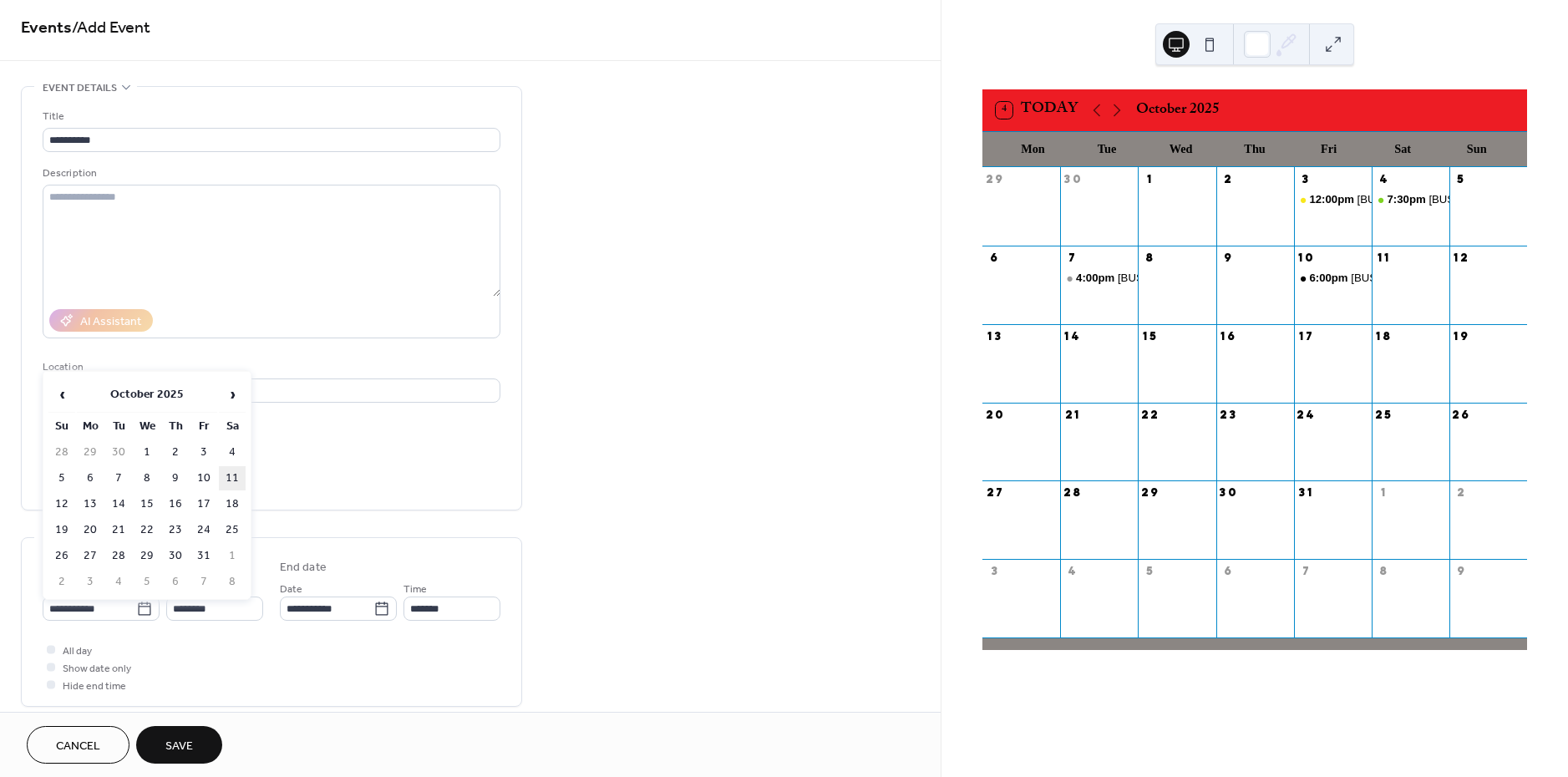 click on "11" at bounding box center (232, 478) 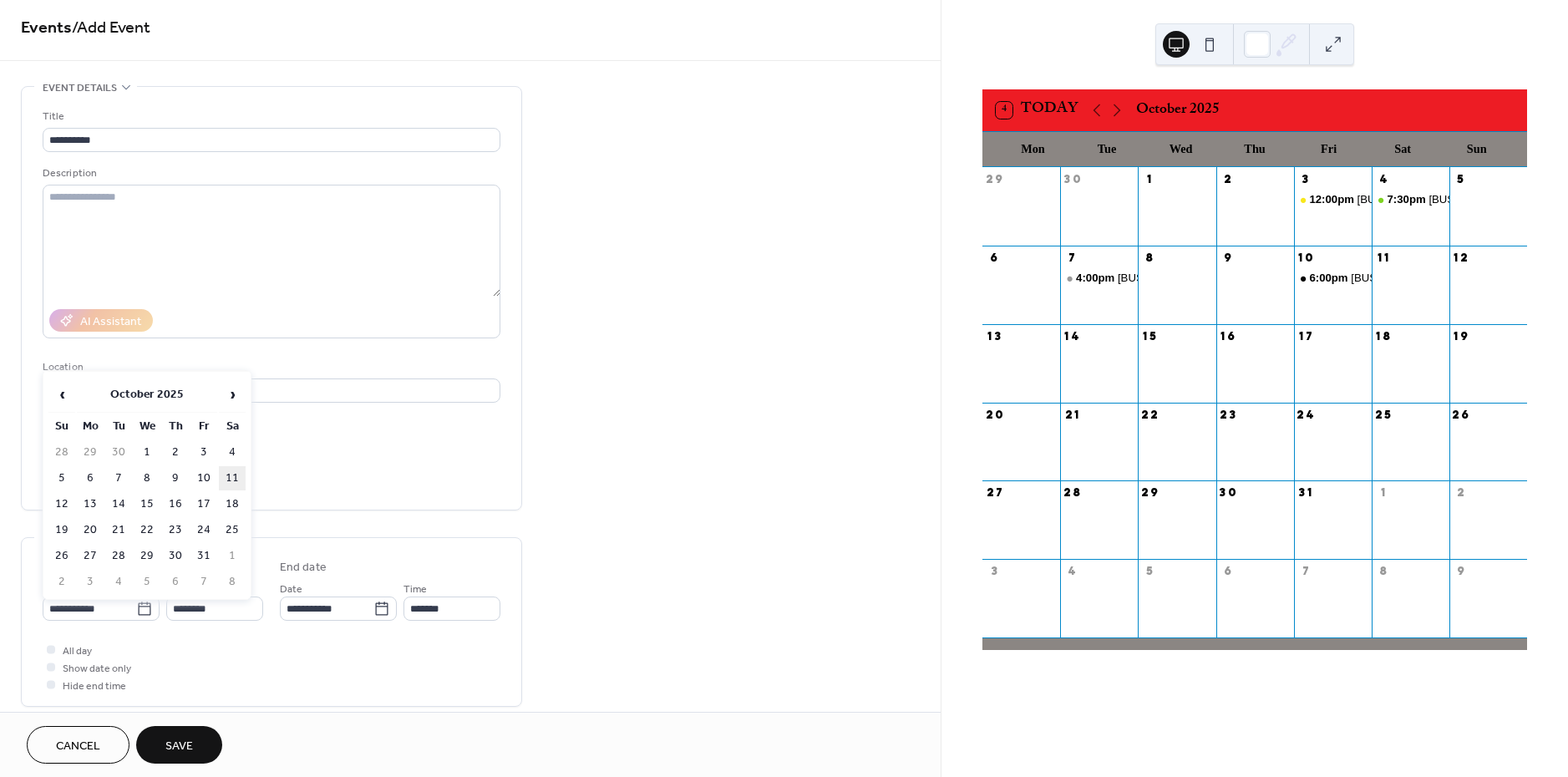 type on "**********" 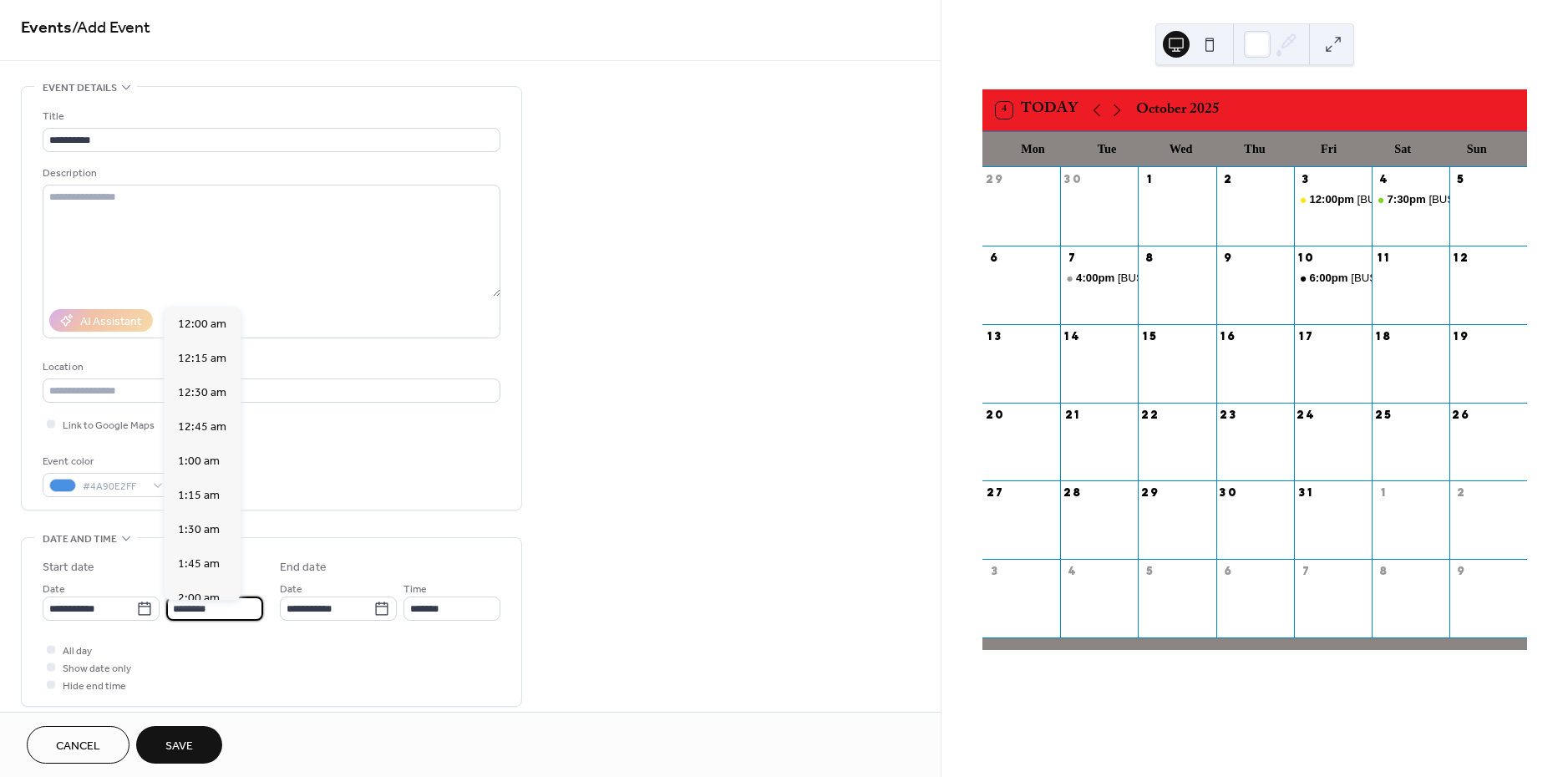 click on "********" at bounding box center [215, 608] 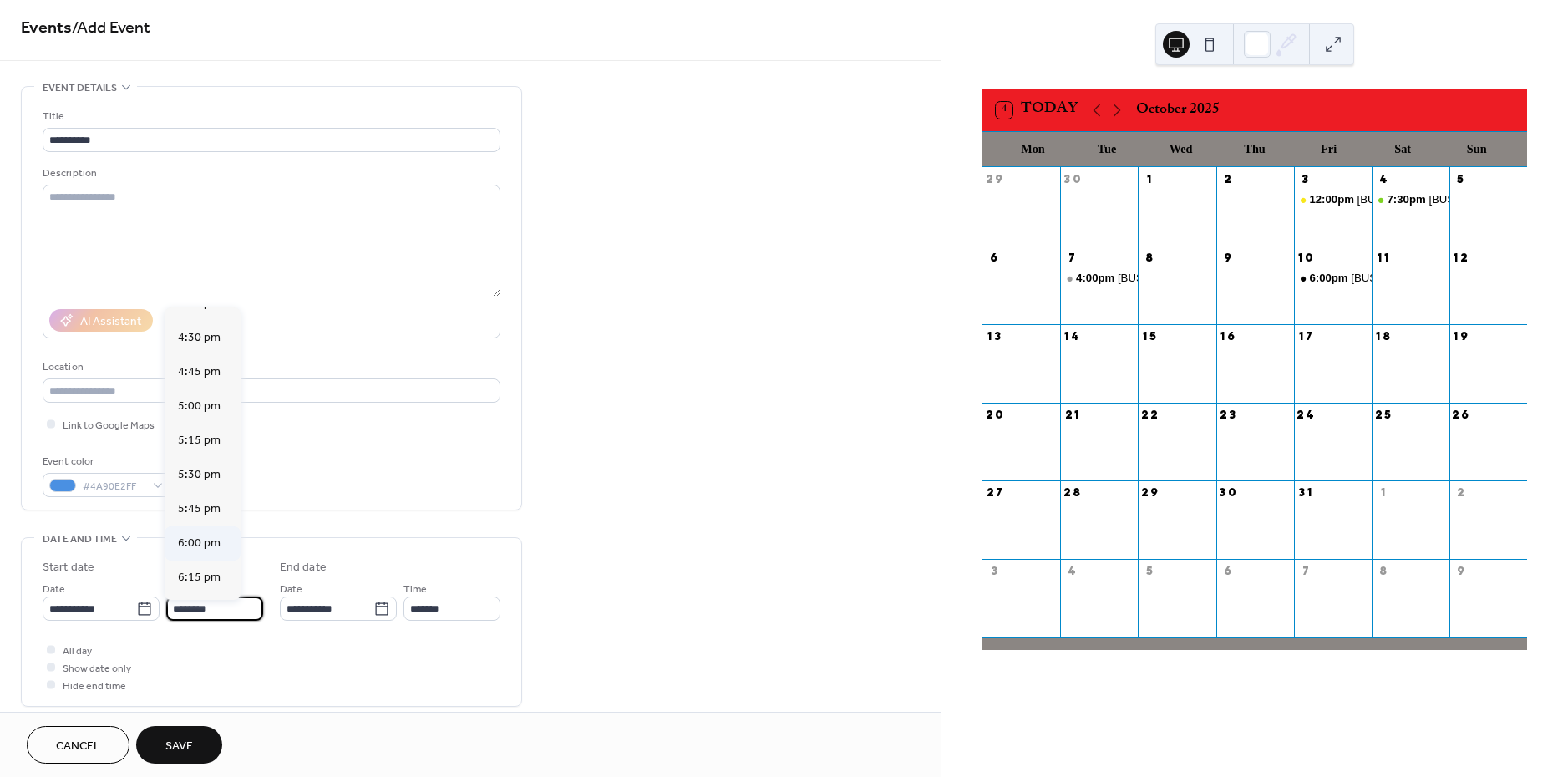 scroll, scrollTop: 2248, scrollLeft: 0, axis: vertical 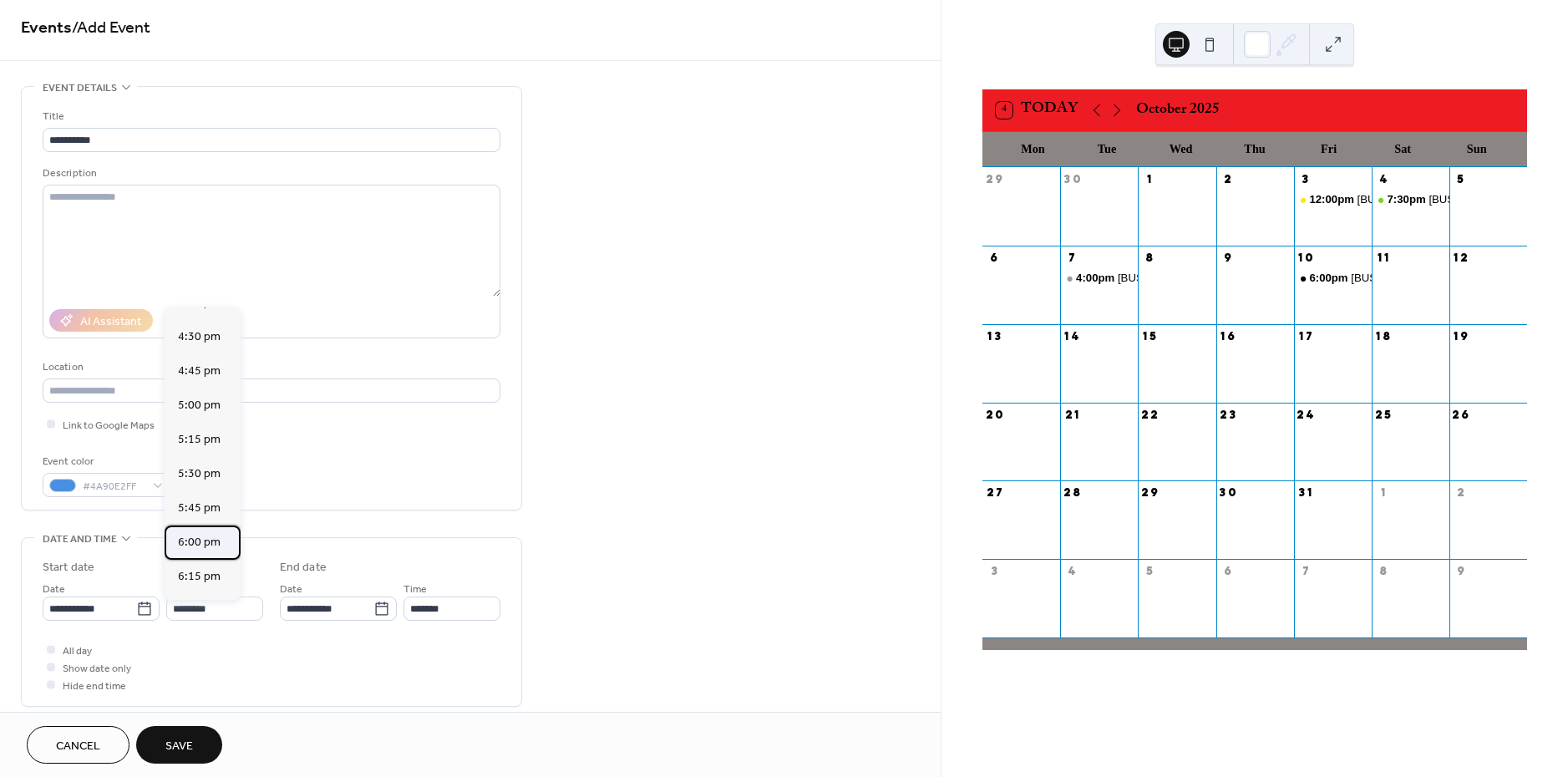 click on "6:00 pm" at bounding box center (199, 542) 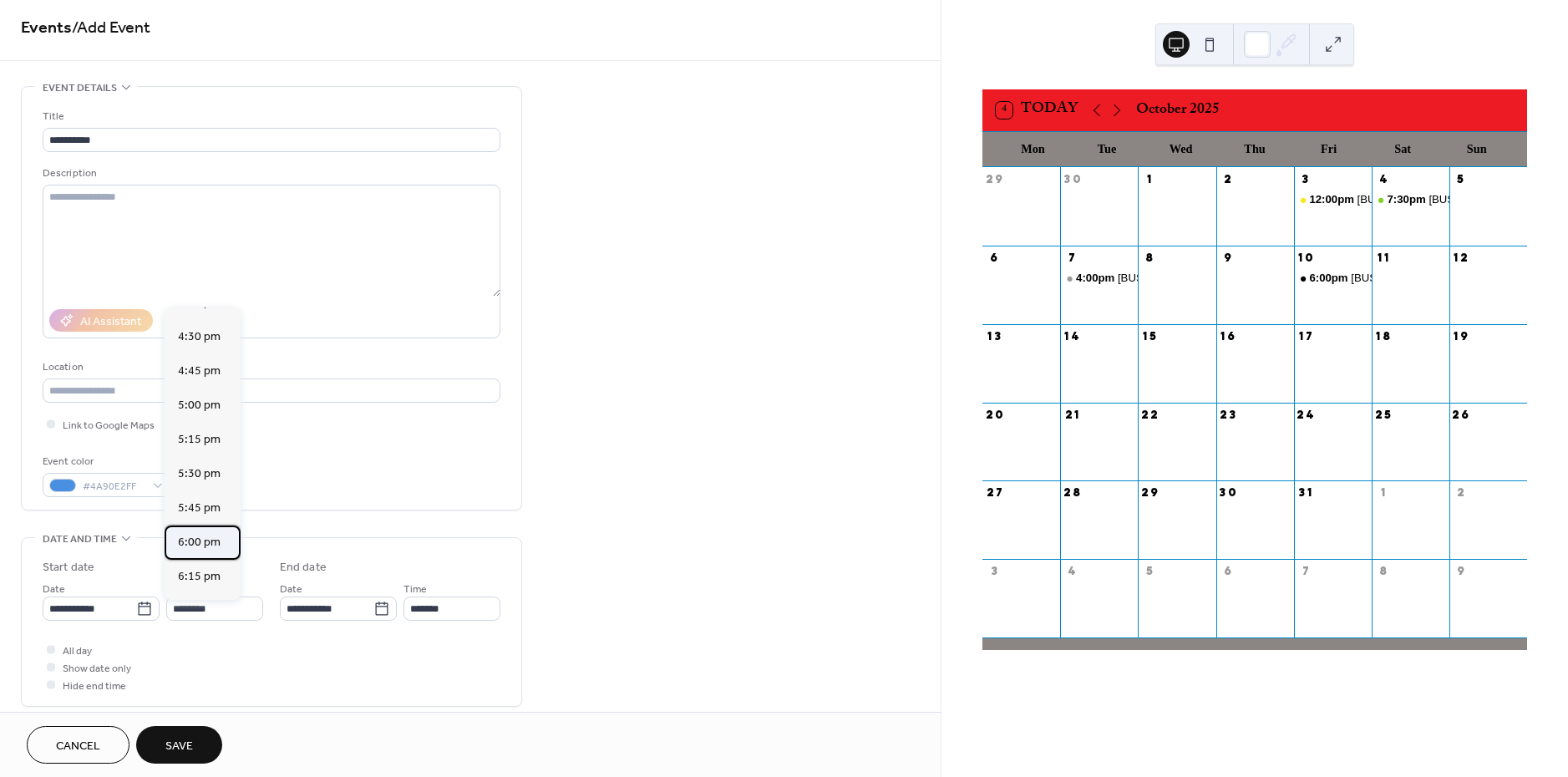 type on "*******" 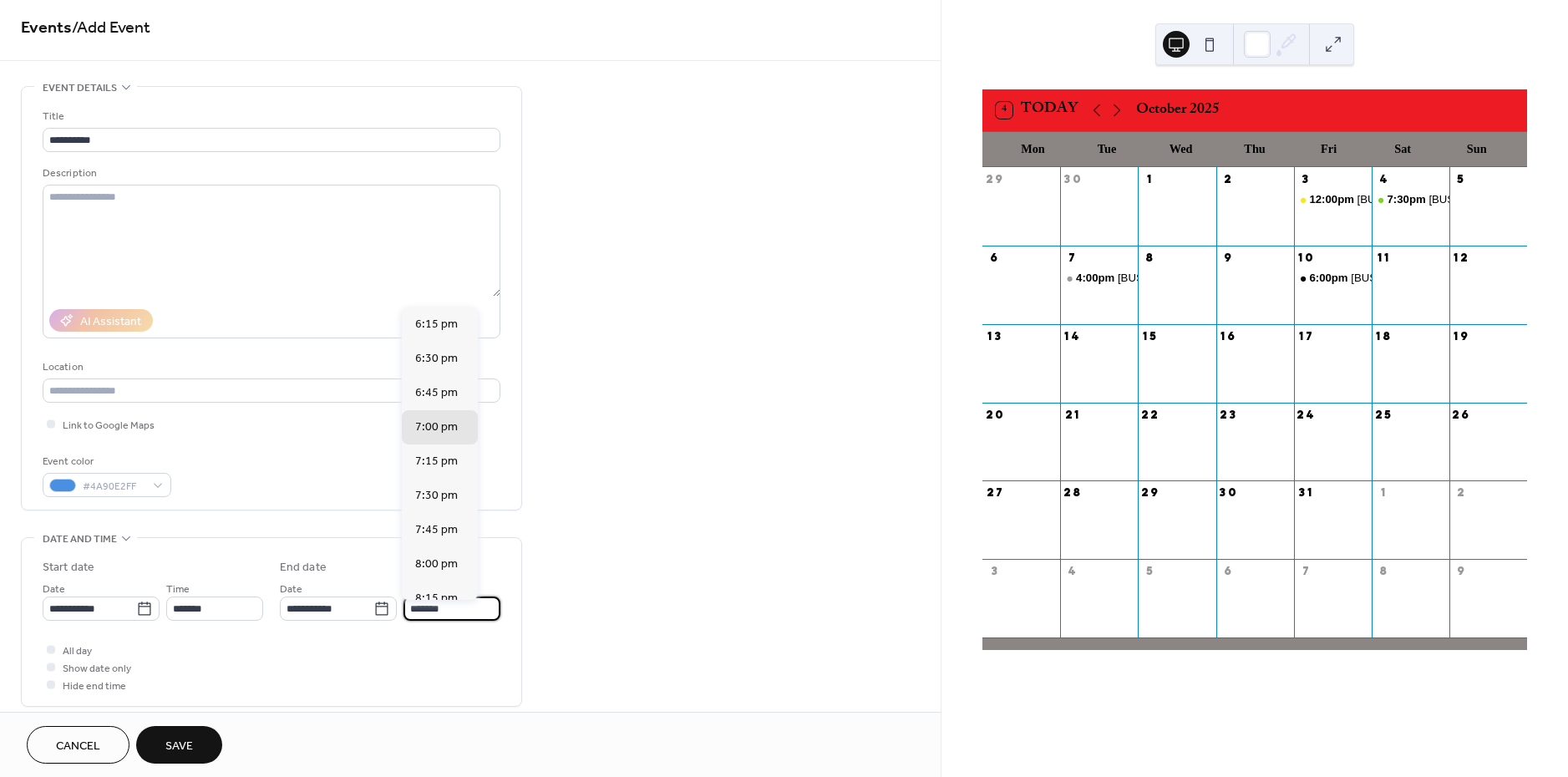 click on "*******" at bounding box center [452, 608] 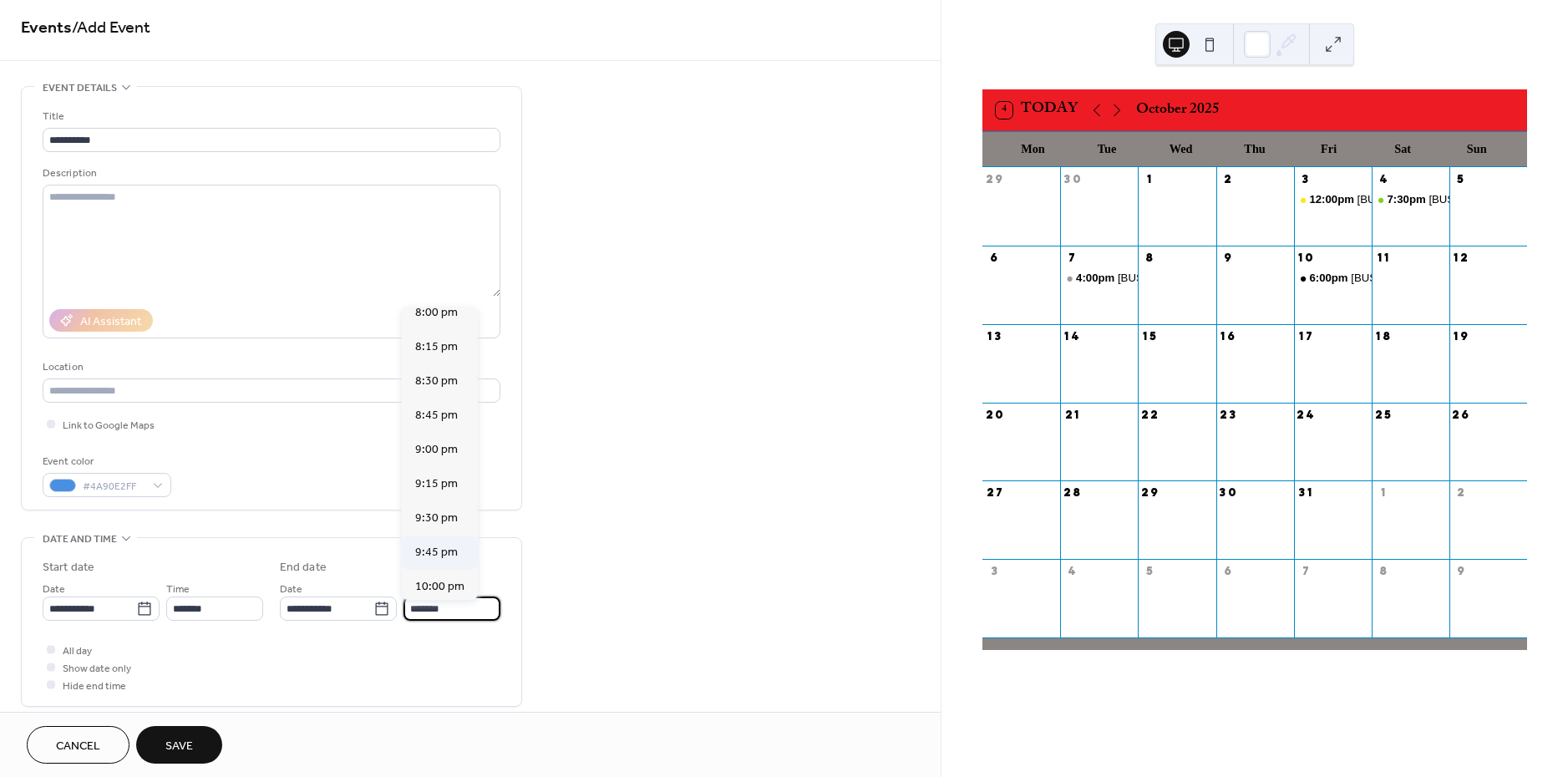 scroll, scrollTop: 255, scrollLeft: 0, axis: vertical 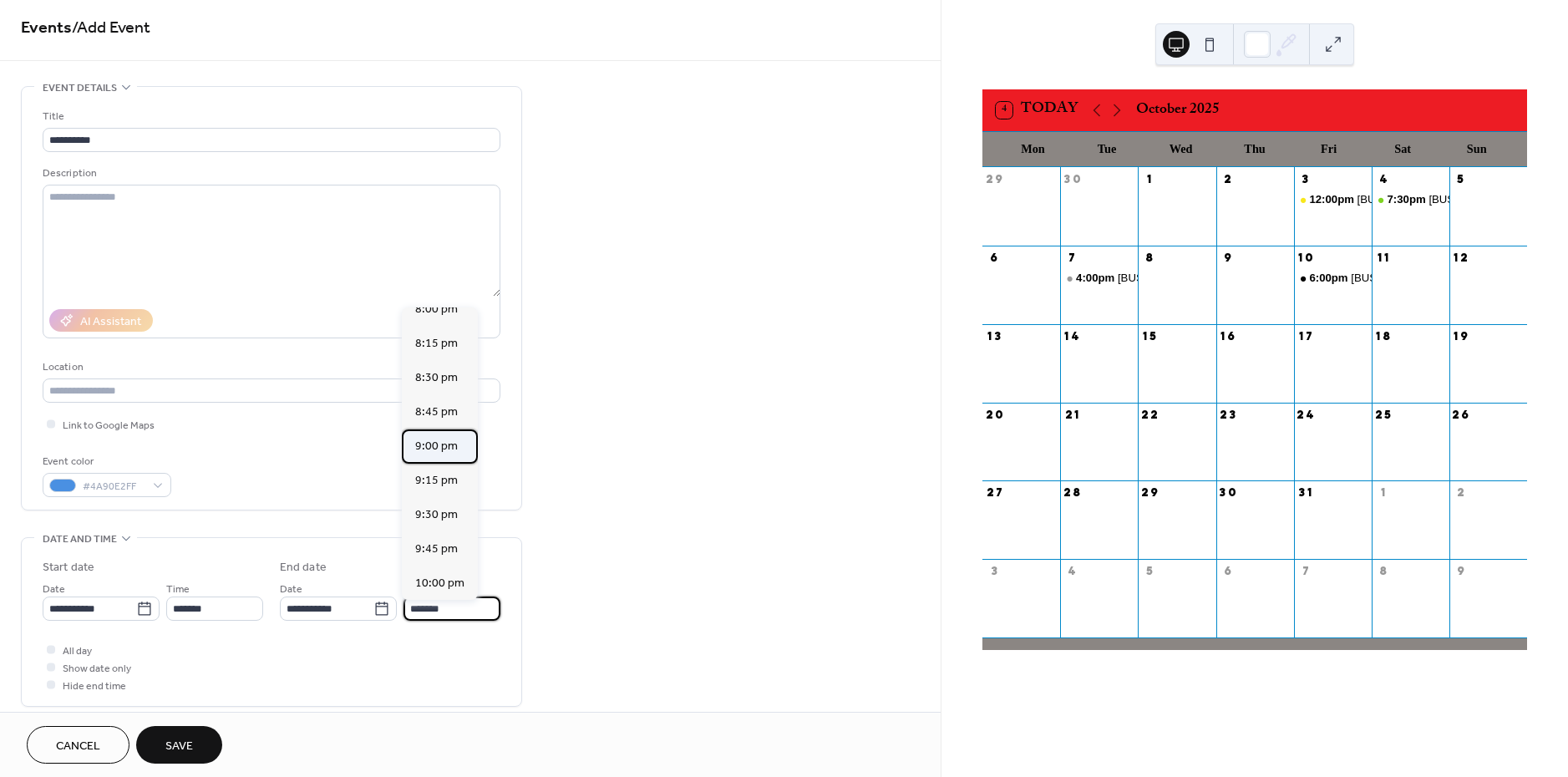 click on "9:00 pm" at bounding box center (436, 446) 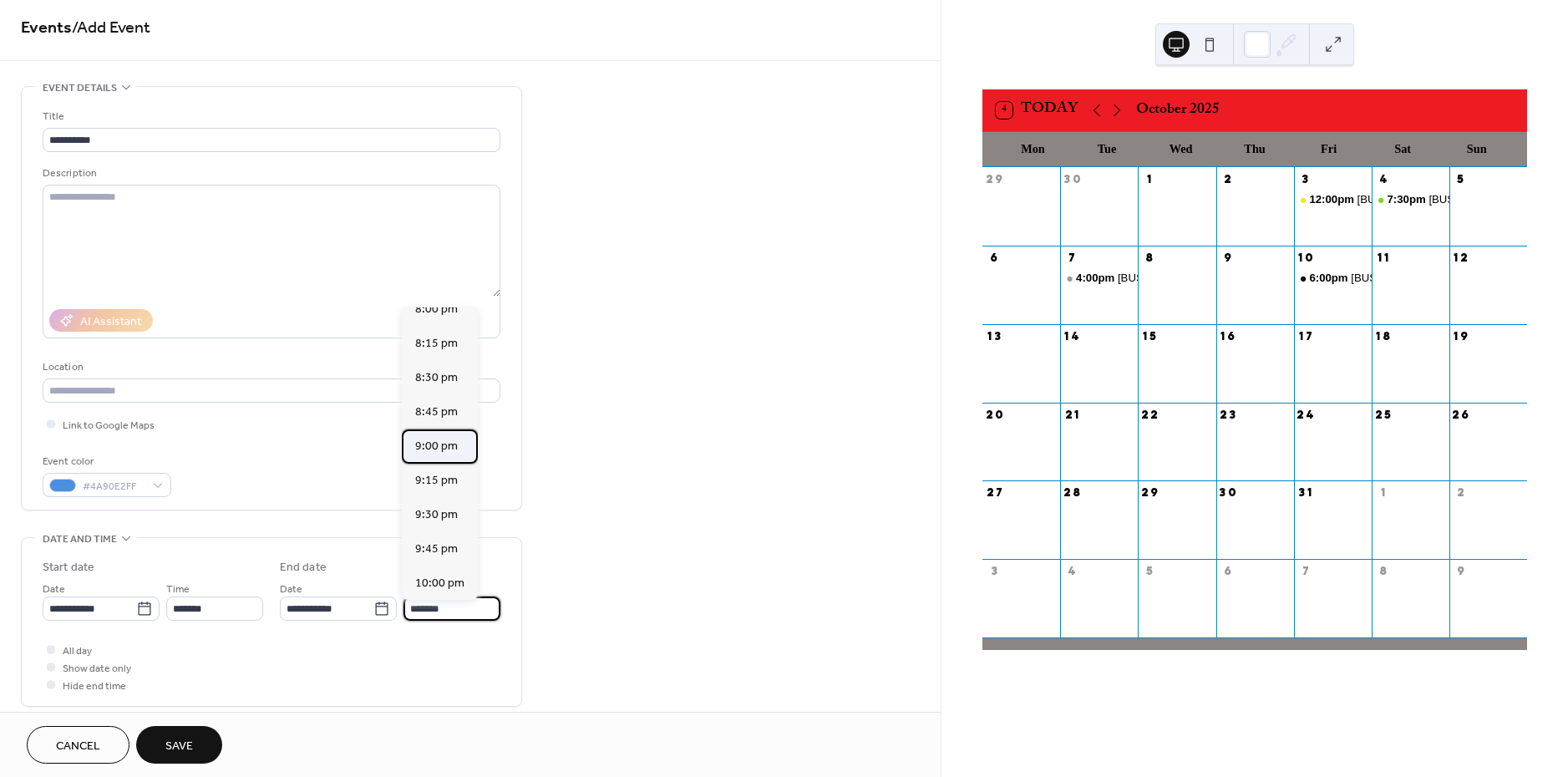 type on "*******" 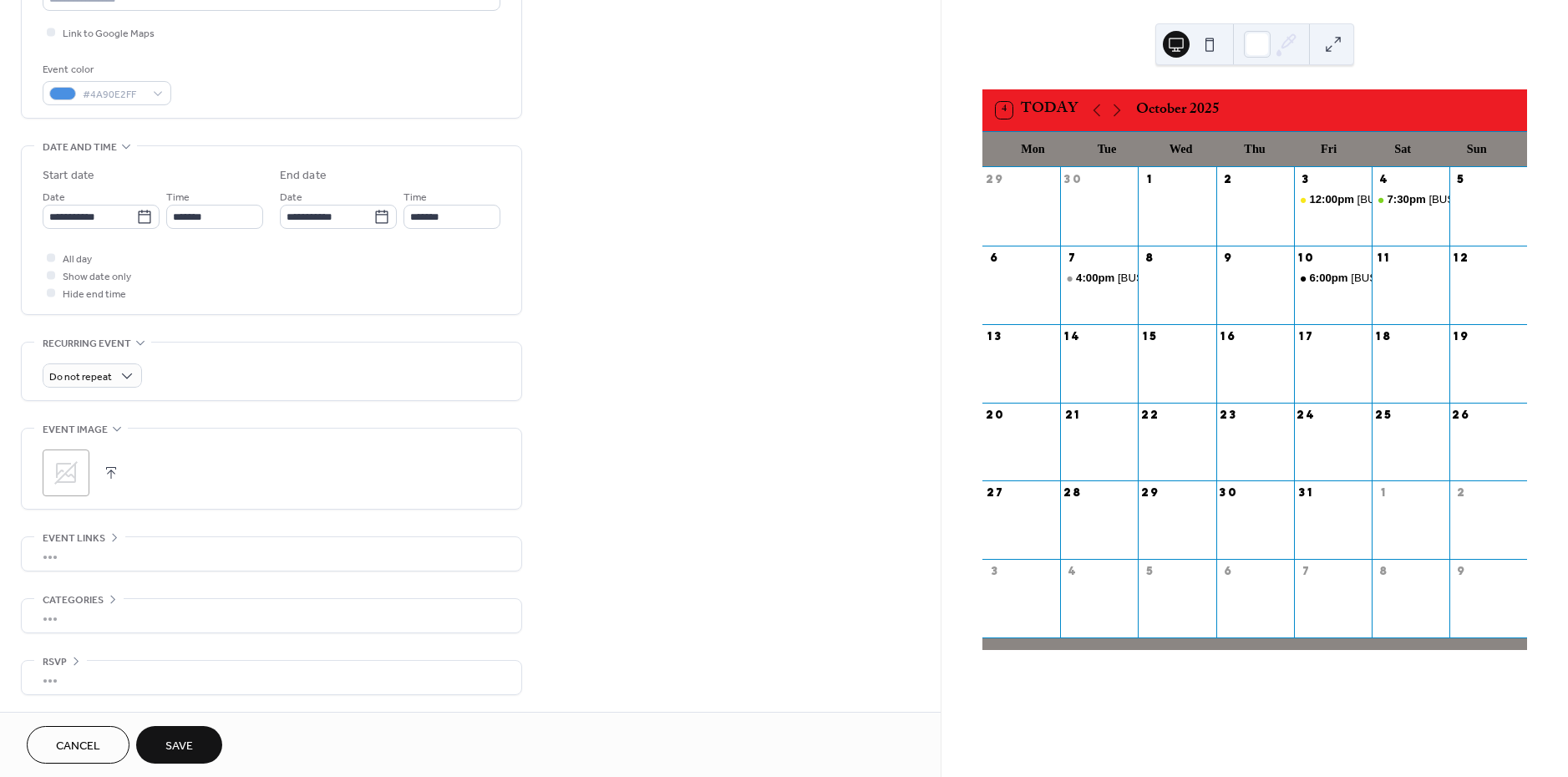 scroll, scrollTop: 404, scrollLeft: 0, axis: vertical 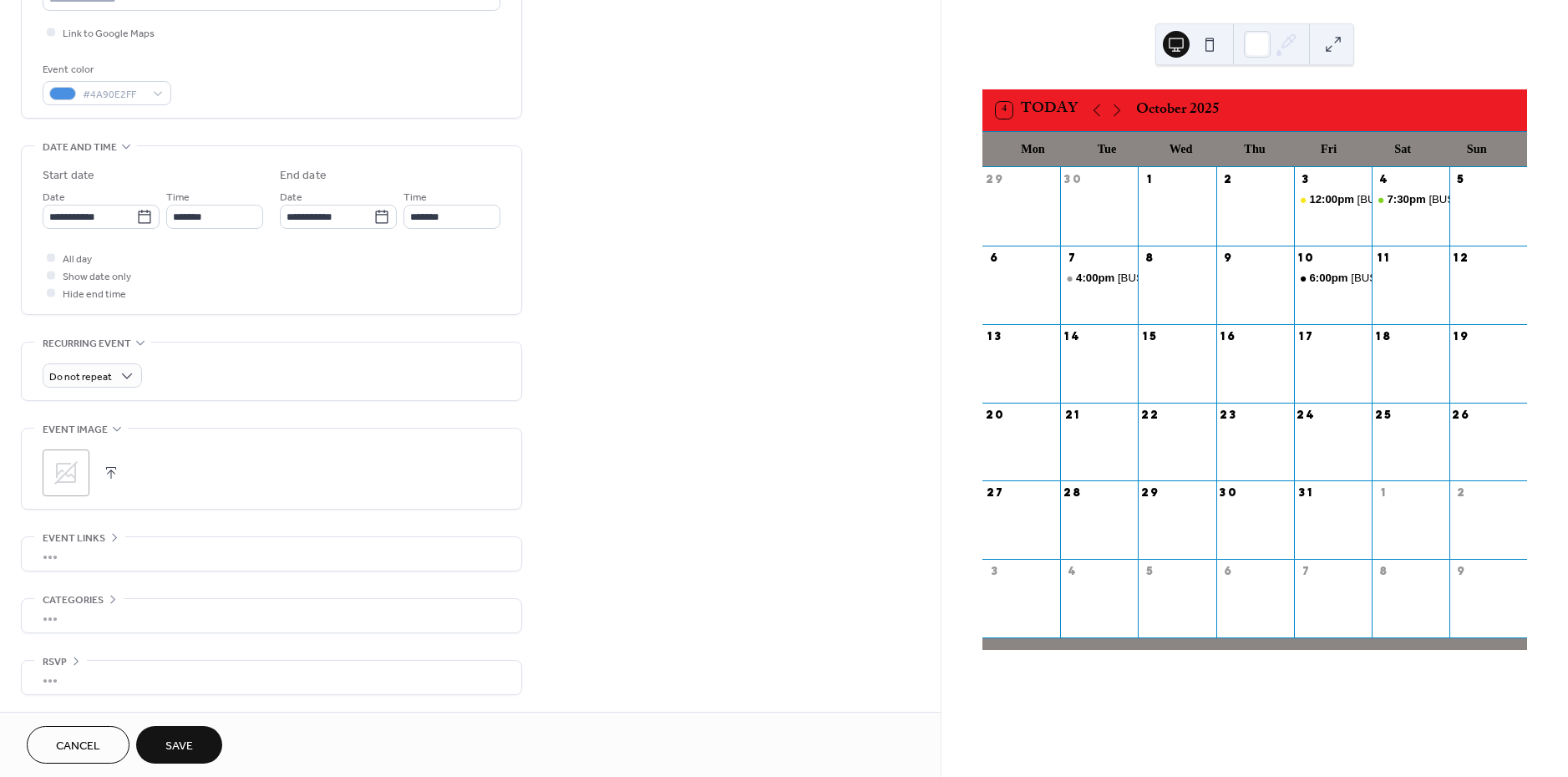 click 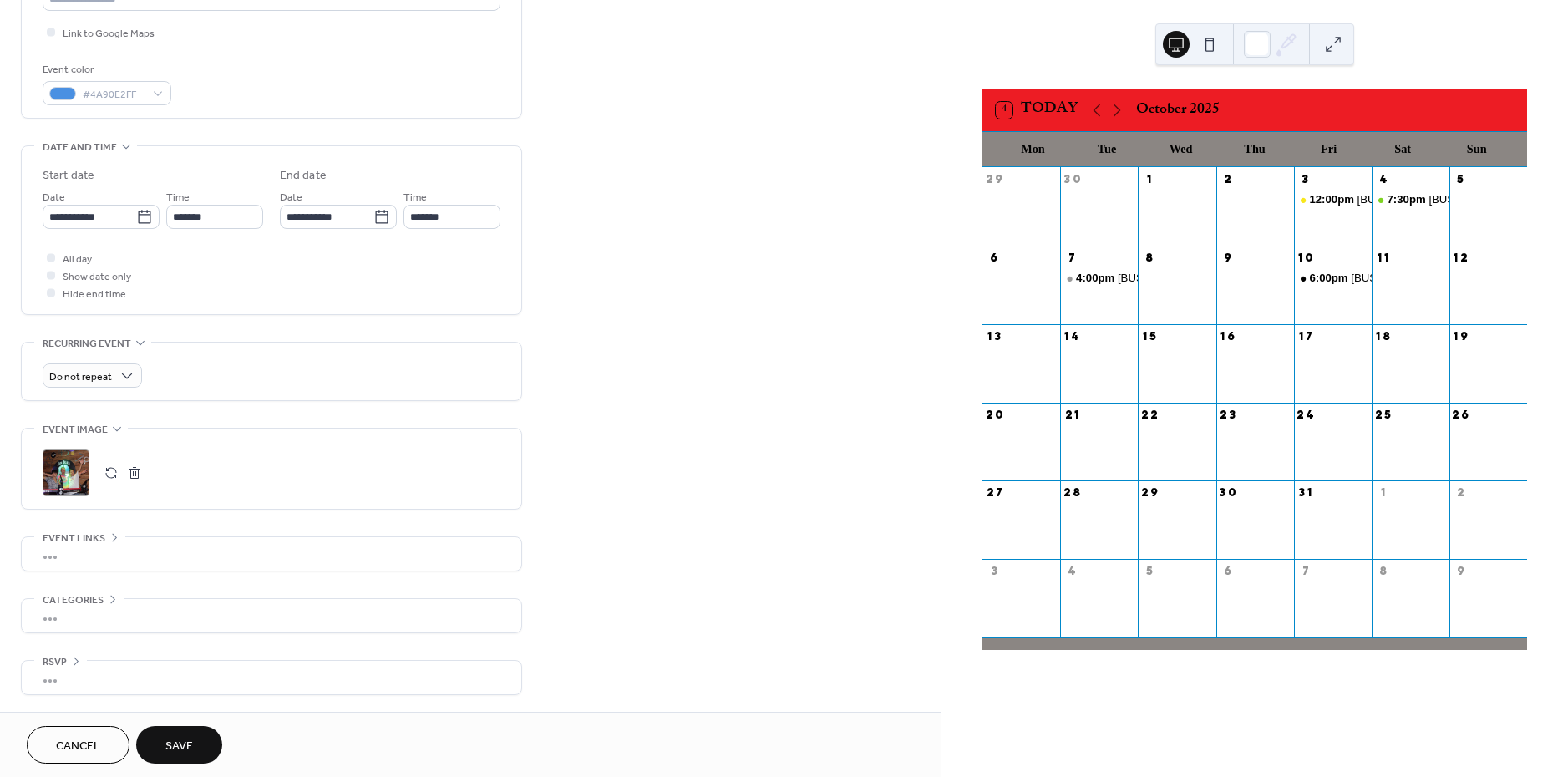 click on "Save" at bounding box center (179, 746) 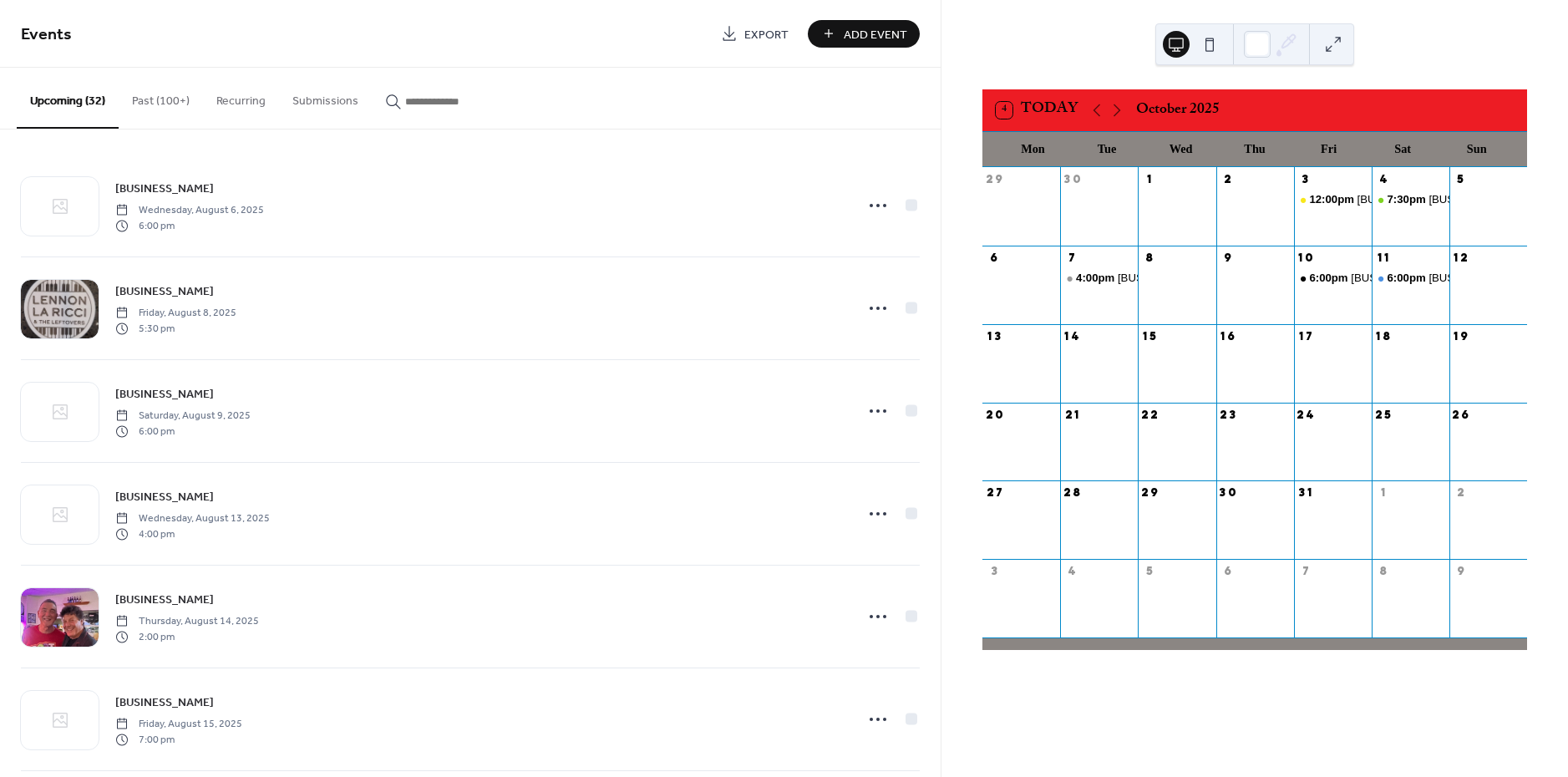 click on "Add Event" at bounding box center [864, 33] 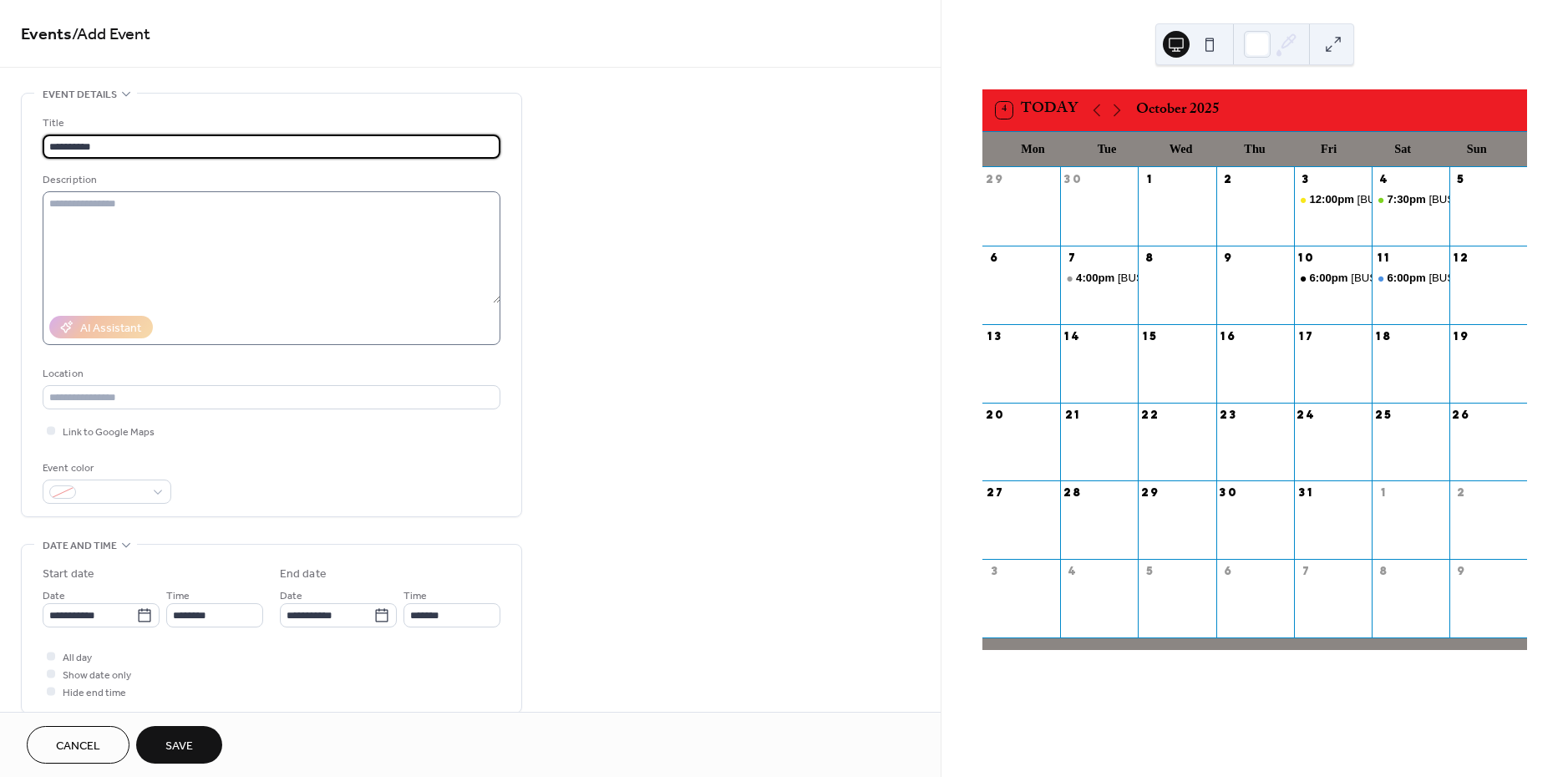 type on "**********" 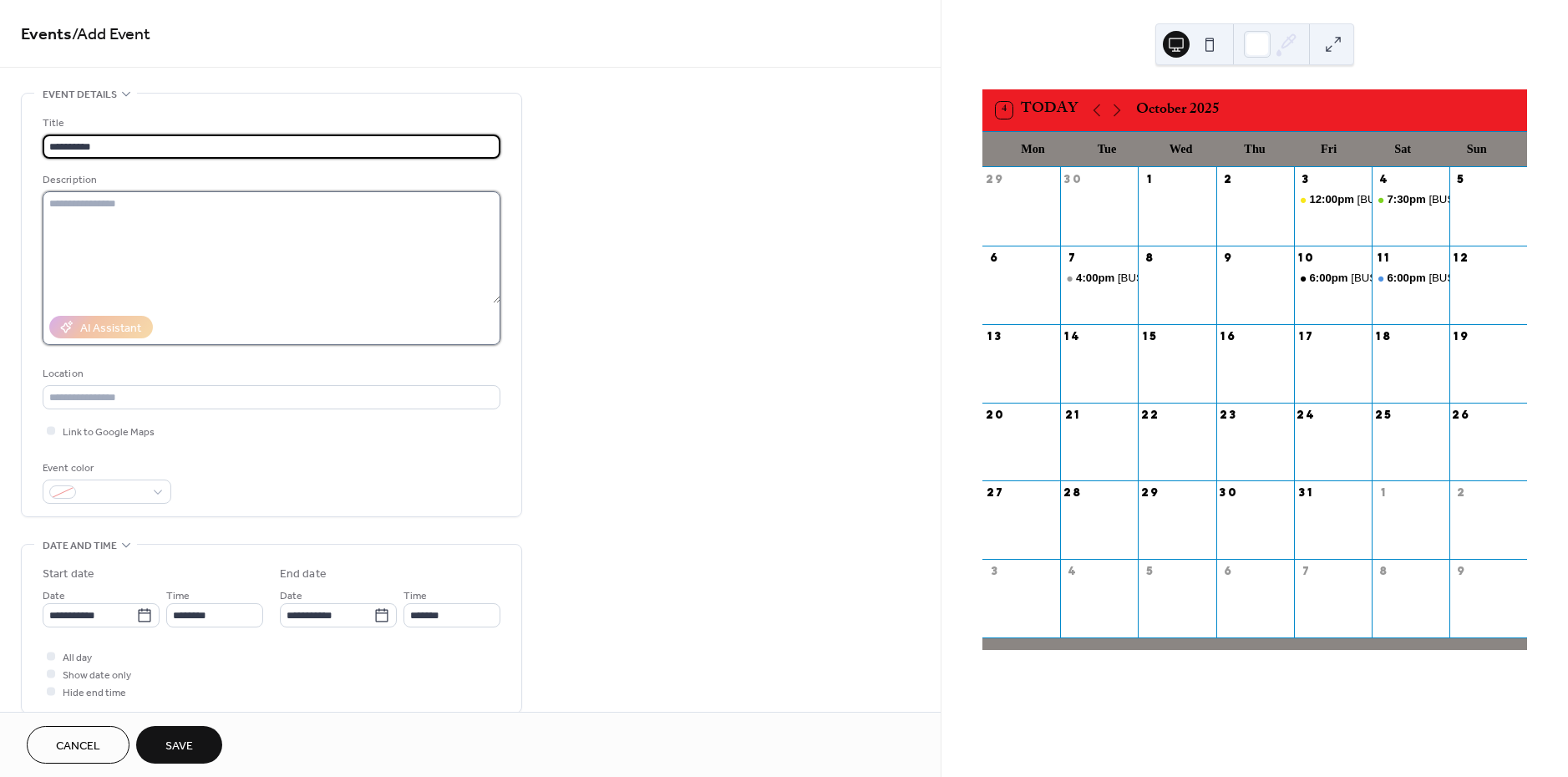 click at bounding box center (271, 247) 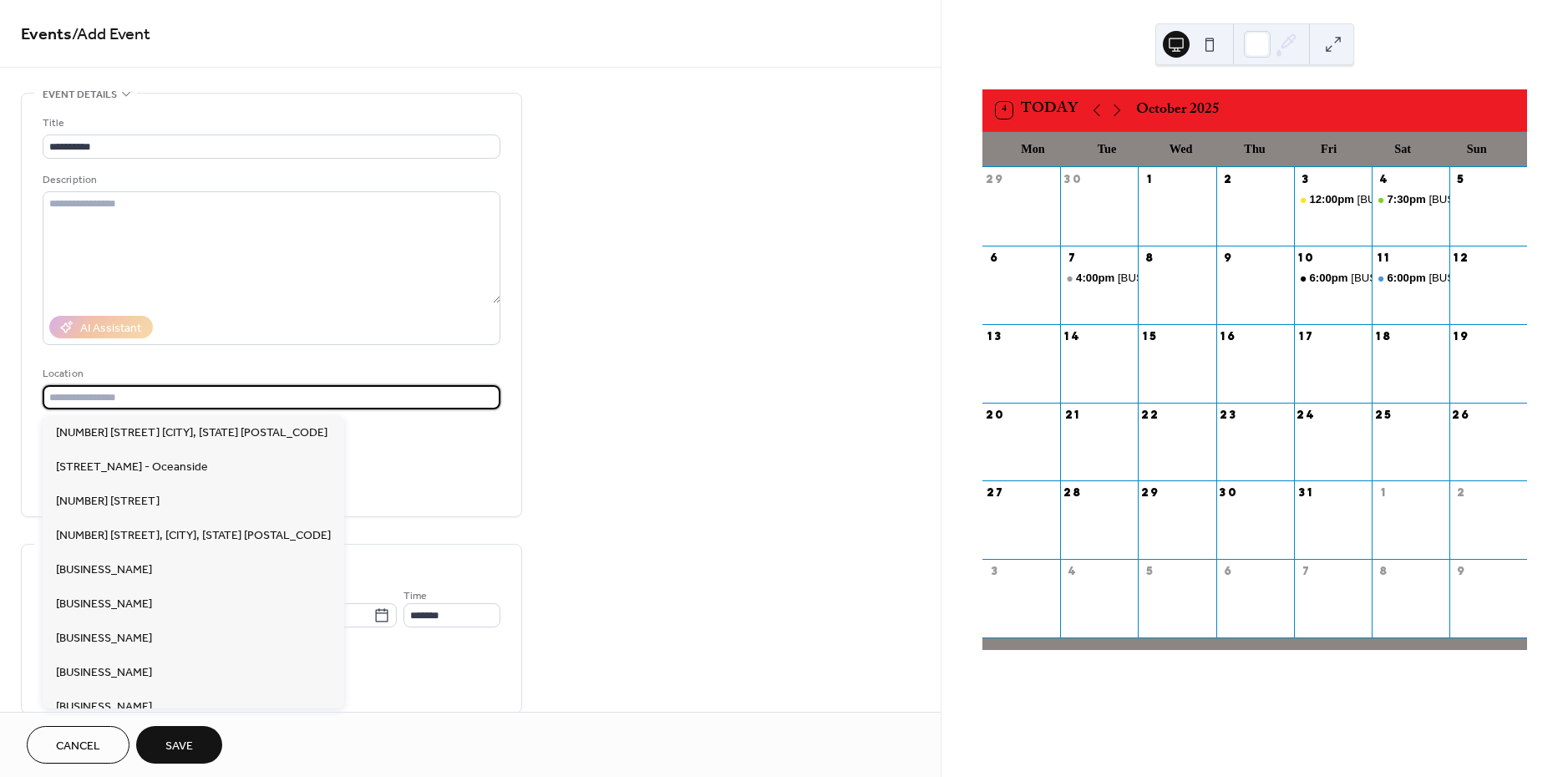 click at bounding box center [271, 397] 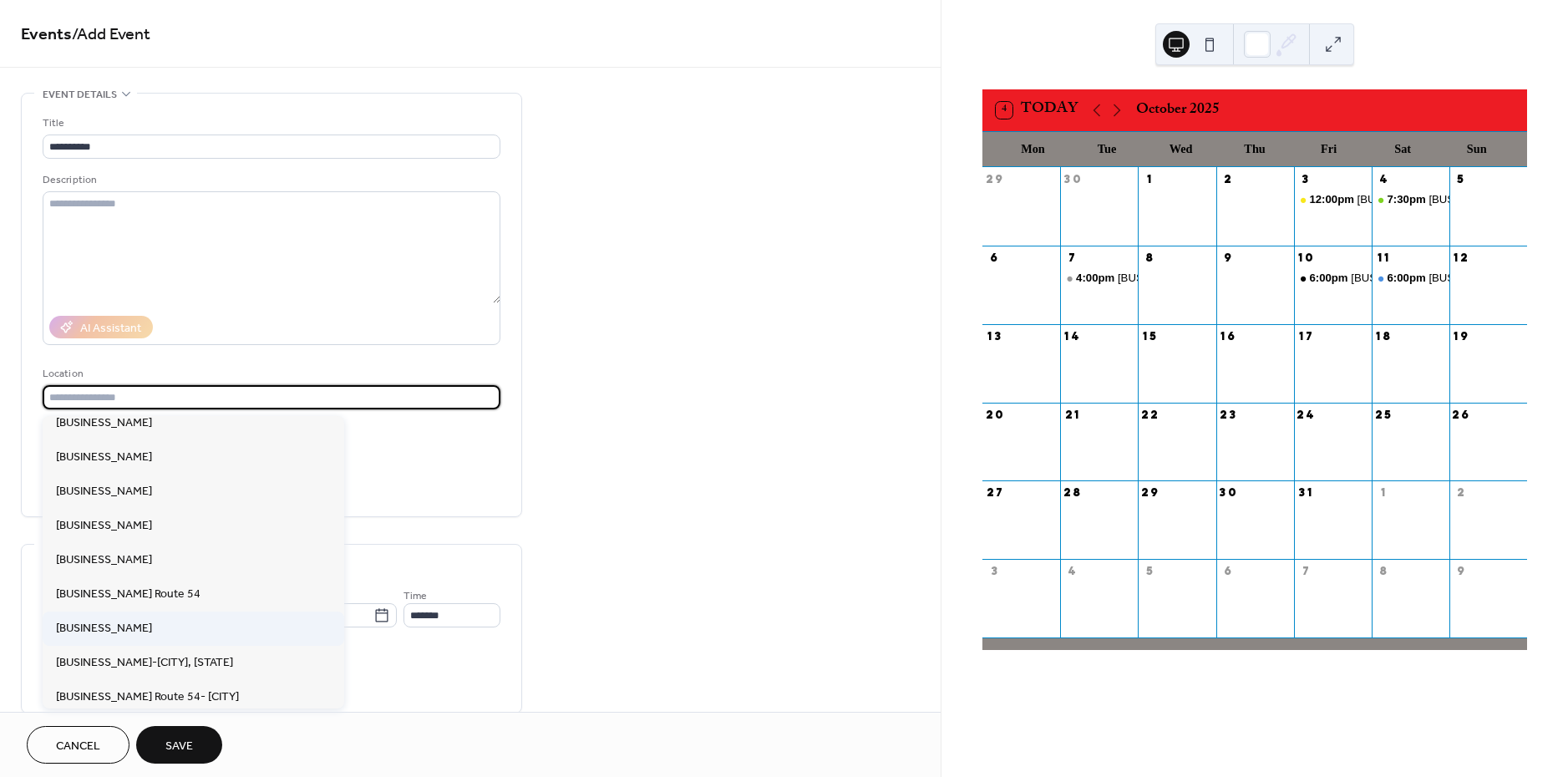 scroll, scrollTop: 282, scrollLeft: 0, axis: vertical 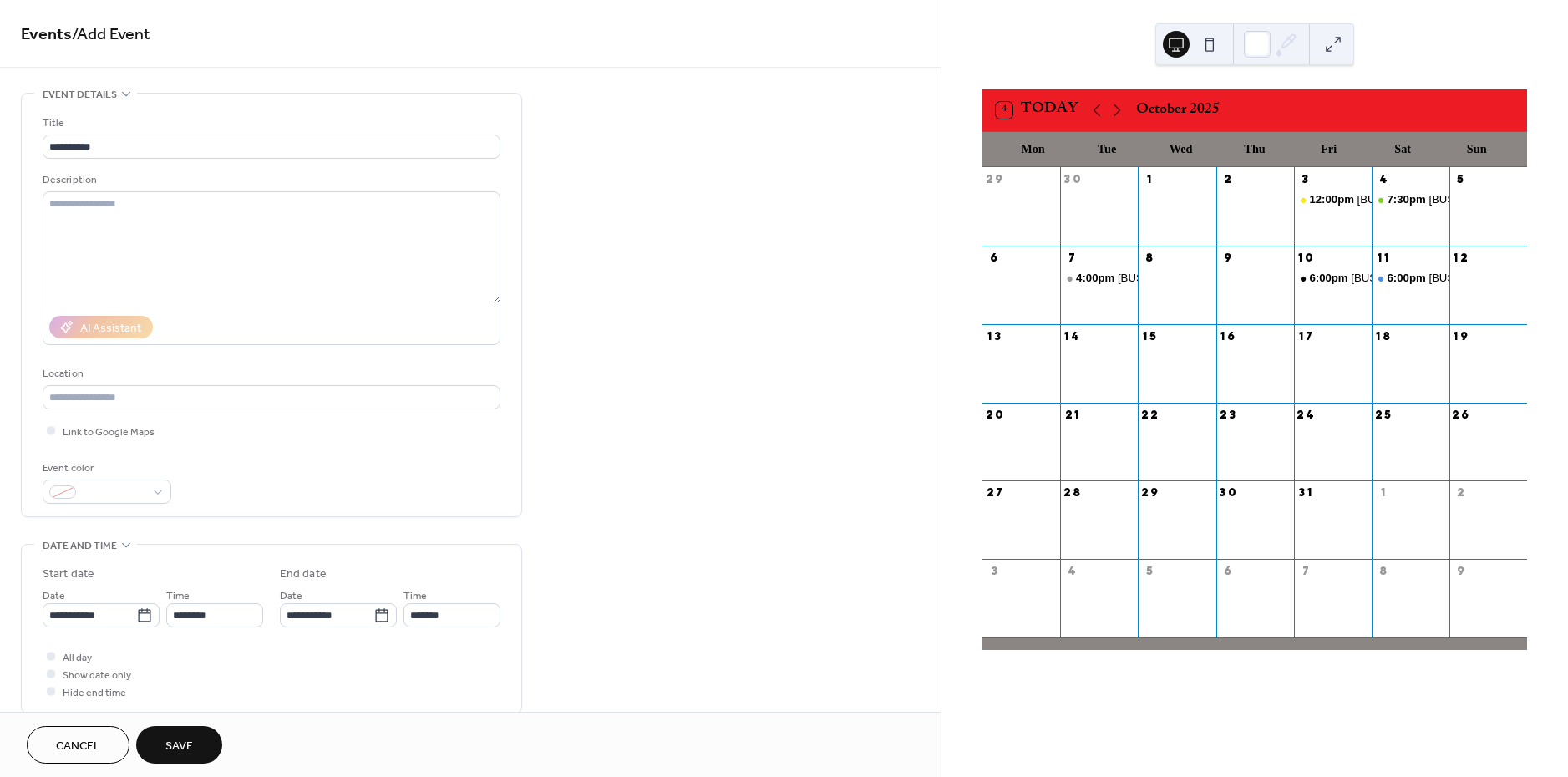 drag, startPoint x: 857, startPoint y: 565, endPoint x: 734, endPoint y: 555, distance: 123.40583 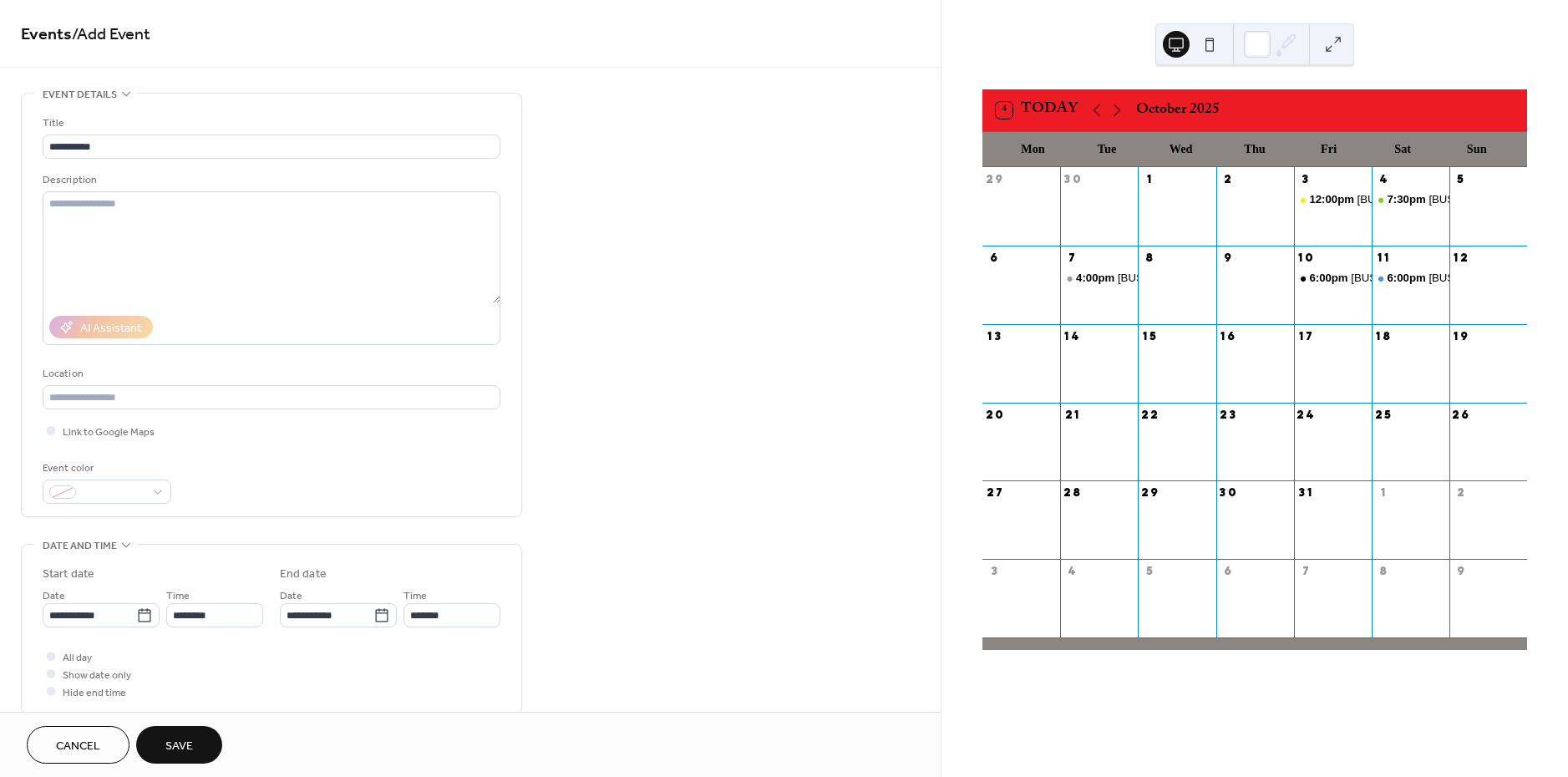 click on "**********" at bounding box center (470, 602) 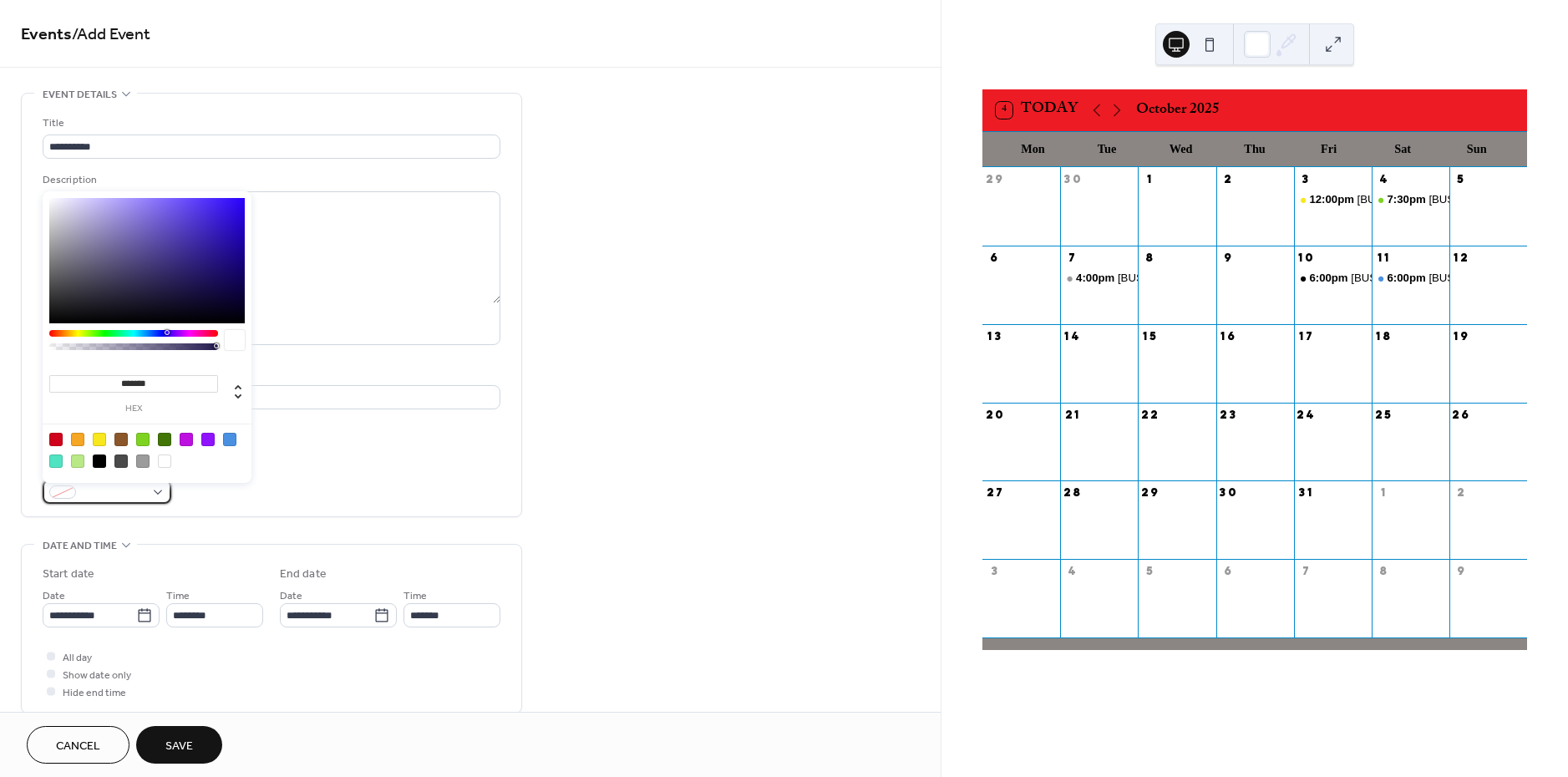 click at bounding box center [114, 493] 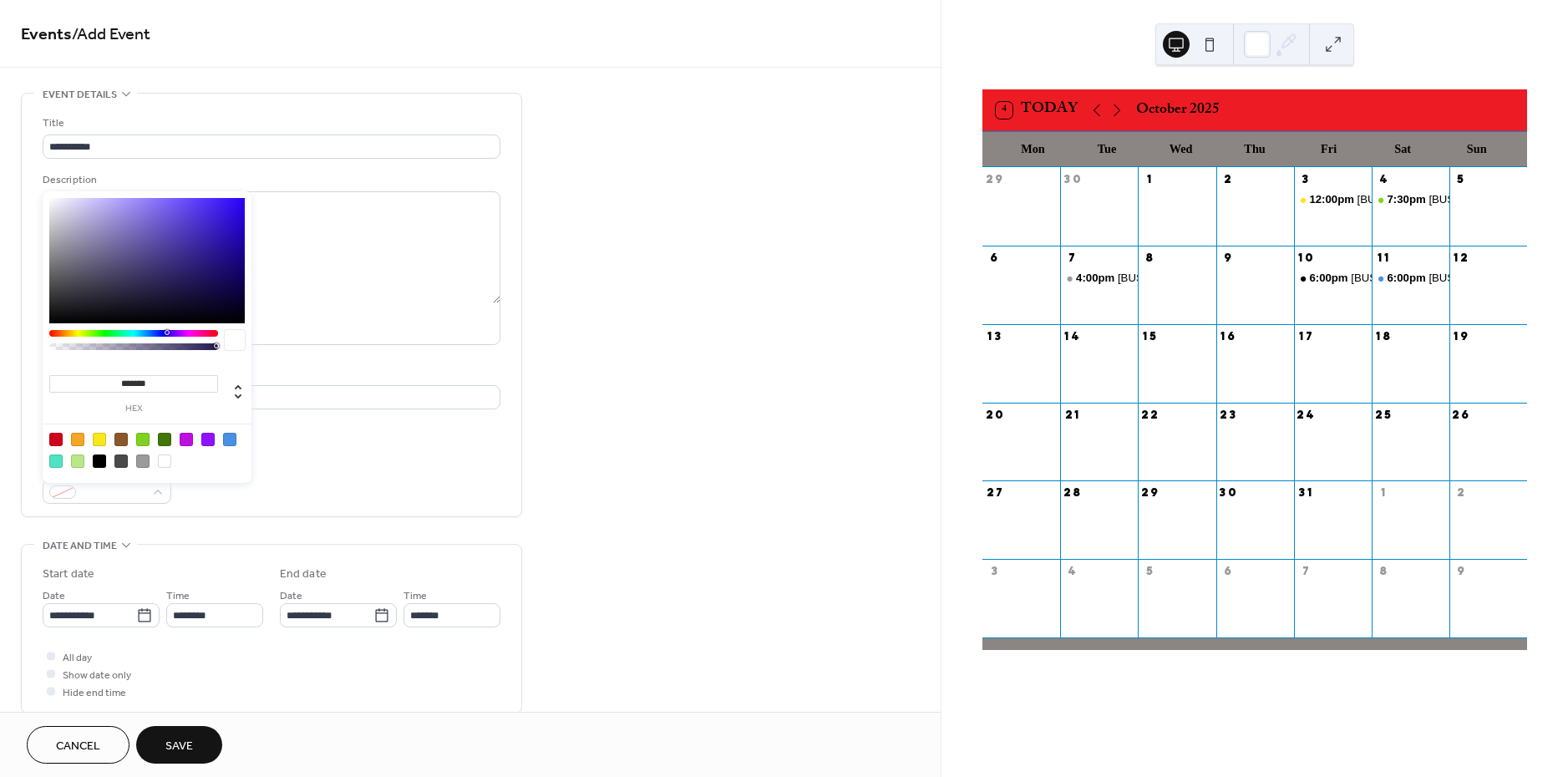click at bounding box center (143, 439) 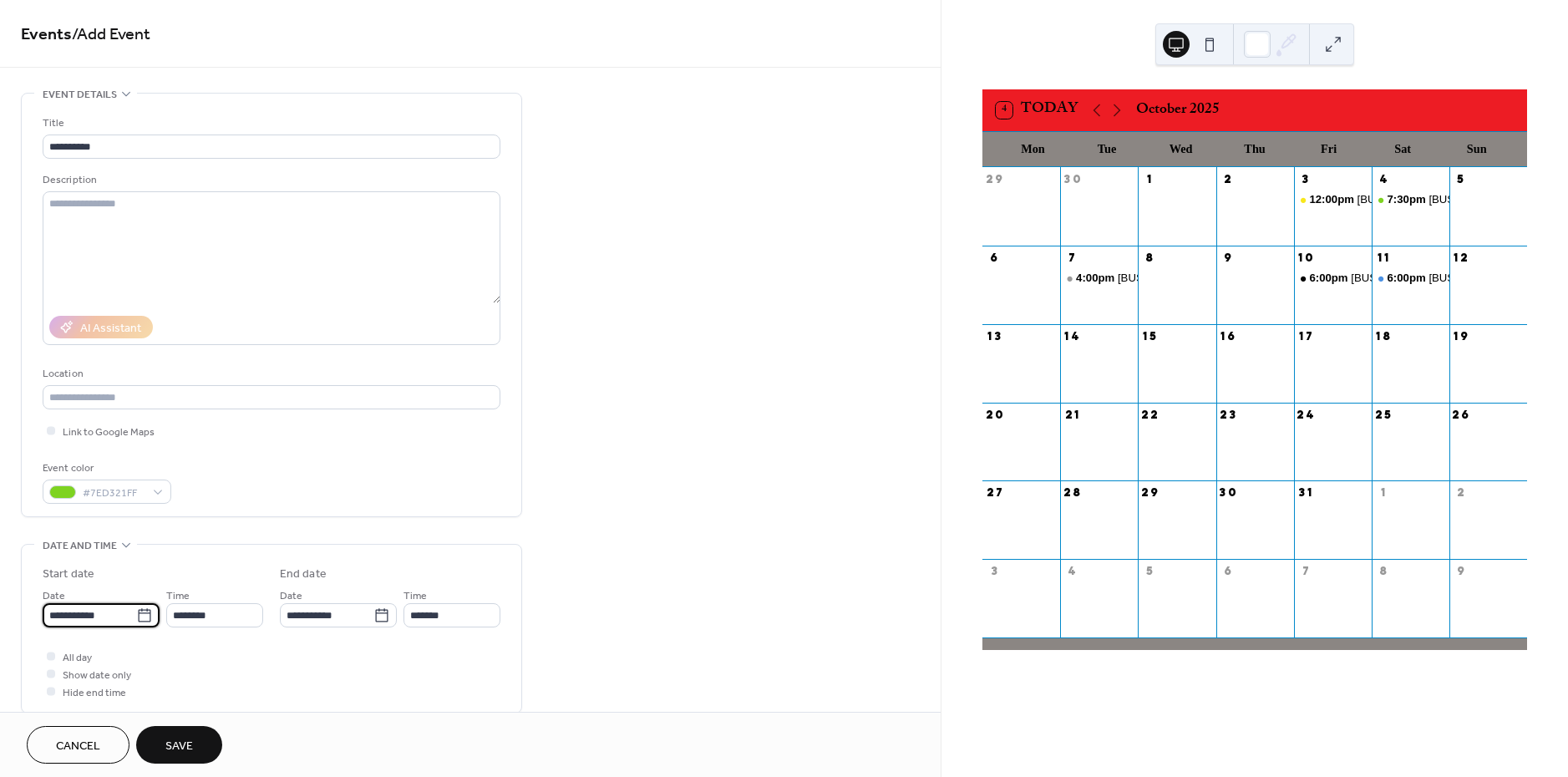 drag, startPoint x: 125, startPoint y: 620, endPoint x: 129, endPoint y: 612, distance: 8.94427 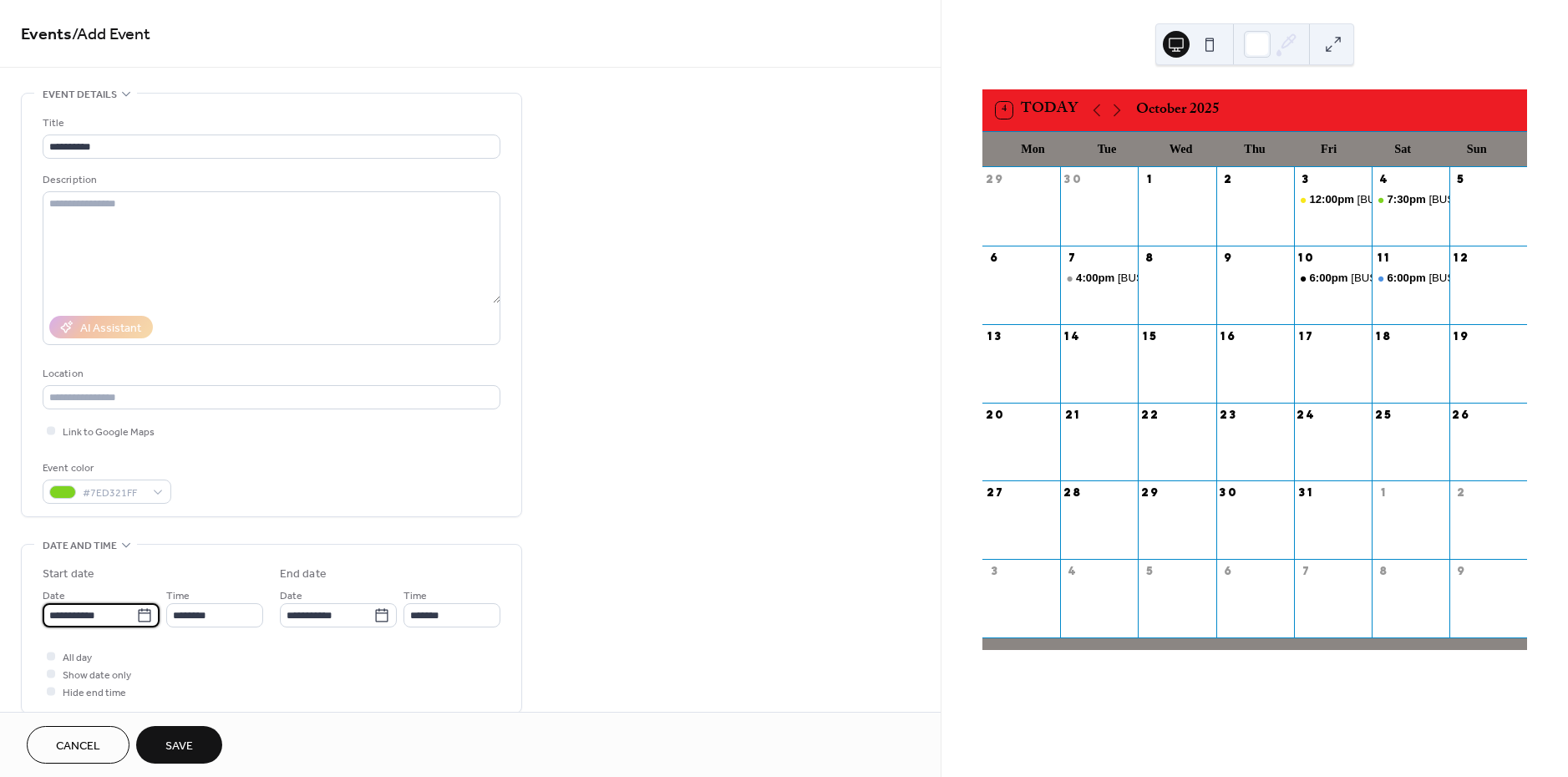 click on "**********" at bounding box center (89, 615) 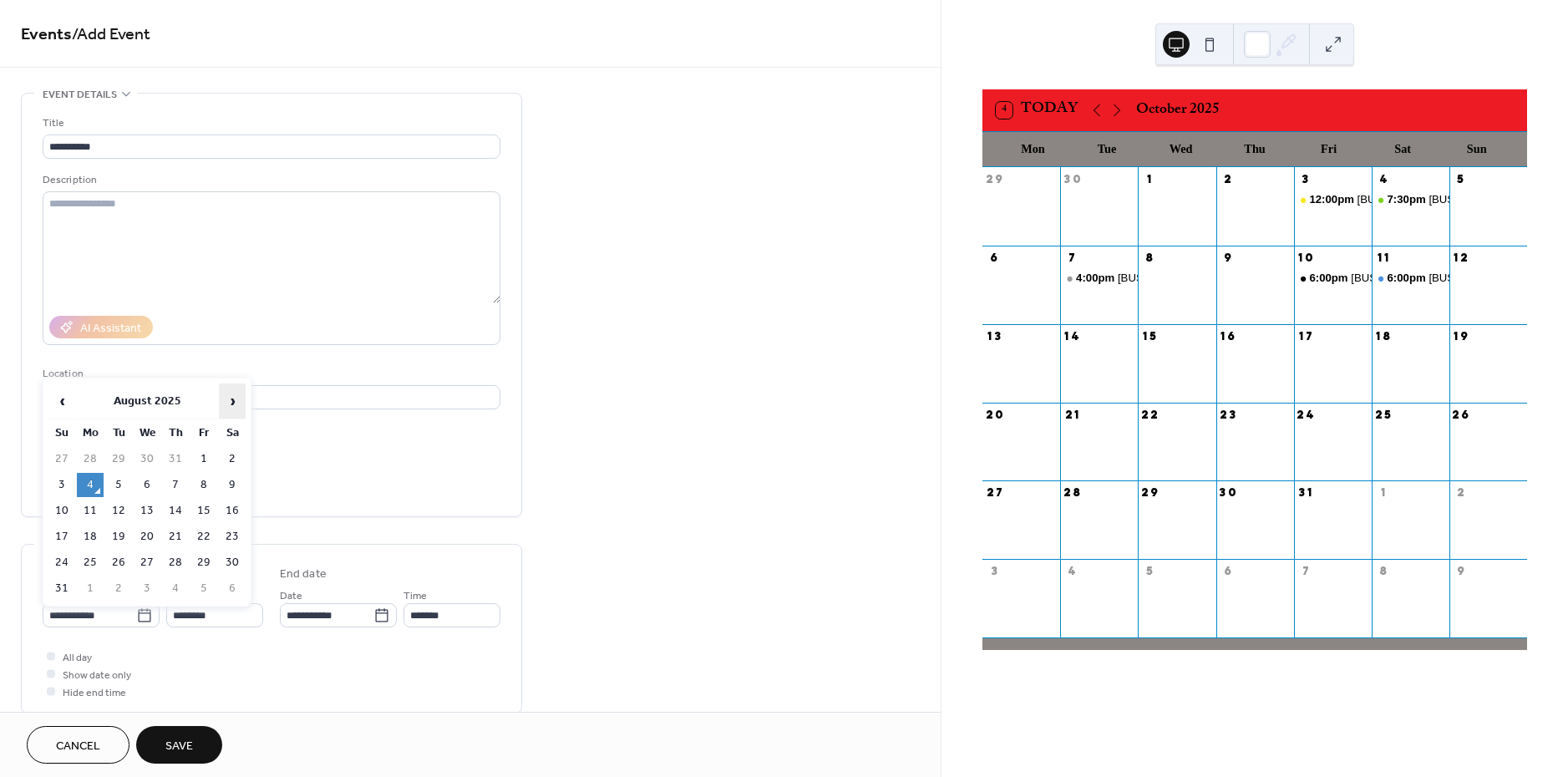 click on "›" at bounding box center (232, 401) 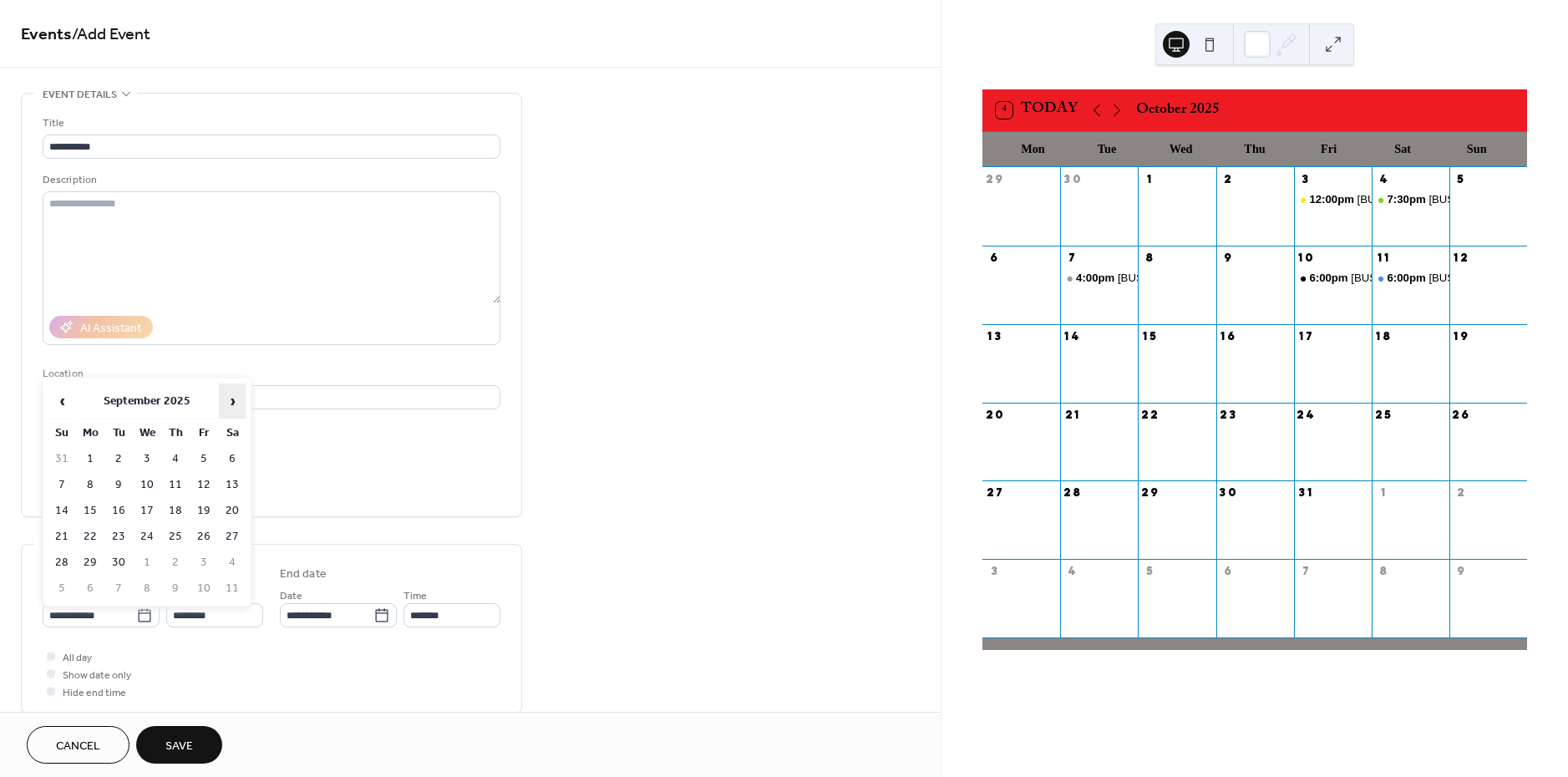 click on "›" at bounding box center (232, 401) 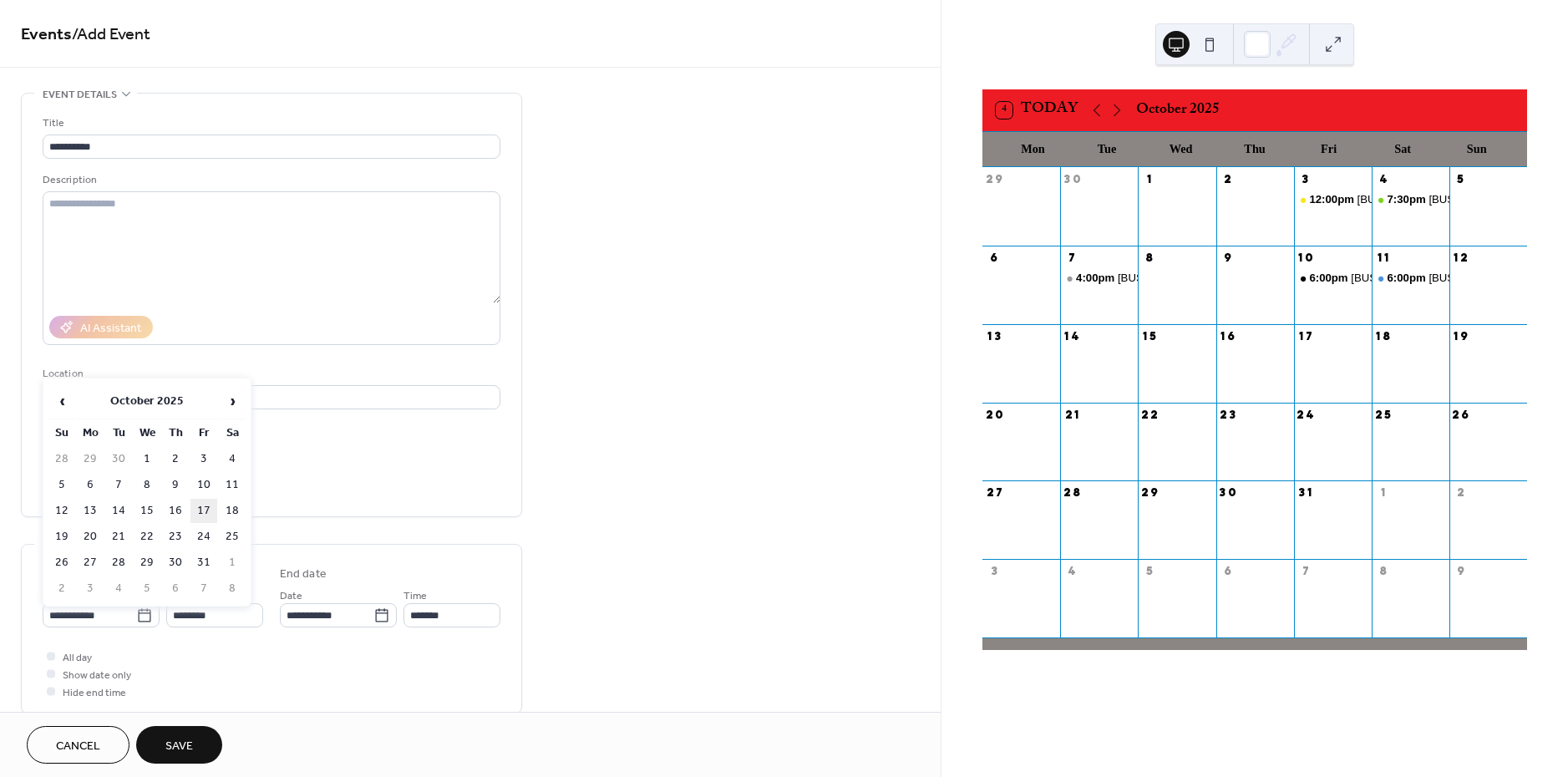 click on "17" at bounding box center (204, 510) 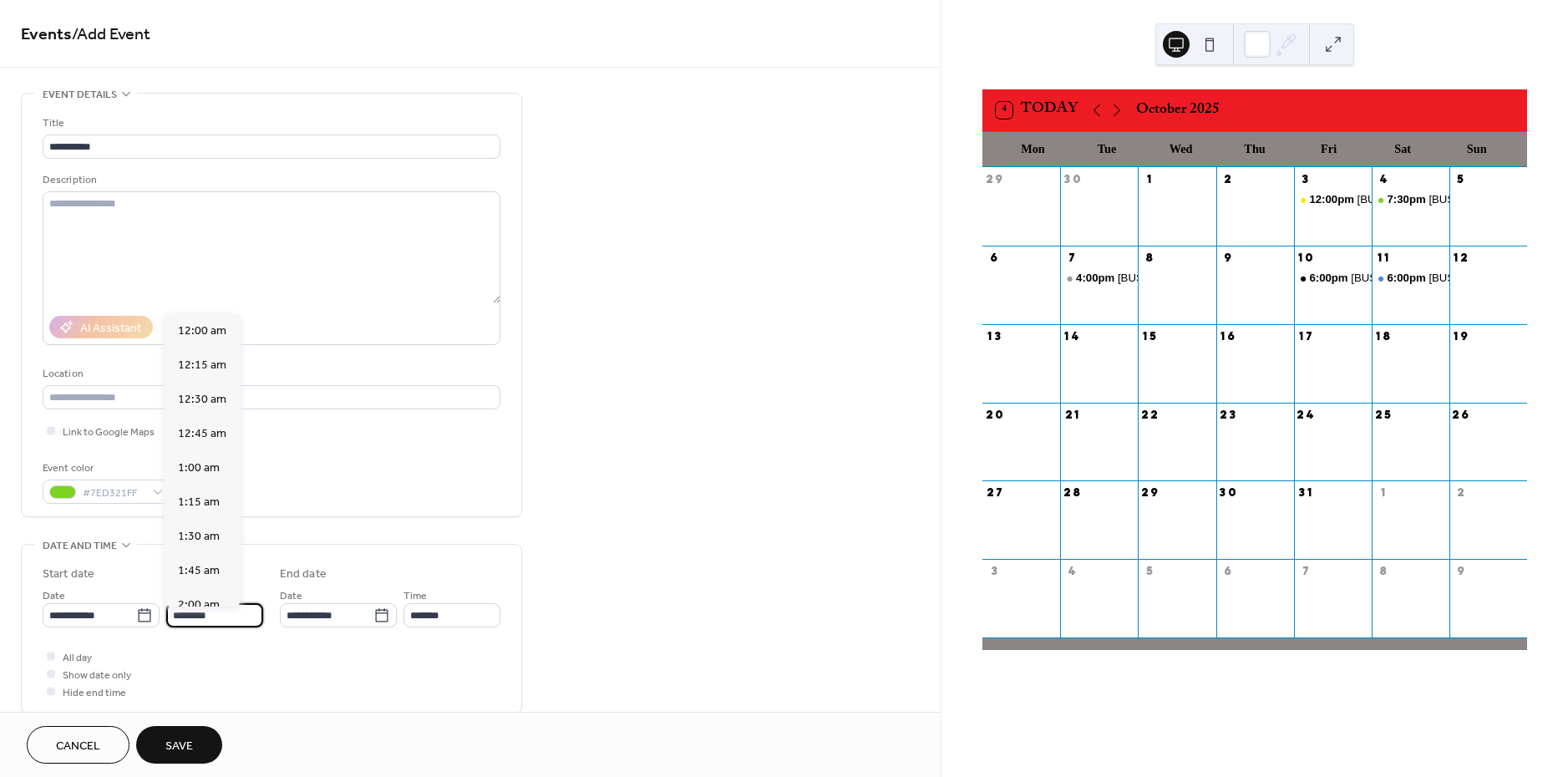 click on "********" at bounding box center [215, 615] 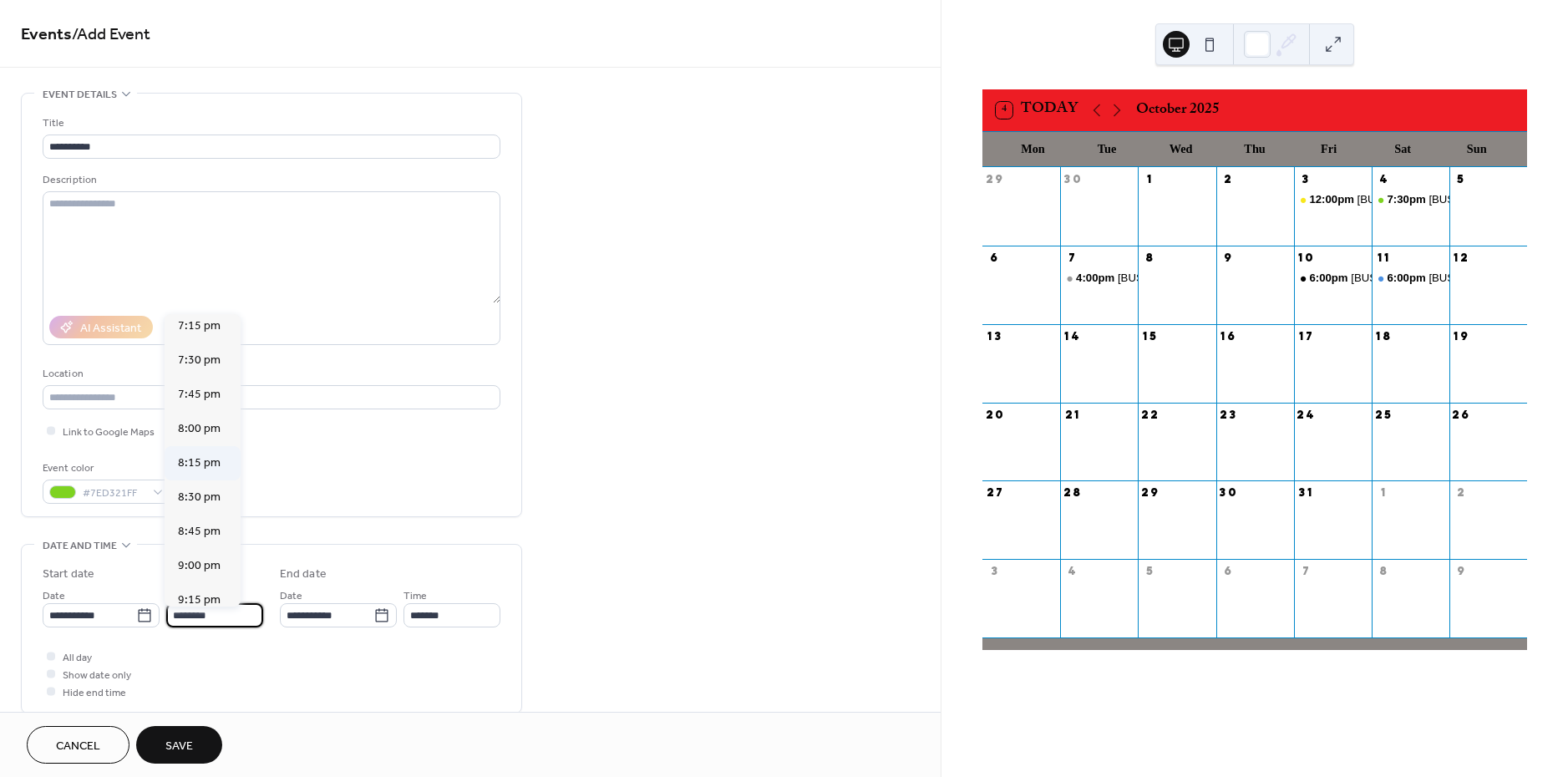 scroll, scrollTop: 2642, scrollLeft: 0, axis: vertical 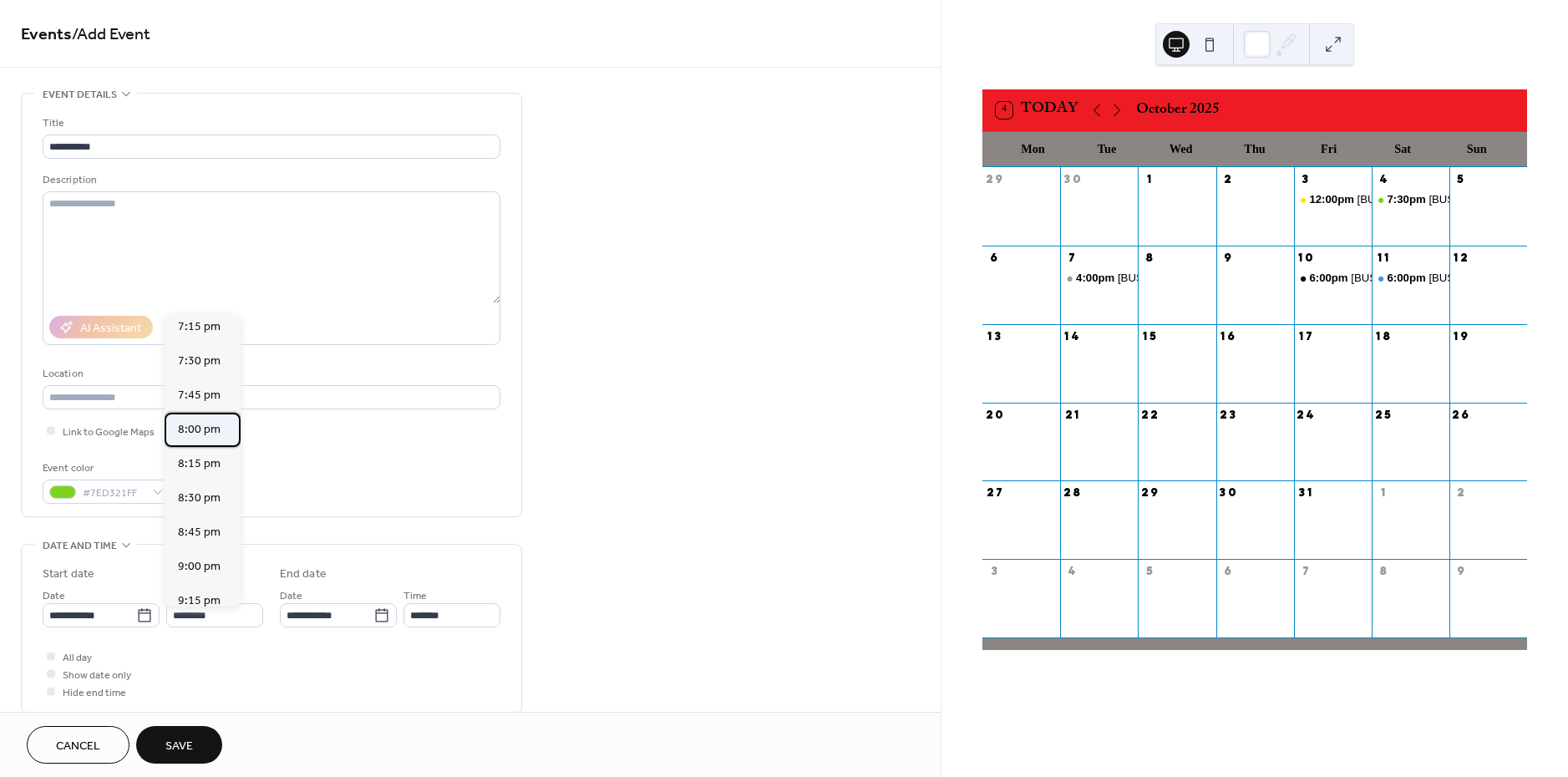 click on "8:00 pm" at bounding box center (199, 429) 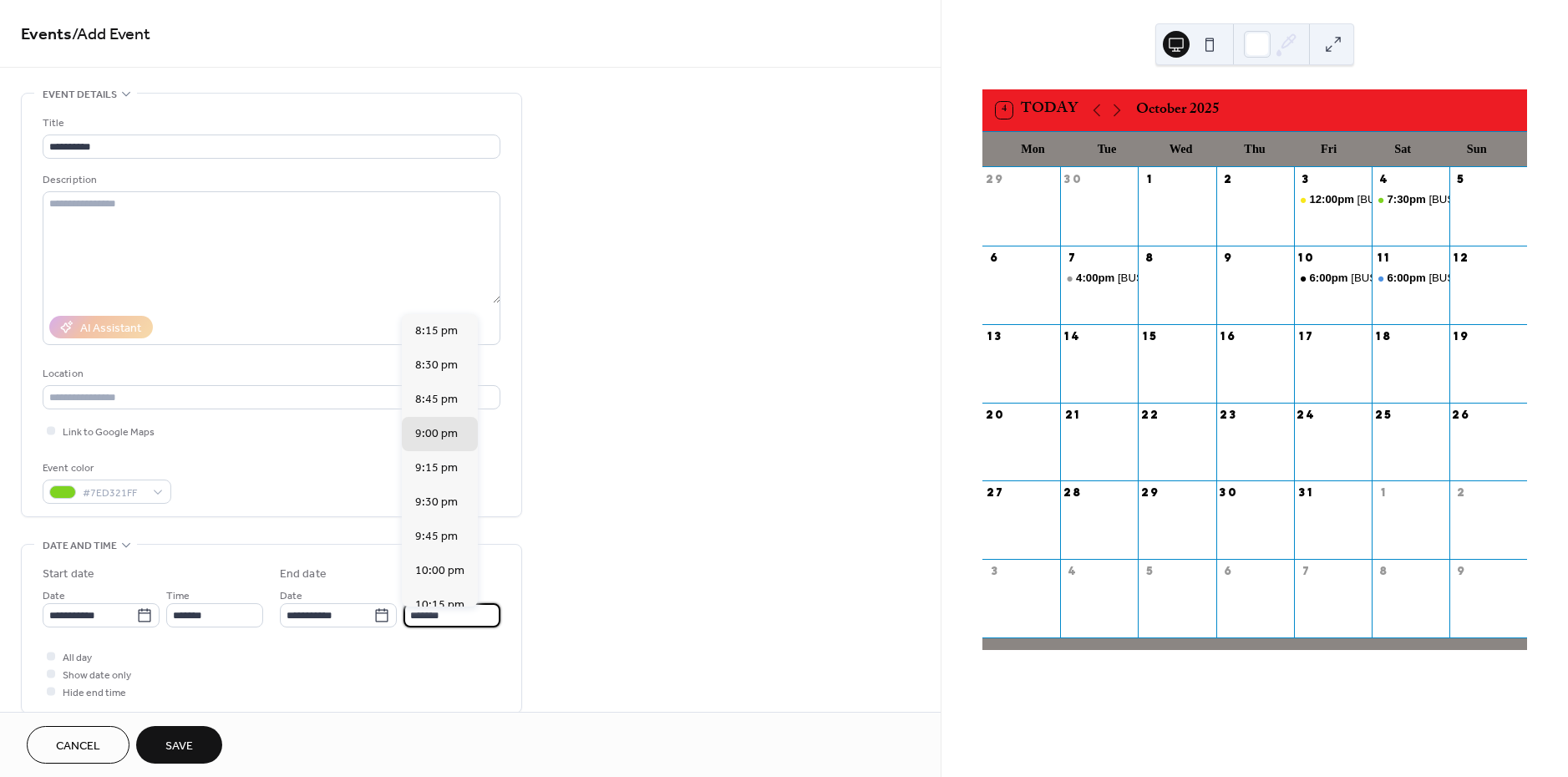 click on "*******" at bounding box center [452, 615] 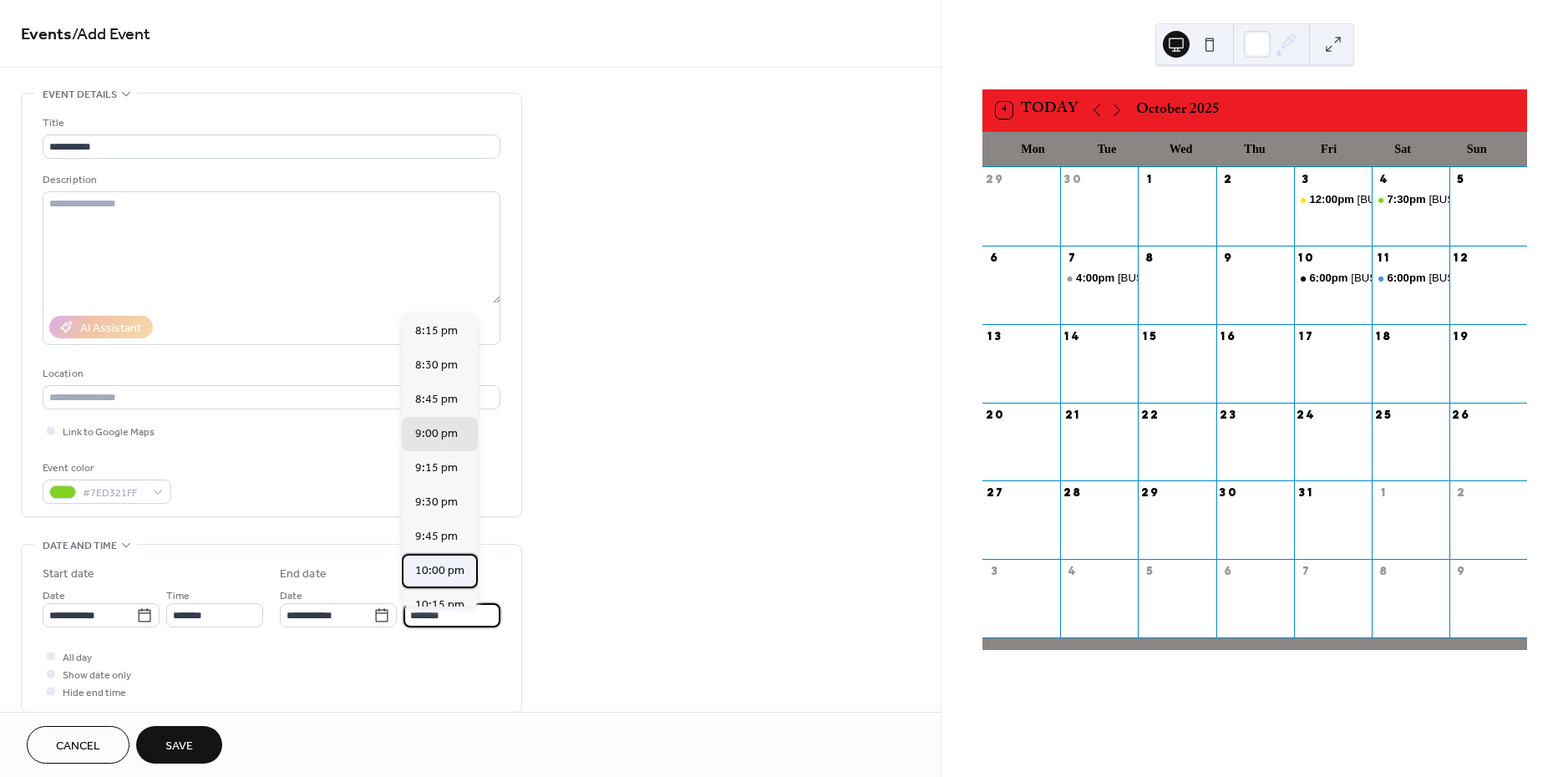click on "10:00 pm" at bounding box center [439, 571] 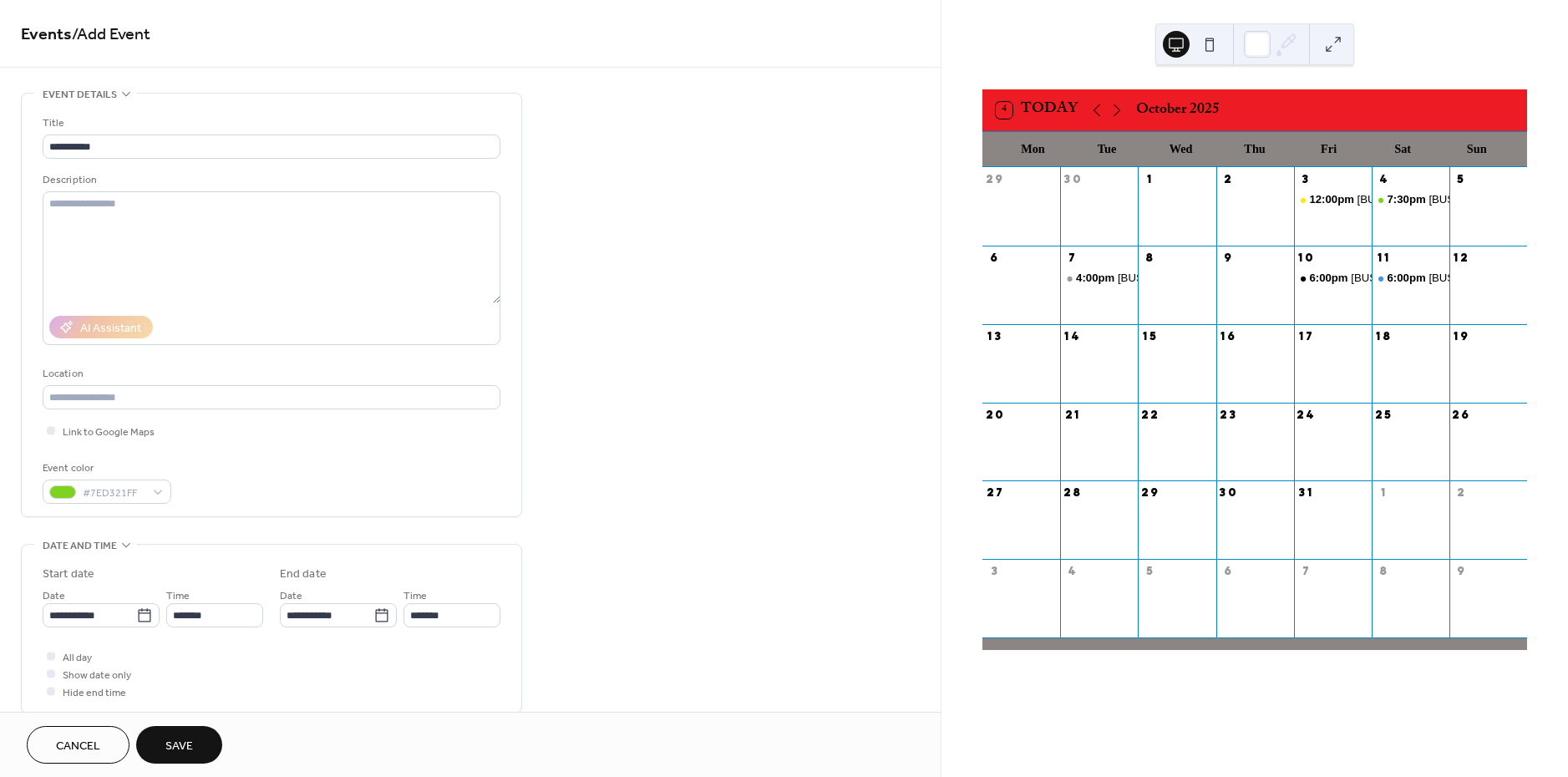 type on "********" 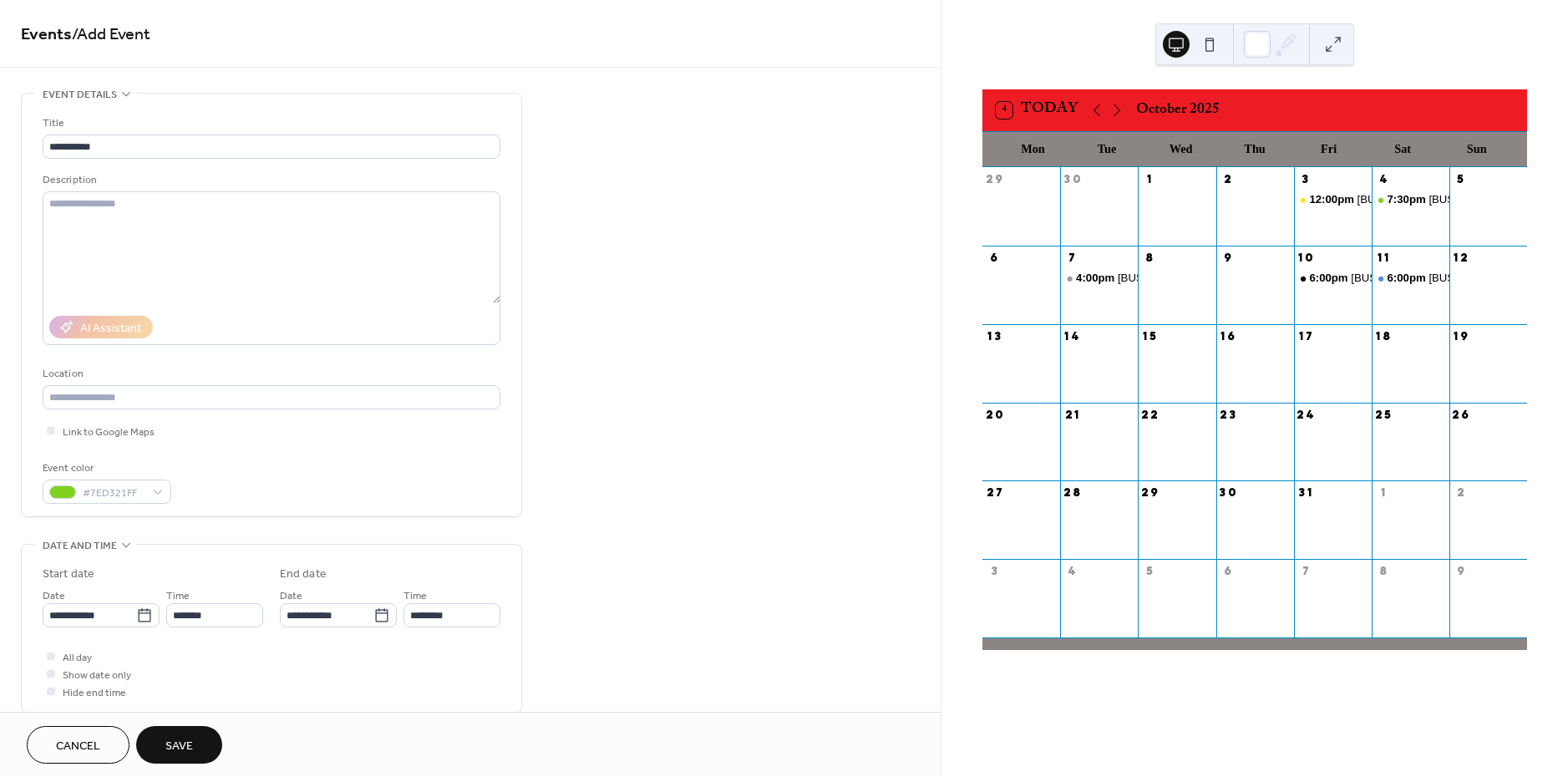 click on "Save" at bounding box center (179, 746) 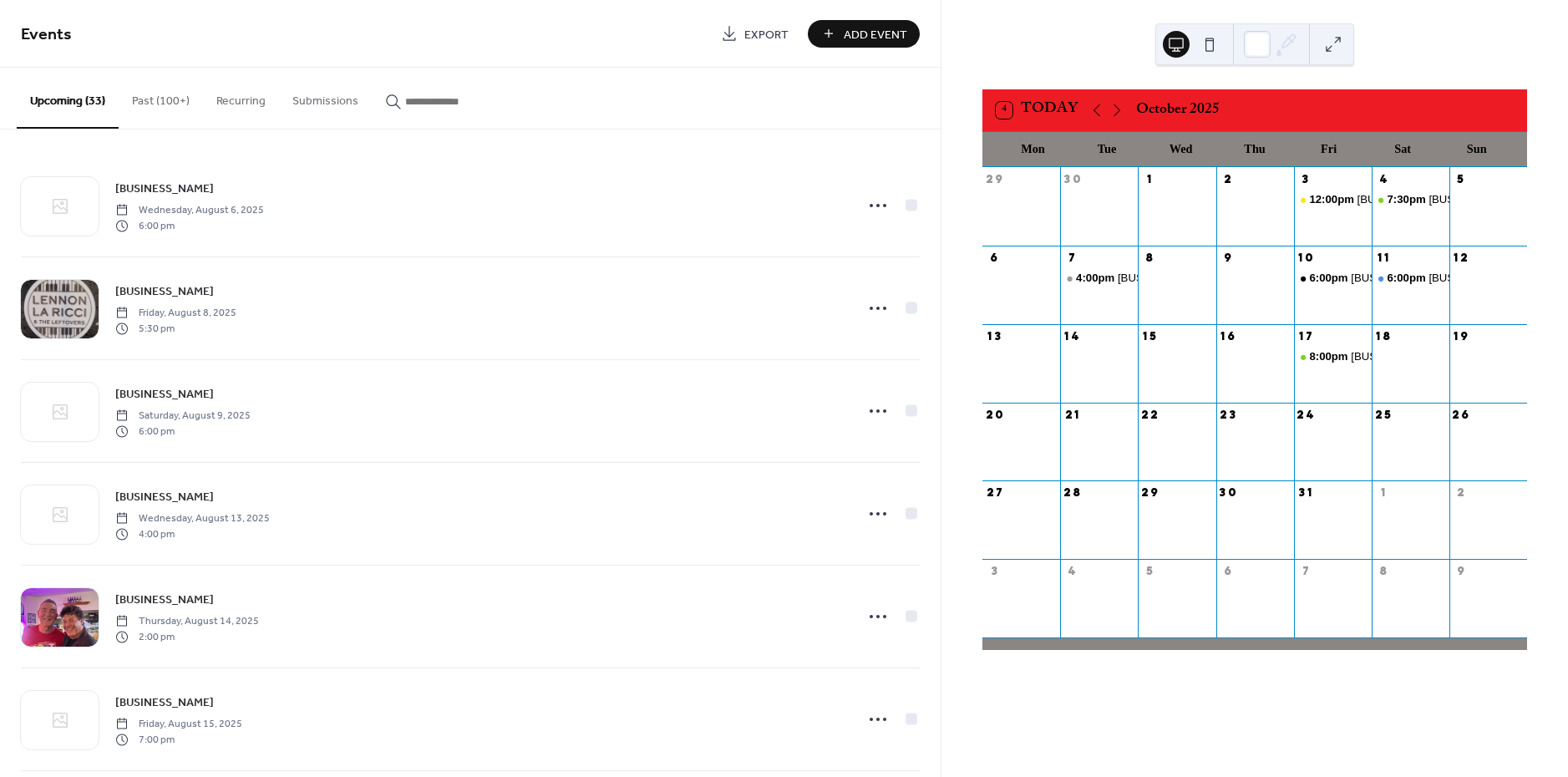 click on "Add Event" at bounding box center (875, 34) 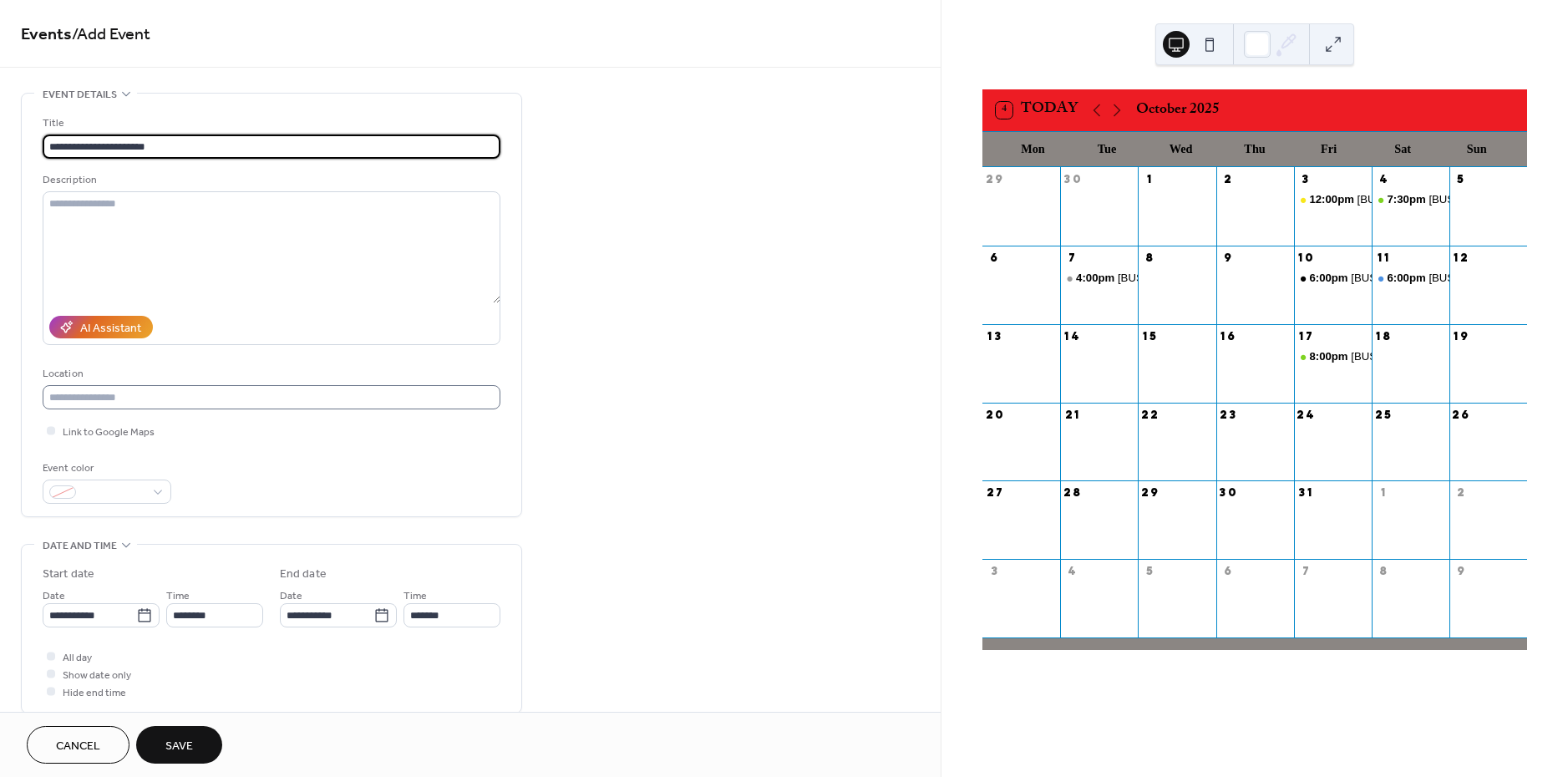 type on "**********" 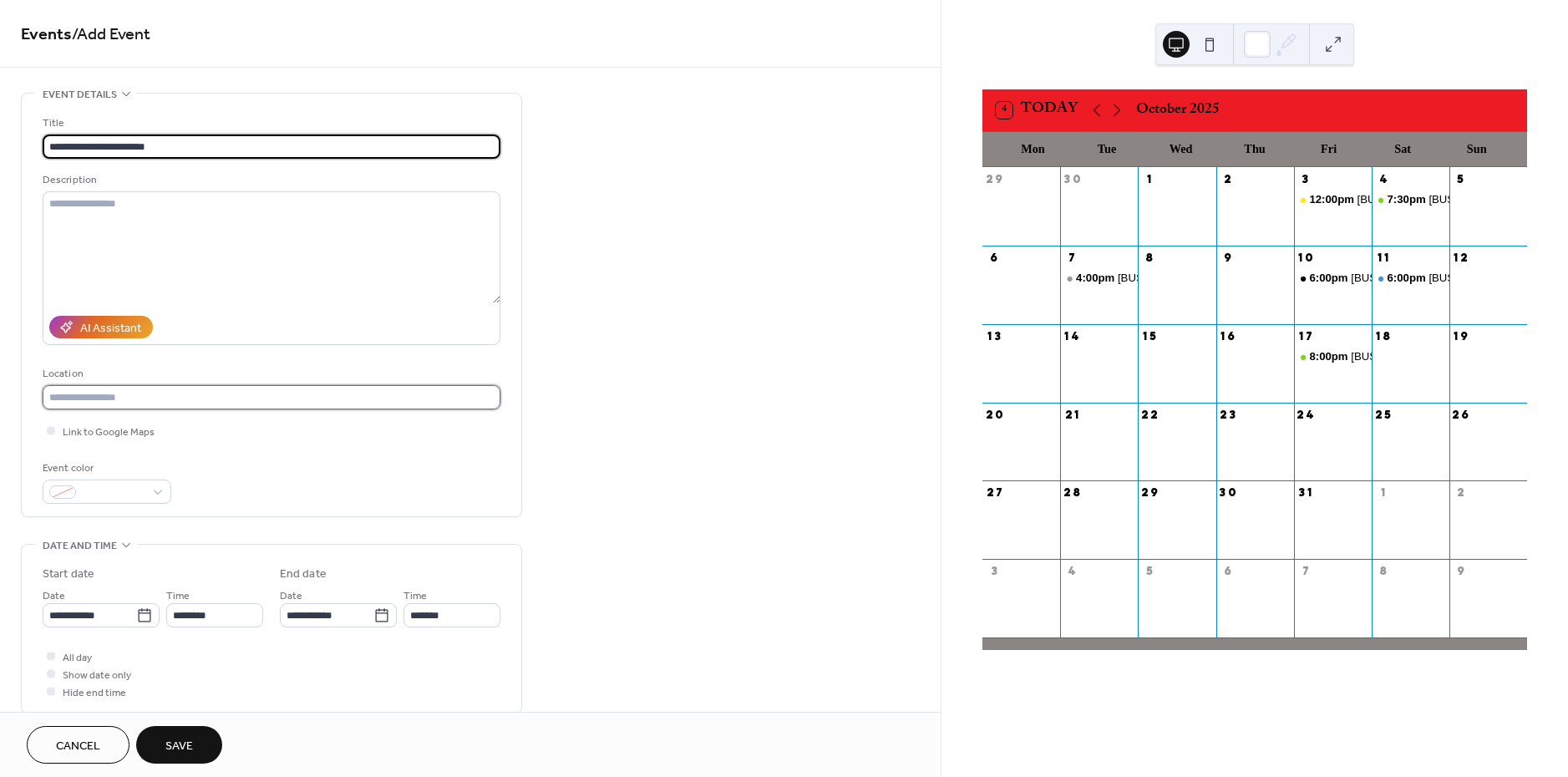 click at bounding box center [271, 397] 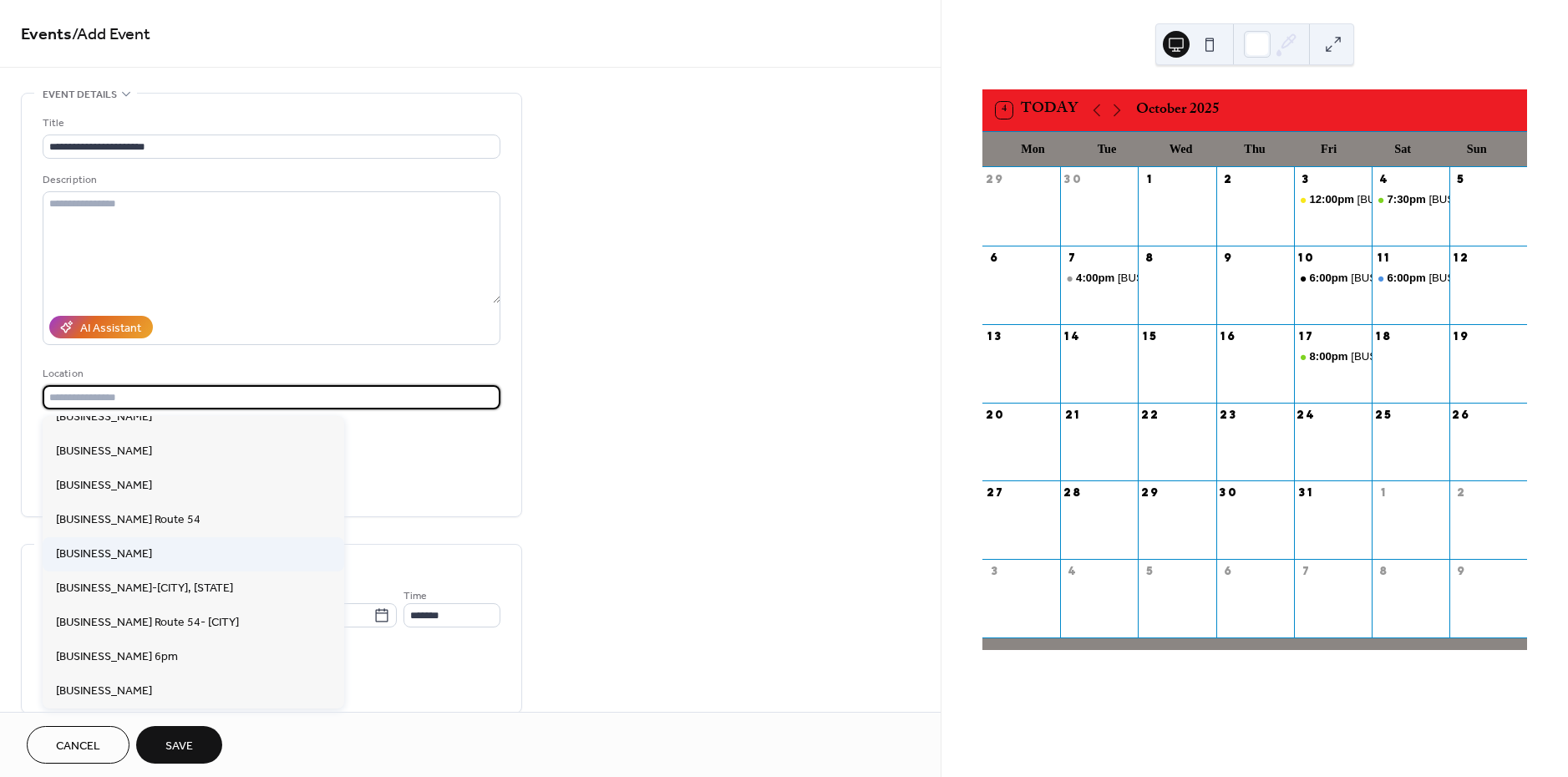 scroll, scrollTop: 358, scrollLeft: 0, axis: vertical 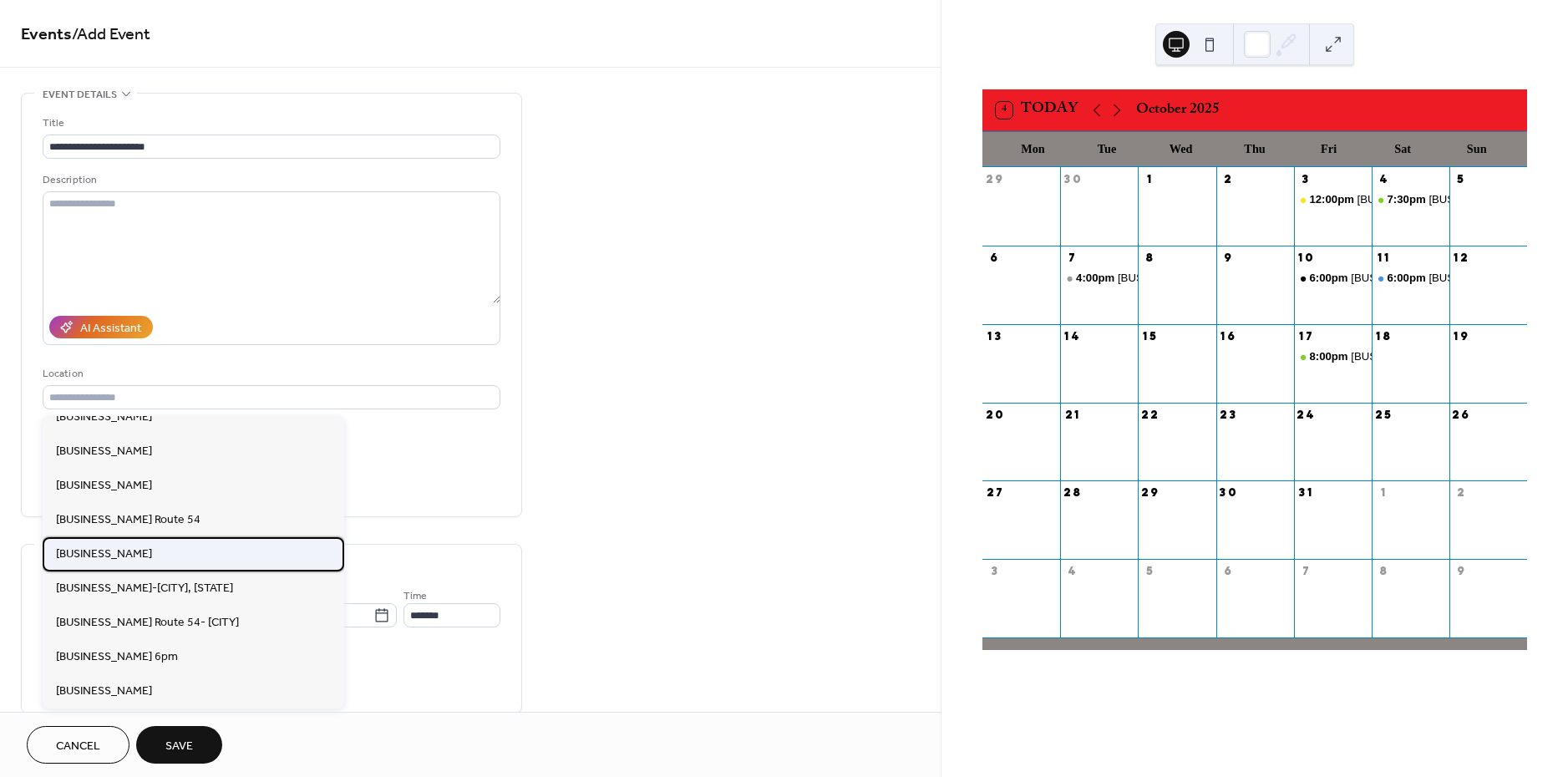 click on "[BUSINESS_NAME]" at bounding box center [104, 554] 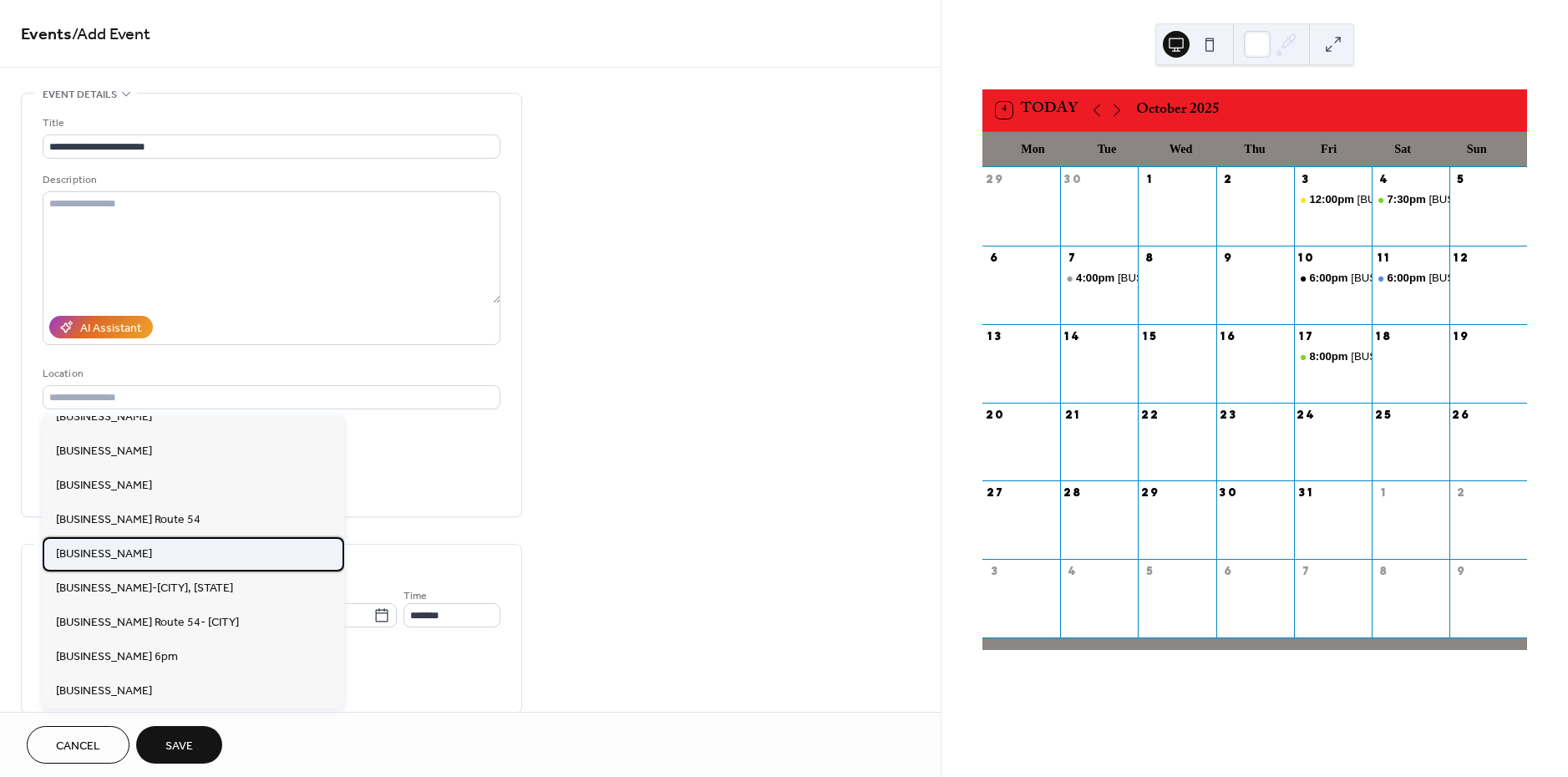 type on "**********" 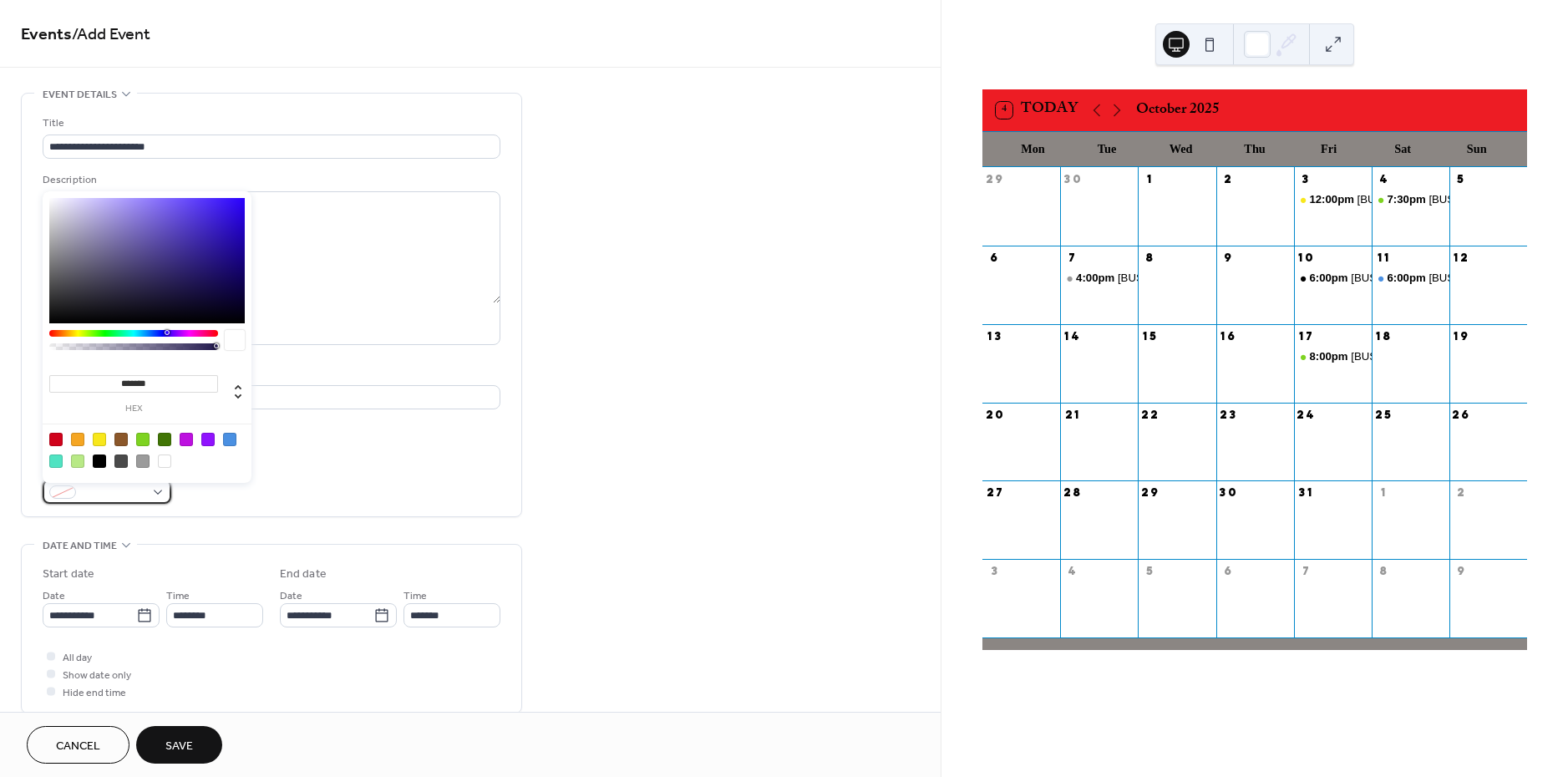 click at bounding box center [114, 493] 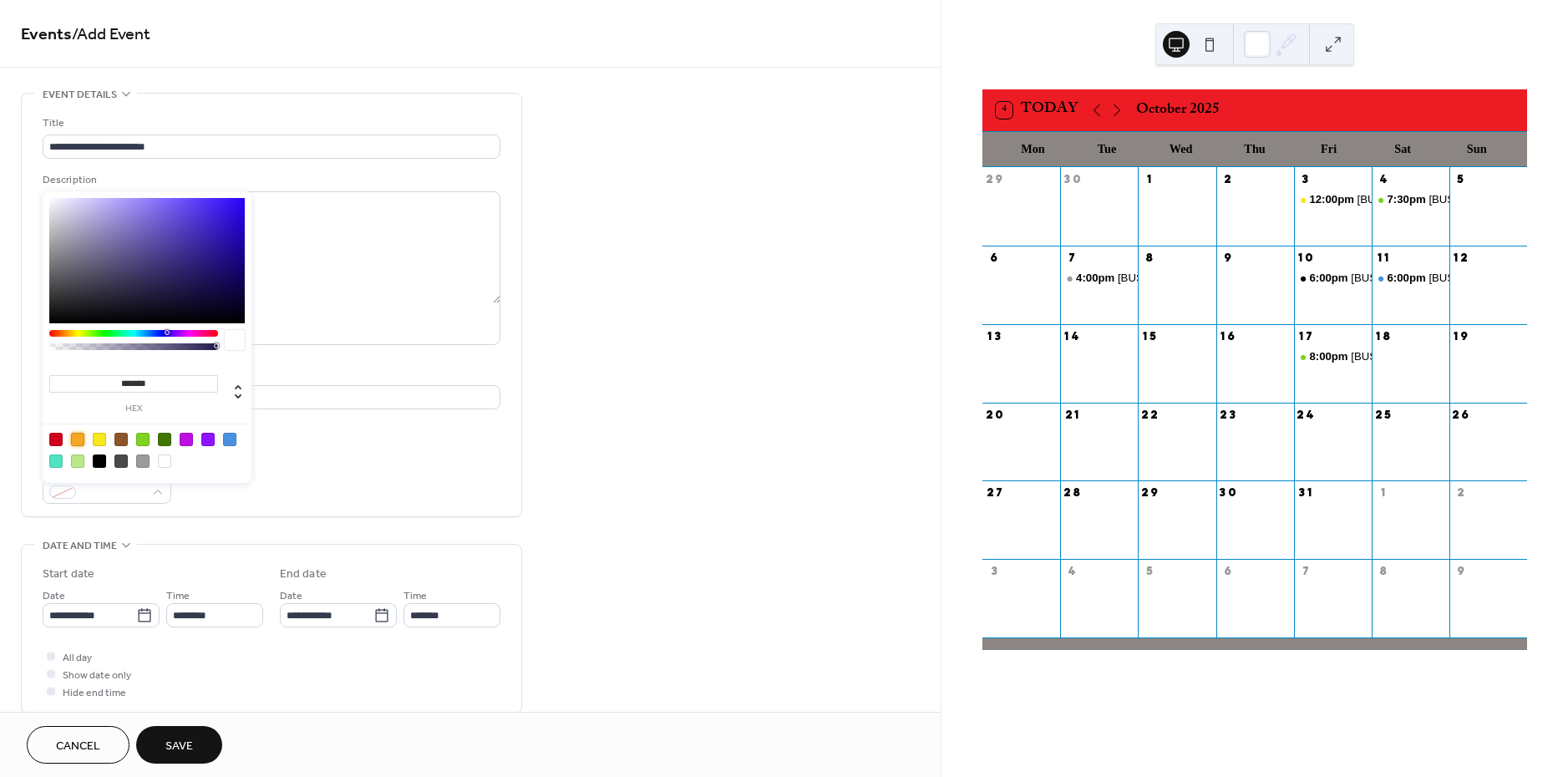 click at bounding box center (78, 439) 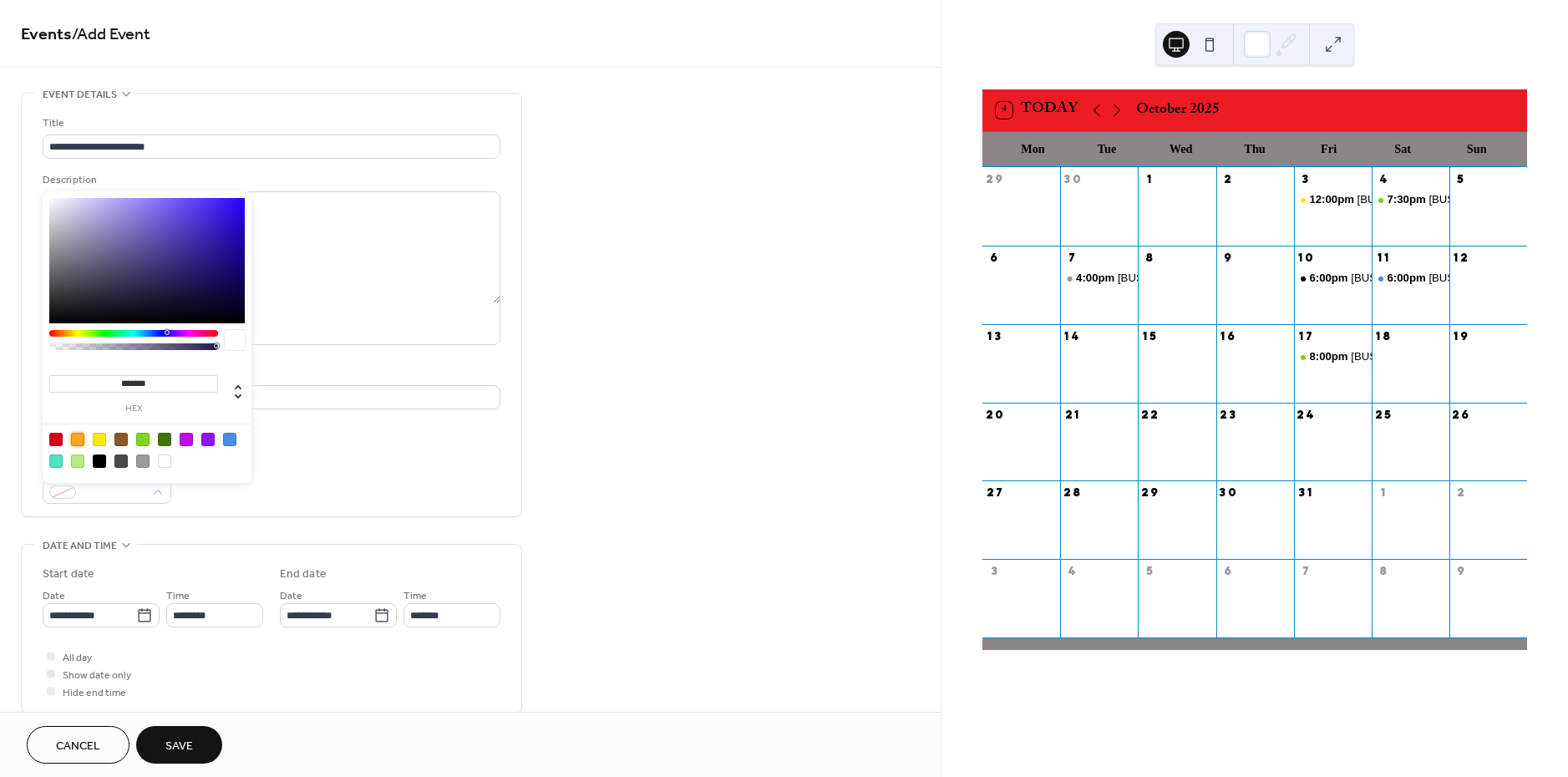 type on "*******" 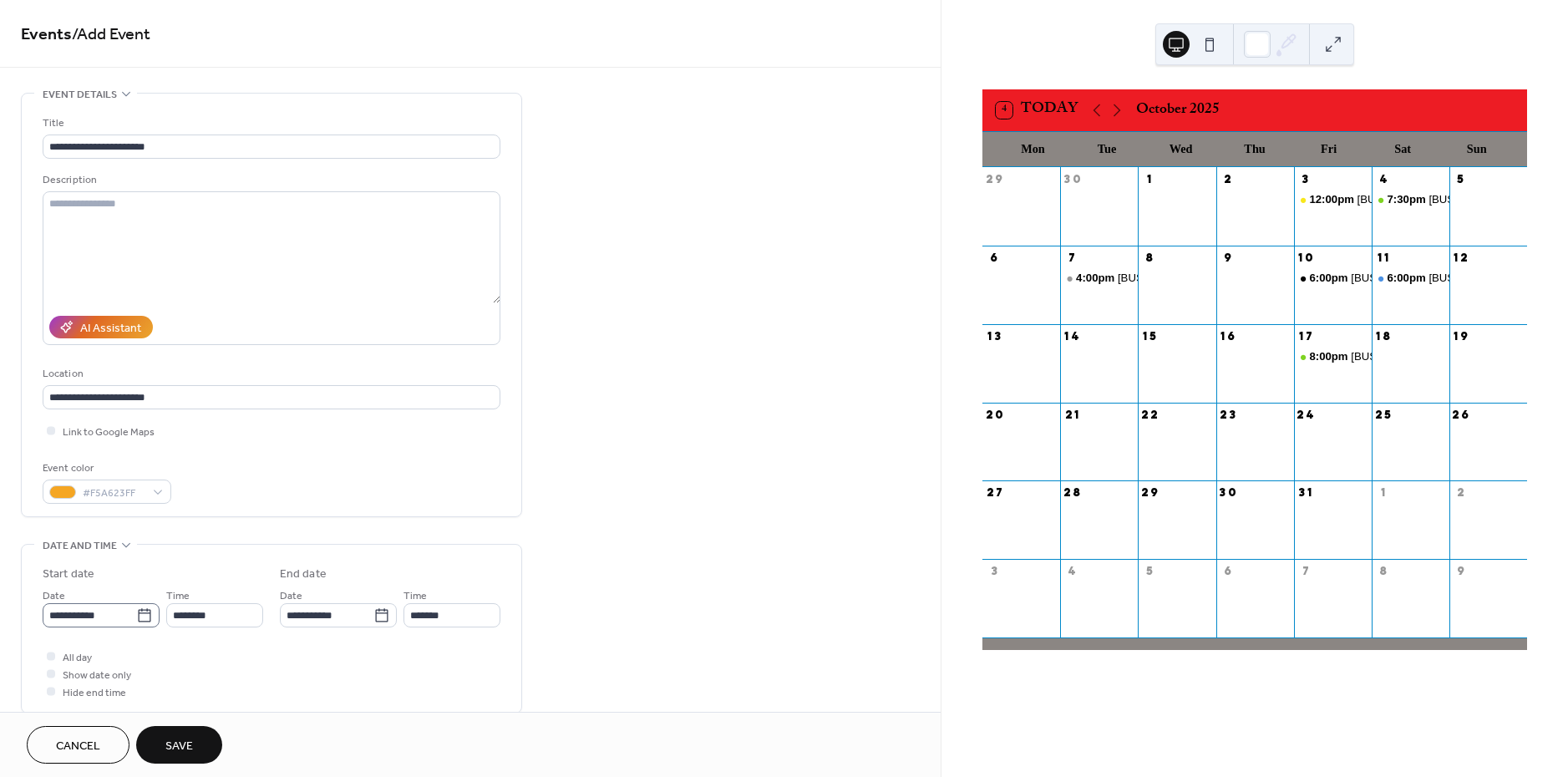 drag, startPoint x: 135, startPoint y: 618, endPoint x: 150, endPoint y: 610, distance: 17 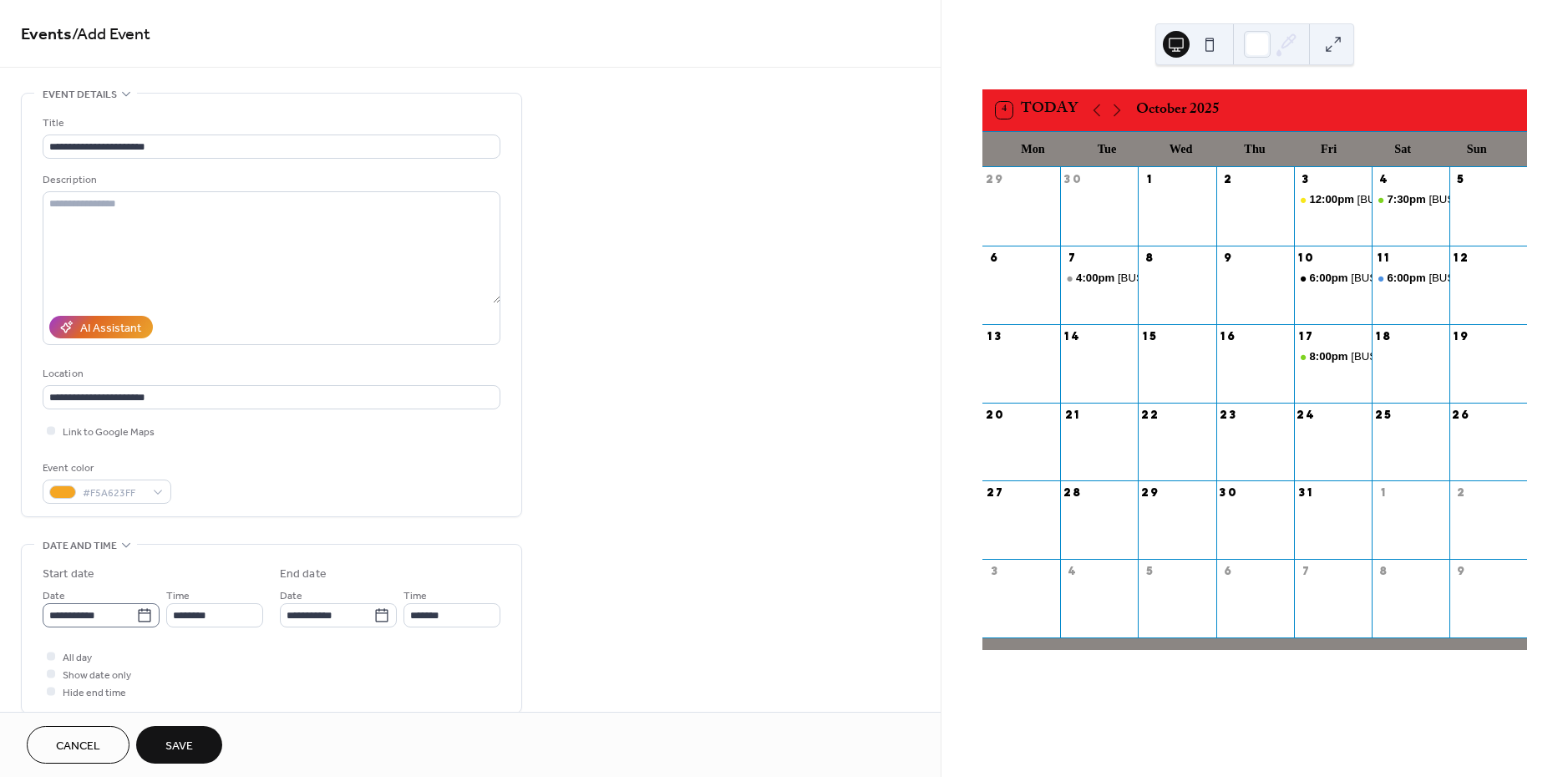 click 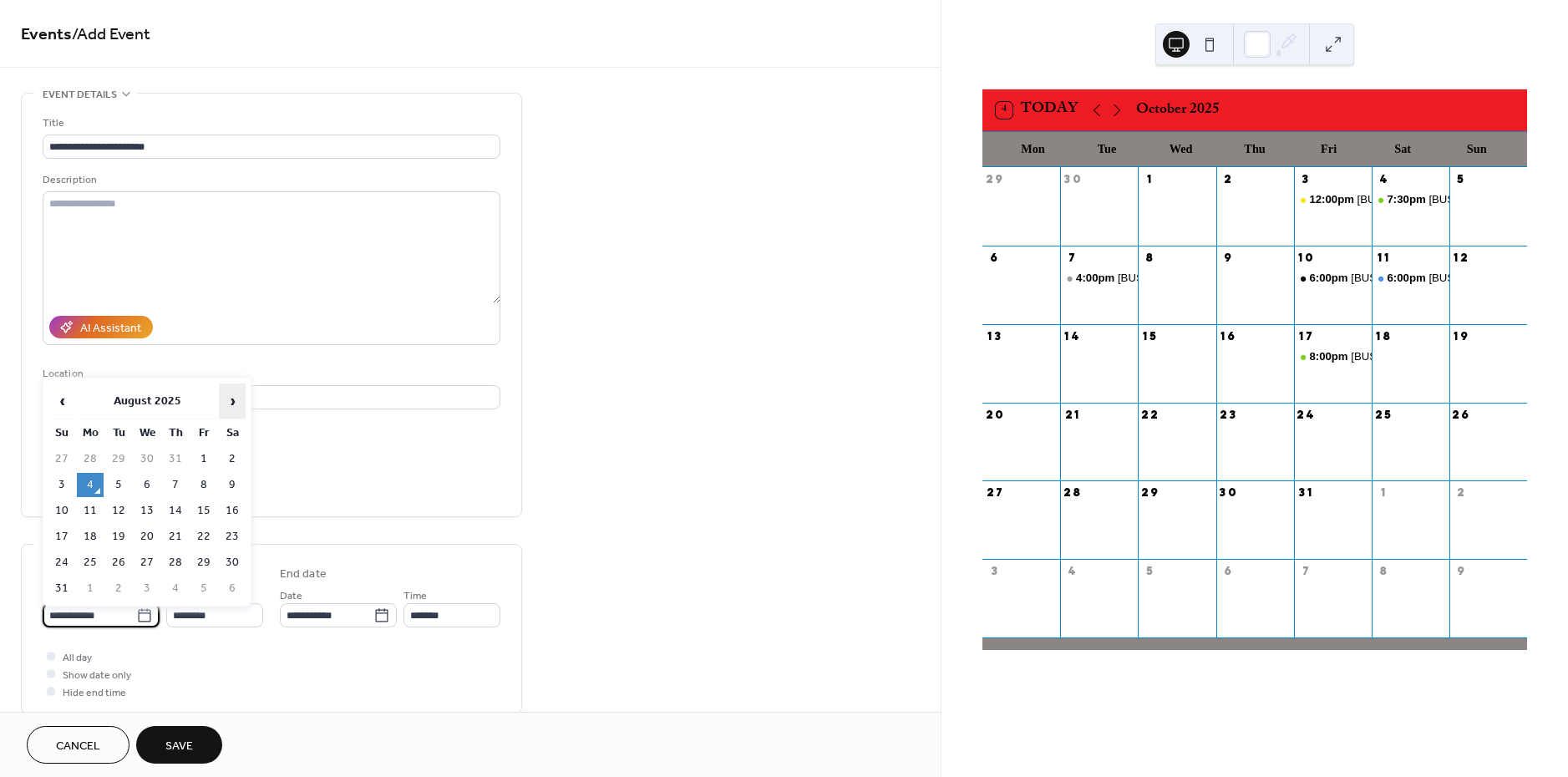 click on "›" at bounding box center [232, 401] 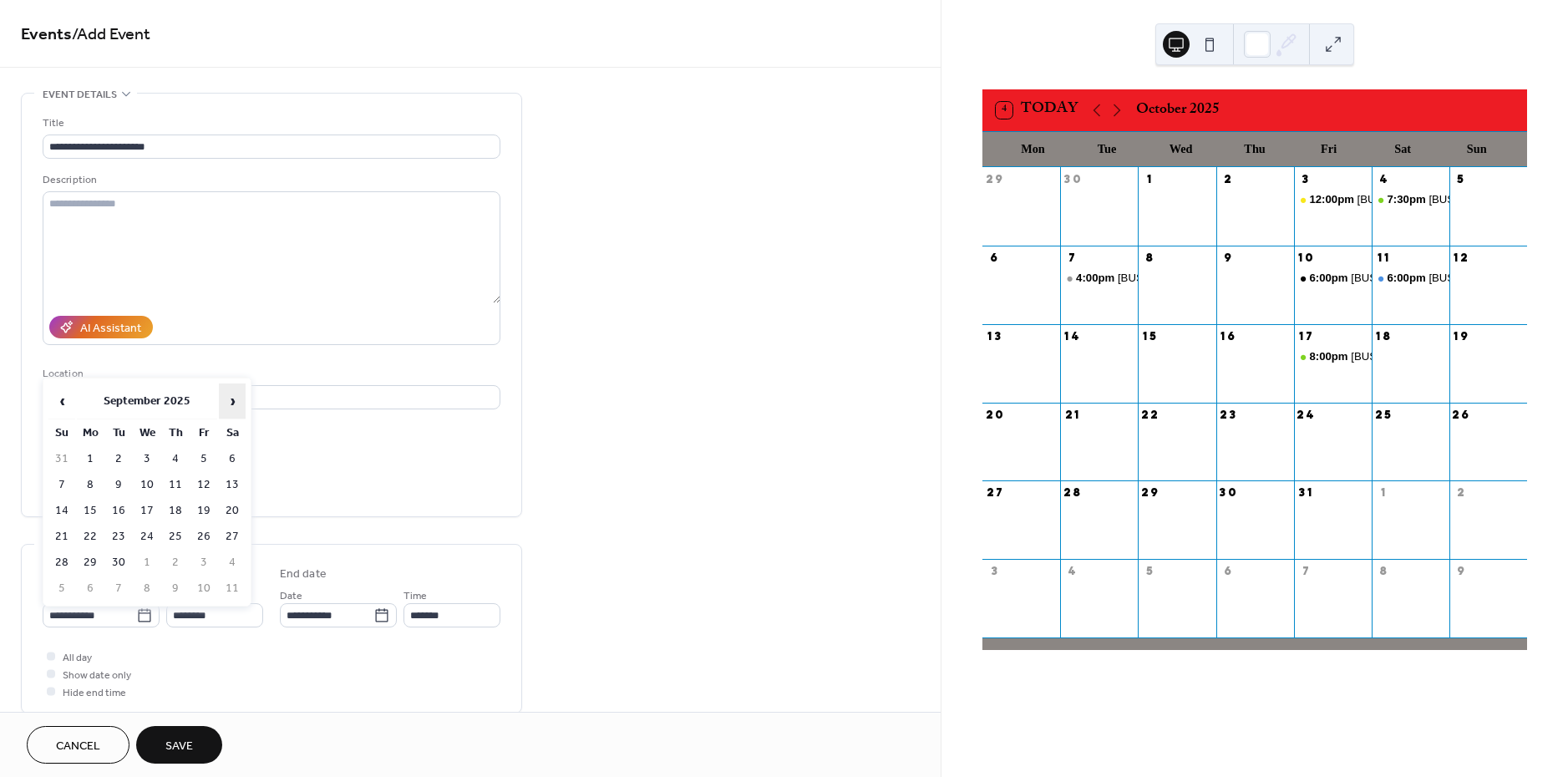 click on "›" at bounding box center [232, 401] 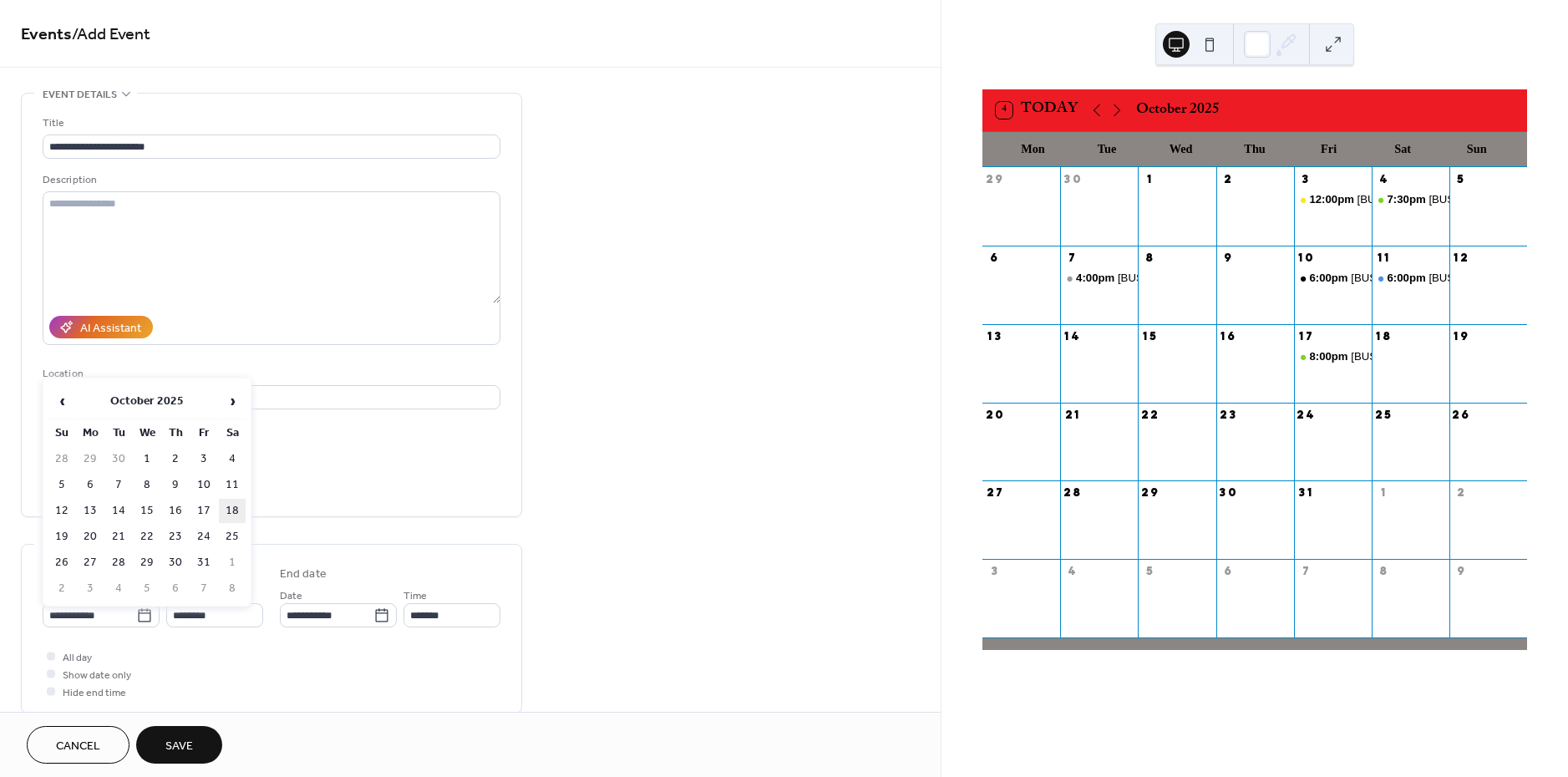click on "18" at bounding box center (232, 510) 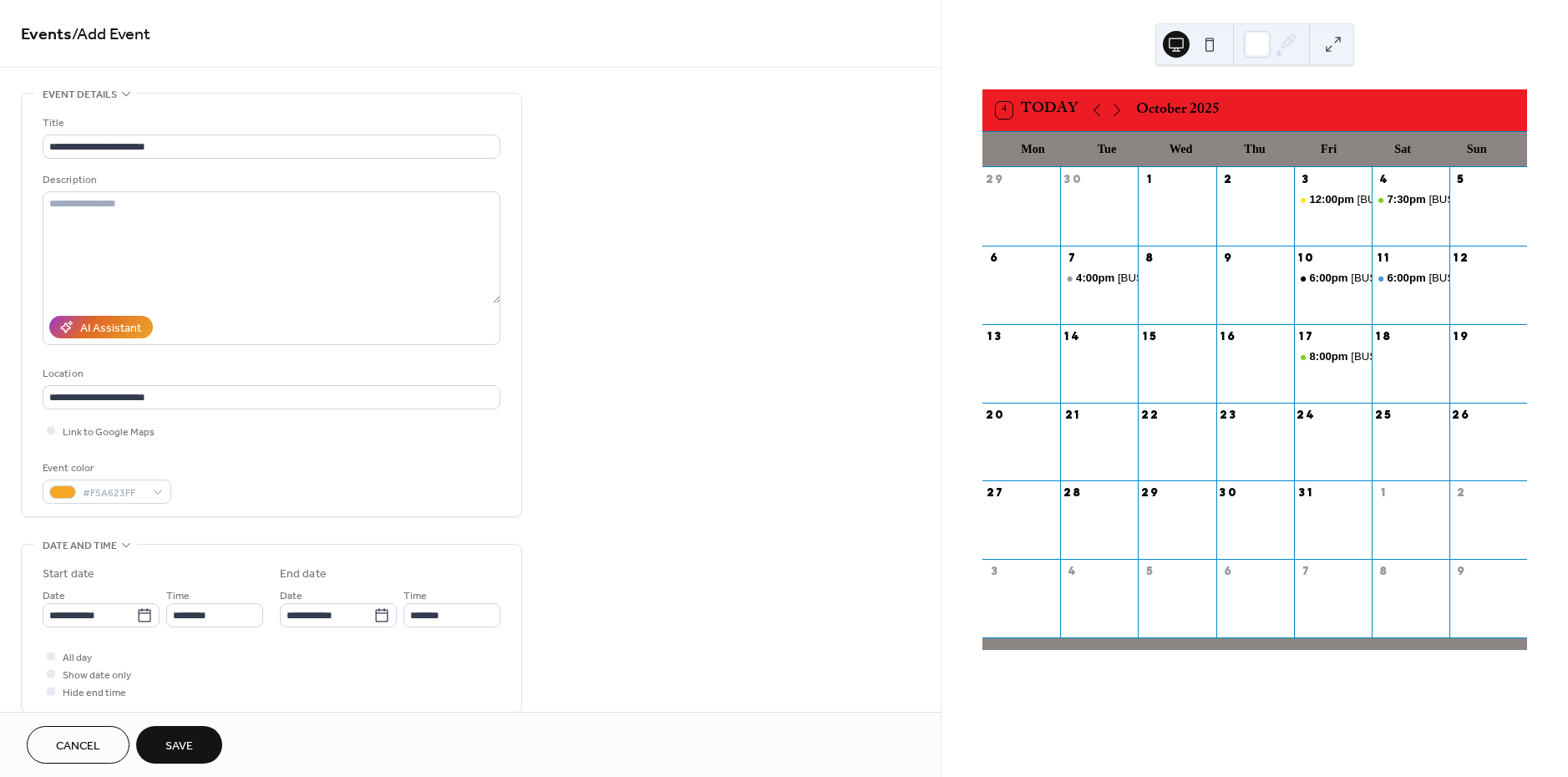 type on "**********" 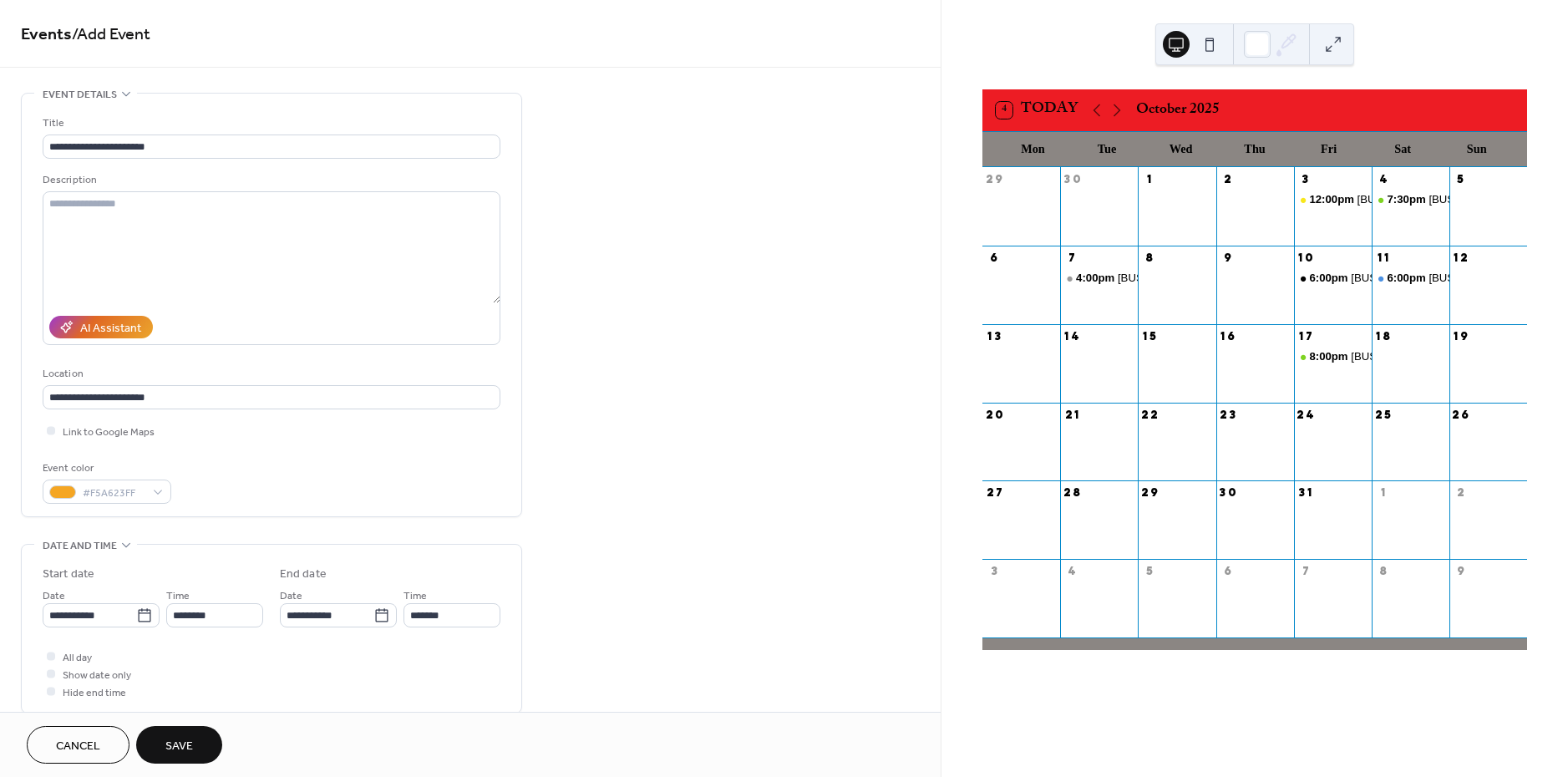 type on "**********" 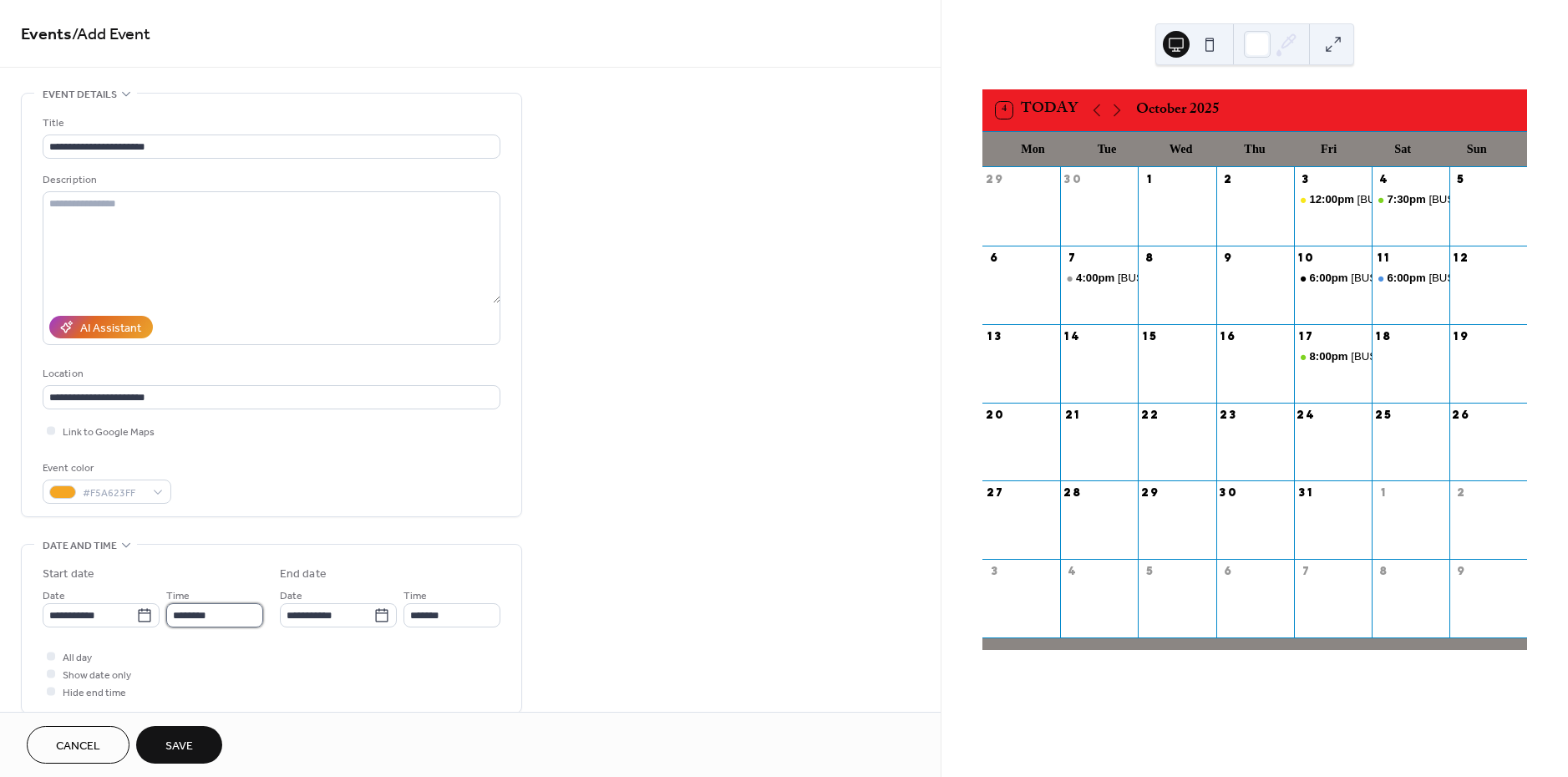 click on "********" at bounding box center [215, 615] 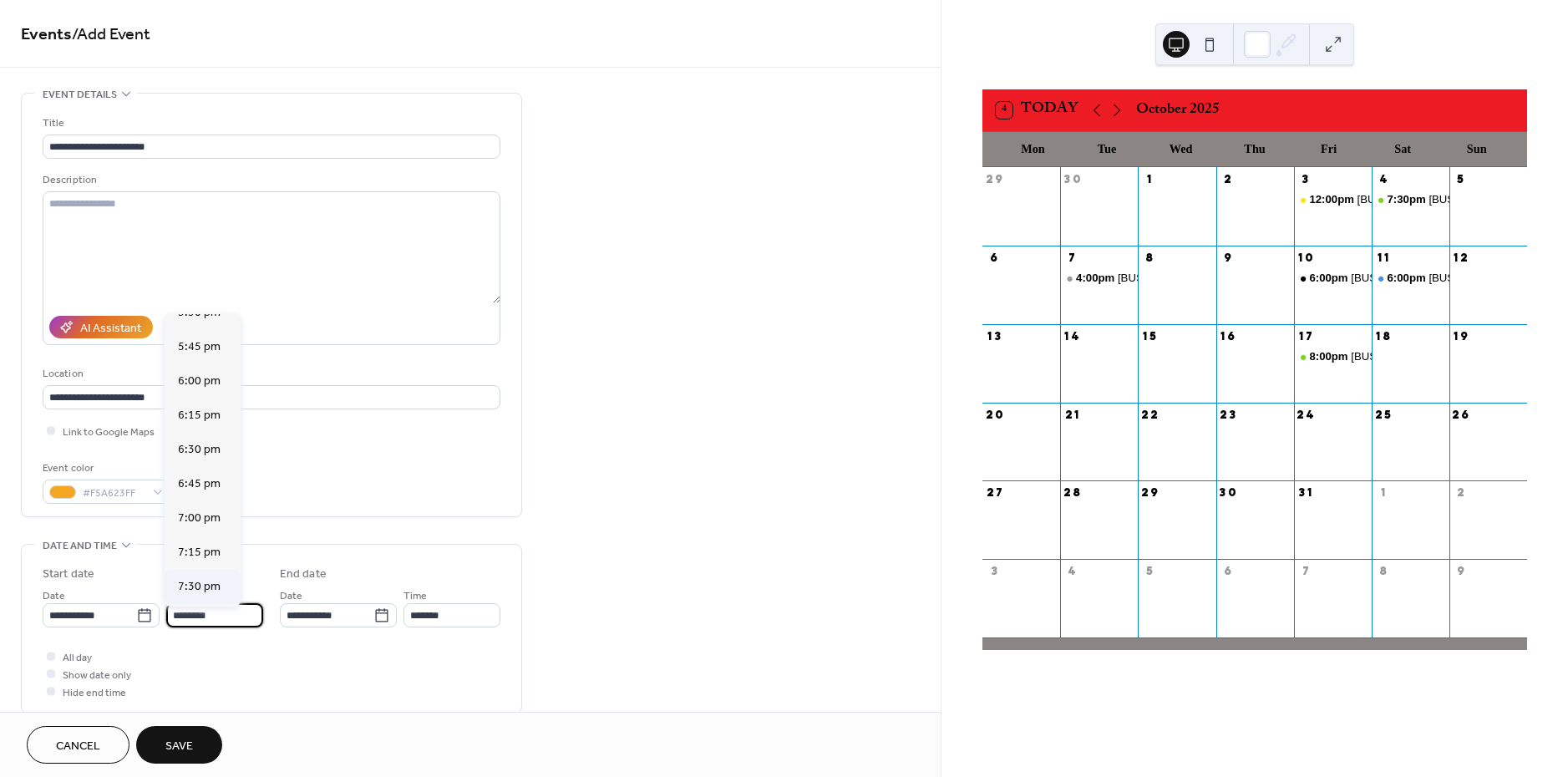 scroll, scrollTop: 2420, scrollLeft: 0, axis: vertical 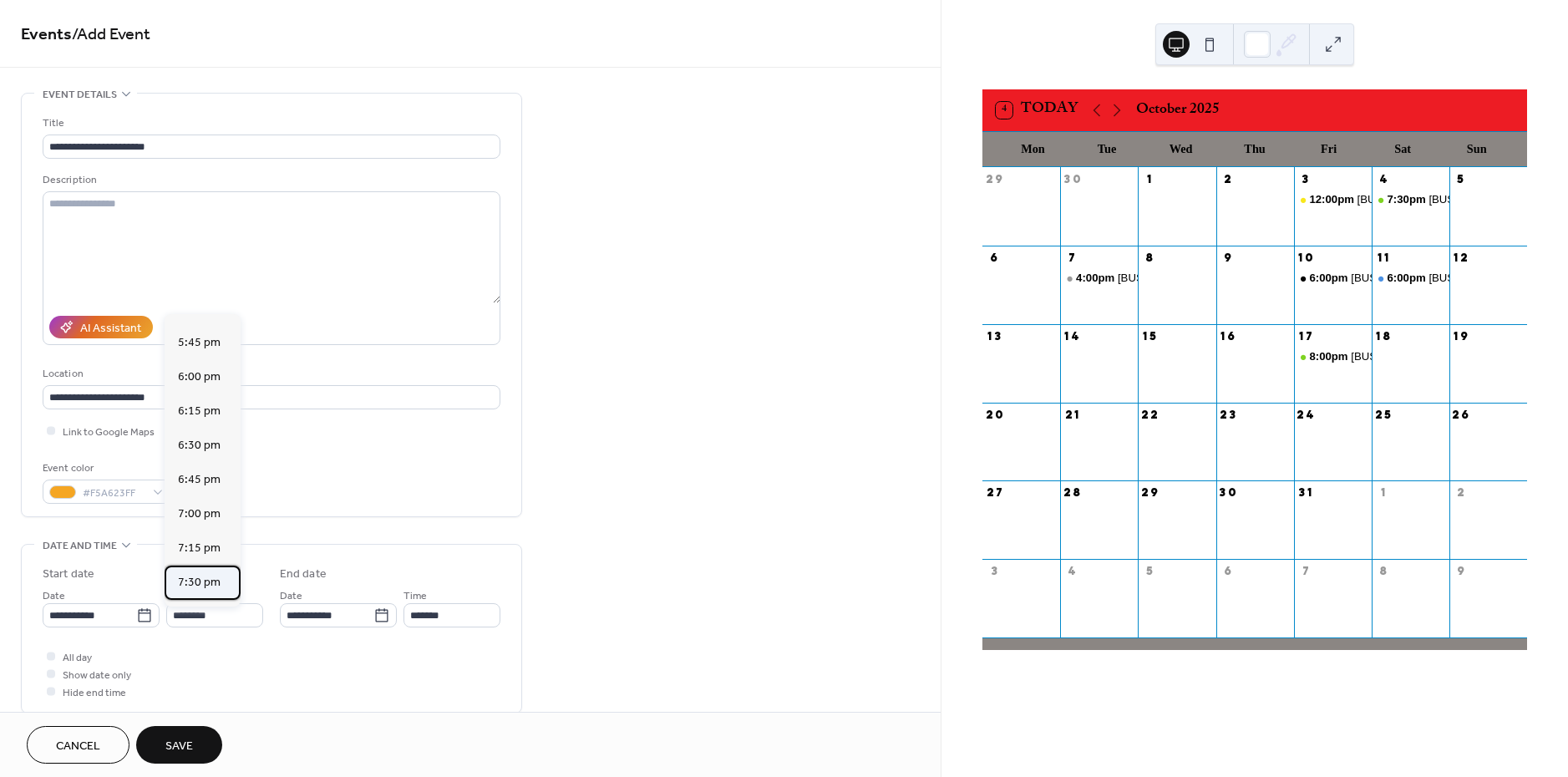 click on "7:30 pm" at bounding box center [199, 582] 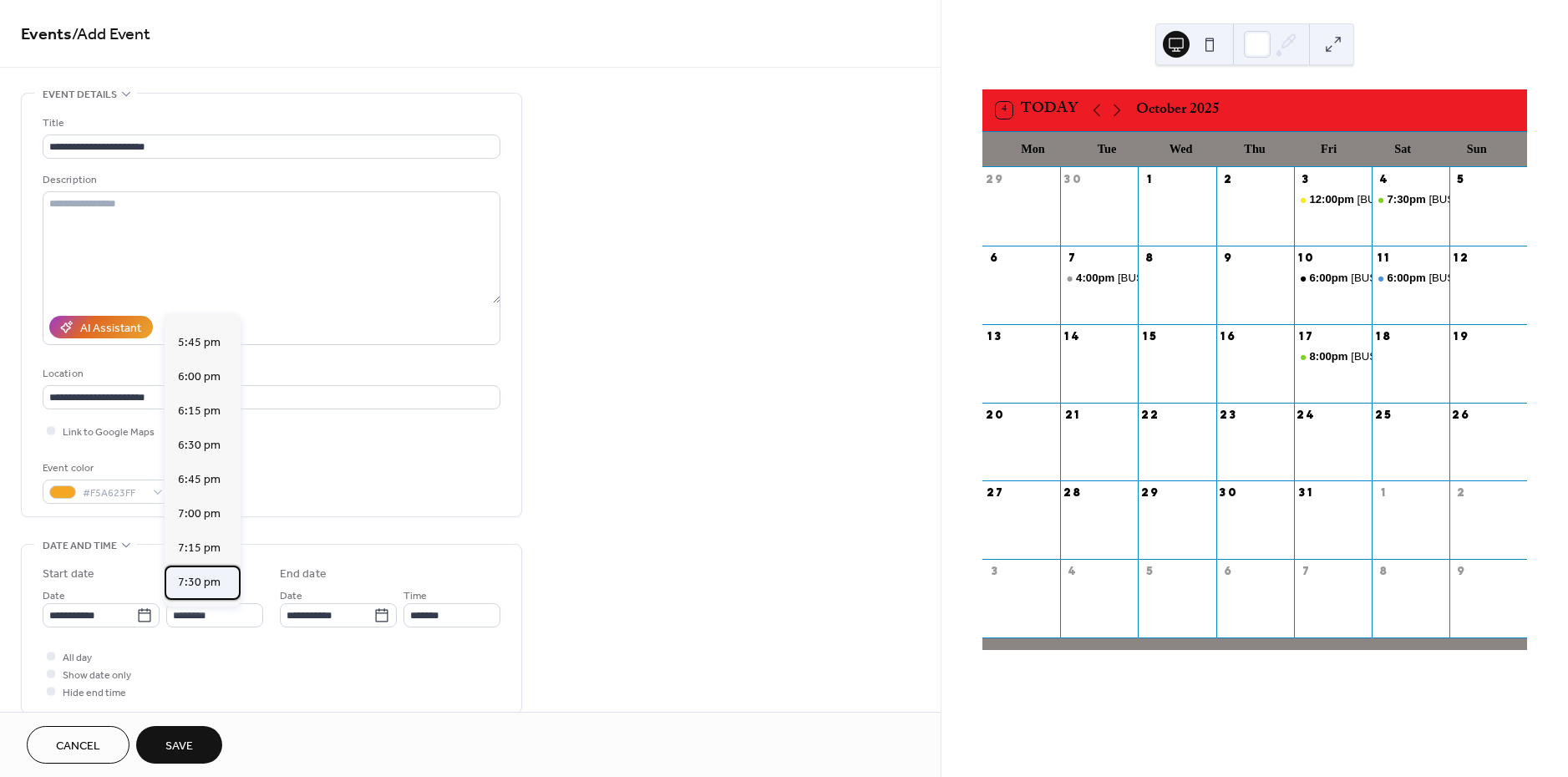 type on "*******" 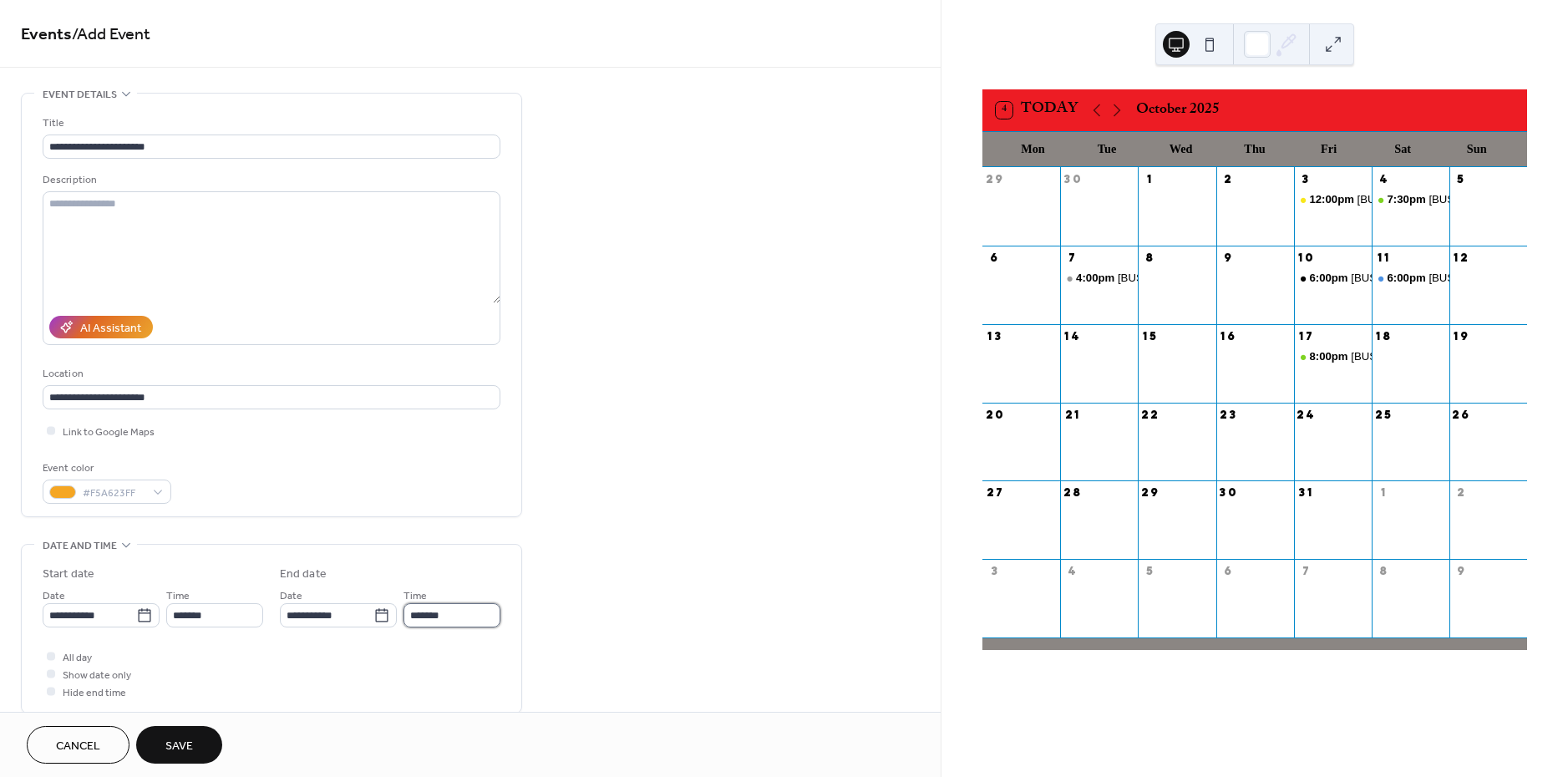 click on "*******" at bounding box center (452, 615) 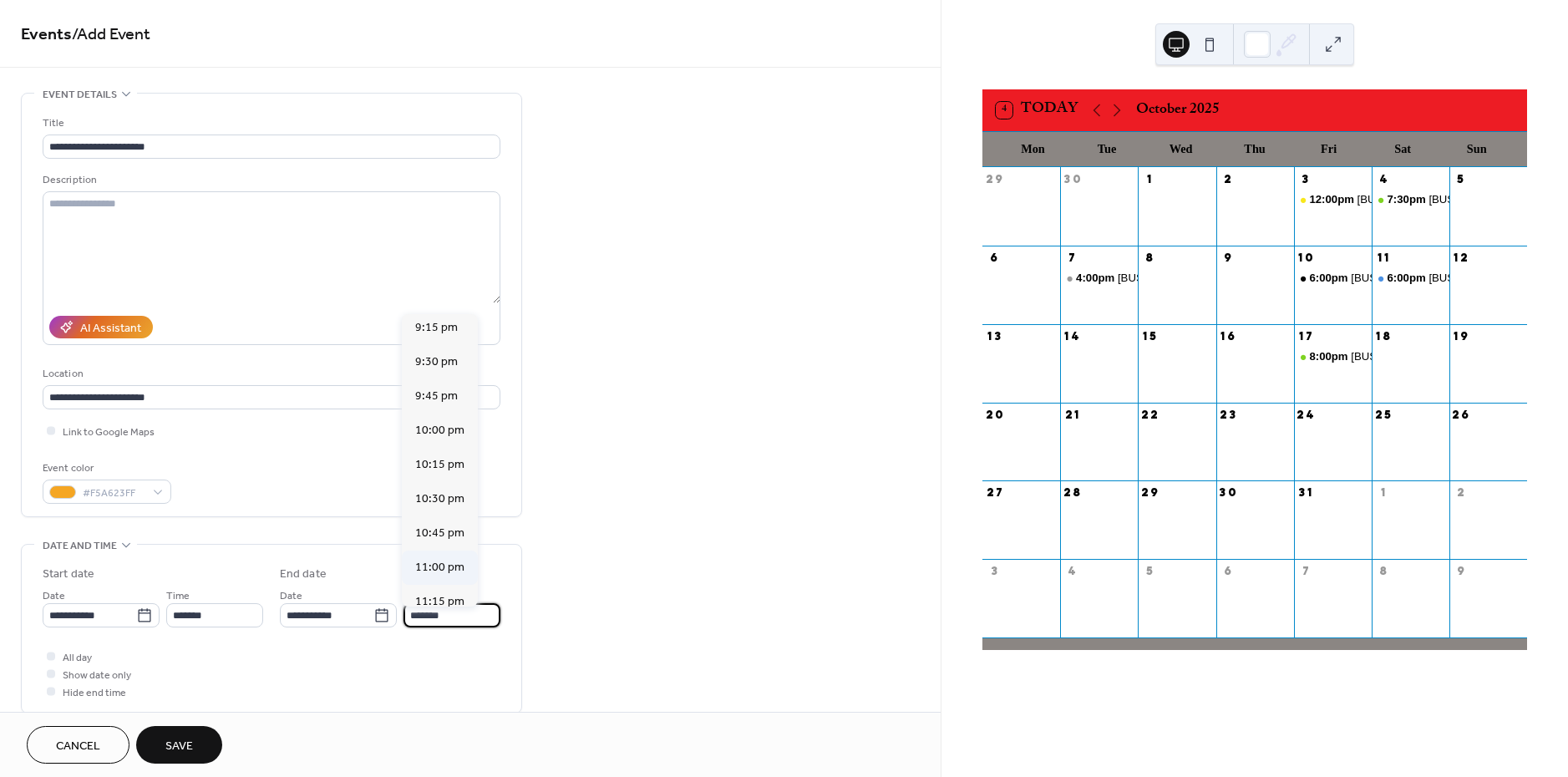scroll, scrollTop: 214, scrollLeft: 0, axis: vertical 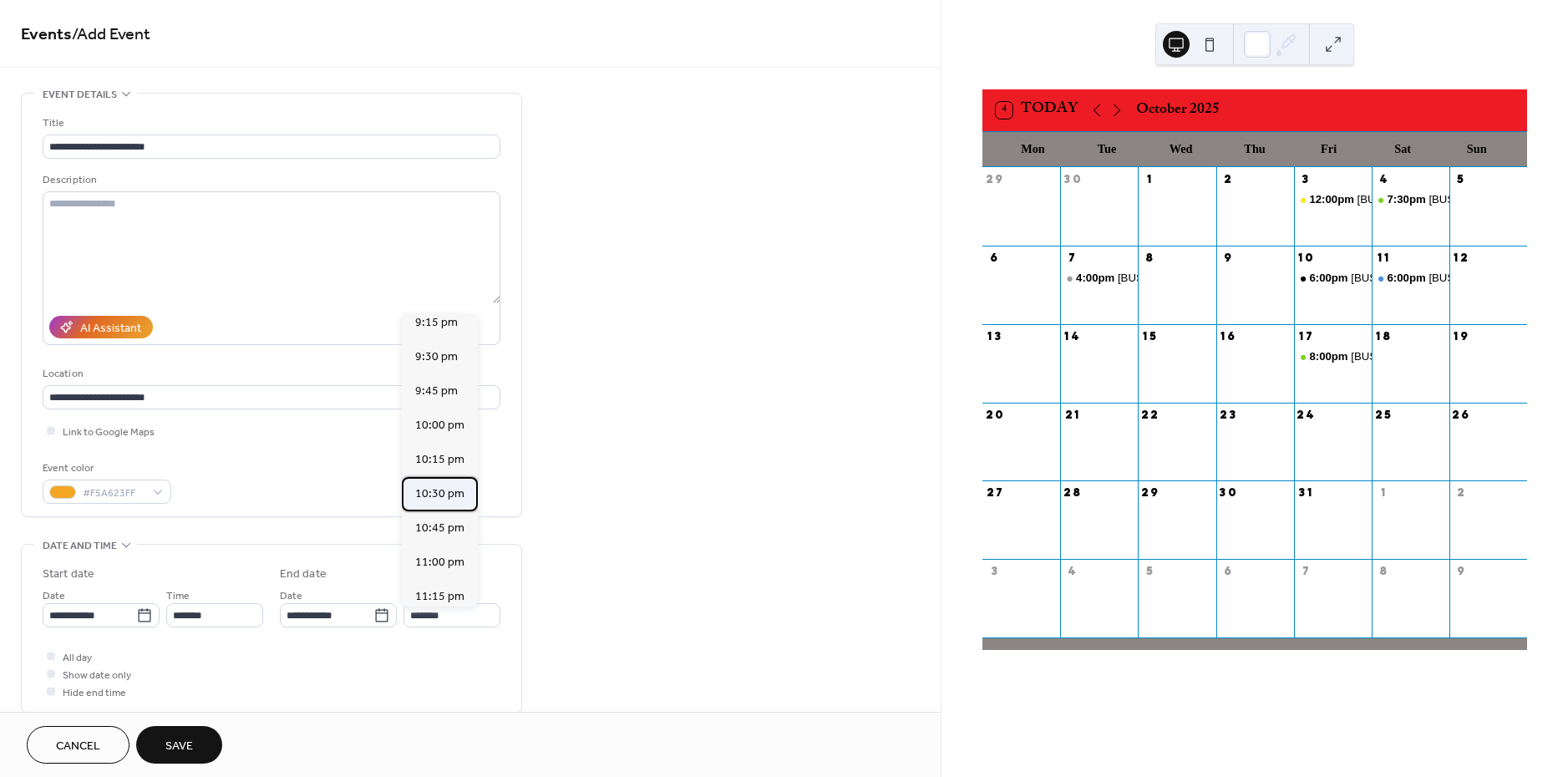 click on "10:30 pm" at bounding box center [439, 494] 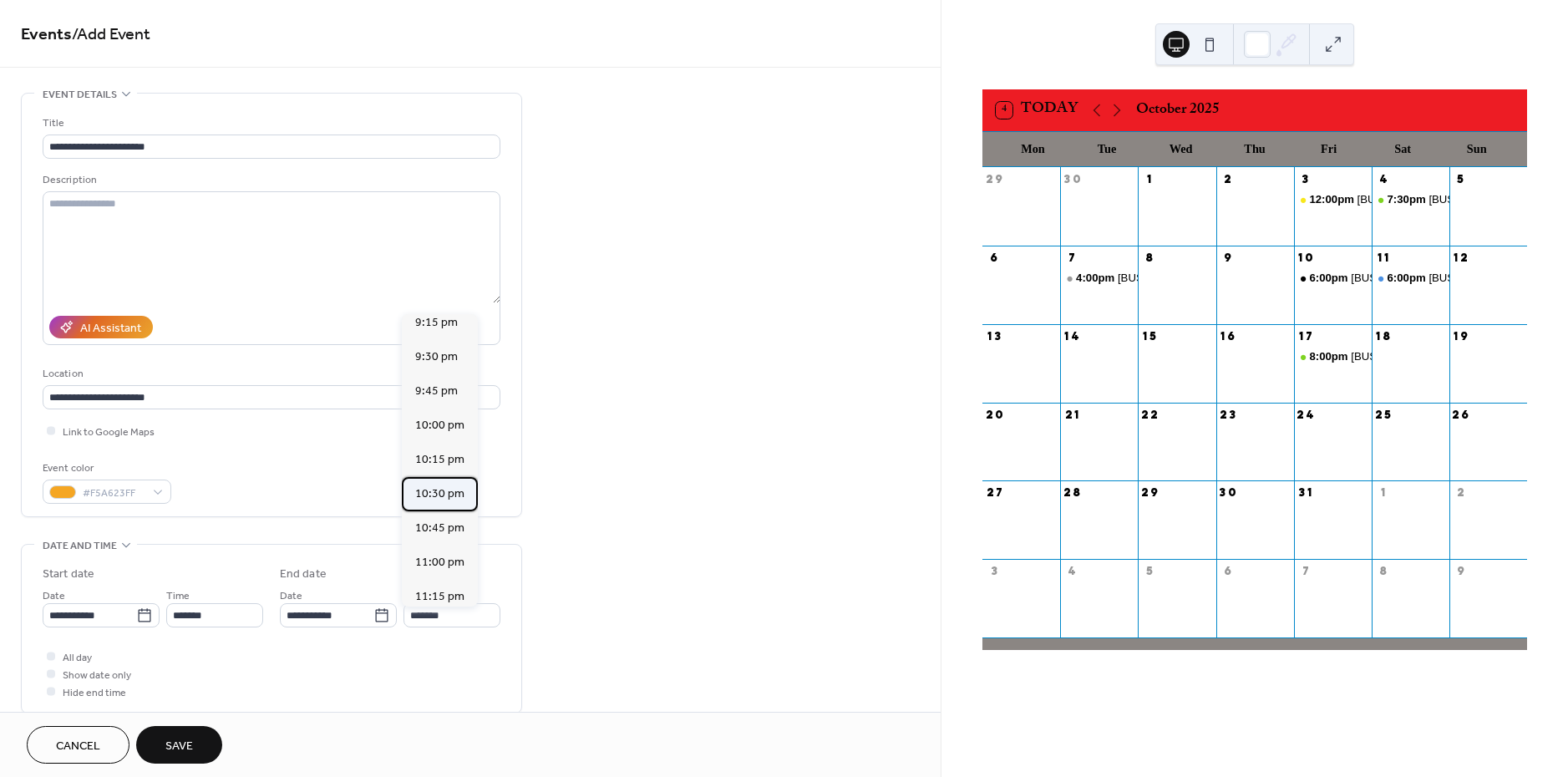 type on "********" 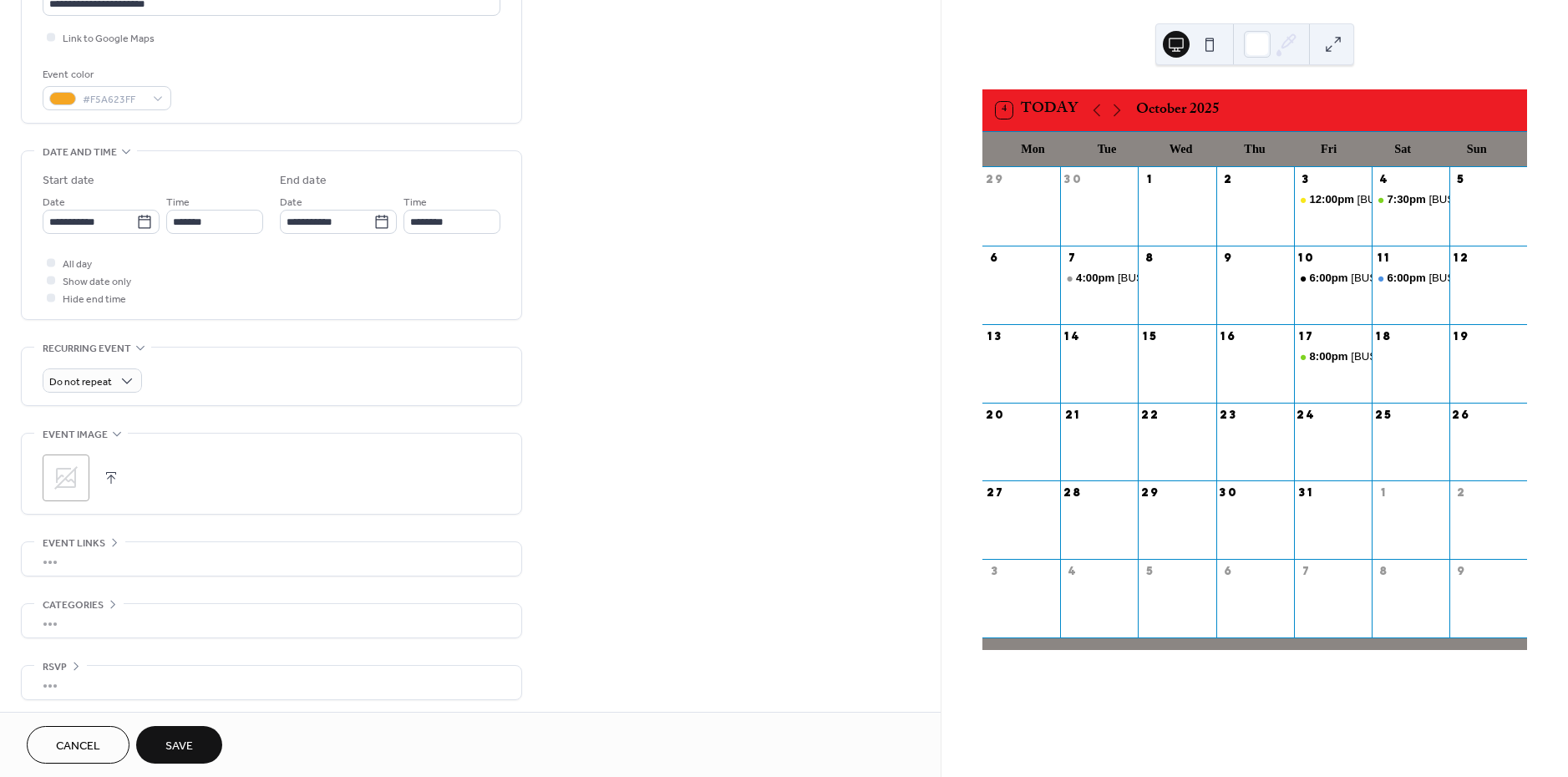 scroll, scrollTop: 398, scrollLeft: 0, axis: vertical 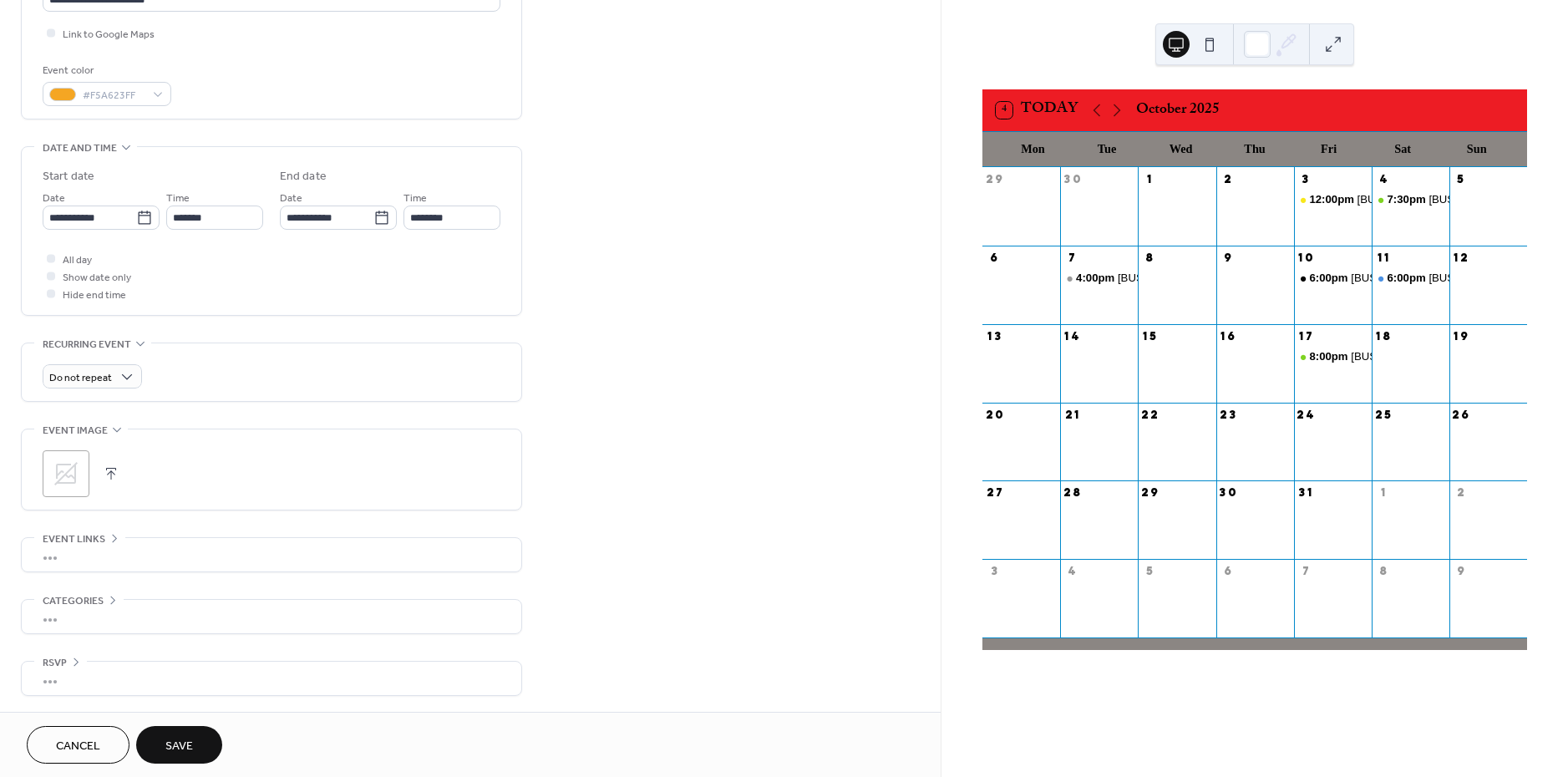 click 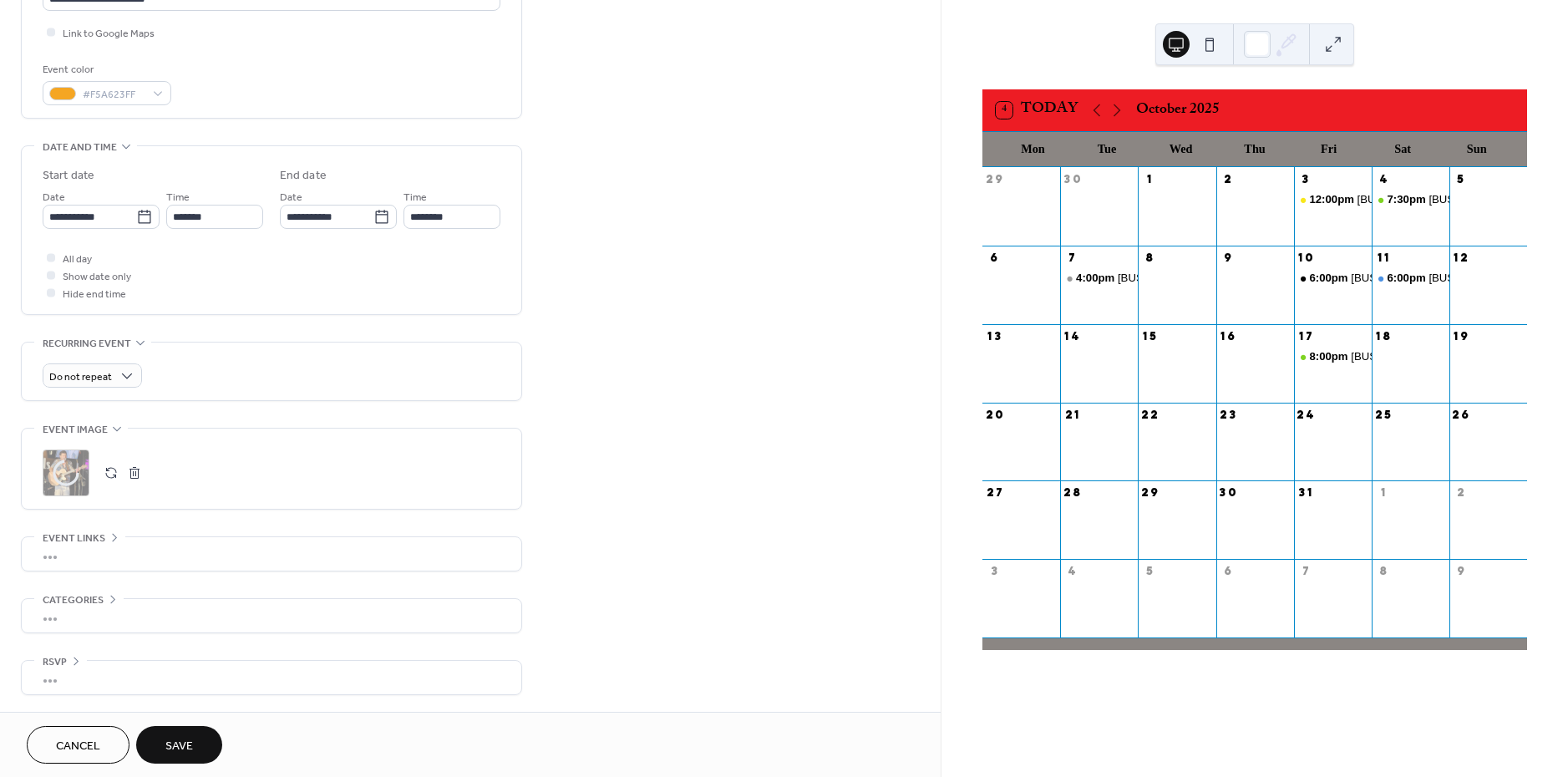 scroll, scrollTop: 404, scrollLeft: 0, axis: vertical 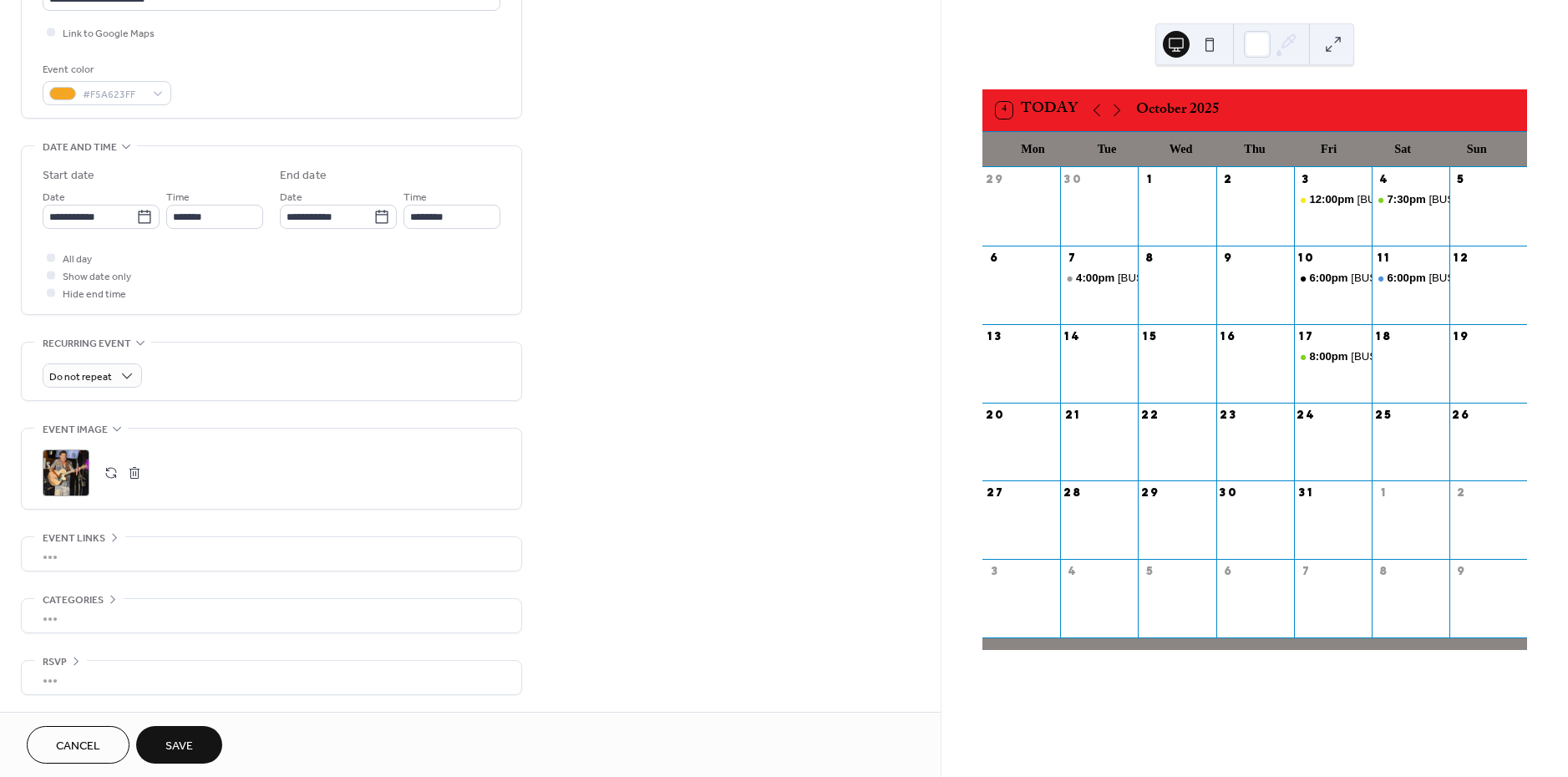 click on "Save" at bounding box center (179, 746) 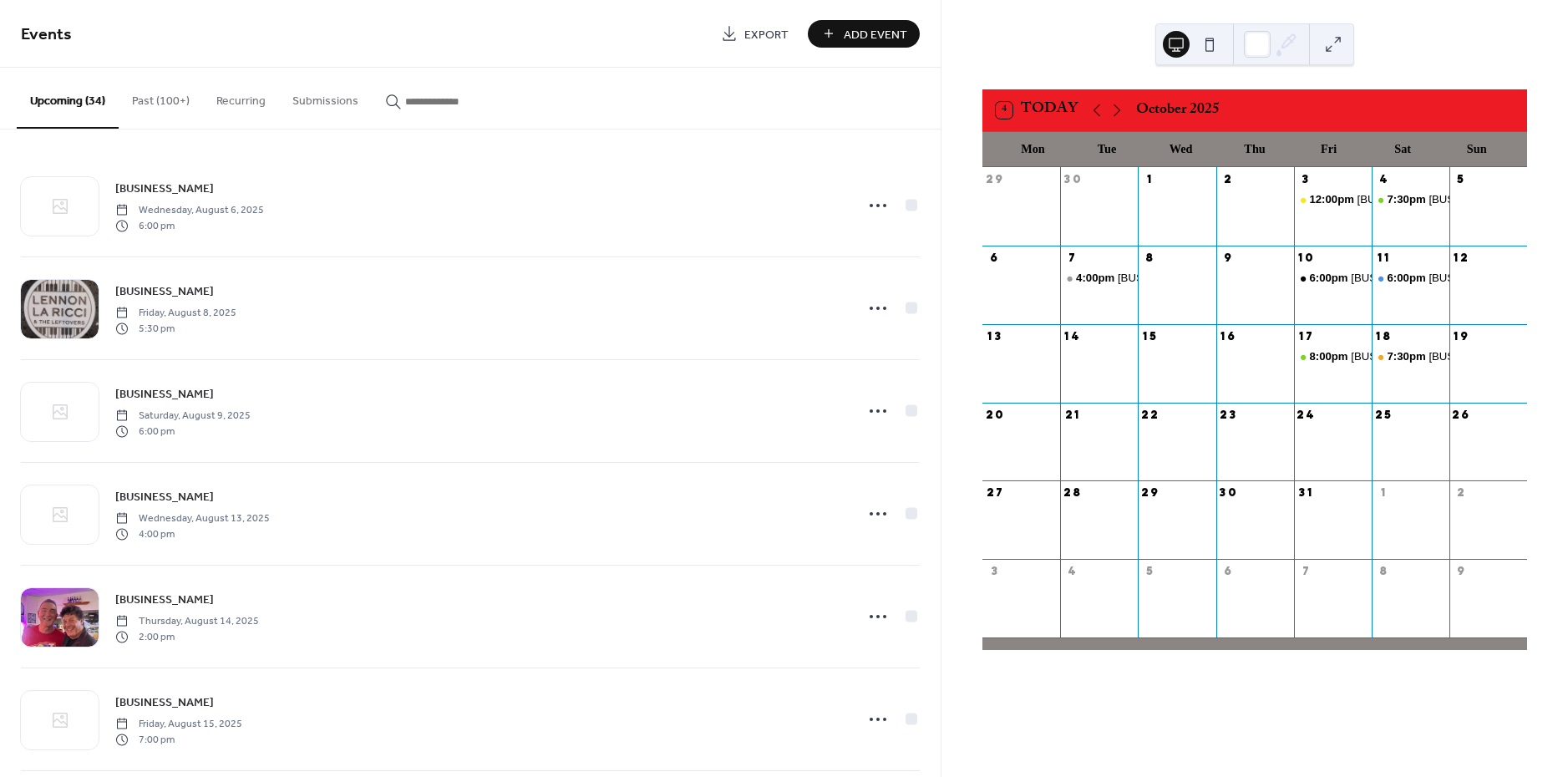 click on "Add Event" at bounding box center (875, 34) 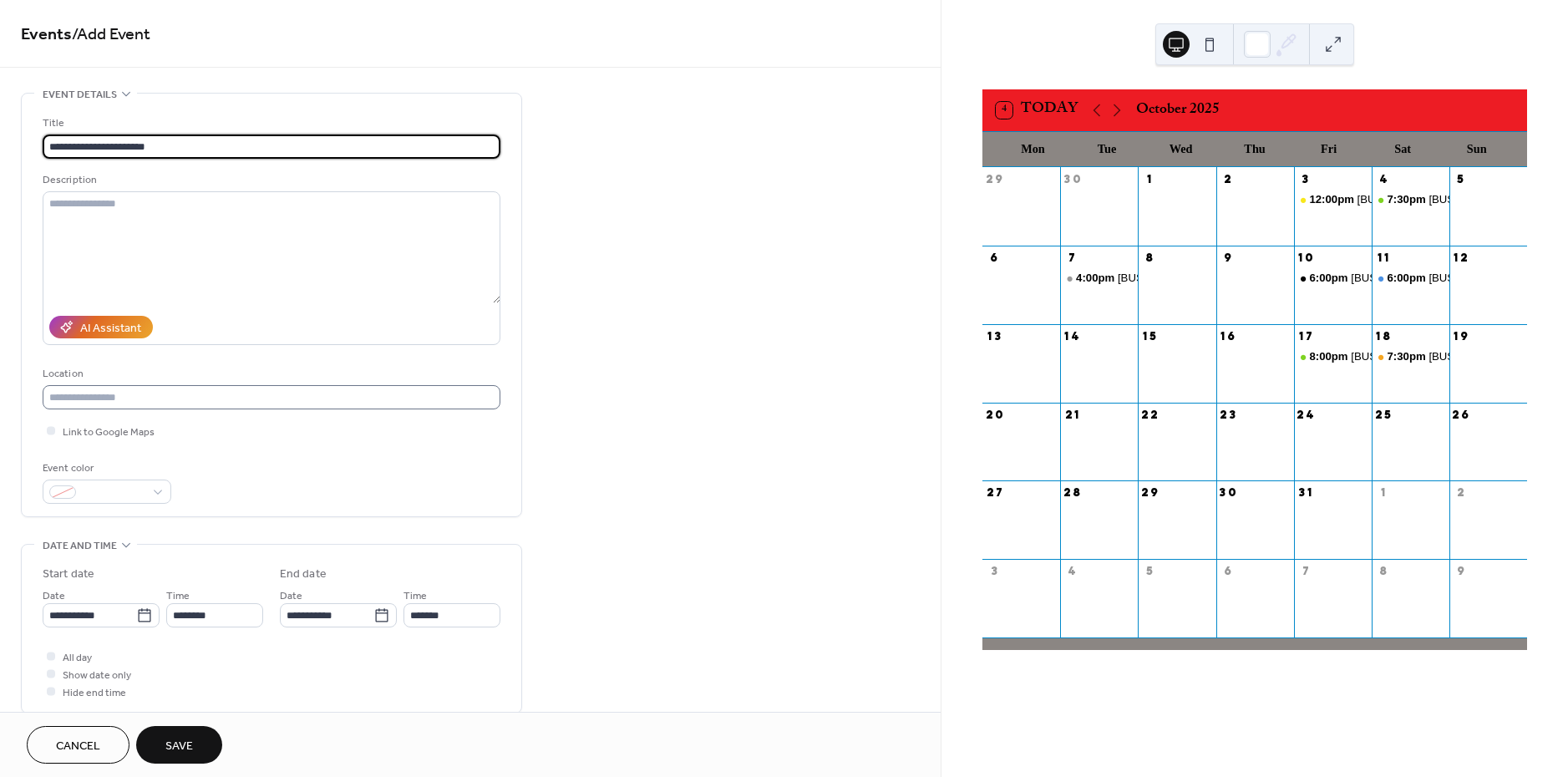type on "**********" 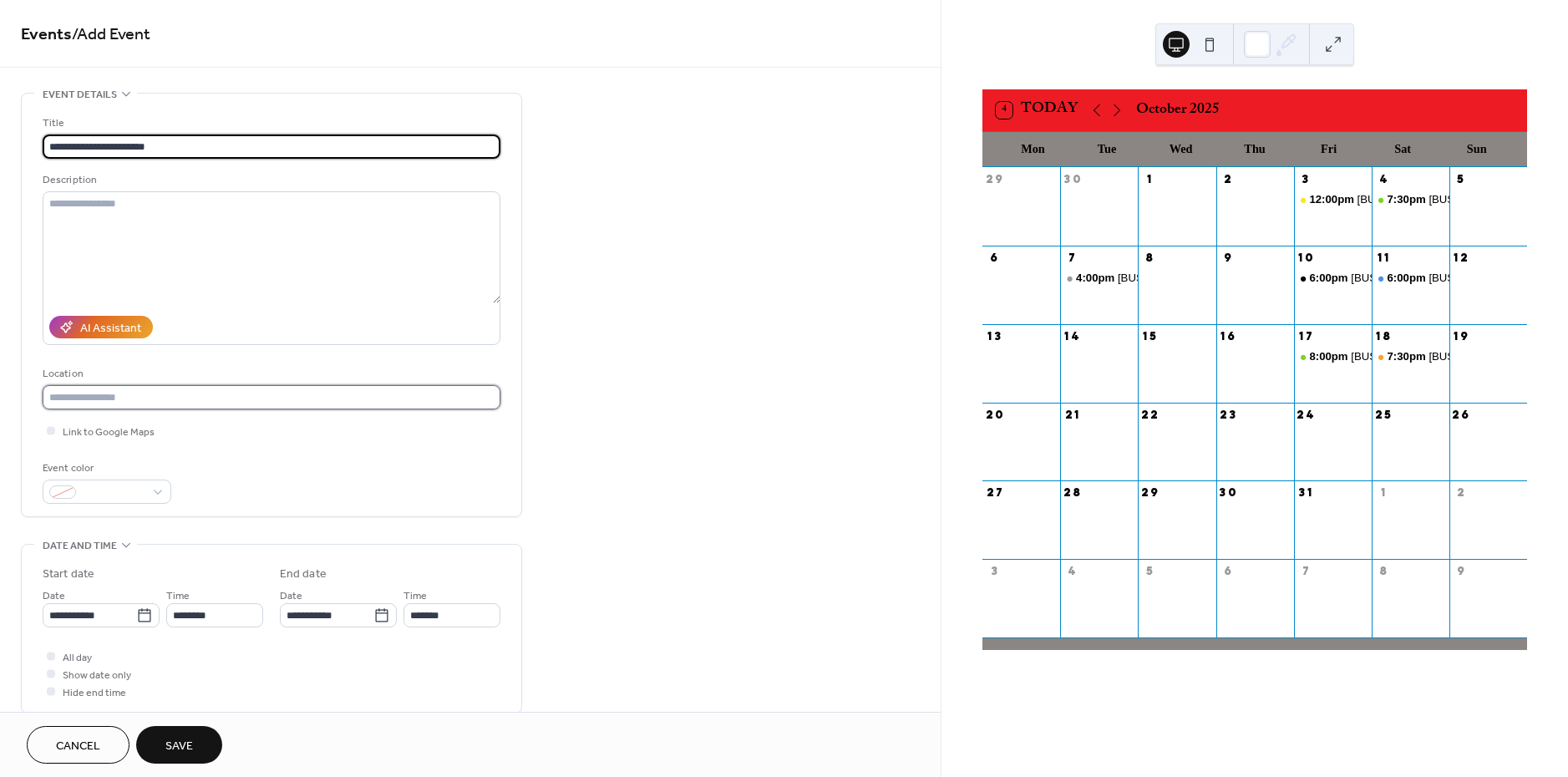 click at bounding box center (271, 397) 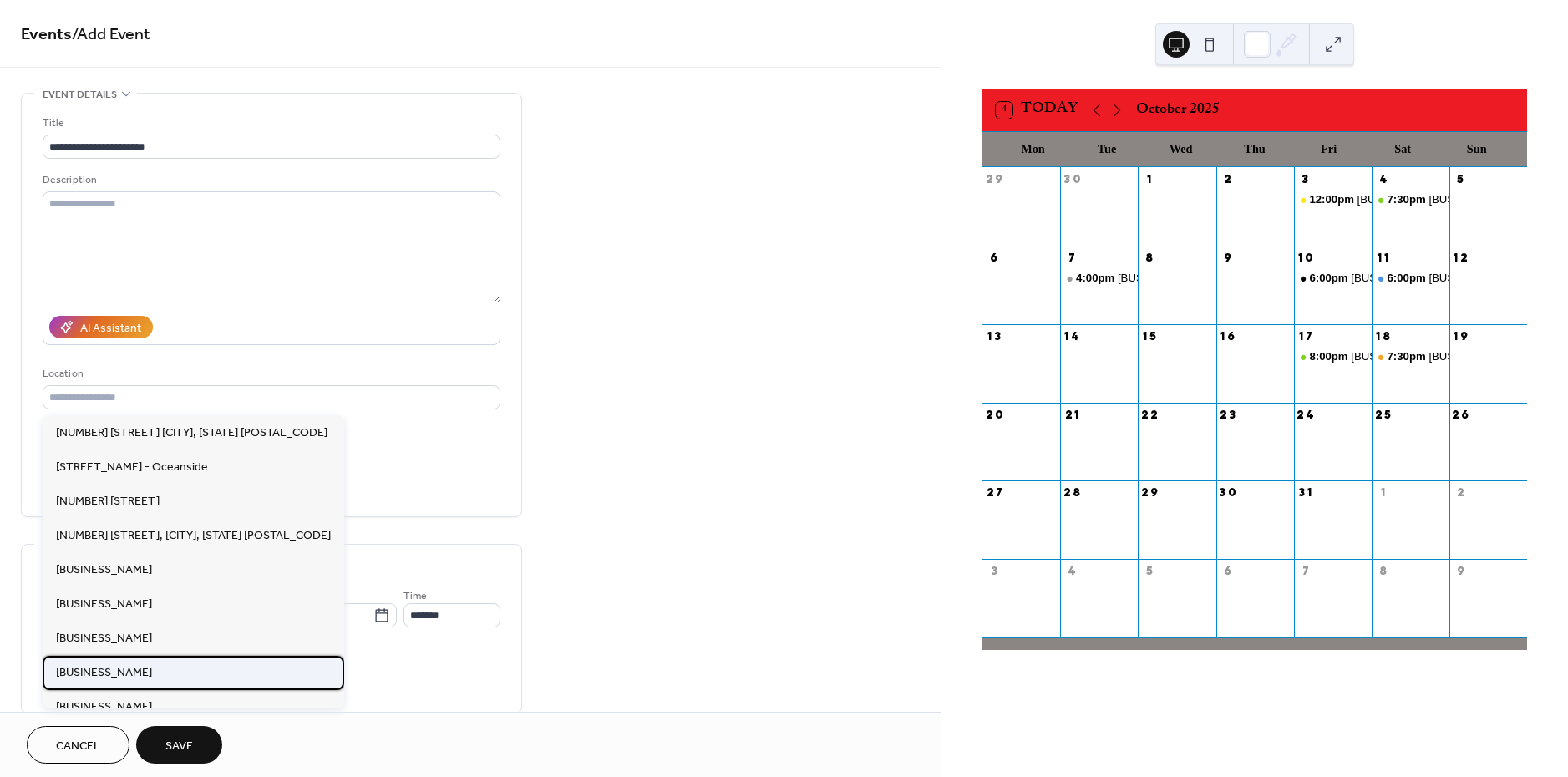 click on "[BUSINESS_NAME]" at bounding box center (104, 673) 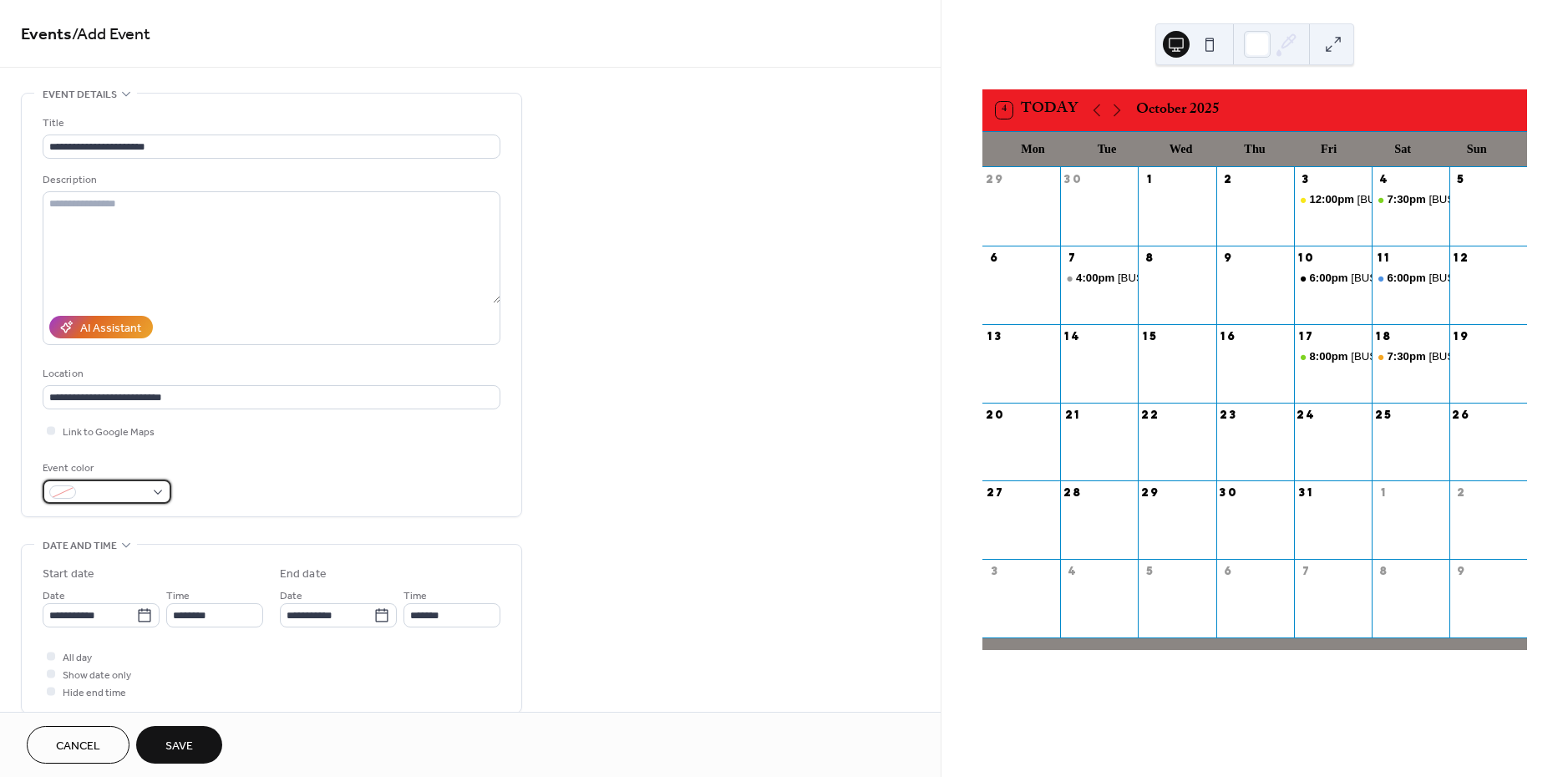 click at bounding box center (114, 493) 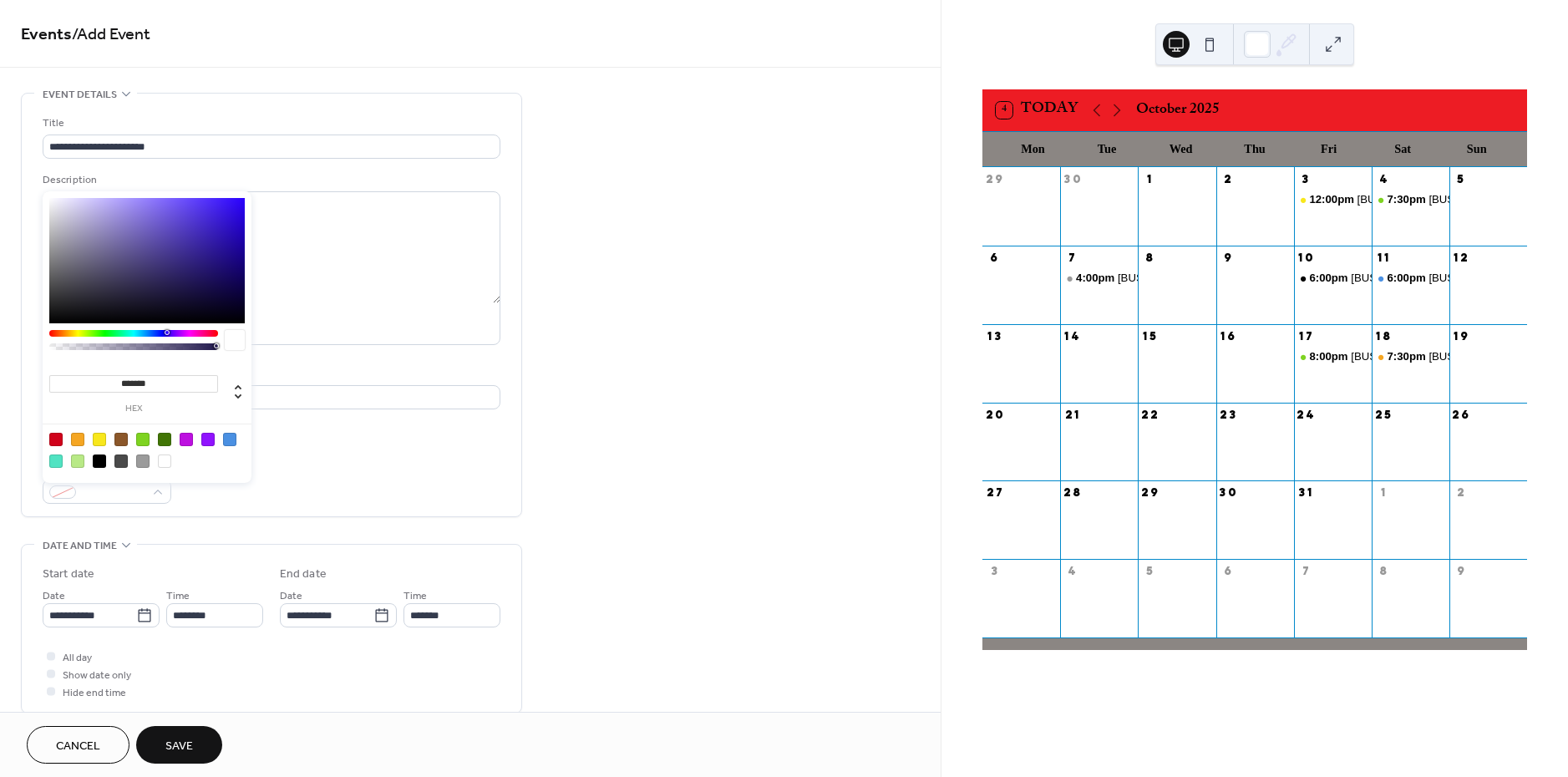 click at bounding box center (56, 439) 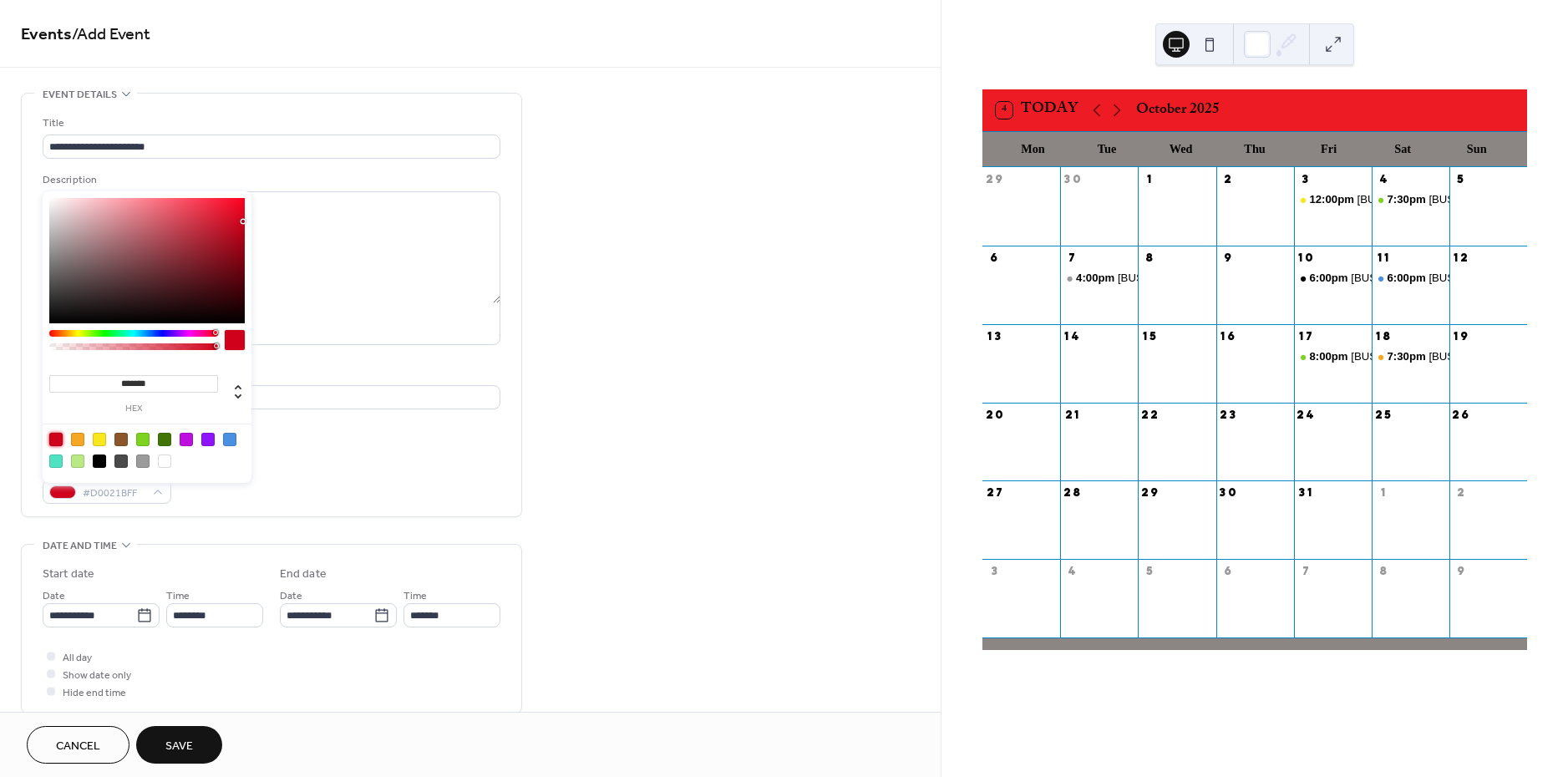 type on "*******" 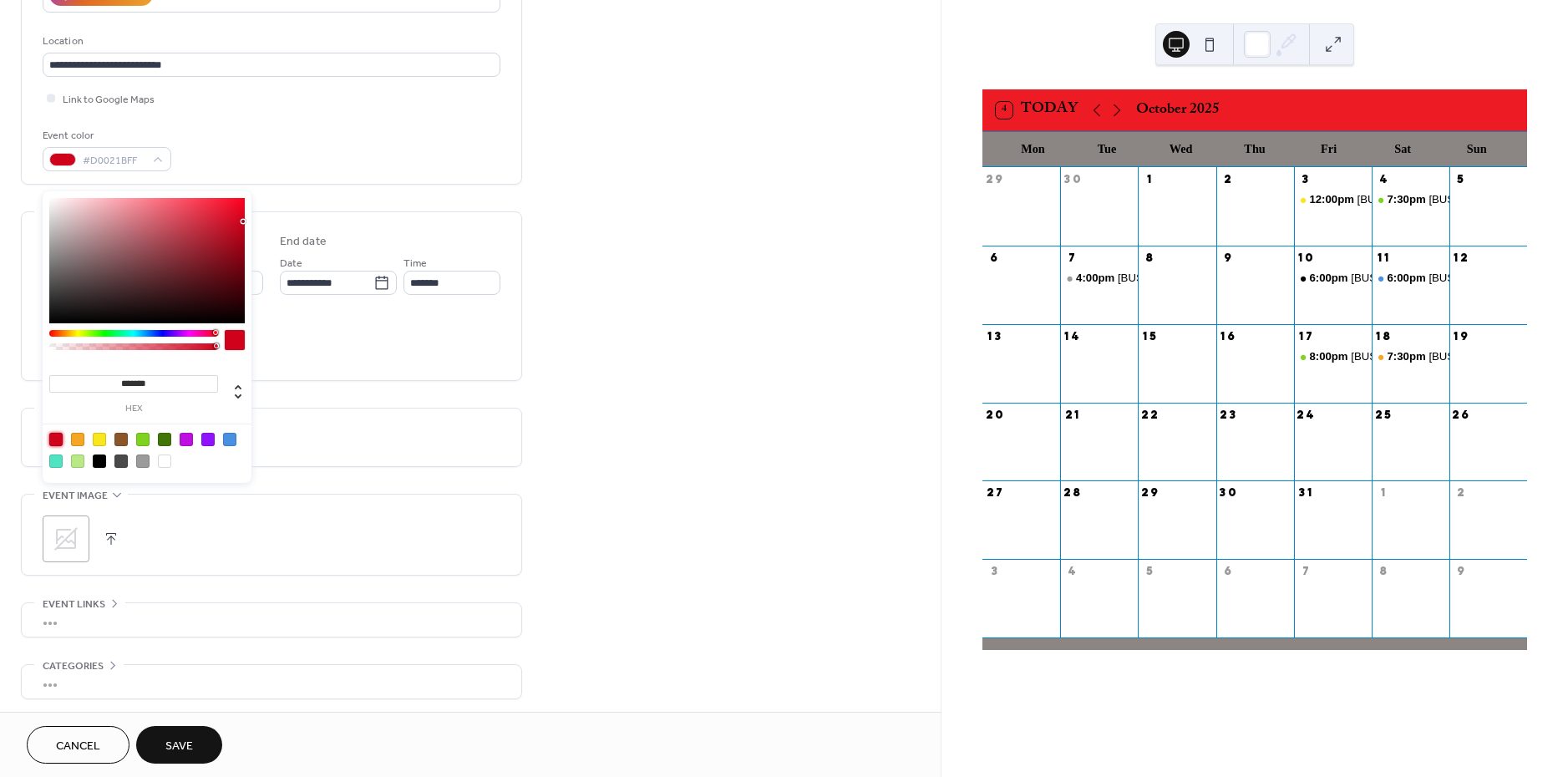 scroll, scrollTop: 323, scrollLeft: 0, axis: vertical 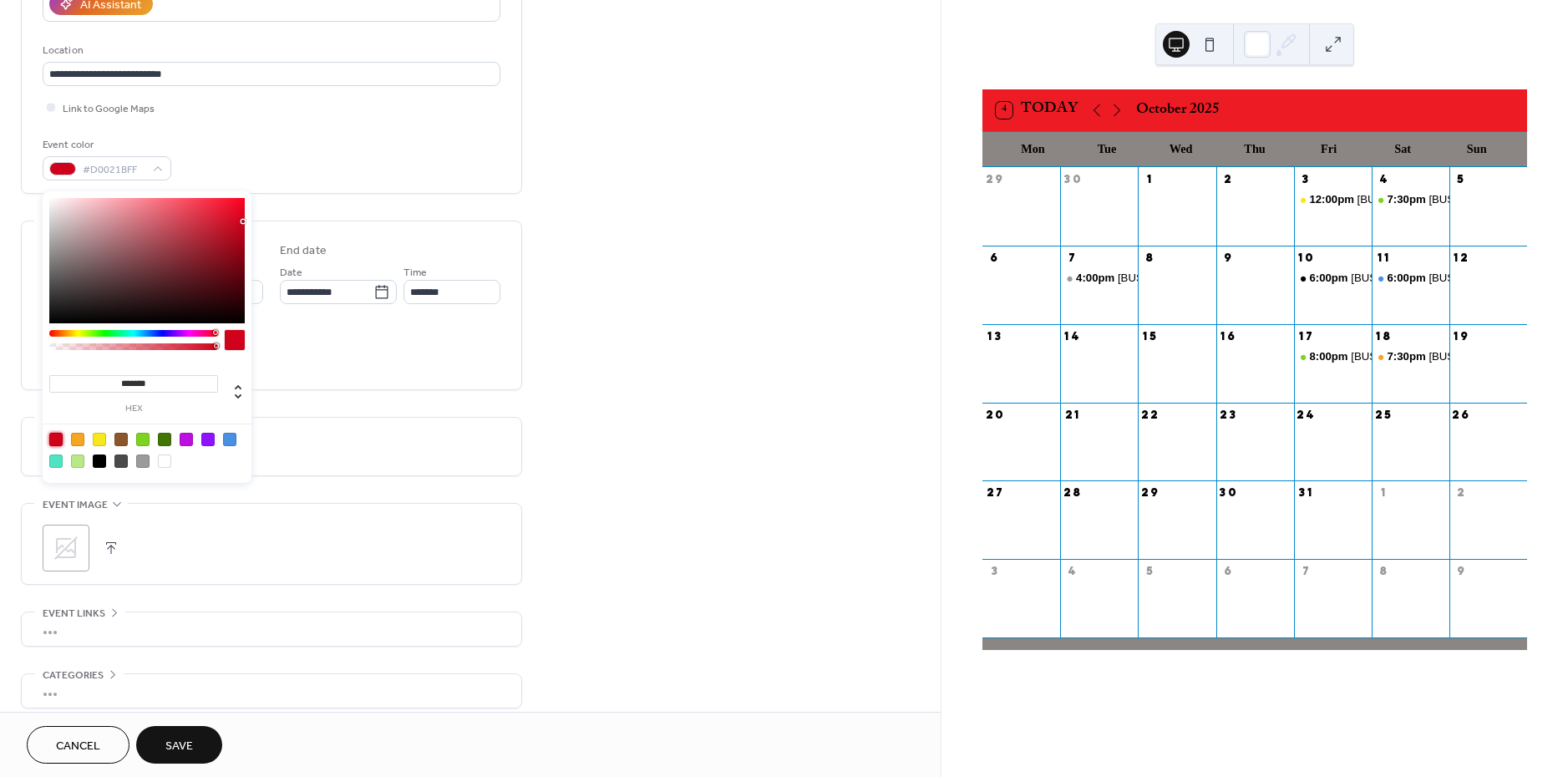 click 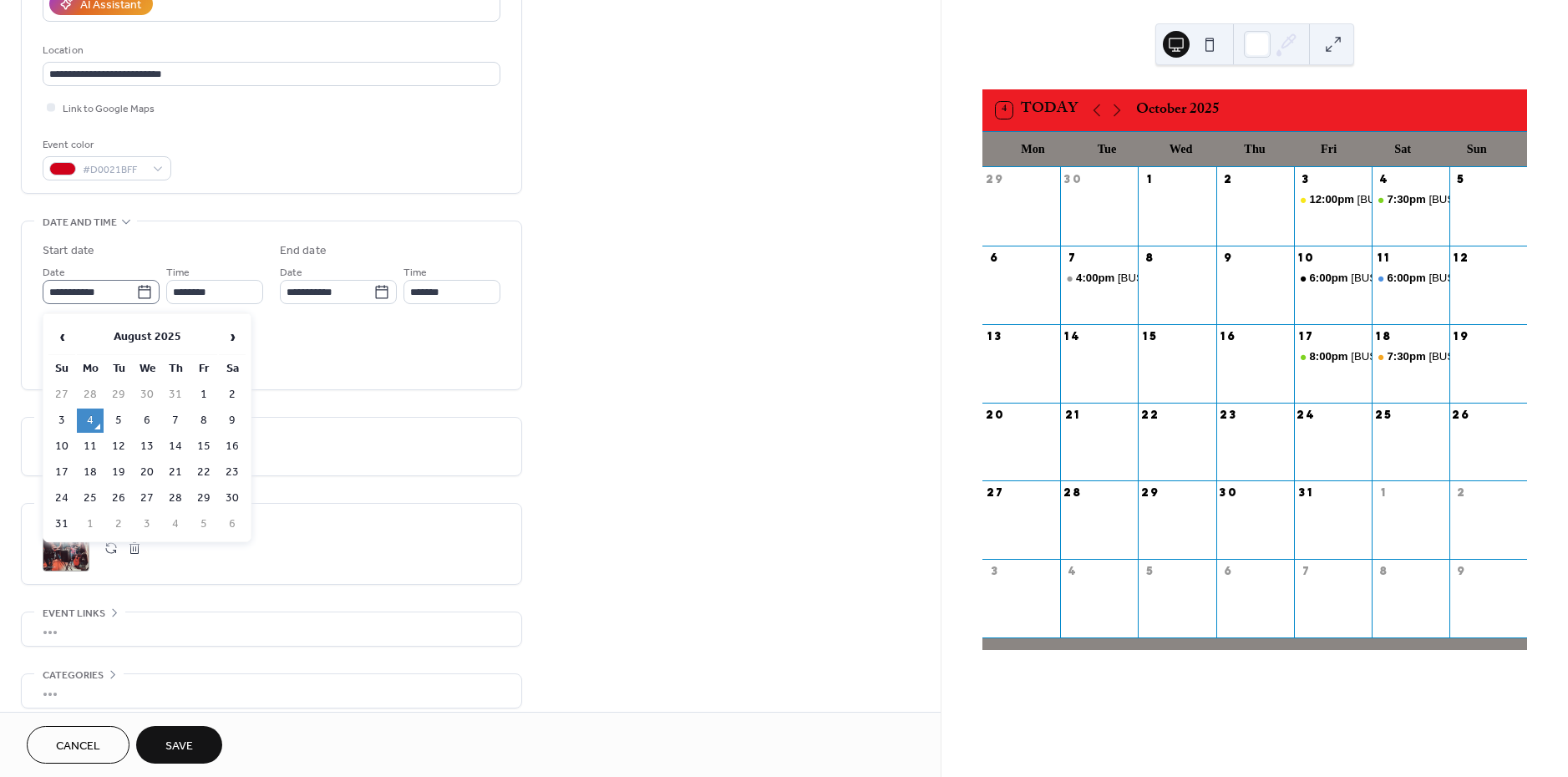 click 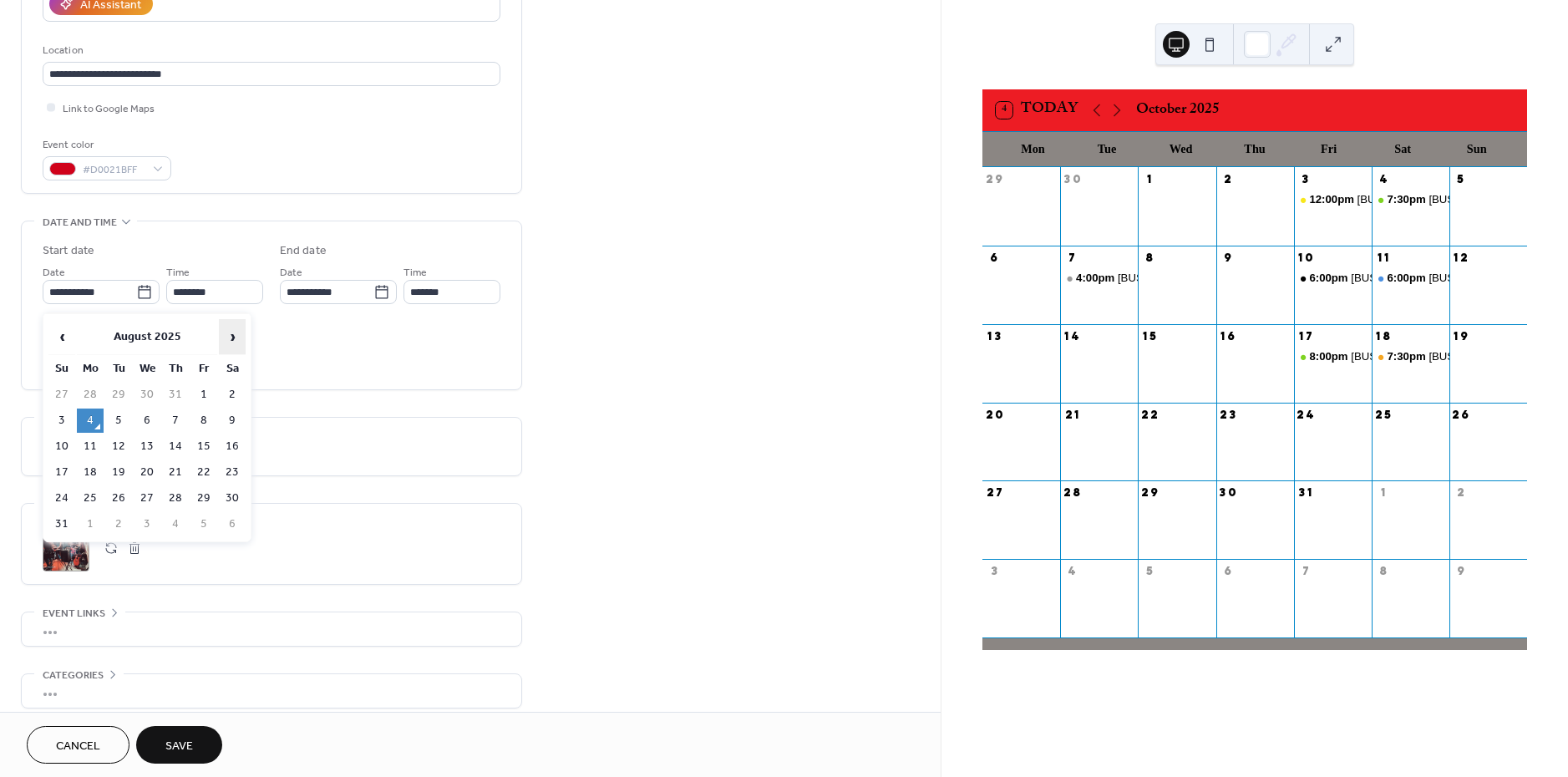 click on "›" at bounding box center (232, 337) 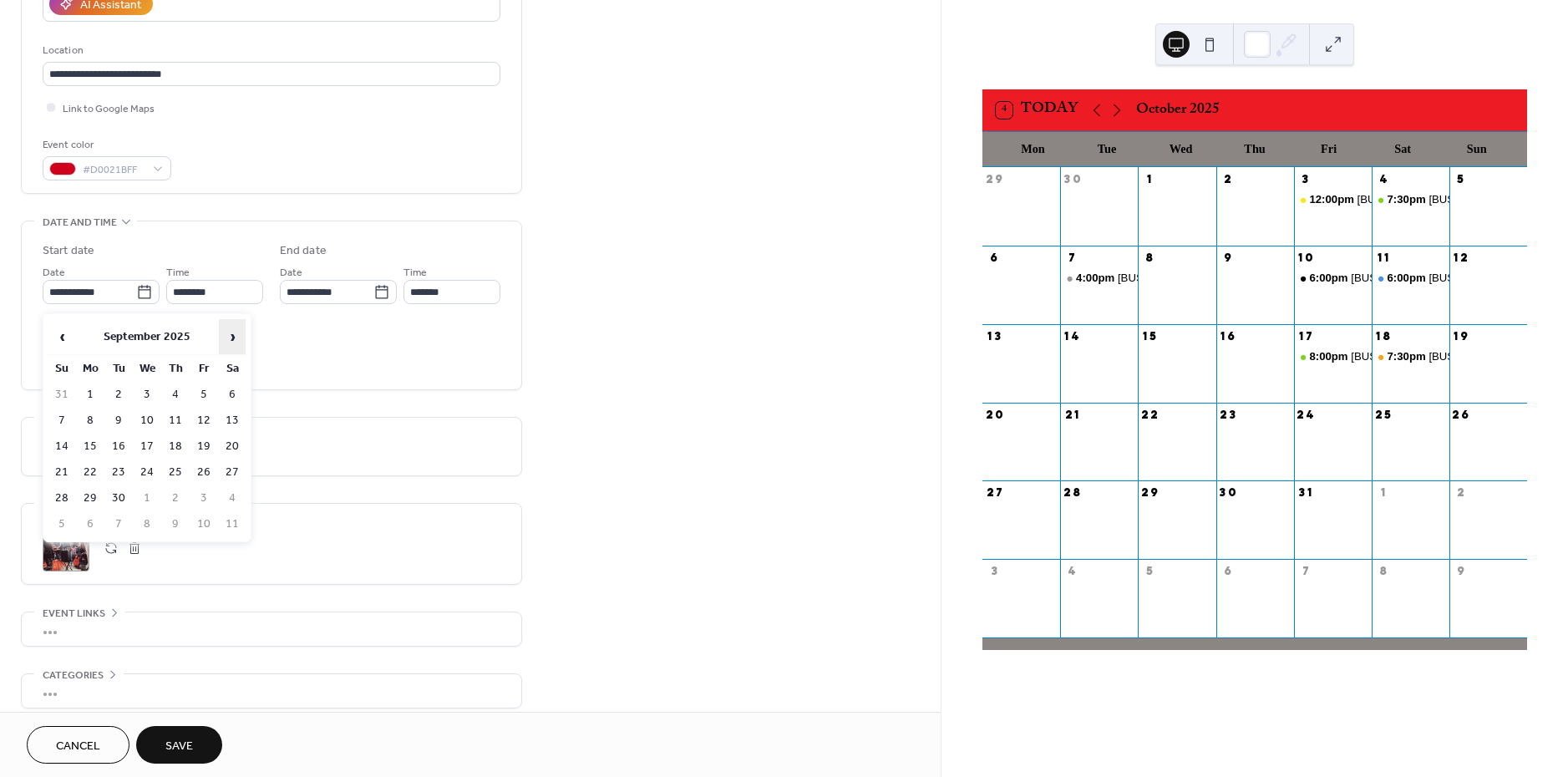click on "›" at bounding box center (232, 337) 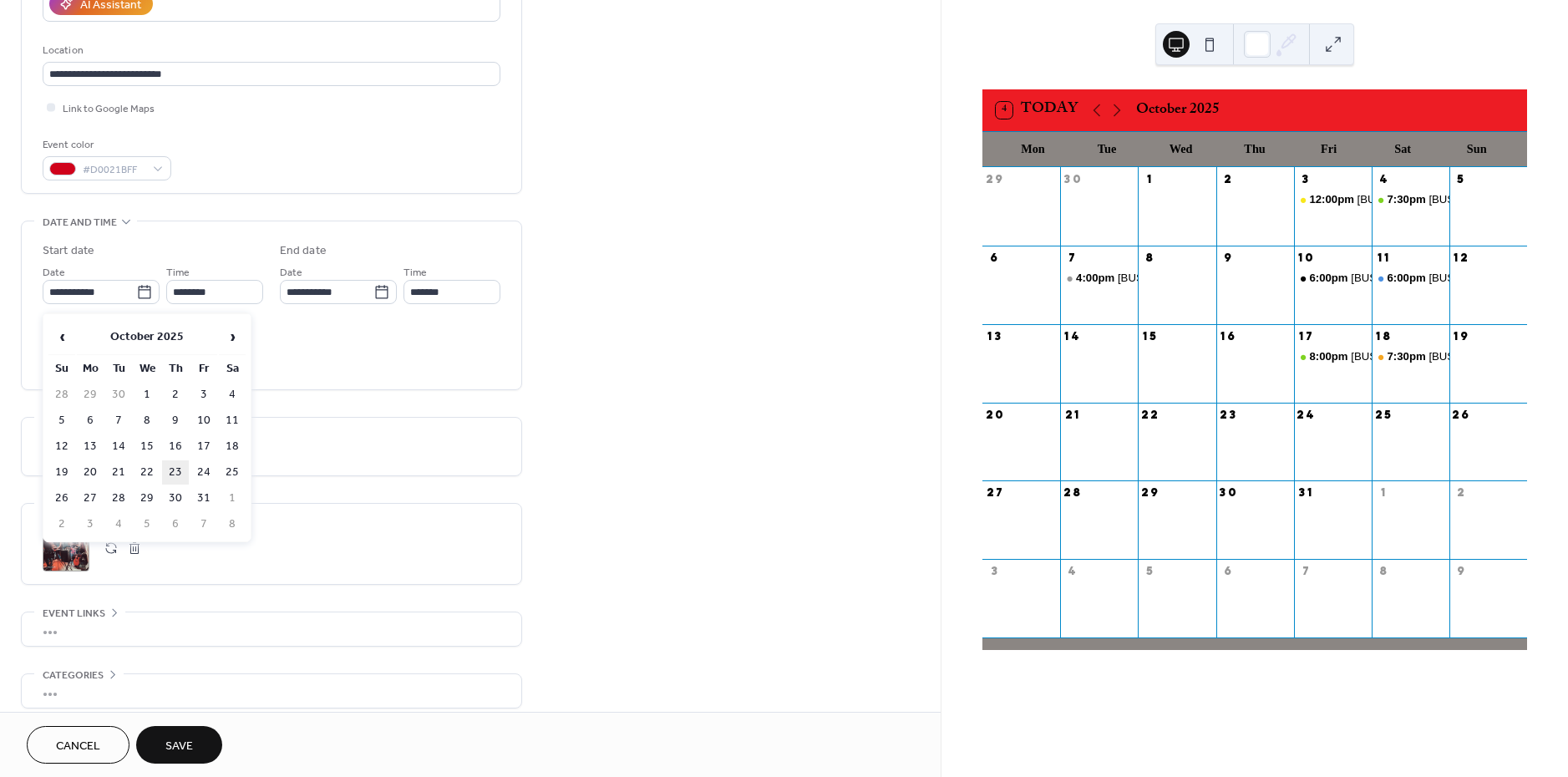 click on "23" at bounding box center (175, 472) 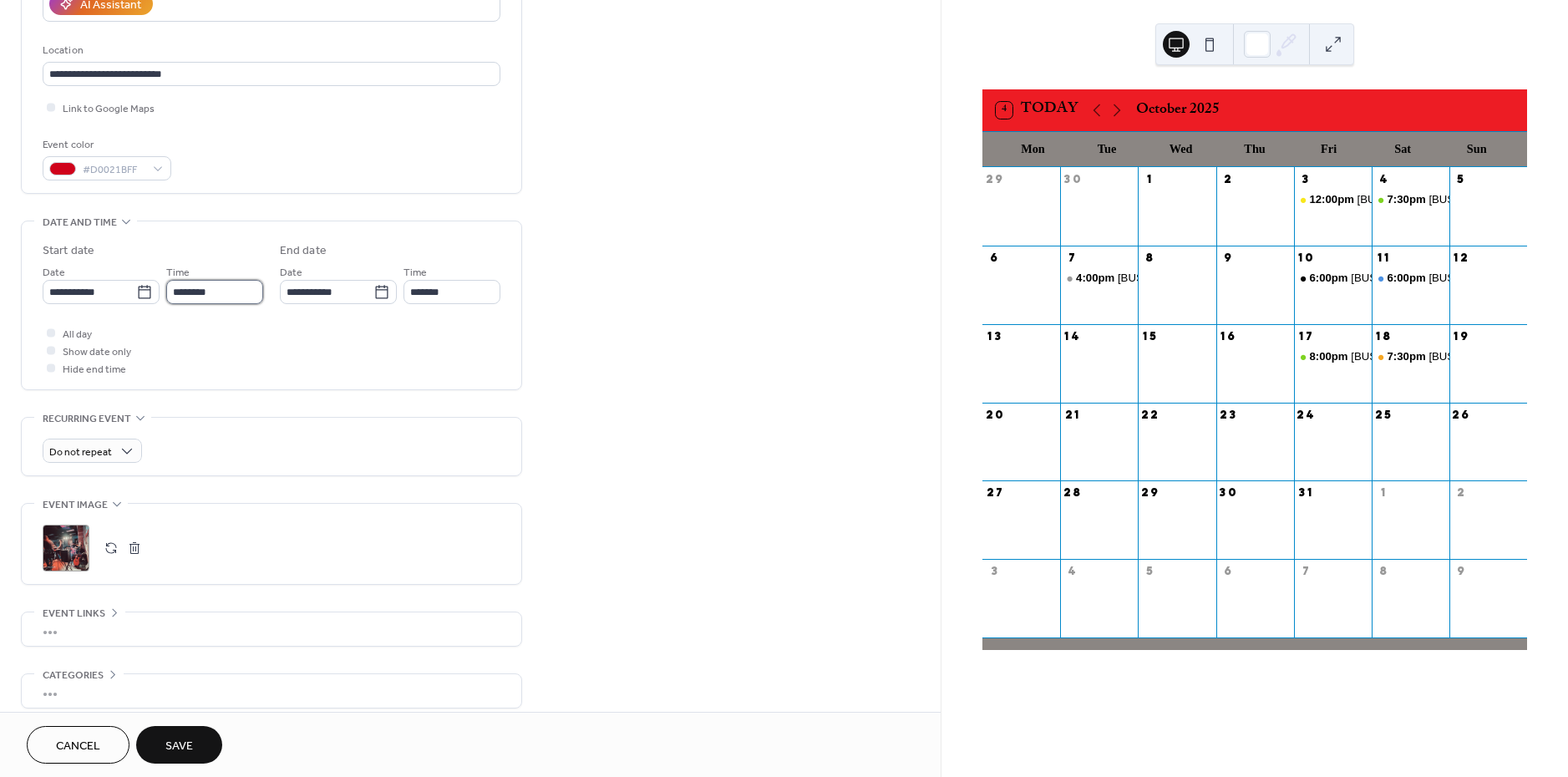 click on "********" at bounding box center [215, 292] 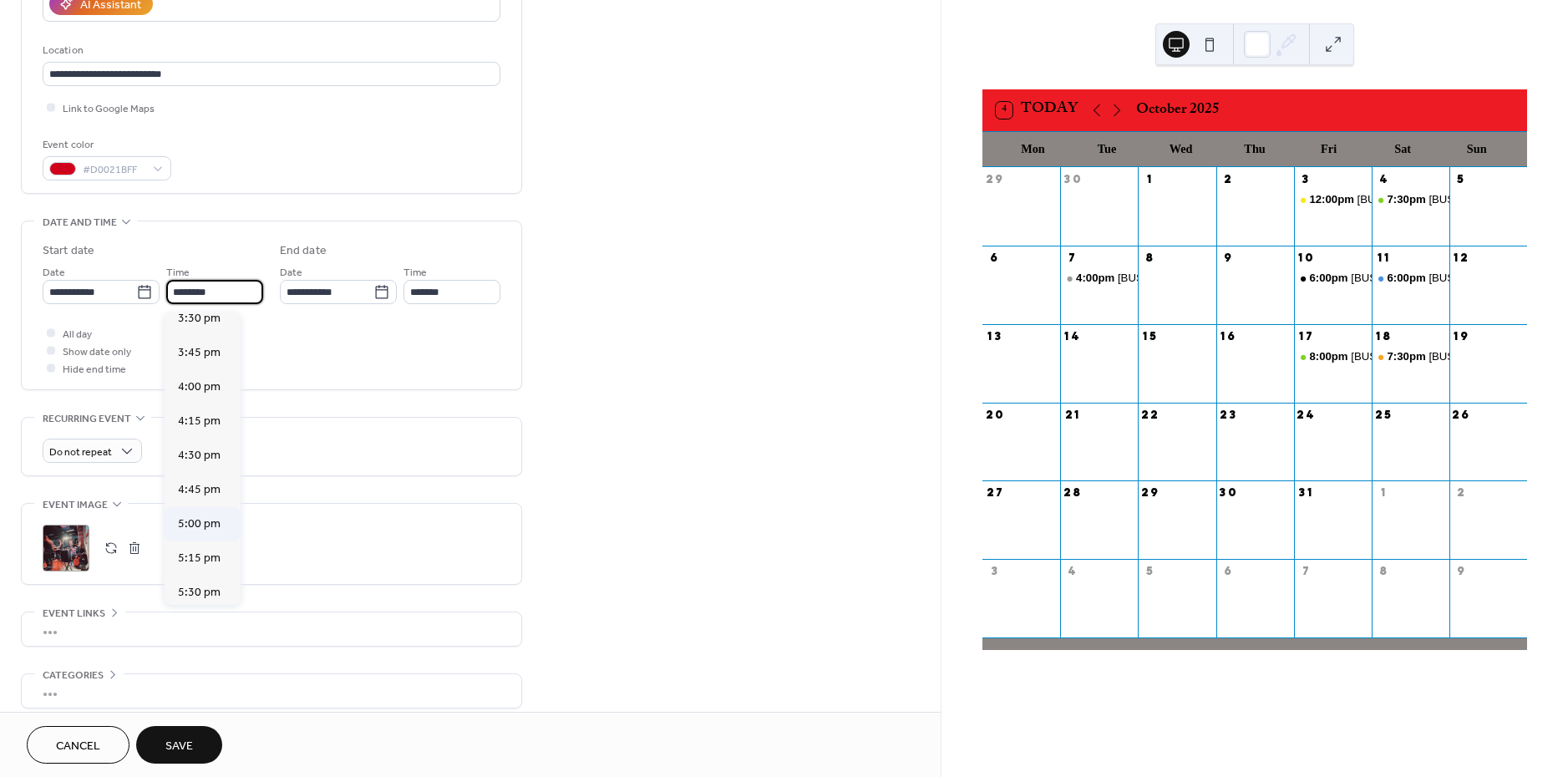 scroll, scrollTop: 2262, scrollLeft: 0, axis: vertical 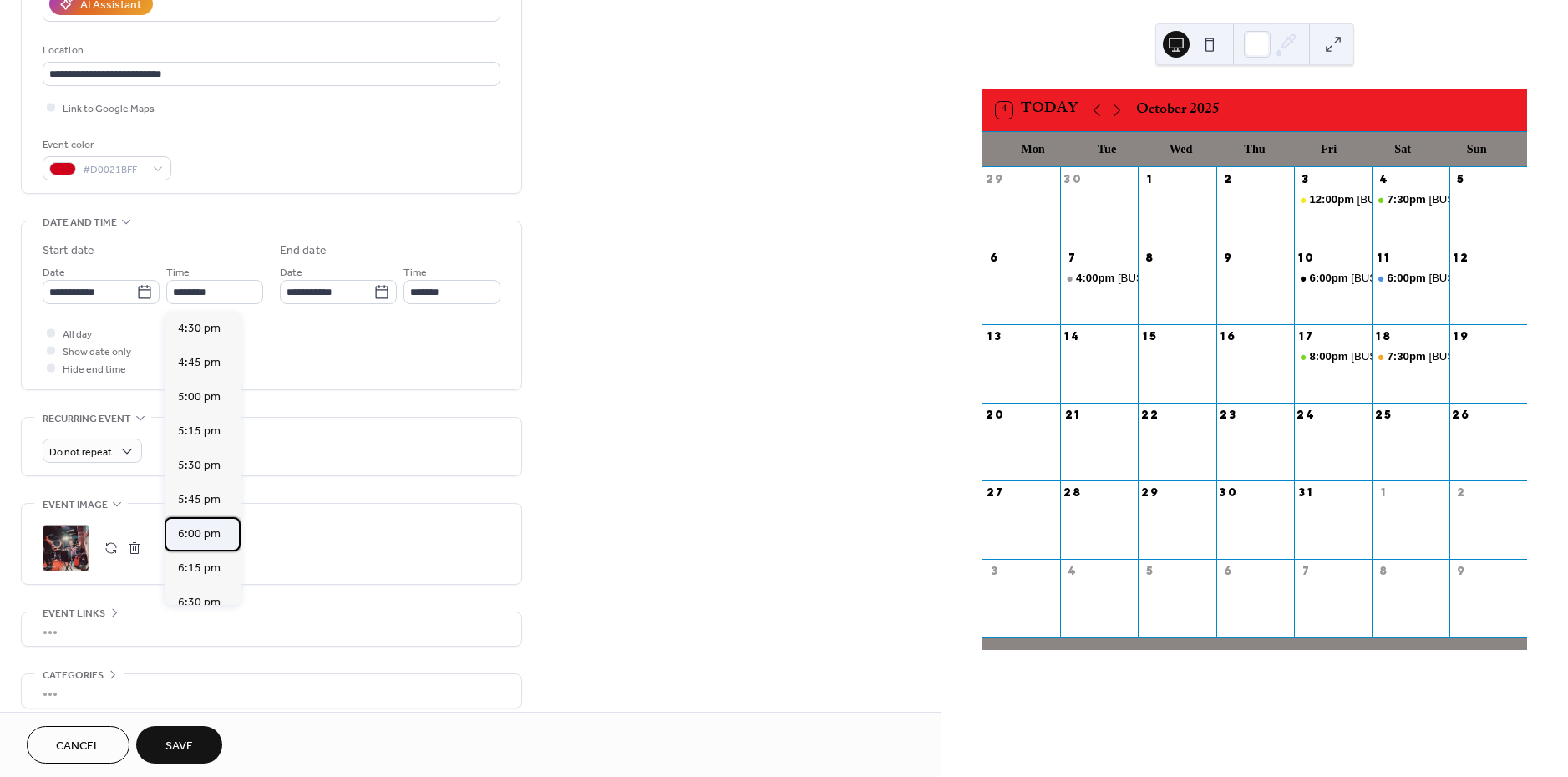 click on "6:00 pm" at bounding box center (199, 534) 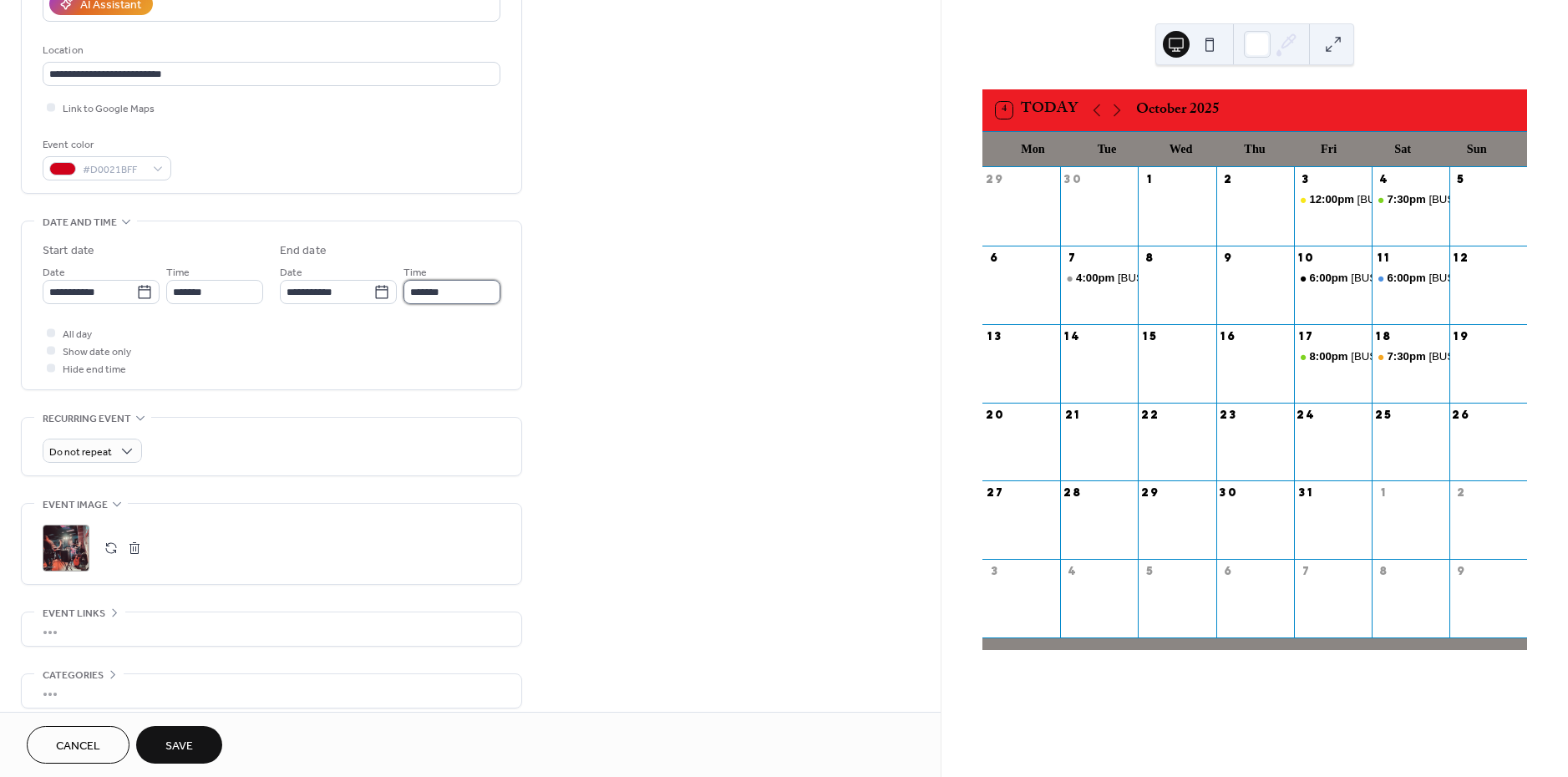 click on "*******" at bounding box center (452, 292) 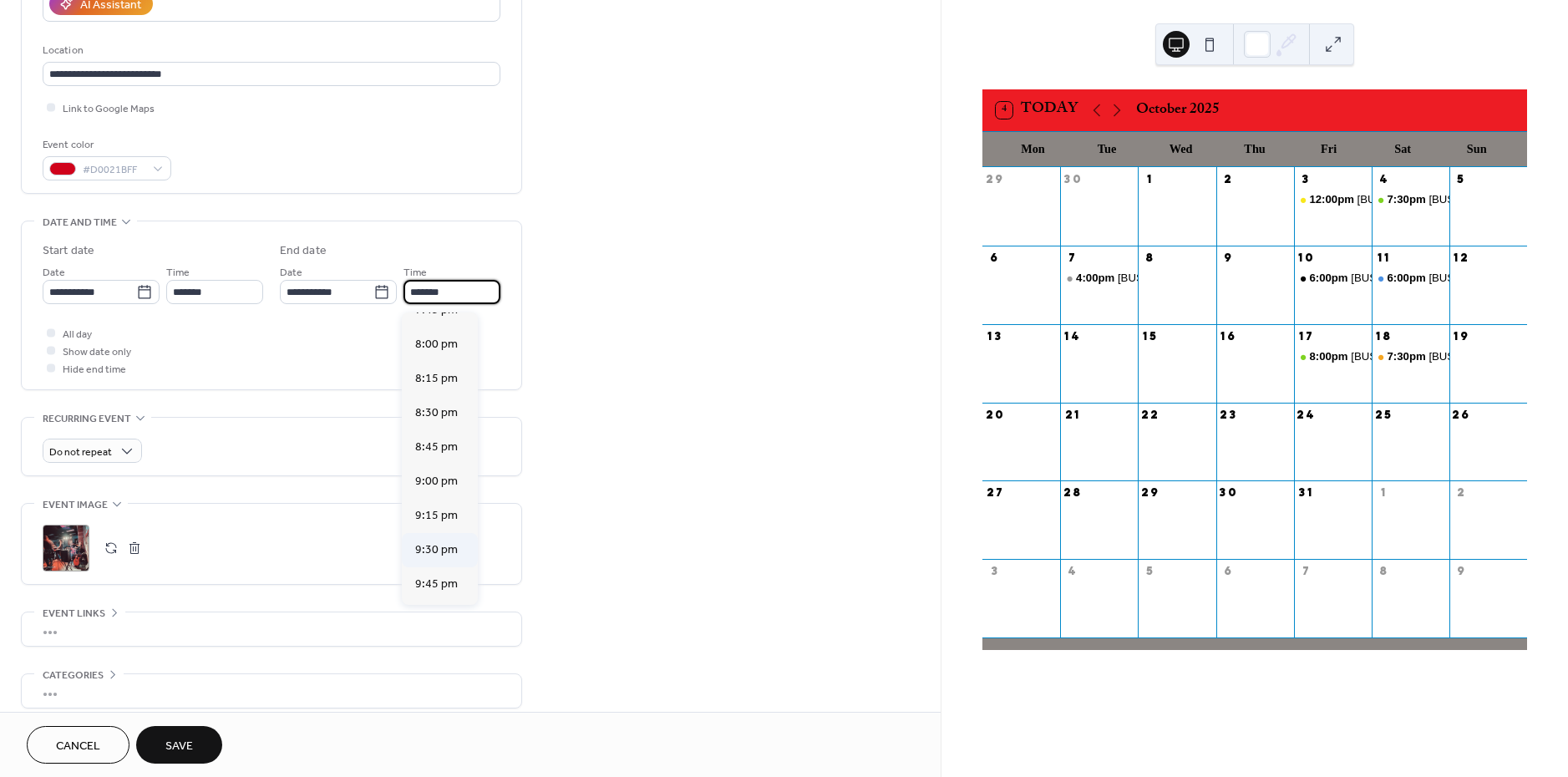 scroll, scrollTop: 230, scrollLeft: 0, axis: vertical 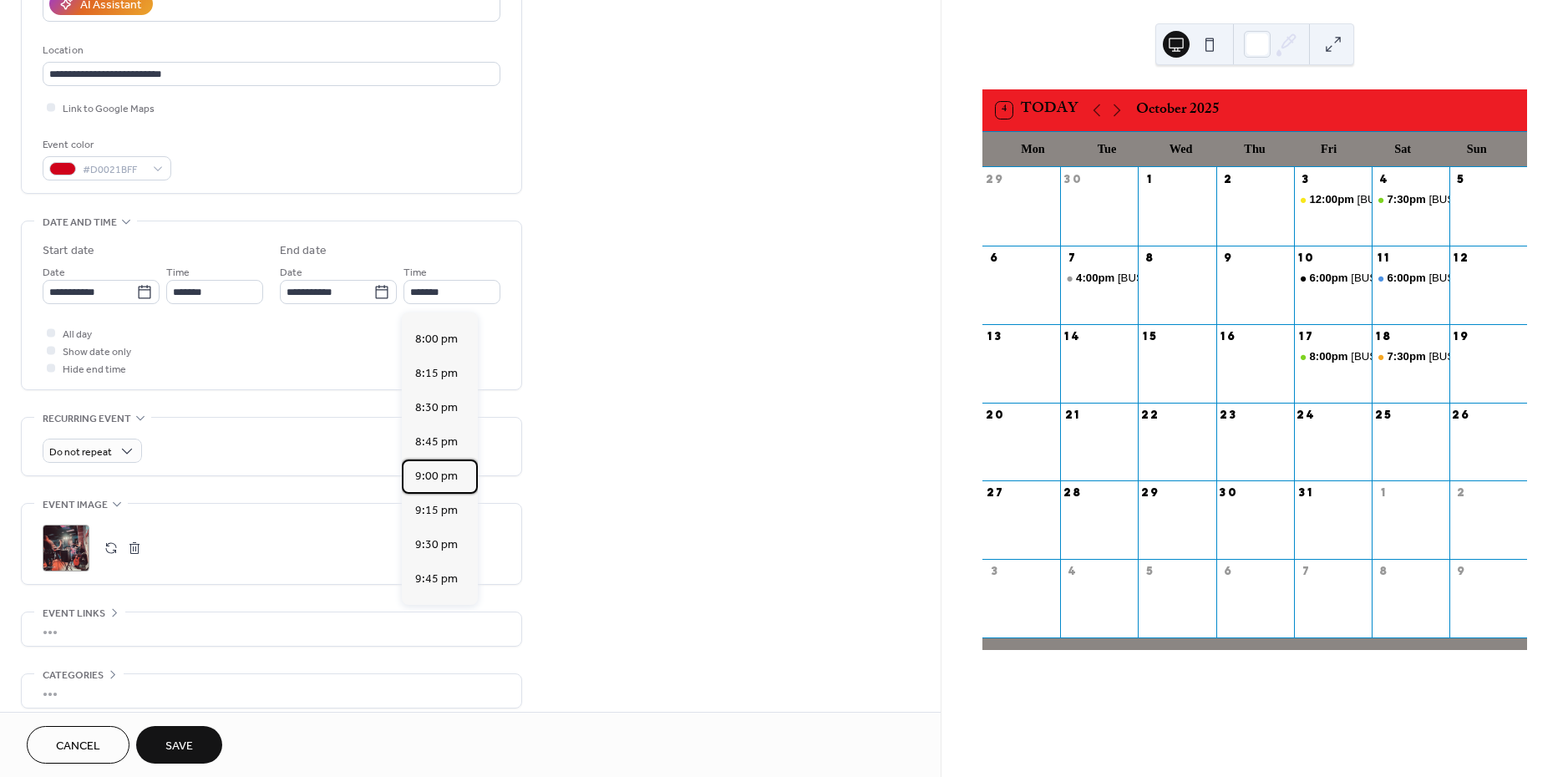 click on "9:00 pm" at bounding box center (436, 476) 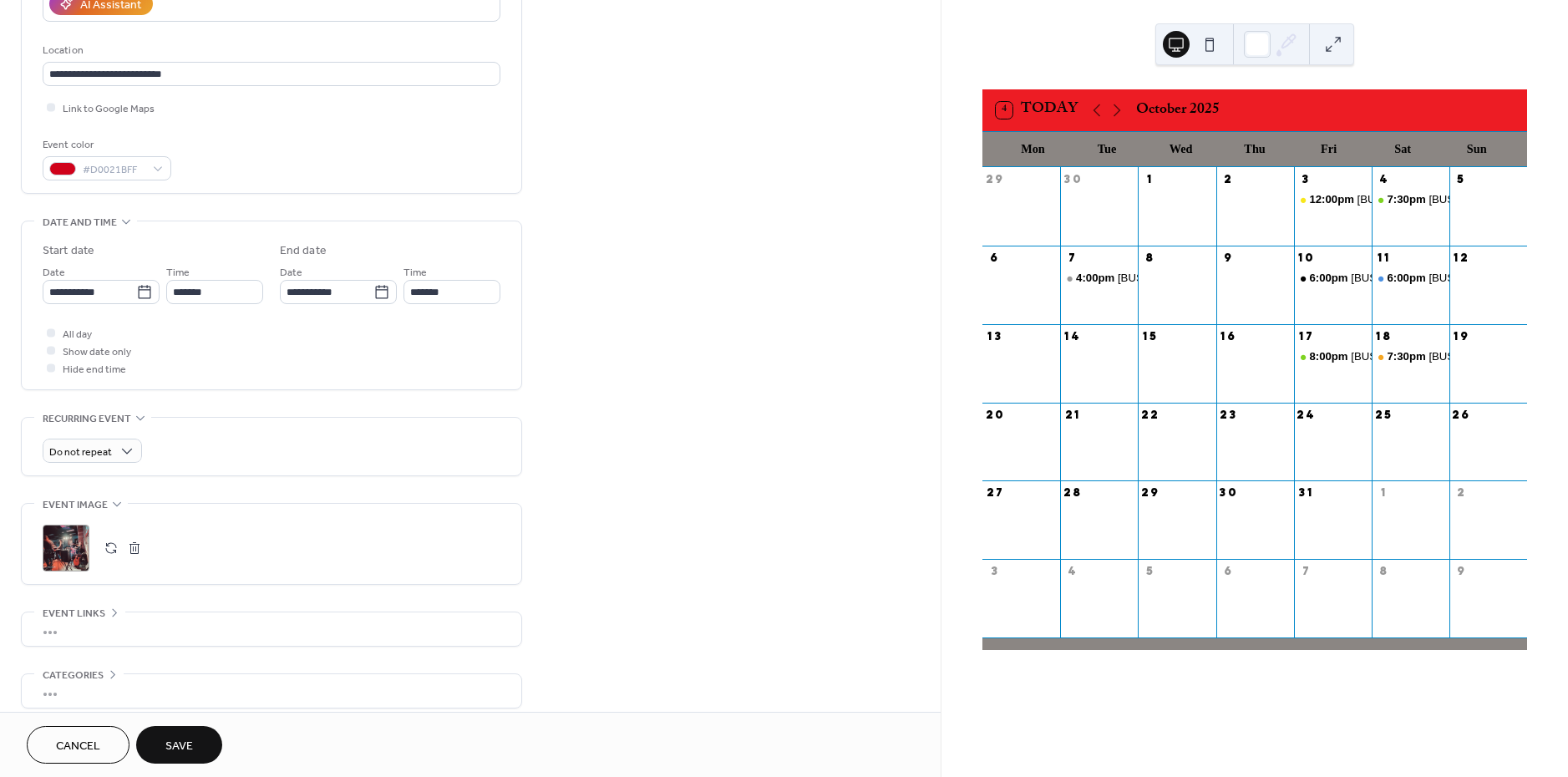 click on "Save" at bounding box center [179, 746] 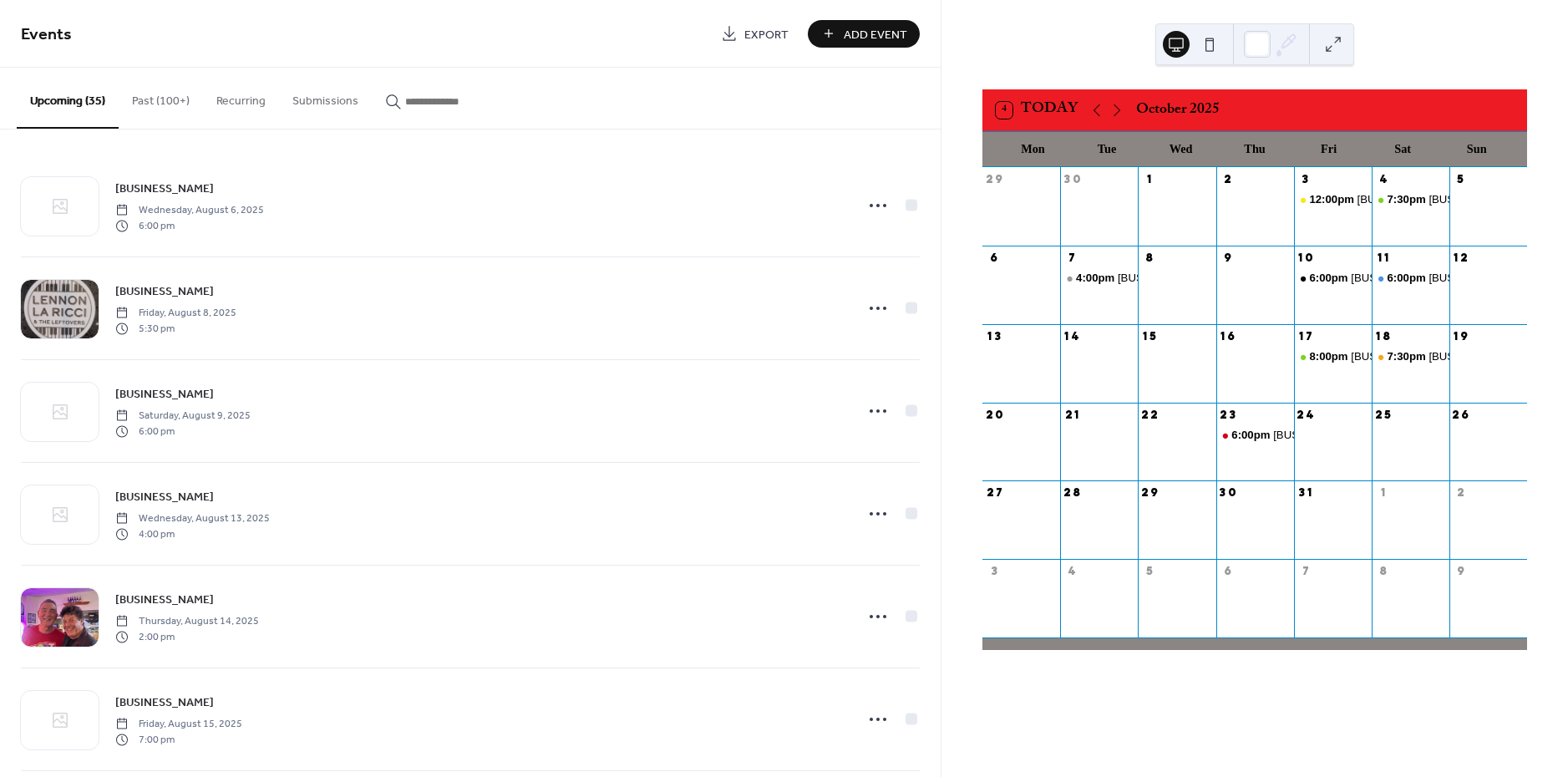 click on "Add Event" at bounding box center (875, 34) 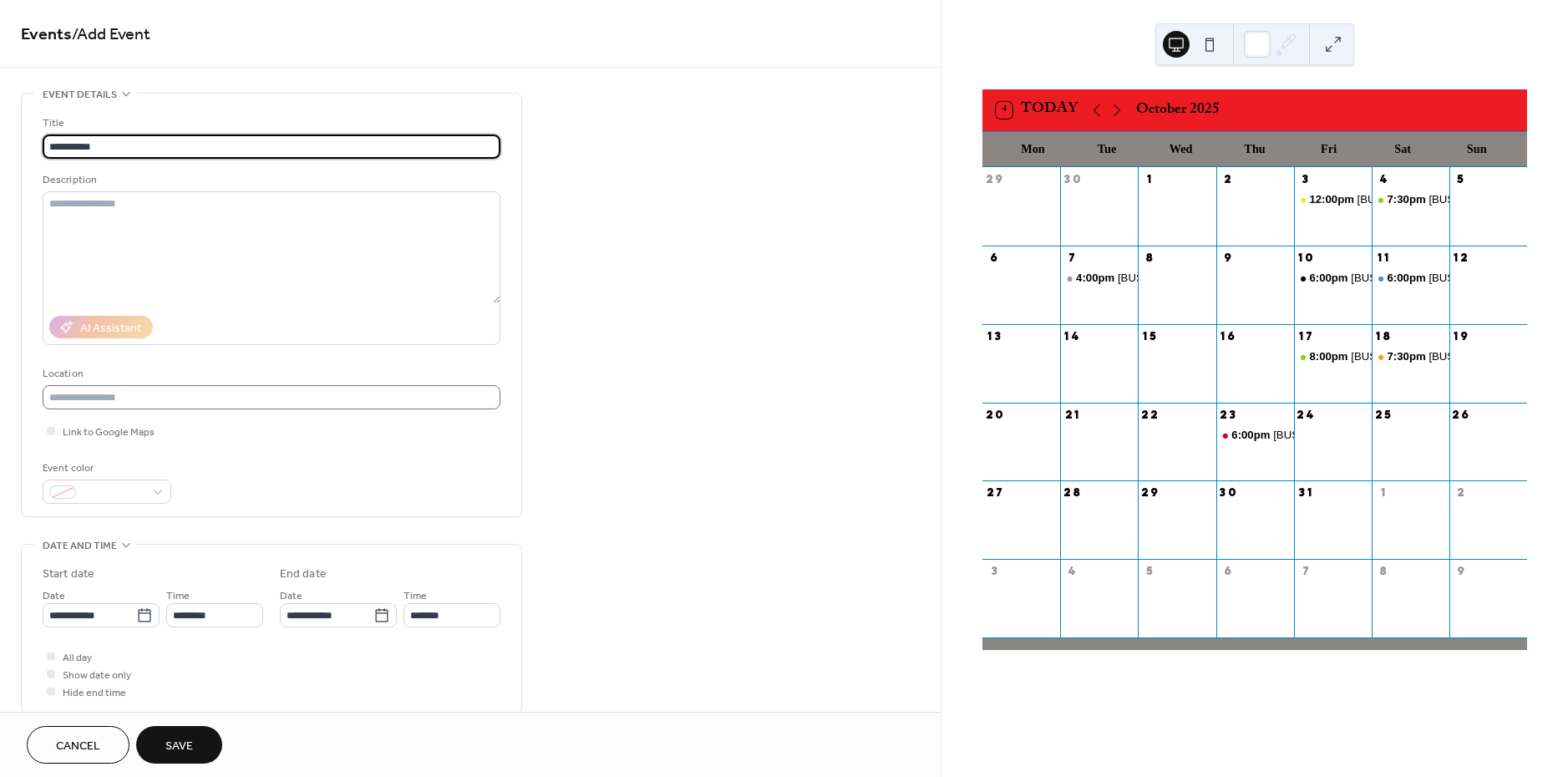 type on "**********" 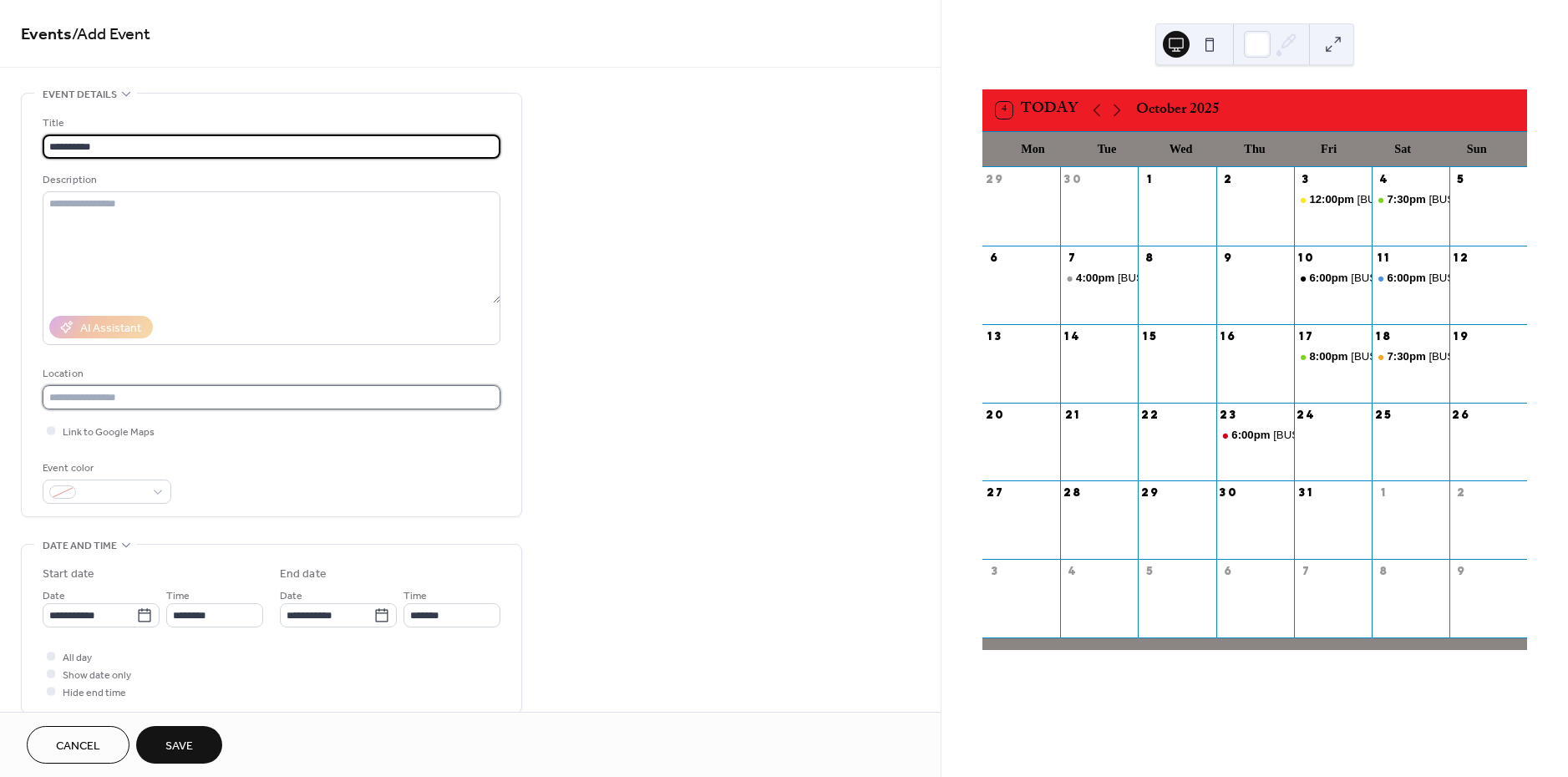 scroll, scrollTop: 2, scrollLeft: 0, axis: vertical 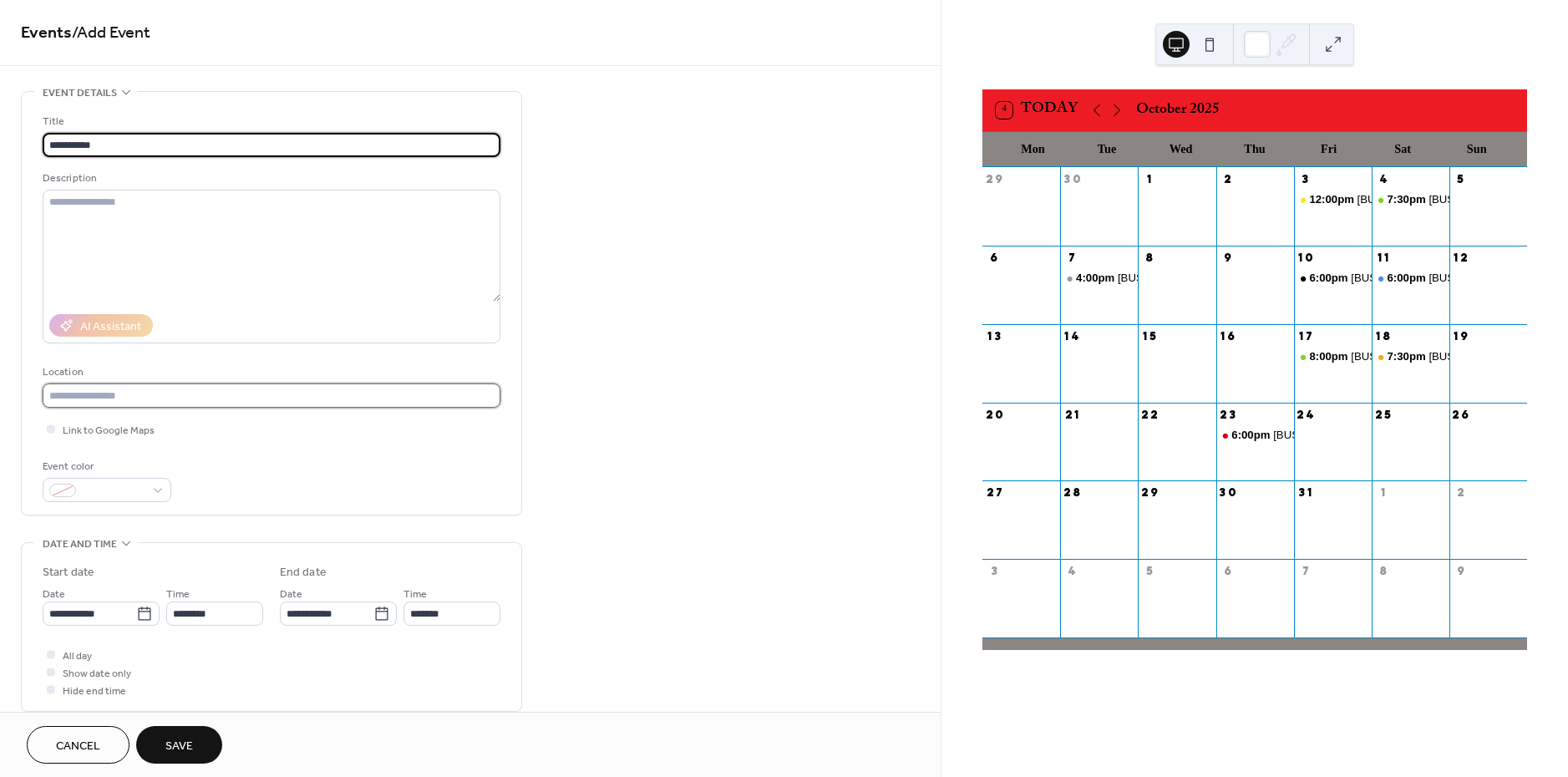 click on "**********" at bounding box center [784, 388] 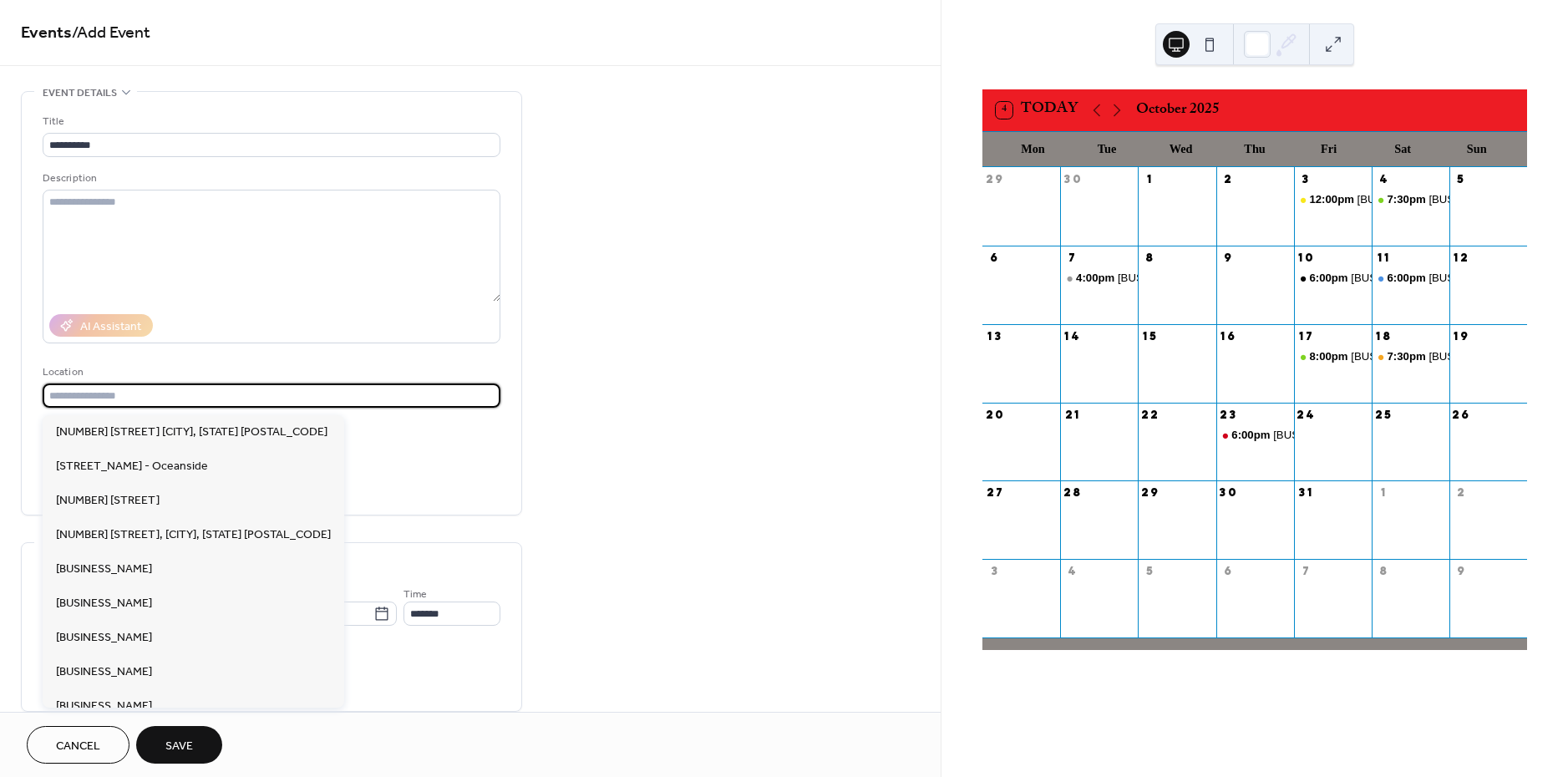 scroll, scrollTop: 0, scrollLeft: 0, axis: both 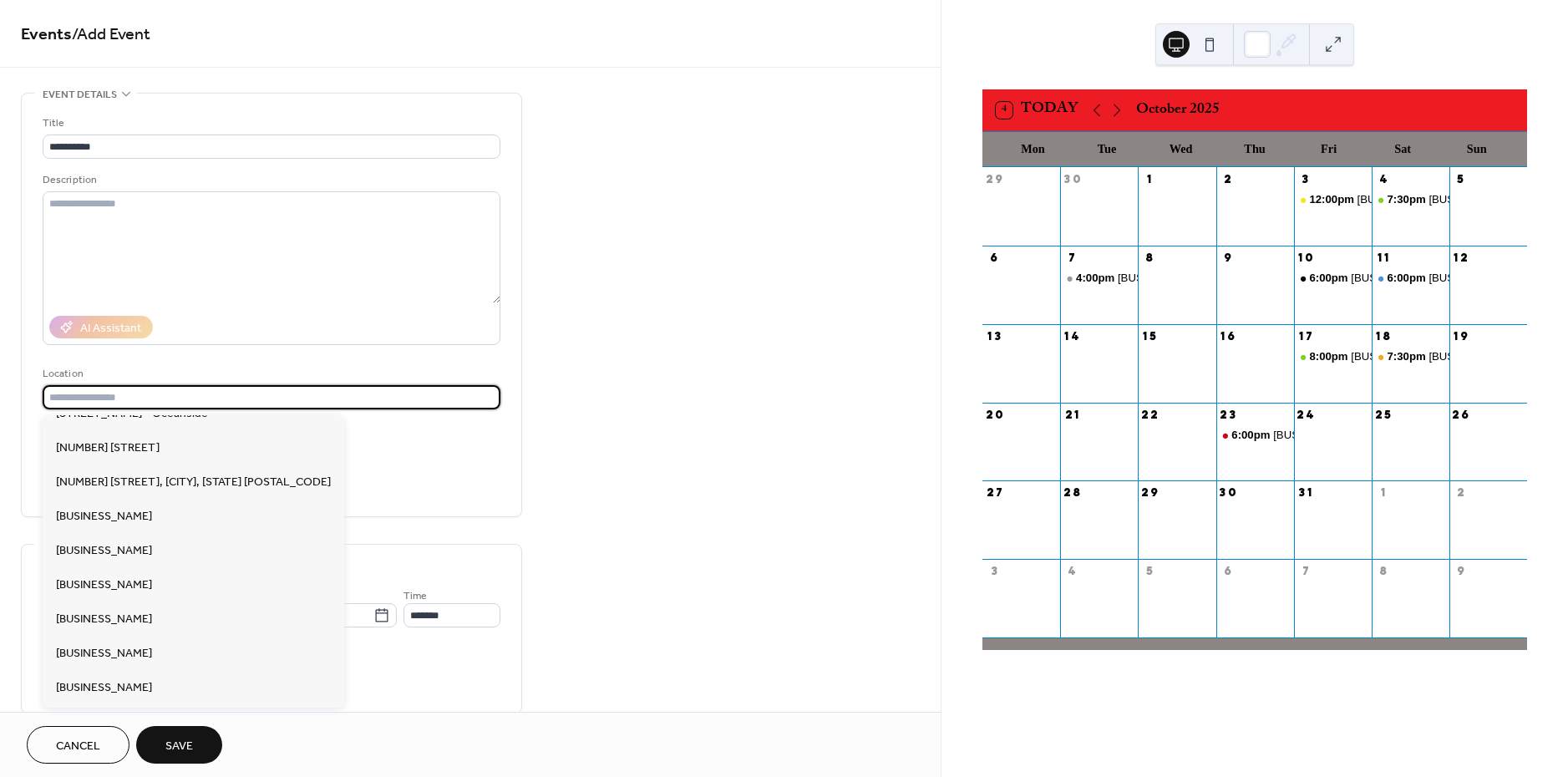 click on "**********" at bounding box center (470, 602) 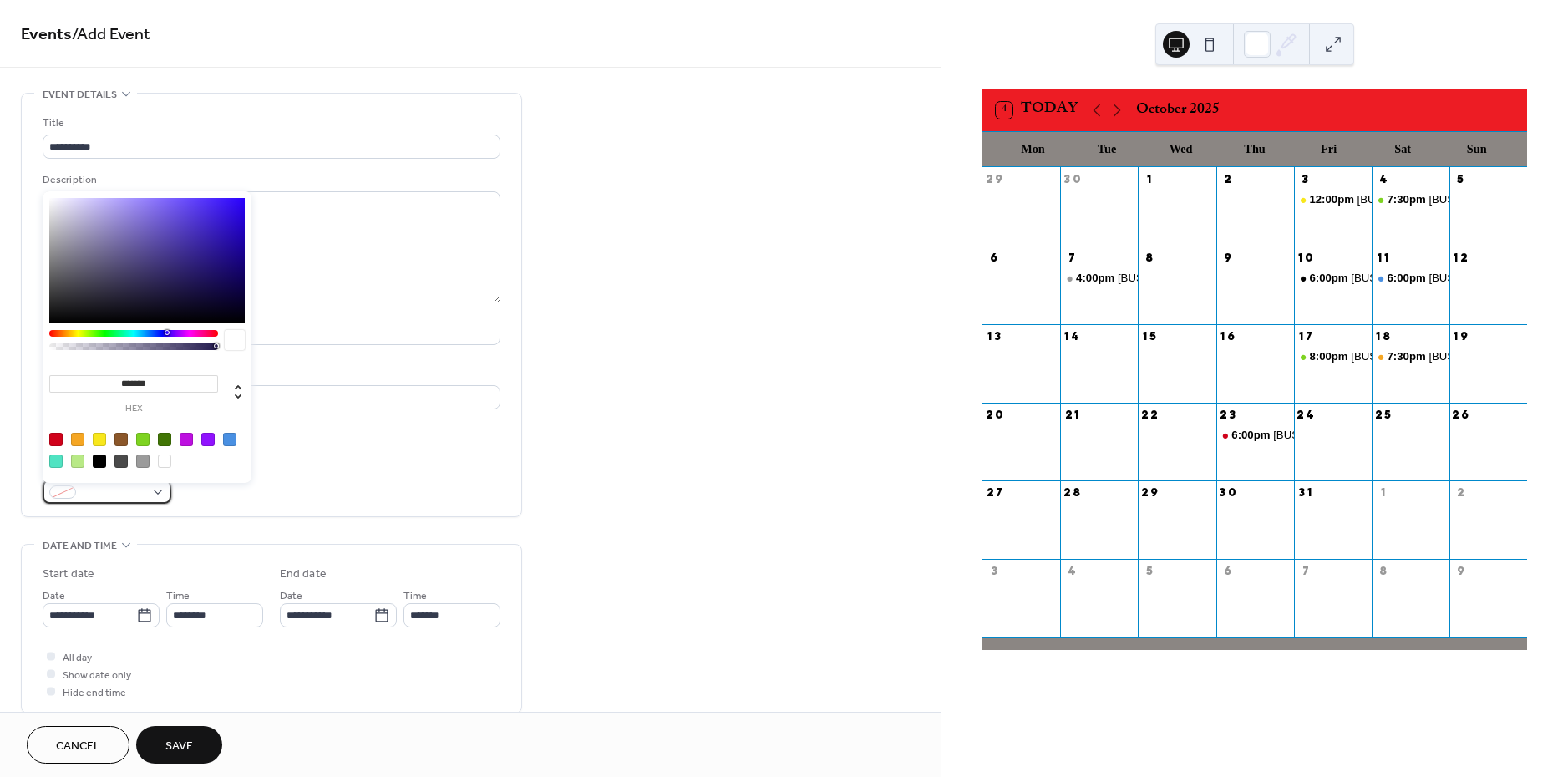 click at bounding box center (114, 493) 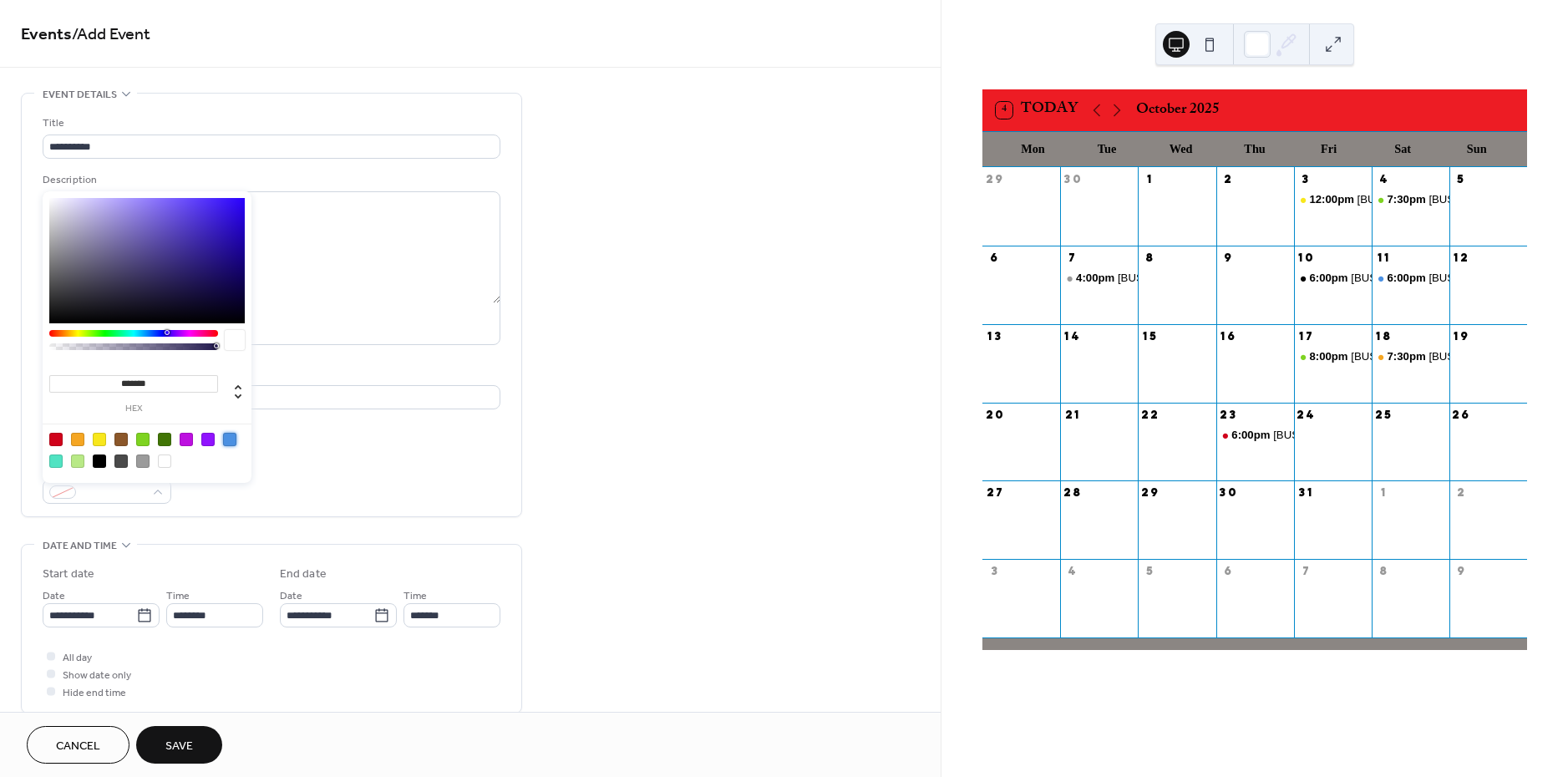 click at bounding box center (230, 439) 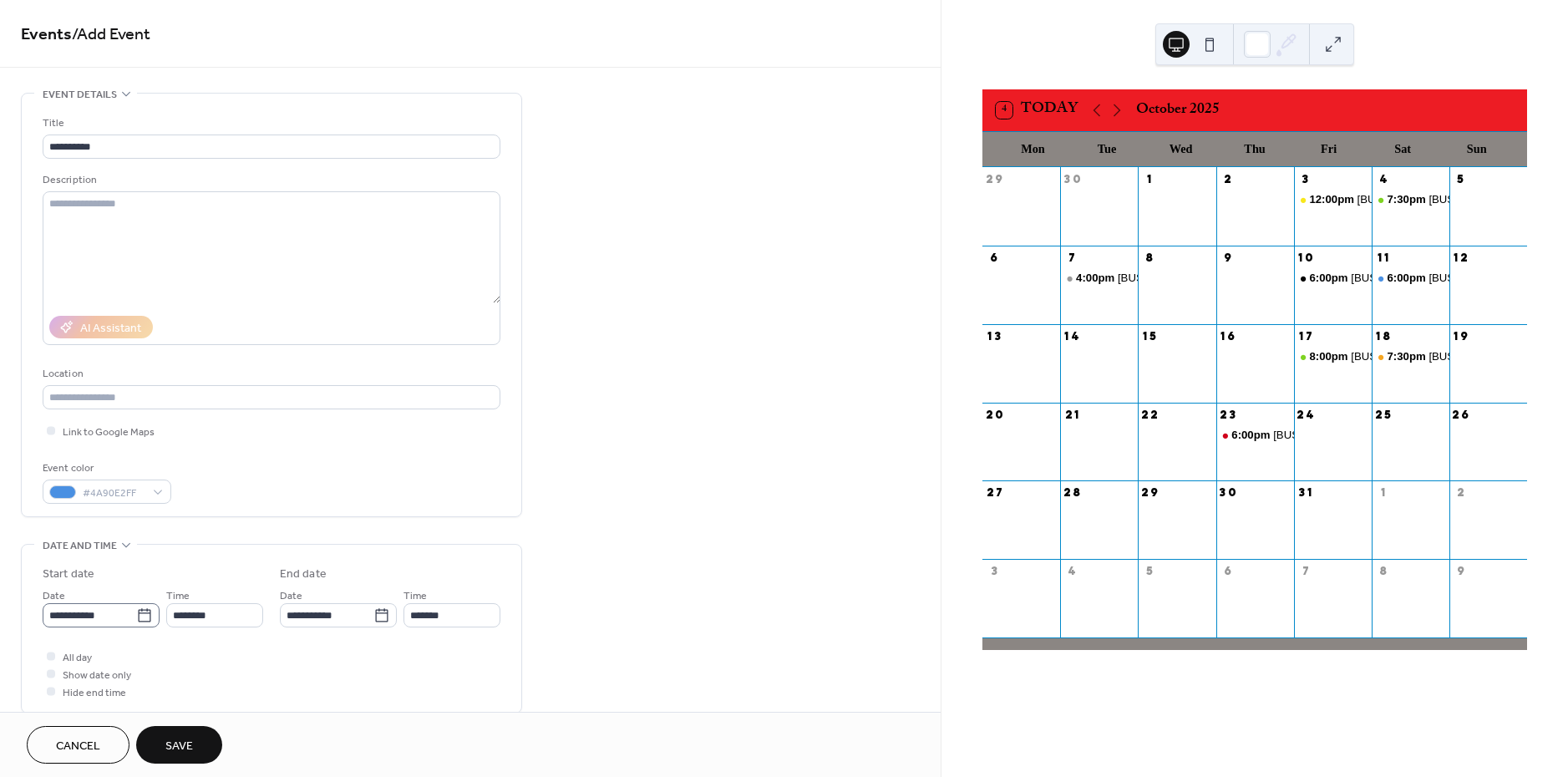 click 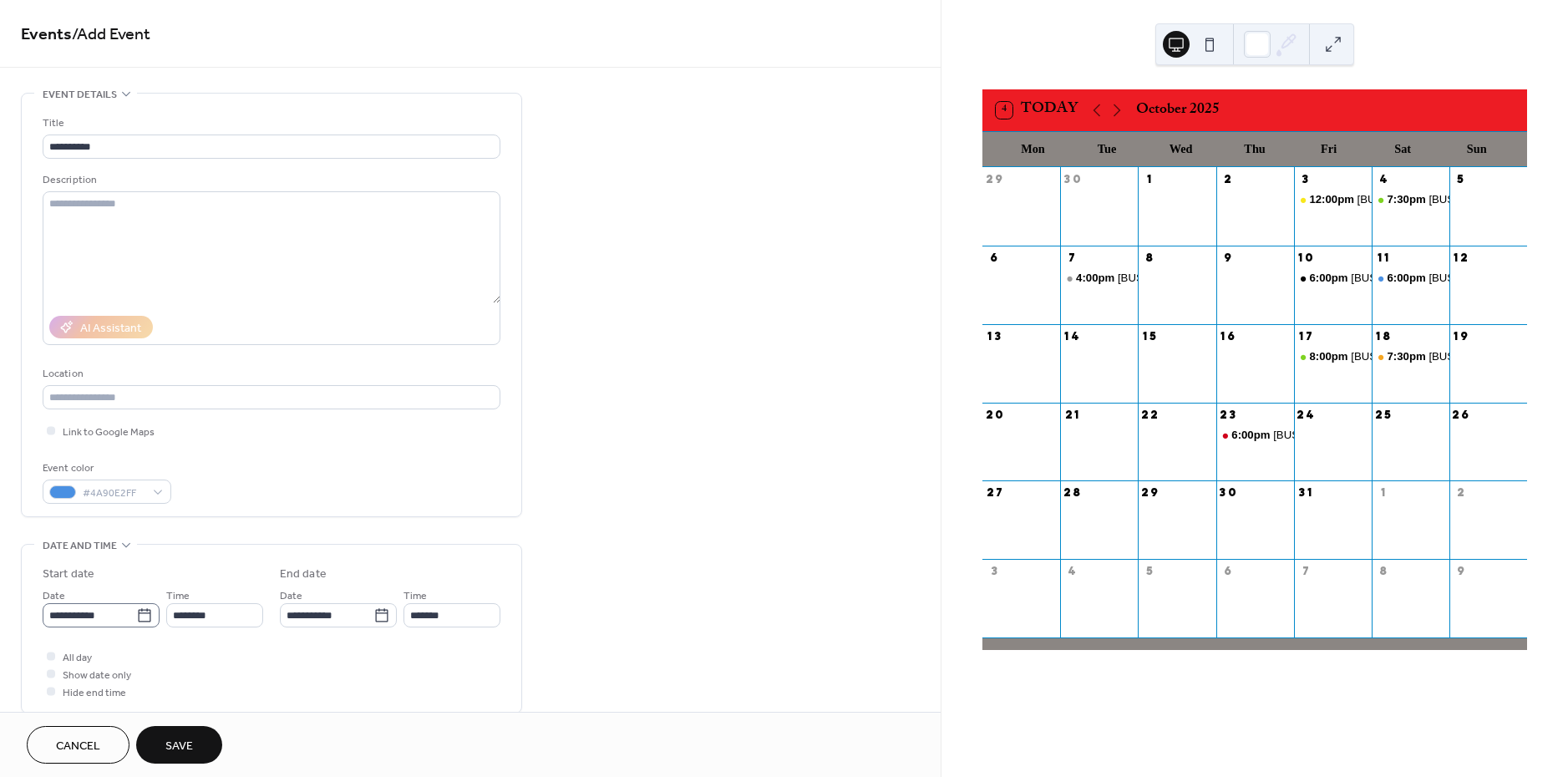 click on "**********" at bounding box center (89, 615) 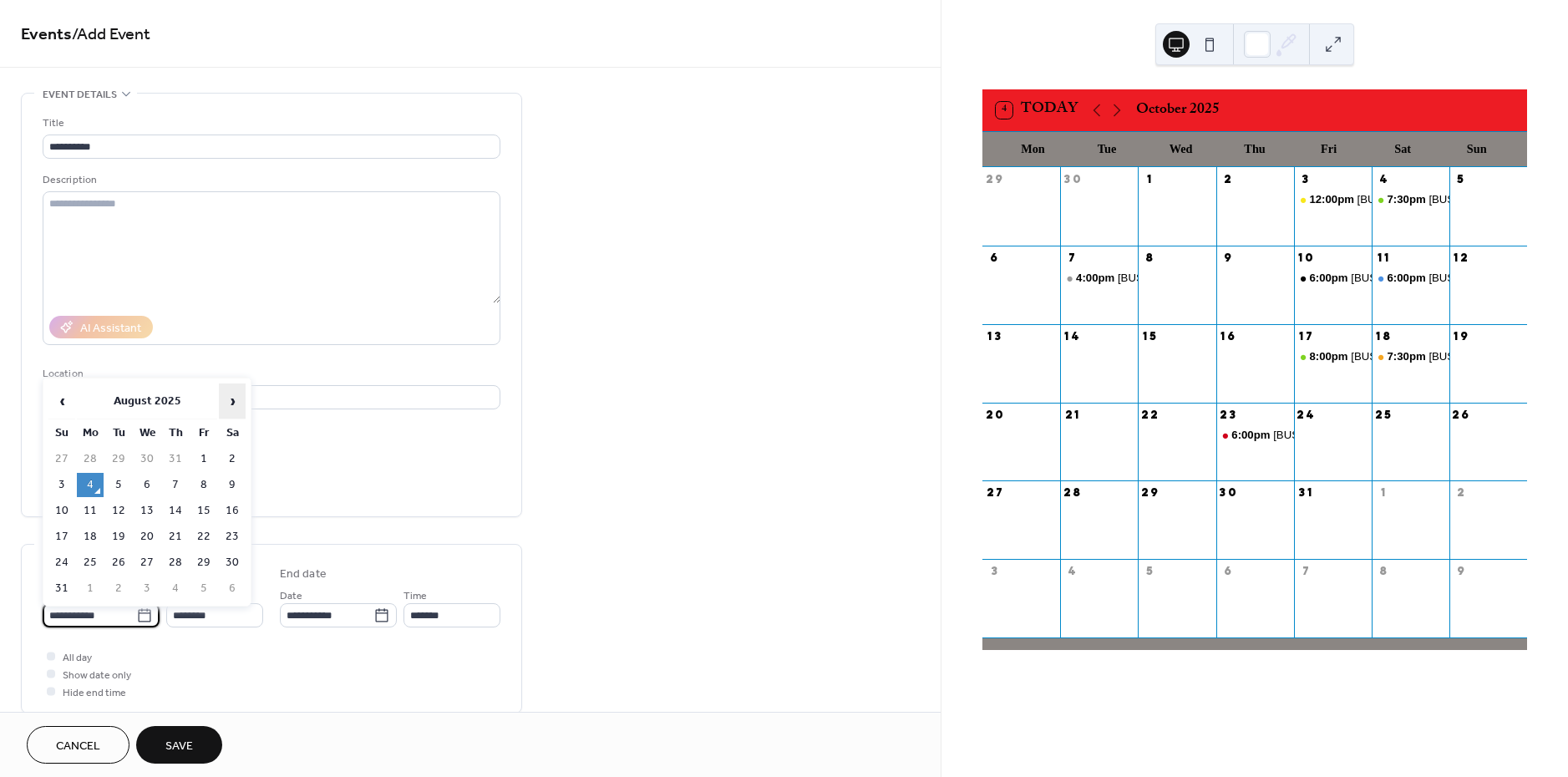 click on "›" at bounding box center [232, 401] 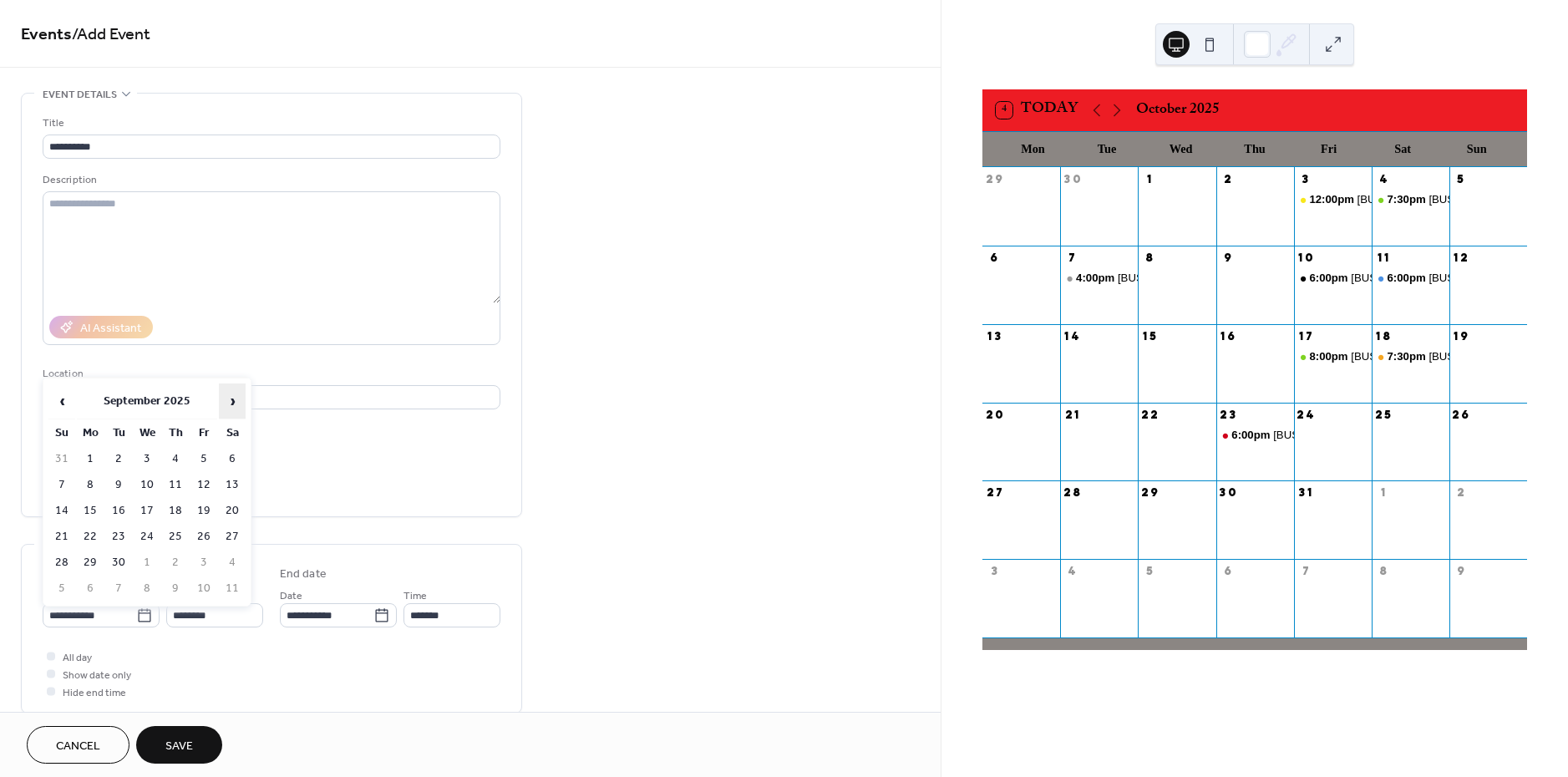 click on "›" at bounding box center (232, 401) 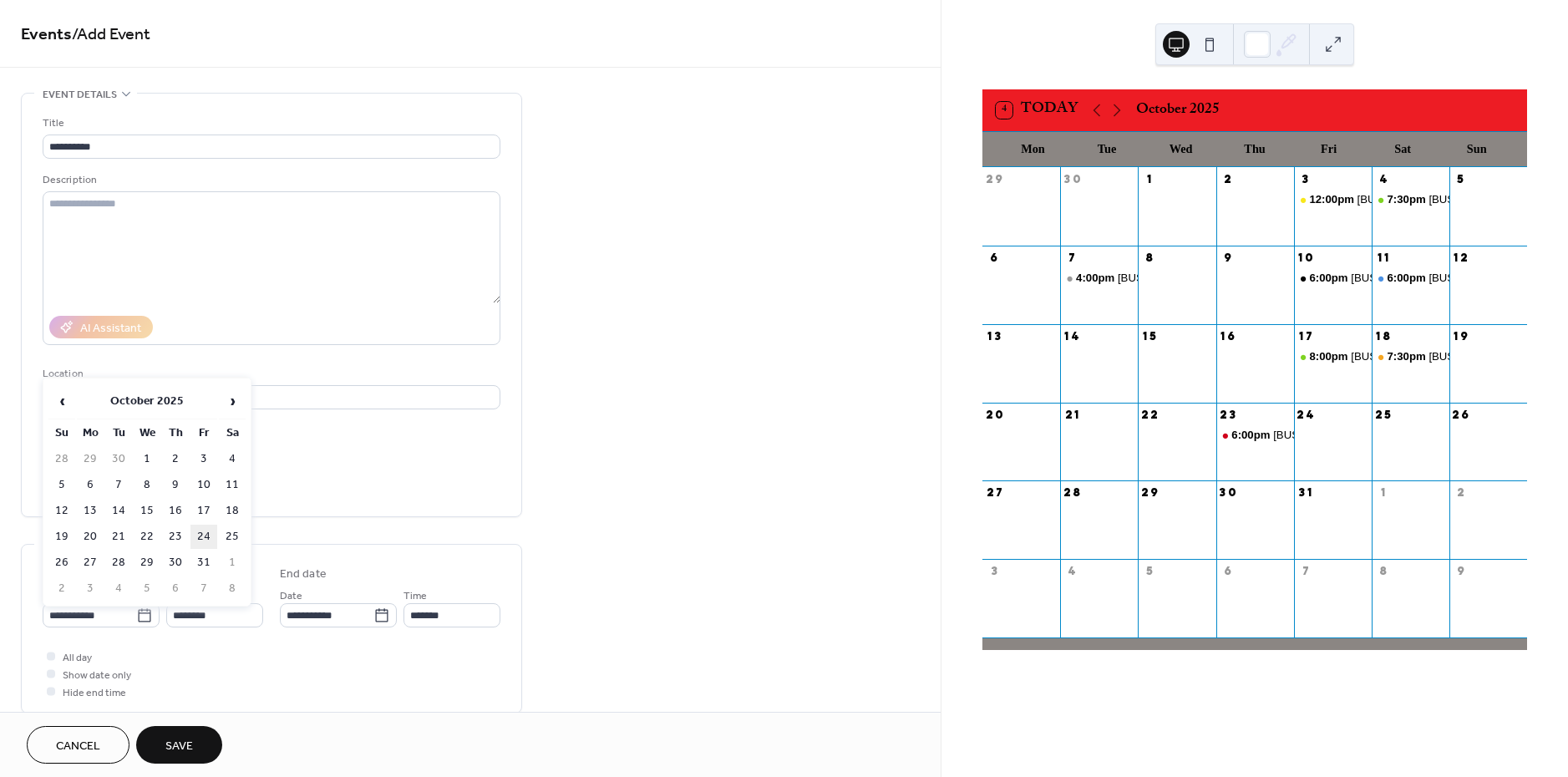click on "24" at bounding box center (204, 536) 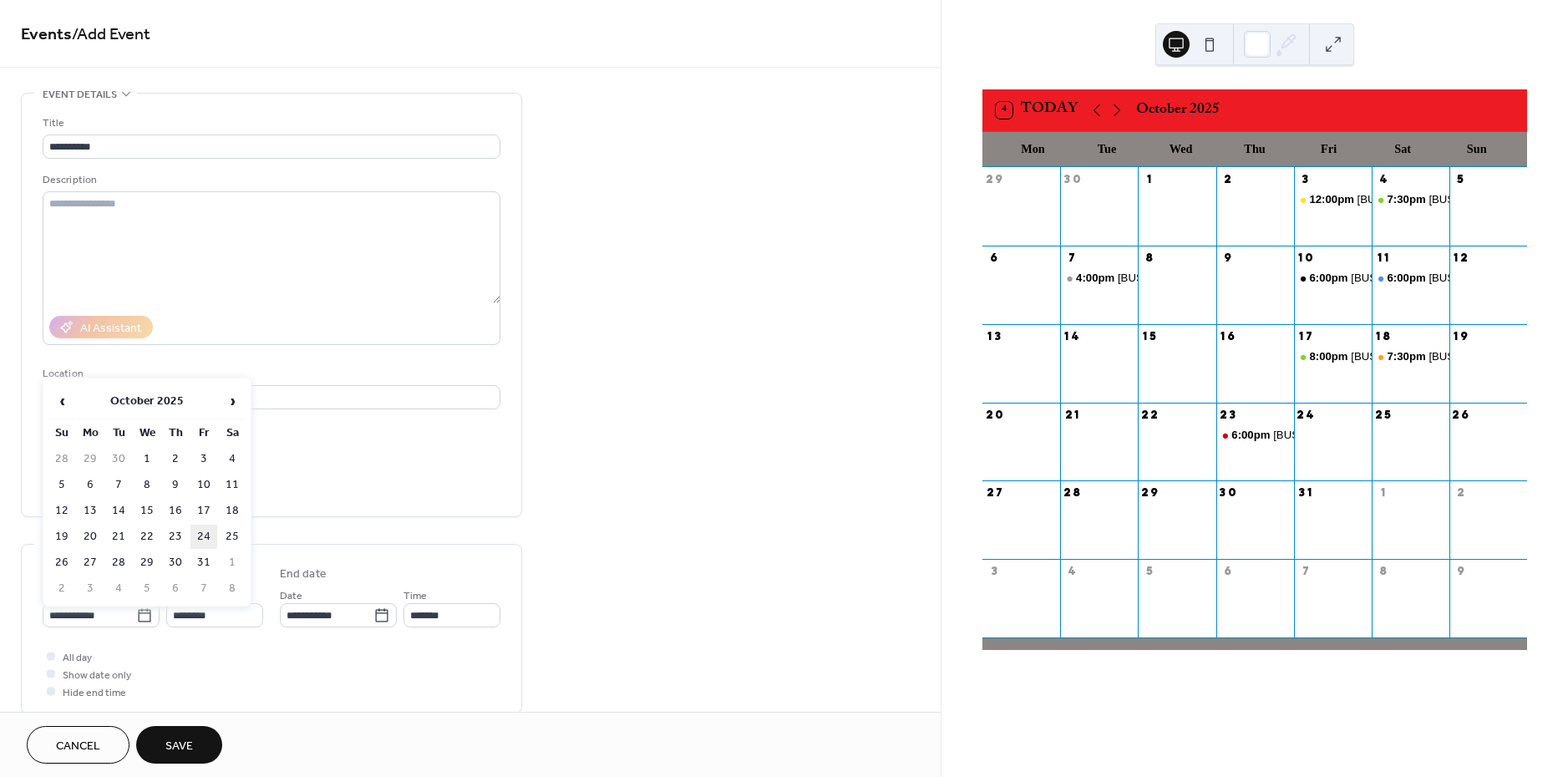type on "**********" 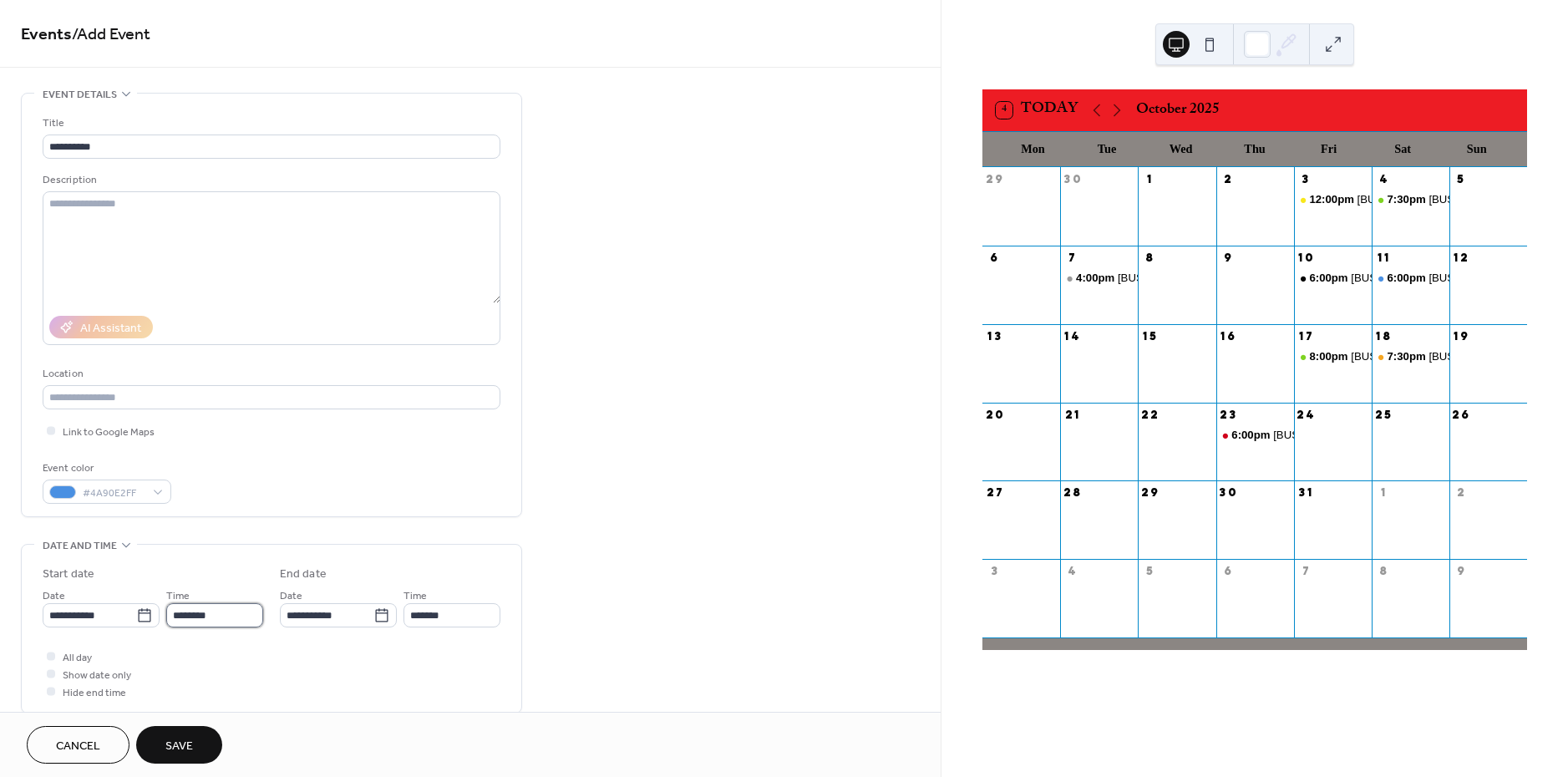 click on "********" at bounding box center [215, 615] 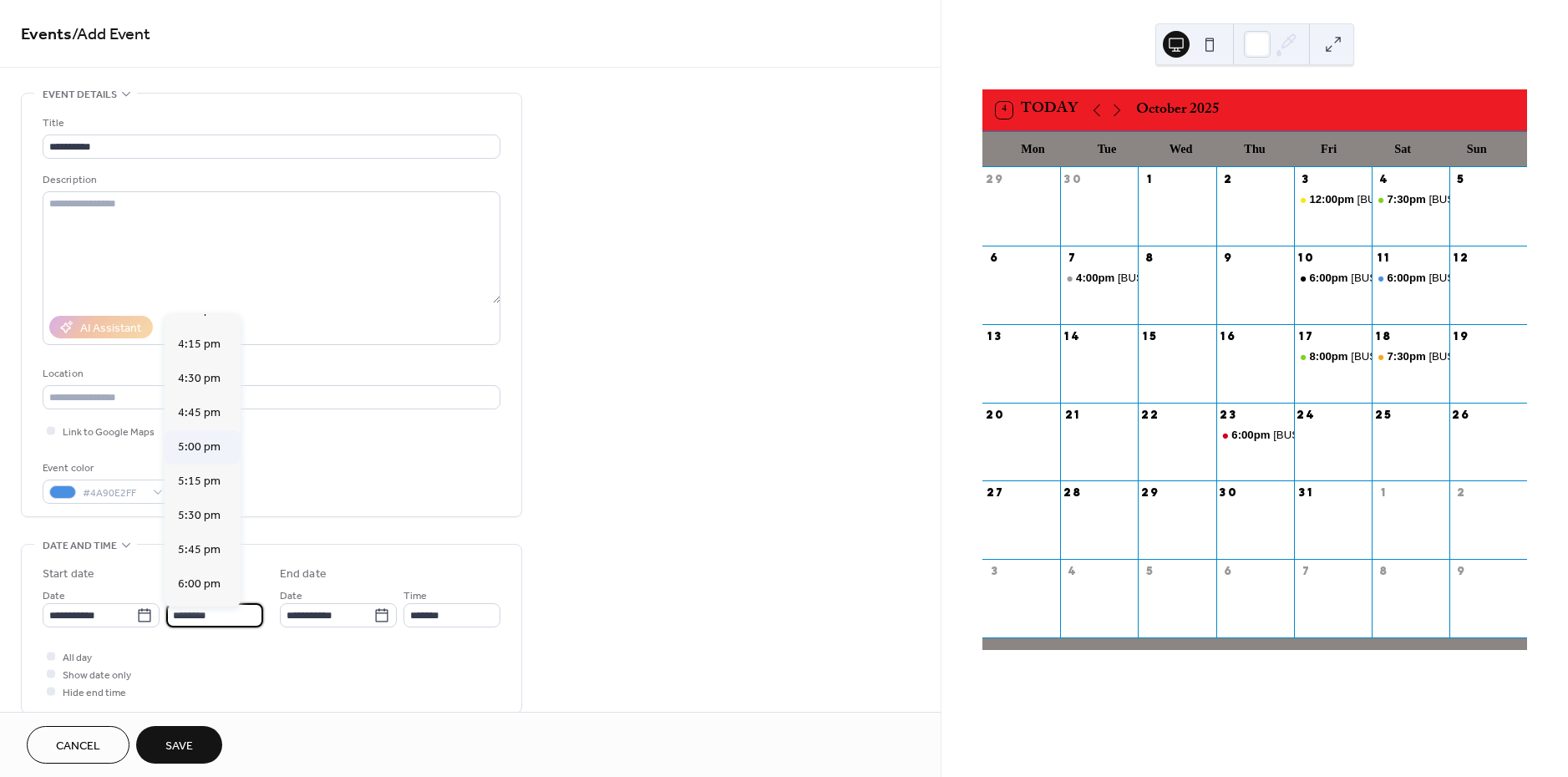 scroll, scrollTop: 2257, scrollLeft: 0, axis: vertical 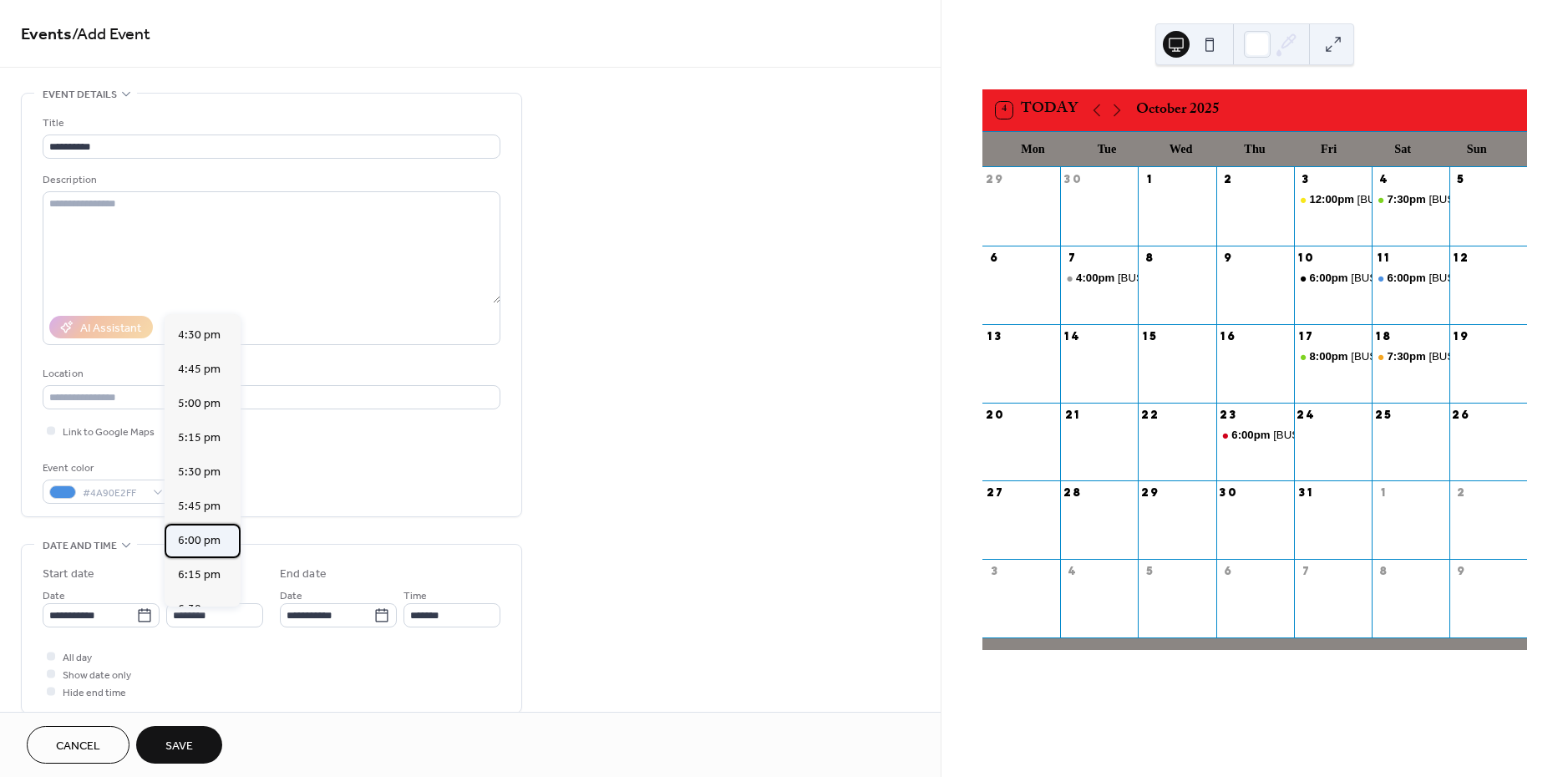 click on "6:00 pm" at bounding box center (199, 541) 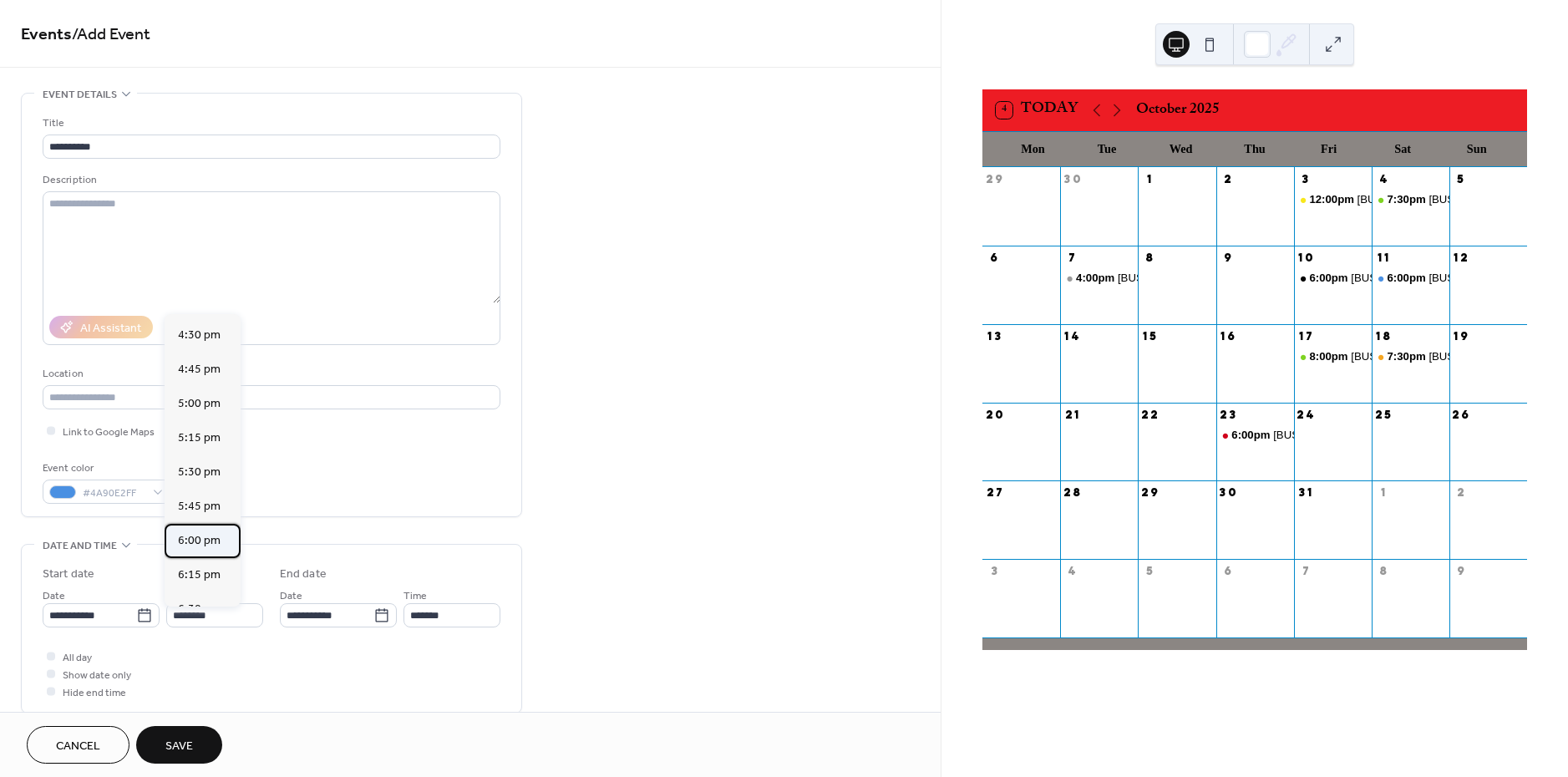 type on "*******" 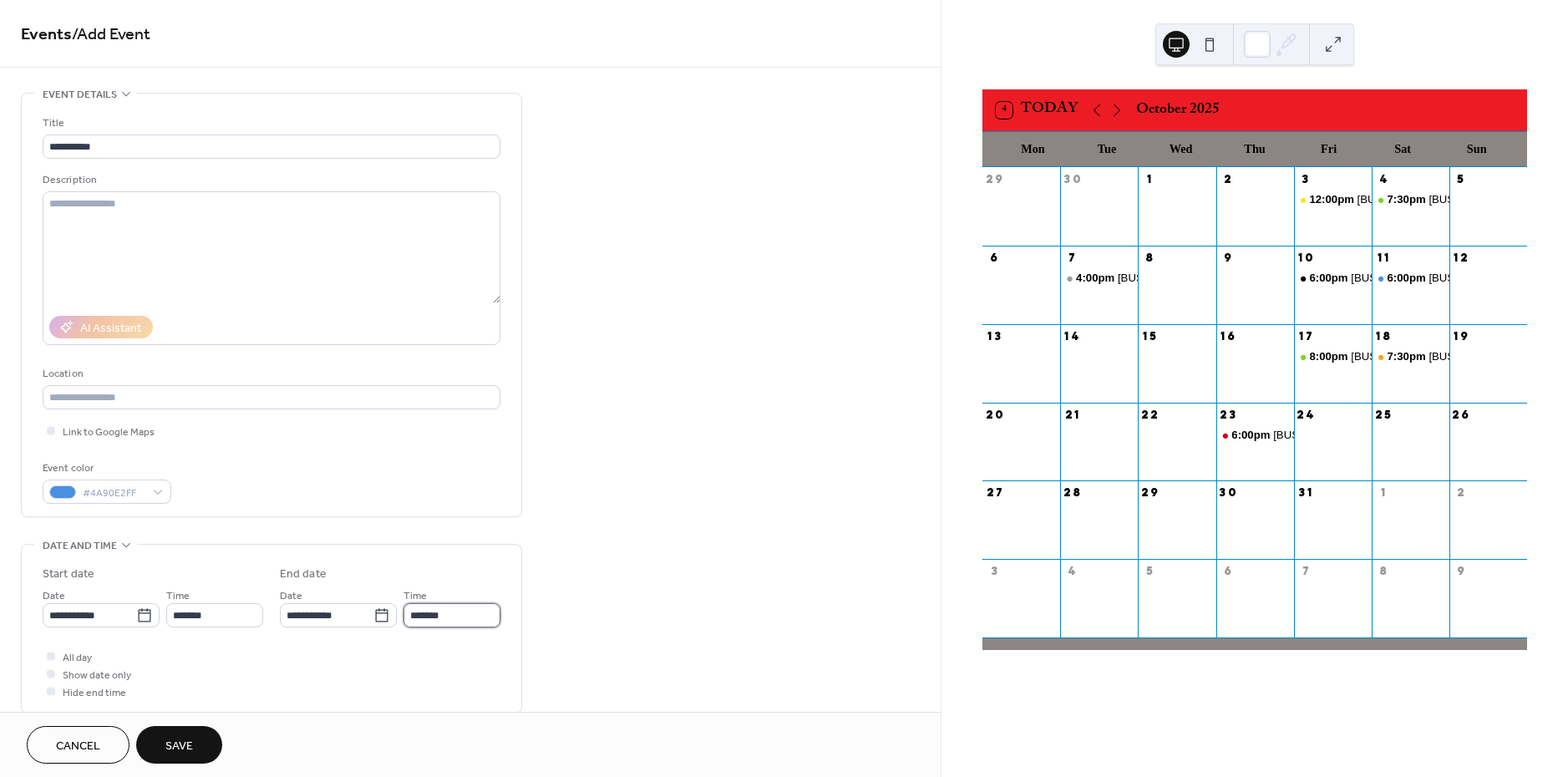 click on "*******" at bounding box center [452, 615] 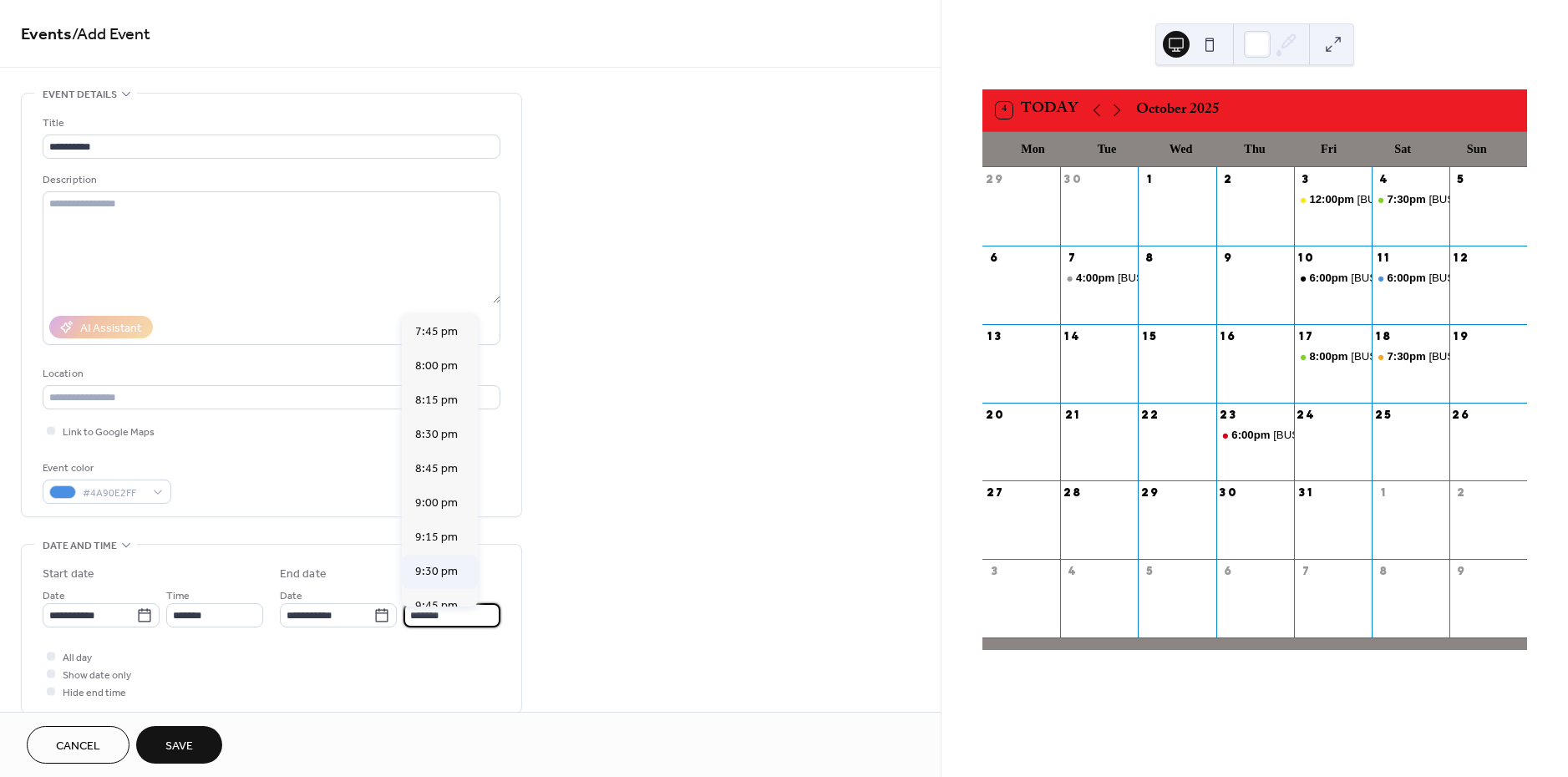 scroll, scrollTop: 208, scrollLeft: 0, axis: vertical 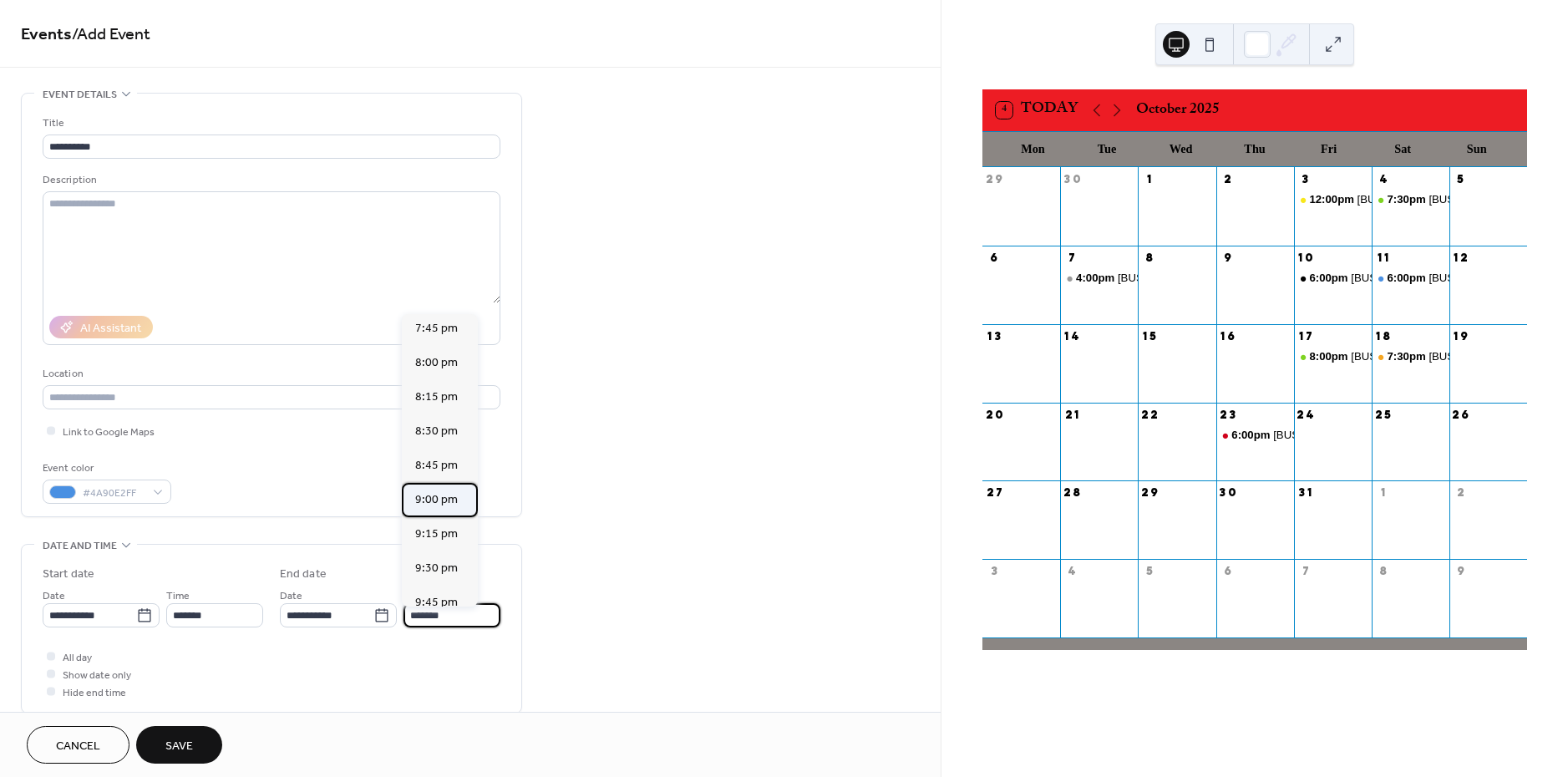 click on "9:00 pm" at bounding box center (436, 500) 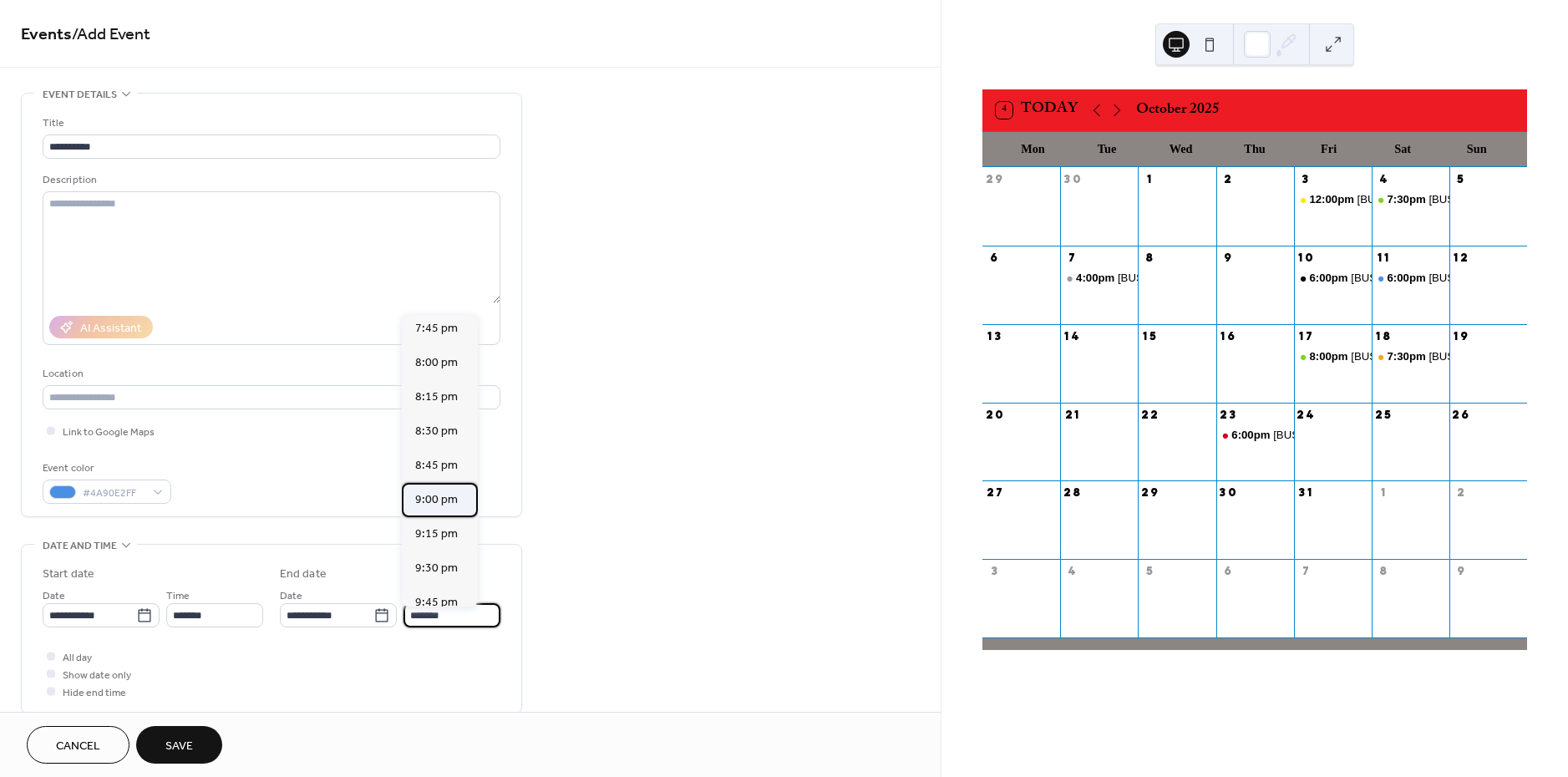 type on "*******" 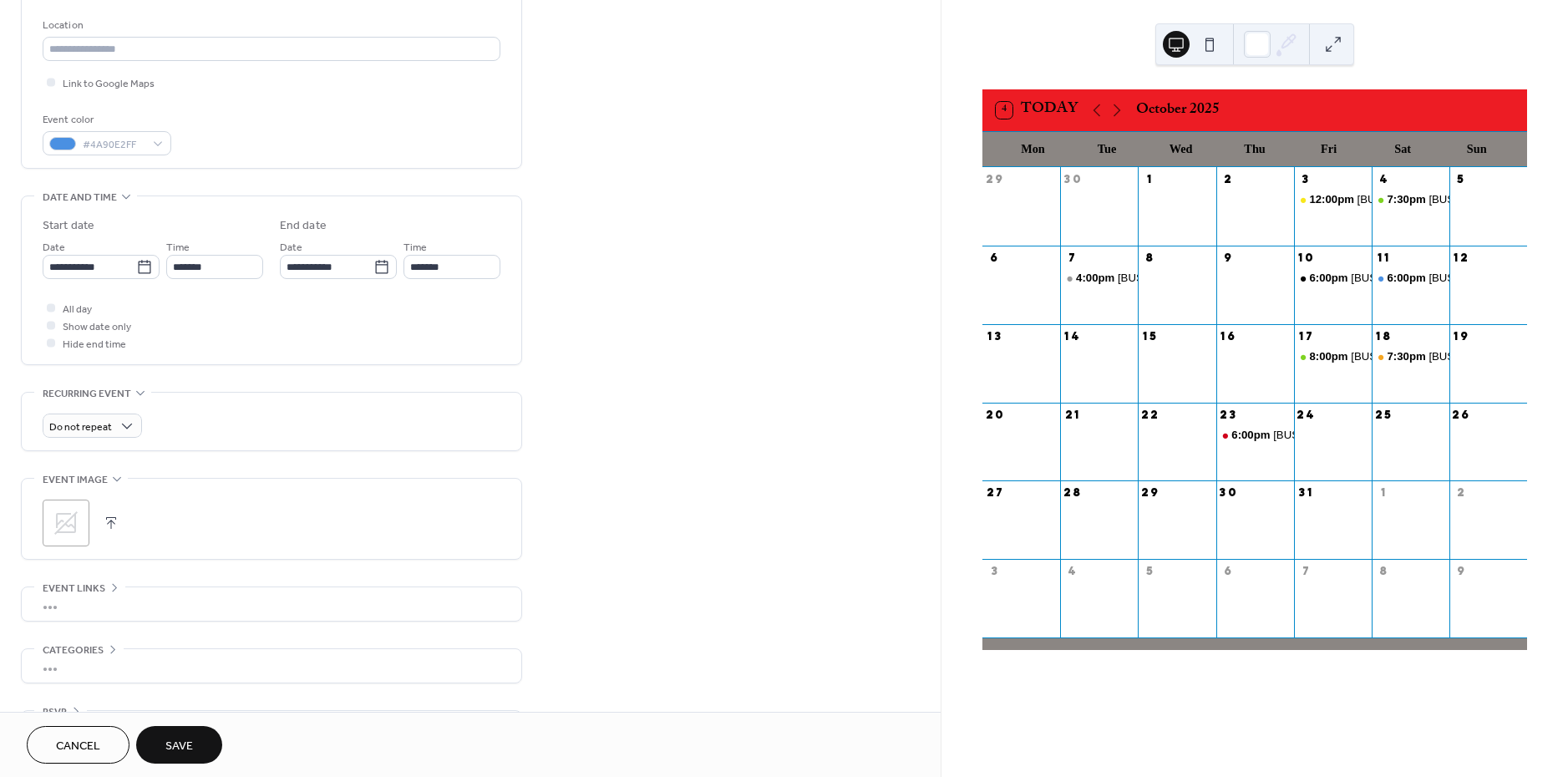 scroll, scrollTop: 364, scrollLeft: 0, axis: vertical 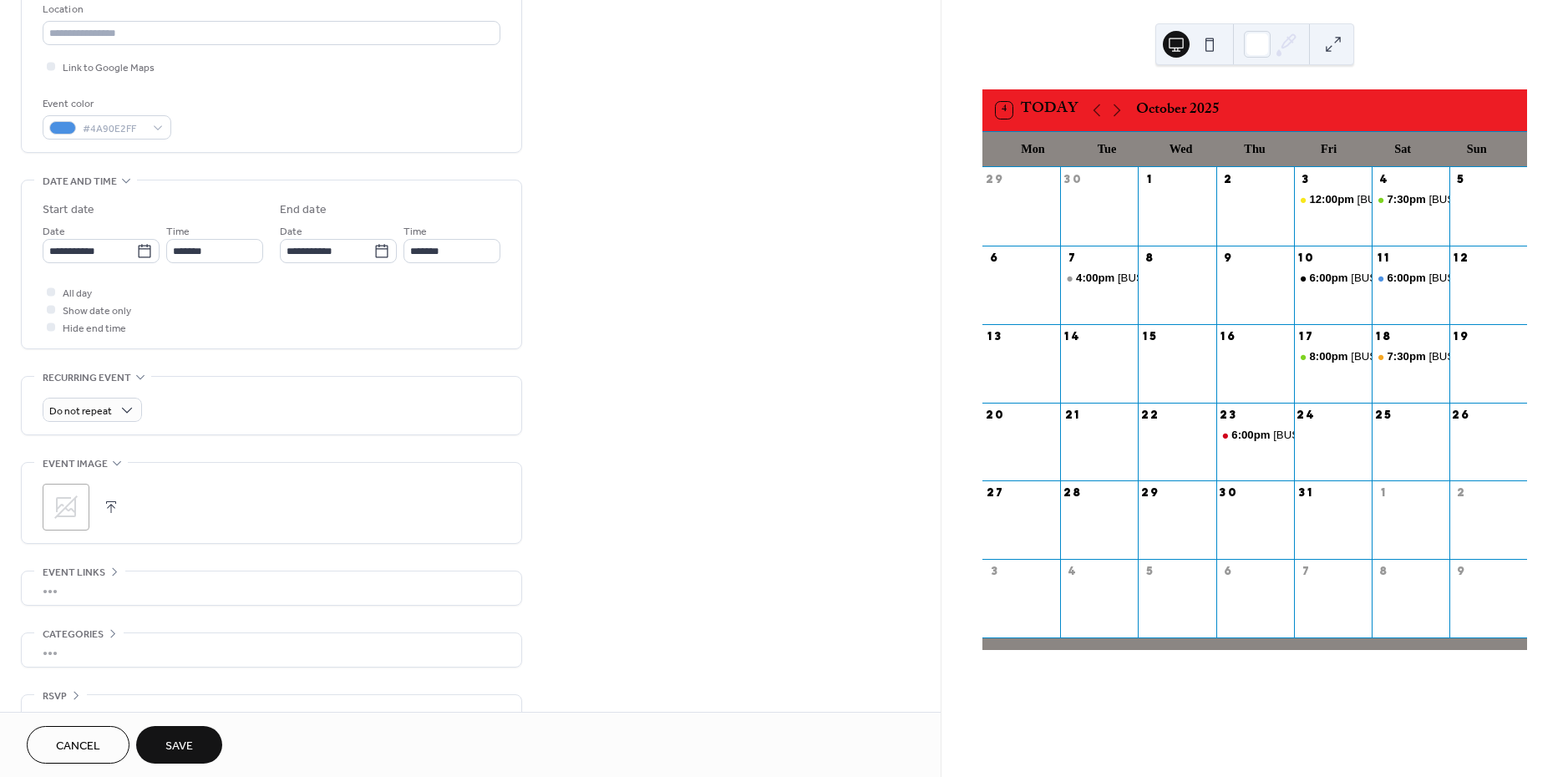 click 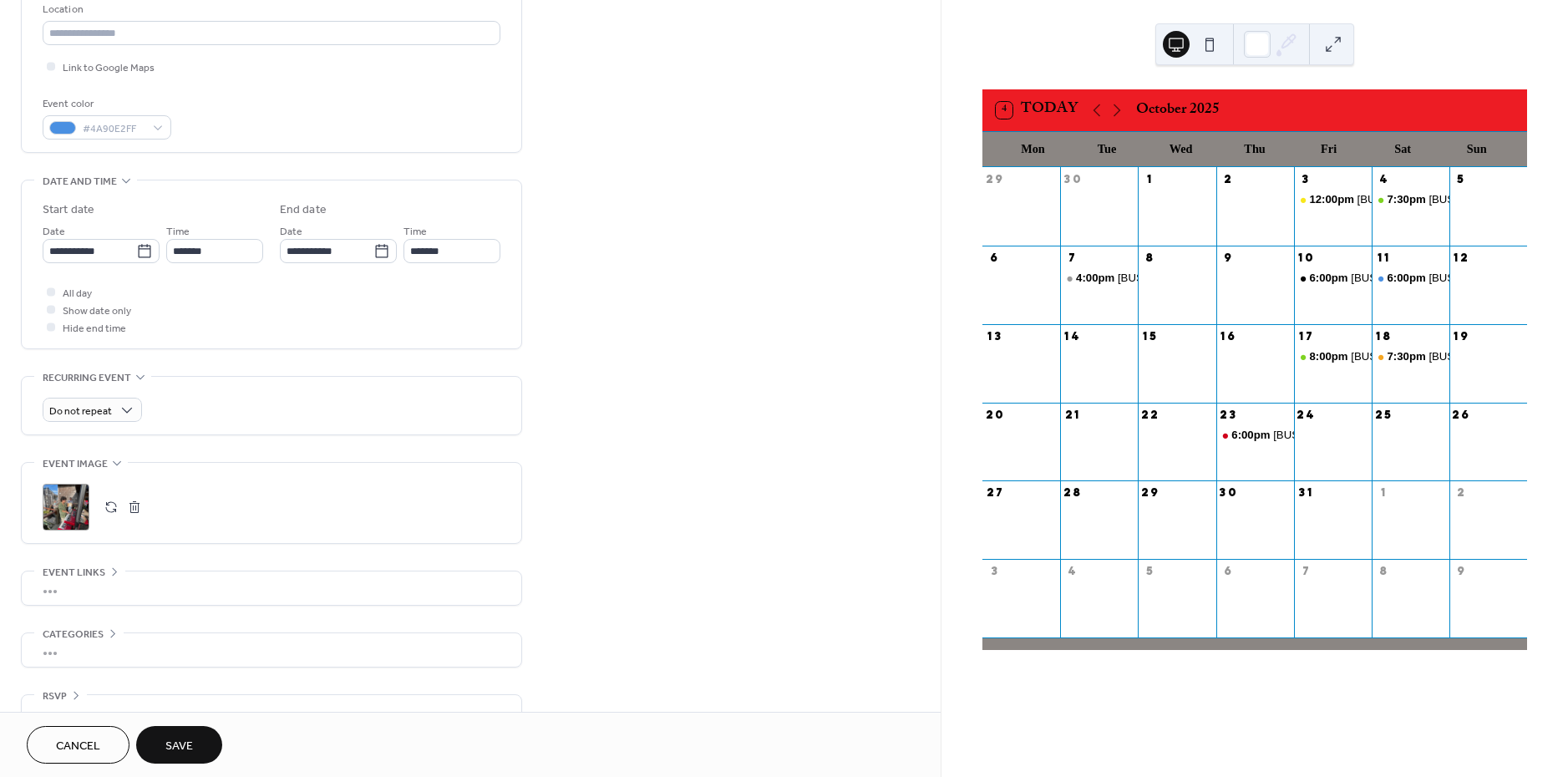 click on "Save" at bounding box center [179, 744] 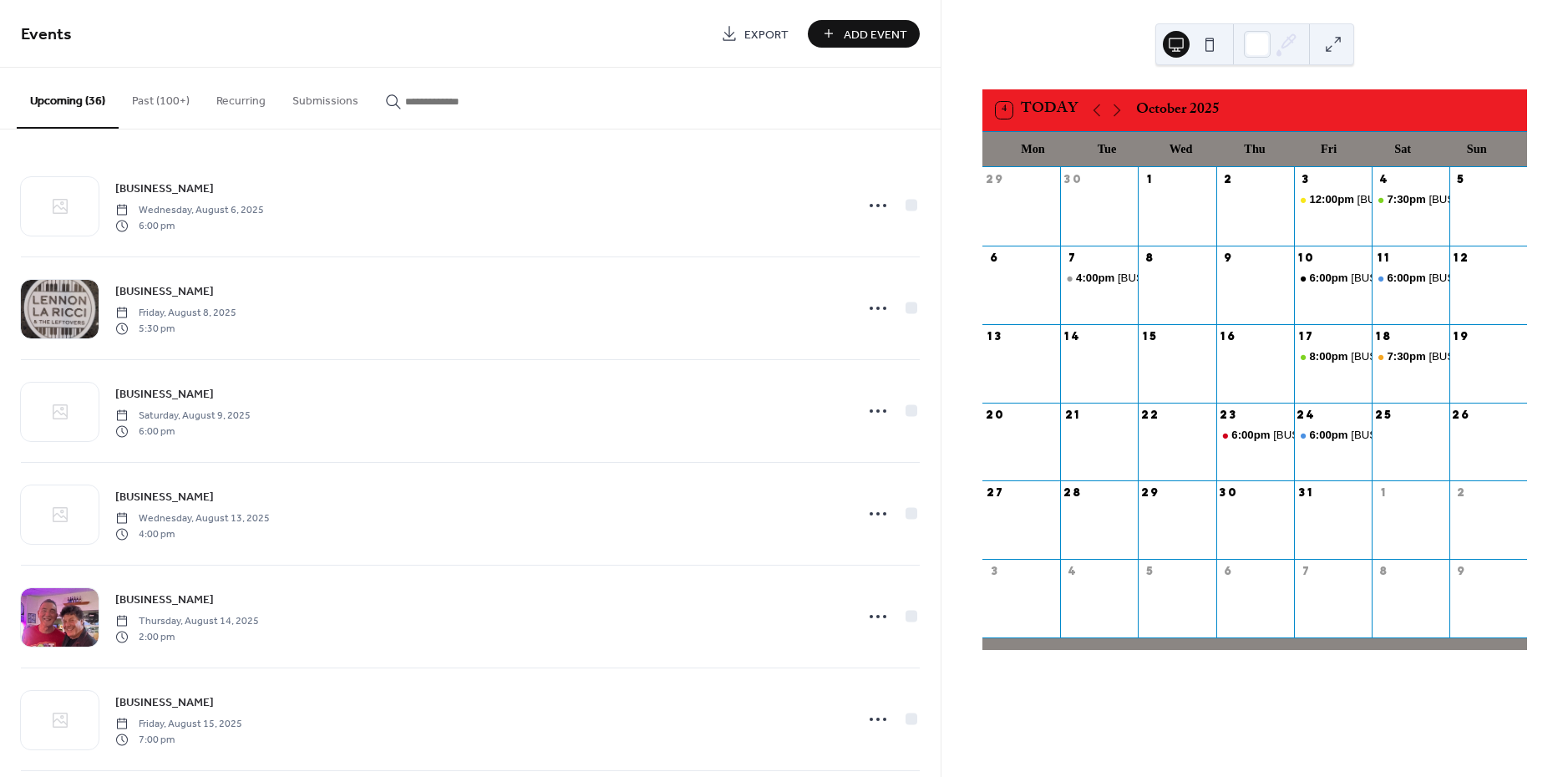 drag, startPoint x: 866, startPoint y: 35, endPoint x: 806, endPoint y: 42, distance: 60.406953 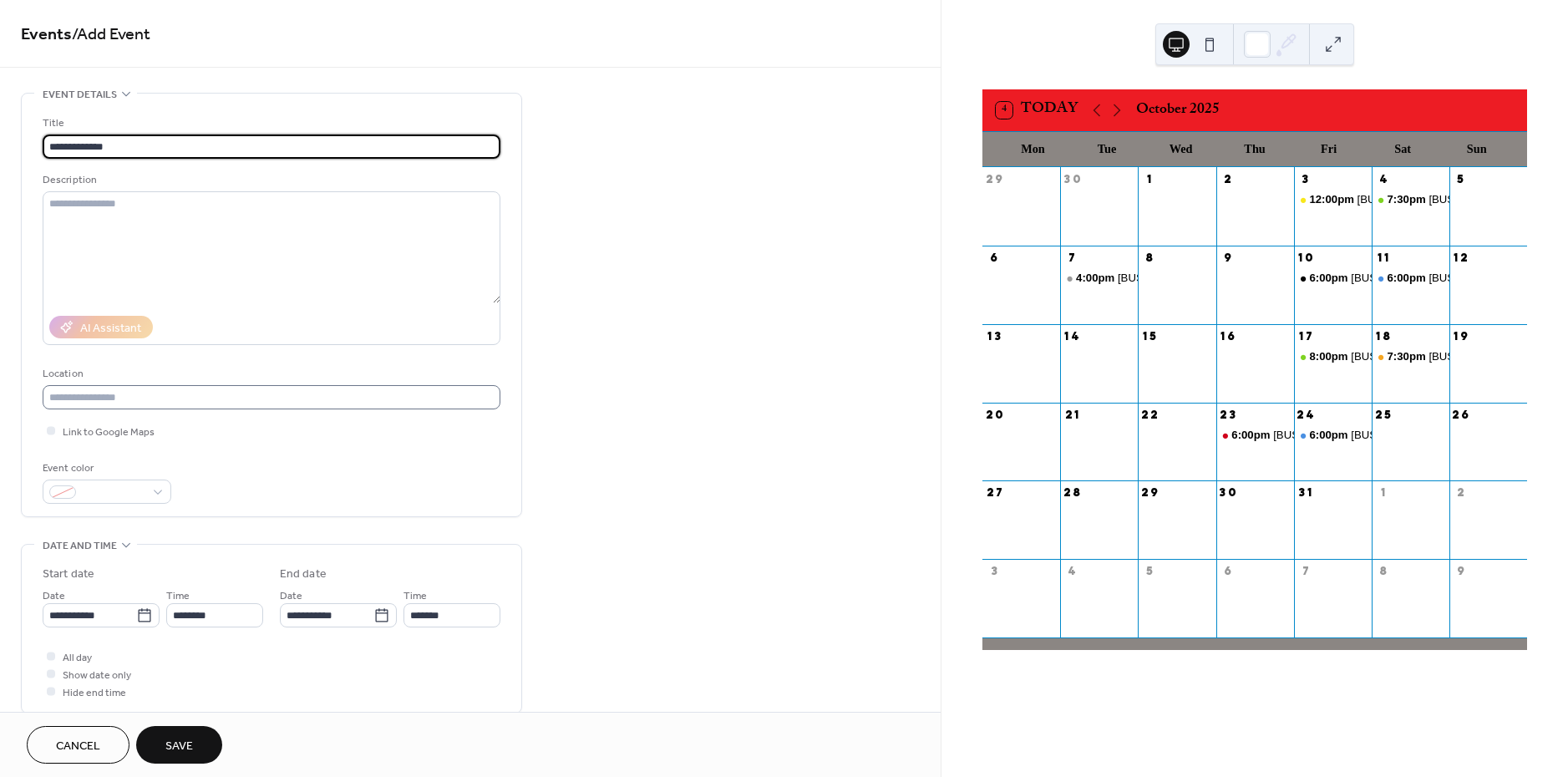 type on "**********" 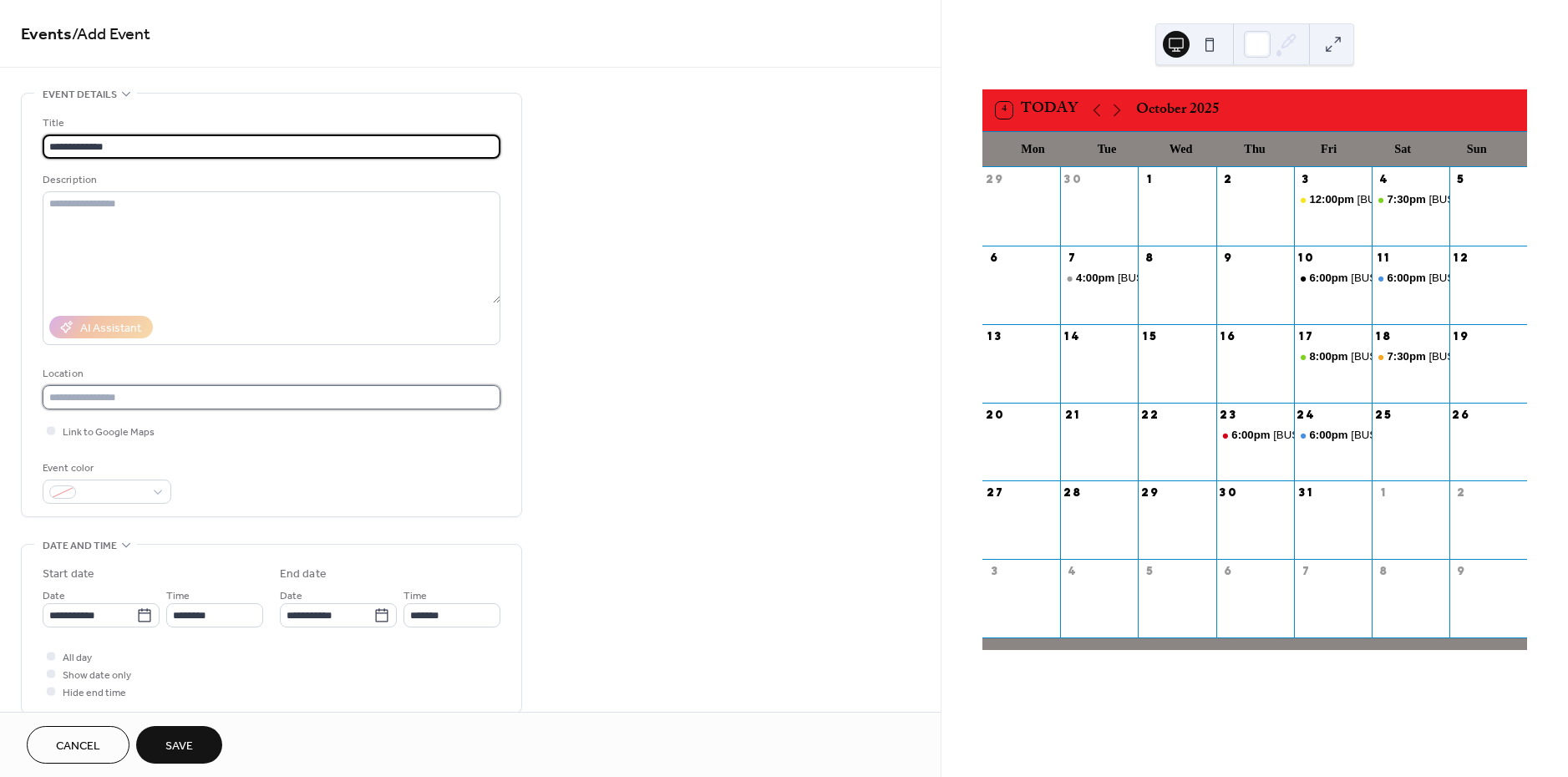 click at bounding box center (271, 397) 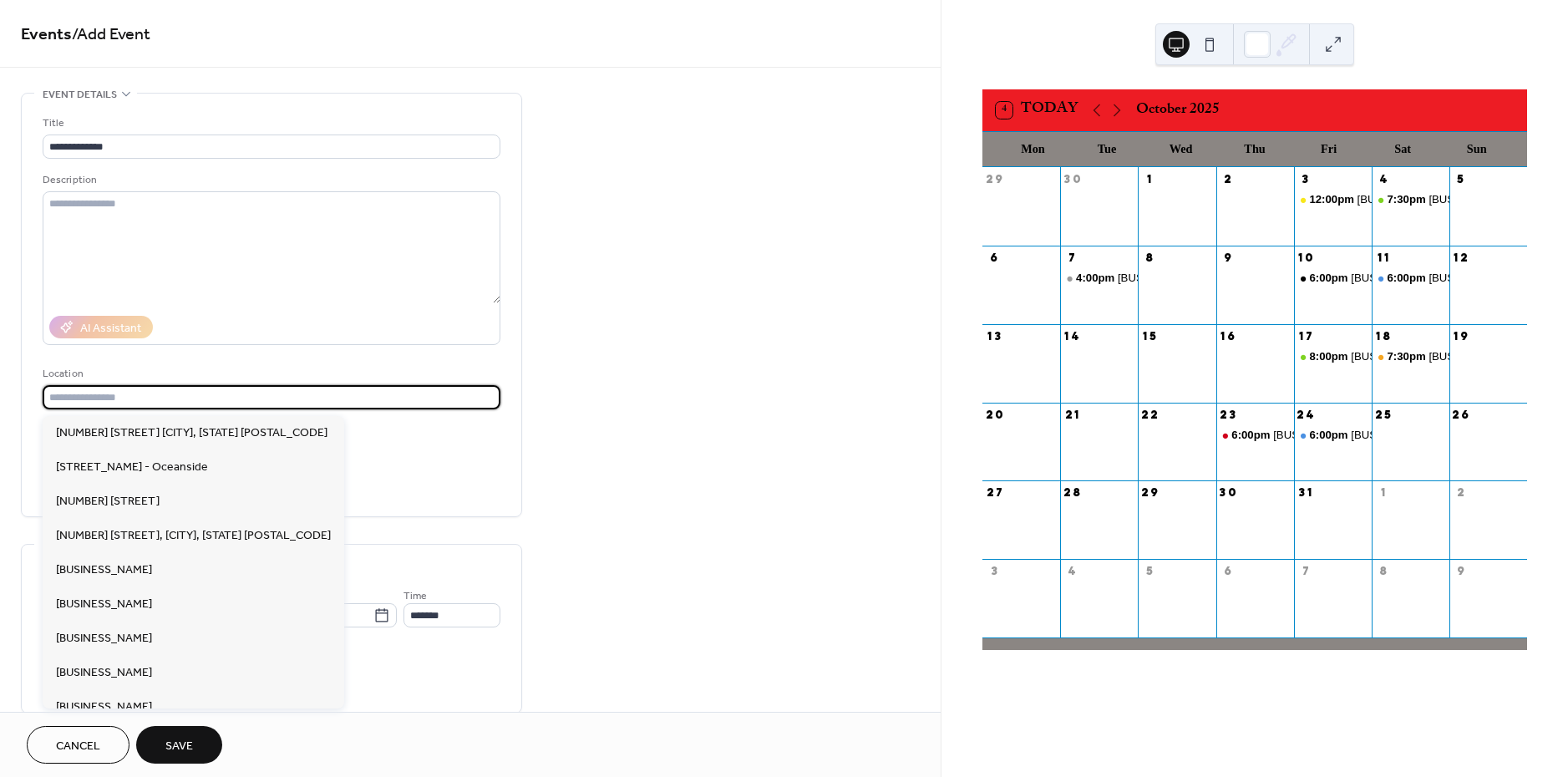 scroll, scrollTop: 7, scrollLeft: 0, axis: vertical 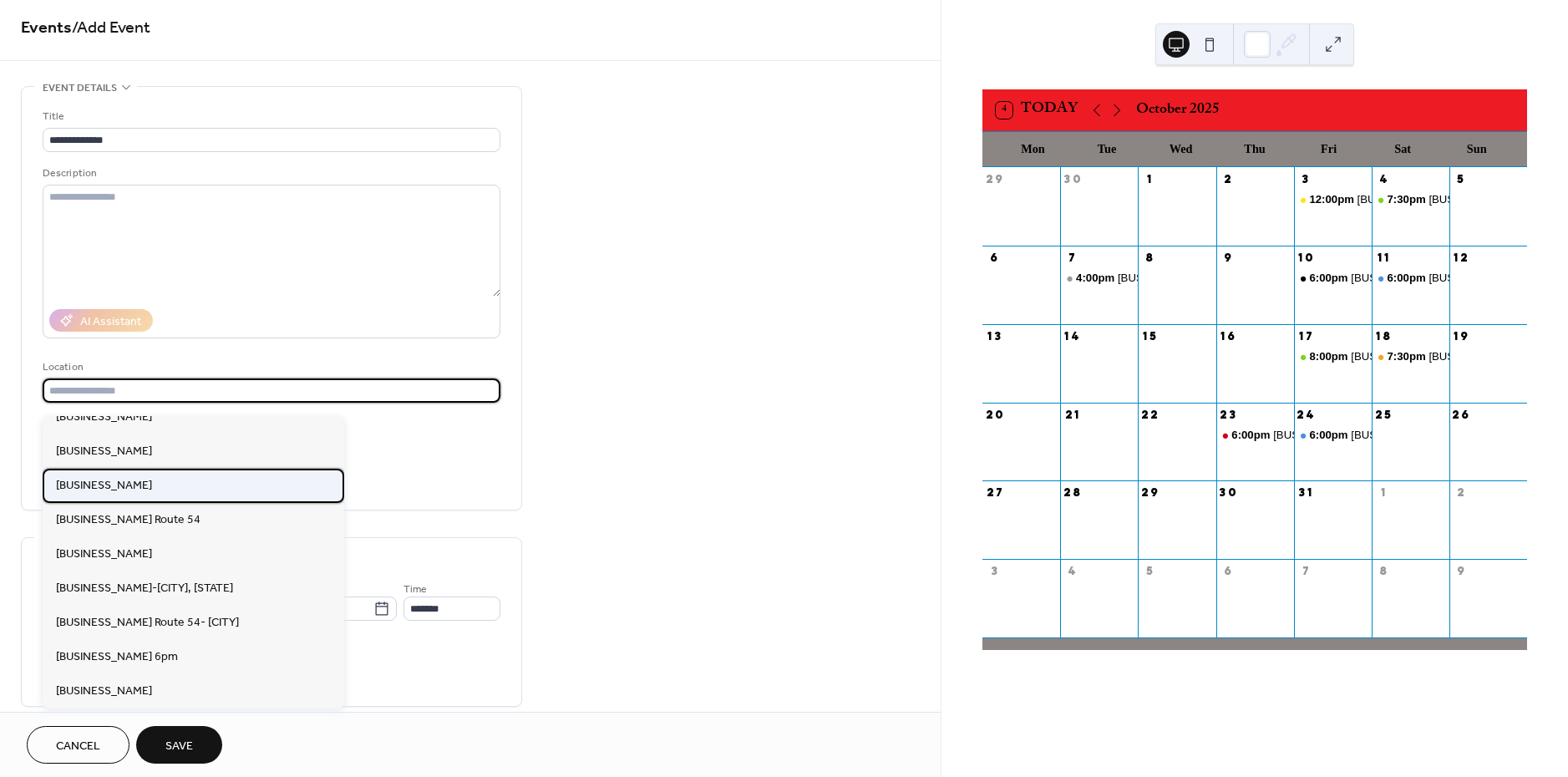 click on "[BUSINESS_NAME]" at bounding box center [104, 485] 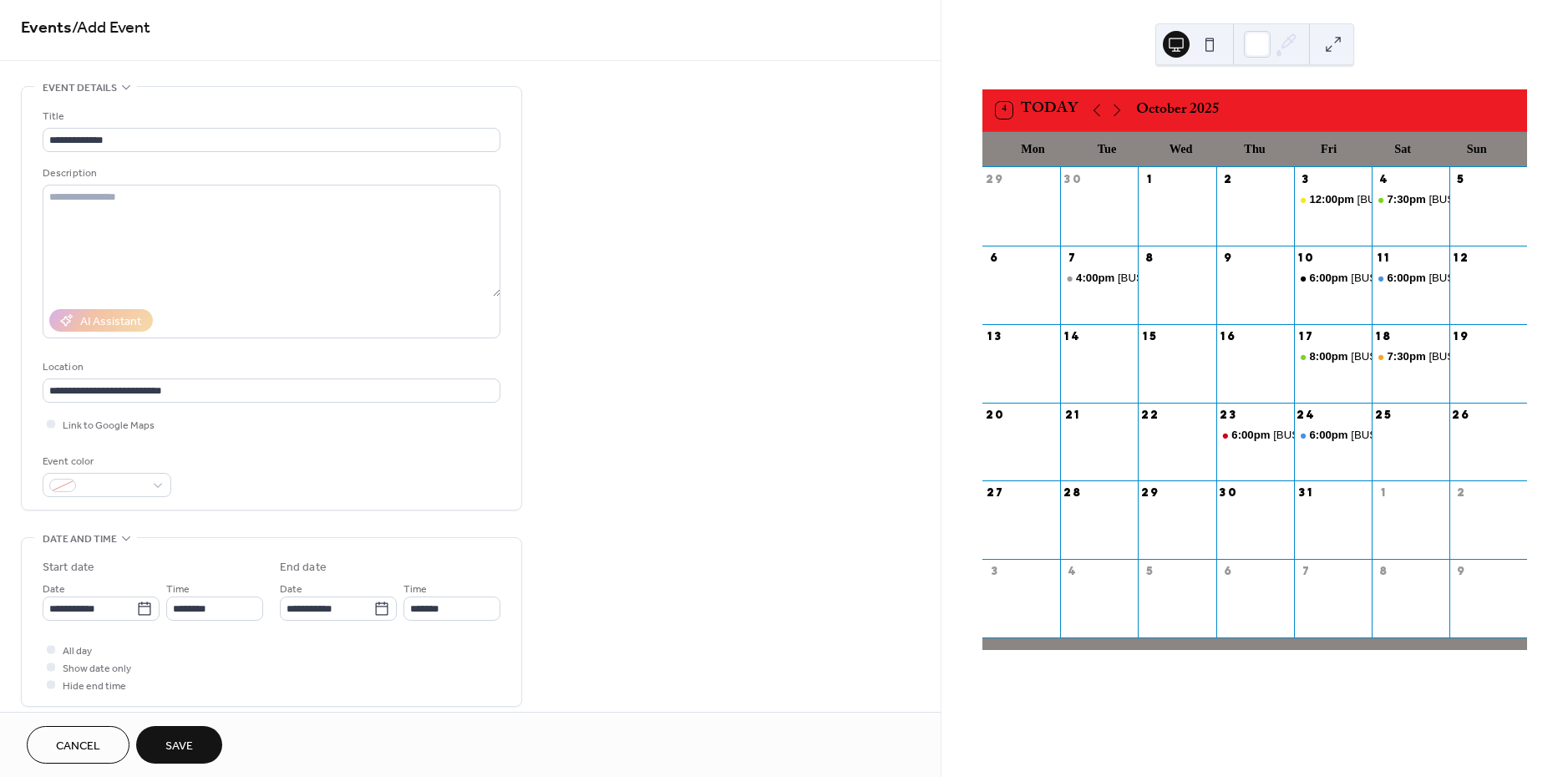 type on "**********" 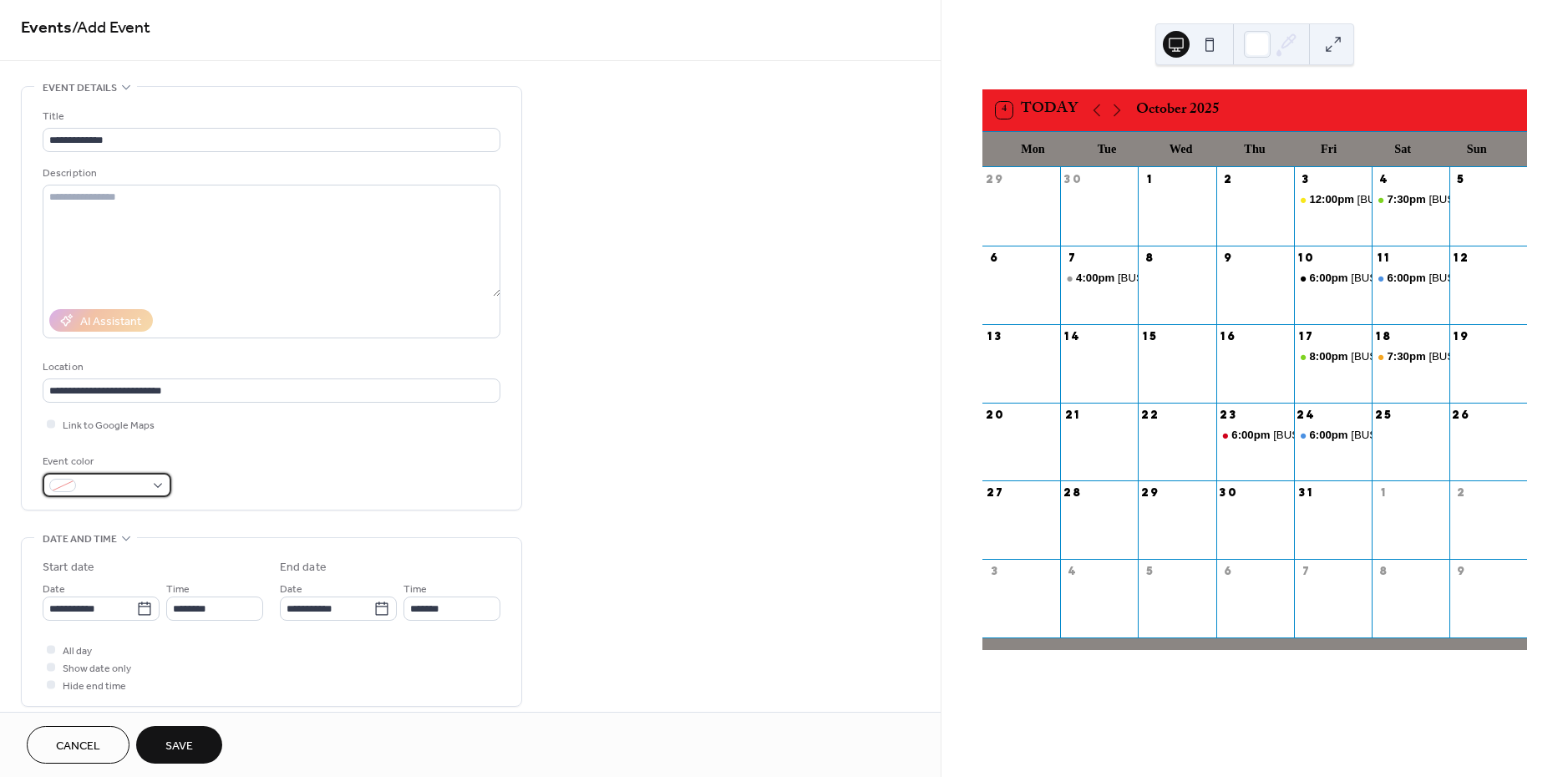 click at bounding box center (107, 485) 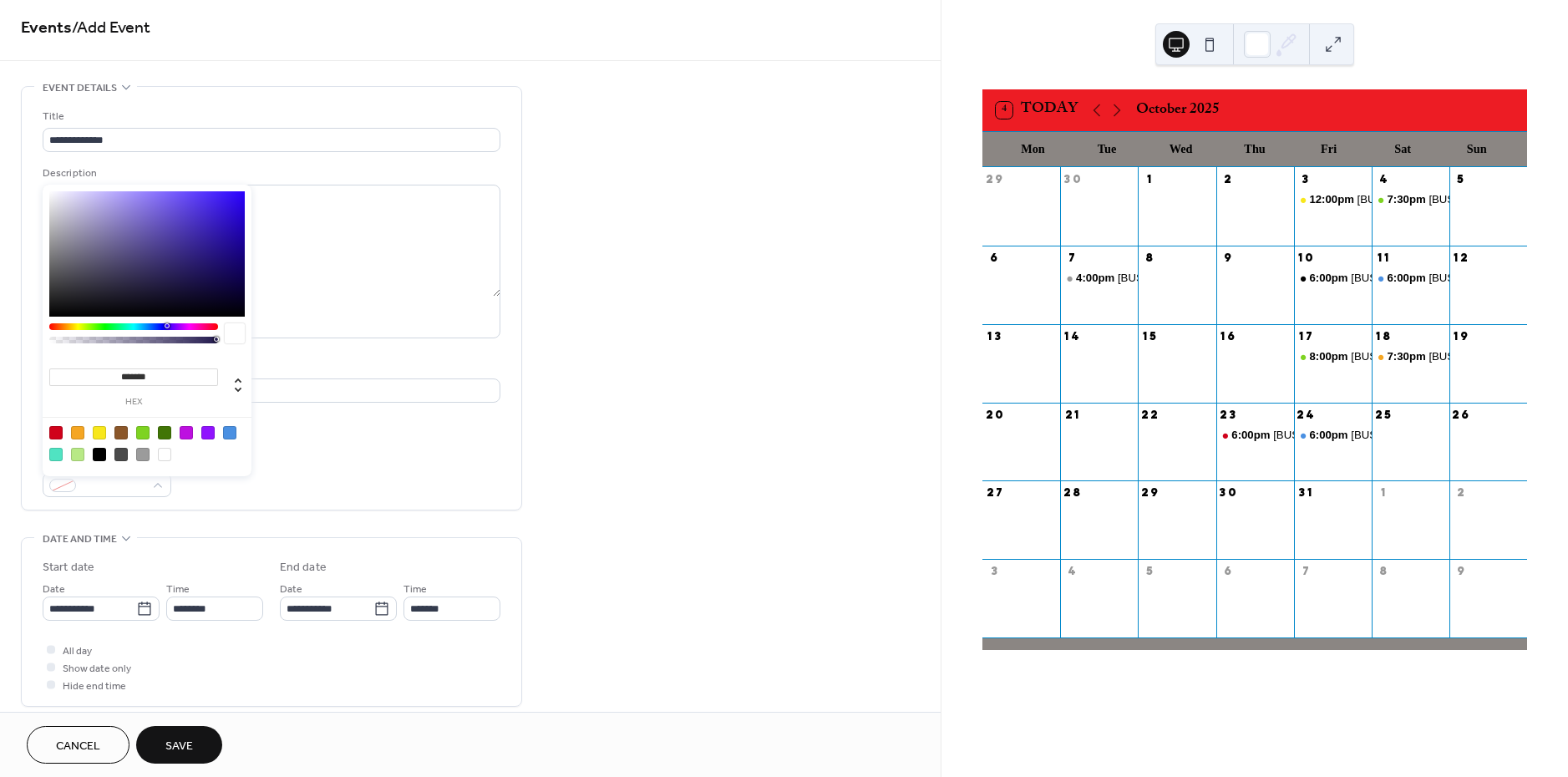 click at bounding box center [99, 433] 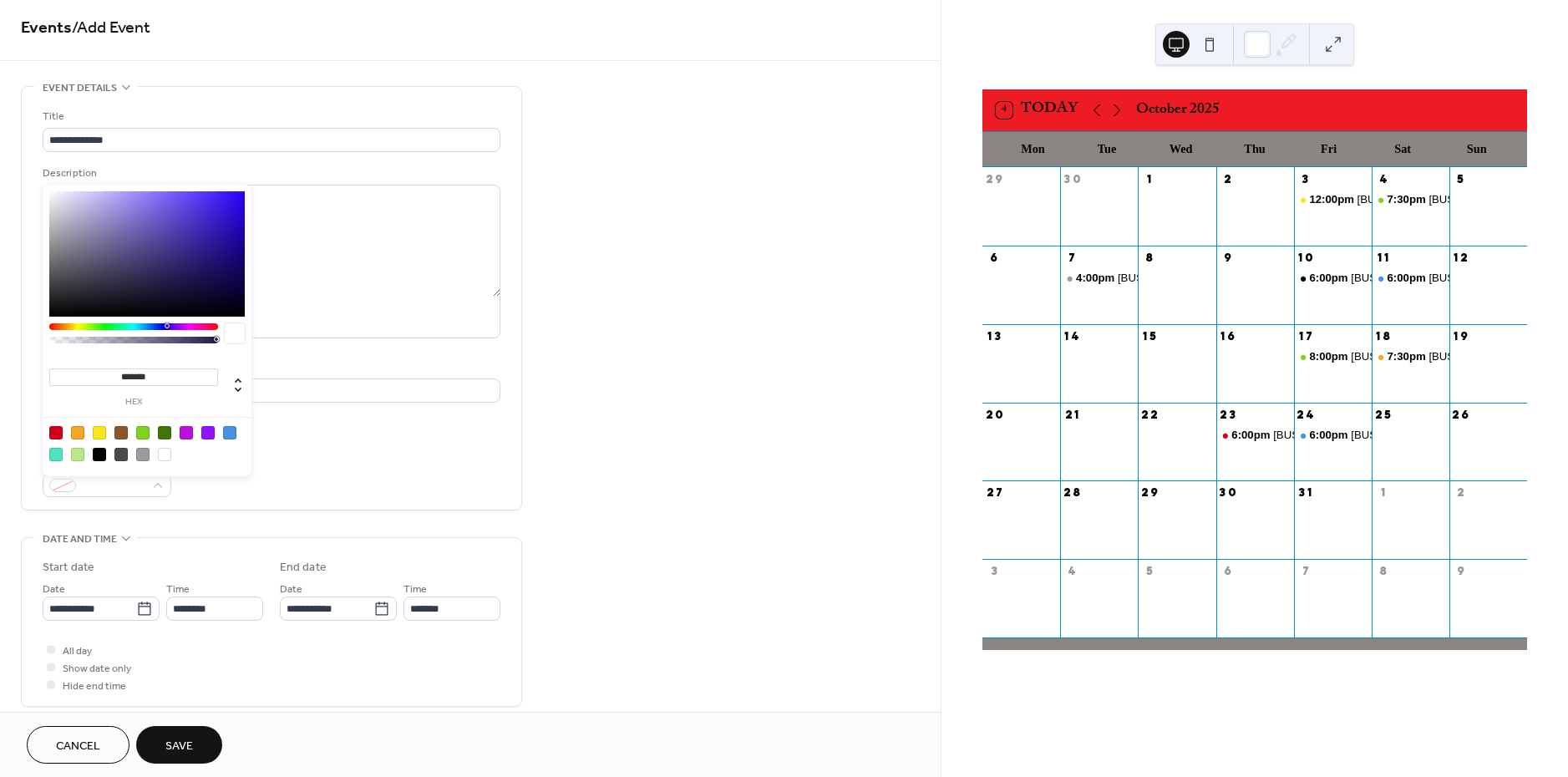 type on "*******" 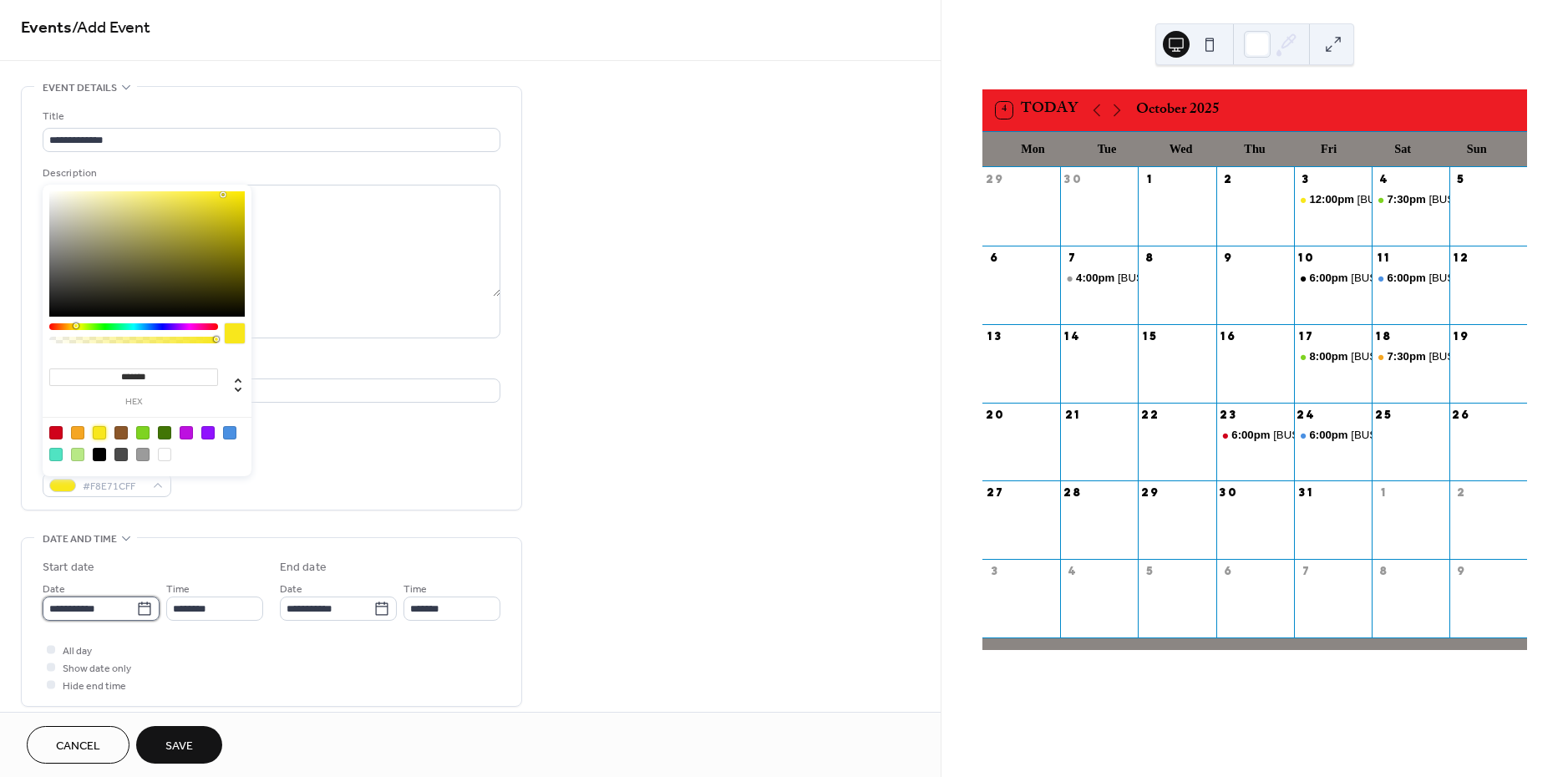 click on "**********" at bounding box center [89, 608] 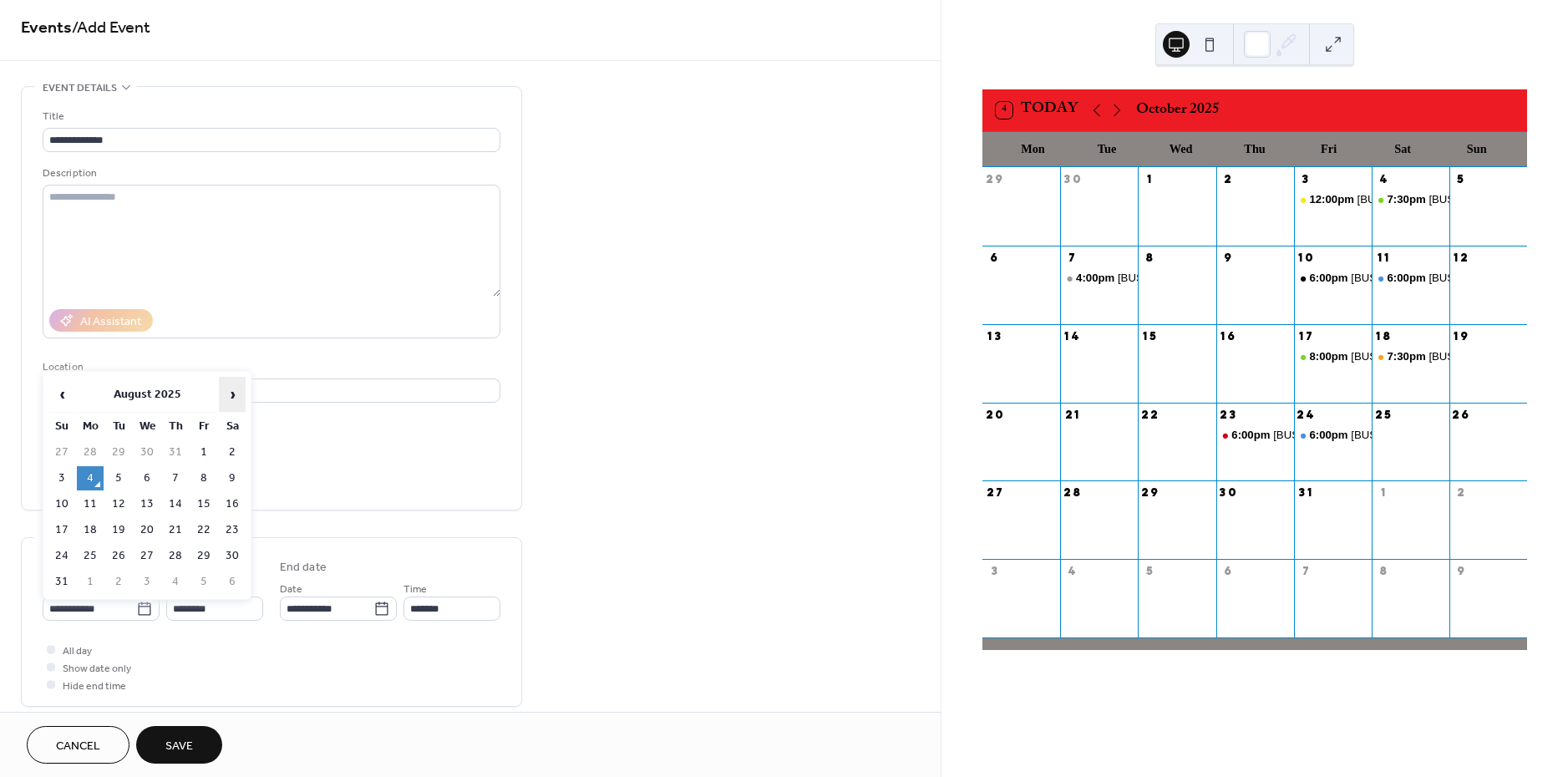 click on "›" at bounding box center (232, 394) 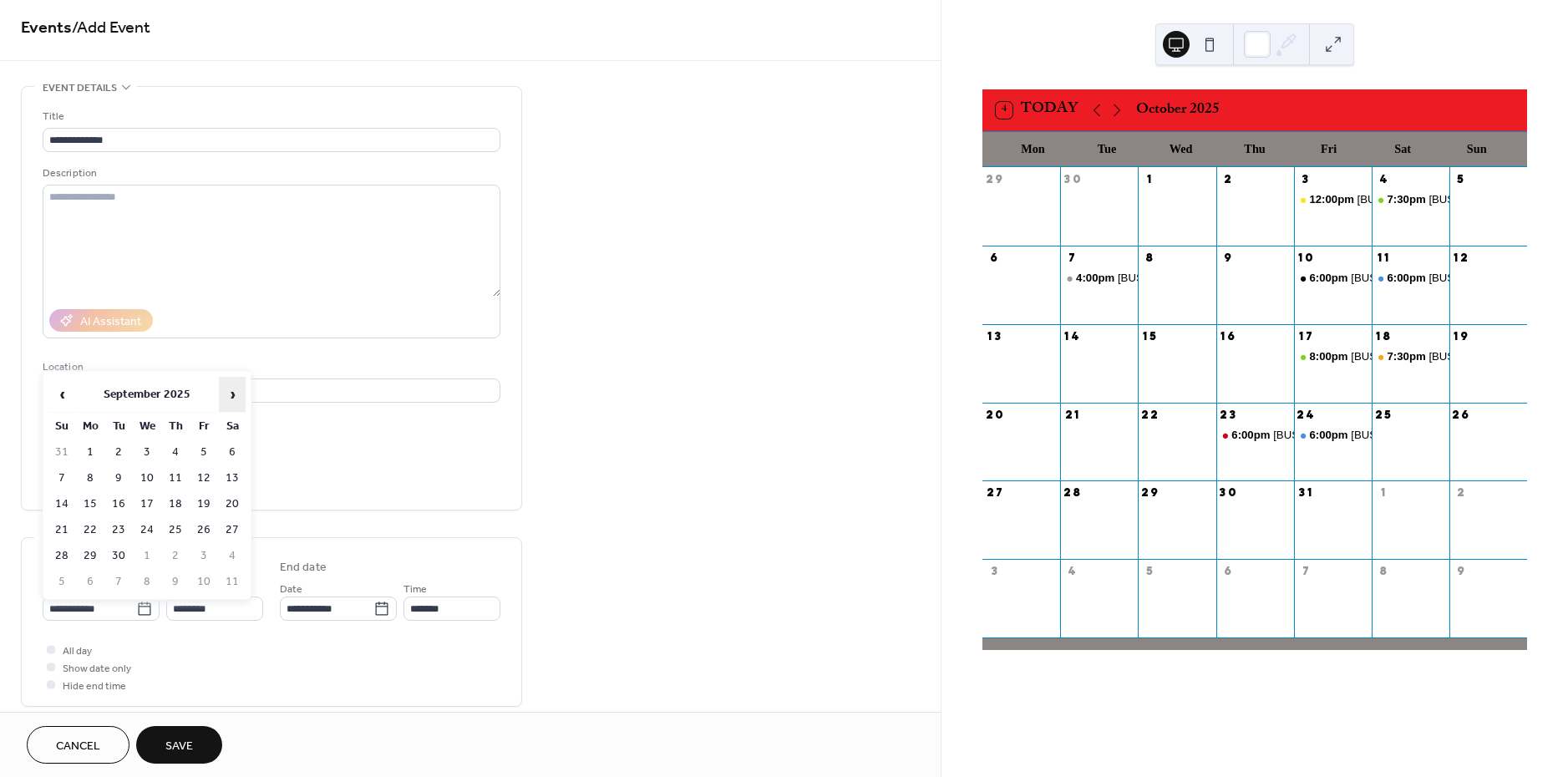 click on "›" at bounding box center (232, 394) 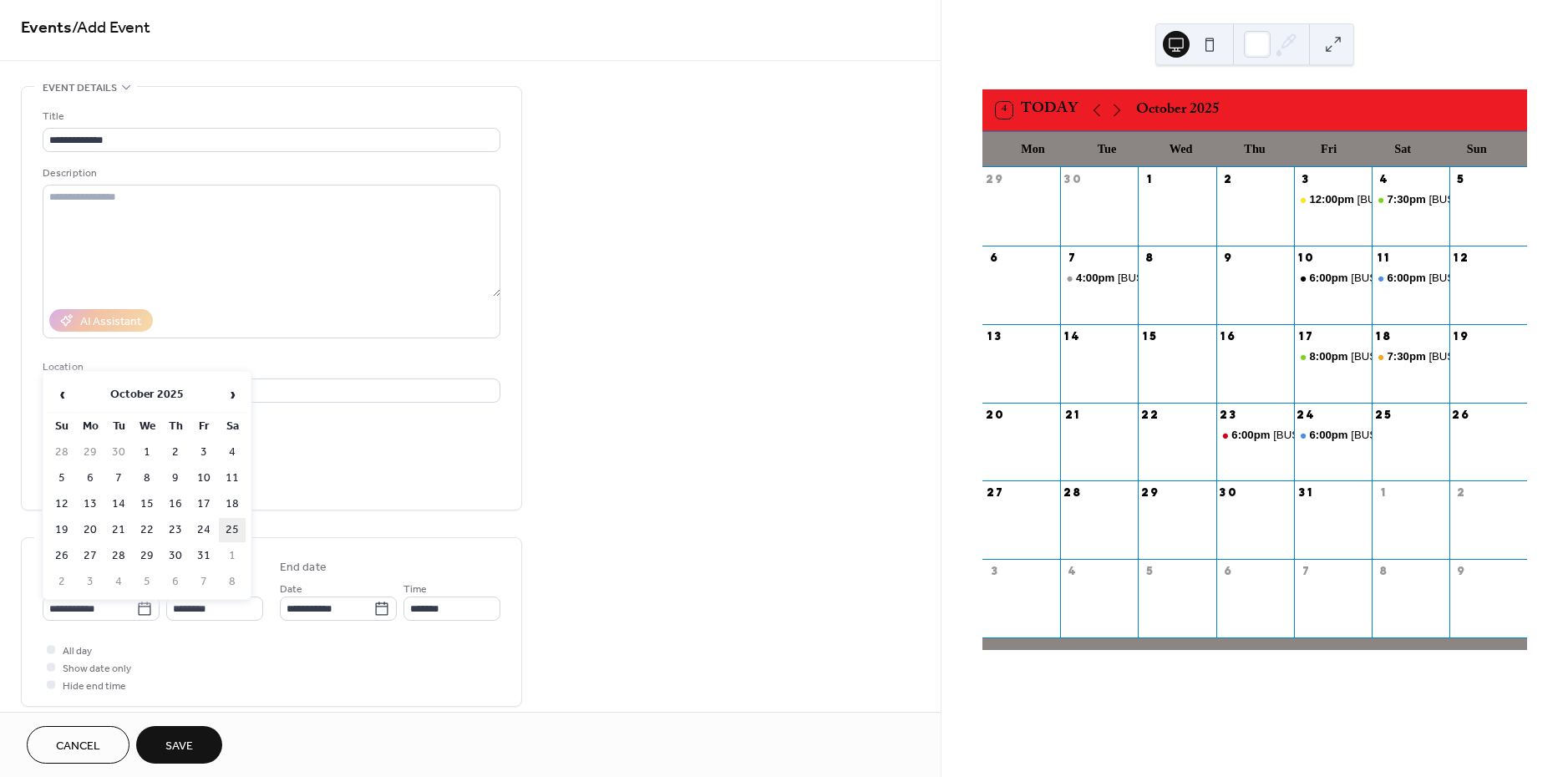 click on "25" at bounding box center (232, 530) 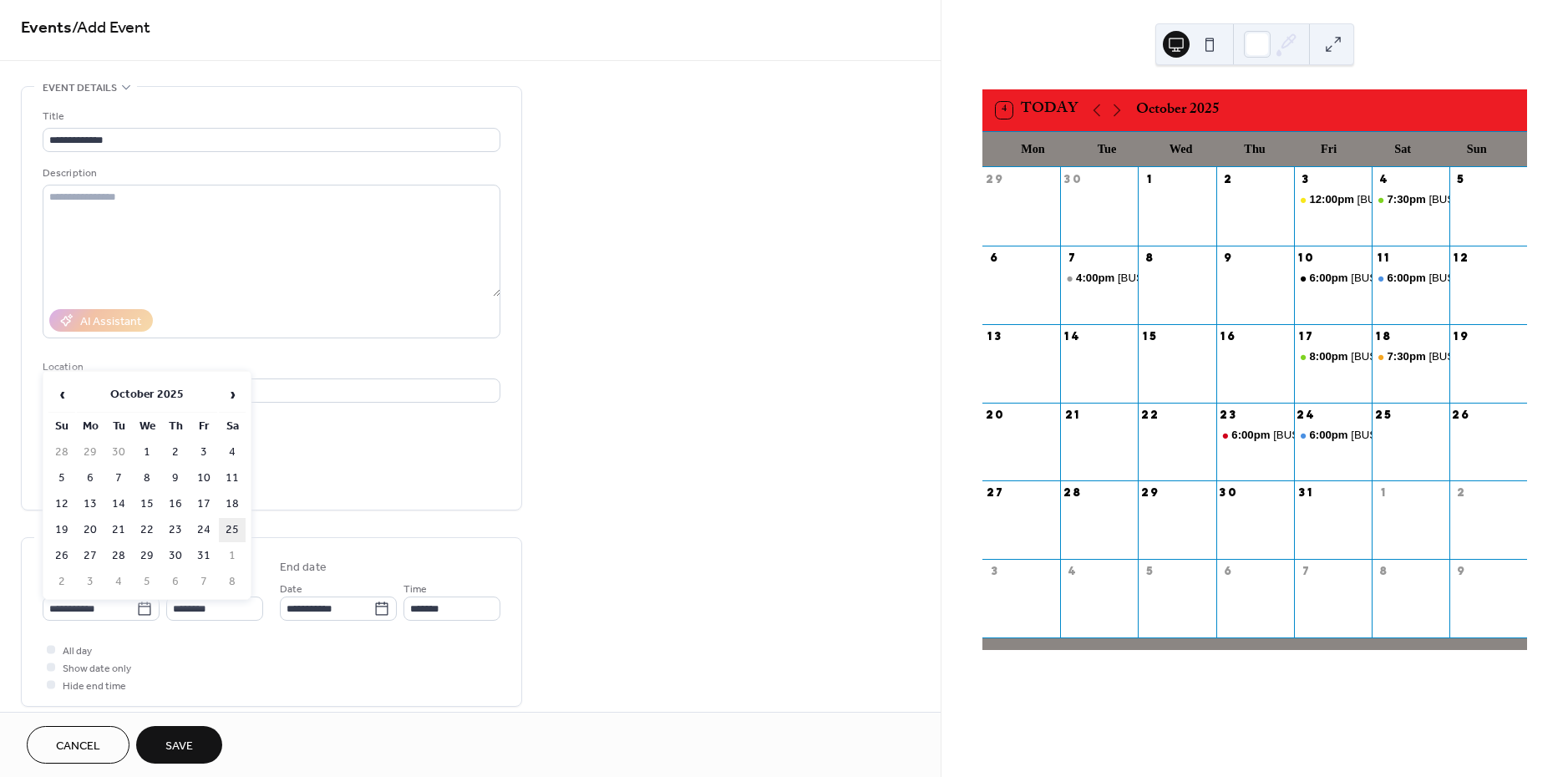type on "**********" 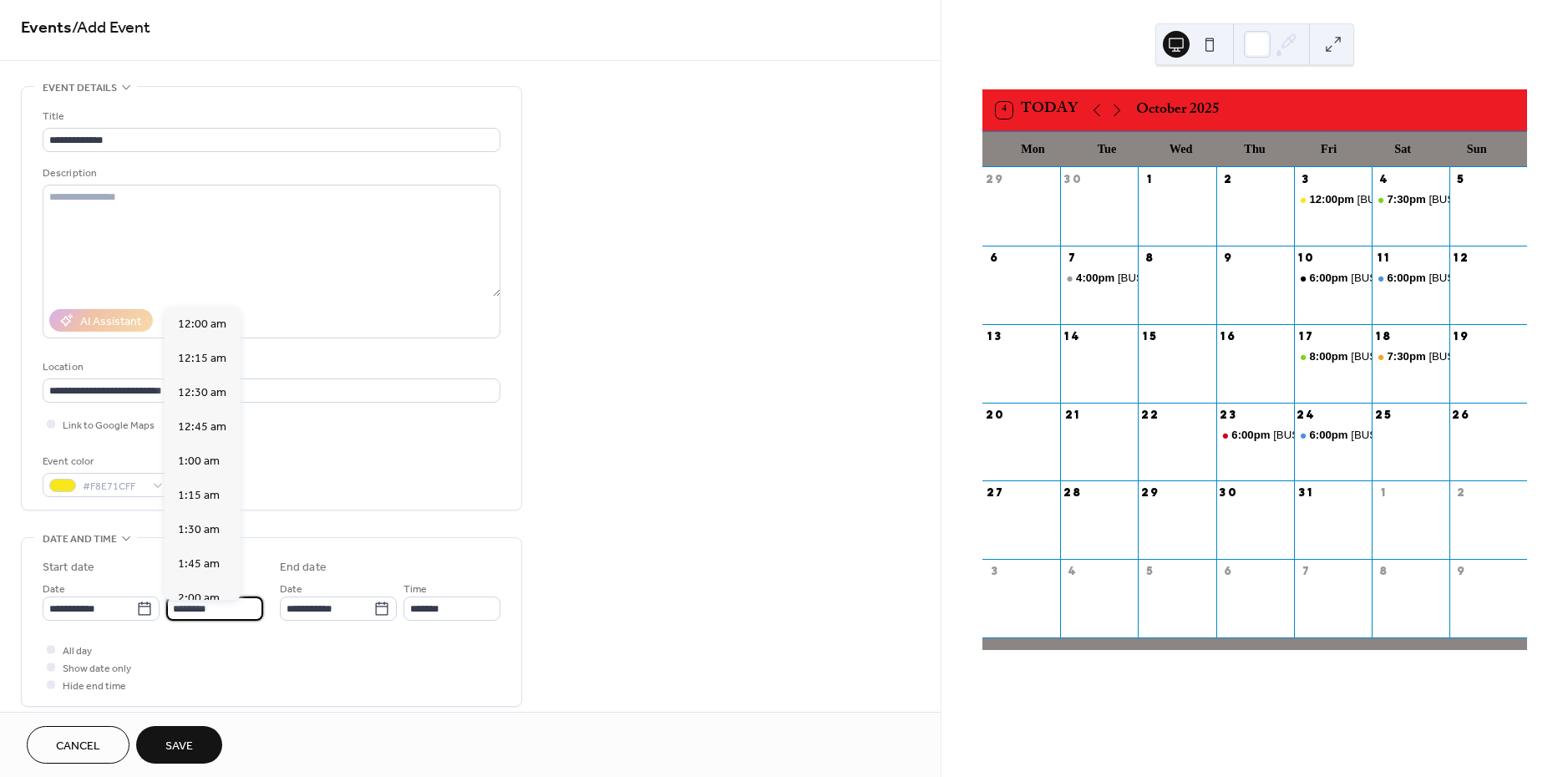 click on "********" at bounding box center [215, 608] 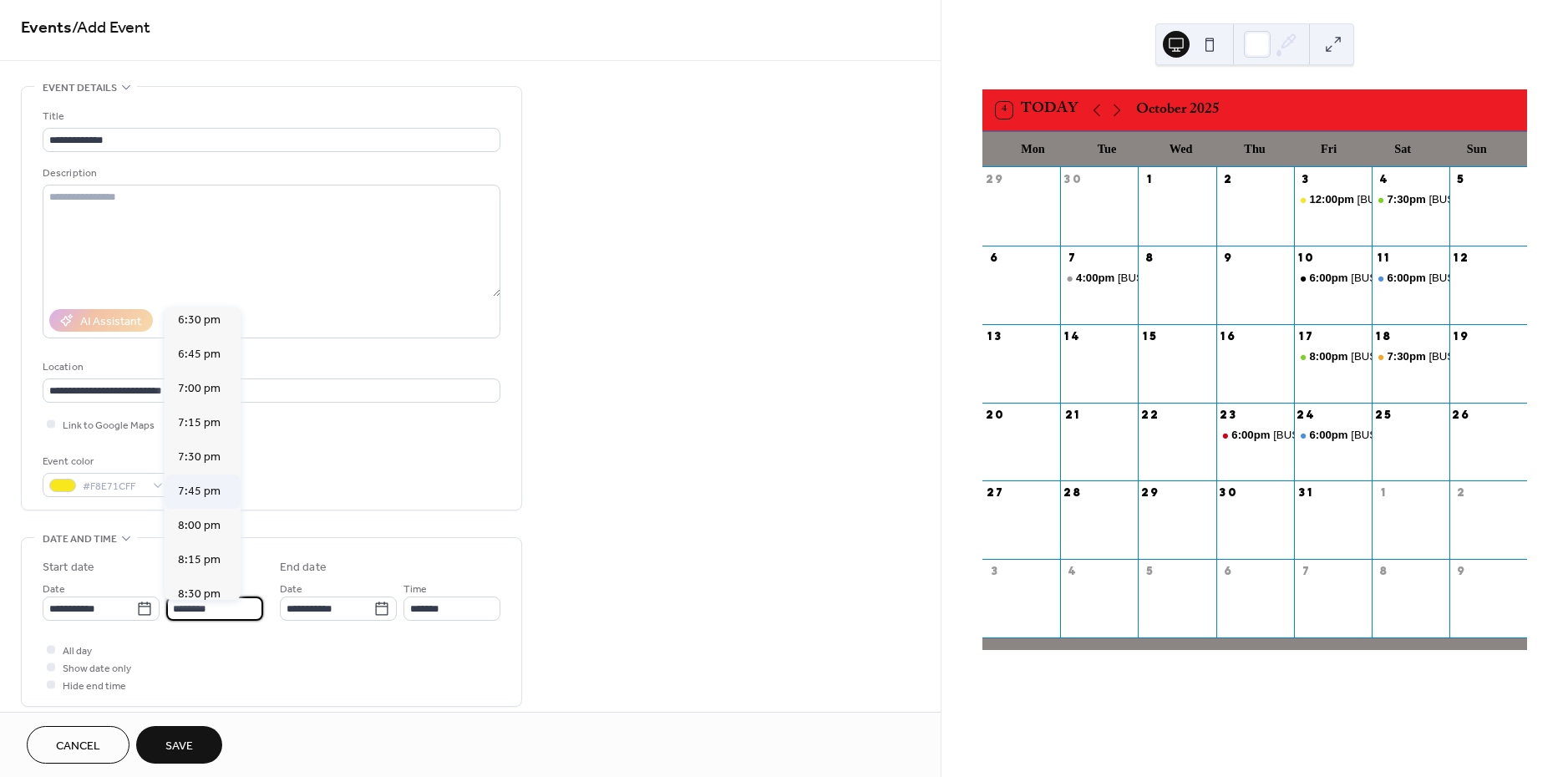 scroll, scrollTop: 2542, scrollLeft: 0, axis: vertical 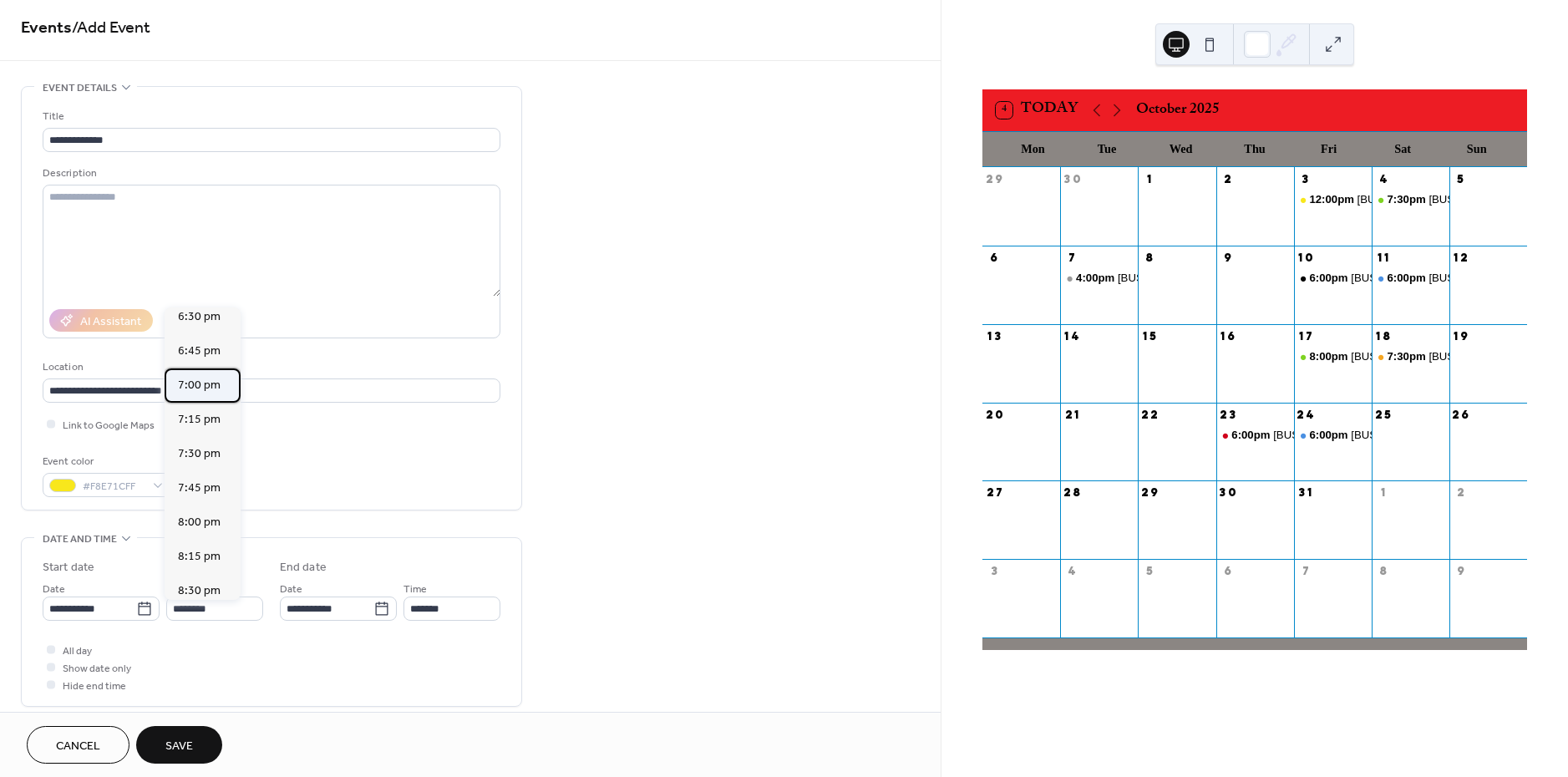 click on "7:00 pm" at bounding box center [199, 385] 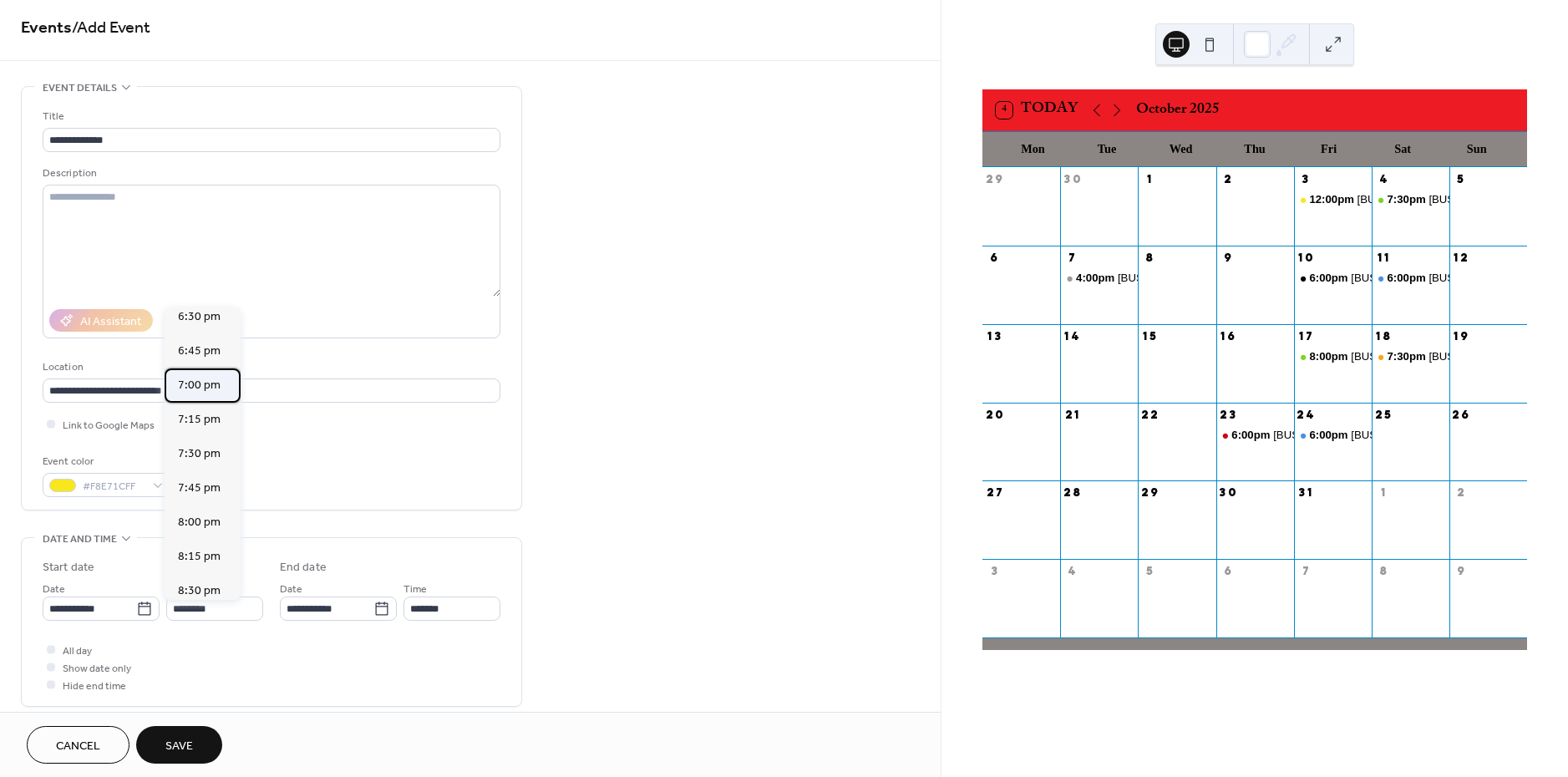 type on "*******" 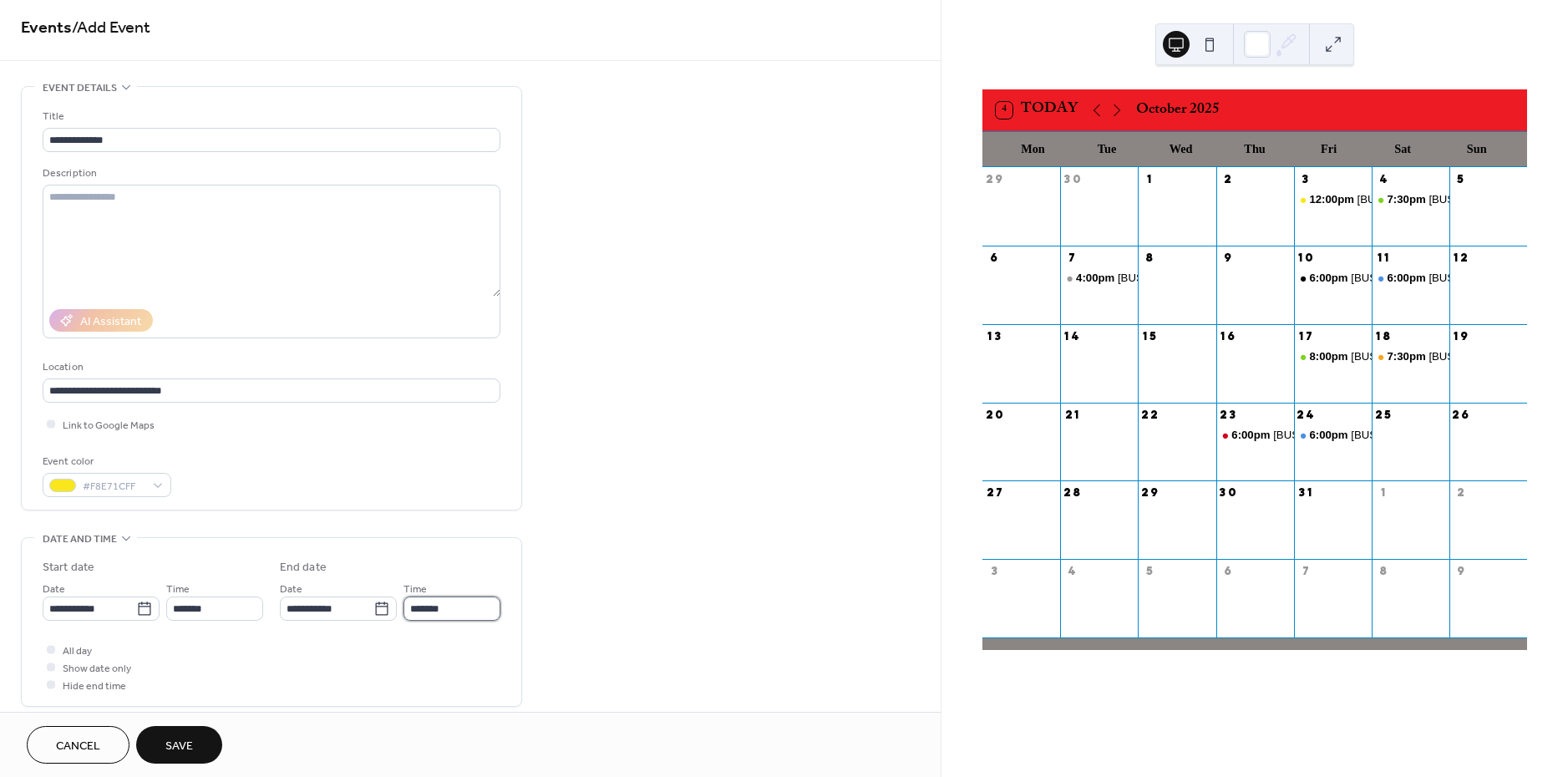 click on "*******" at bounding box center [452, 608] 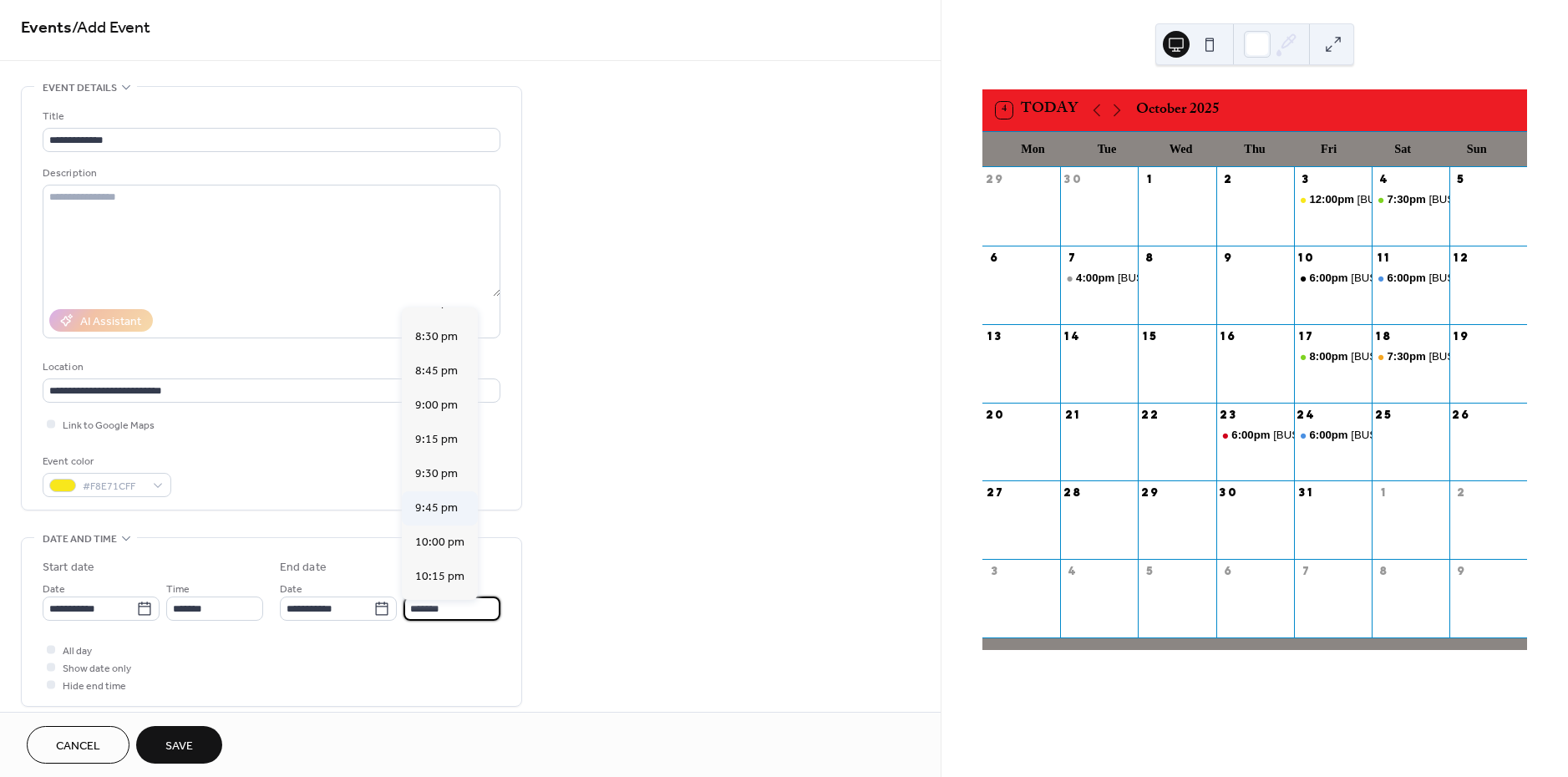 scroll, scrollTop: 183, scrollLeft: 0, axis: vertical 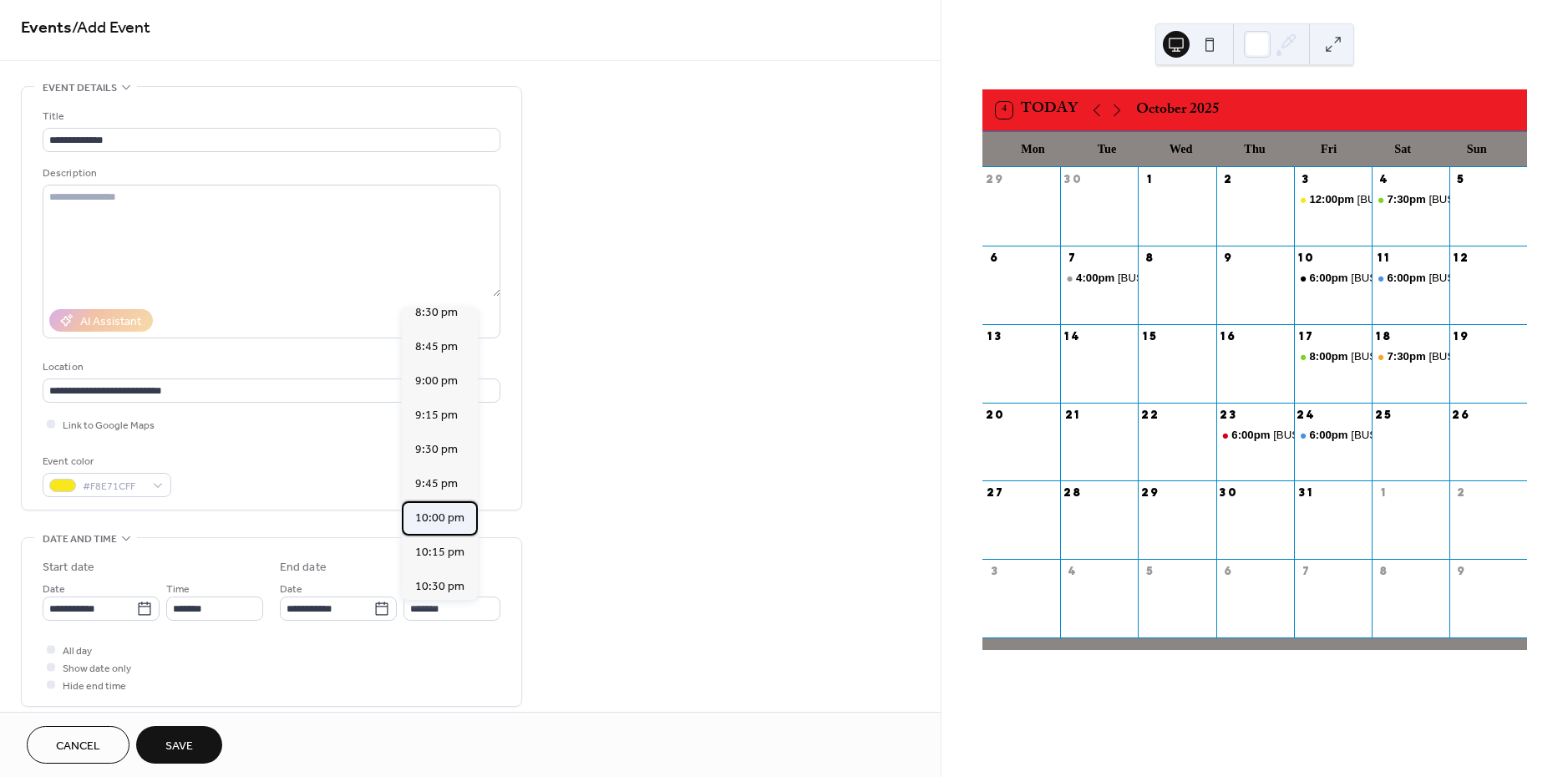 click on "10:00 pm" at bounding box center (439, 518) 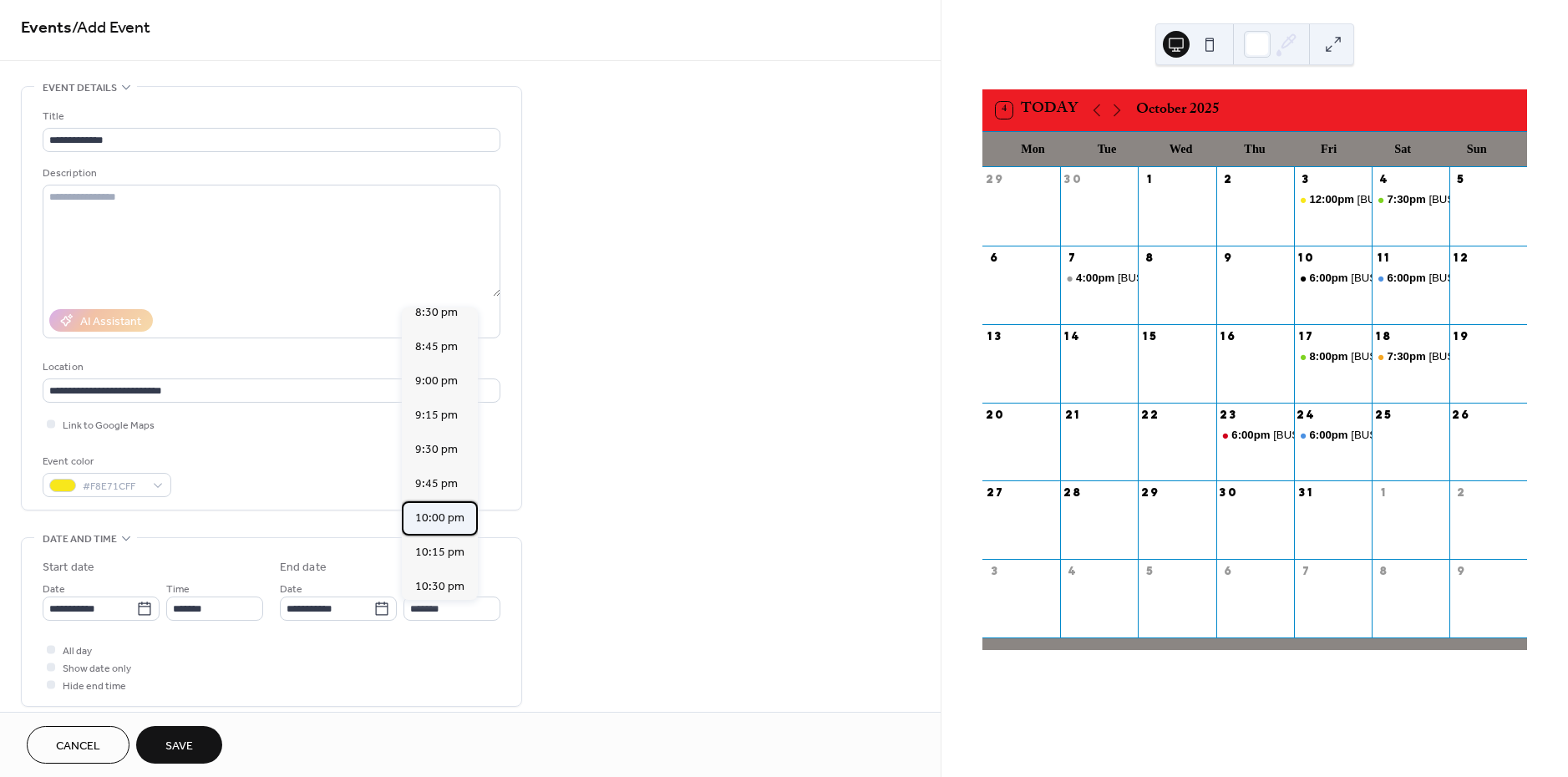 type on "********" 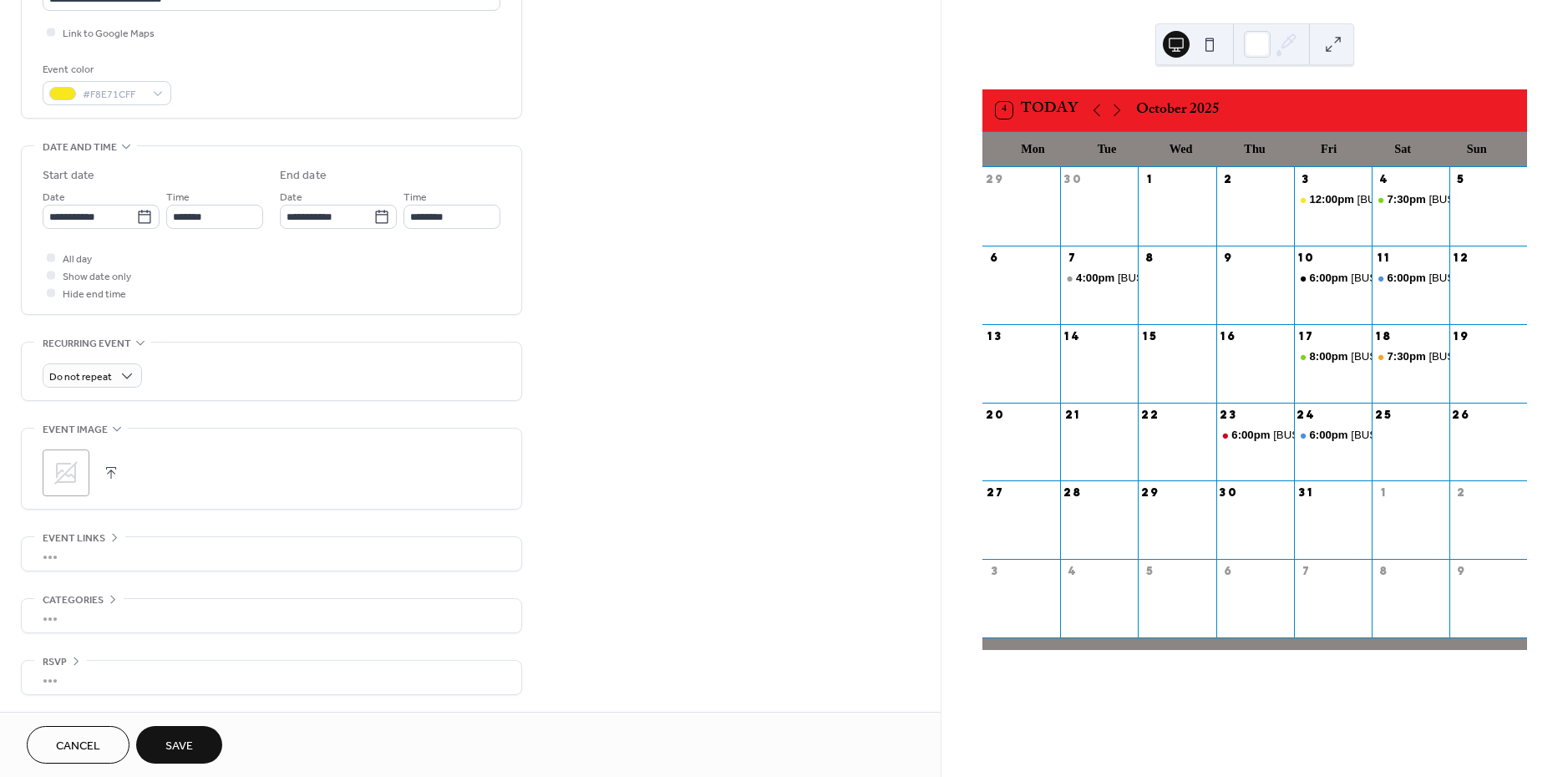scroll, scrollTop: 404, scrollLeft: 0, axis: vertical 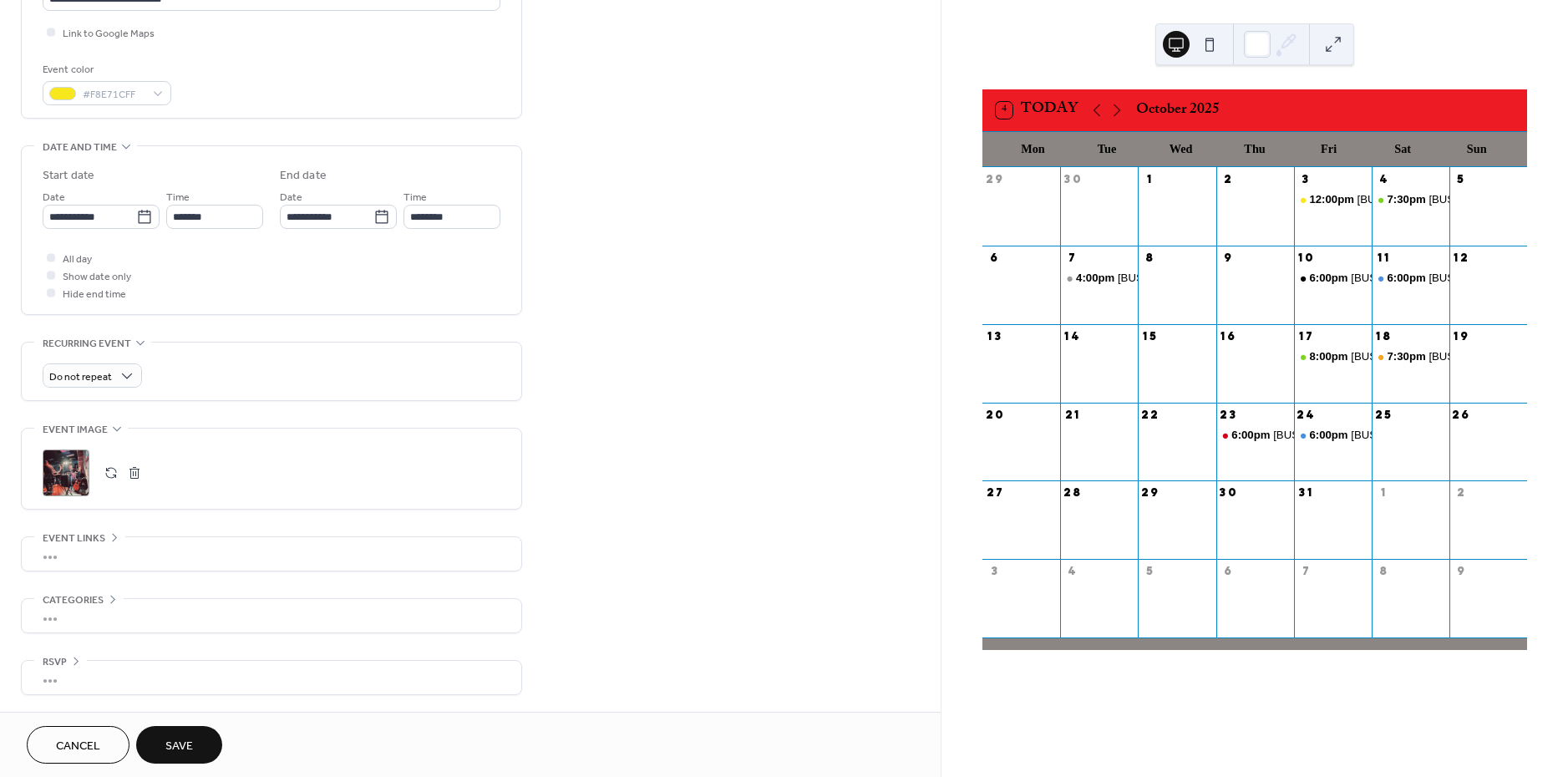 click on "Save" at bounding box center (179, 744) 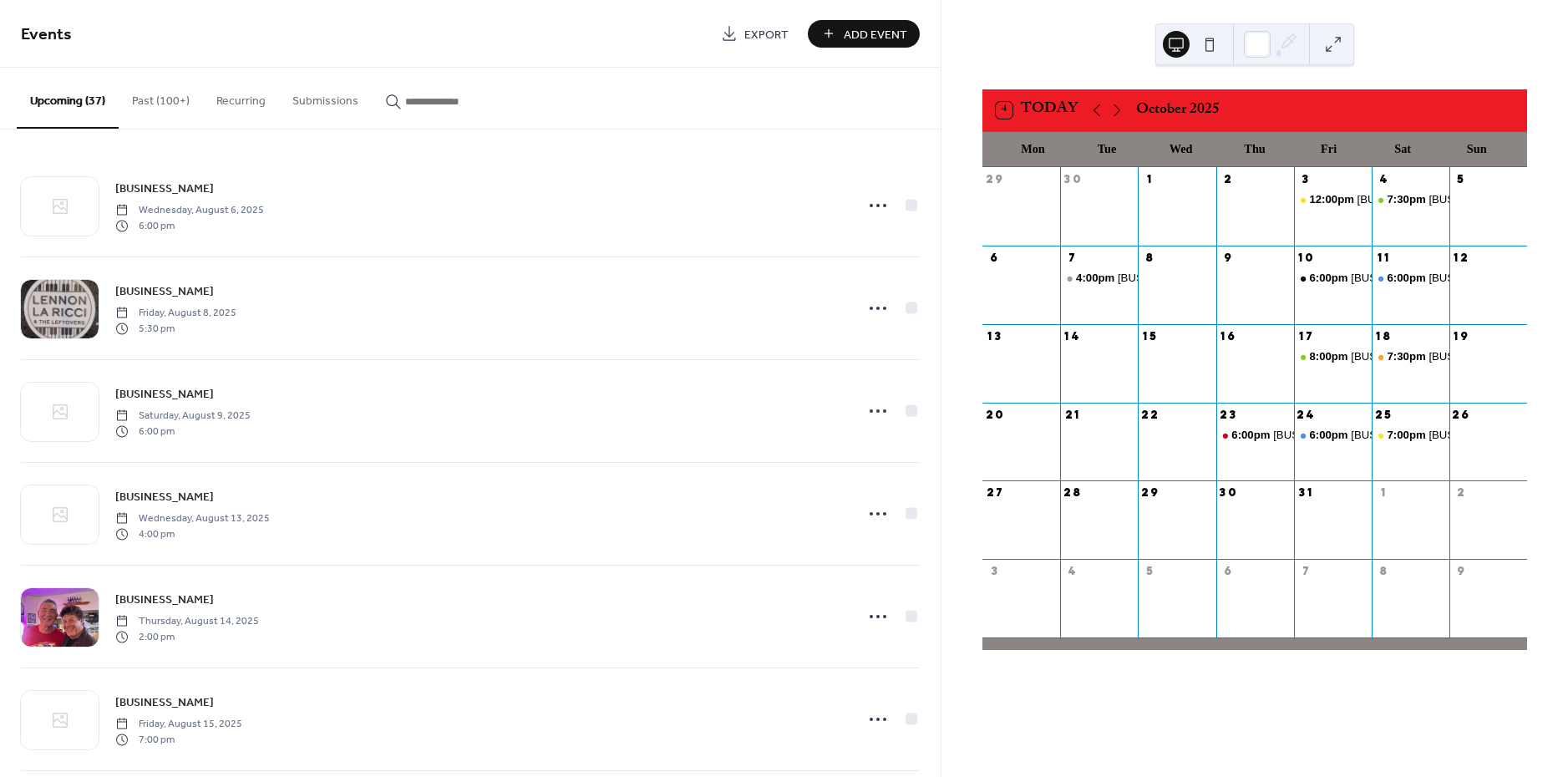 click on "Add Event" at bounding box center [875, 34] 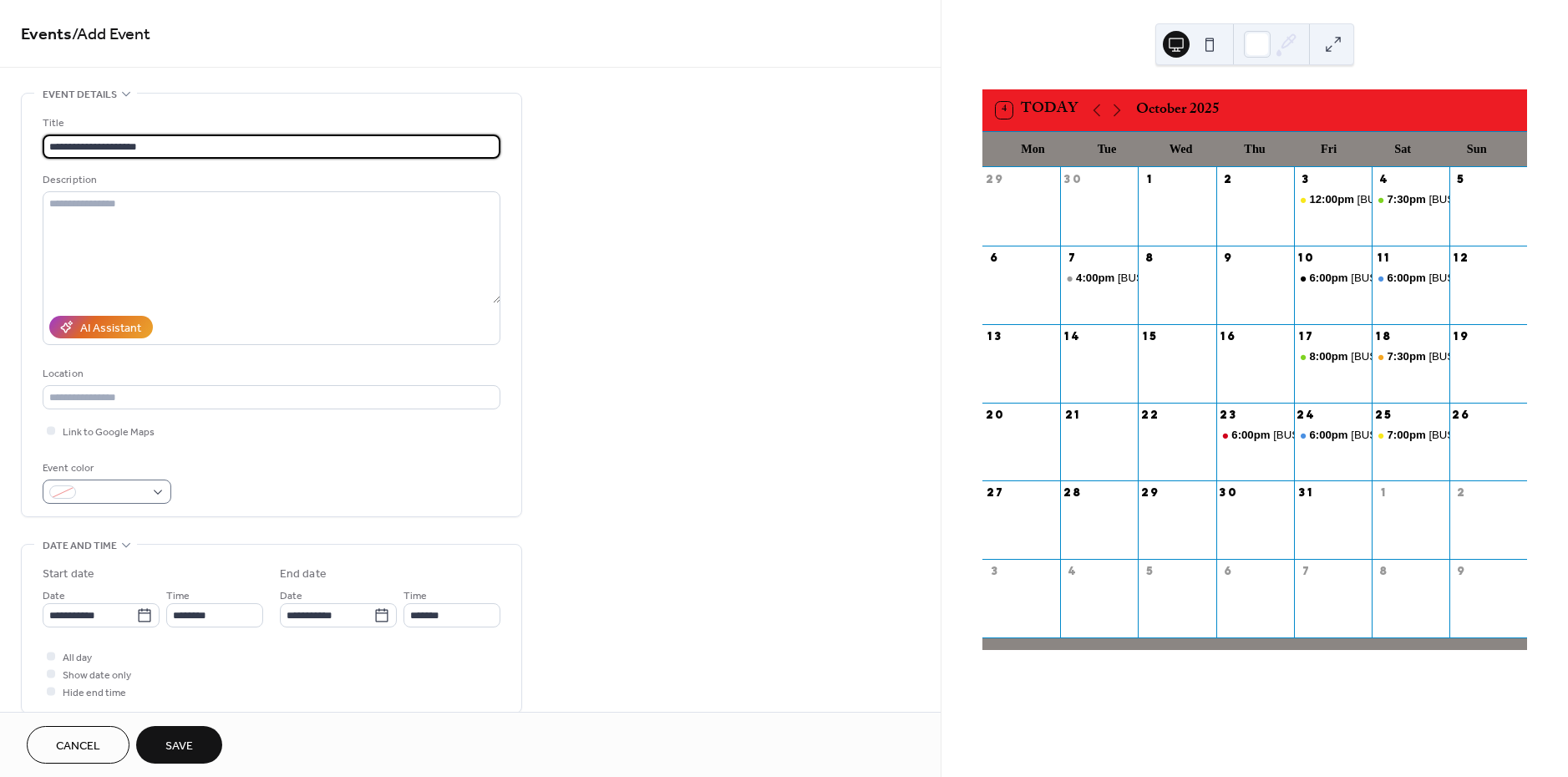 type on "**********" 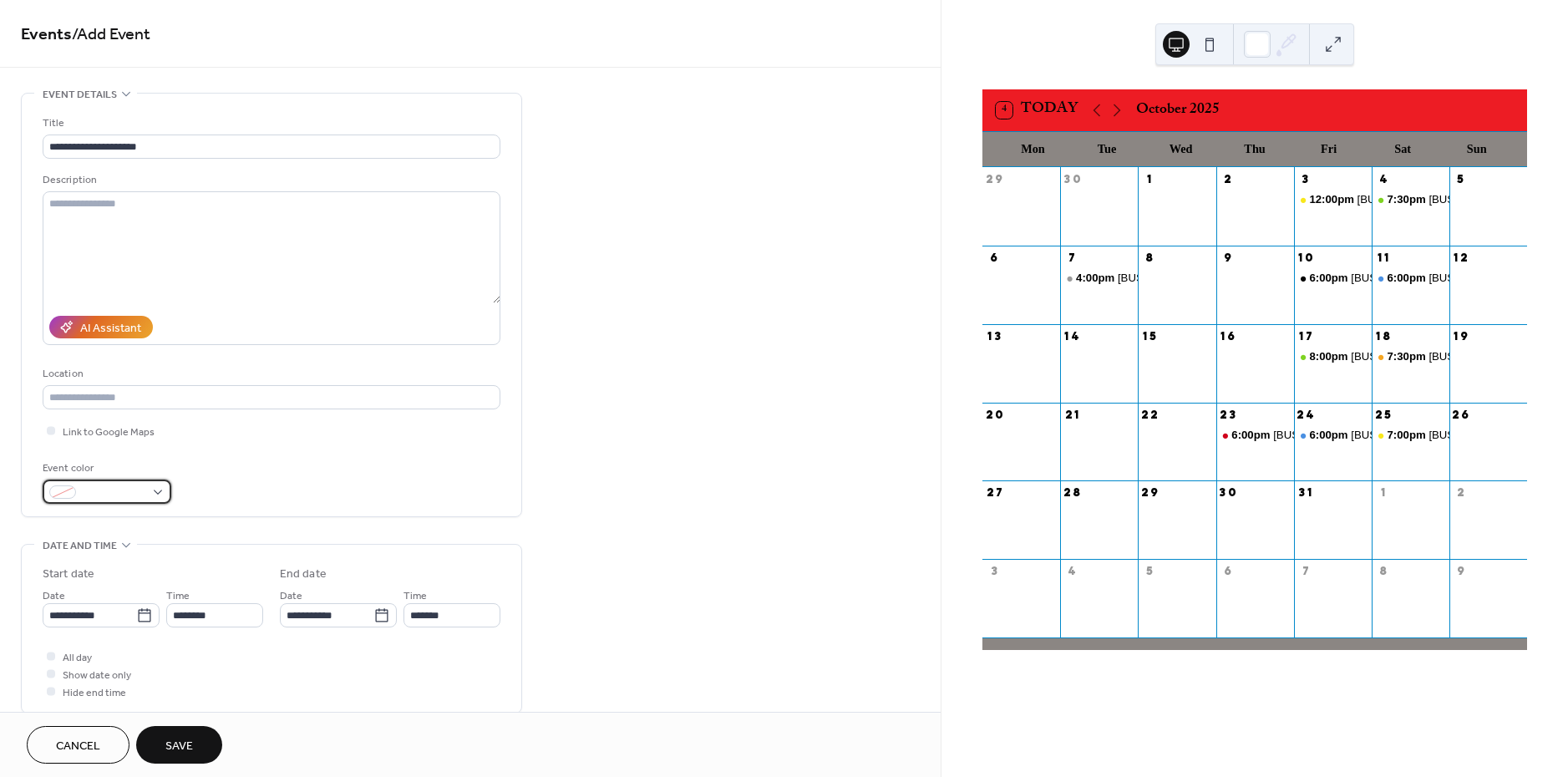 click at bounding box center (107, 491) 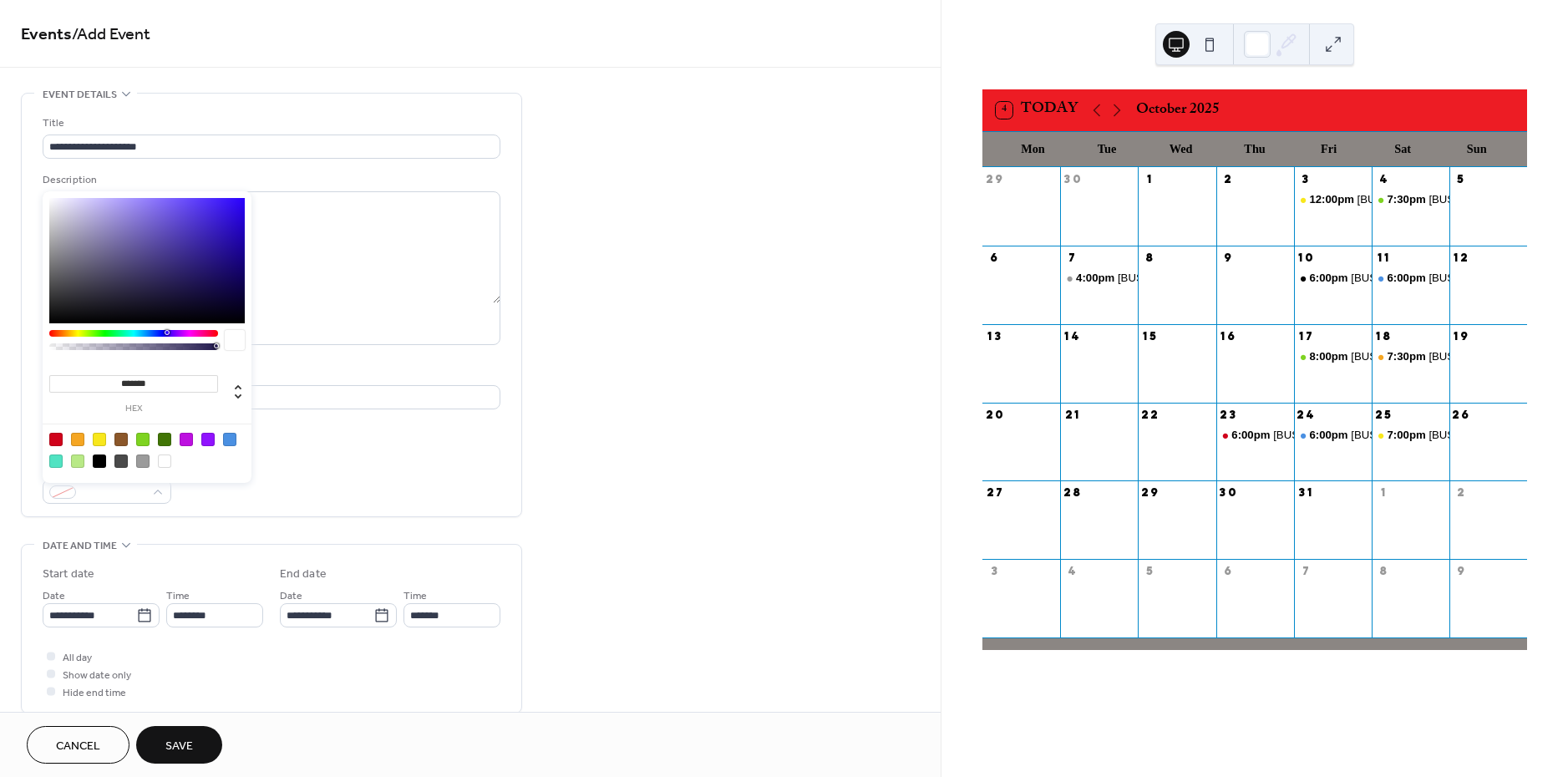 click at bounding box center (78, 461) 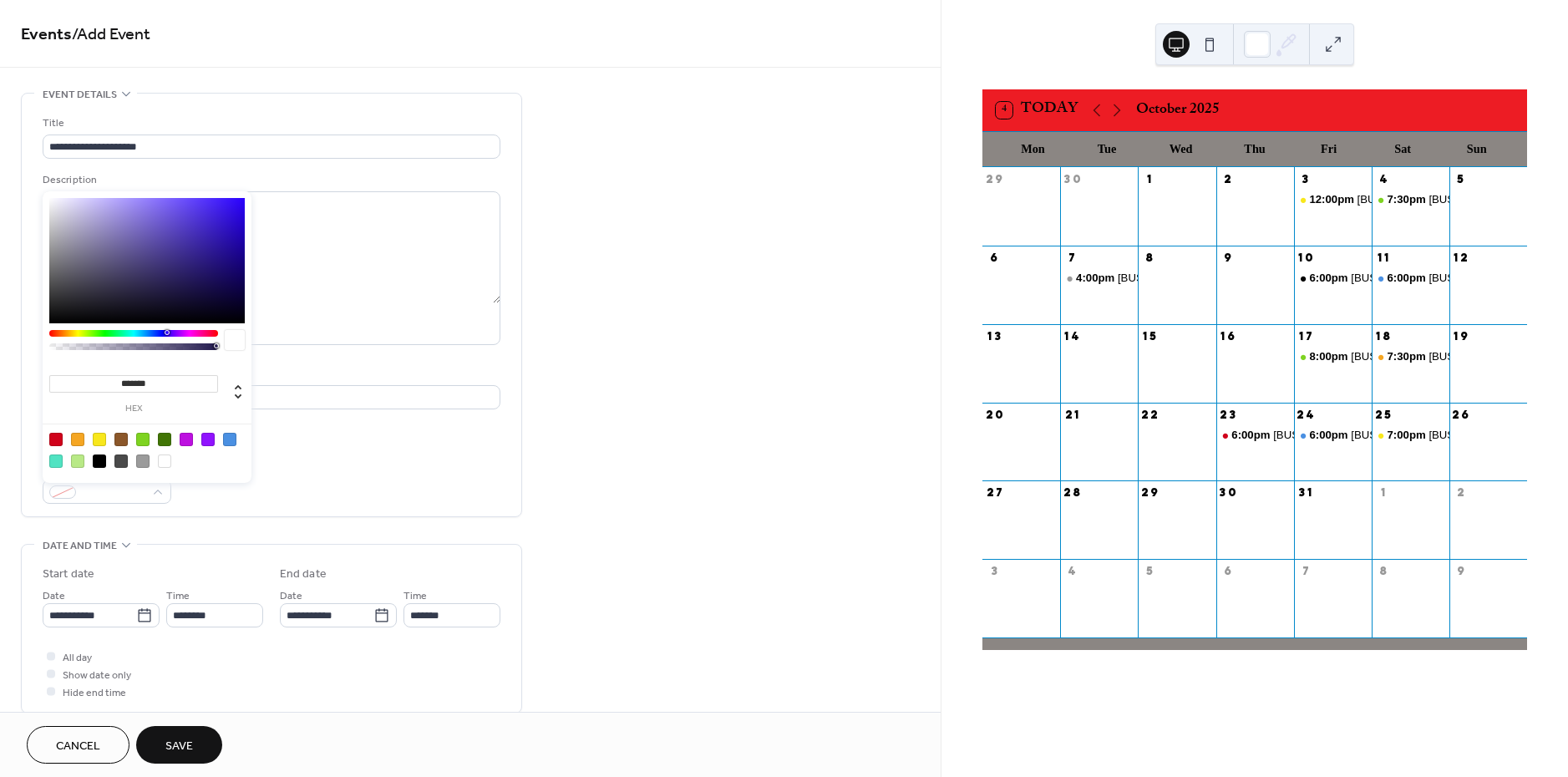 type on "*******" 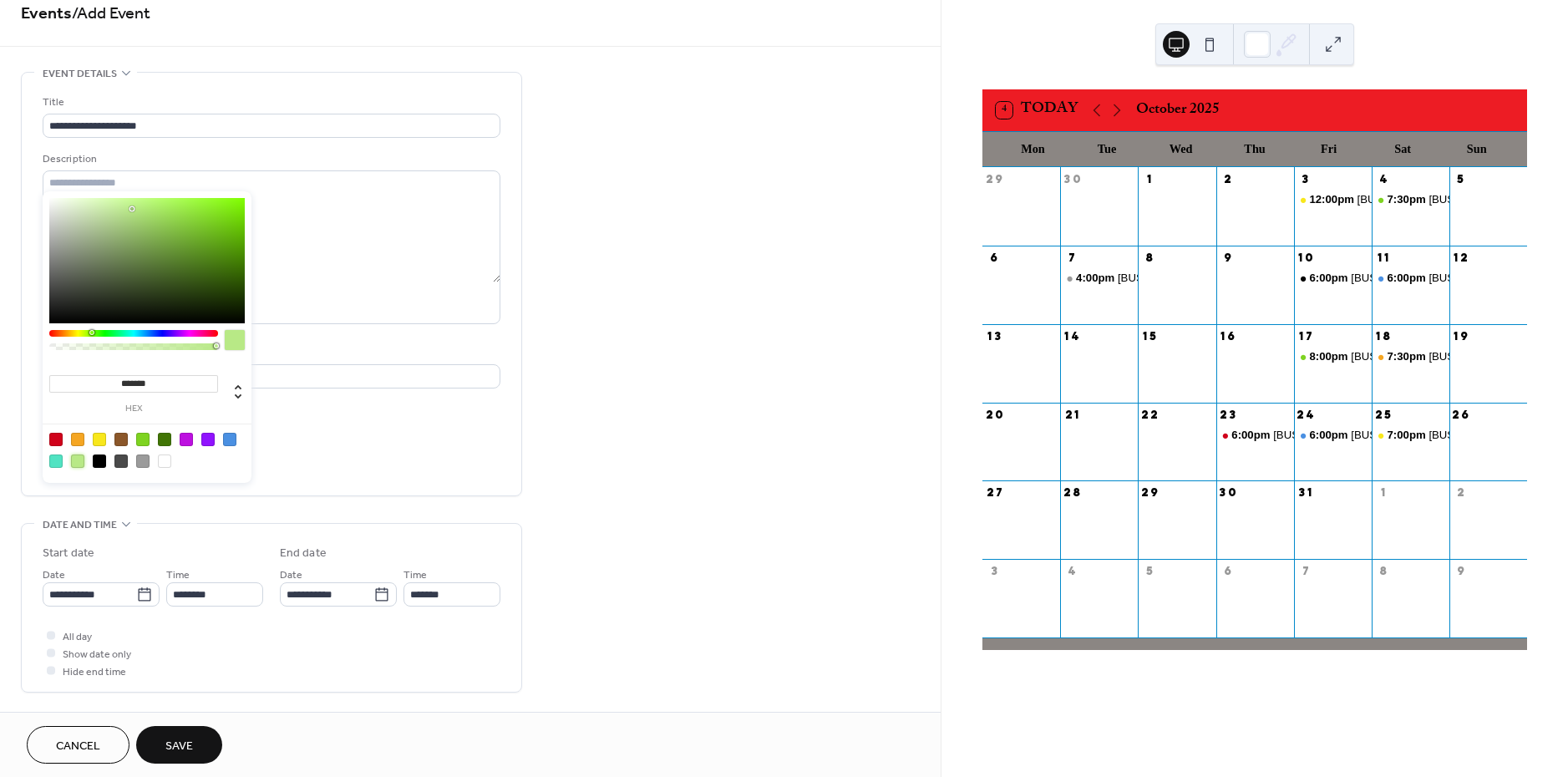 scroll, scrollTop: 23, scrollLeft: 0, axis: vertical 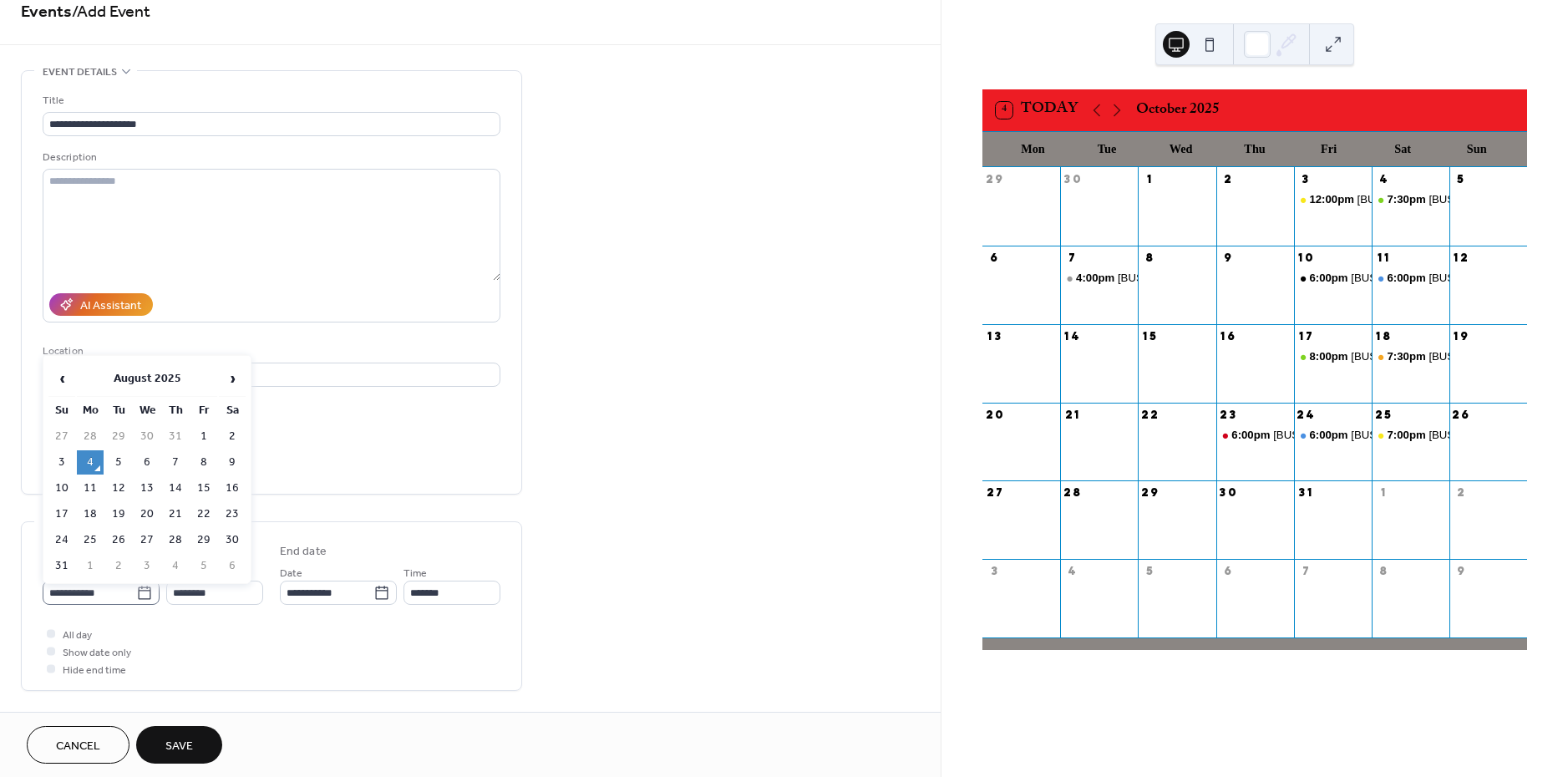 click 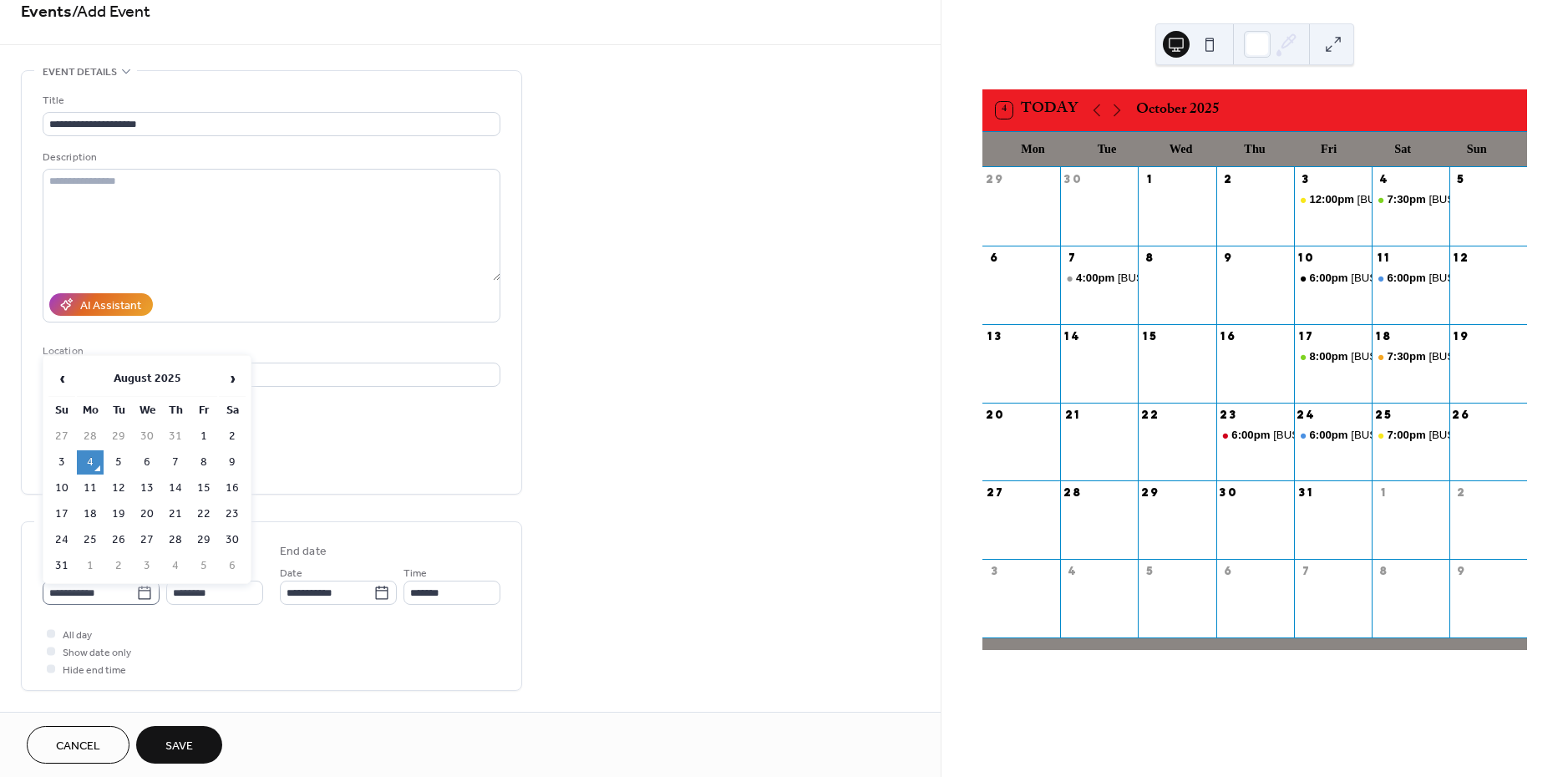 click on "**********" at bounding box center [89, 592] 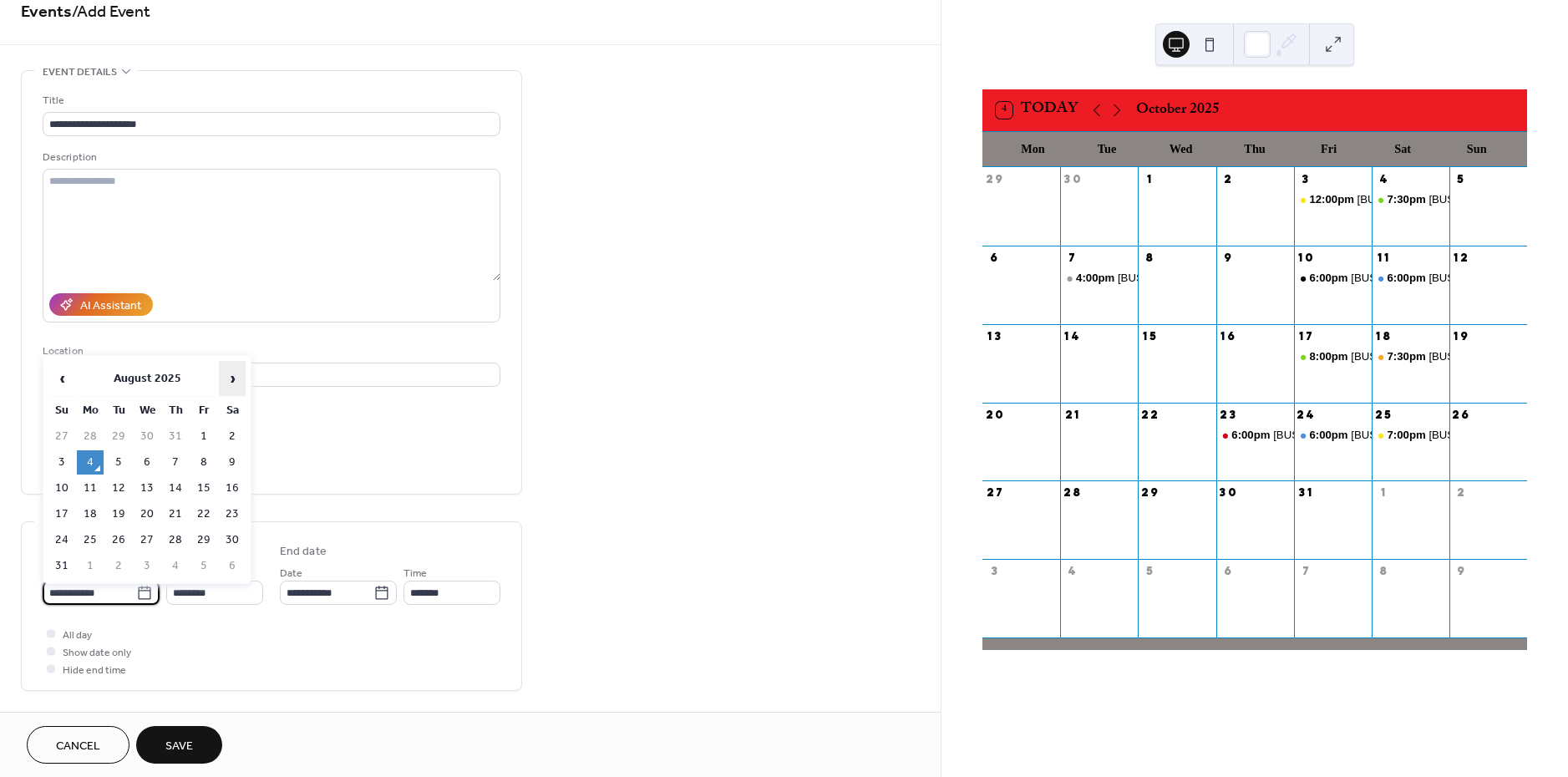 click on "›" at bounding box center (232, 378) 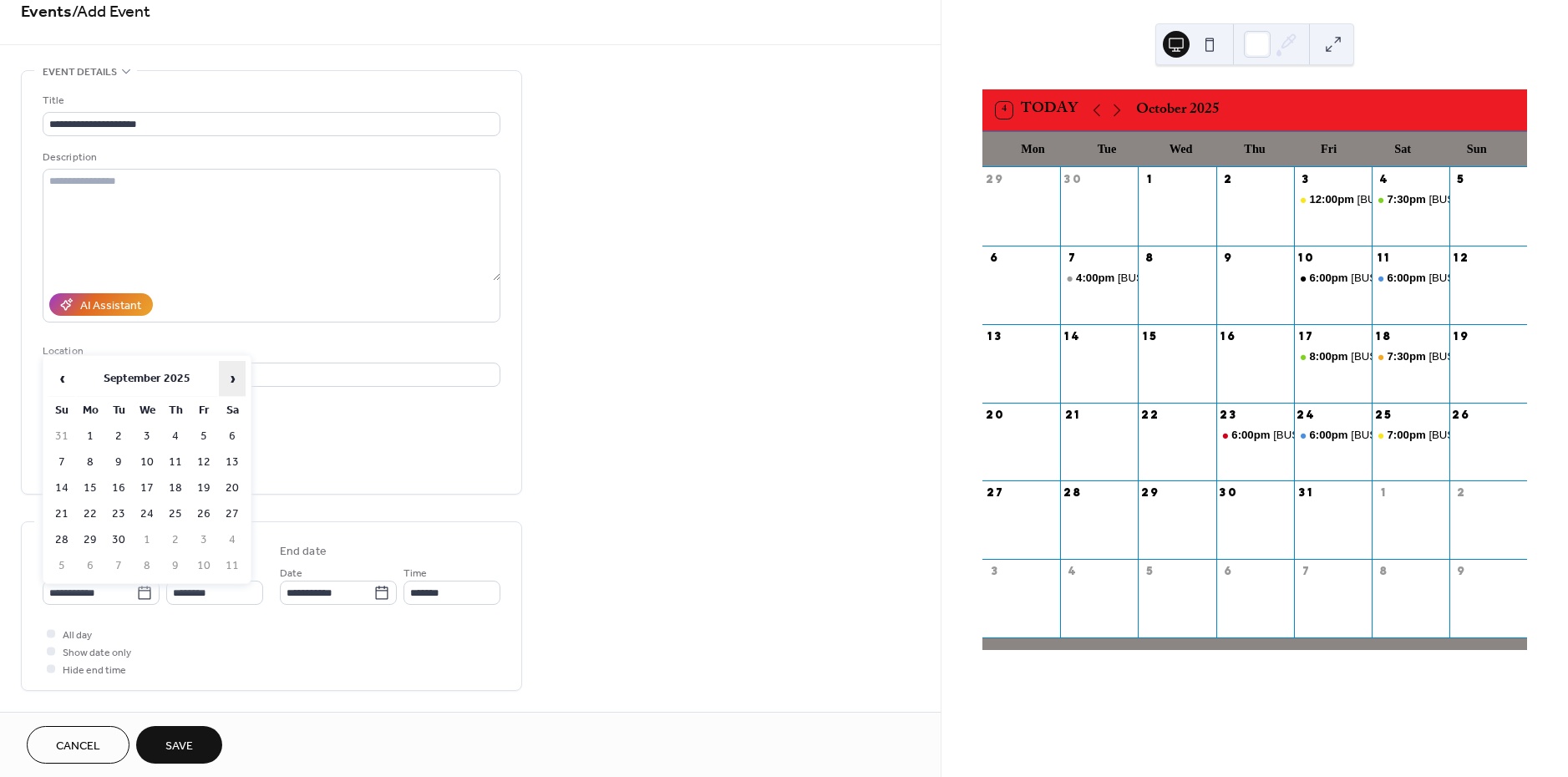 click on "›" at bounding box center [232, 378] 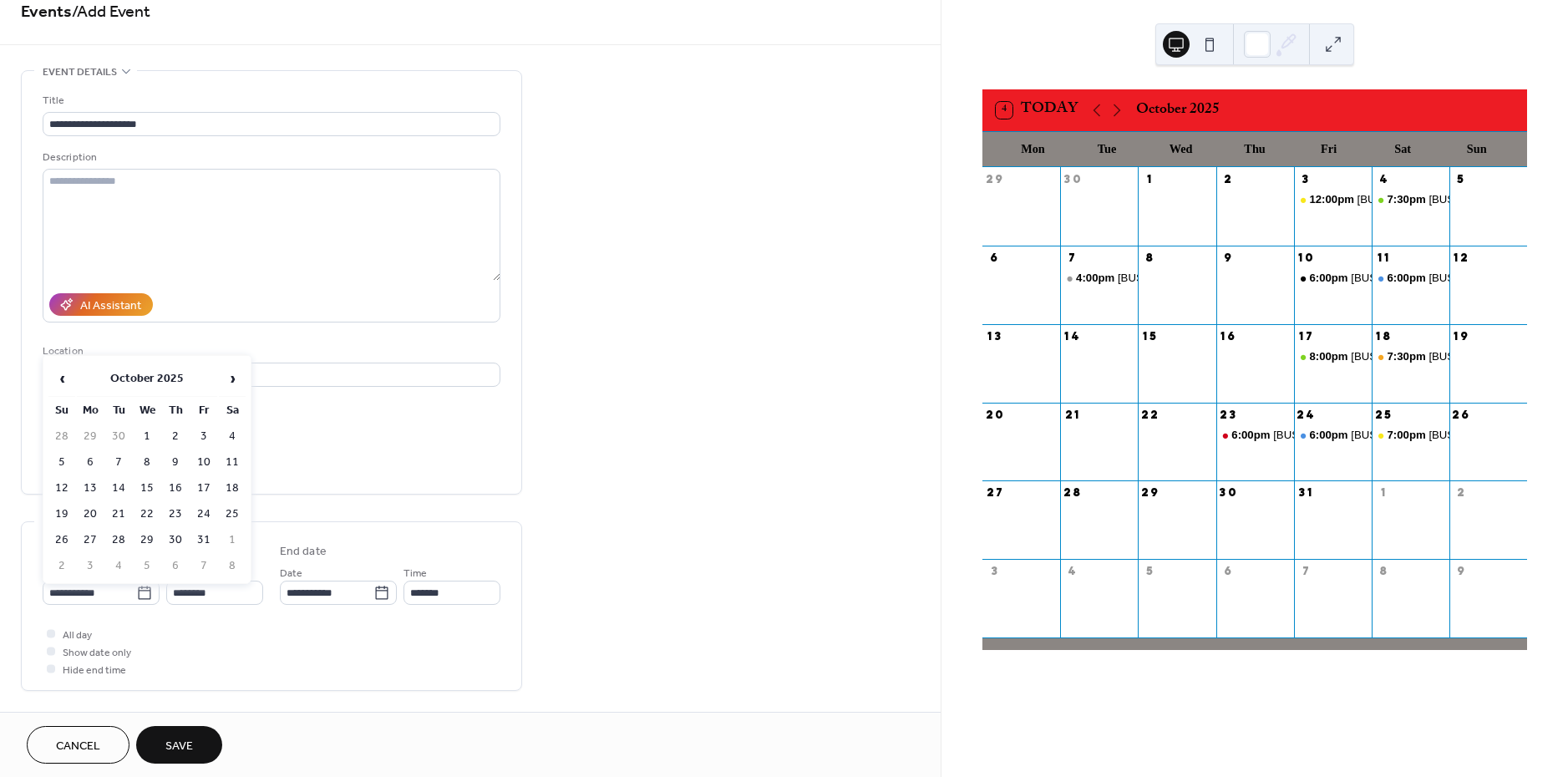 click on "28" at bounding box center (119, 540) 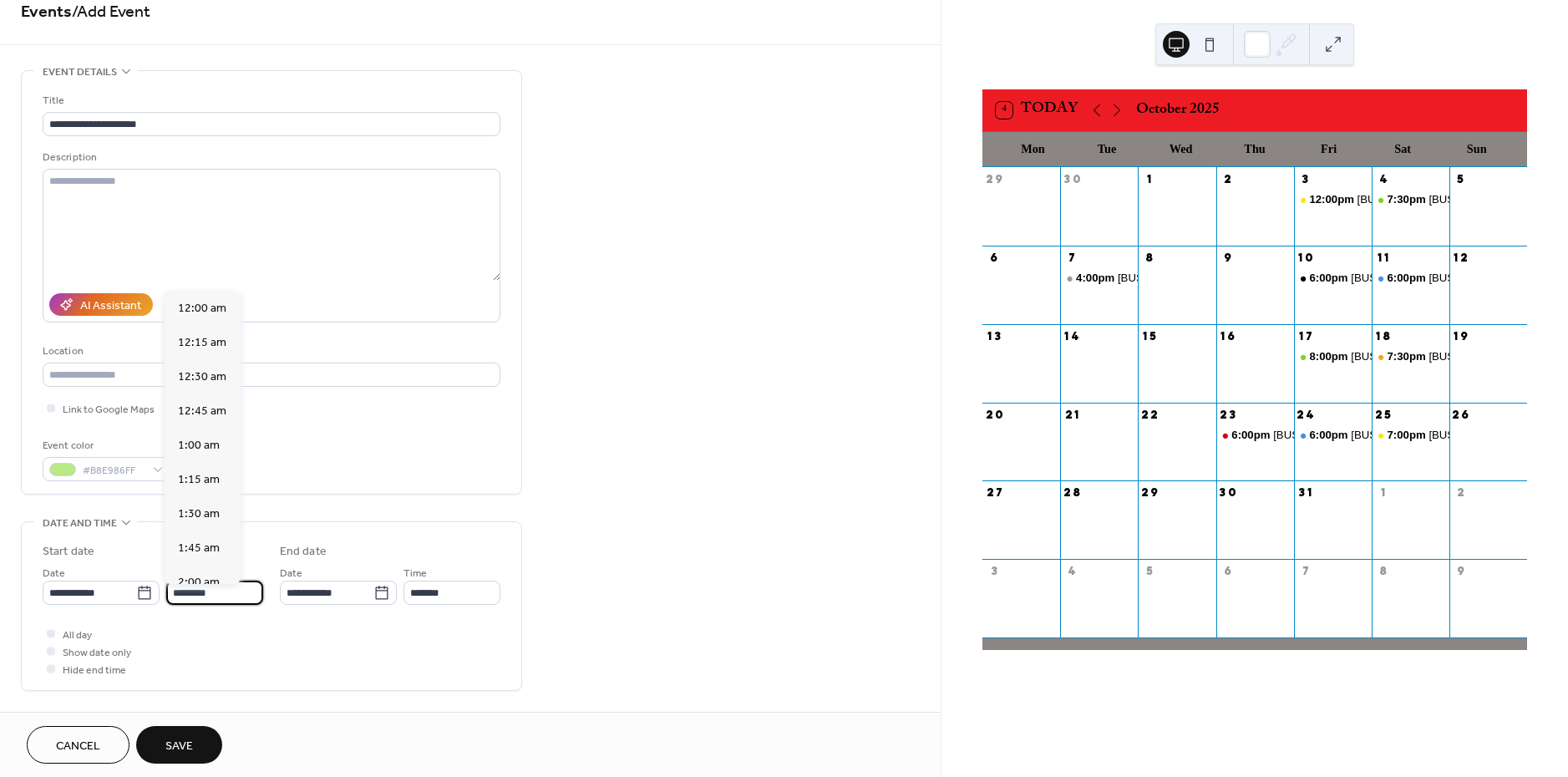 click on "********" at bounding box center [215, 592] 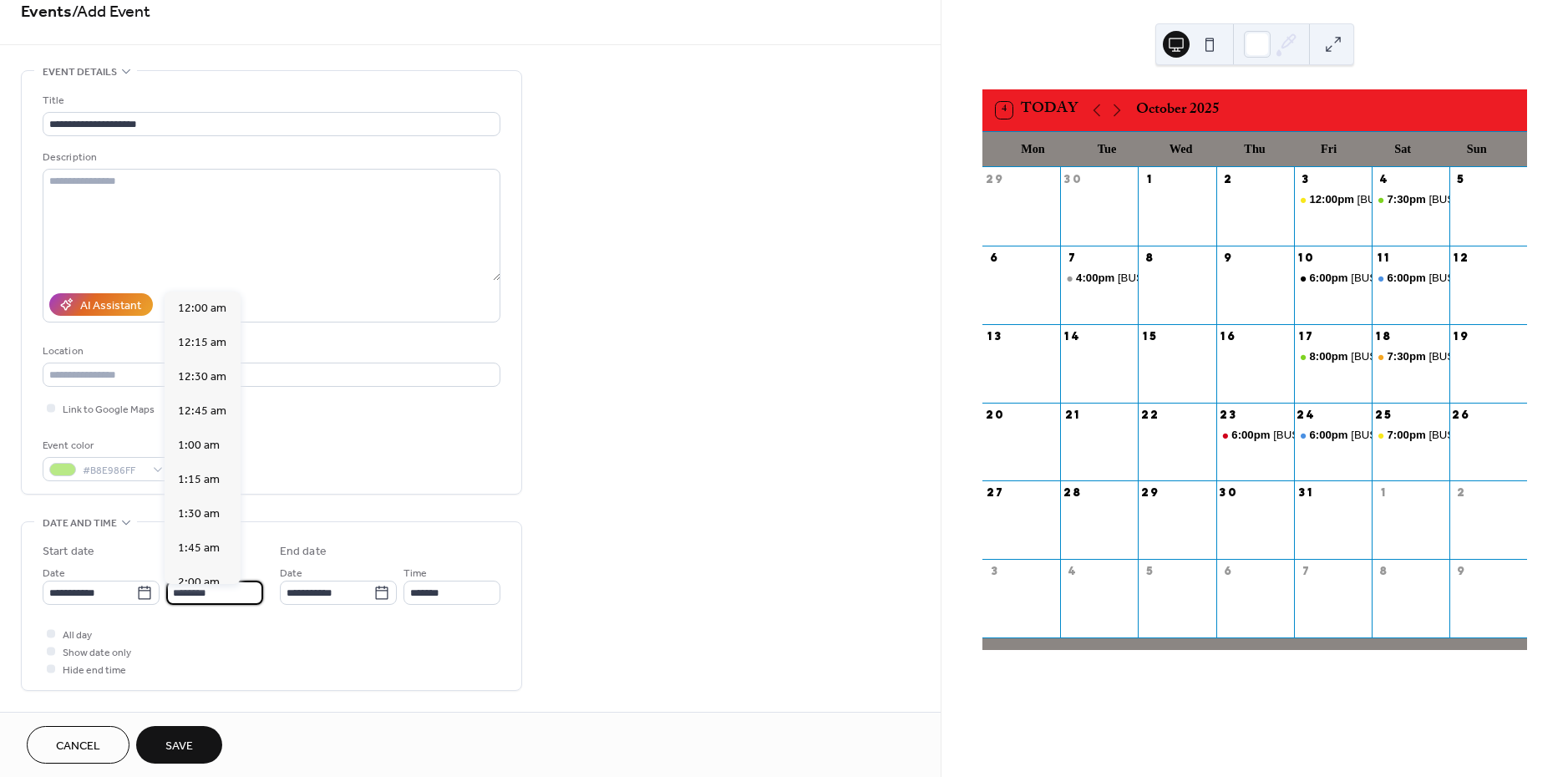 scroll, scrollTop: 0, scrollLeft: 0, axis: both 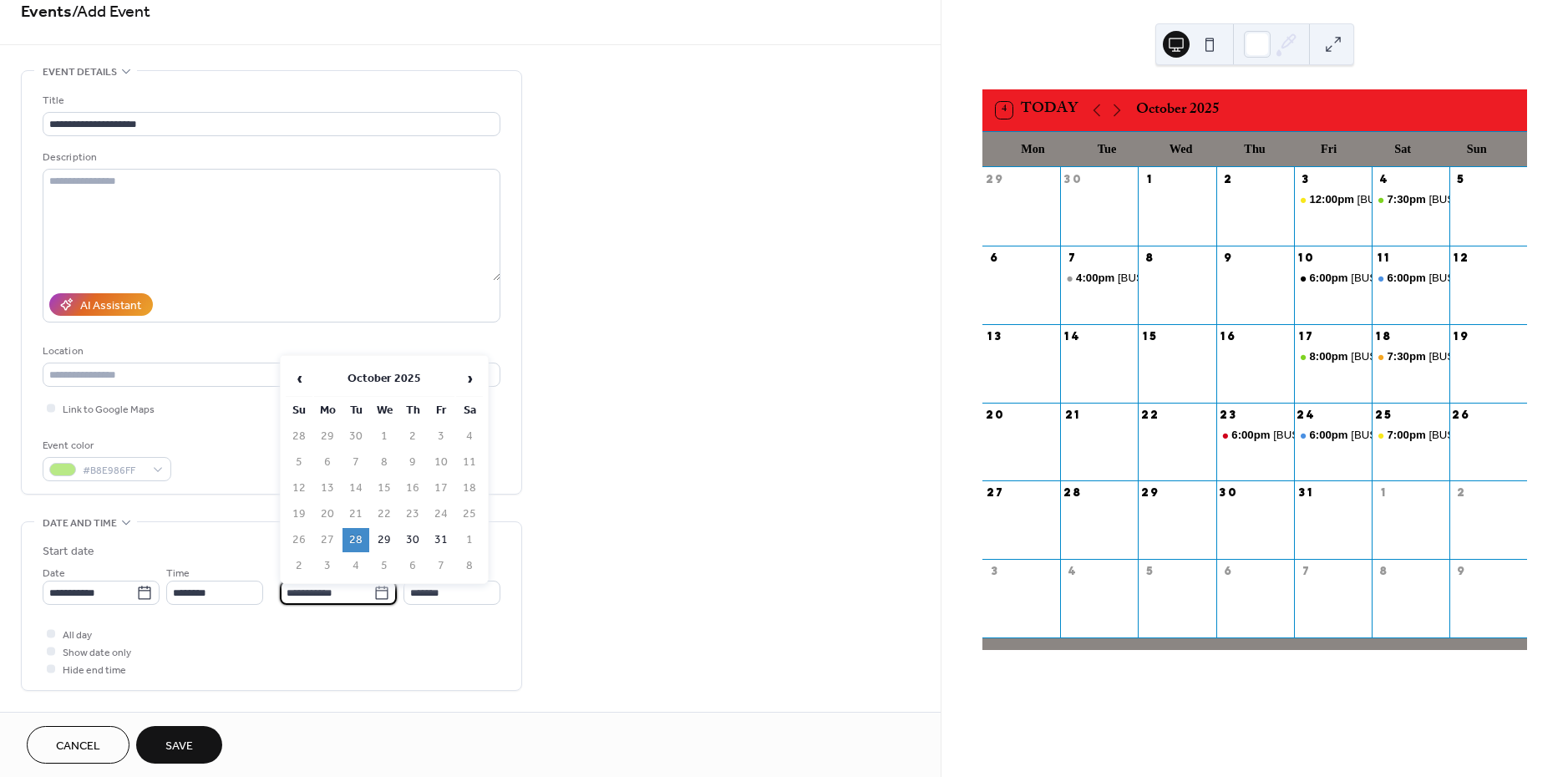 click on "**********" at bounding box center (327, 592) 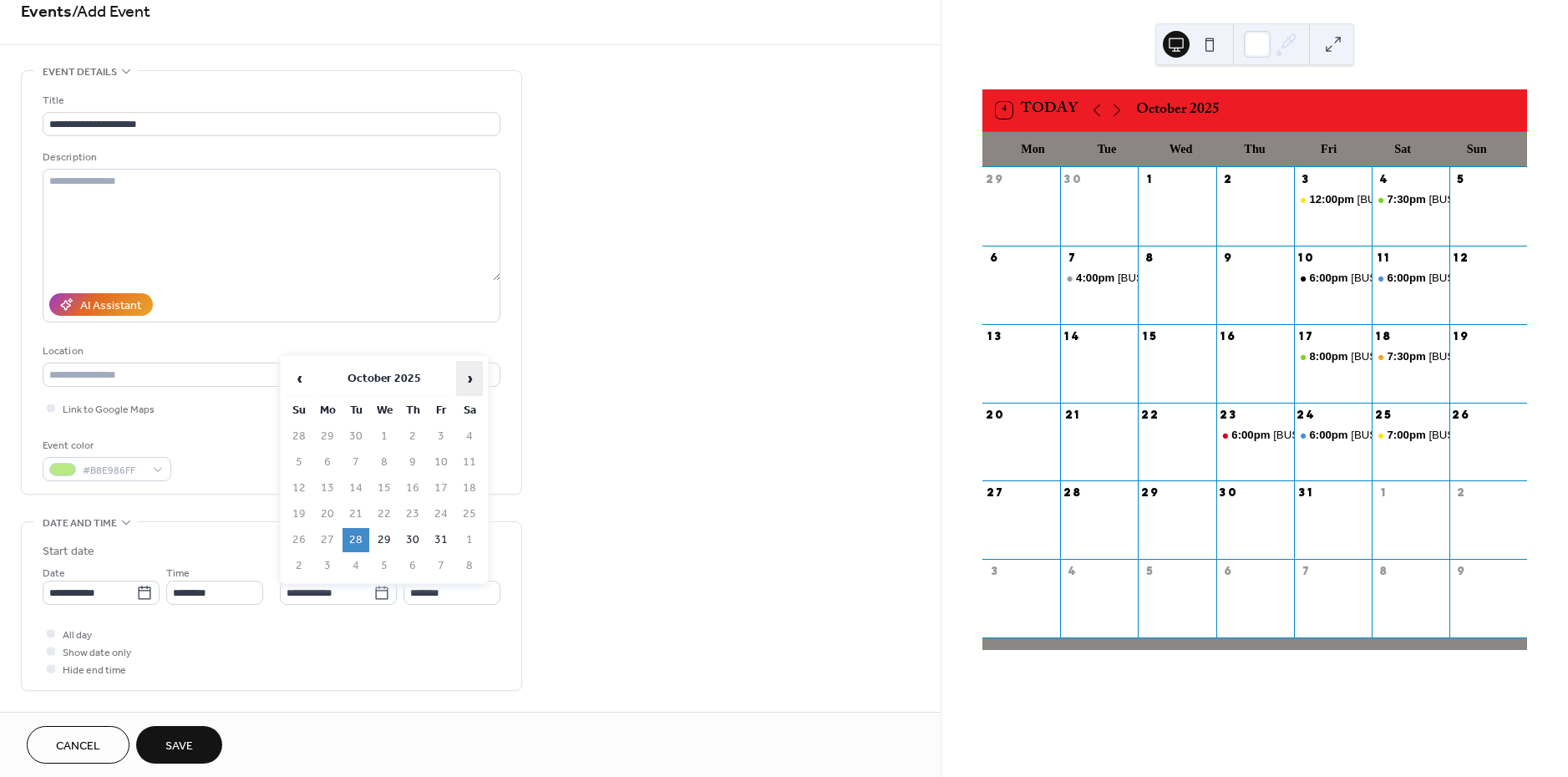 click on "›" at bounding box center (469, 378) 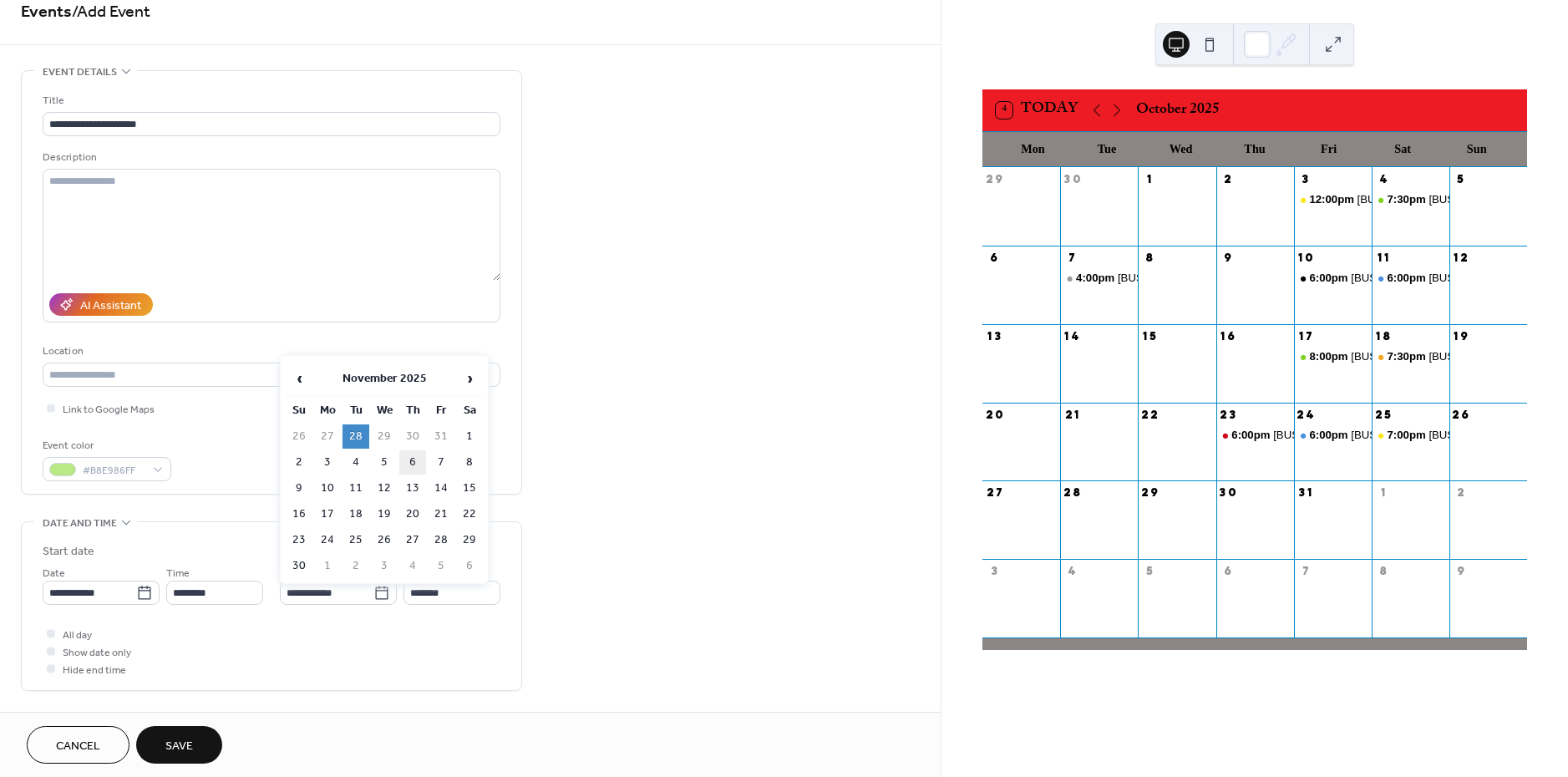 click on "6" at bounding box center (413, 462) 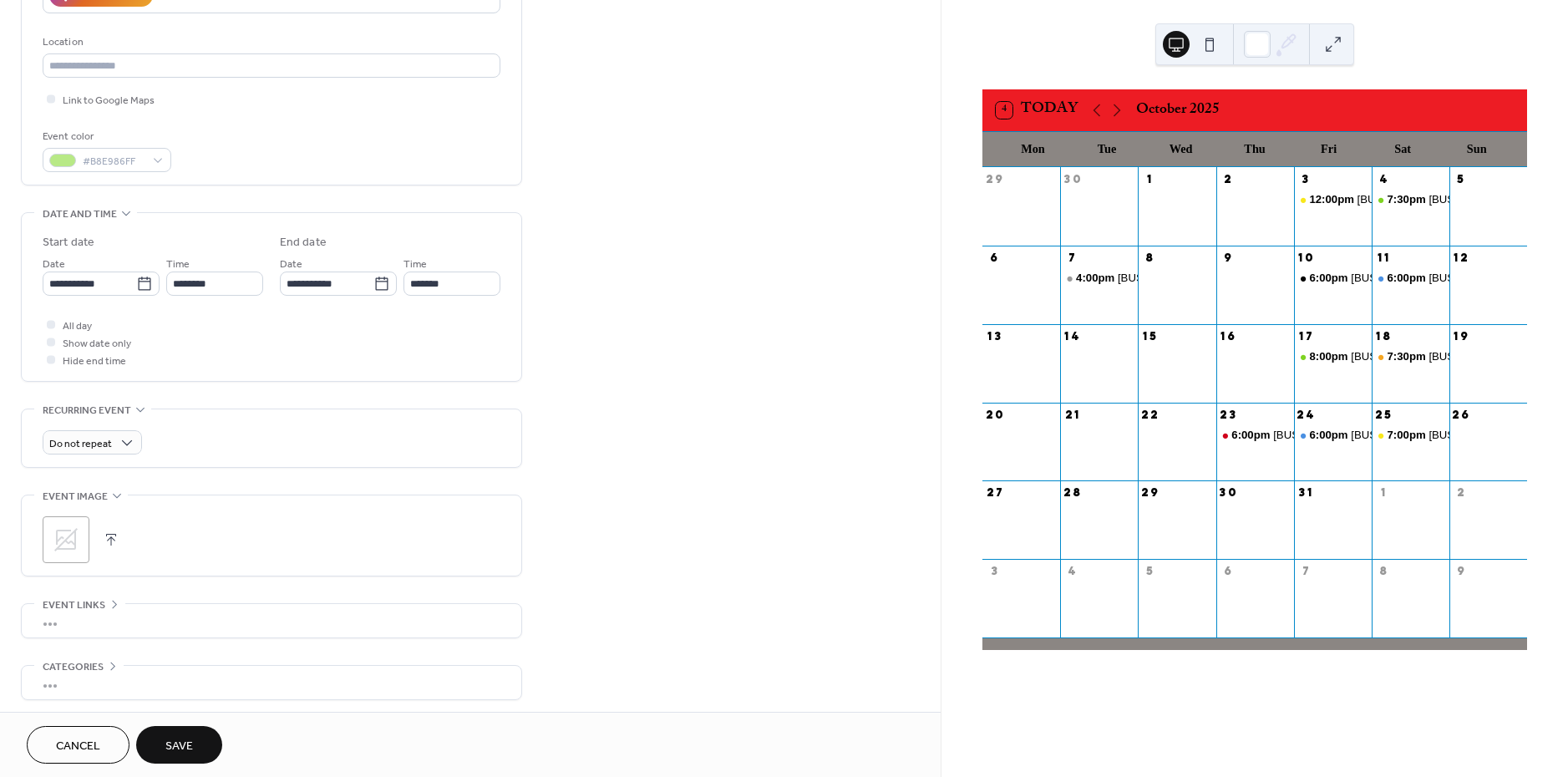 scroll, scrollTop: 356, scrollLeft: 0, axis: vertical 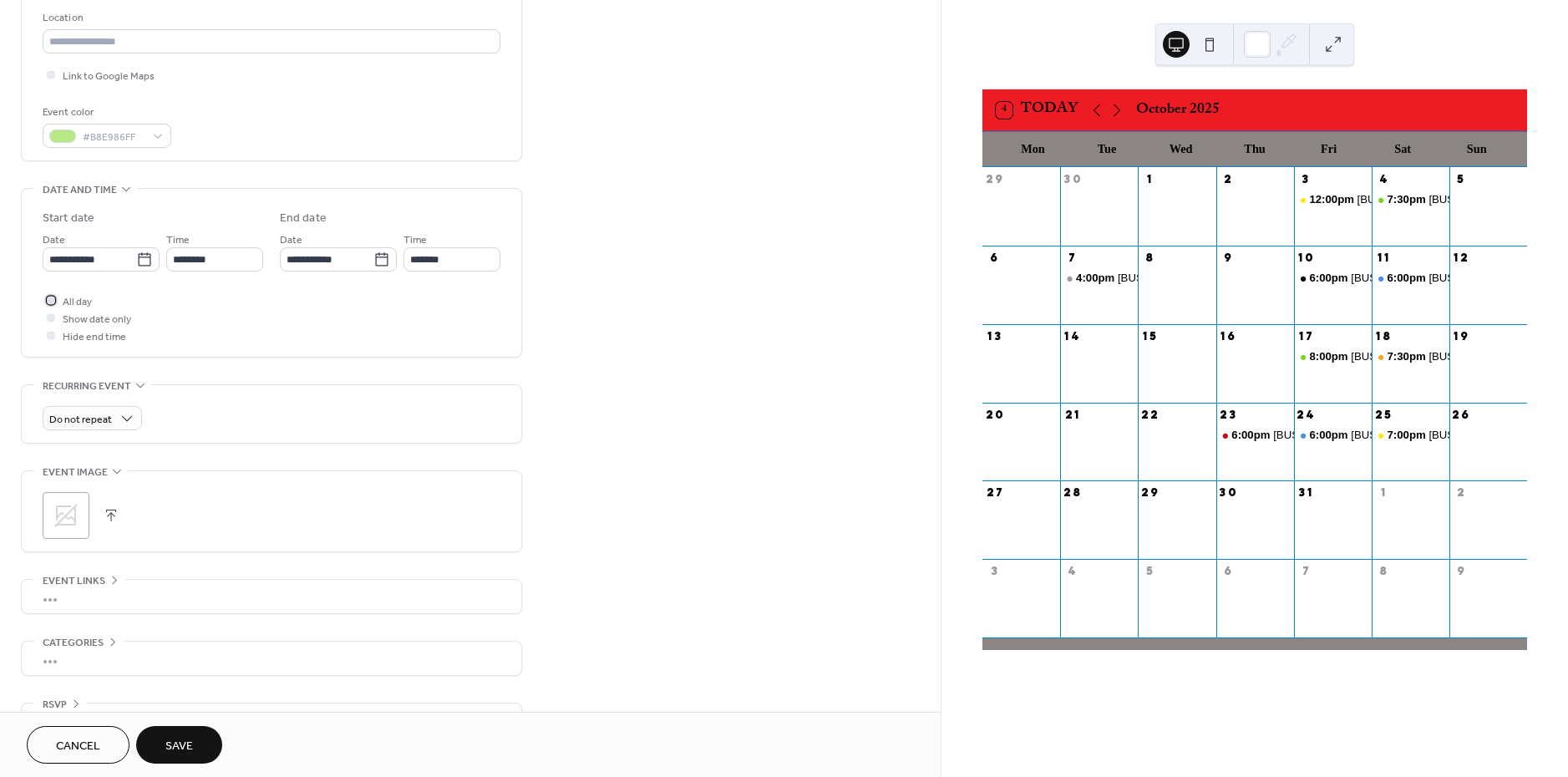 click at bounding box center (51, 300) 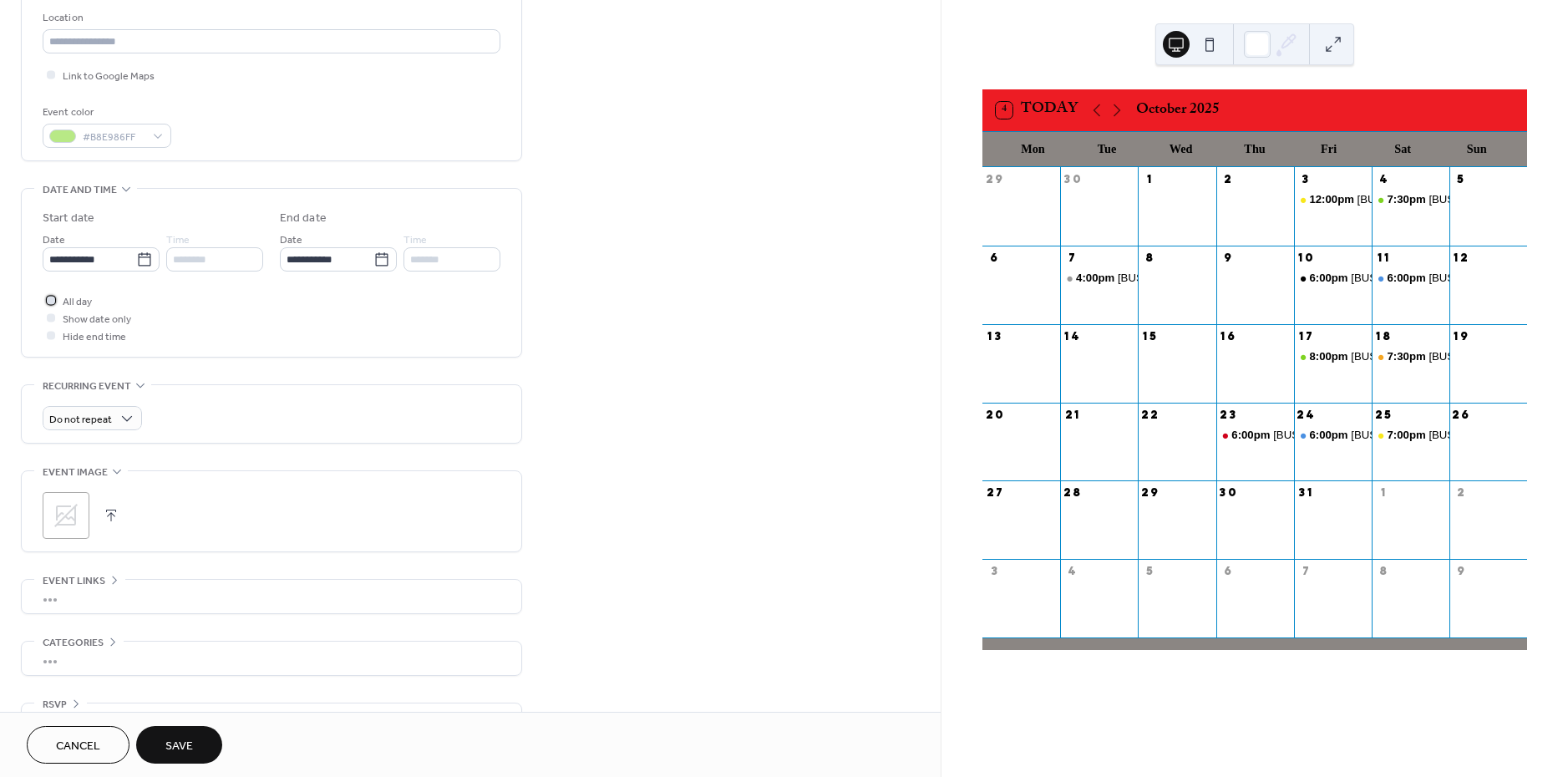 click at bounding box center [51, 300] 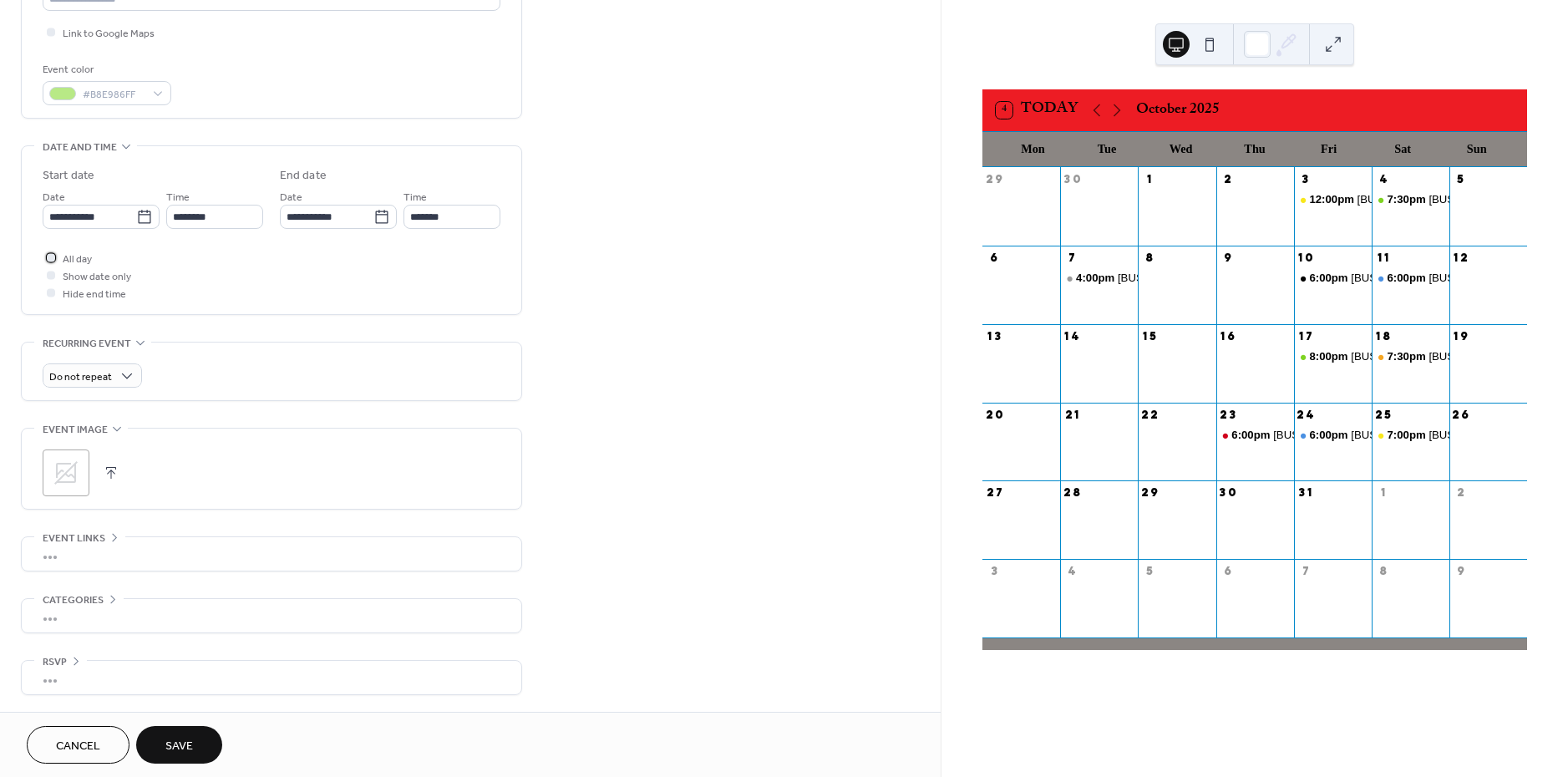 scroll, scrollTop: 404, scrollLeft: 0, axis: vertical 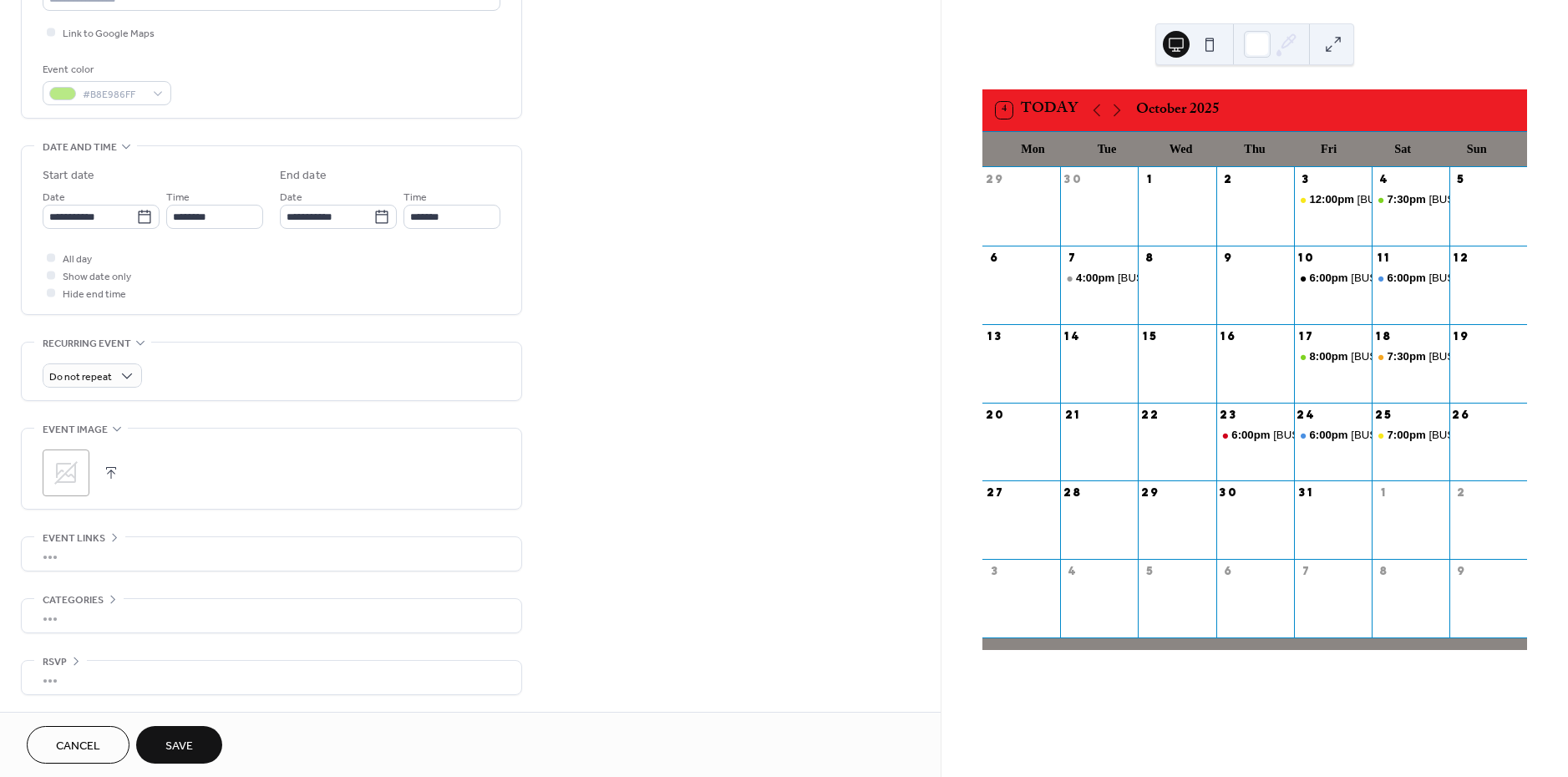 click on "Save" at bounding box center (179, 744) 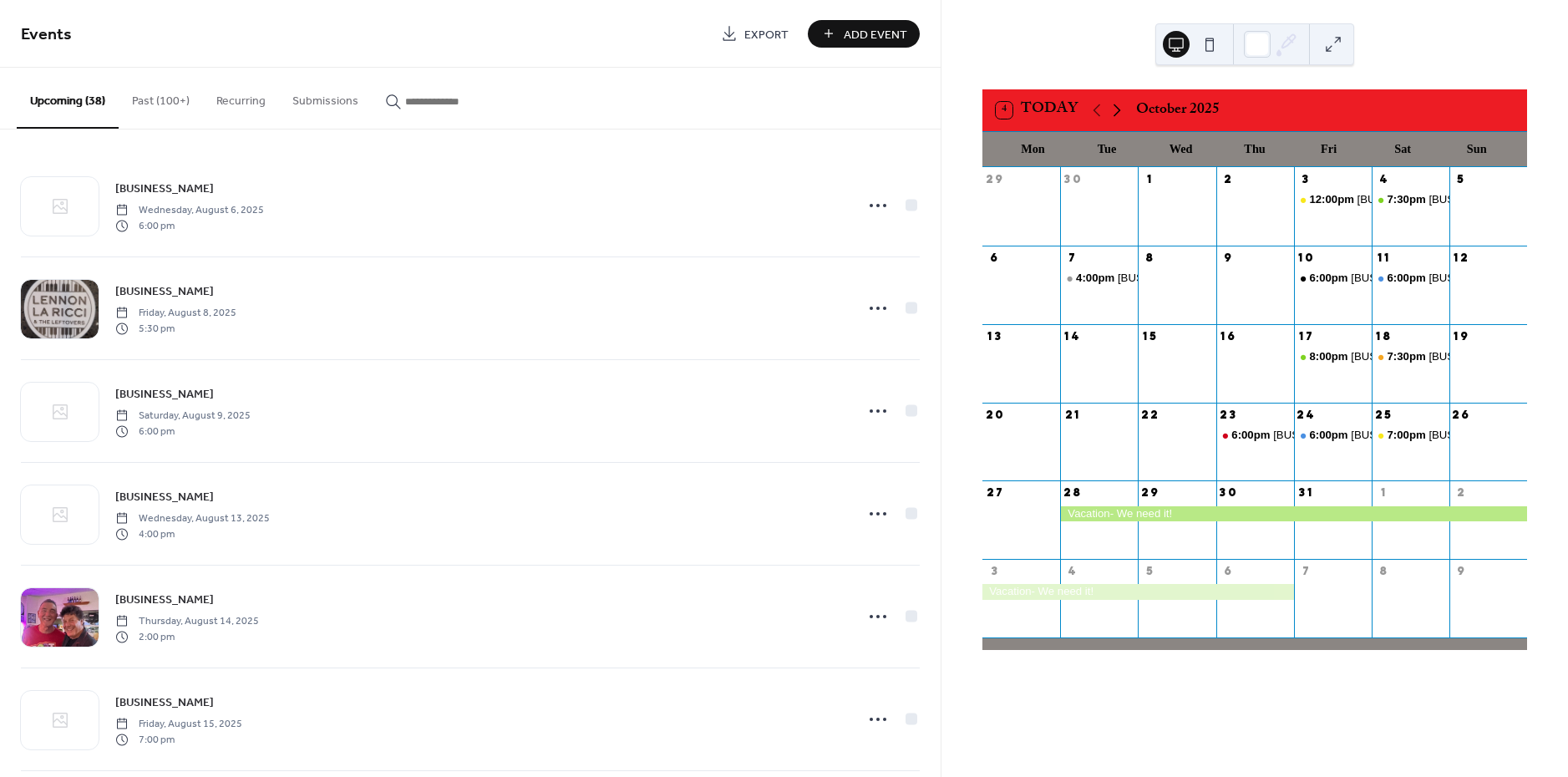 click 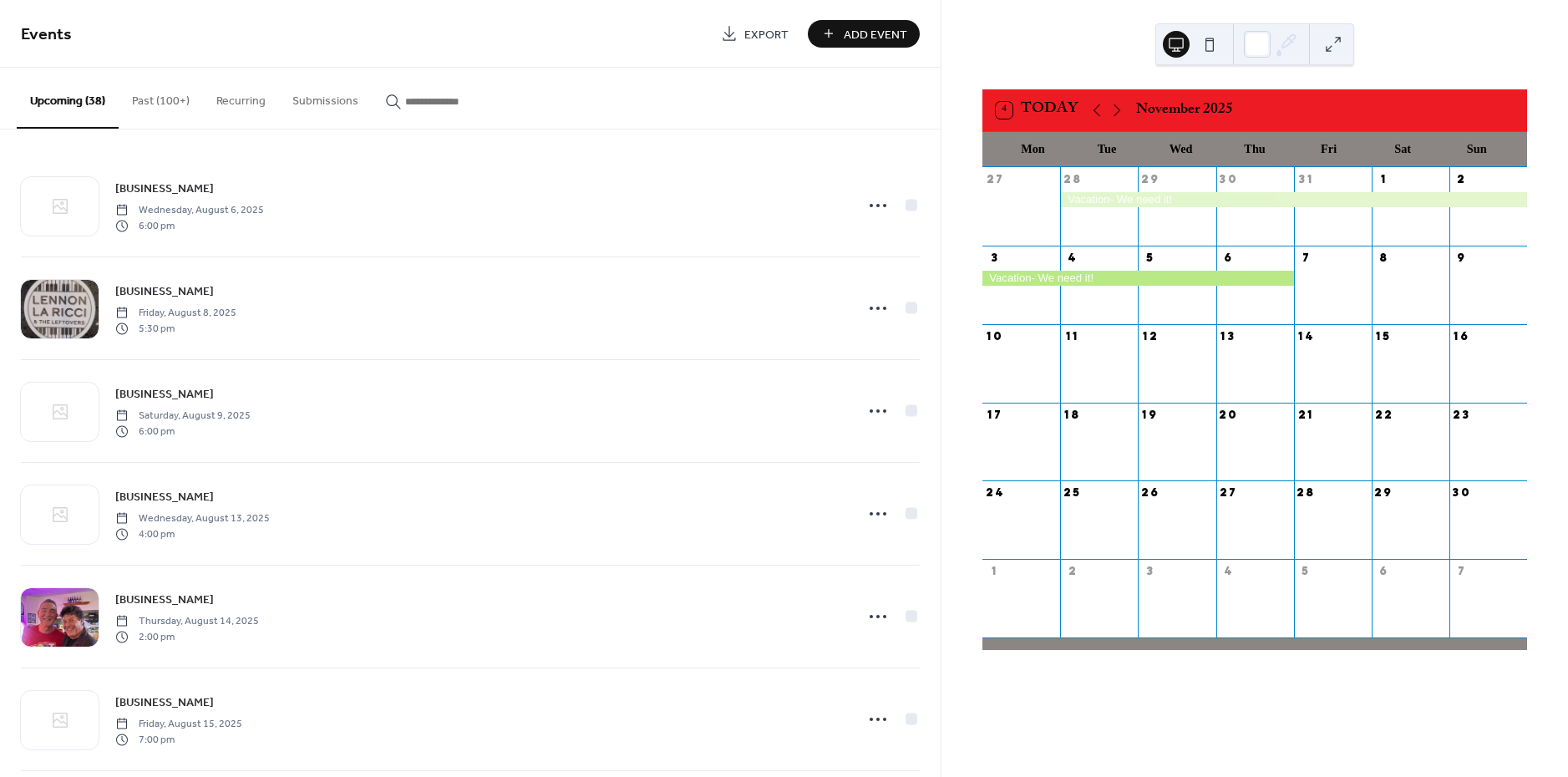 click on "Add Event" at bounding box center [875, 34] 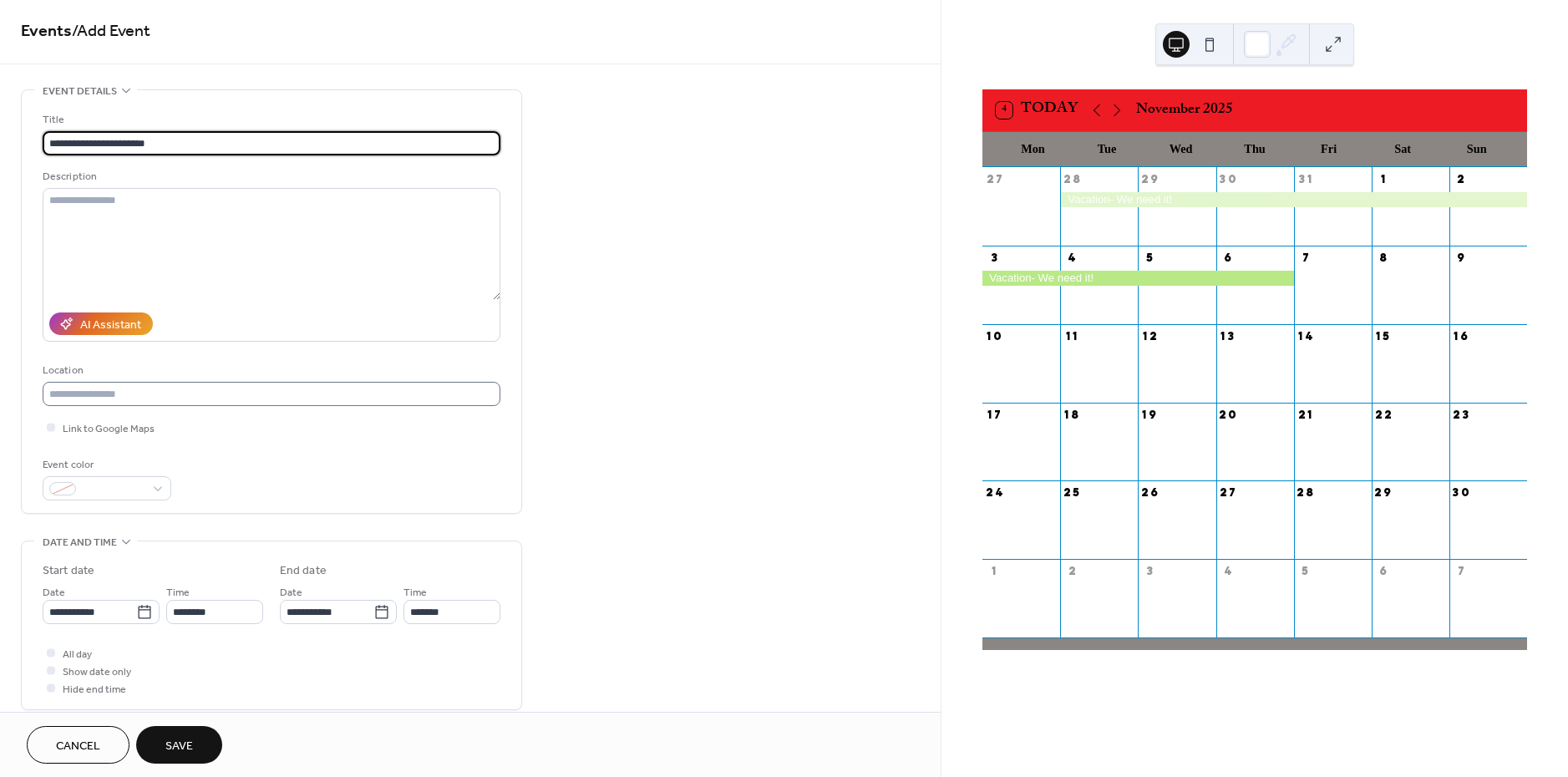 type on "**********" 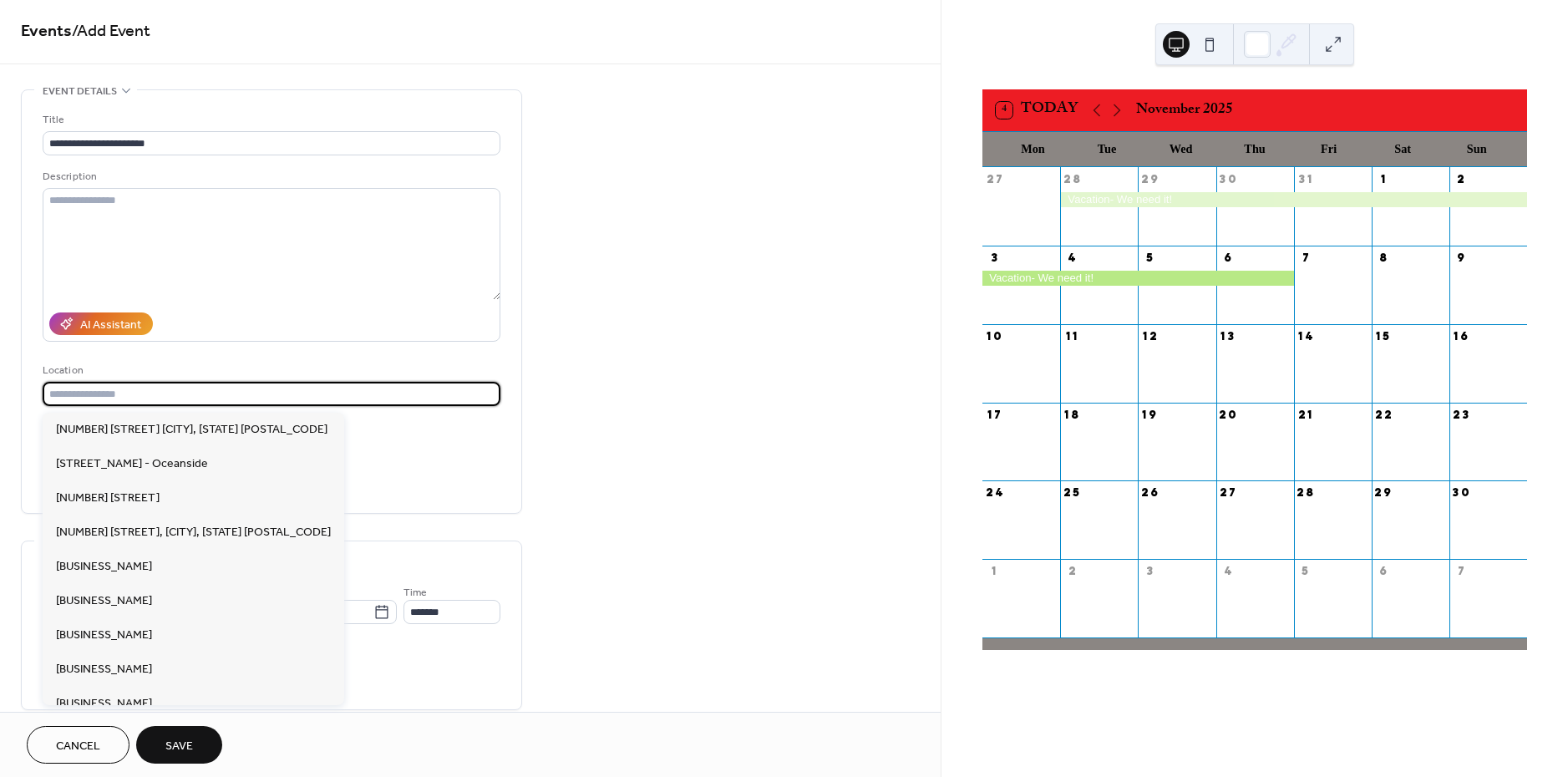 click at bounding box center (271, 394) 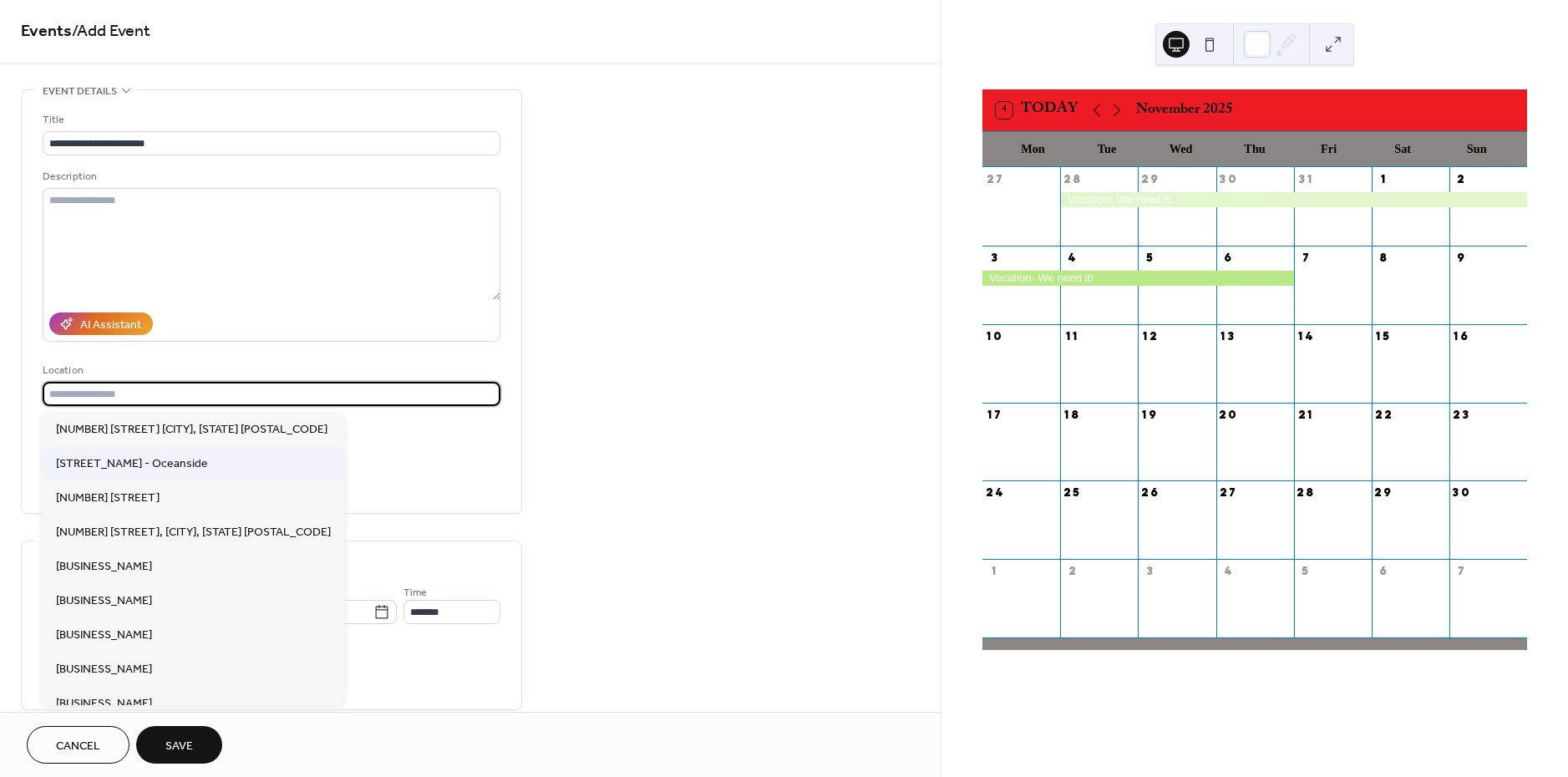 scroll, scrollTop: 8, scrollLeft: 0, axis: vertical 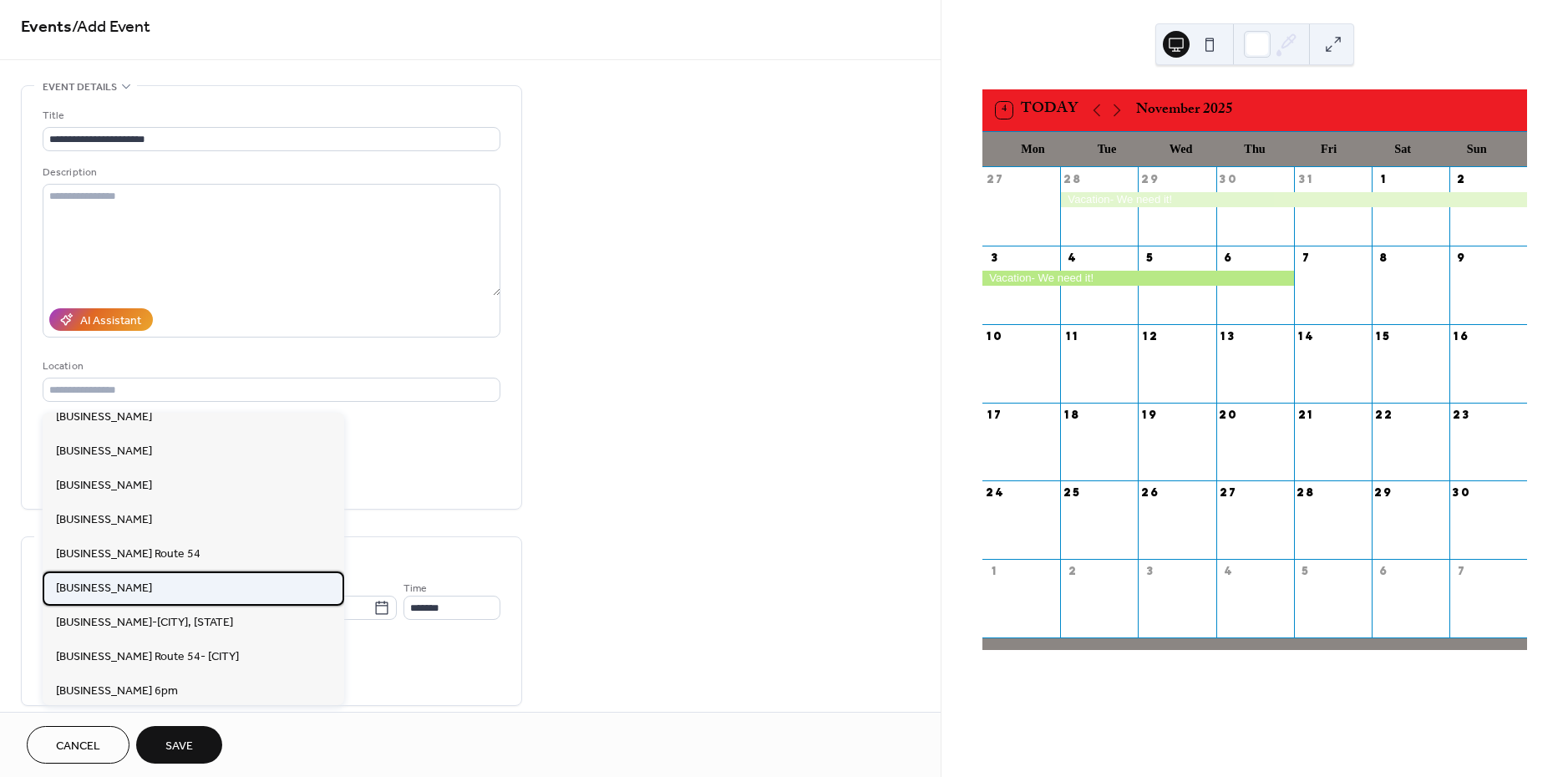 click on "[BUSINESS_NAME]" at bounding box center (104, 588) 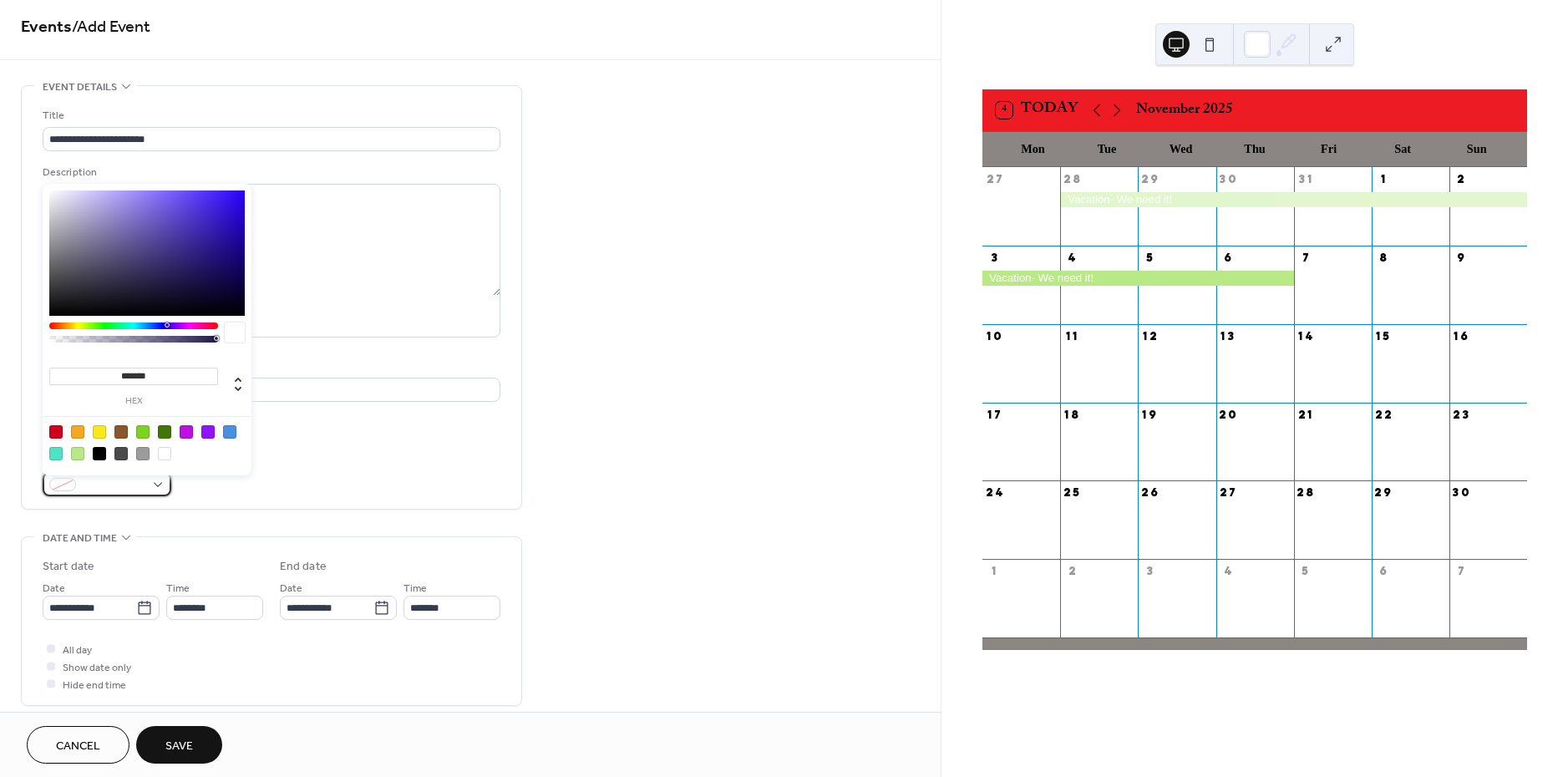 click at bounding box center (114, 485) 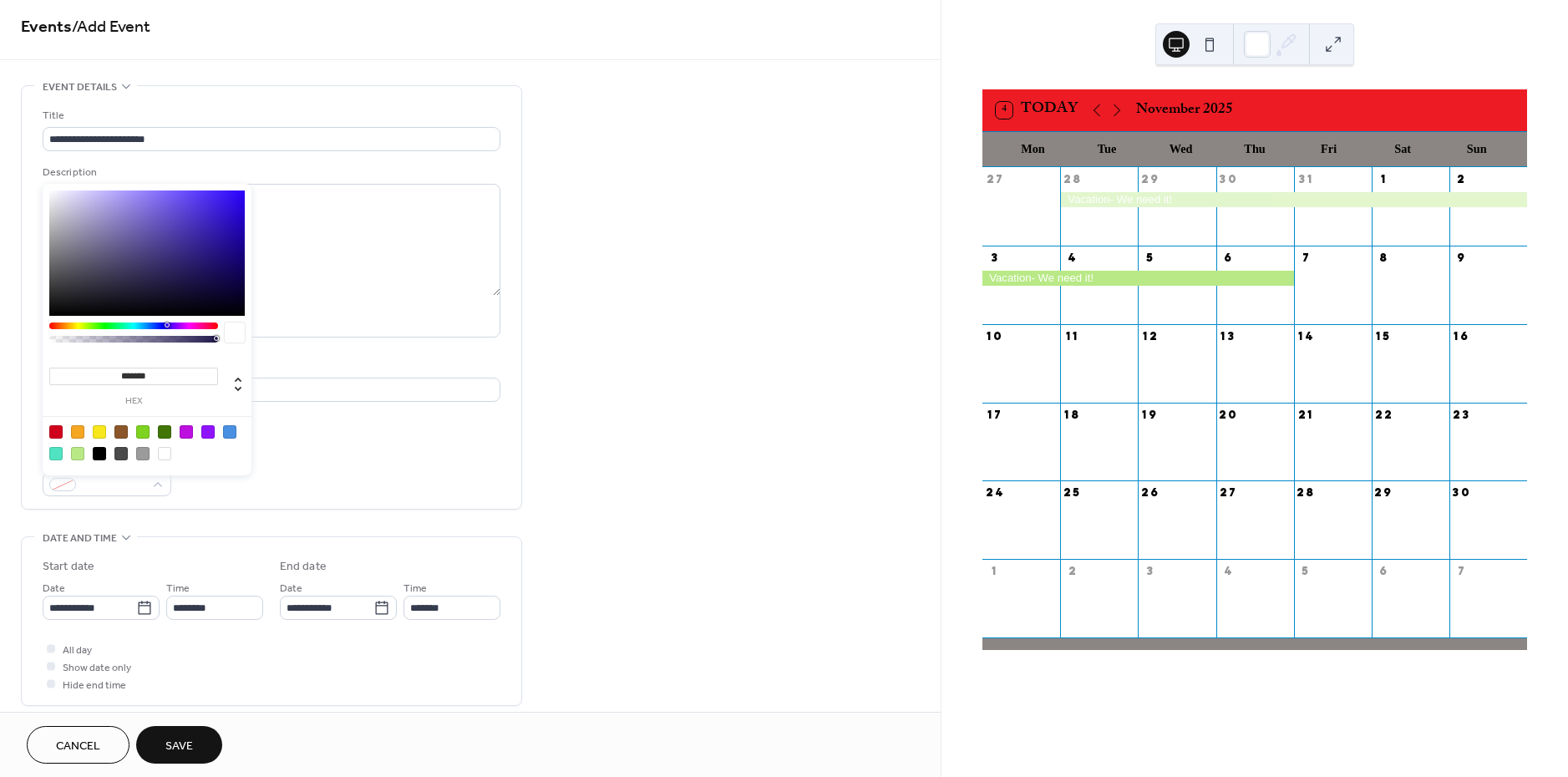 click at bounding box center (121, 454) 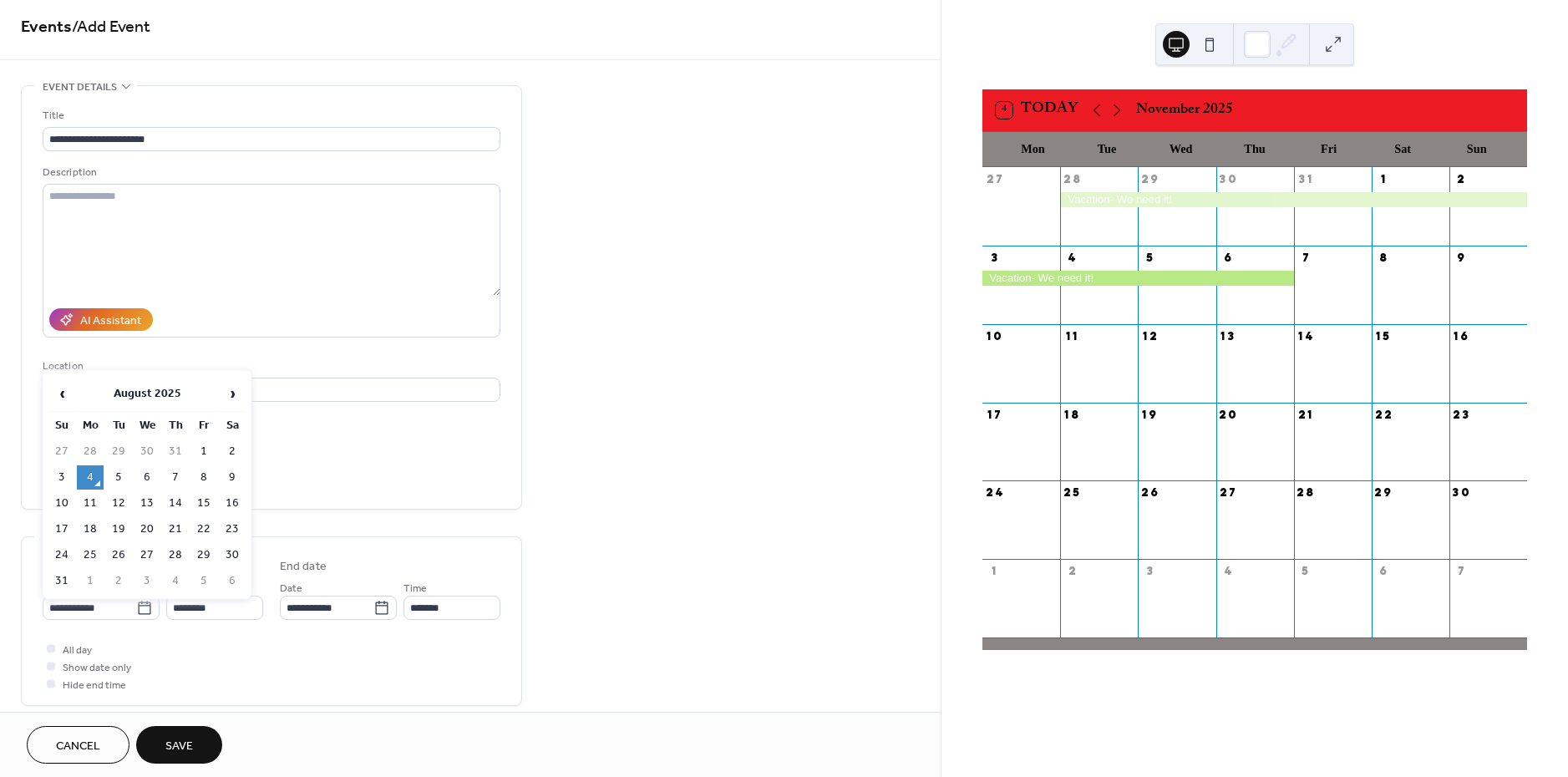 drag, startPoint x: 140, startPoint y: 607, endPoint x: 149, endPoint y: 592, distance: 17.492856 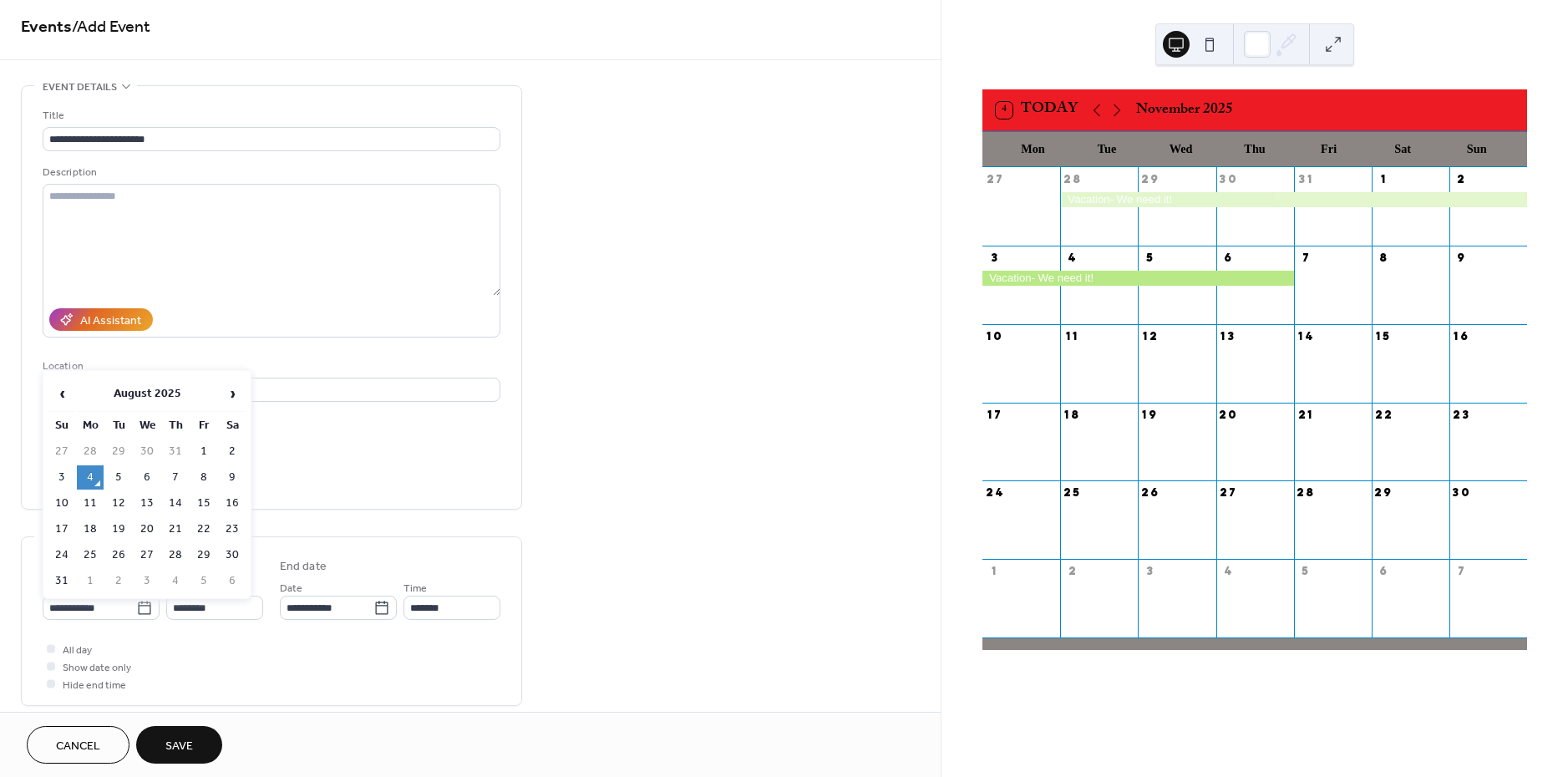 click 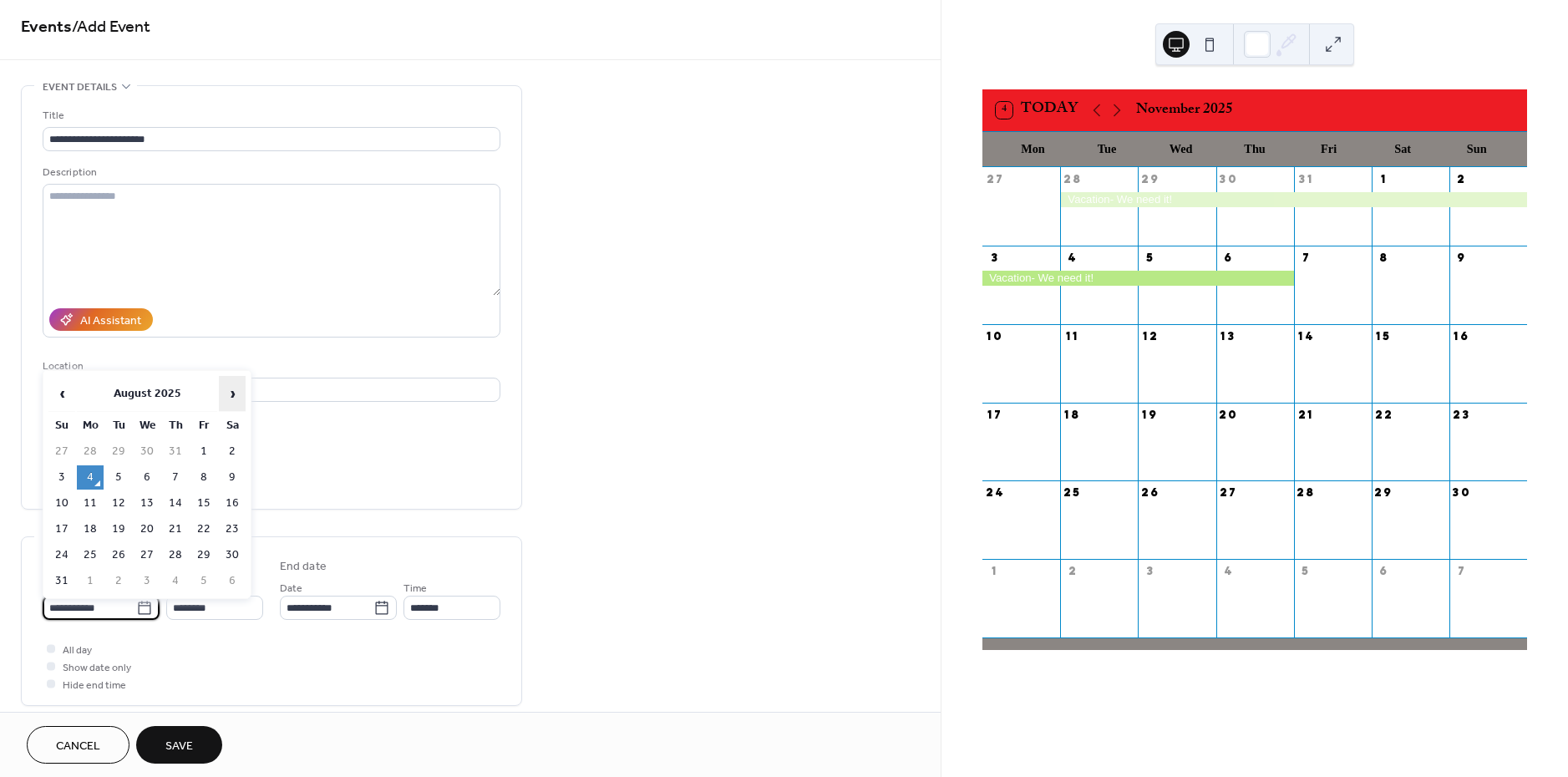 click on "›" at bounding box center [232, 394] 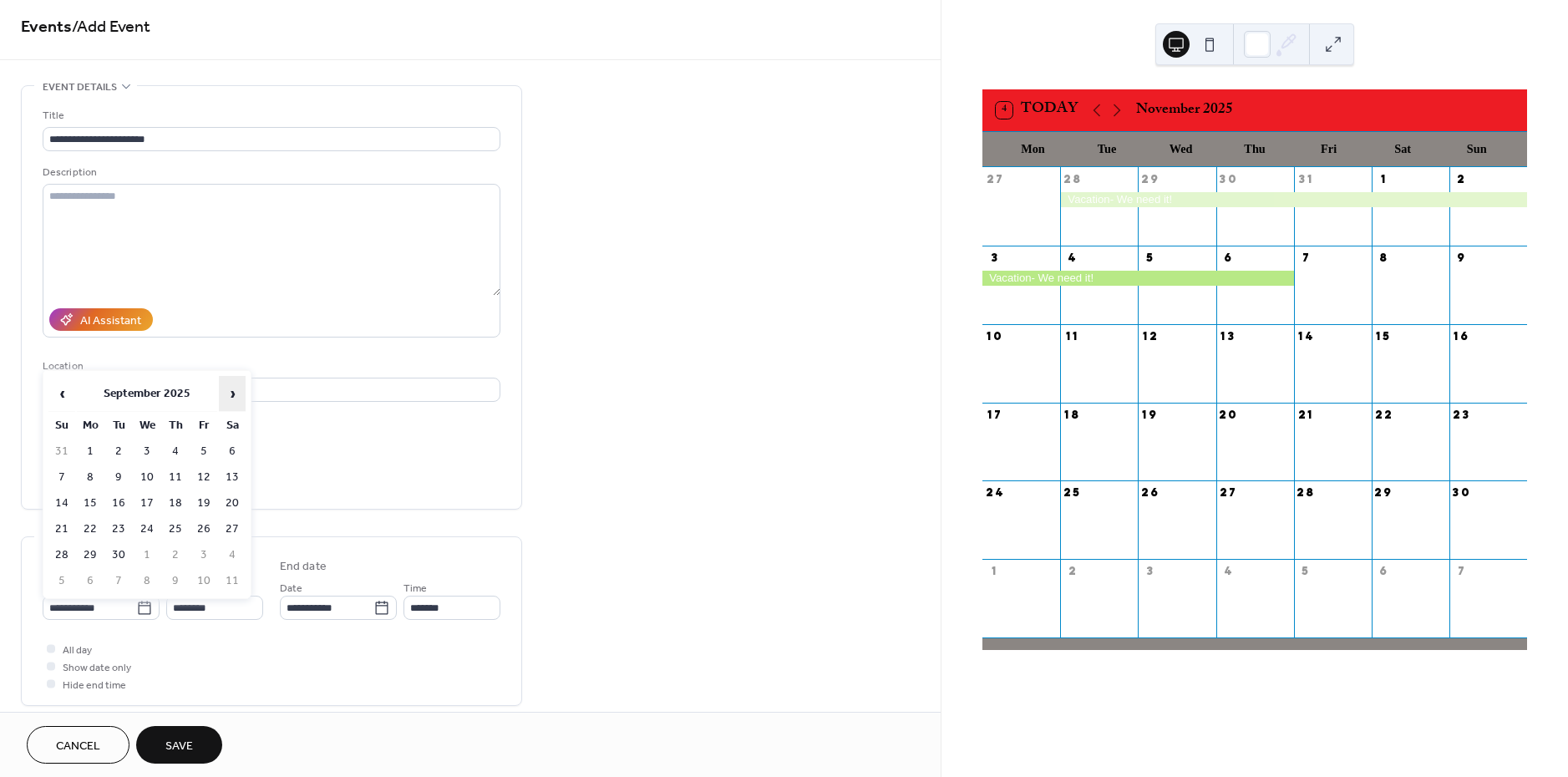click on "›" at bounding box center (232, 394) 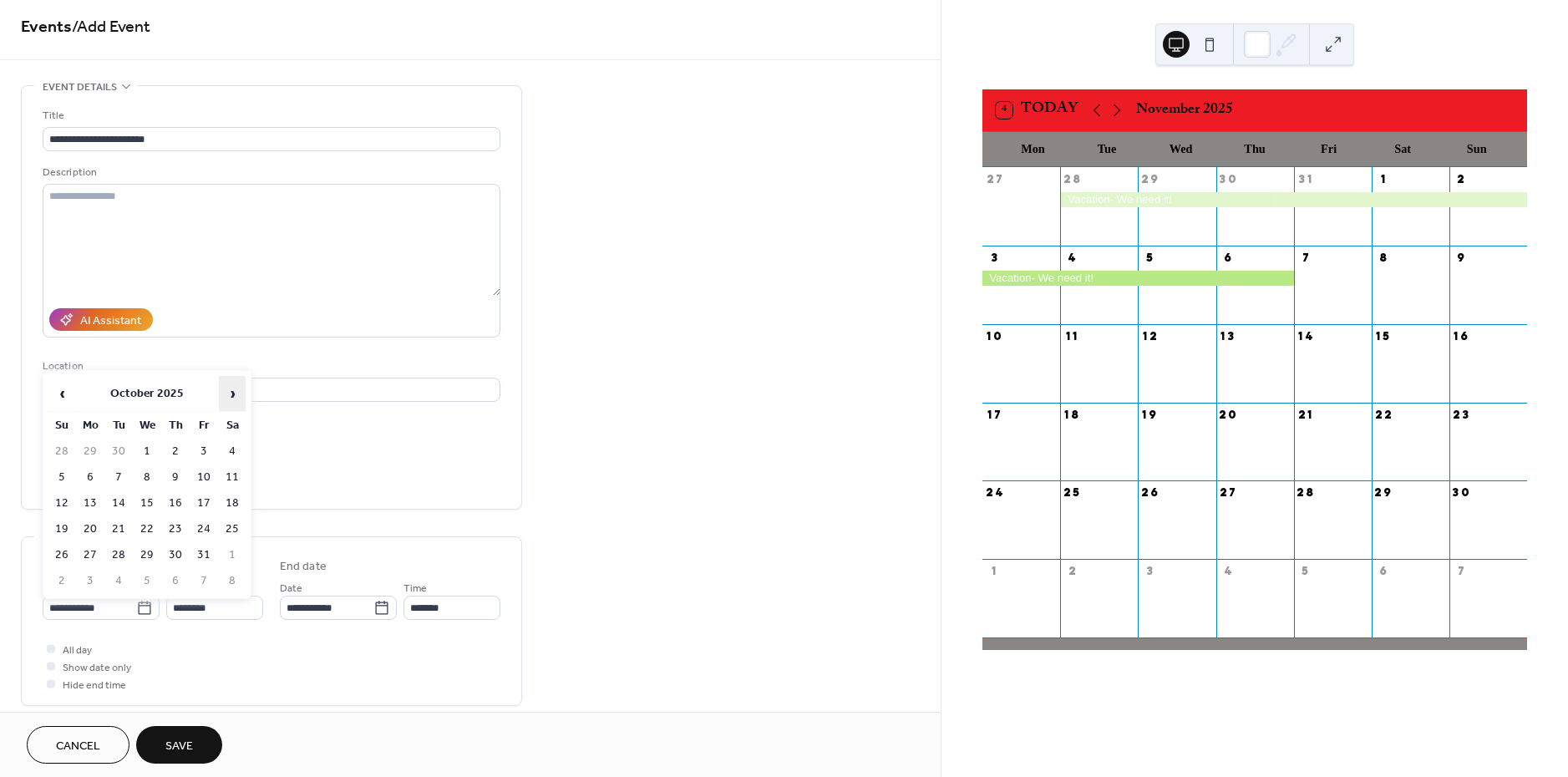 click on "›" at bounding box center [232, 394] 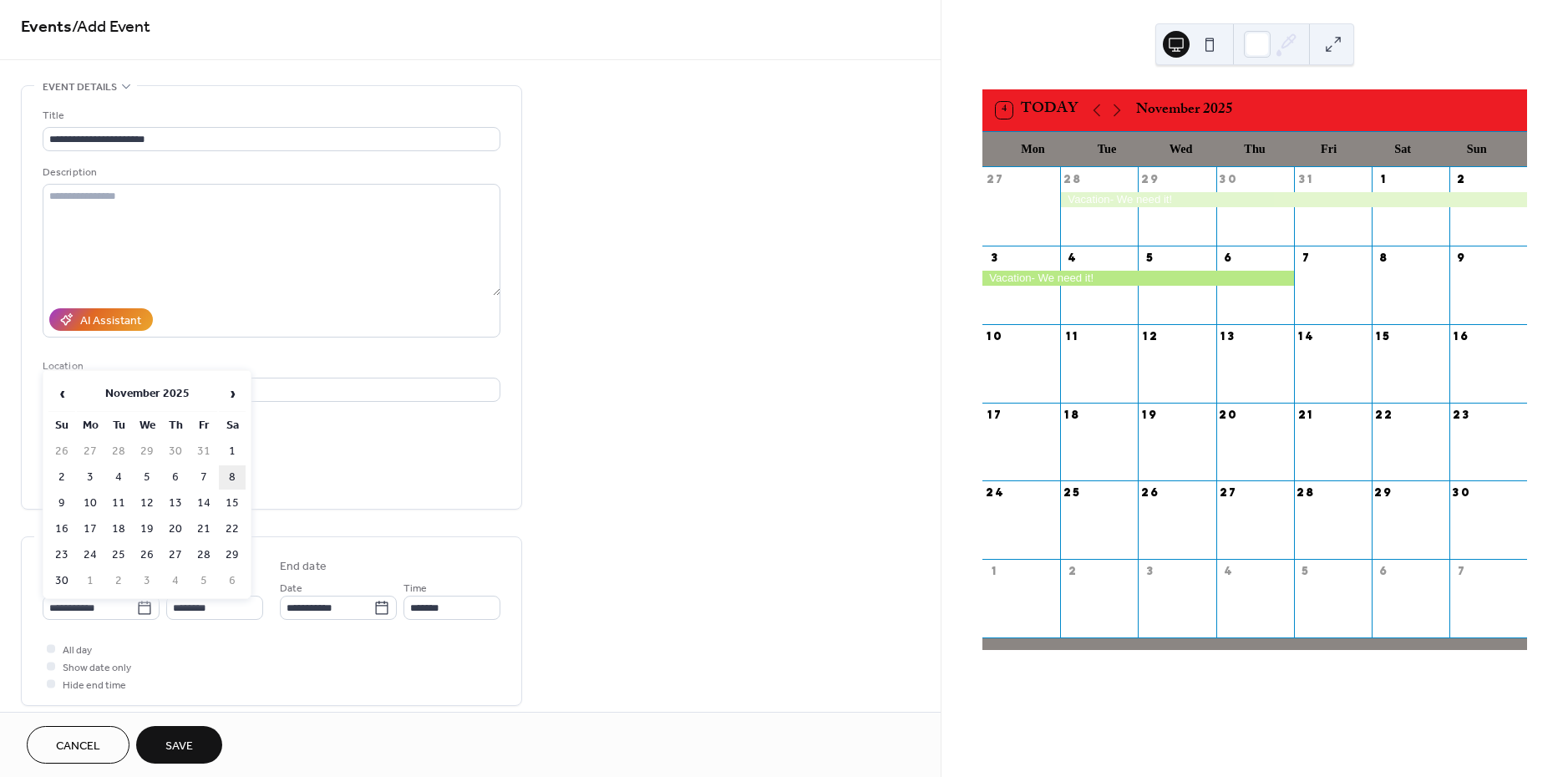 click on "8" at bounding box center [232, 477] 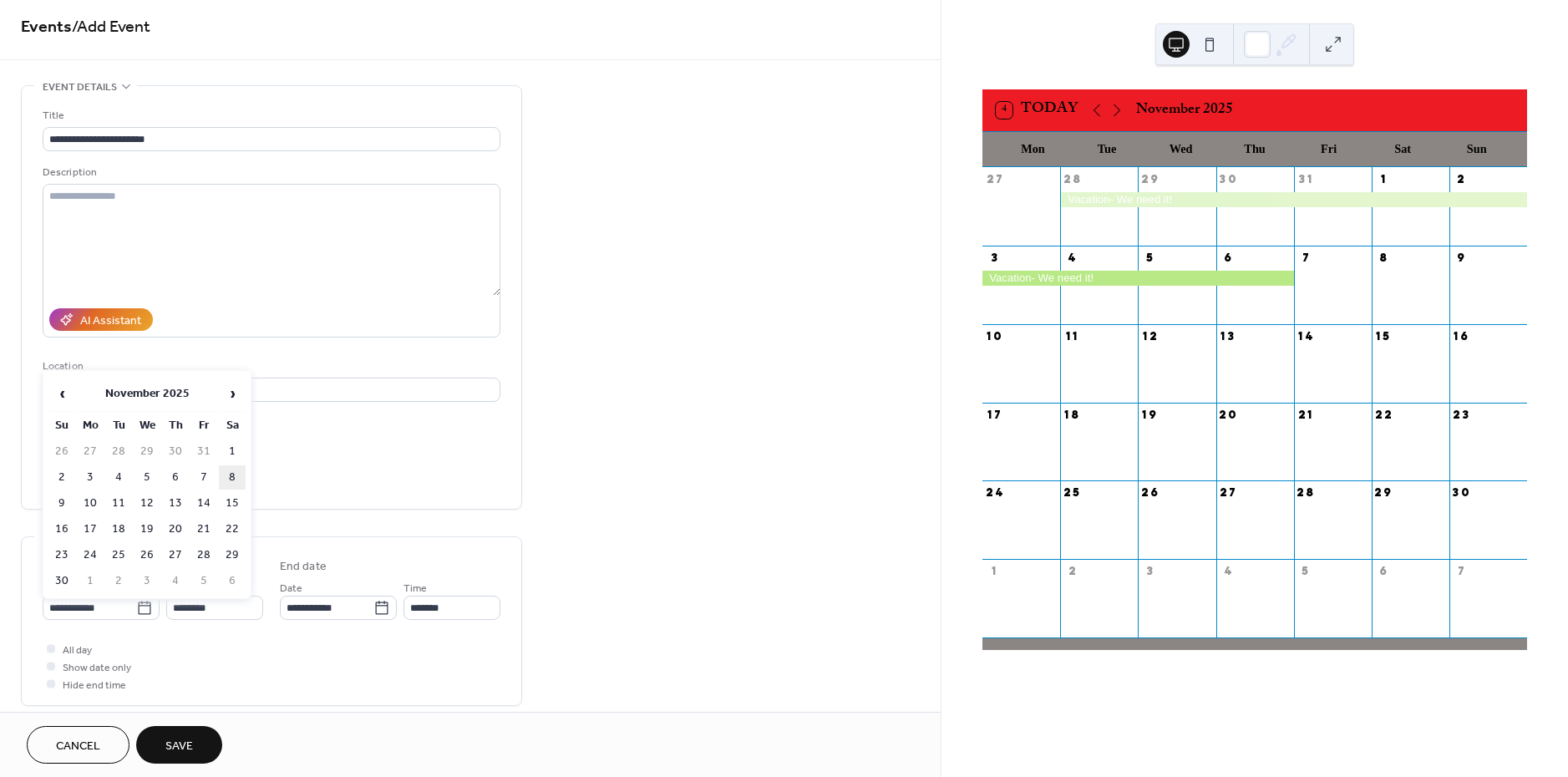 type on "**********" 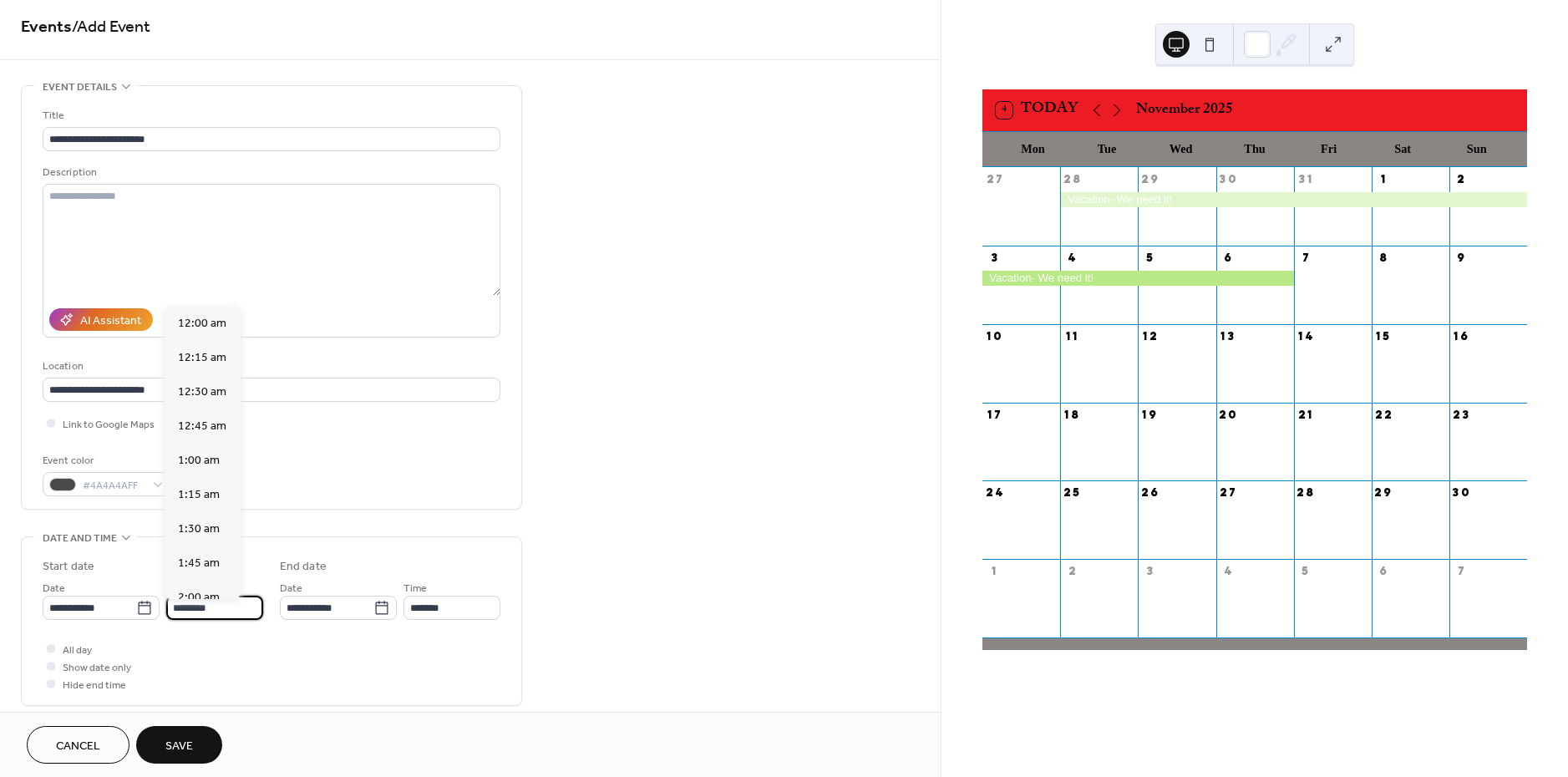 scroll, scrollTop: 1644, scrollLeft: 0, axis: vertical 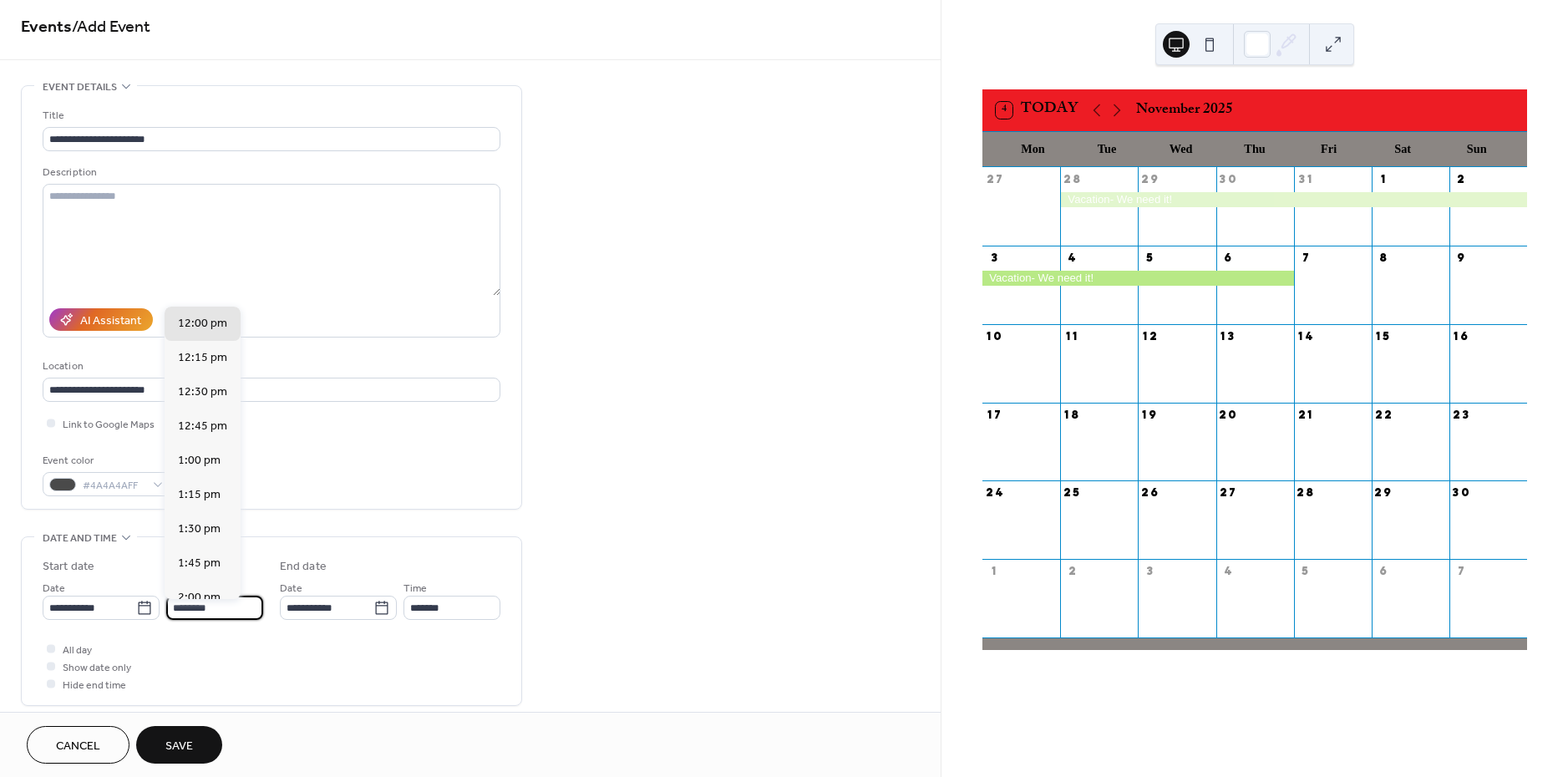 click on "********" at bounding box center (215, 607) 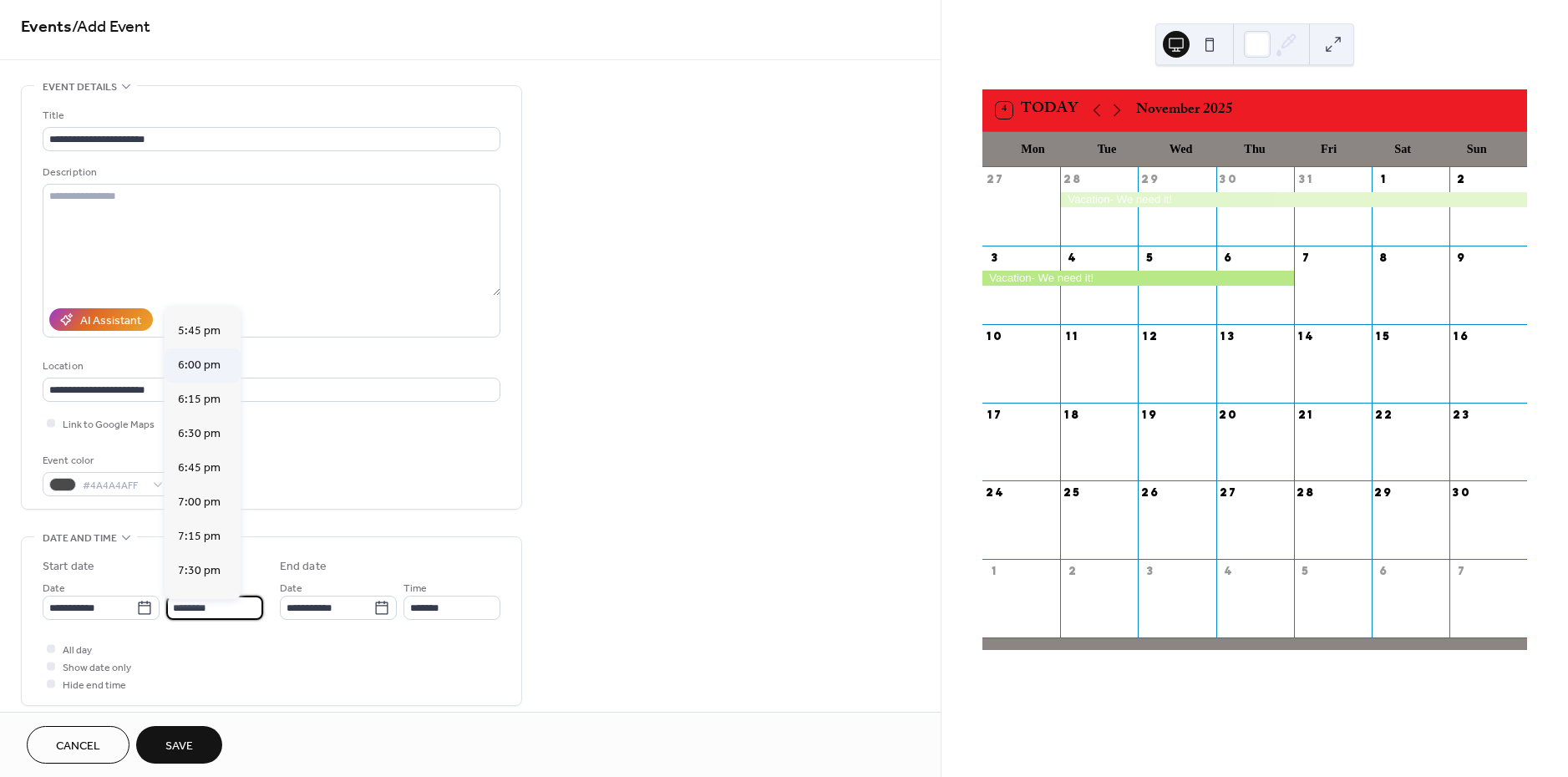scroll, scrollTop: 2438, scrollLeft: 0, axis: vertical 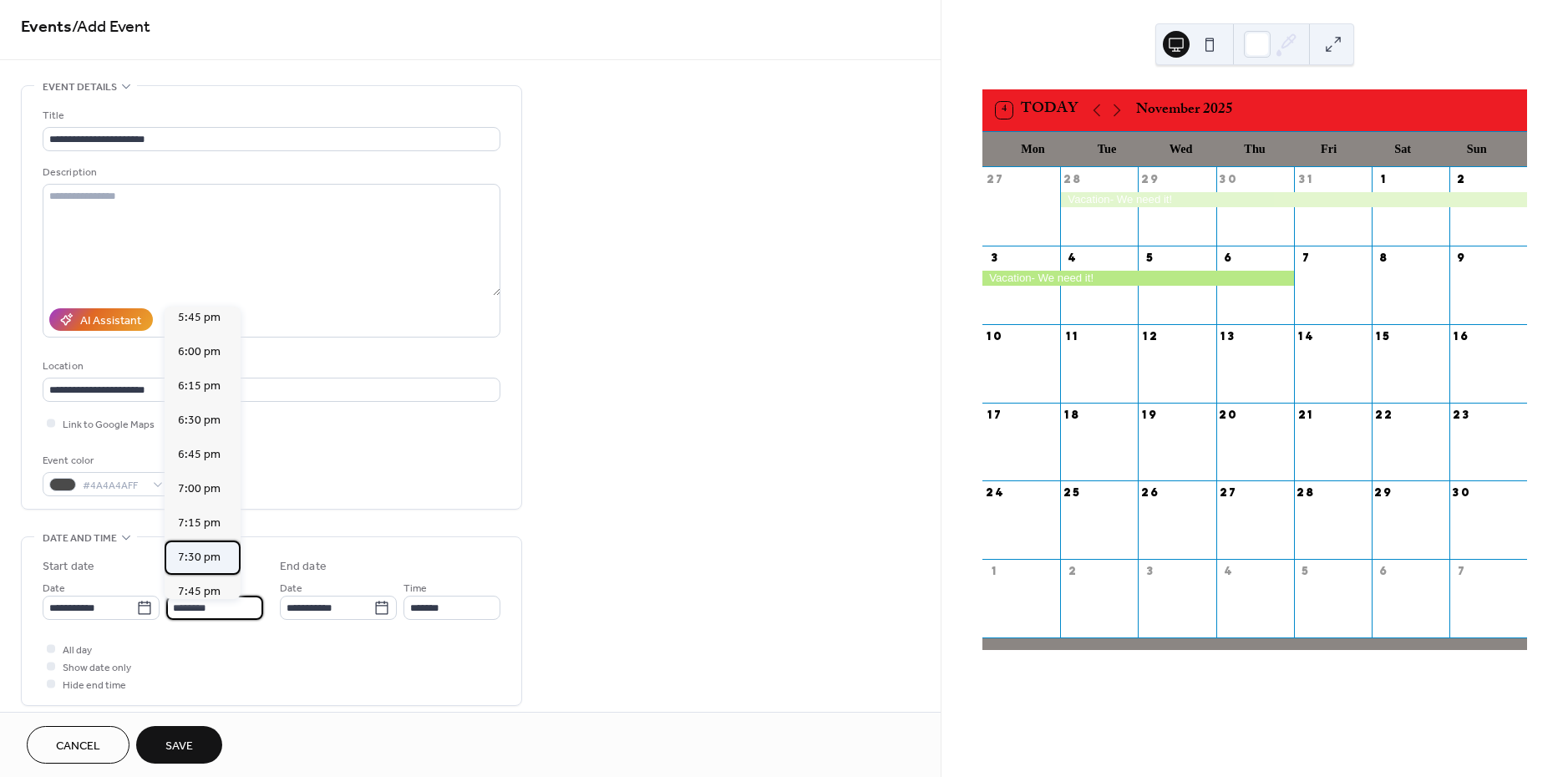 click on "7:30 pm" at bounding box center (199, 557) 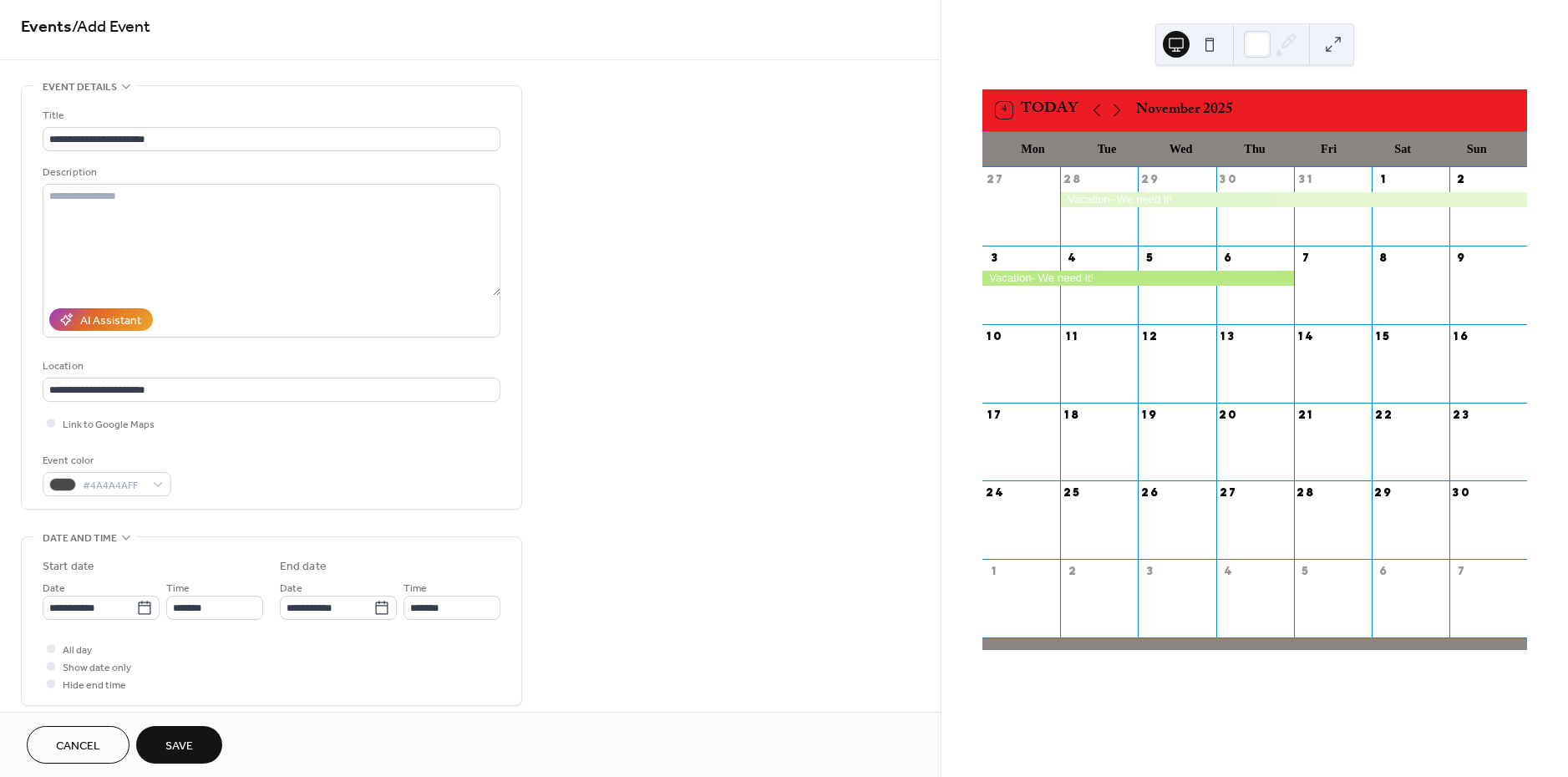 type on "*******" 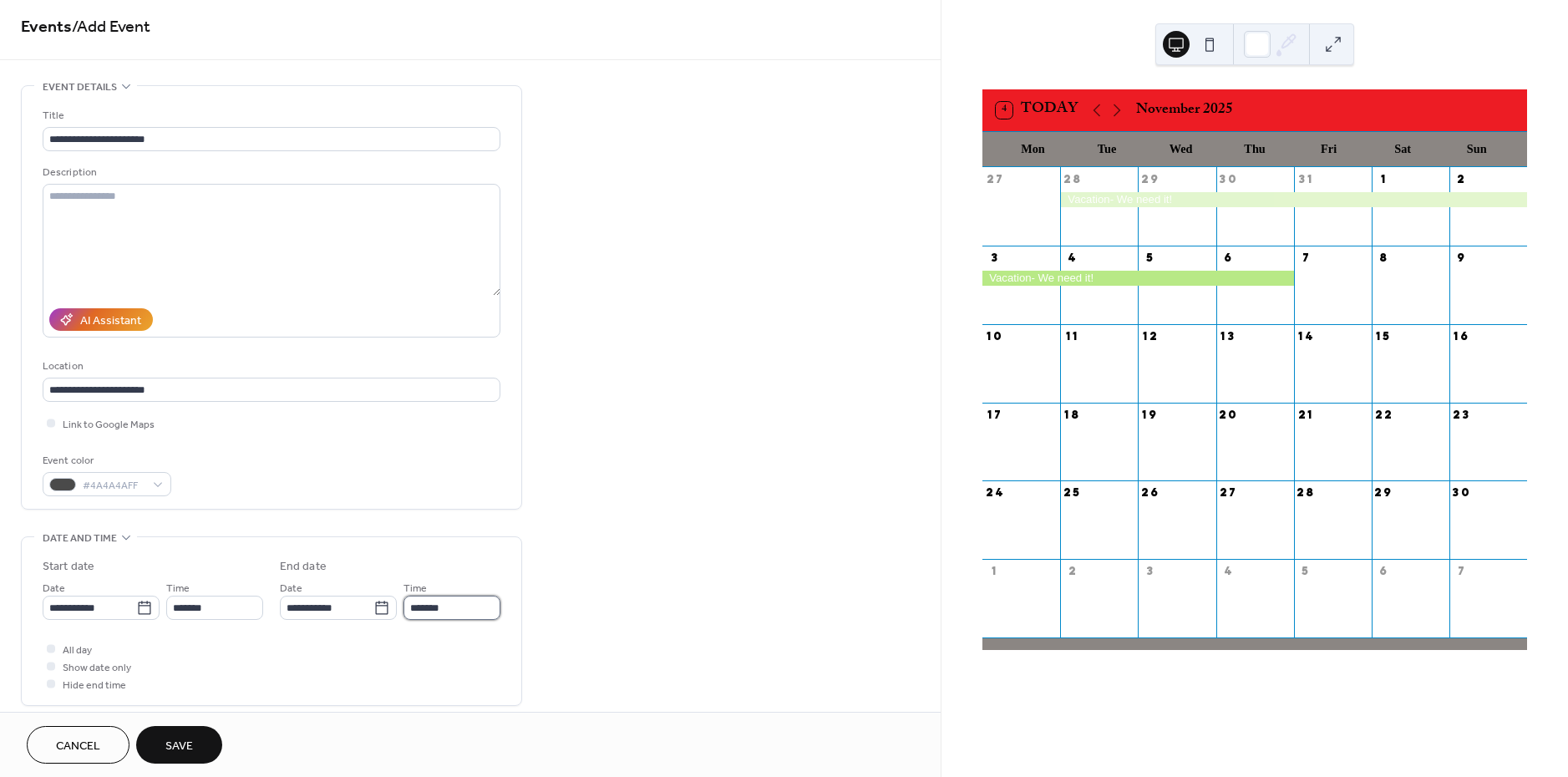 click on "*******" at bounding box center [452, 607] 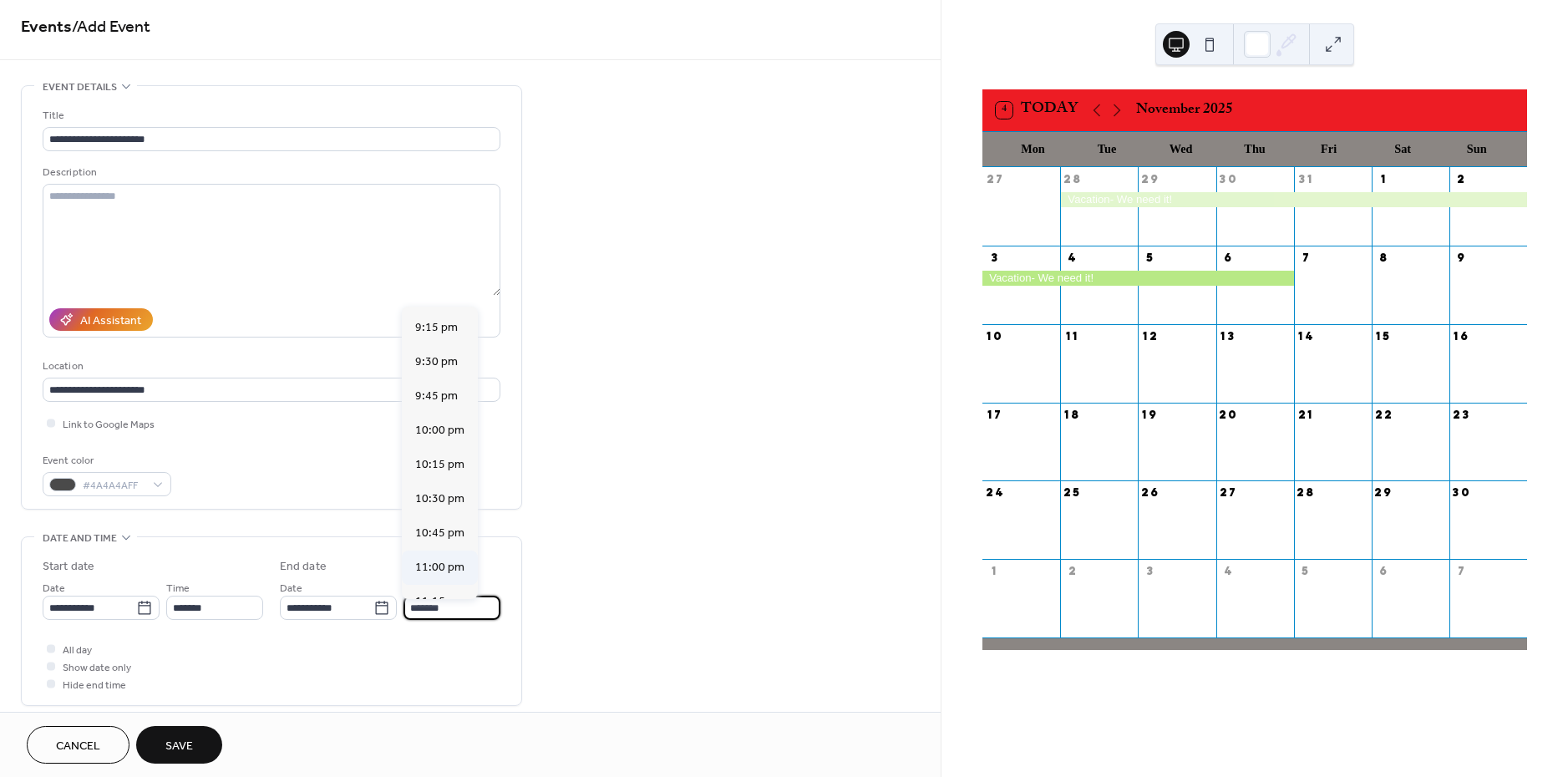 scroll, scrollTop: 202, scrollLeft: 0, axis: vertical 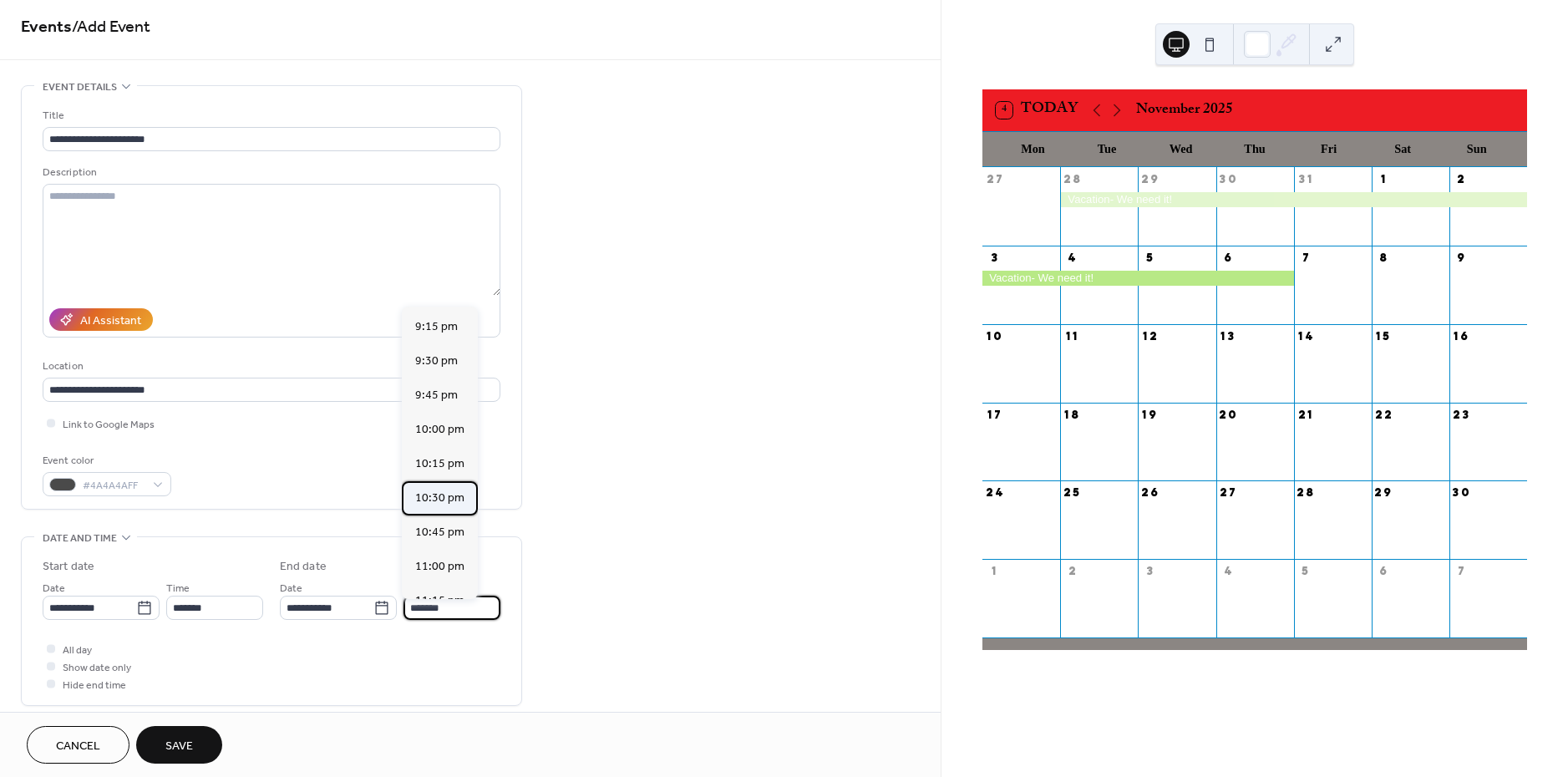 click on "10:30 pm" at bounding box center [439, 498] 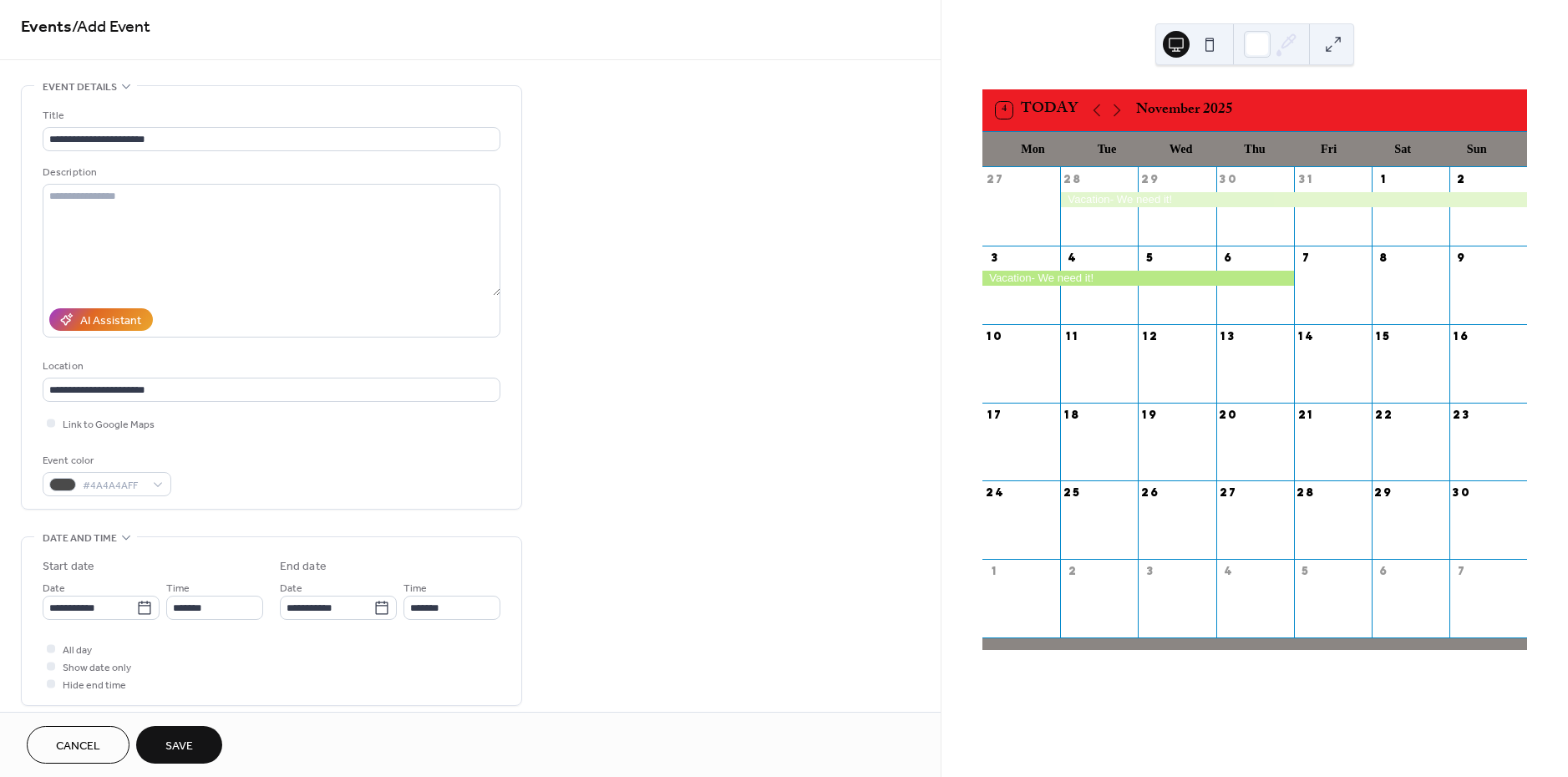 type on "********" 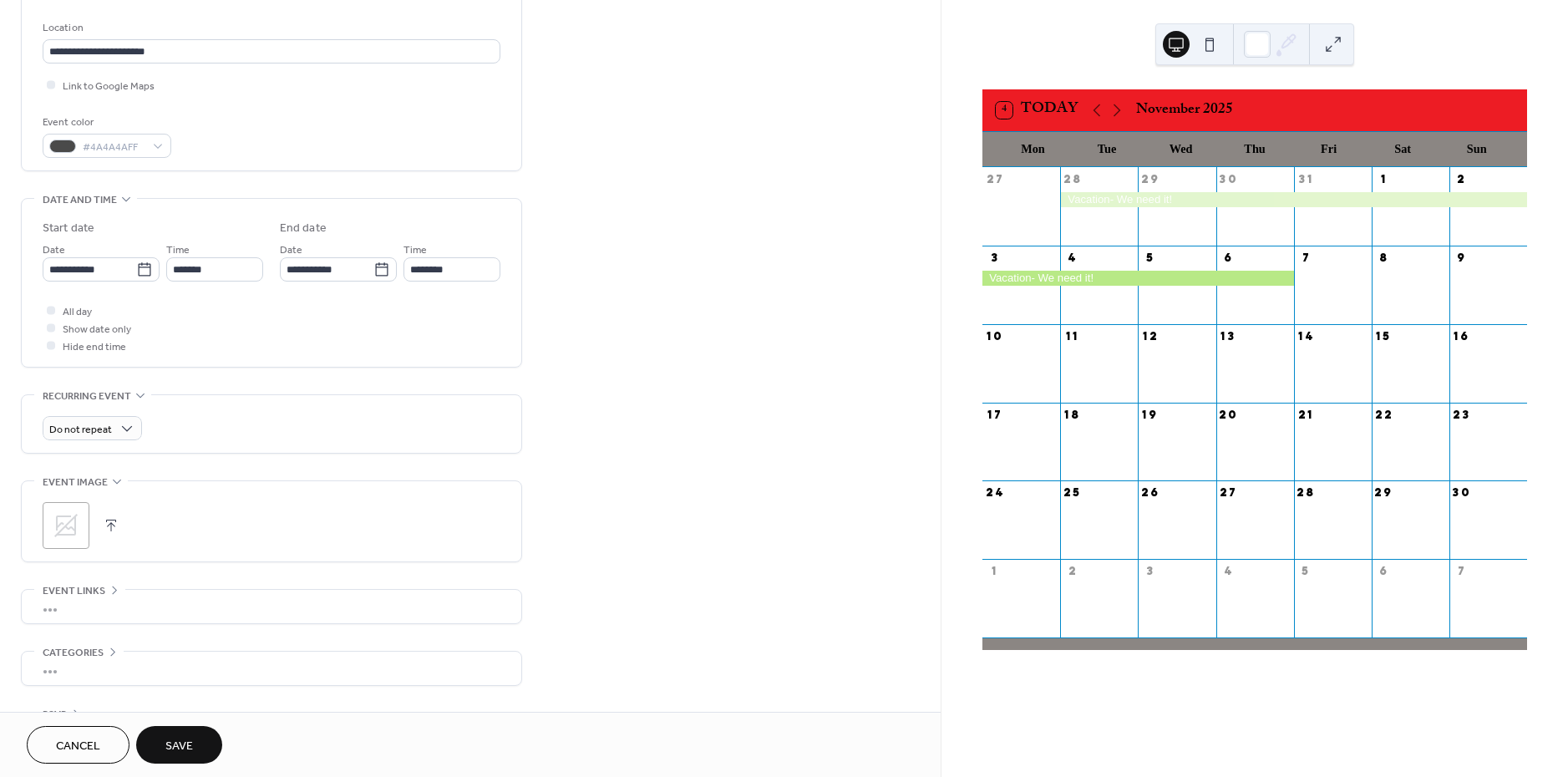 scroll, scrollTop: 353, scrollLeft: 0, axis: vertical 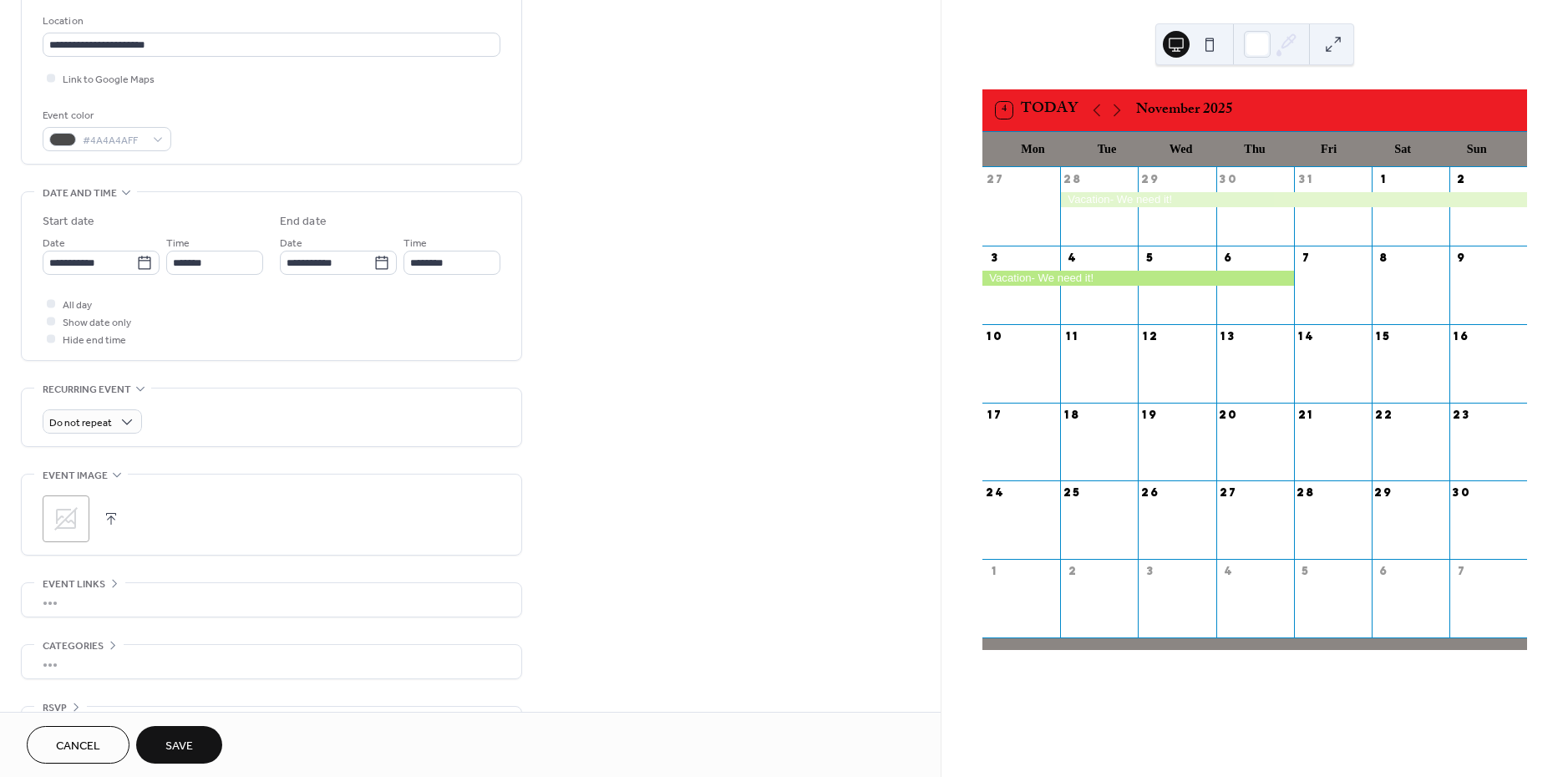 click 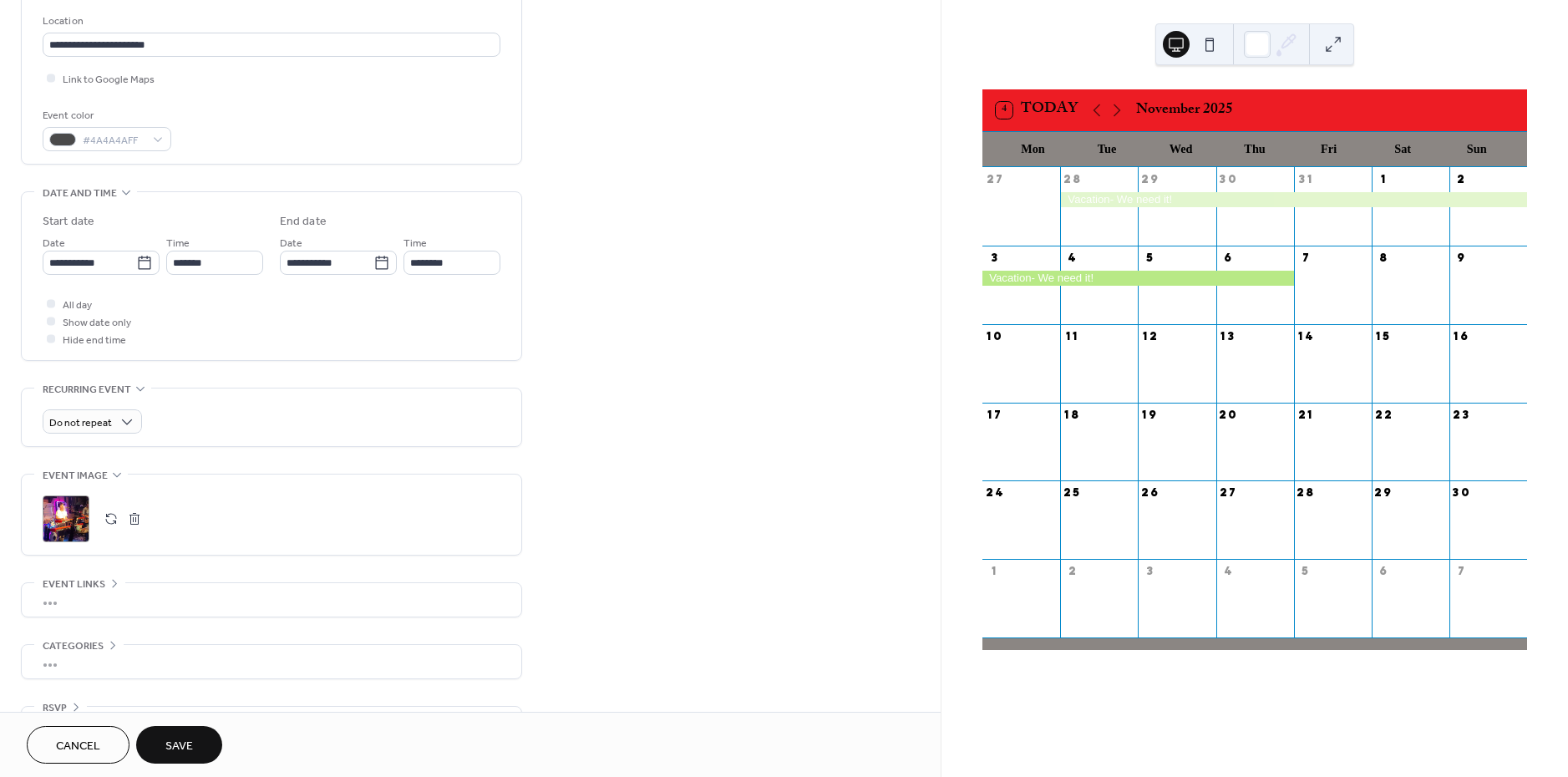 click on "Save" at bounding box center [179, 746] 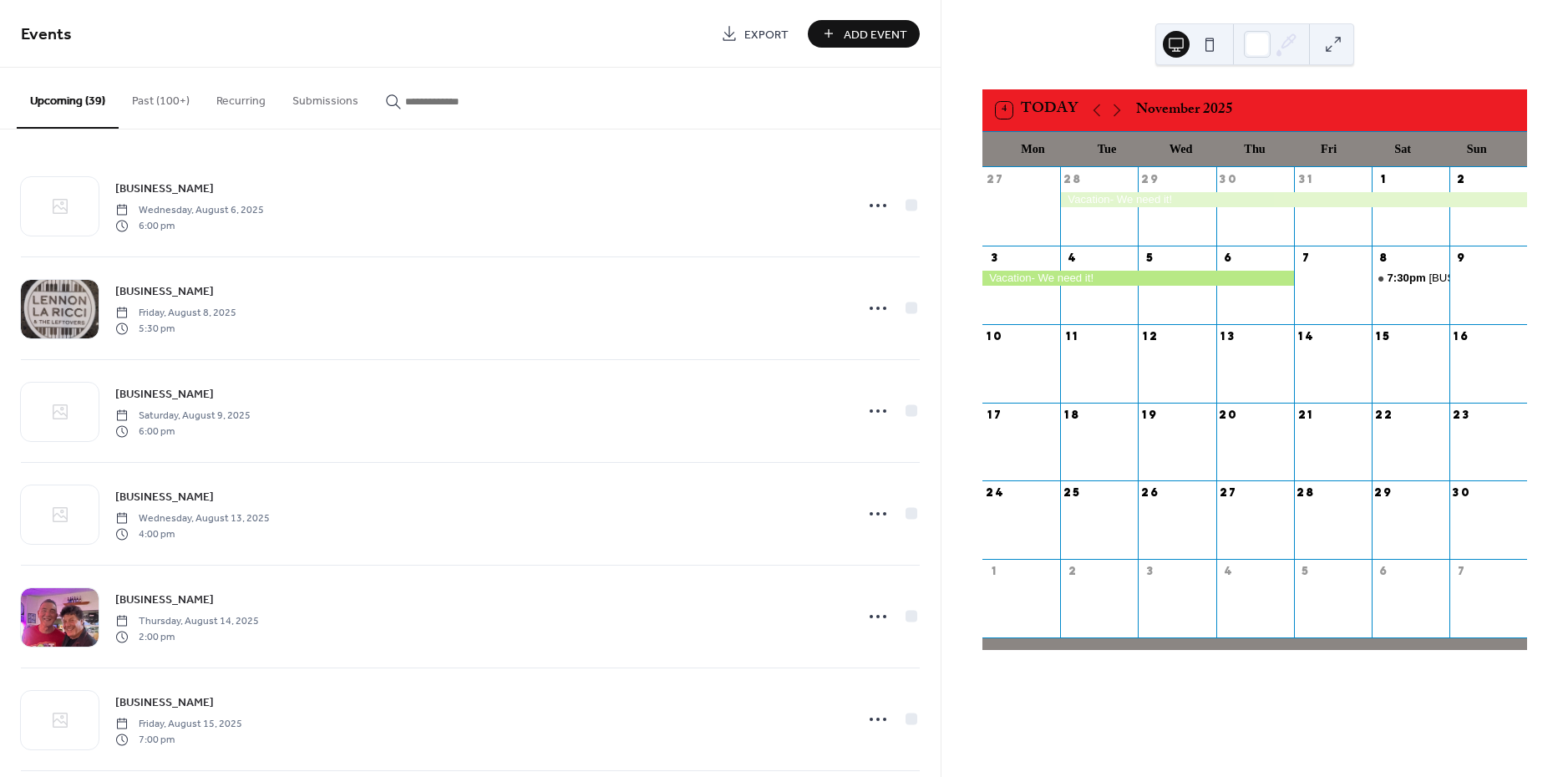 click on "Add Event" at bounding box center [875, 34] 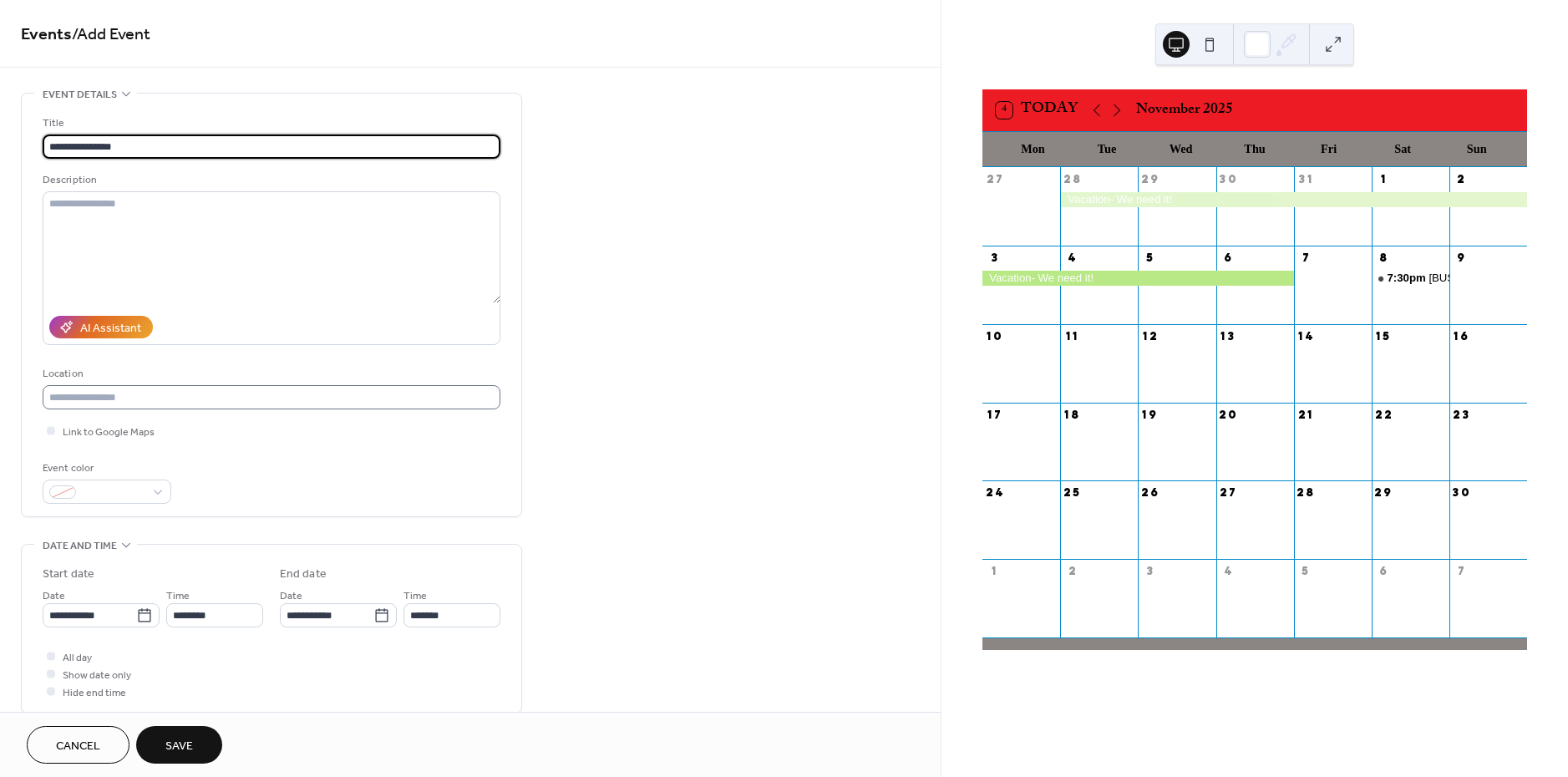 type on "**********" 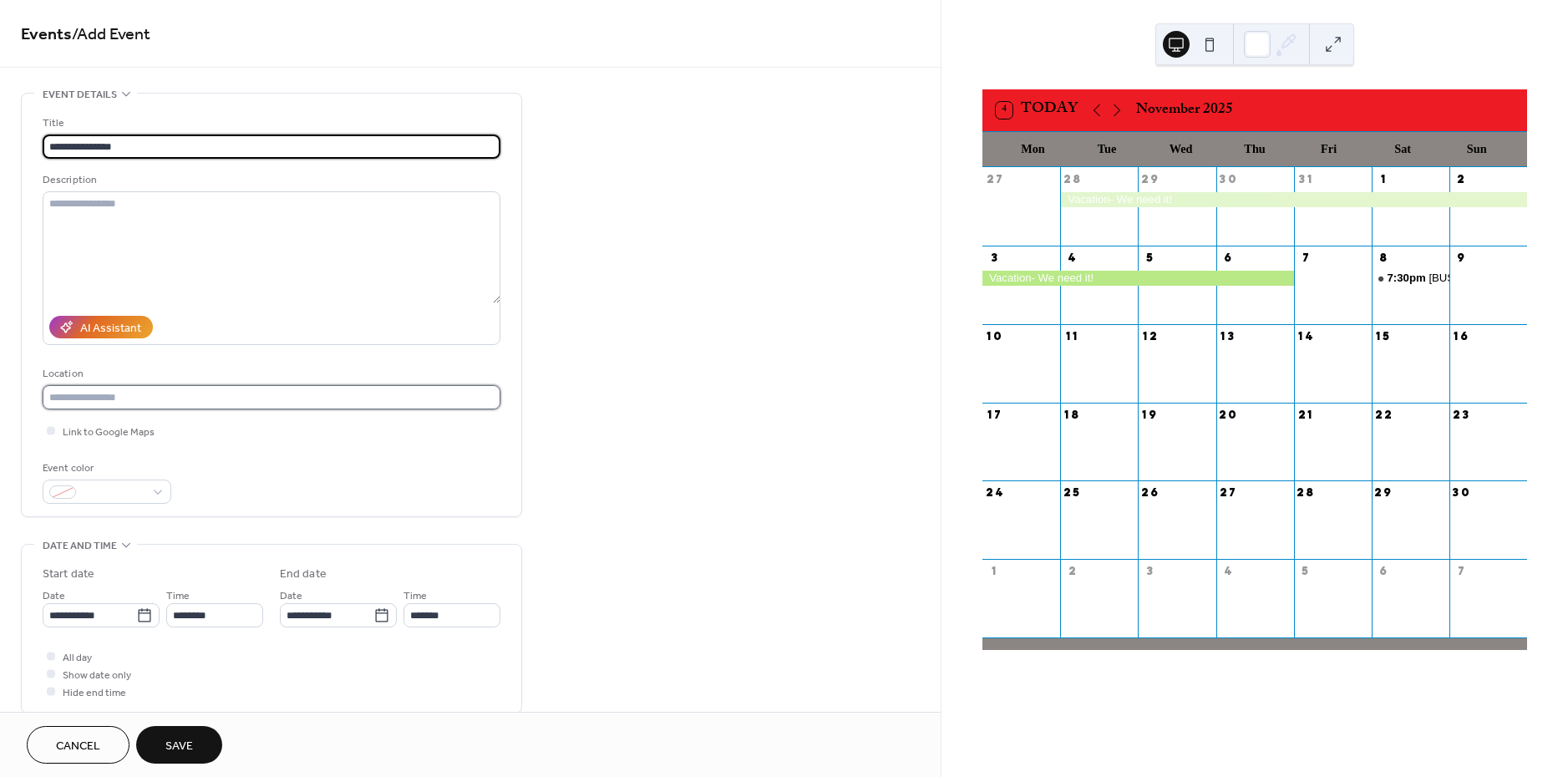 click at bounding box center (271, 397) 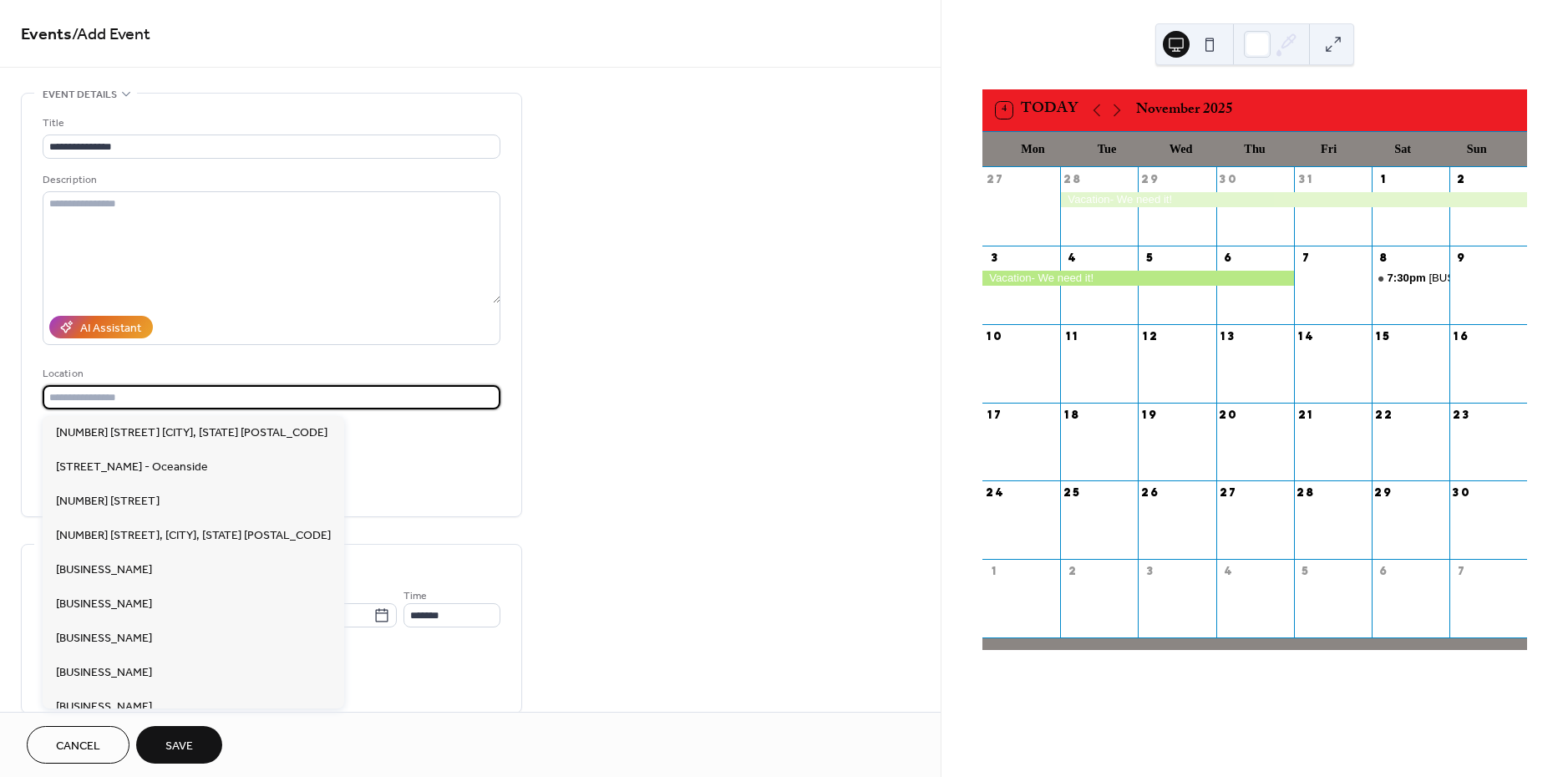 drag, startPoint x: 855, startPoint y: 566, endPoint x: 833, endPoint y: 559, distance: 23.086793 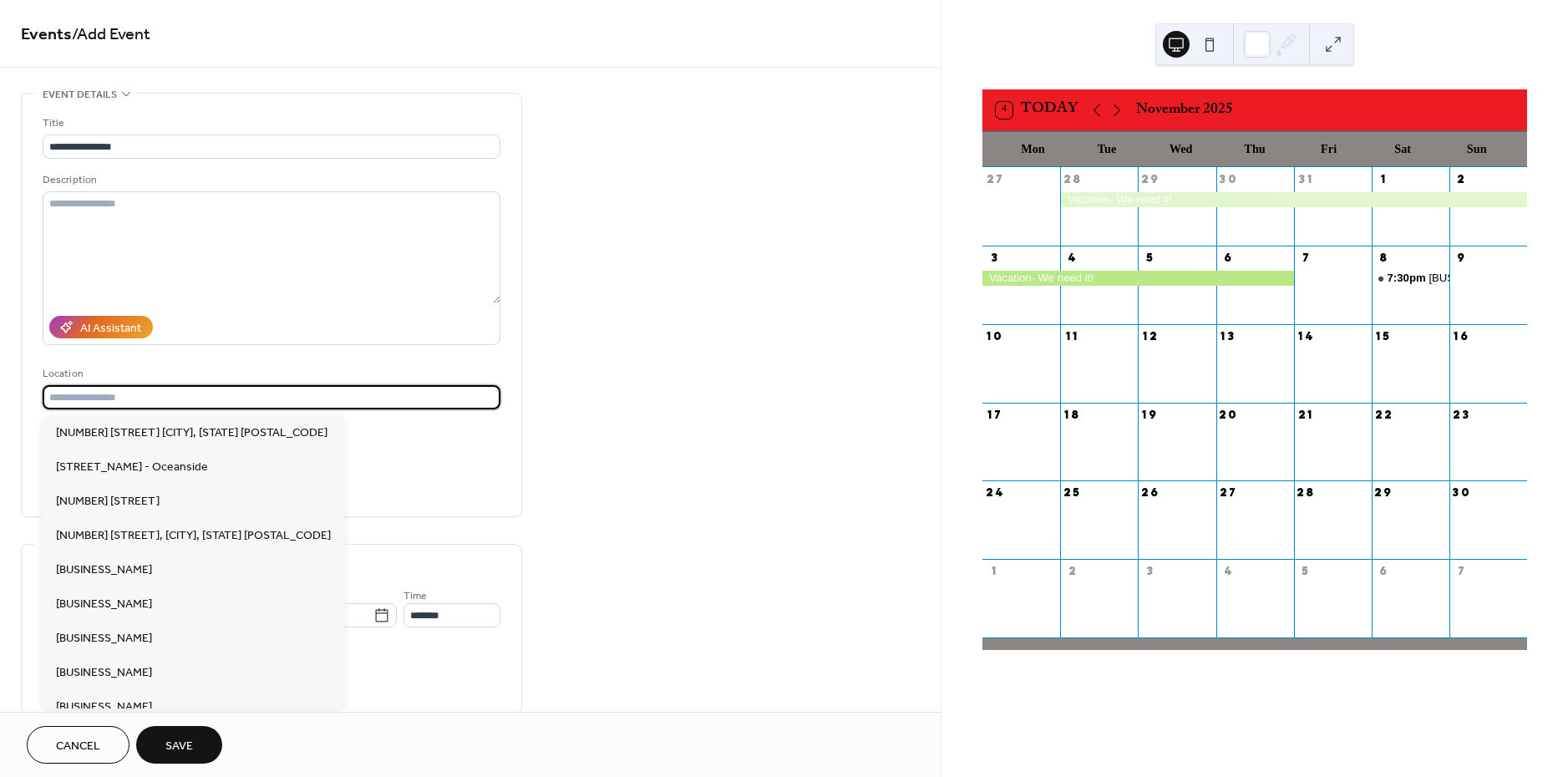 click on "**********" at bounding box center [470, 602] 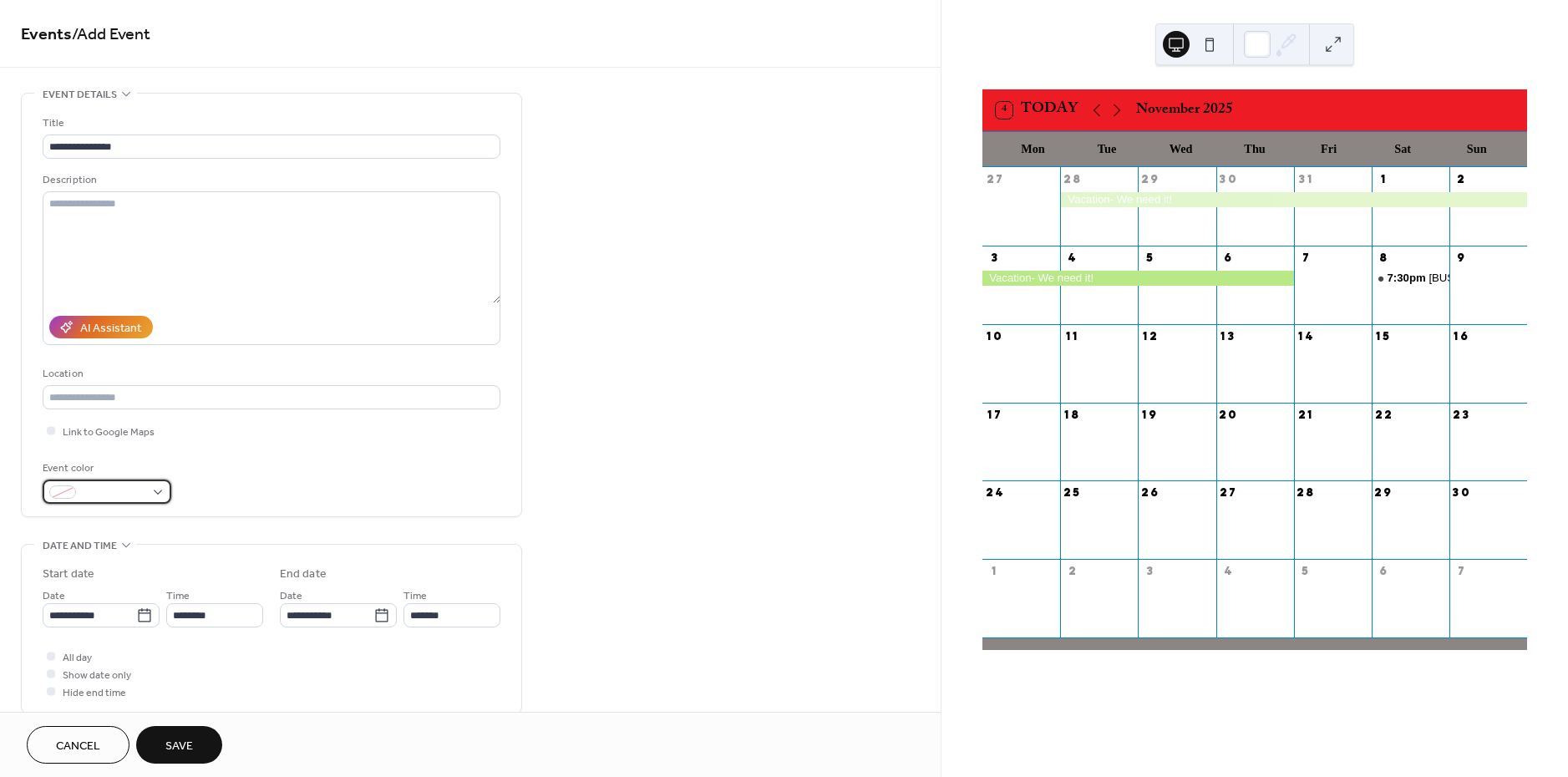 click at bounding box center (114, 493) 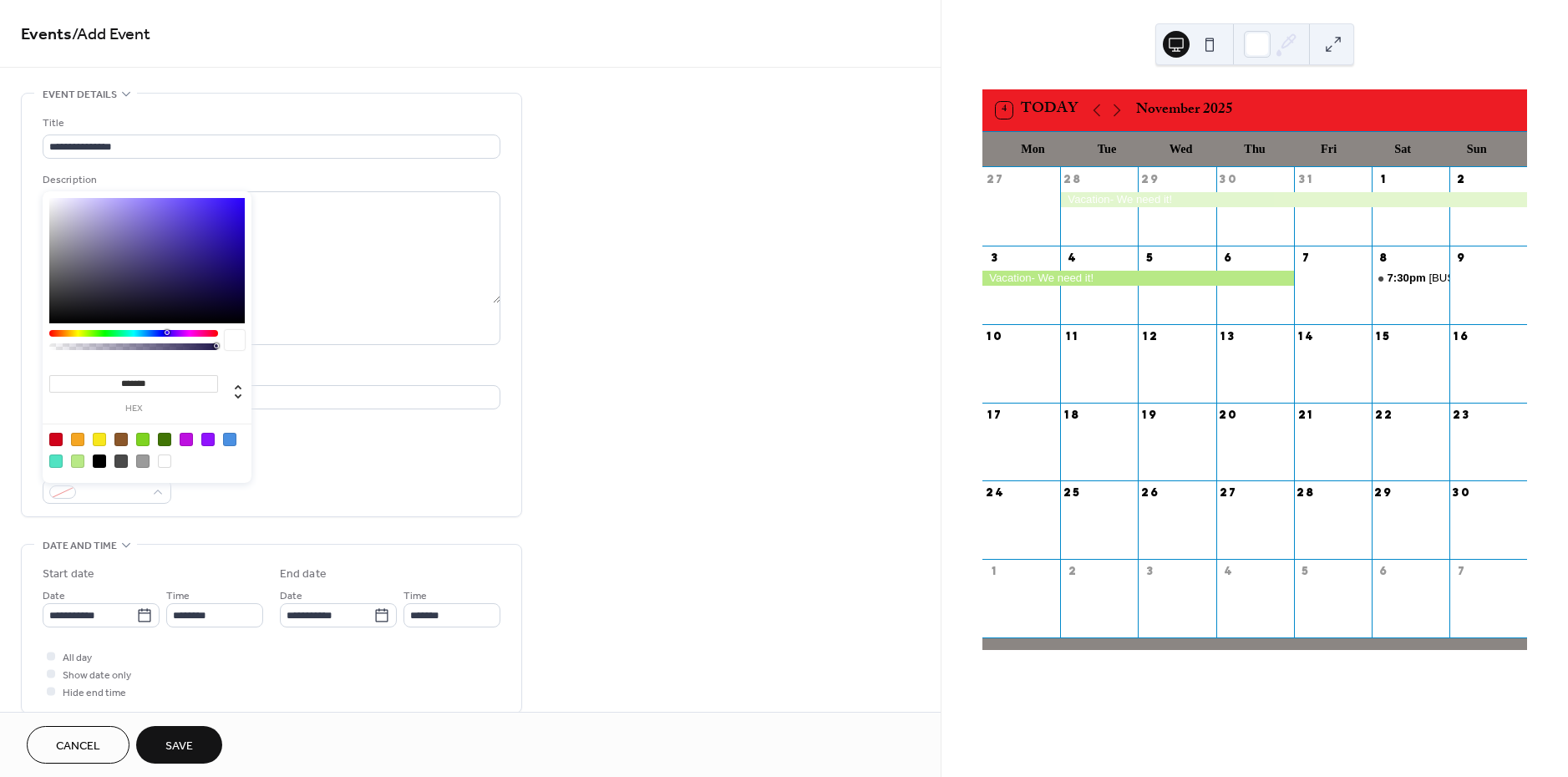click at bounding box center (99, 461) 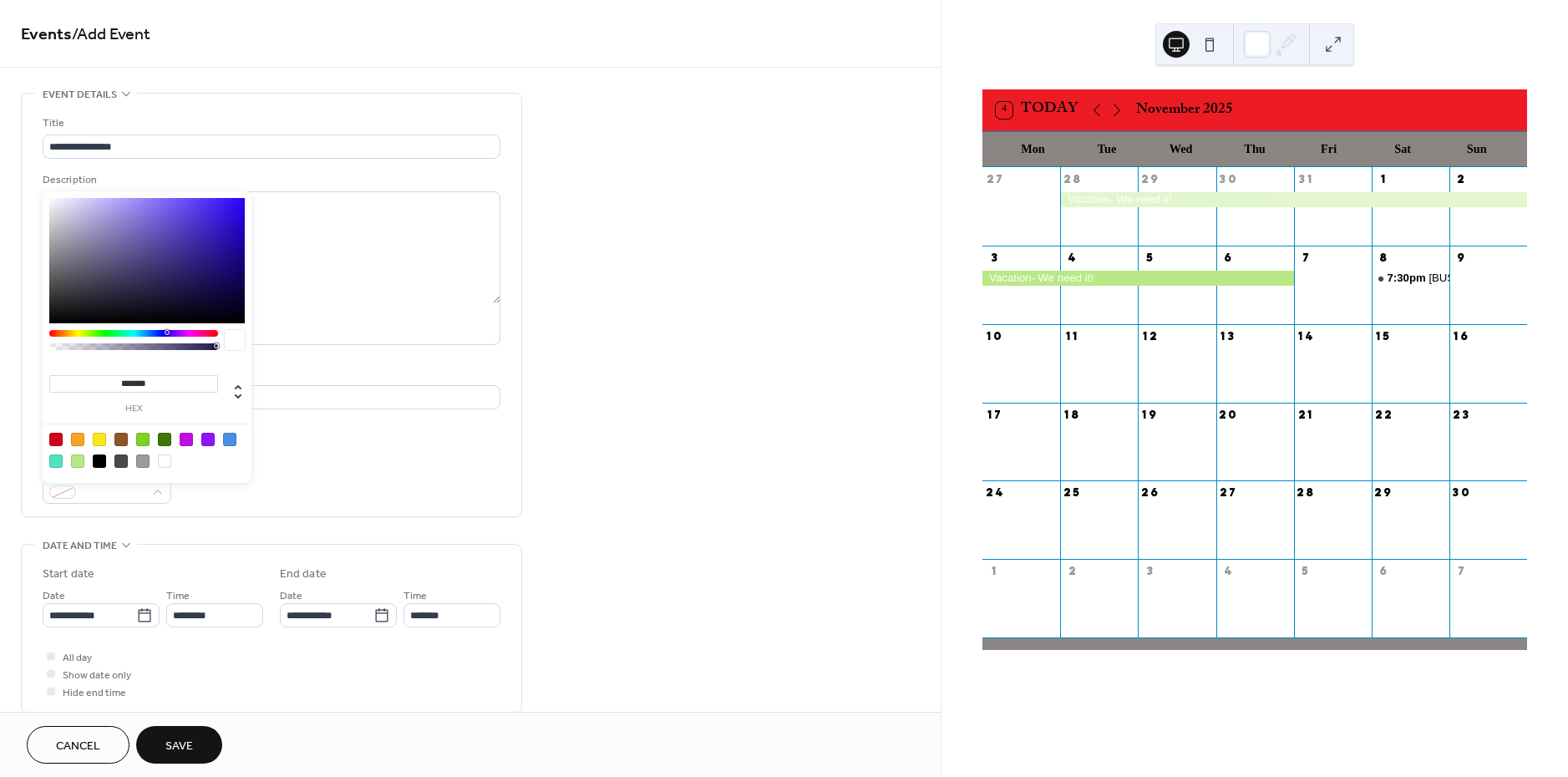 type on "*******" 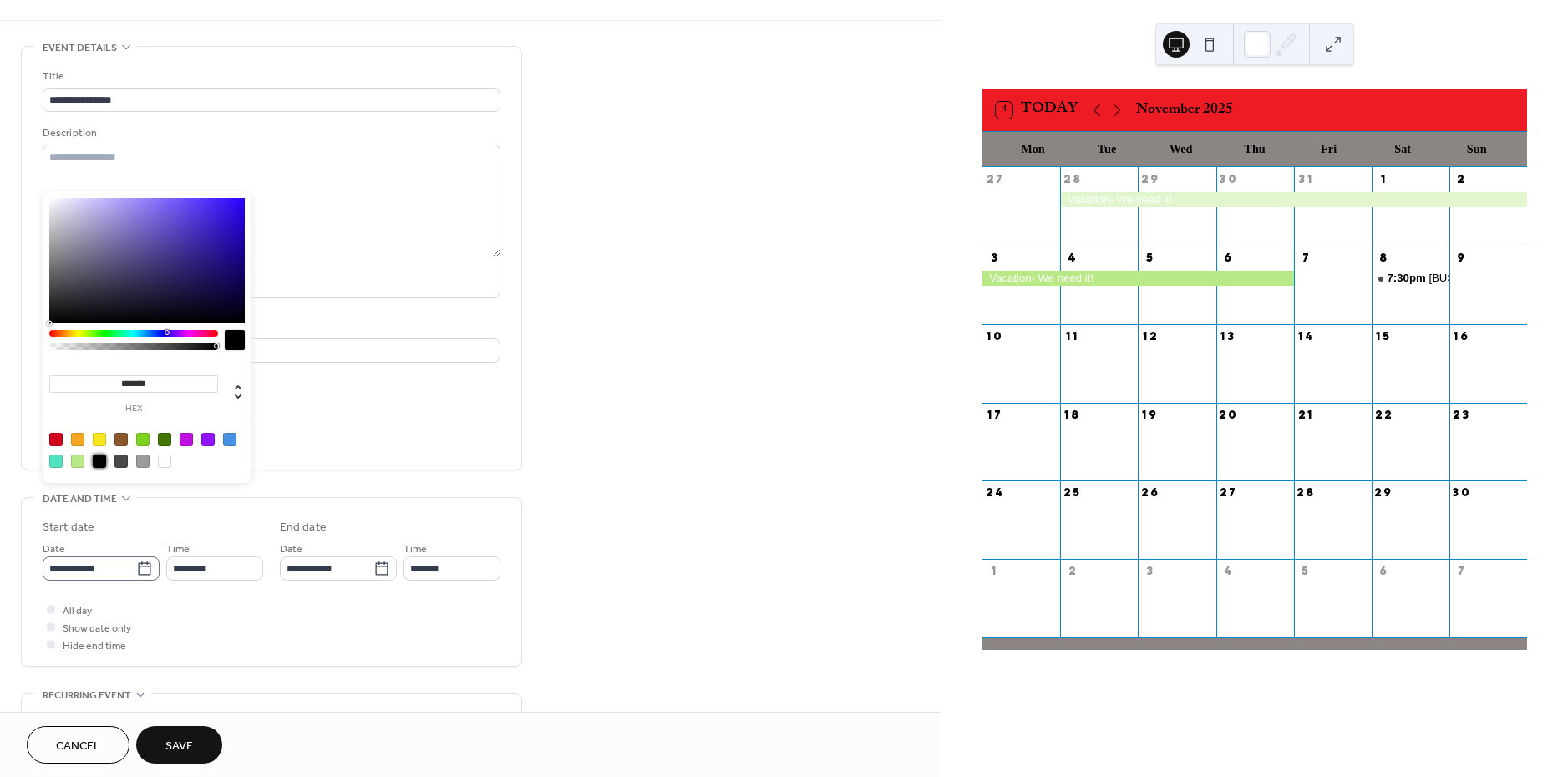 scroll, scrollTop: 59, scrollLeft: 0, axis: vertical 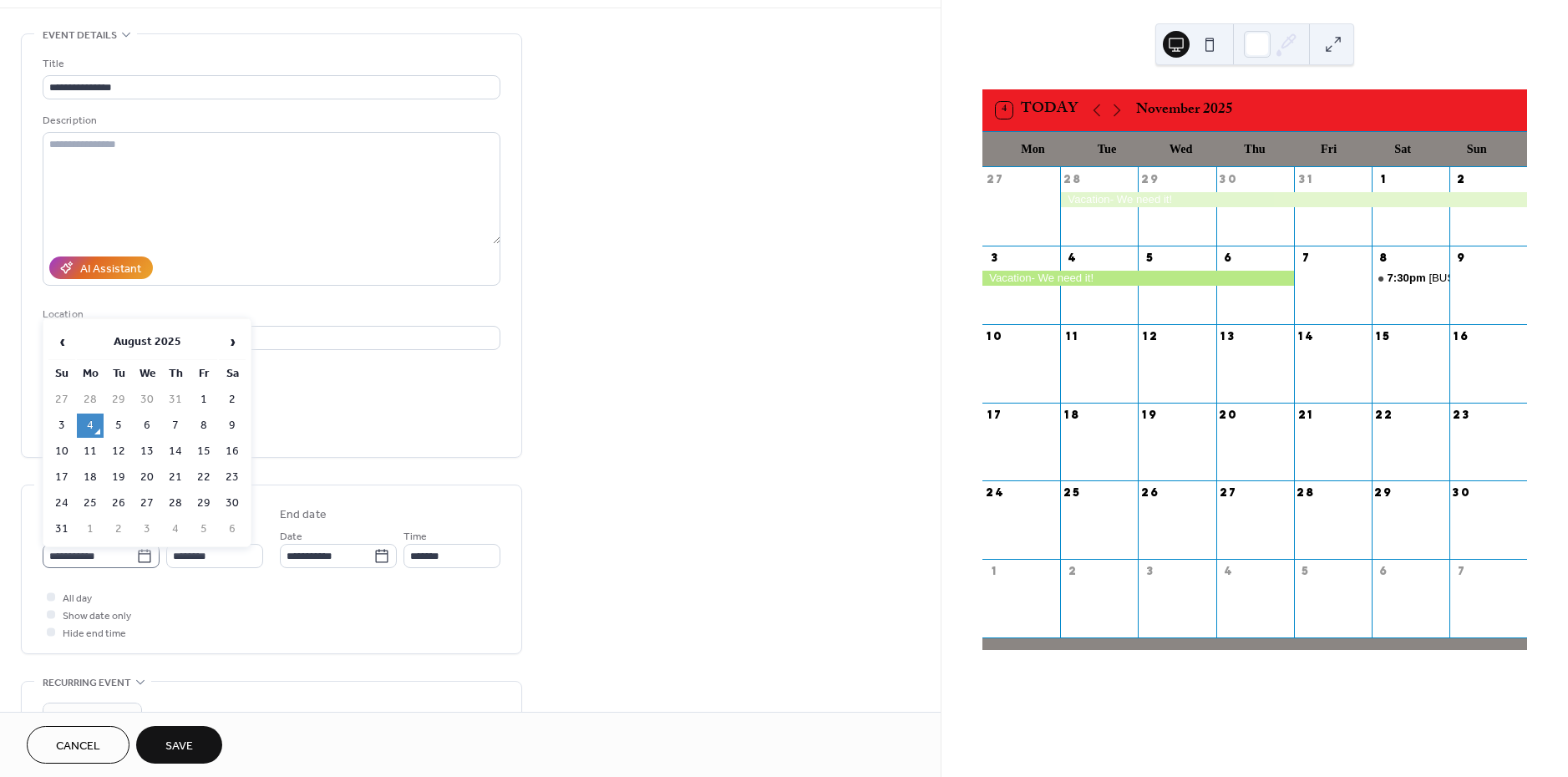 click 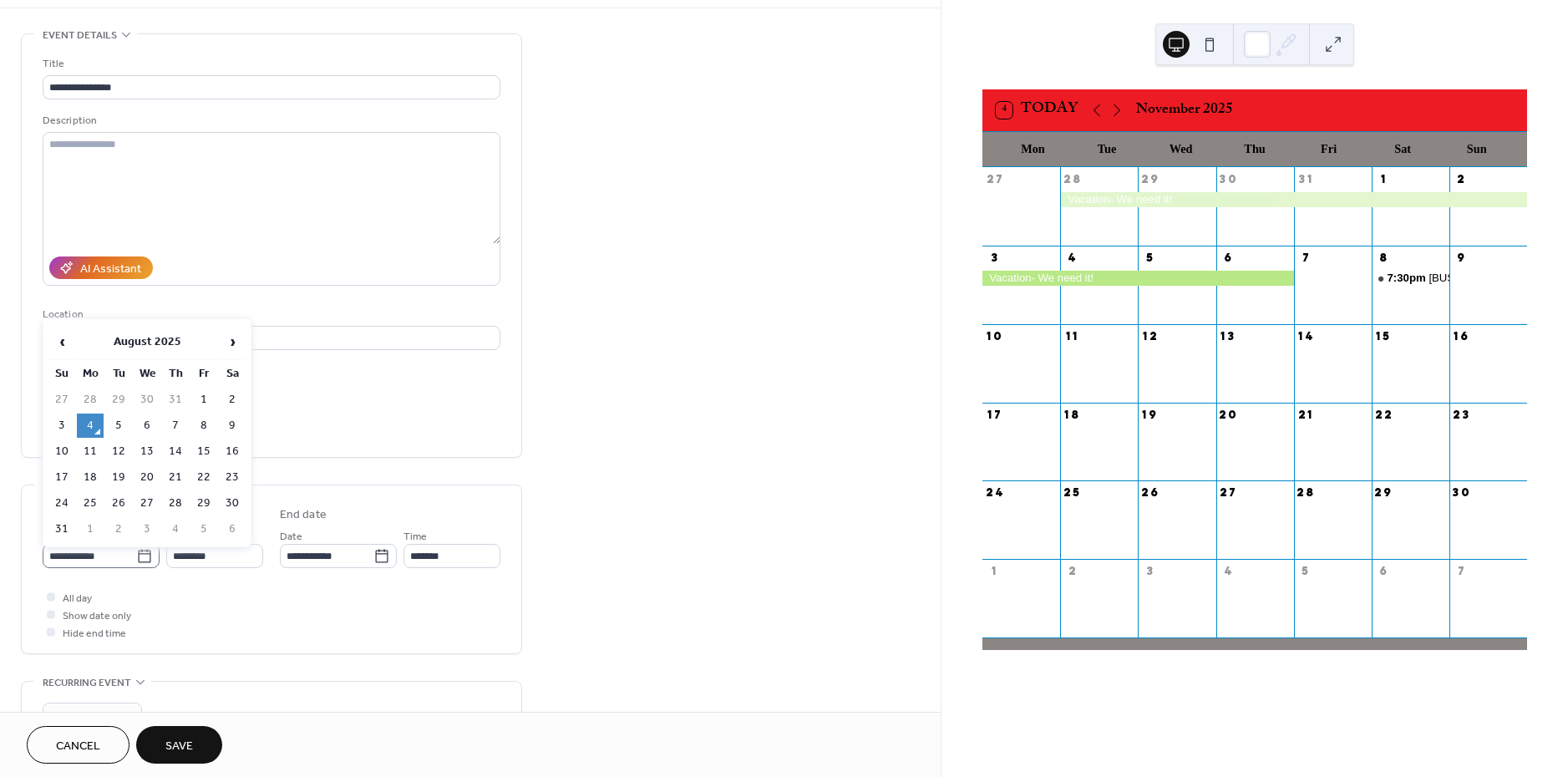 click on "**********" at bounding box center (89, 556) 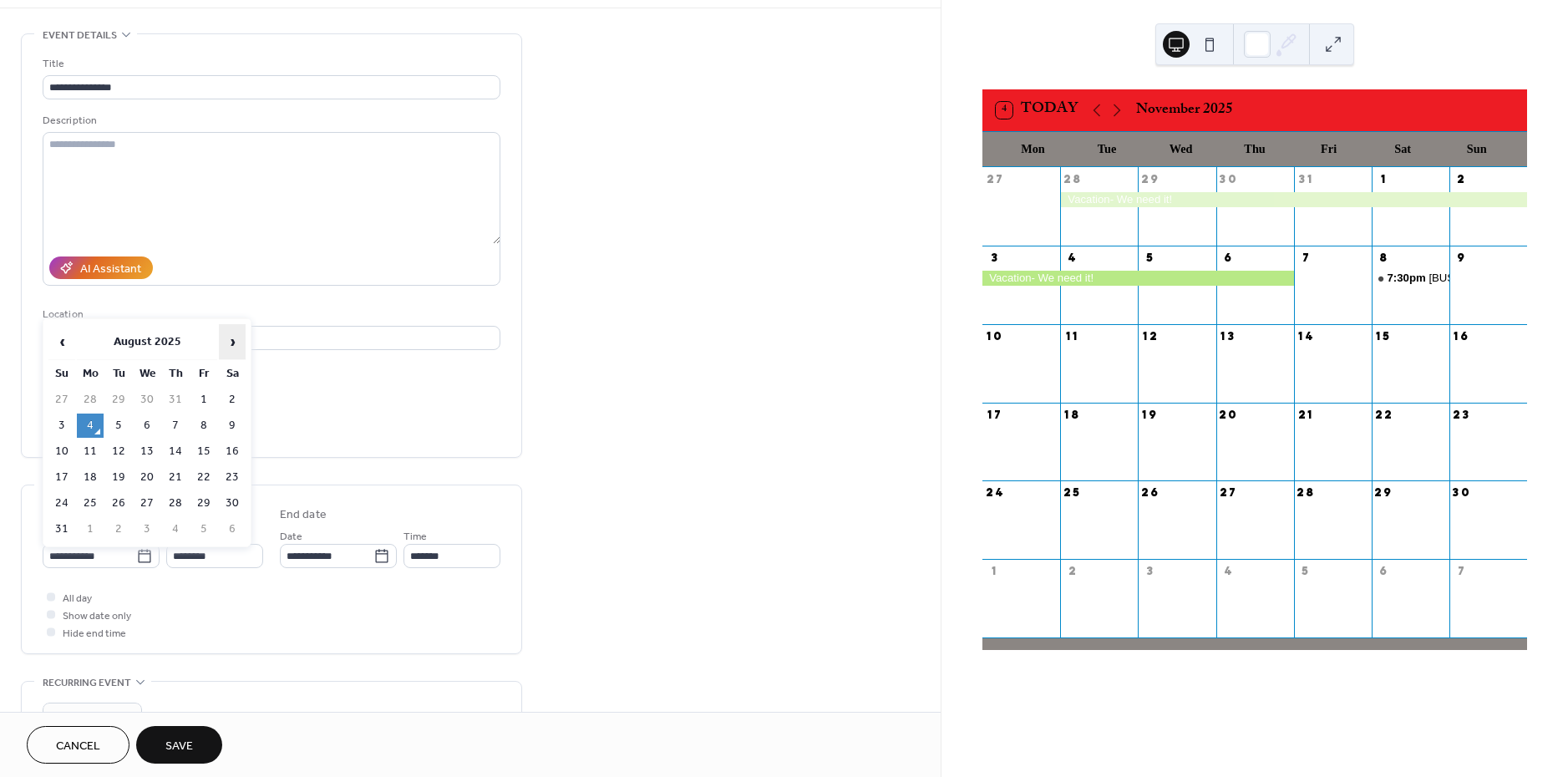 click on "›" at bounding box center (232, 342) 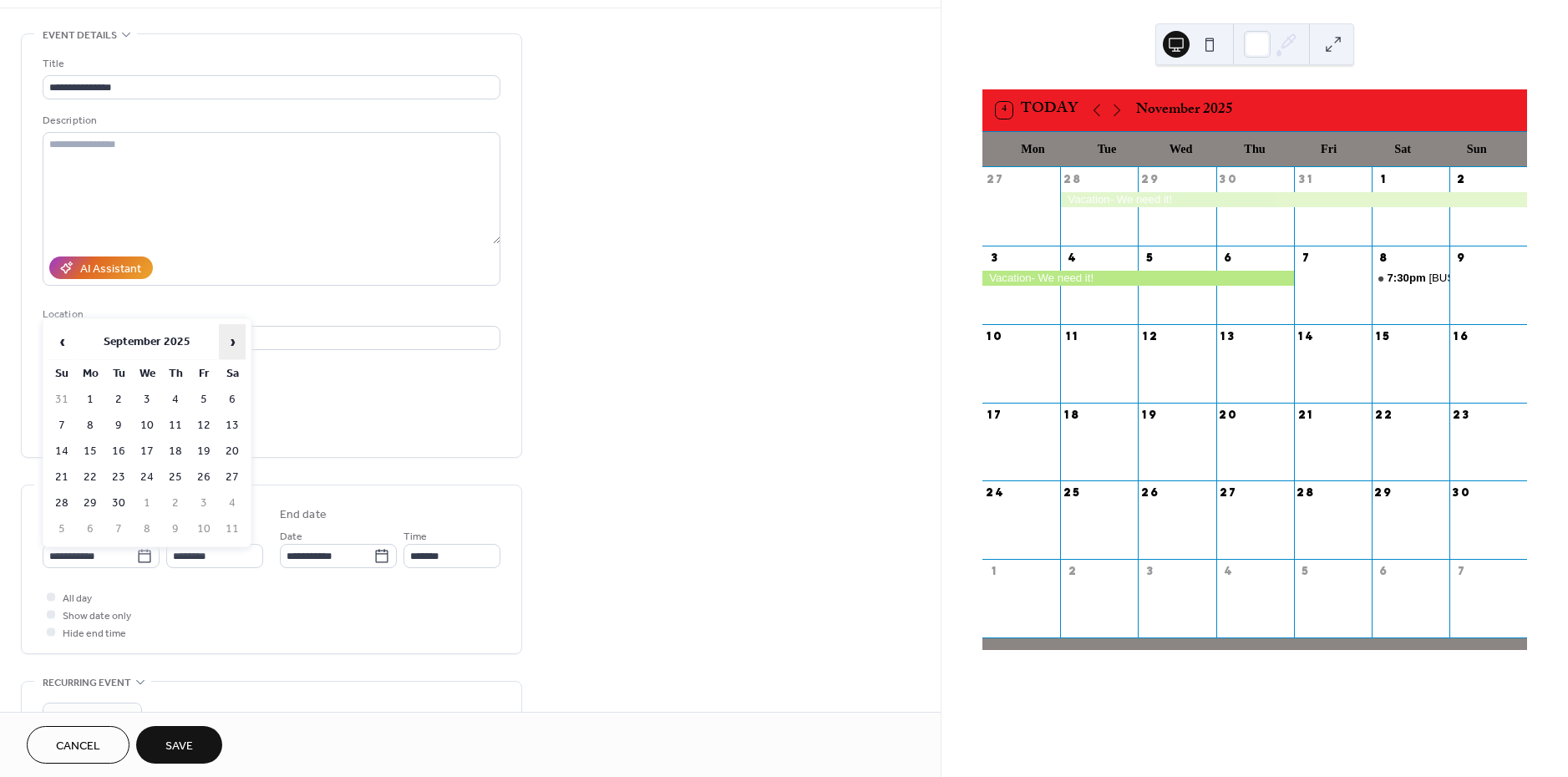 click on "›" at bounding box center [232, 342] 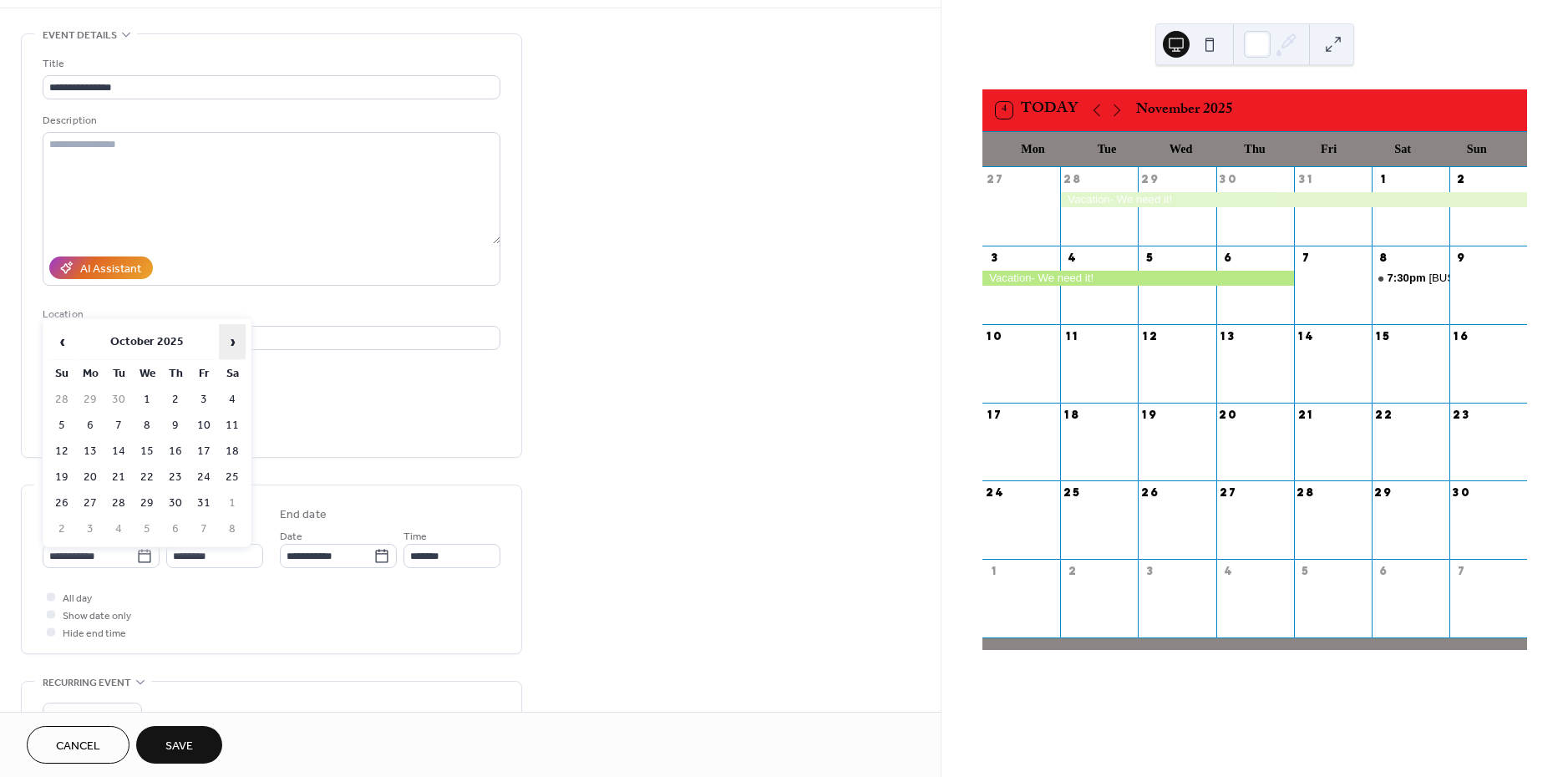 click on "›" at bounding box center (232, 342) 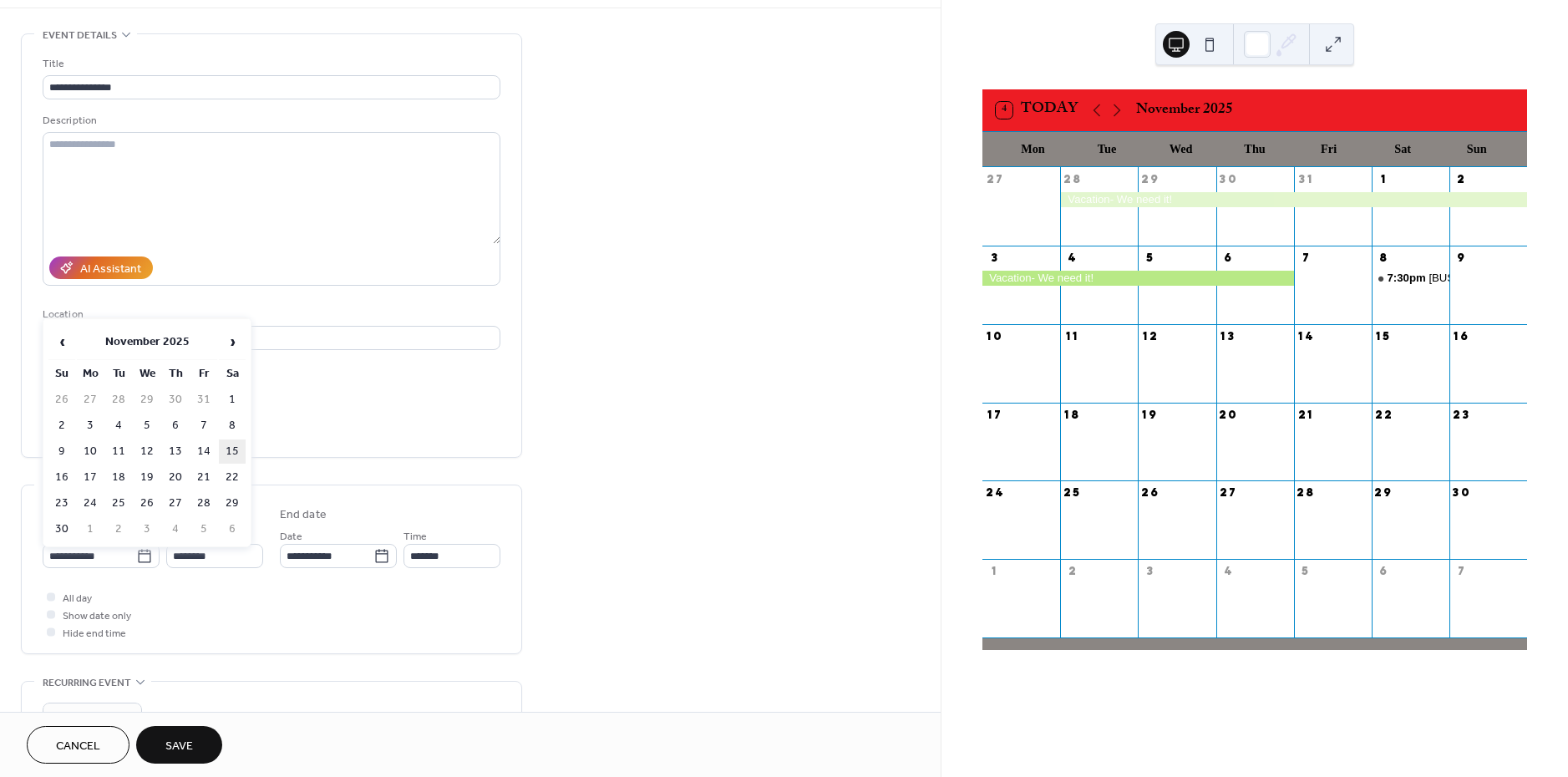 click on "15" at bounding box center [232, 451] 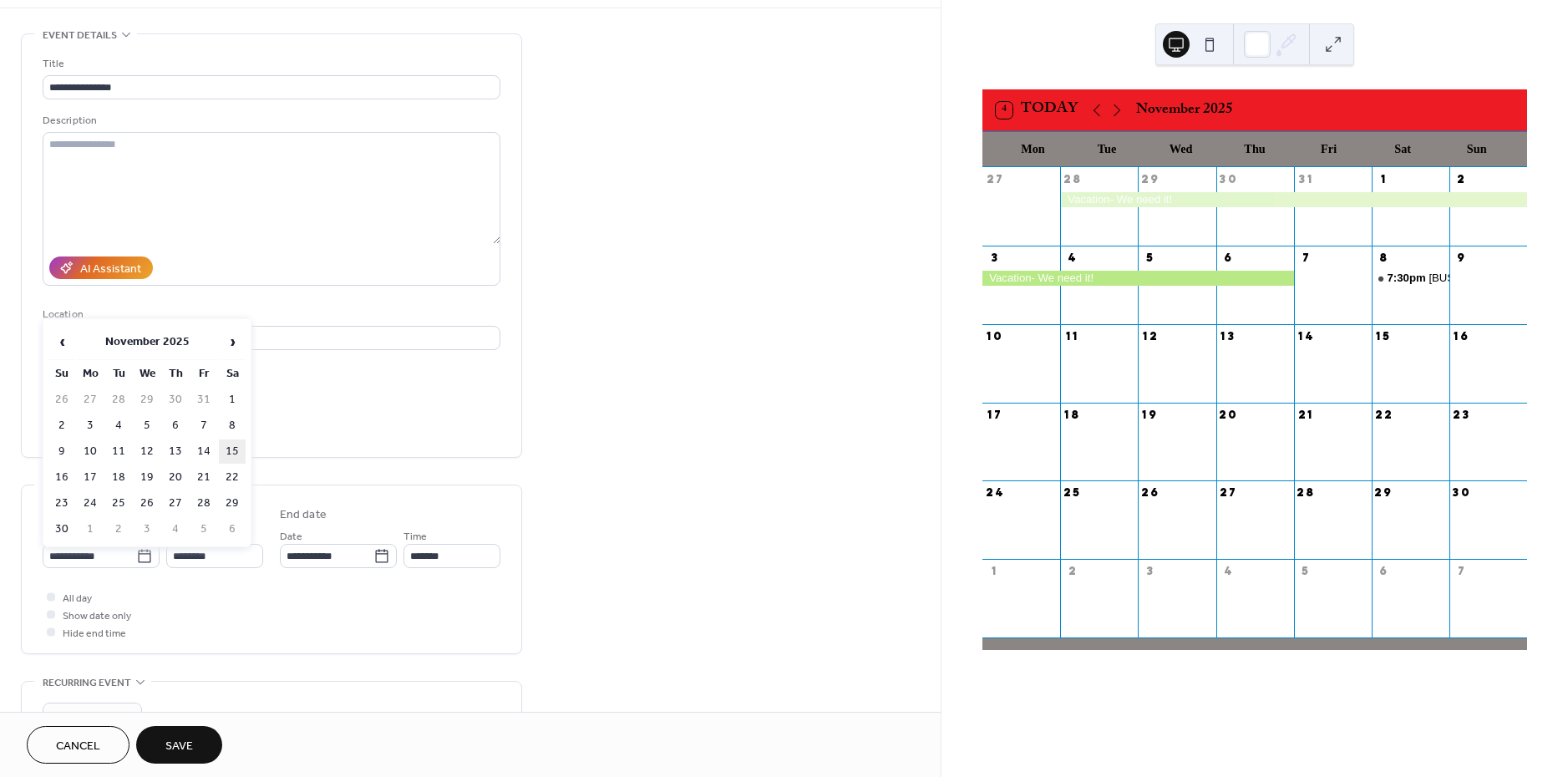 type on "**********" 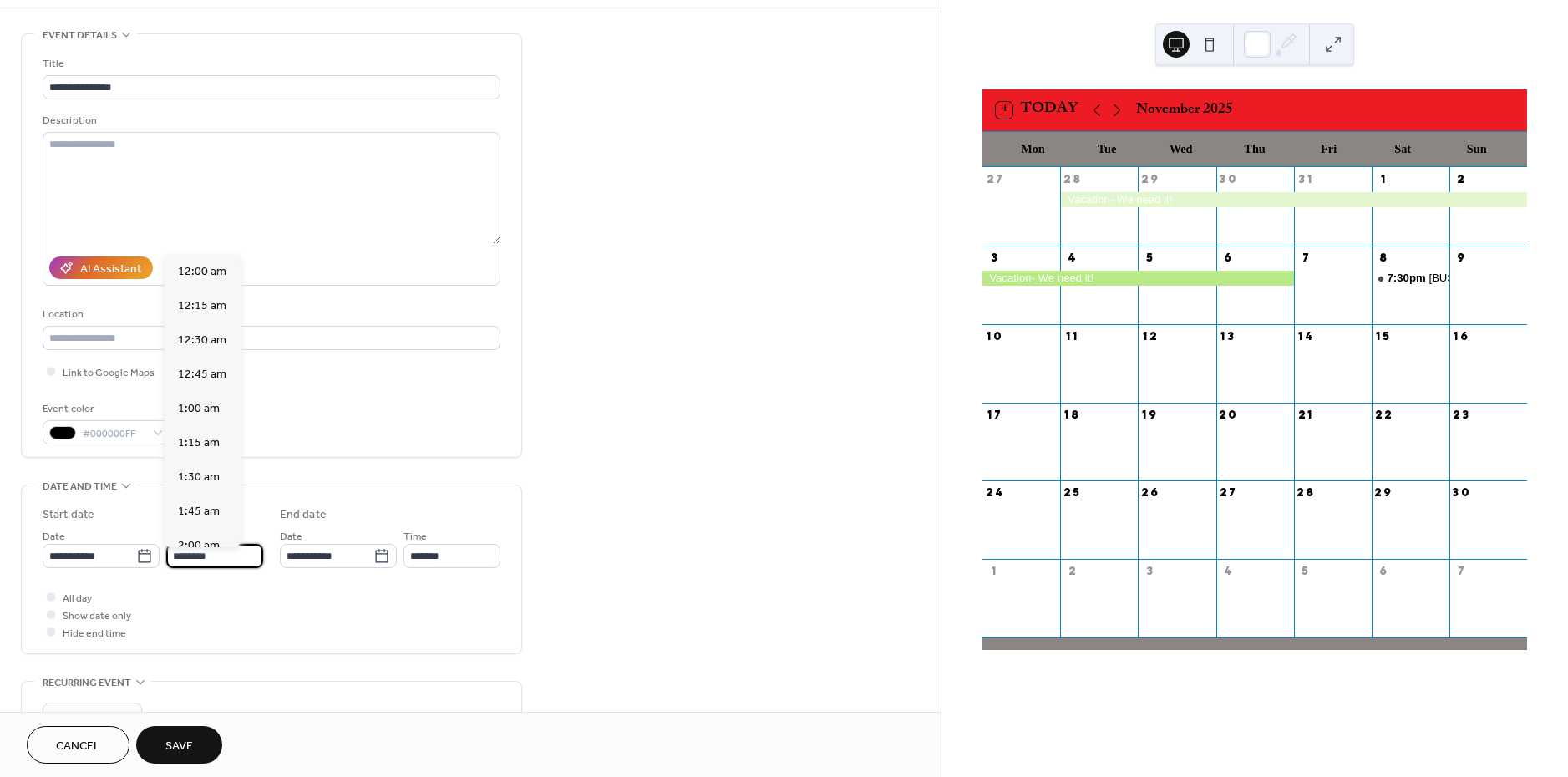 click on "********" at bounding box center [215, 556] 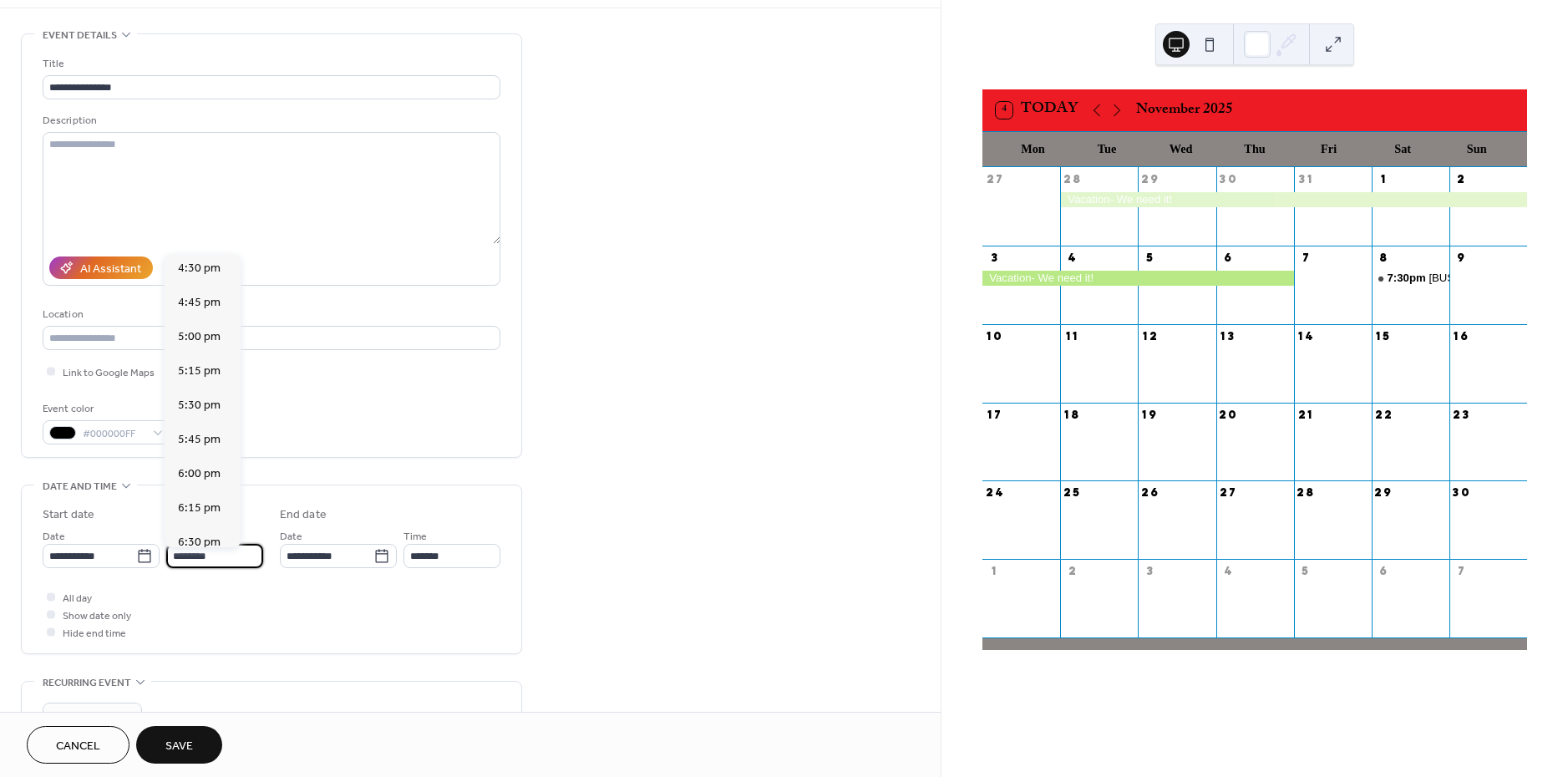 scroll, scrollTop: 2265, scrollLeft: 0, axis: vertical 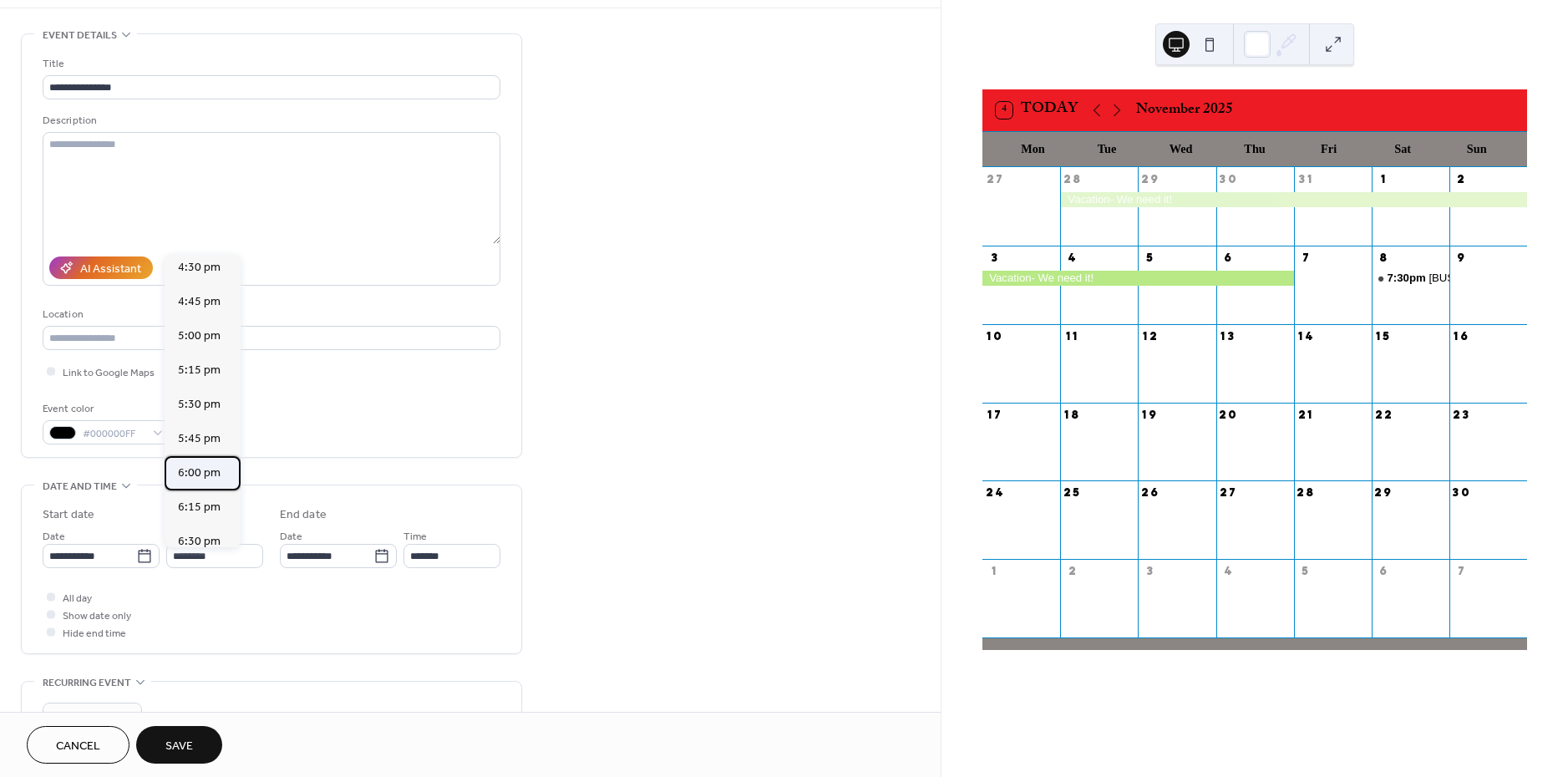 click on "6:00 pm" at bounding box center [199, 473] 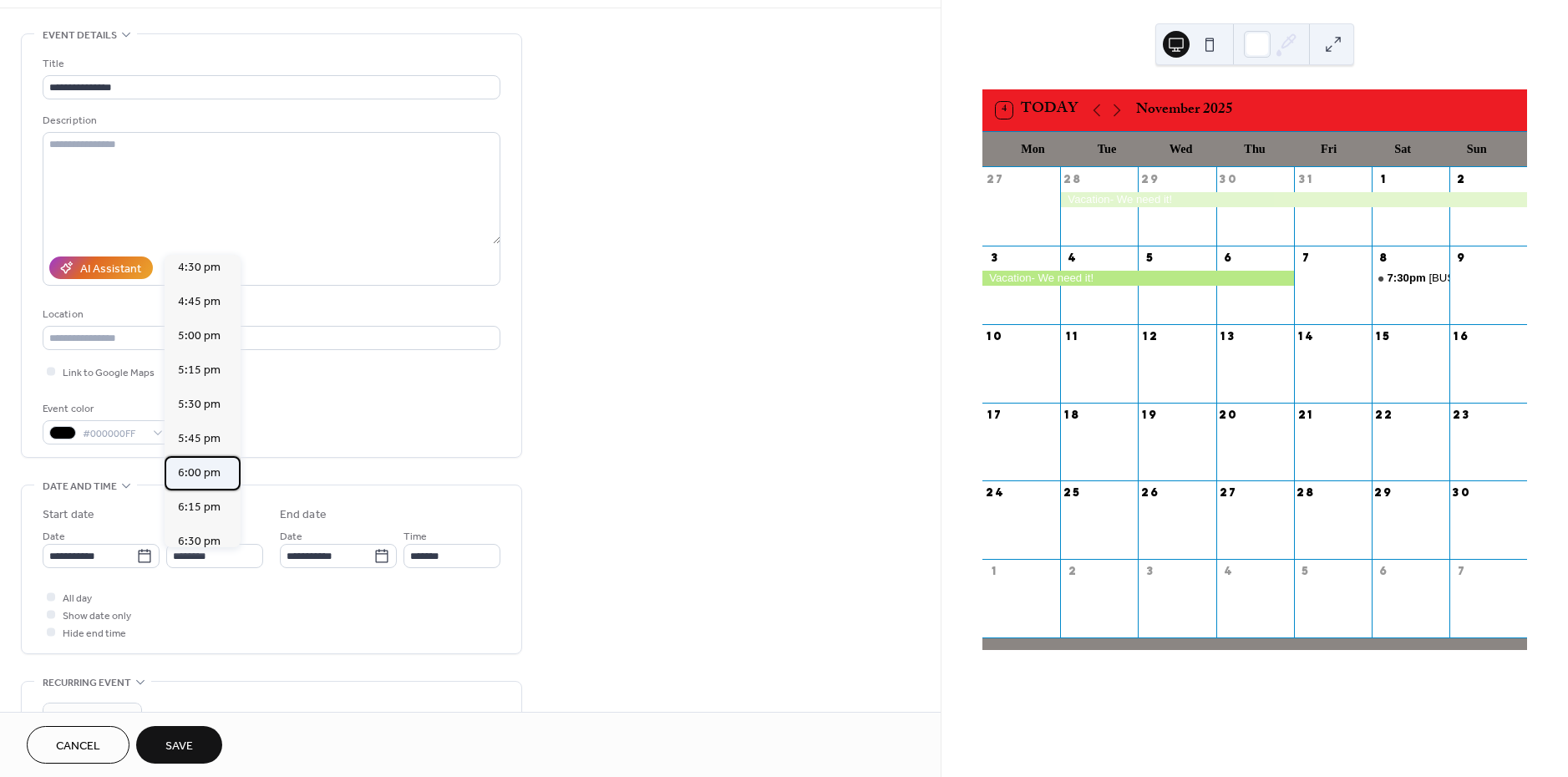 type on "*******" 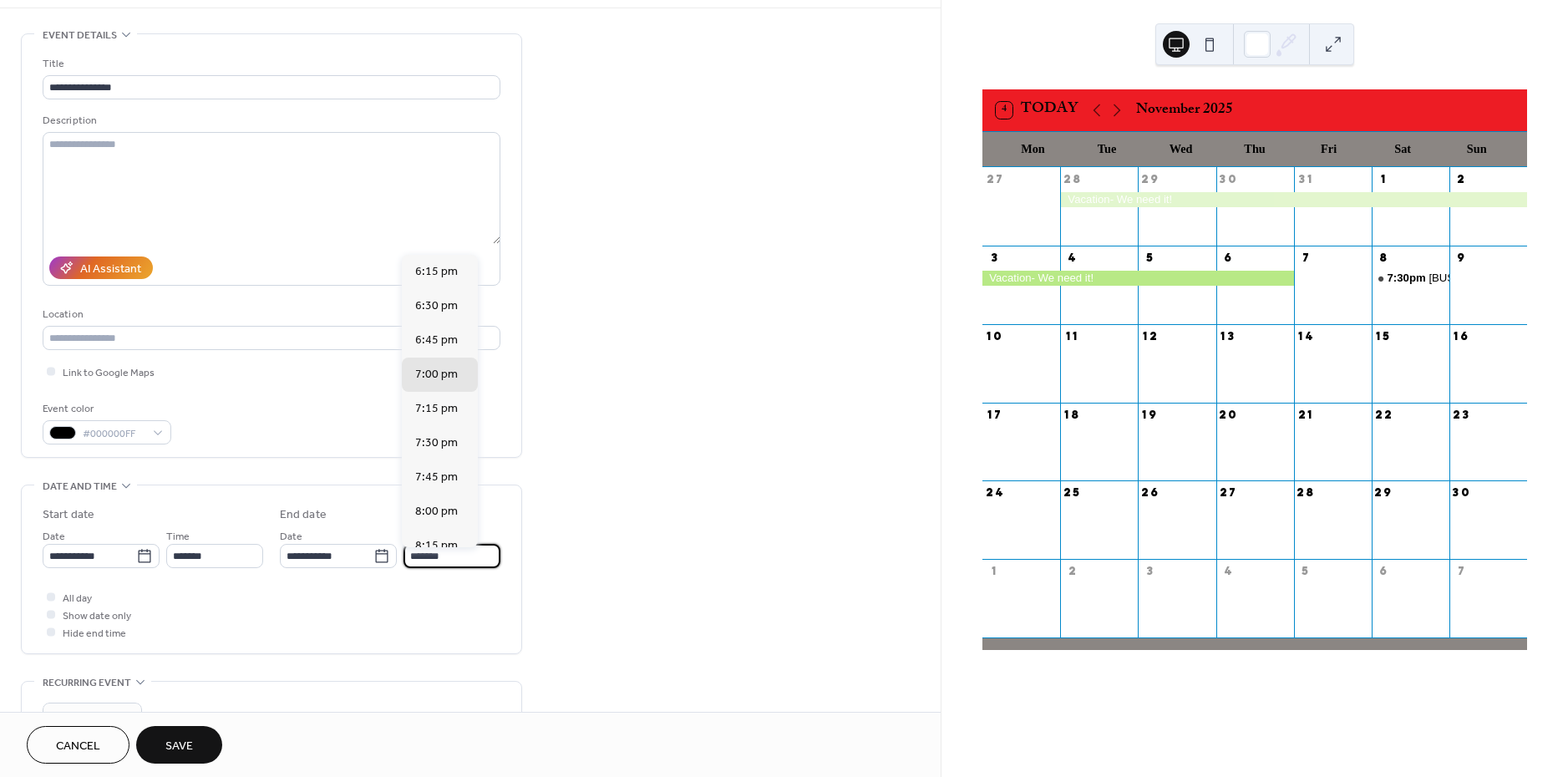 click on "*******" at bounding box center (452, 556) 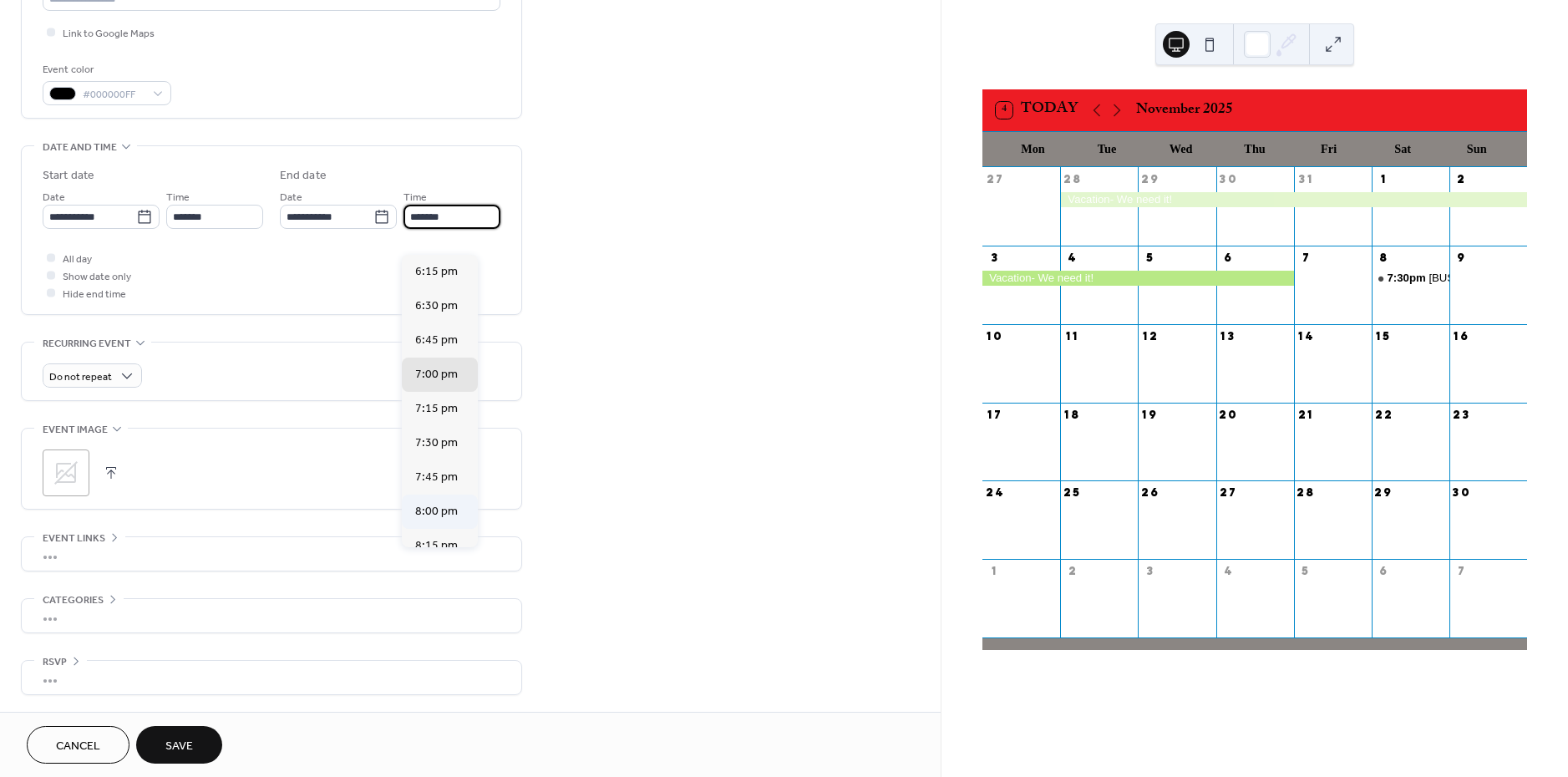 scroll, scrollTop: 404, scrollLeft: 0, axis: vertical 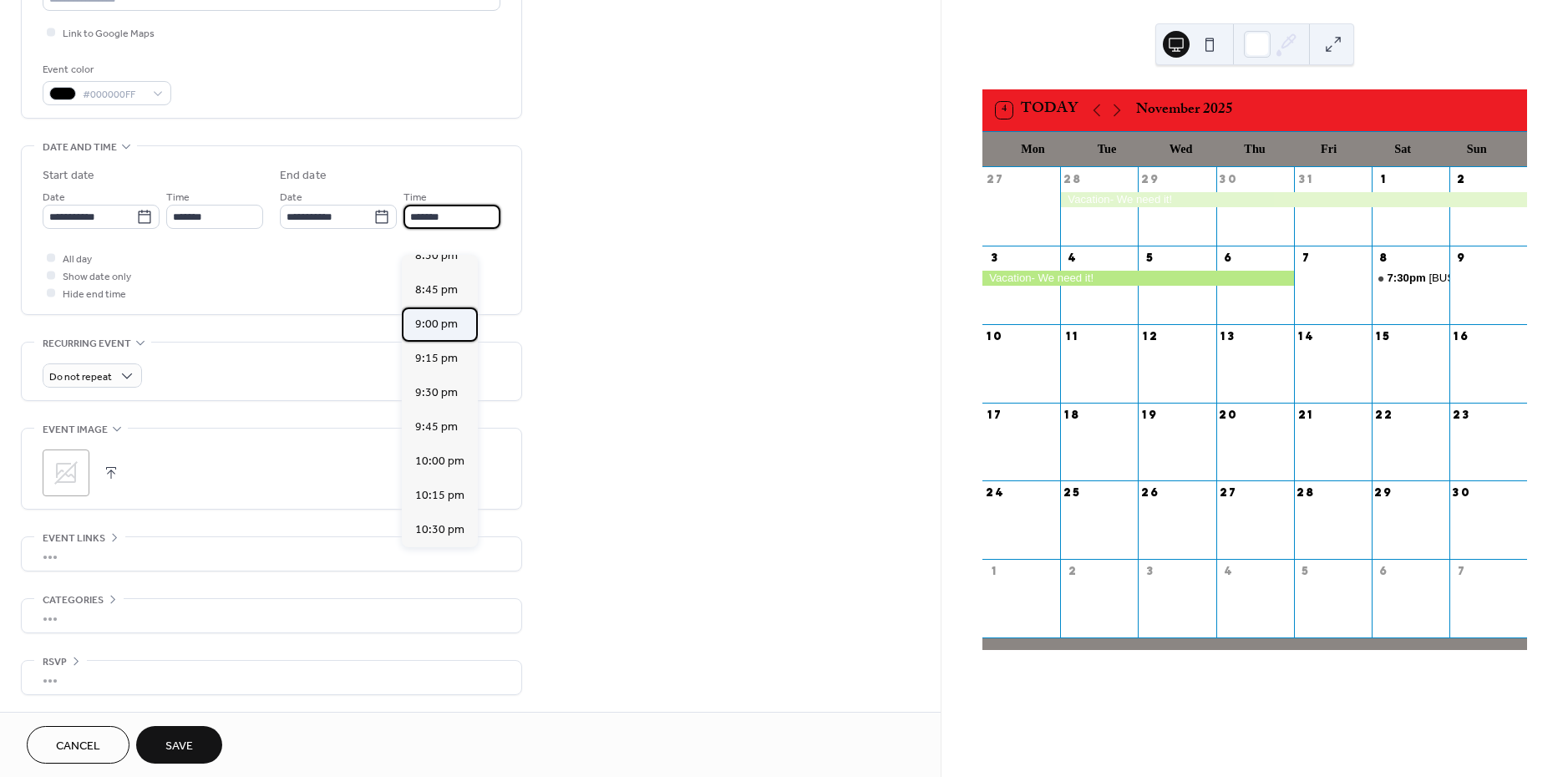 click on "9:00 pm" at bounding box center [436, 324] 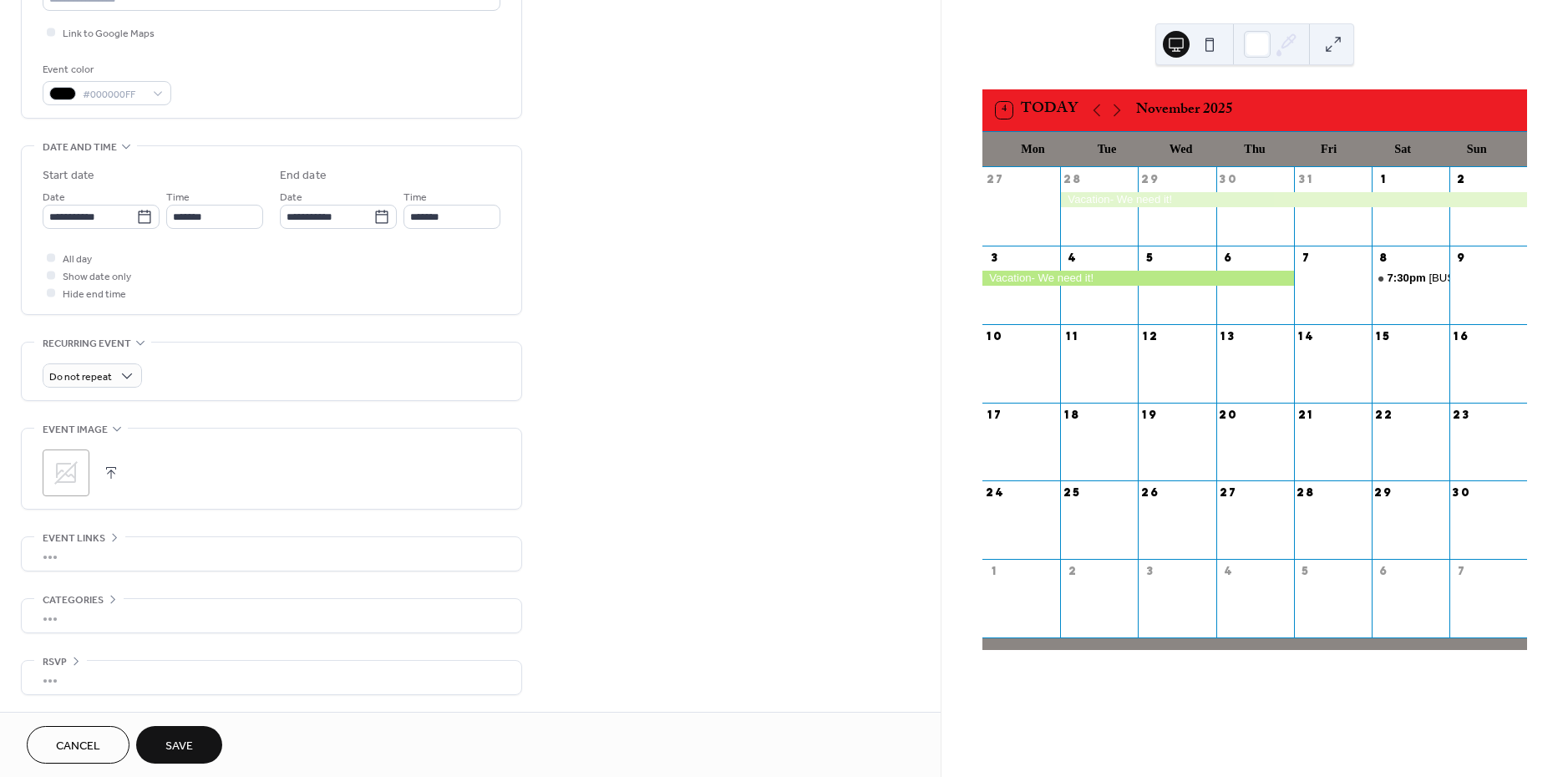 type on "*******" 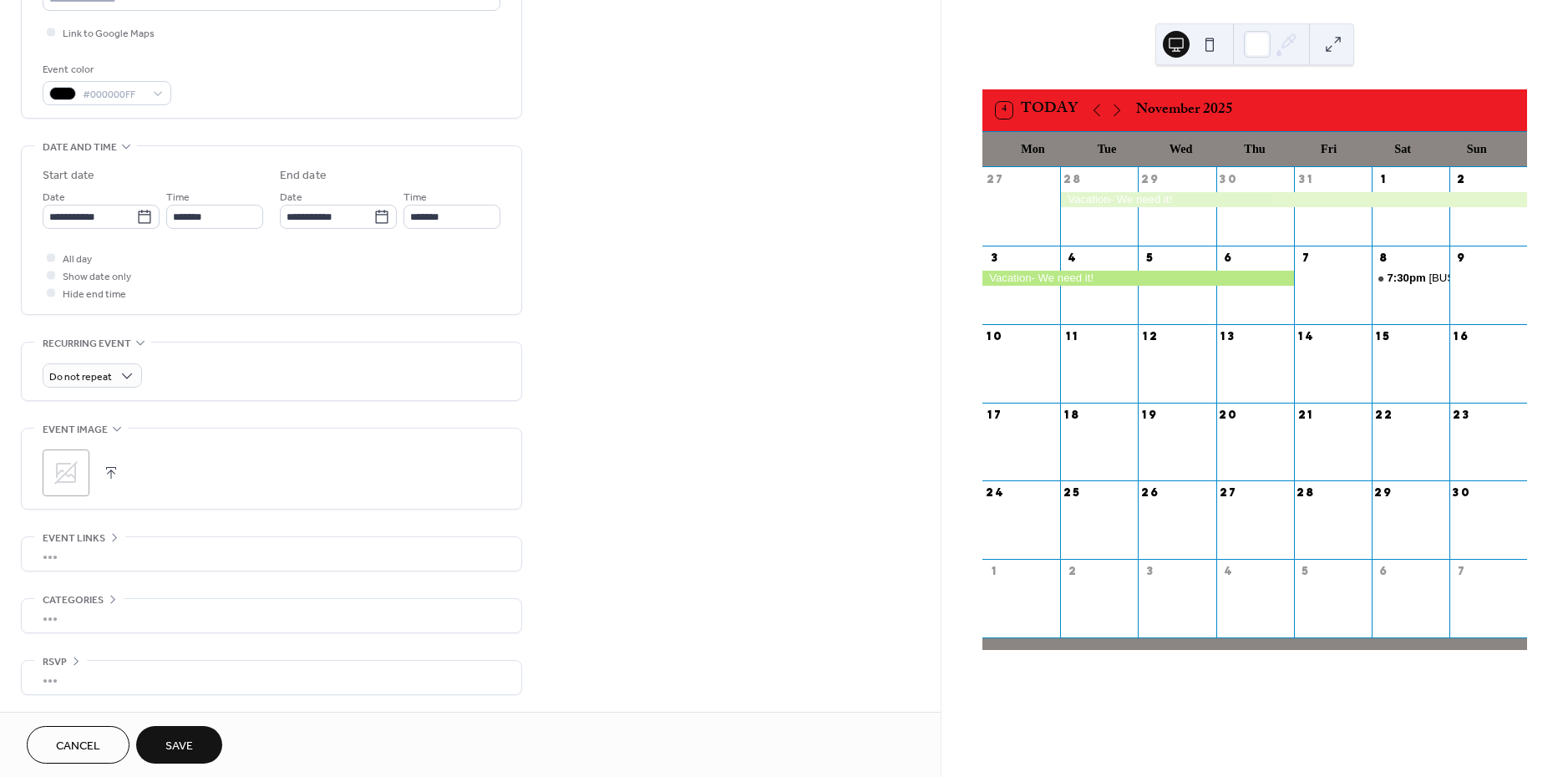 click 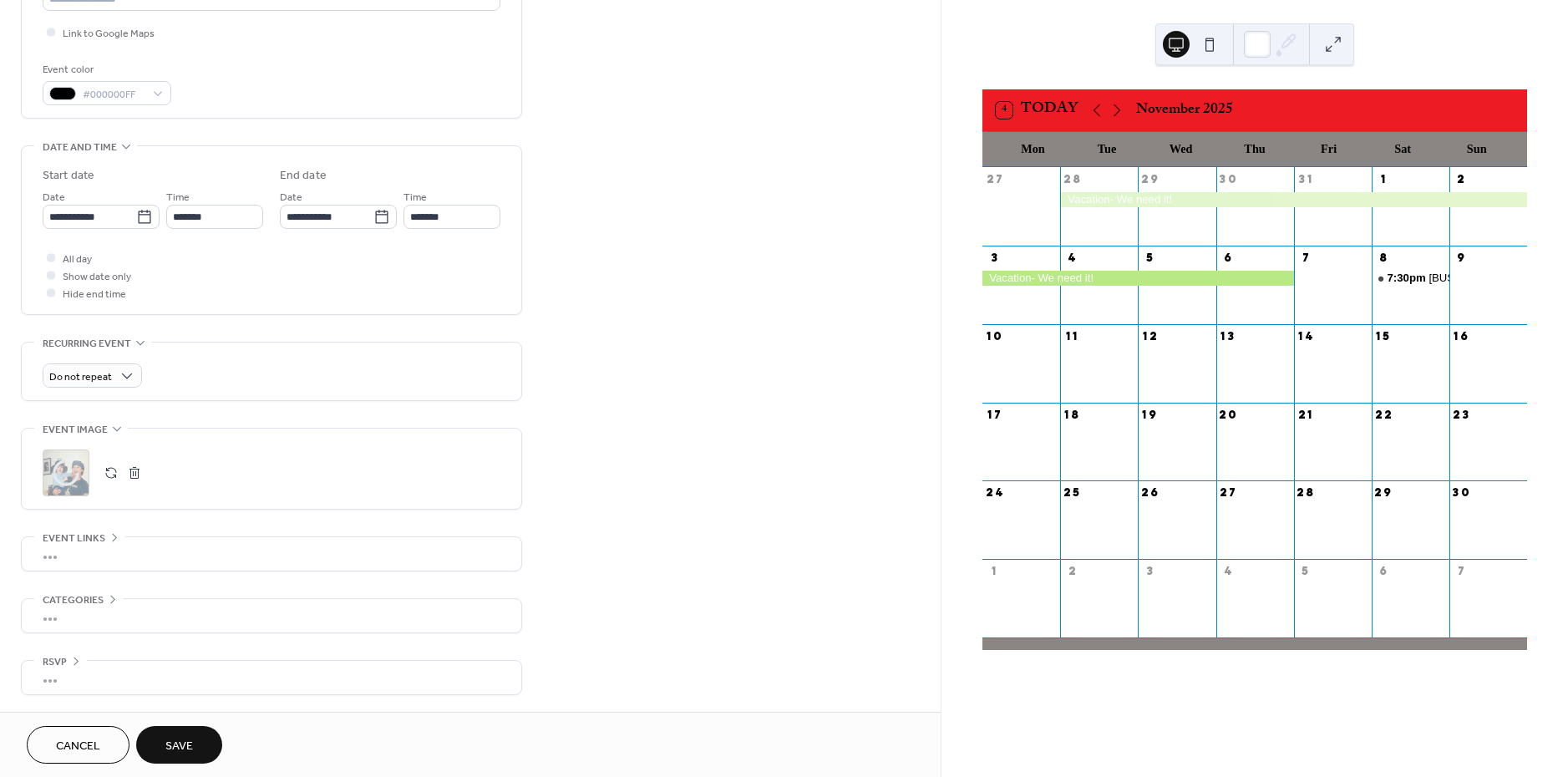 click on "Save" at bounding box center (179, 746) 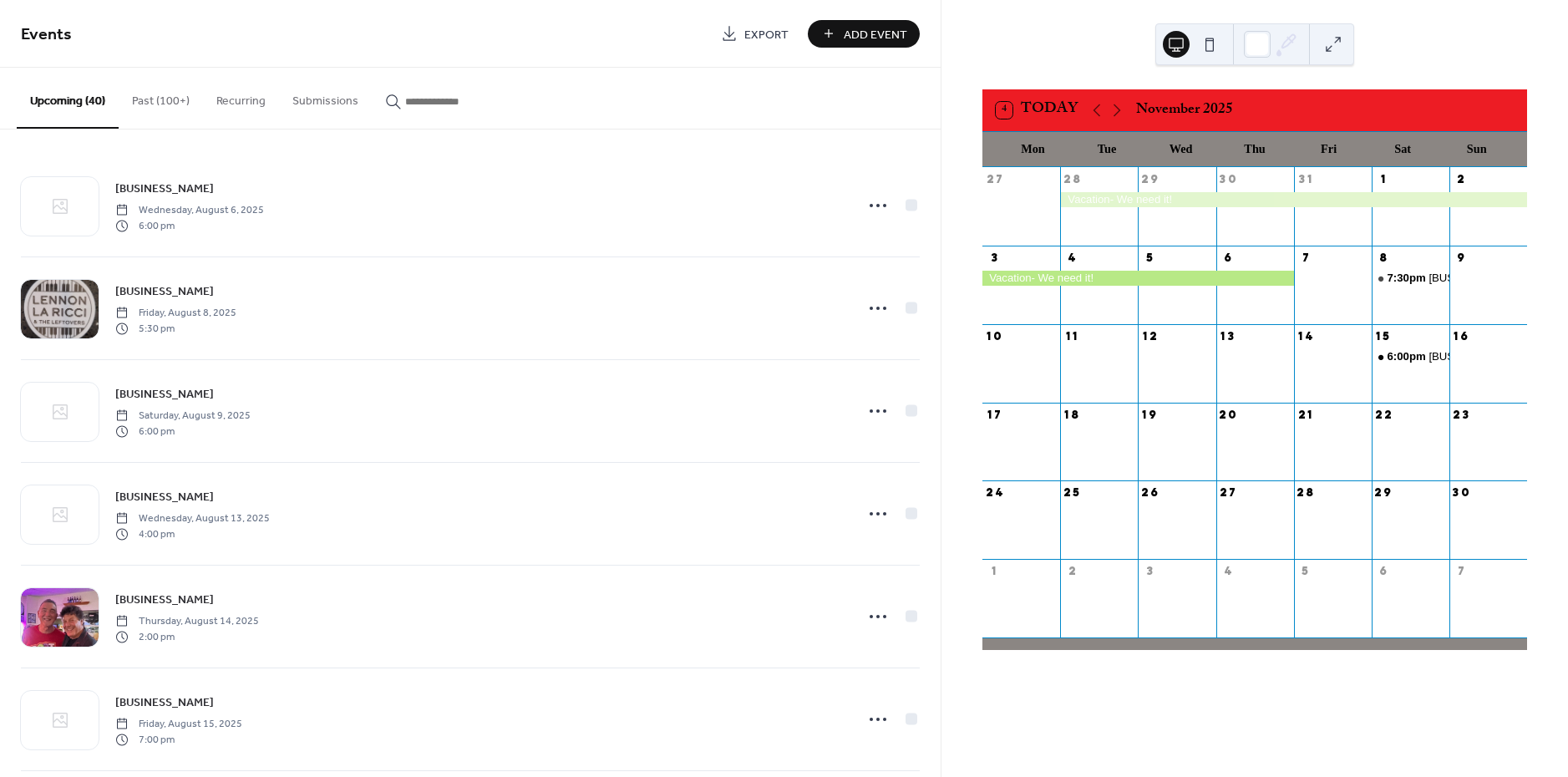 drag, startPoint x: 879, startPoint y: 35, endPoint x: 868, endPoint y: 38, distance: 11.401754 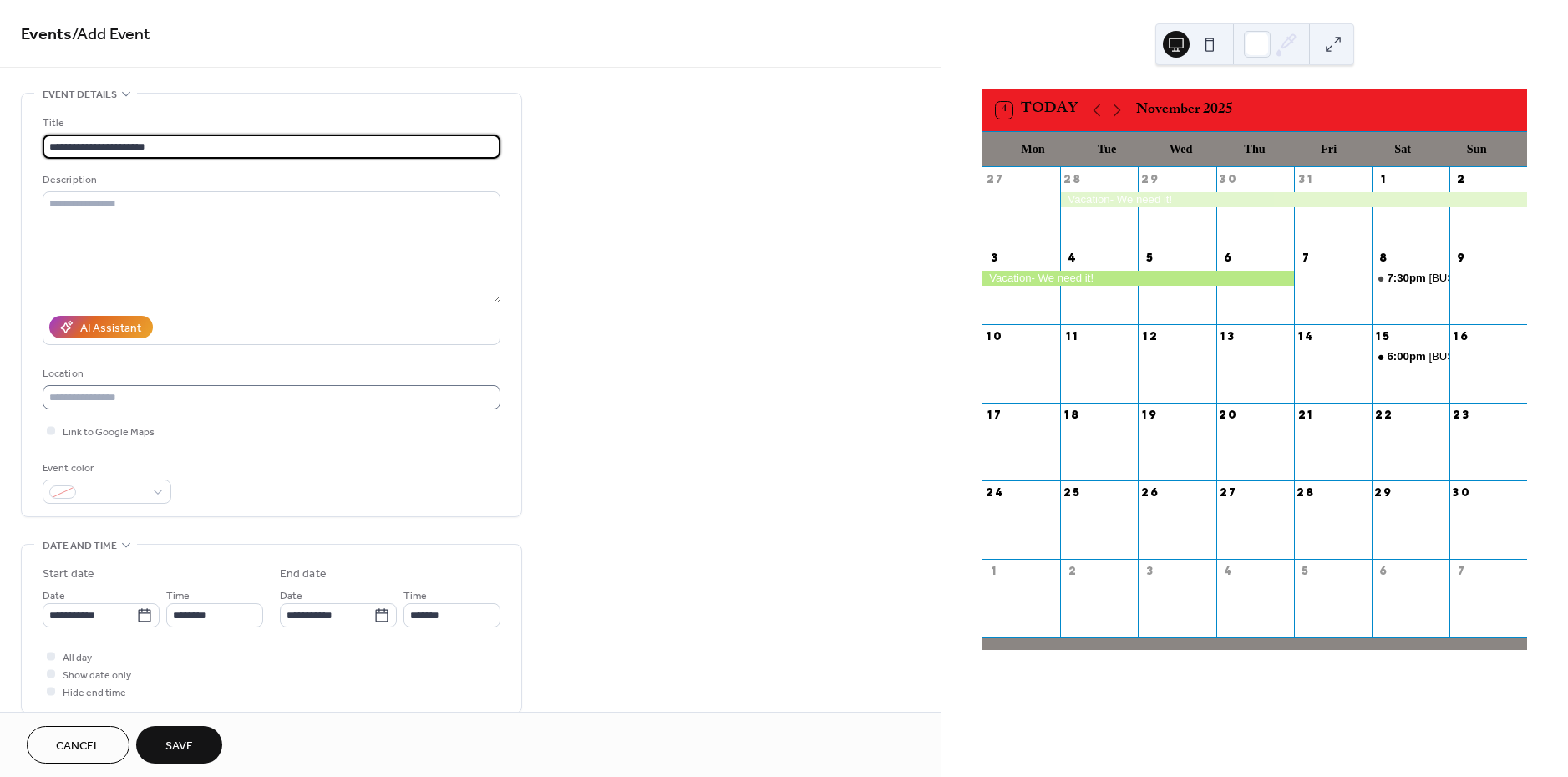 type on "**********" 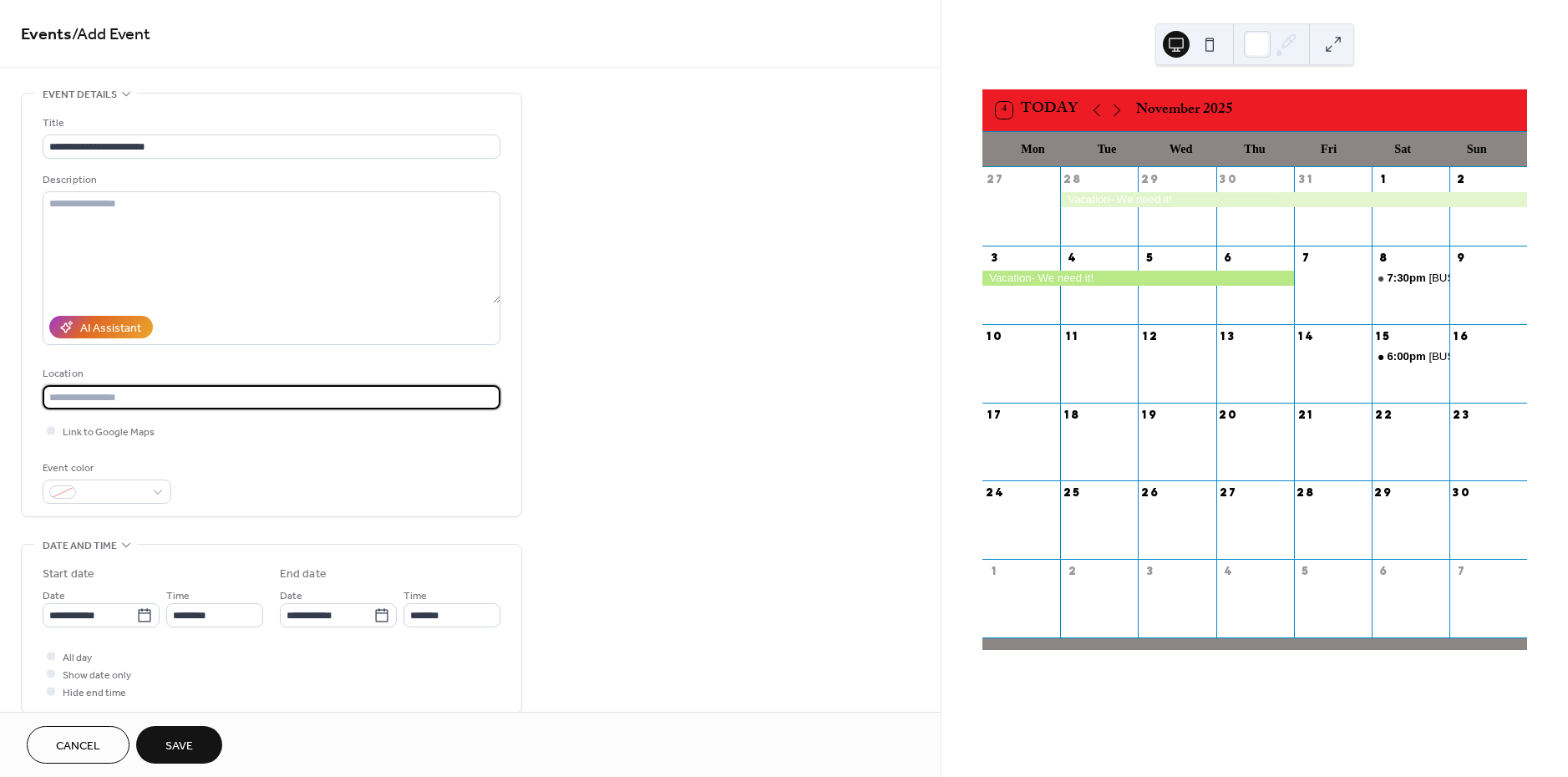 click at bounding box center (271, 397) 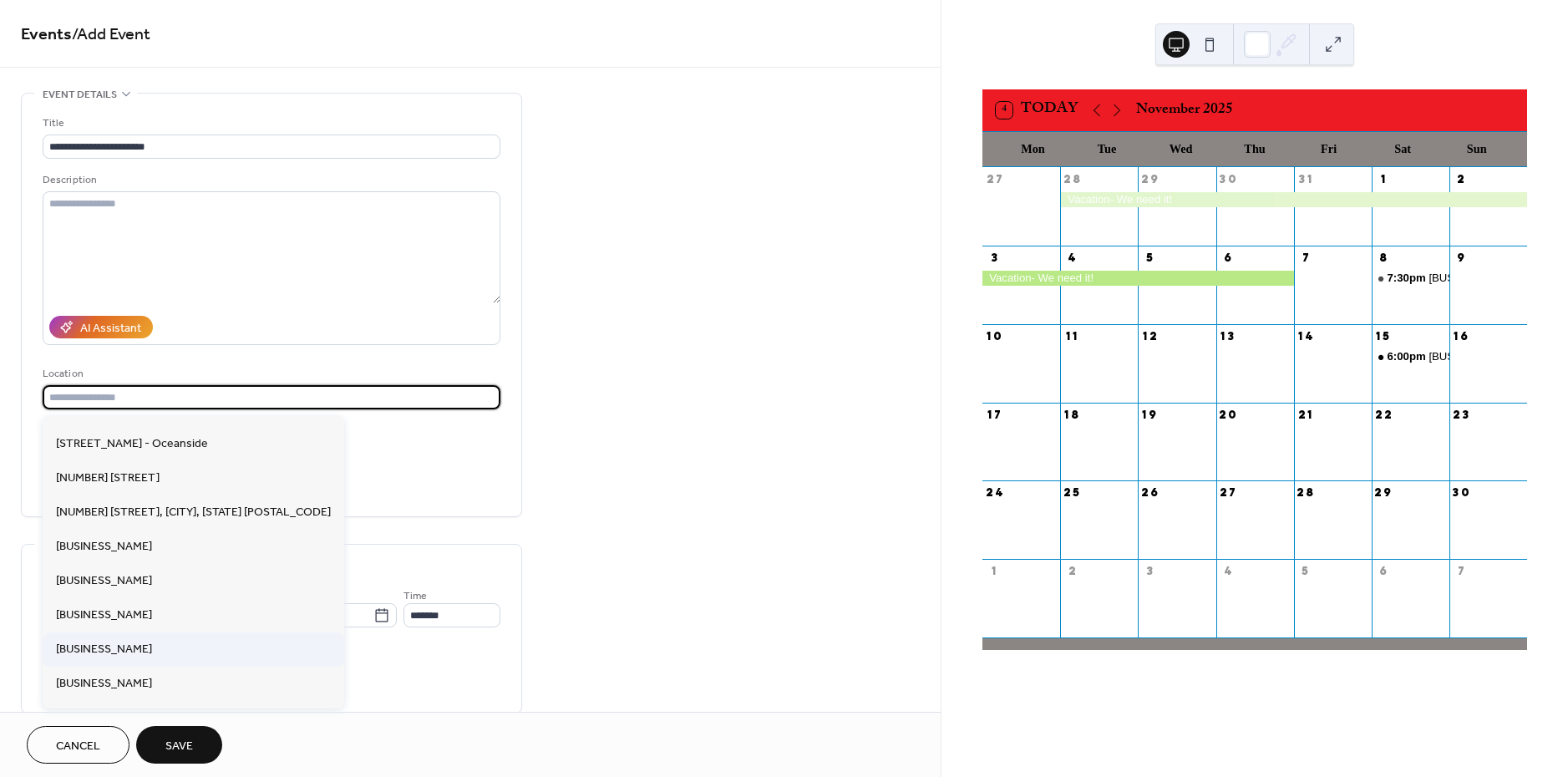scroll, scrollTop: 27, scrollLeft: 0, axis: vertical 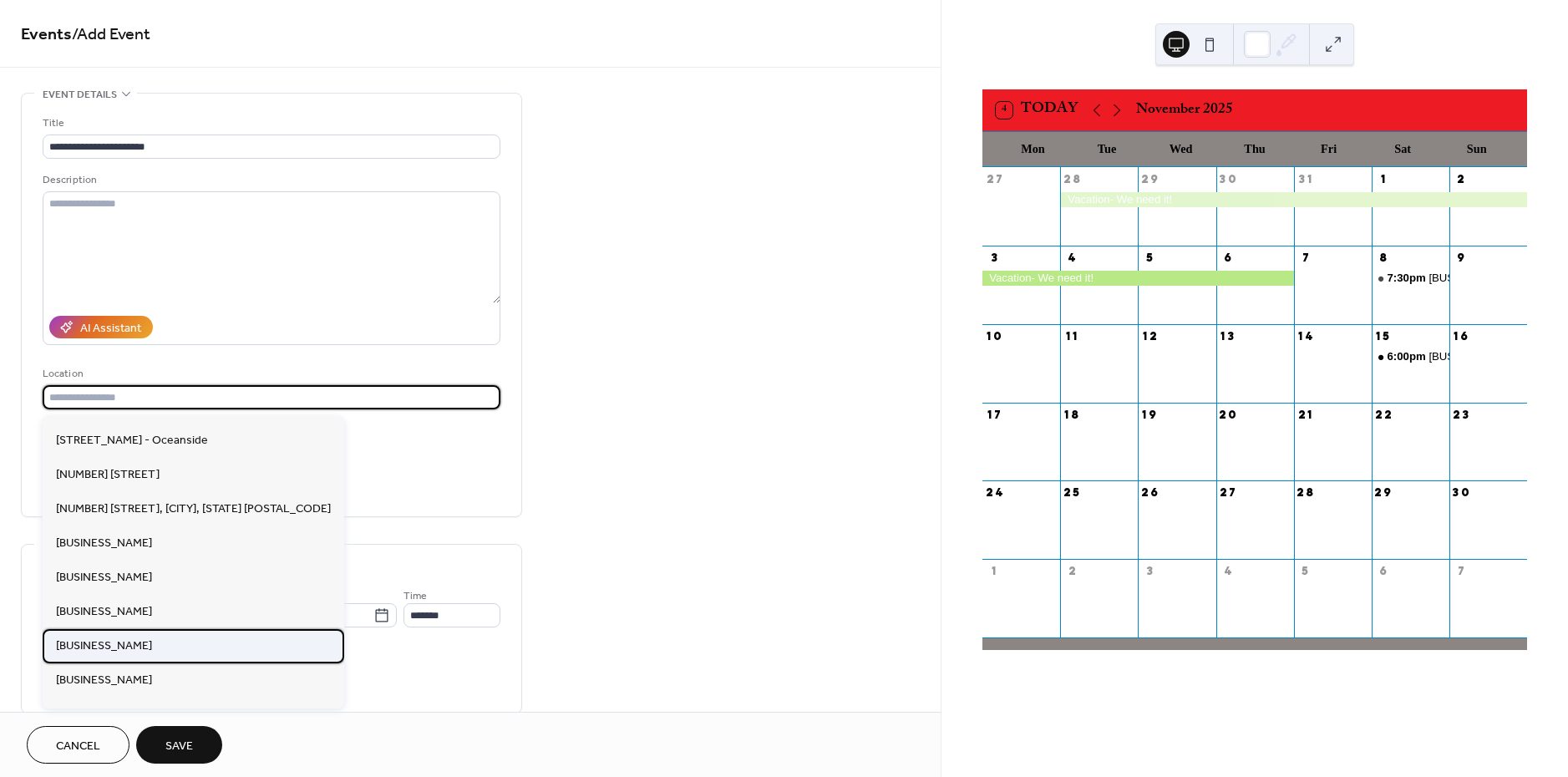 click on "[BUSINESS_NAME]" at bounding box center (104, 646) 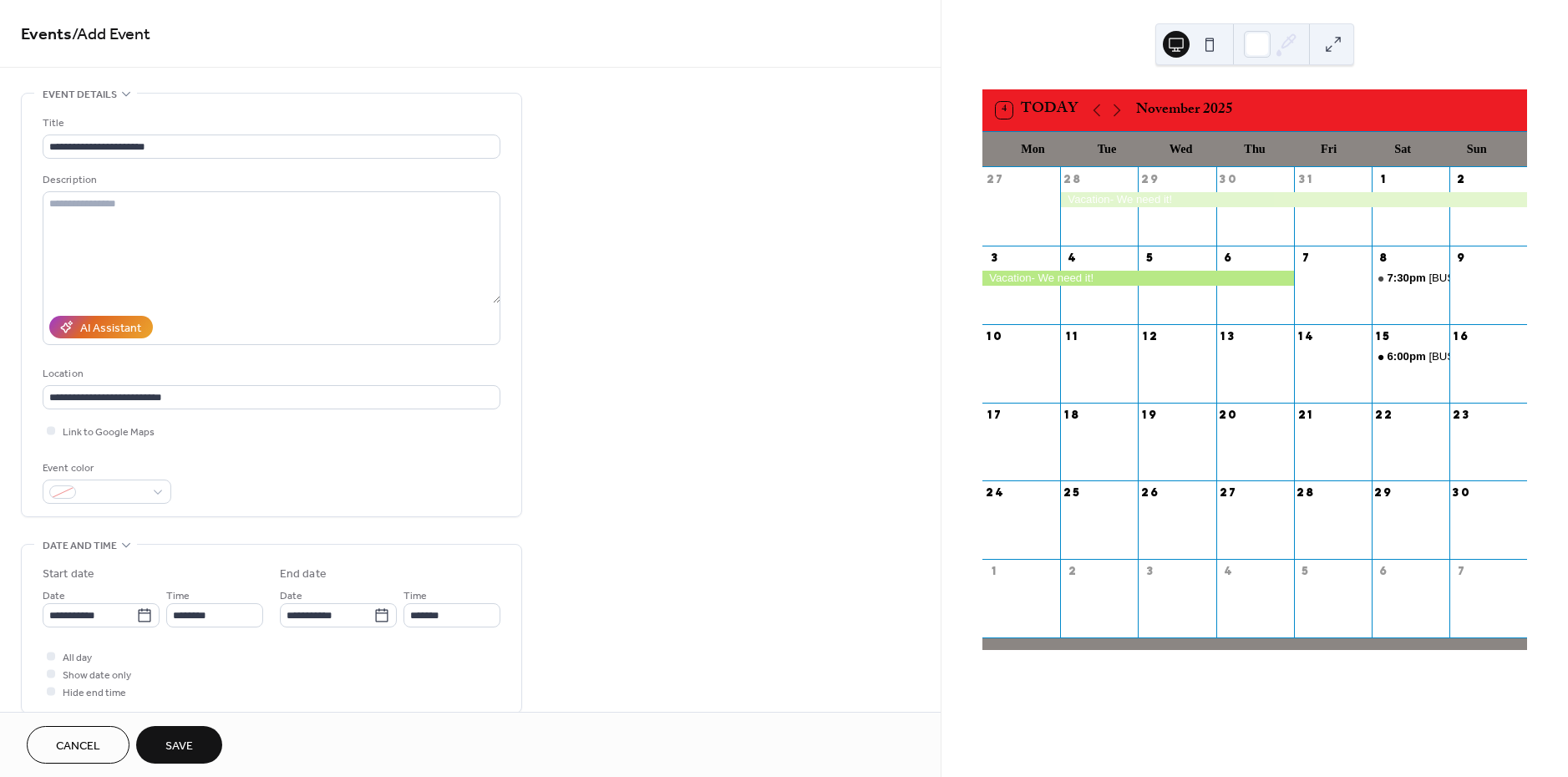 type on "**********" 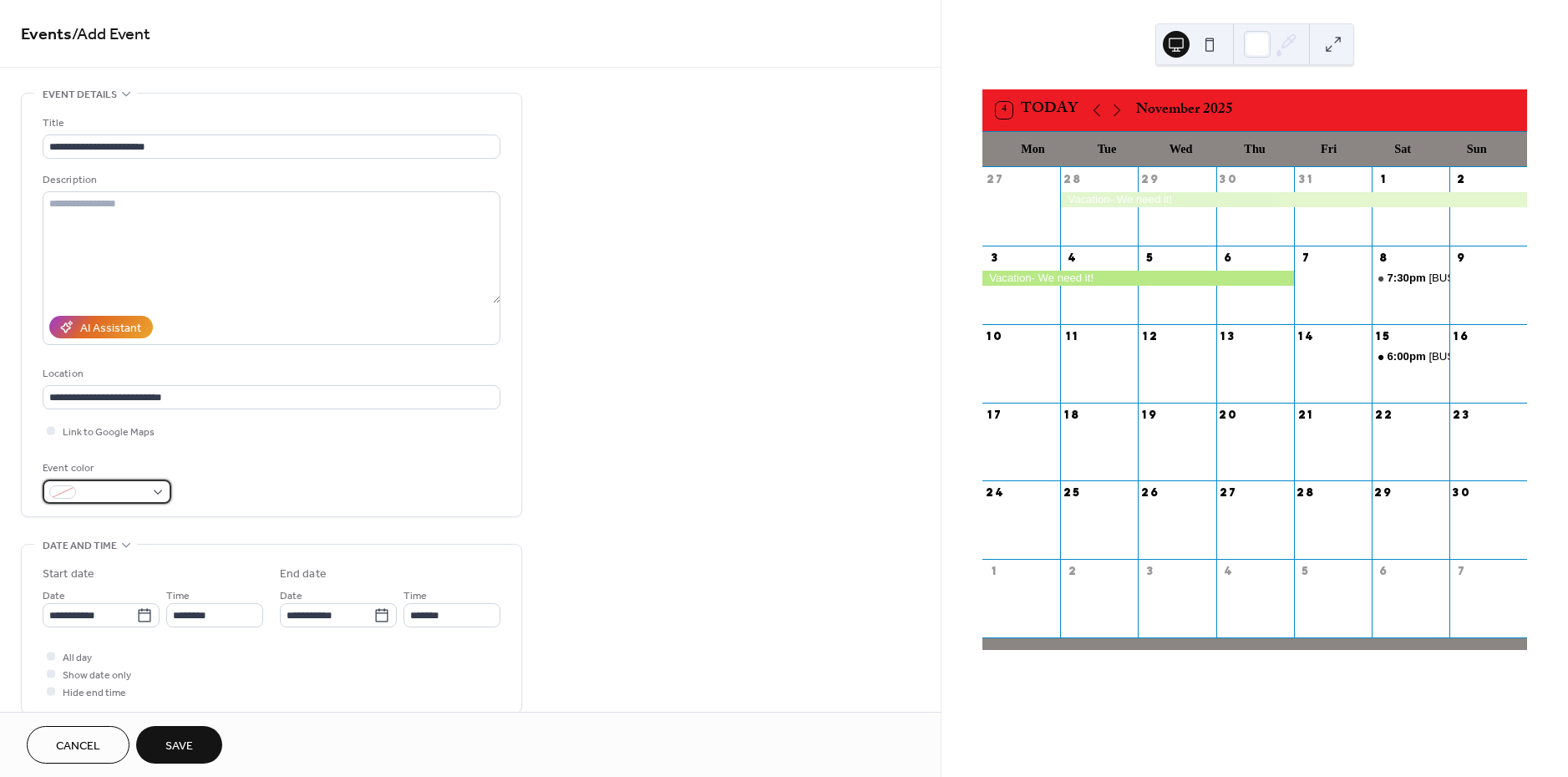 click at bounding box center (114, 493) 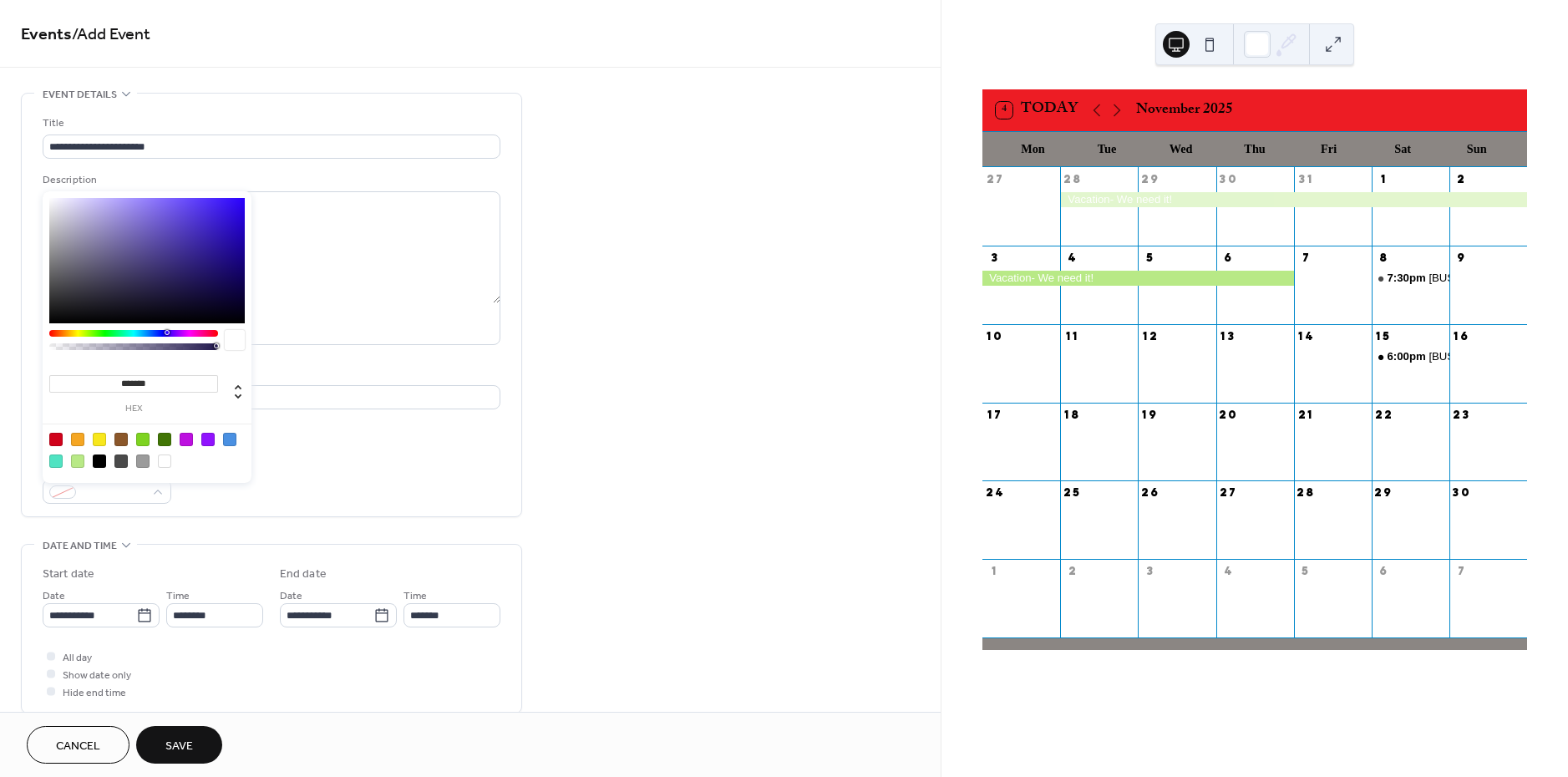 click at bounding box center [56, 439] 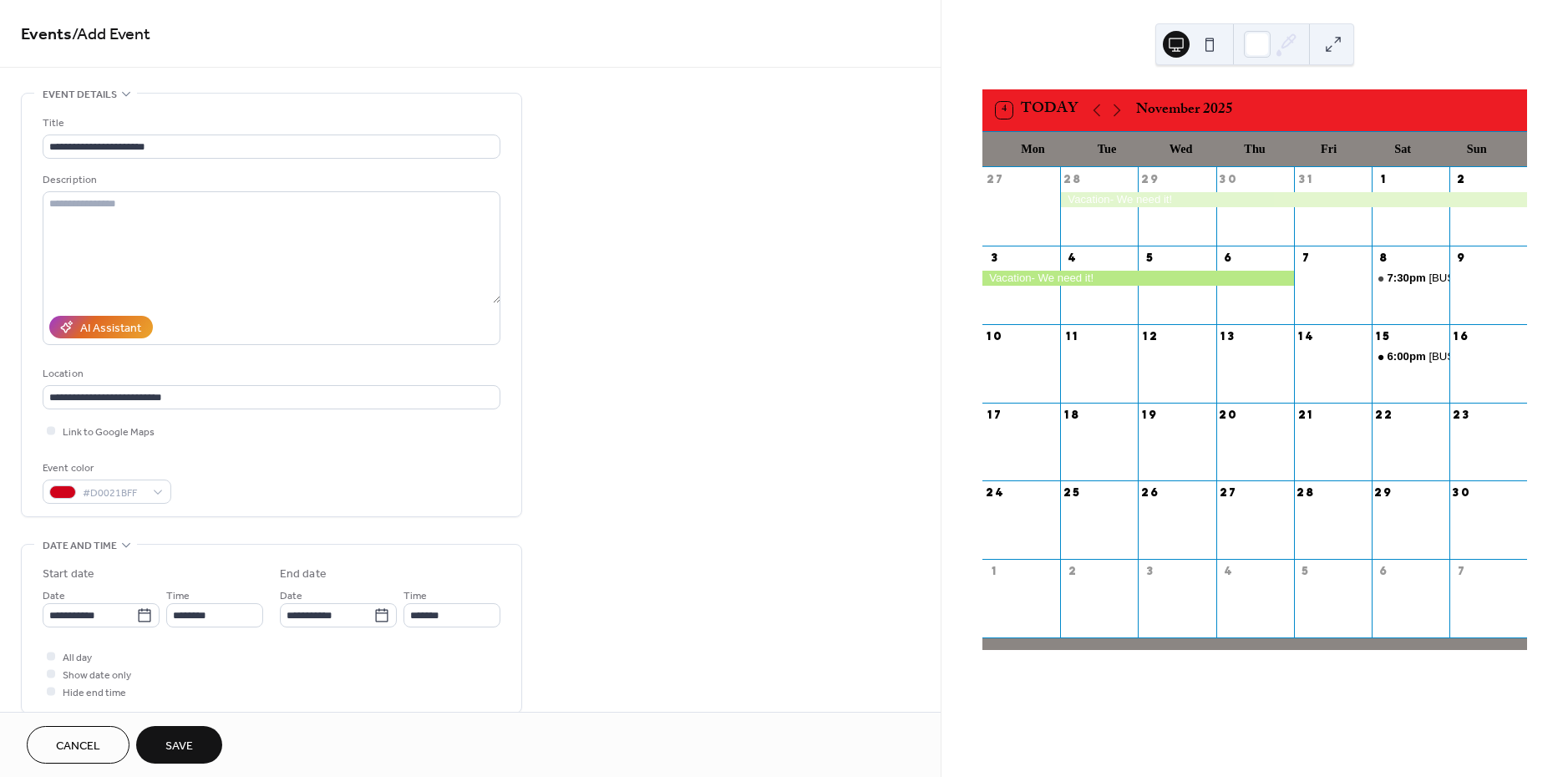 drag, startPoint x: 146, startPoint y: 614, endPoint x: 261, endPoint y: 506, distance: 157.76248 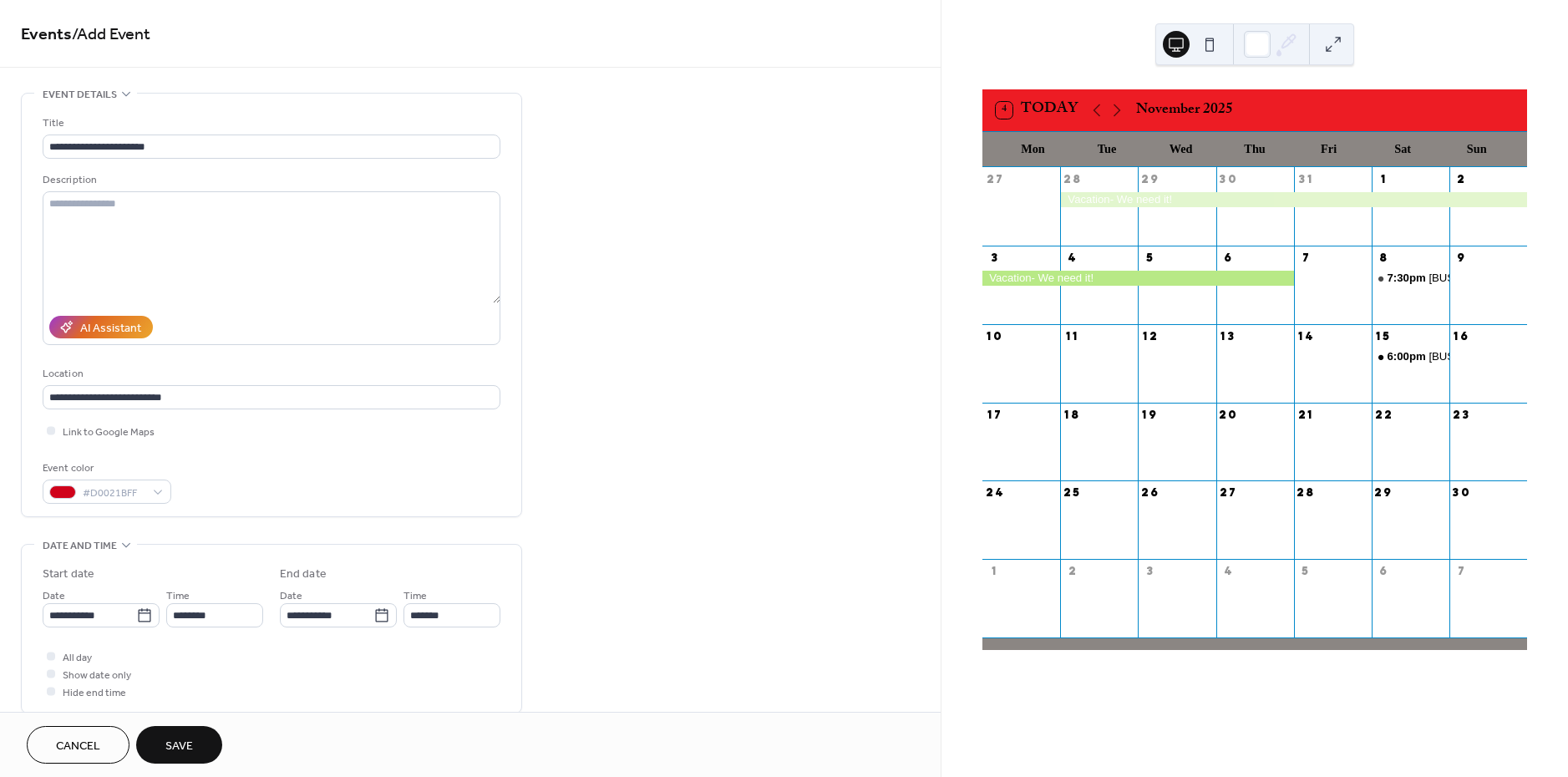click 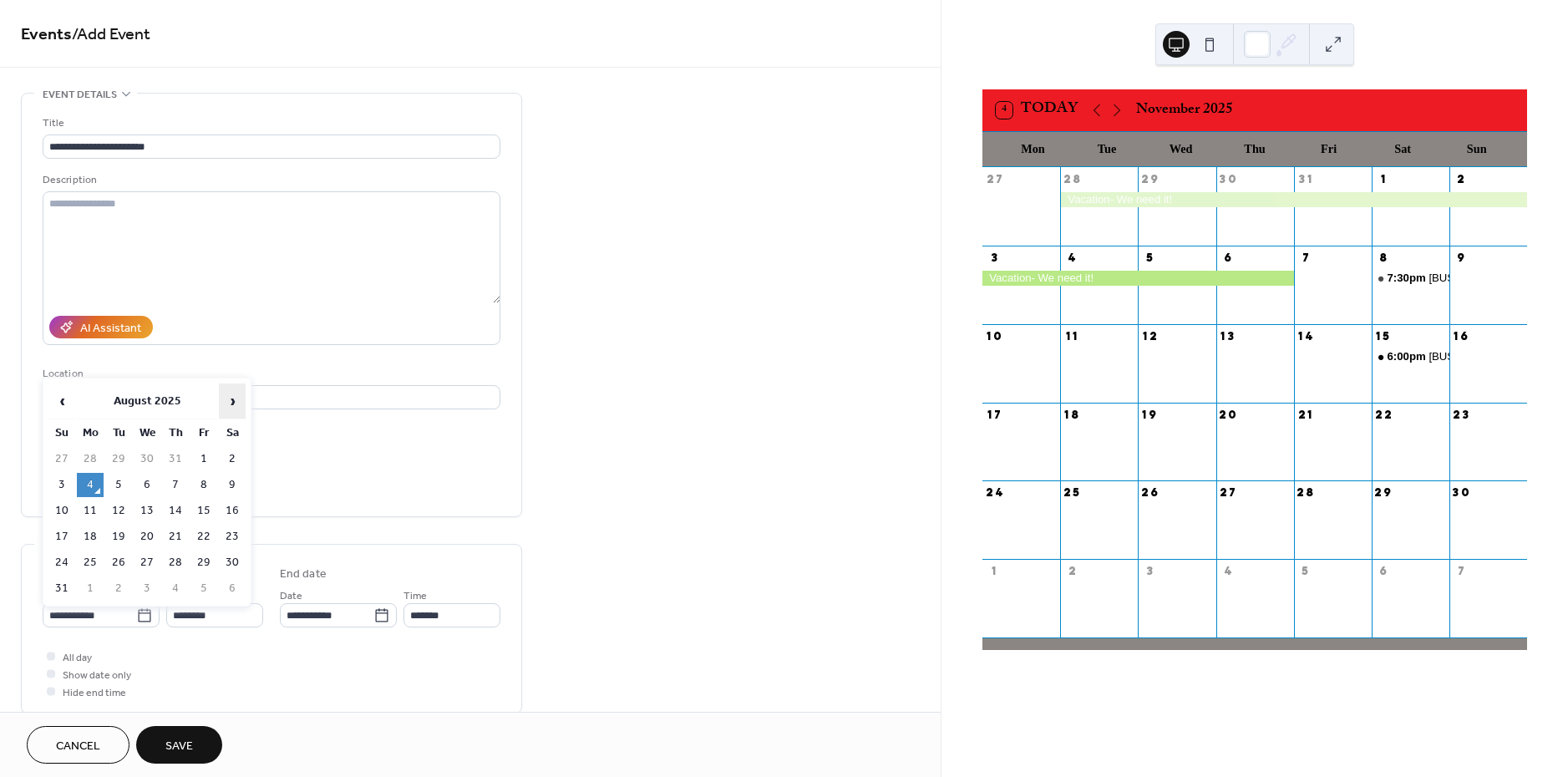 click on "›" at bounding box center [232, 401] 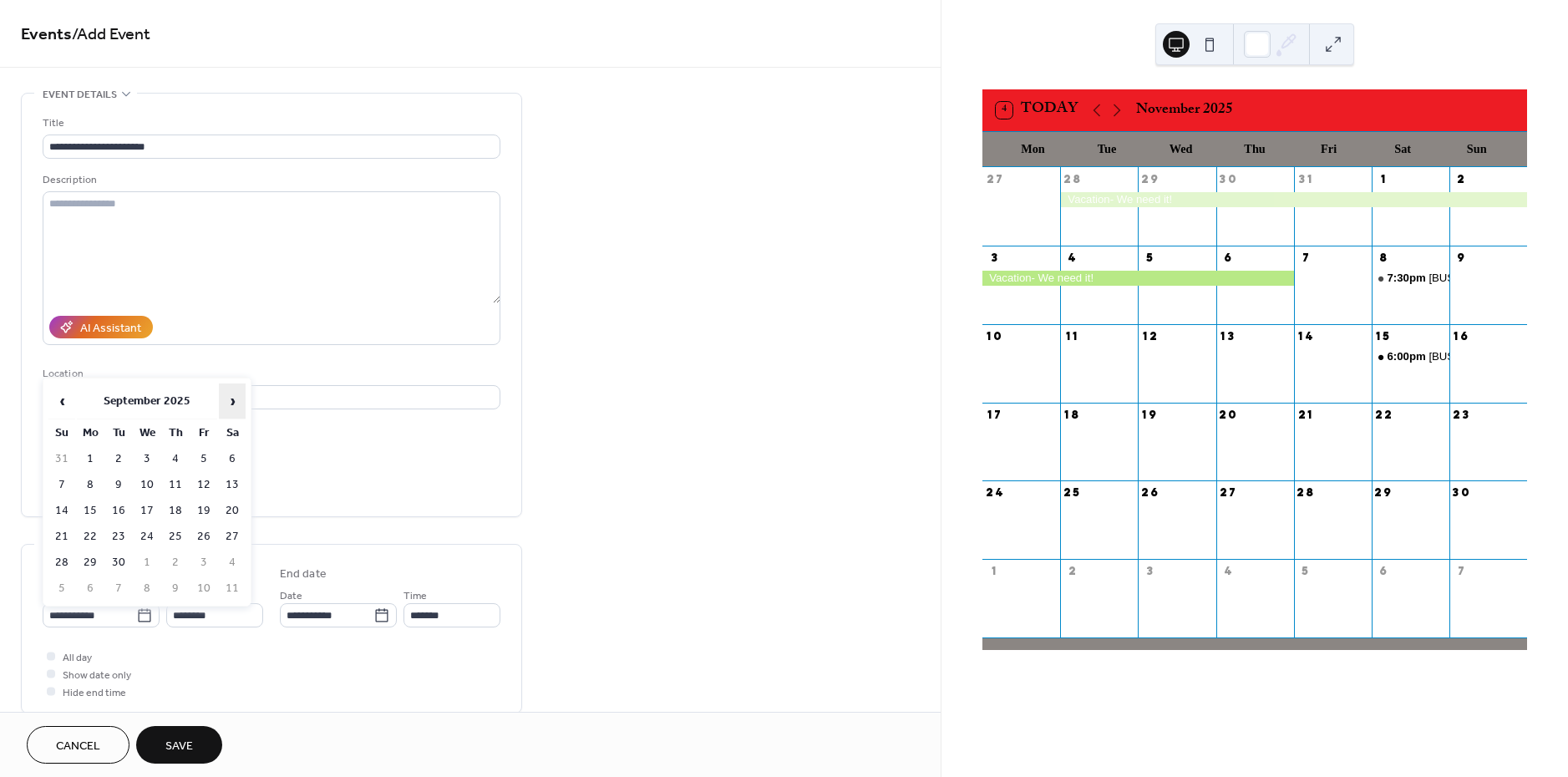 click on "›" at bounding box center (232, 401) 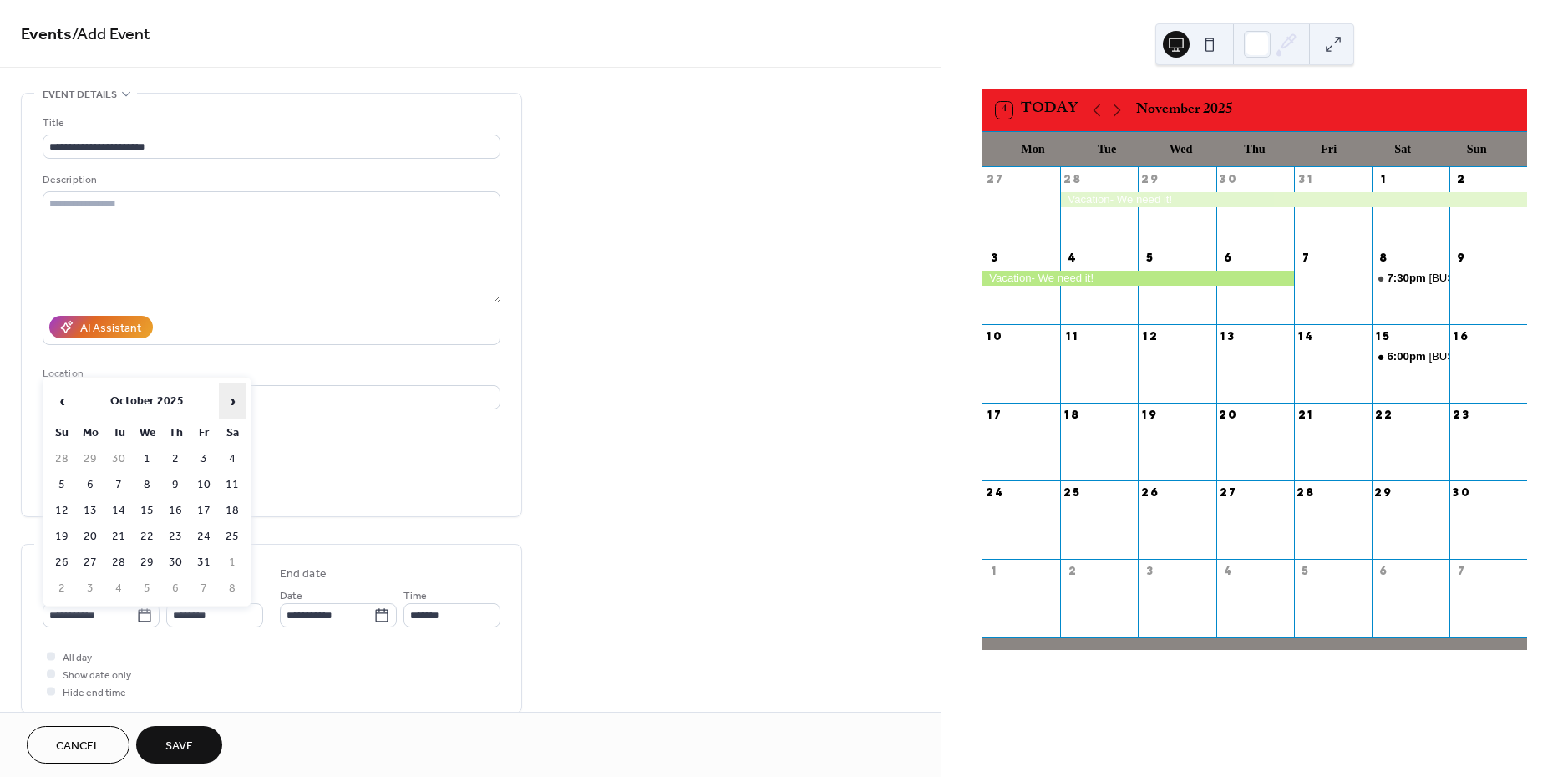 click on "›" at bounding box center [232, 401] 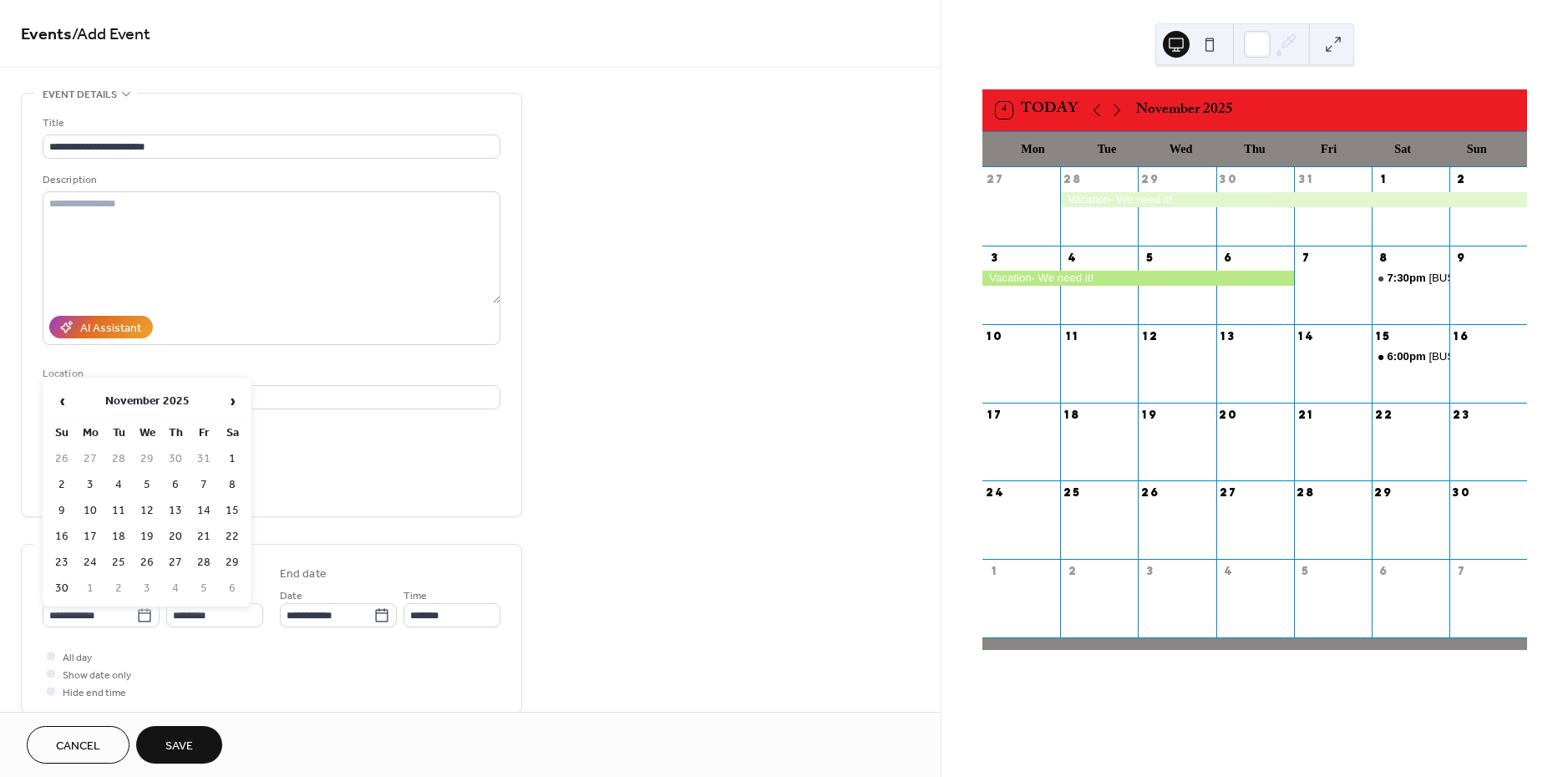 drag, startPoint x: 180, startPoint y: 536, endPoint x: 207, endPoint y: 586, distance: 56.824291 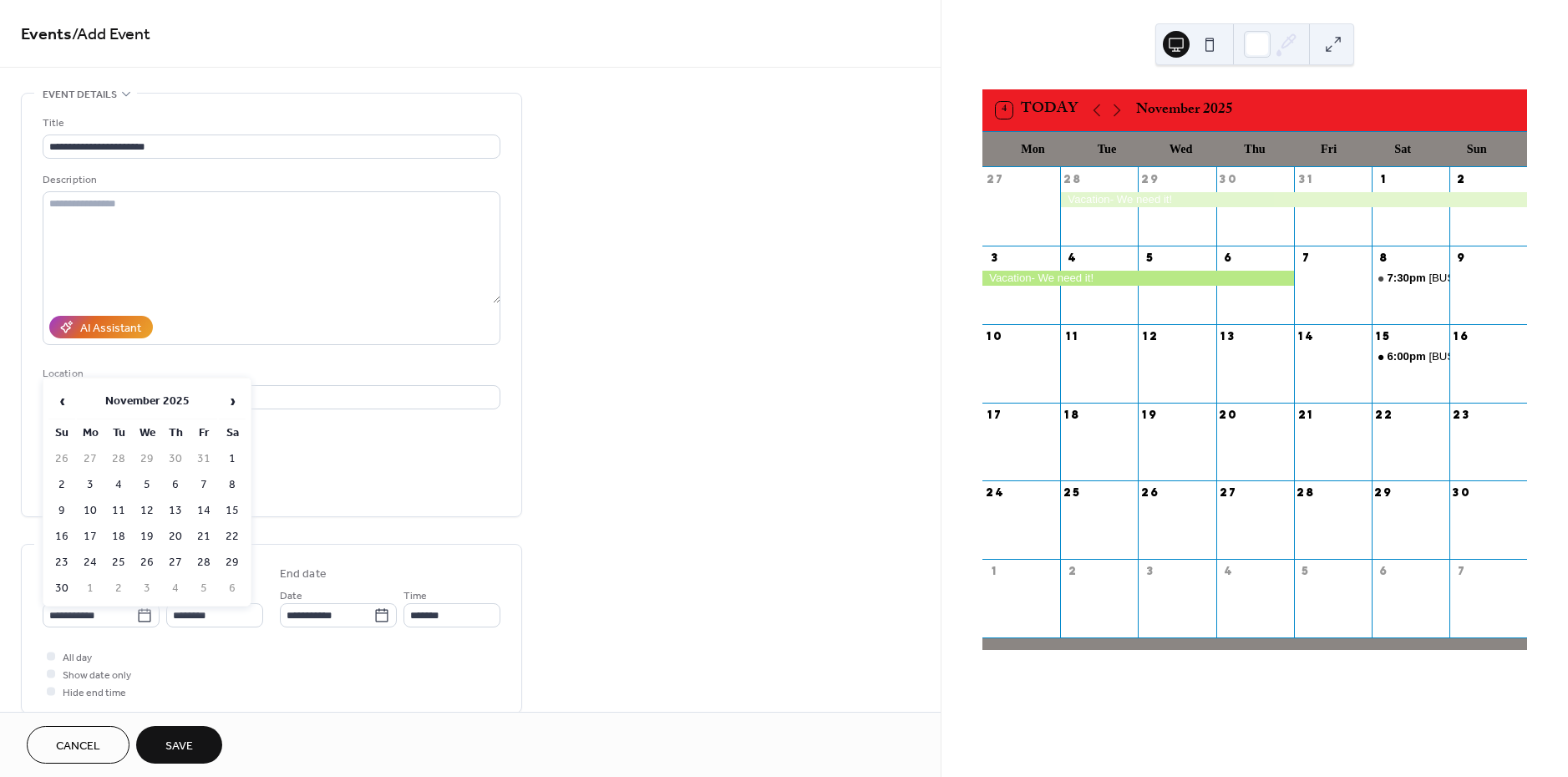 click on "20" at bounding box center (175, 536) 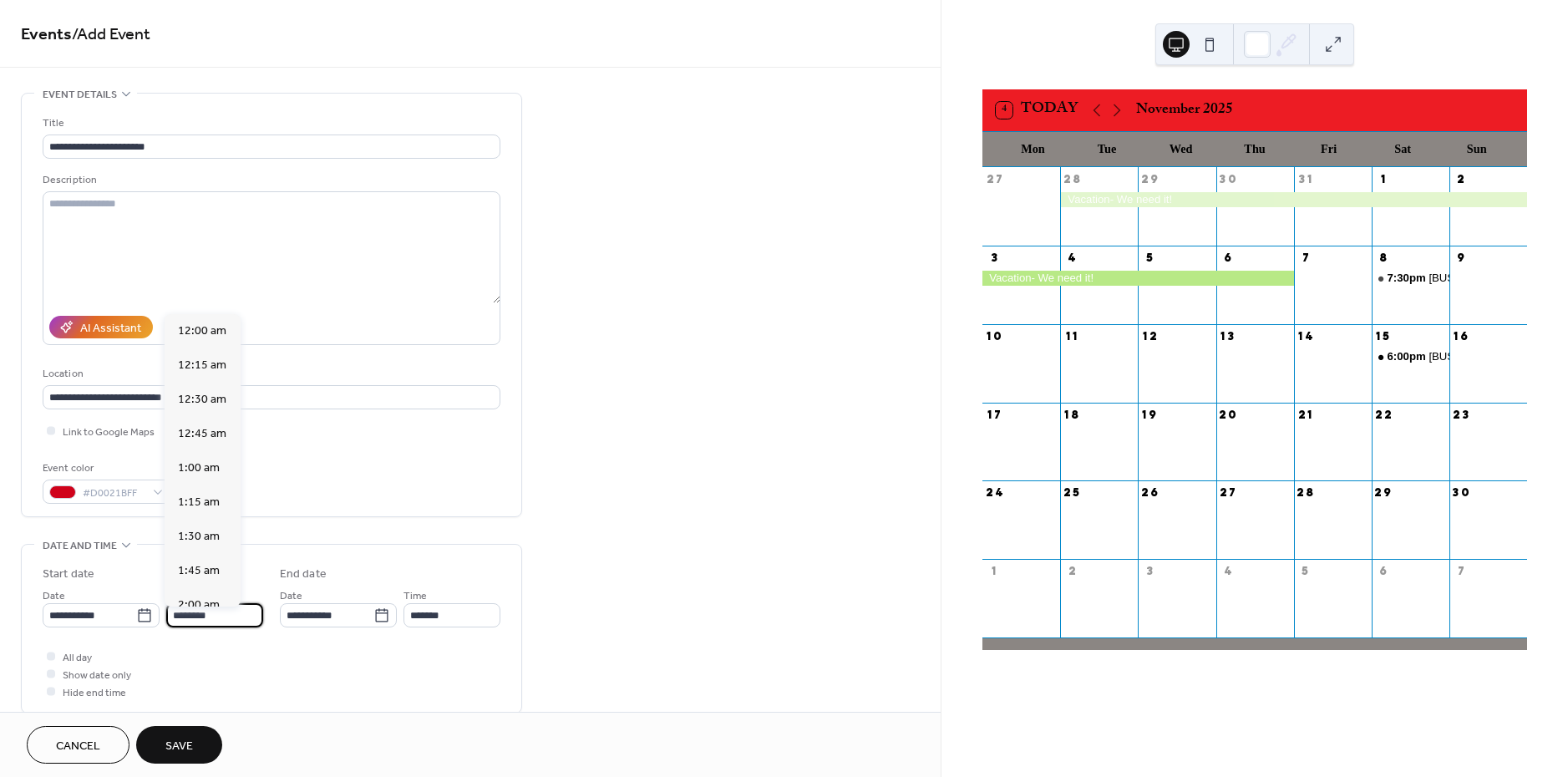 scroll, scrollTop: 1644, scrollLeft: 0, axis: vertical 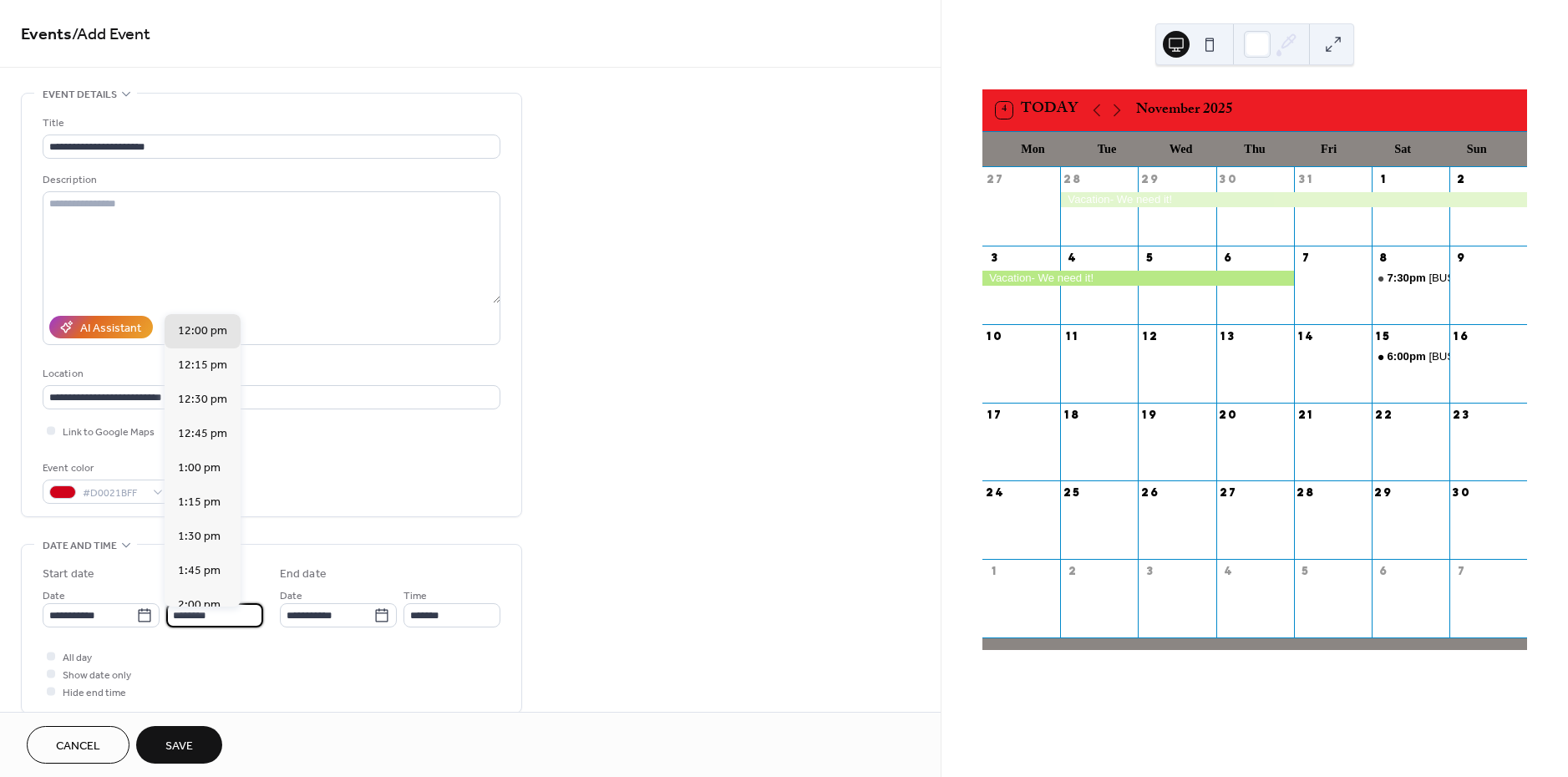 click on "********" at bounding box center (215, 615) 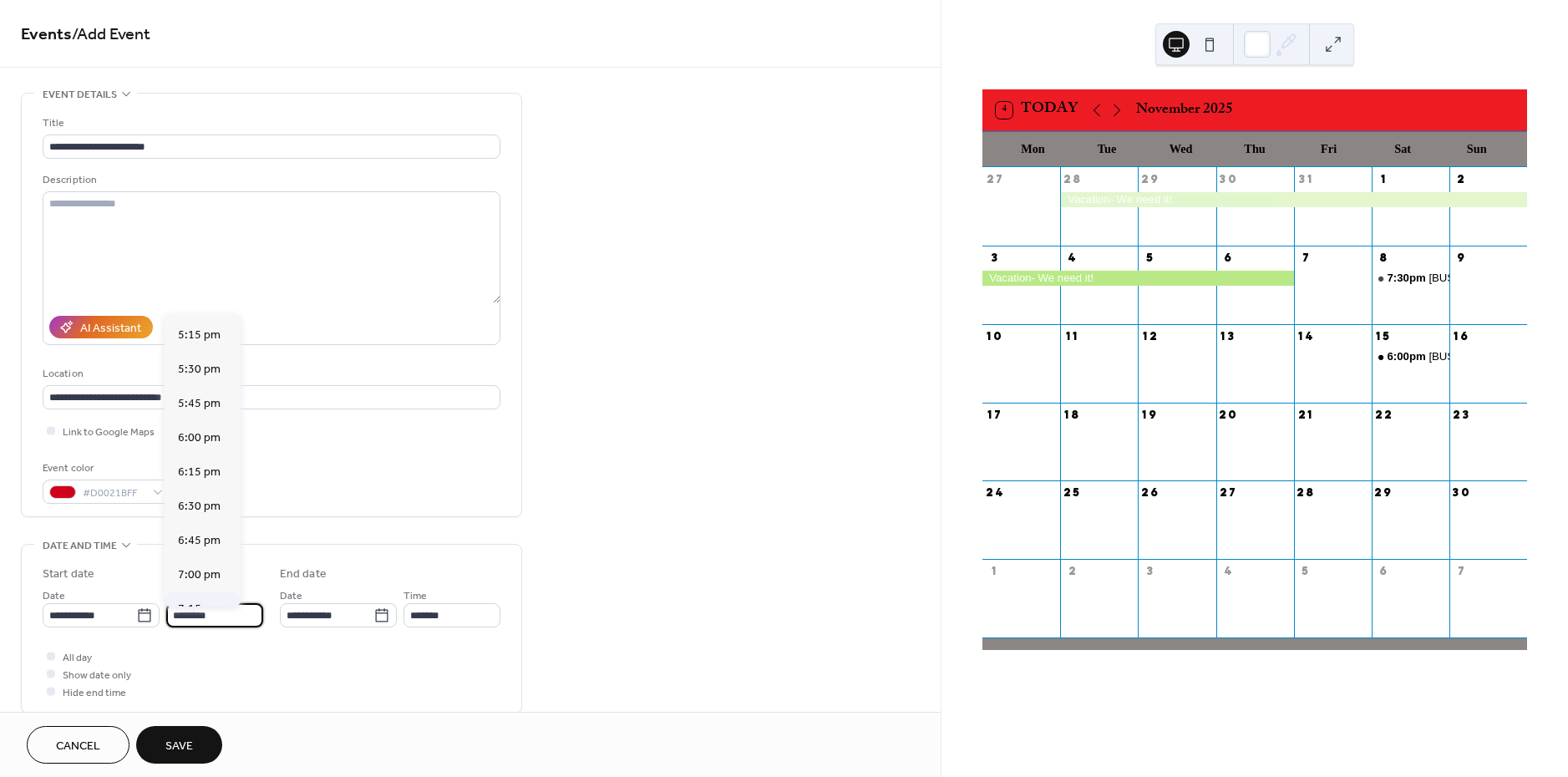 scroll, scrollTop: 2353, scrollLeft: 0, axis: vertical 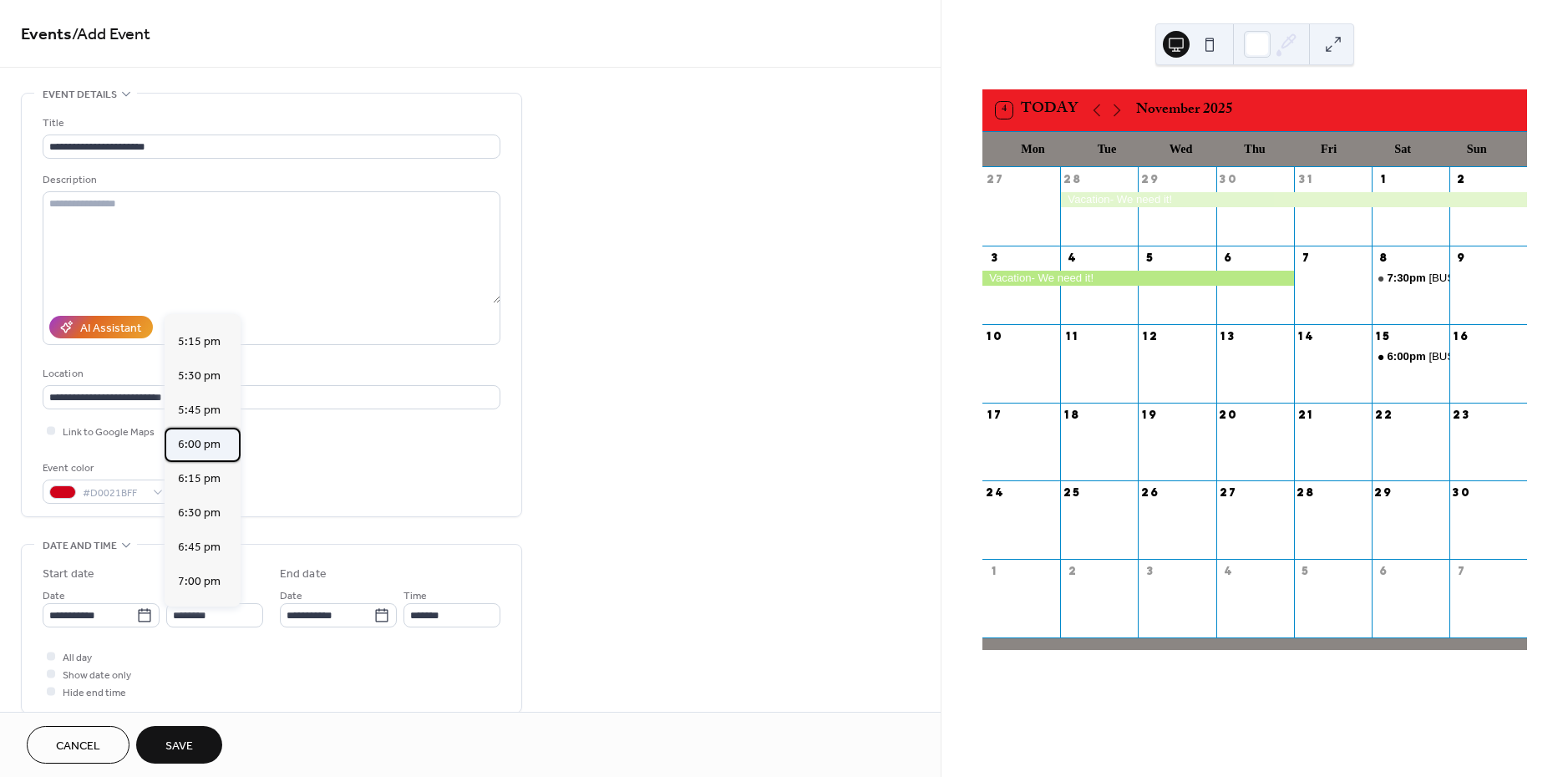 click on "6:00 pm" at bounding box center [199, 444] 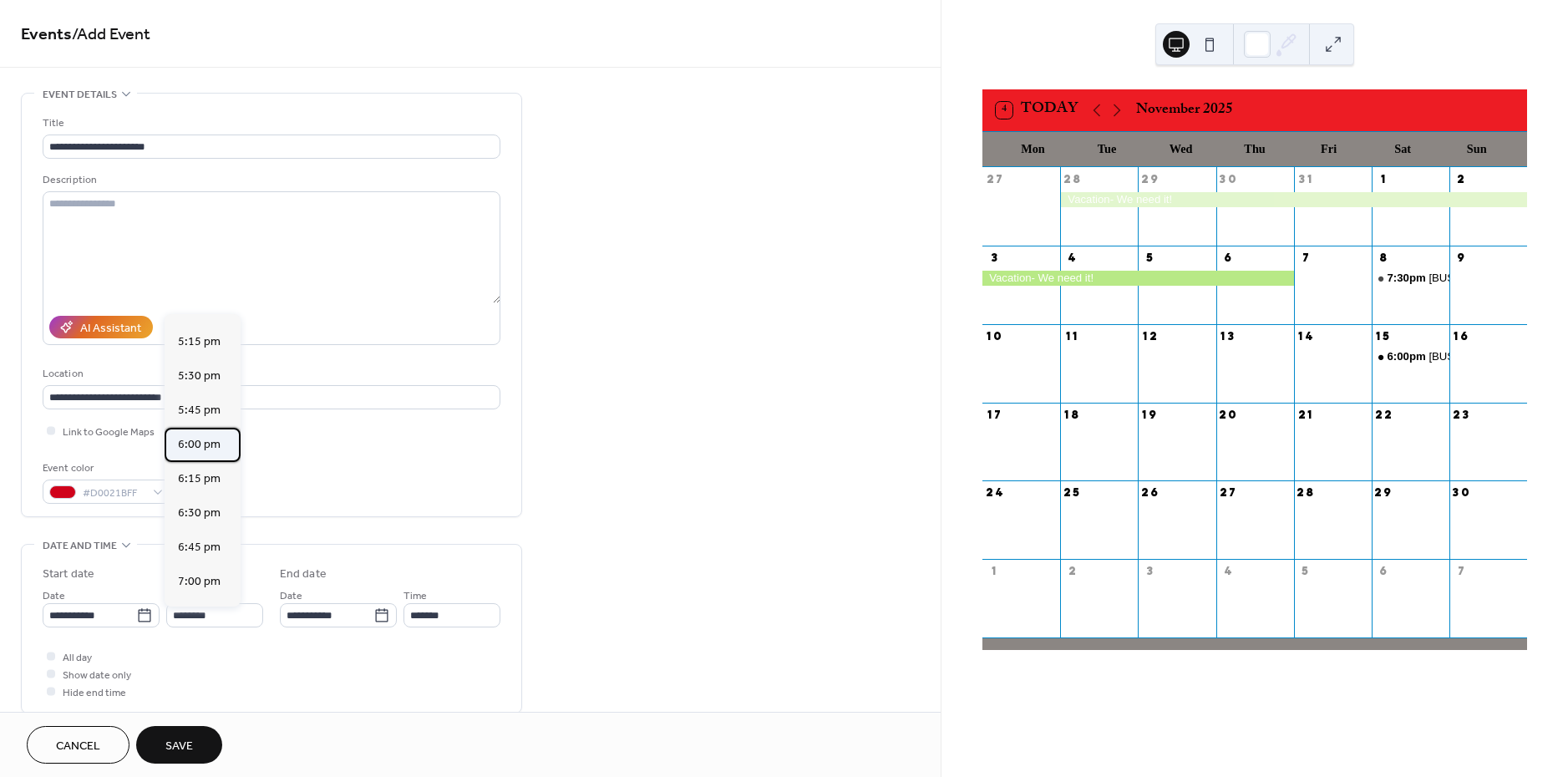 type on "*******" 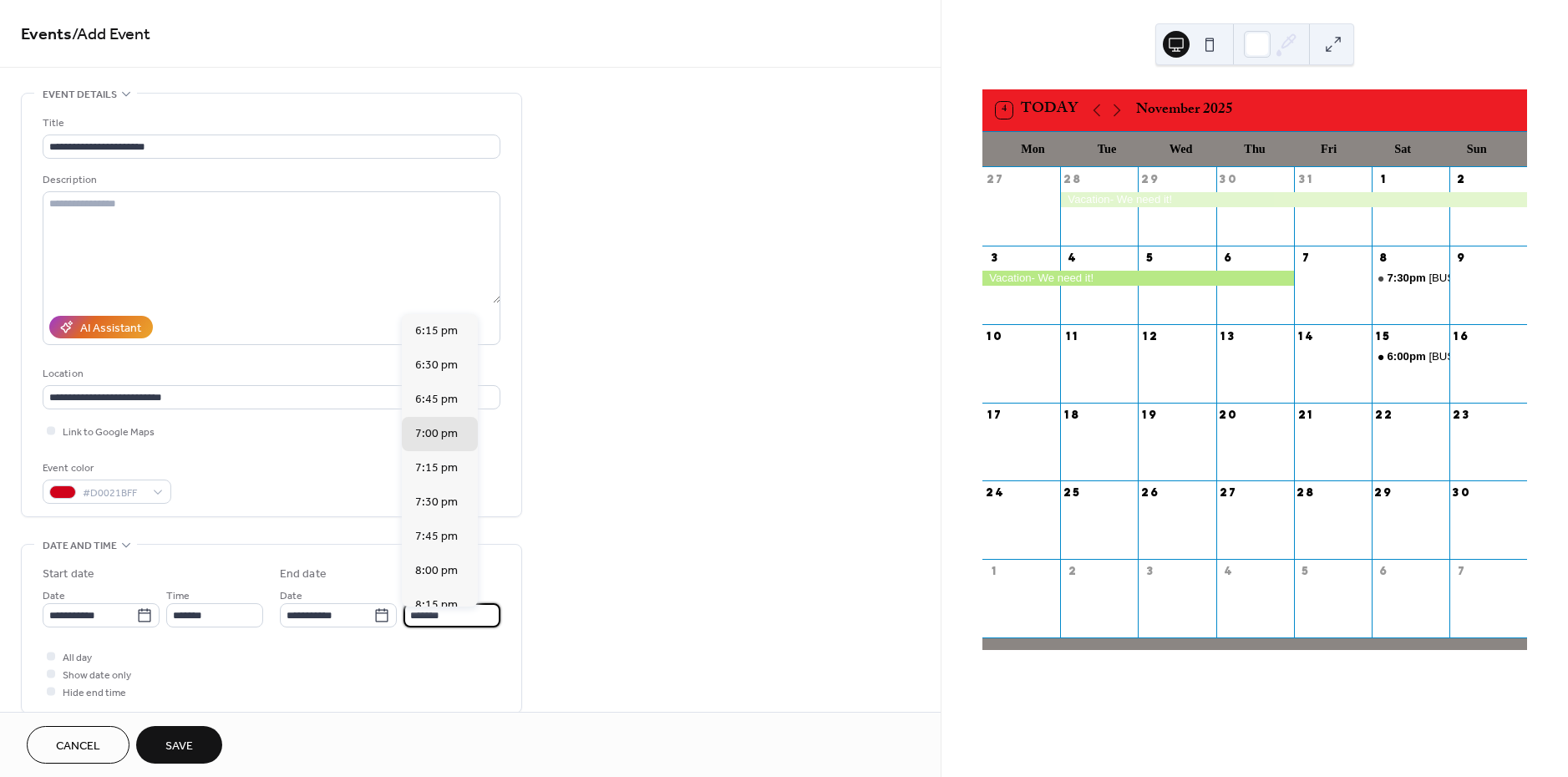 click on "*******" at bounding box center [452, 615] 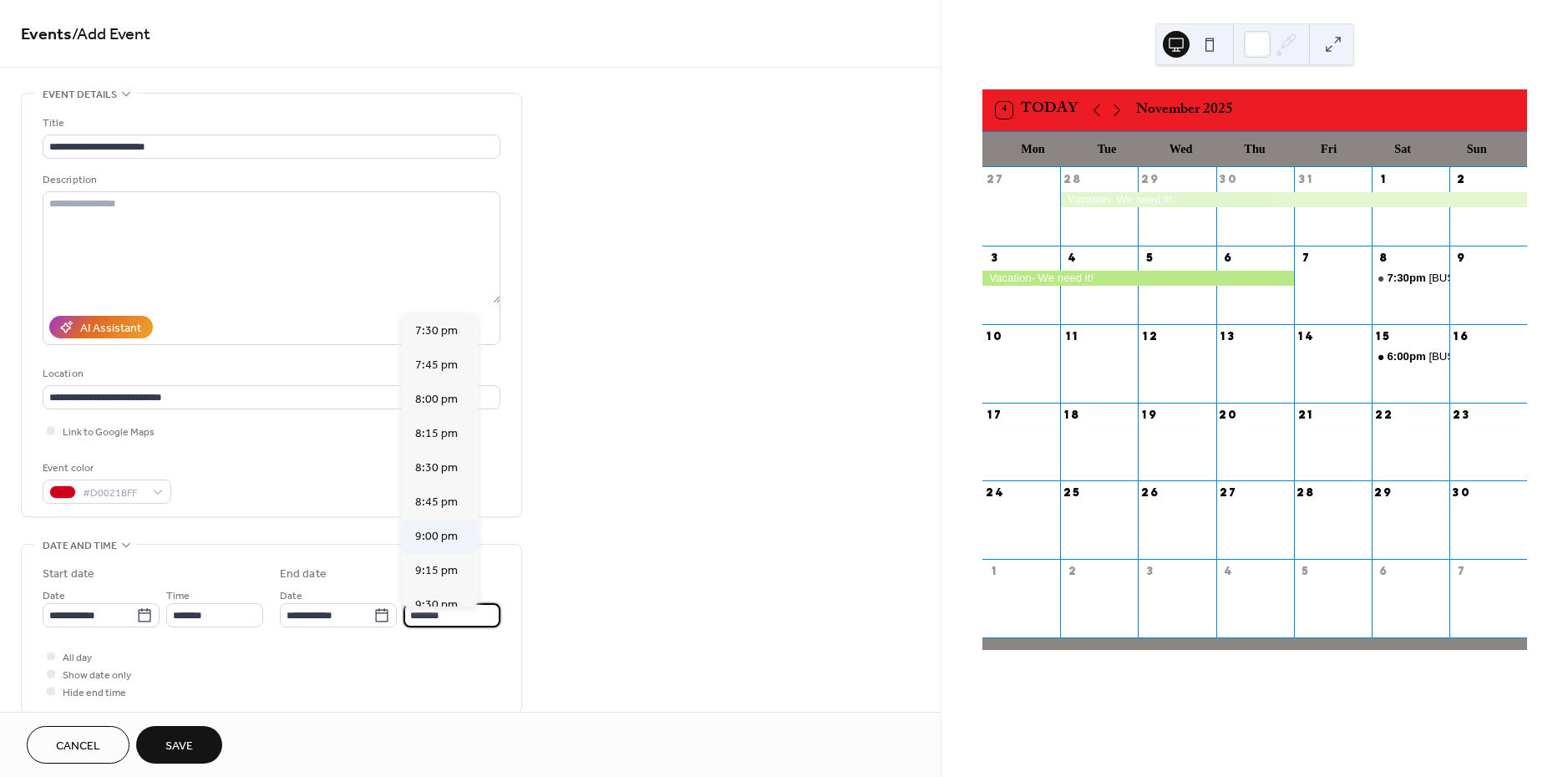 scroll, scrollTop: 175, scrollLeft: 0, axis: vertical 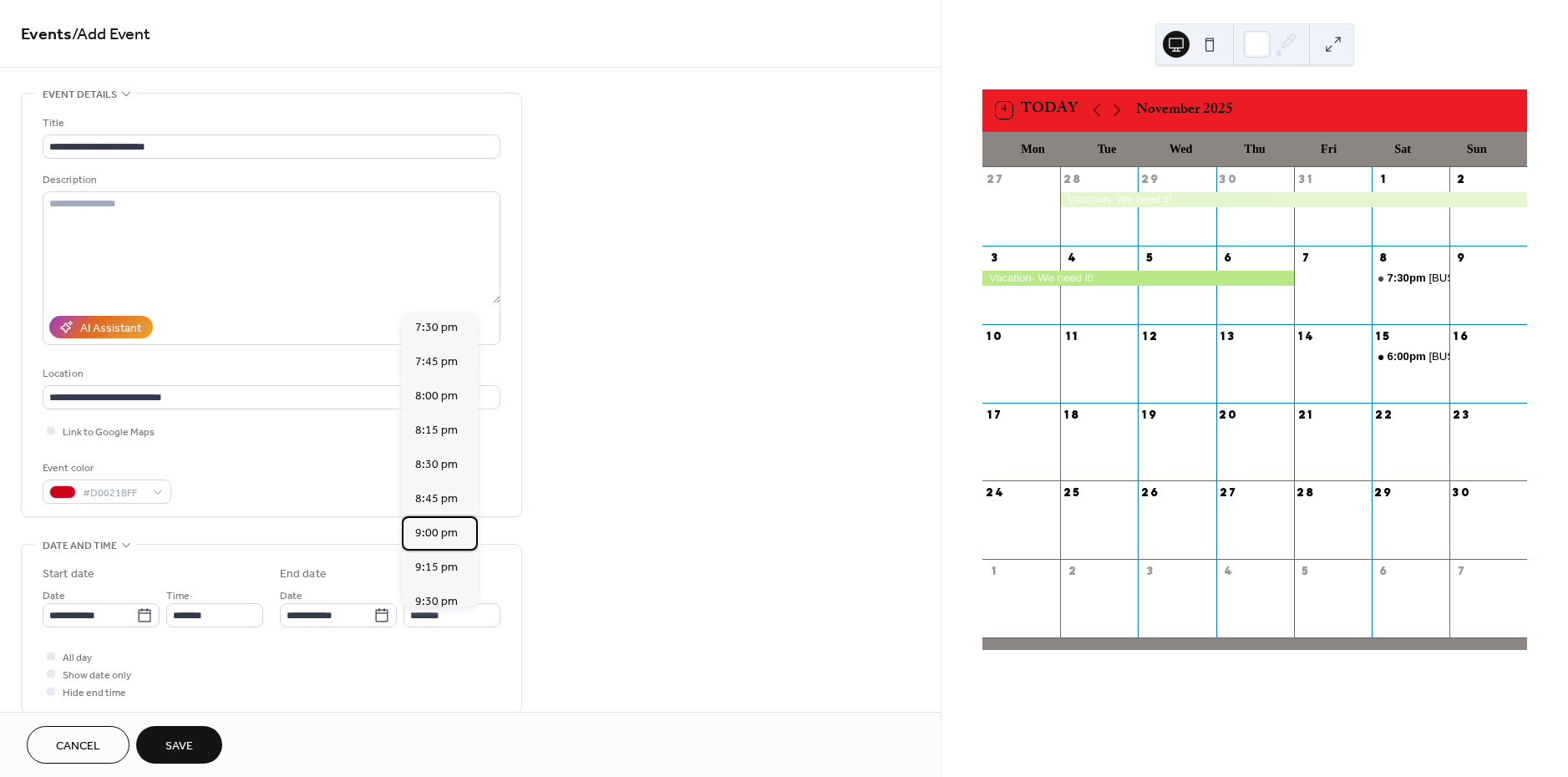 drag, startPoint x: 439, startPoint y: 532, endPoint x: 336, endPoint y: 559, distance: 106.48005 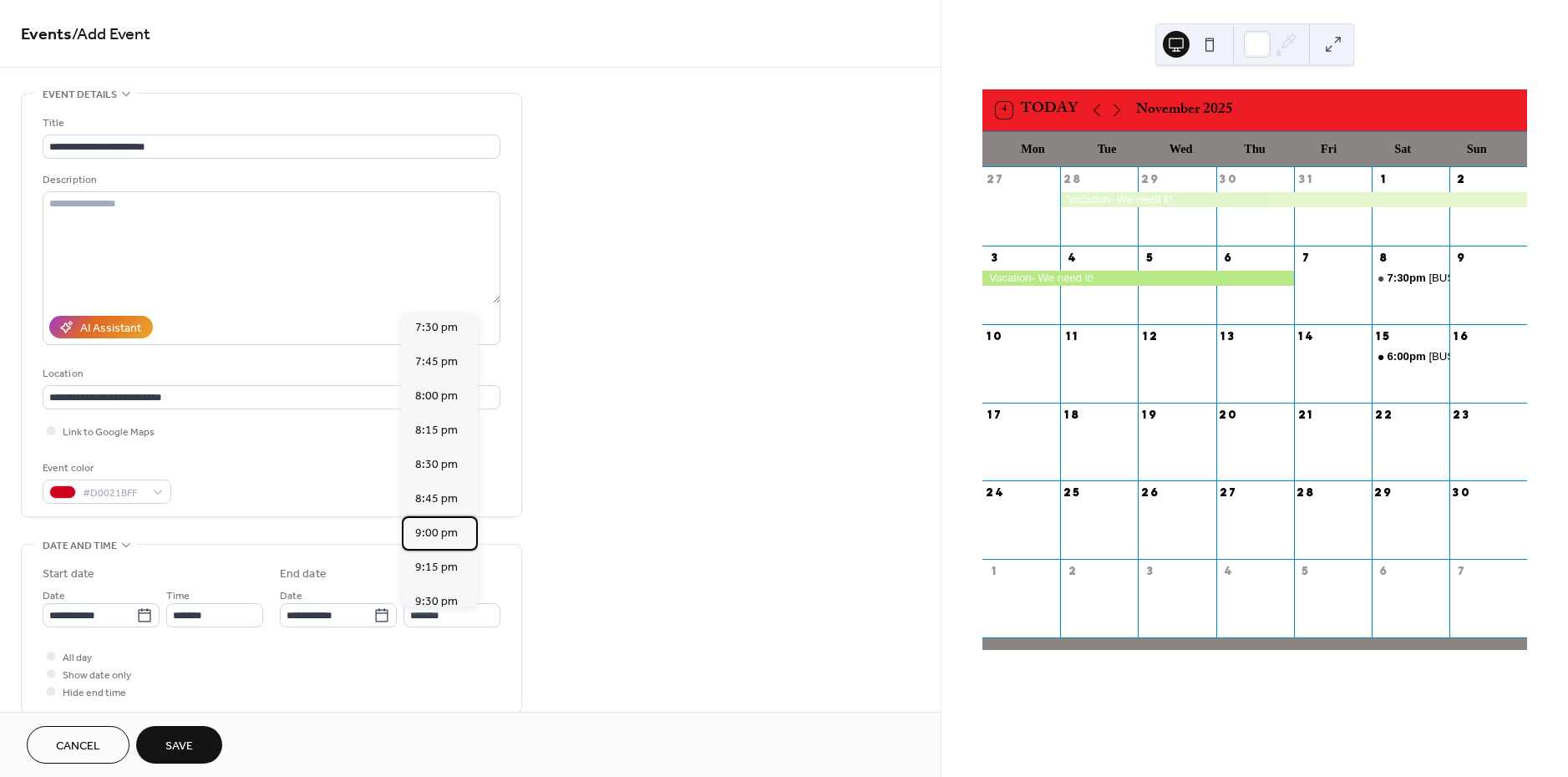 click on "9:00 pm" at bounding box center [436, 533] 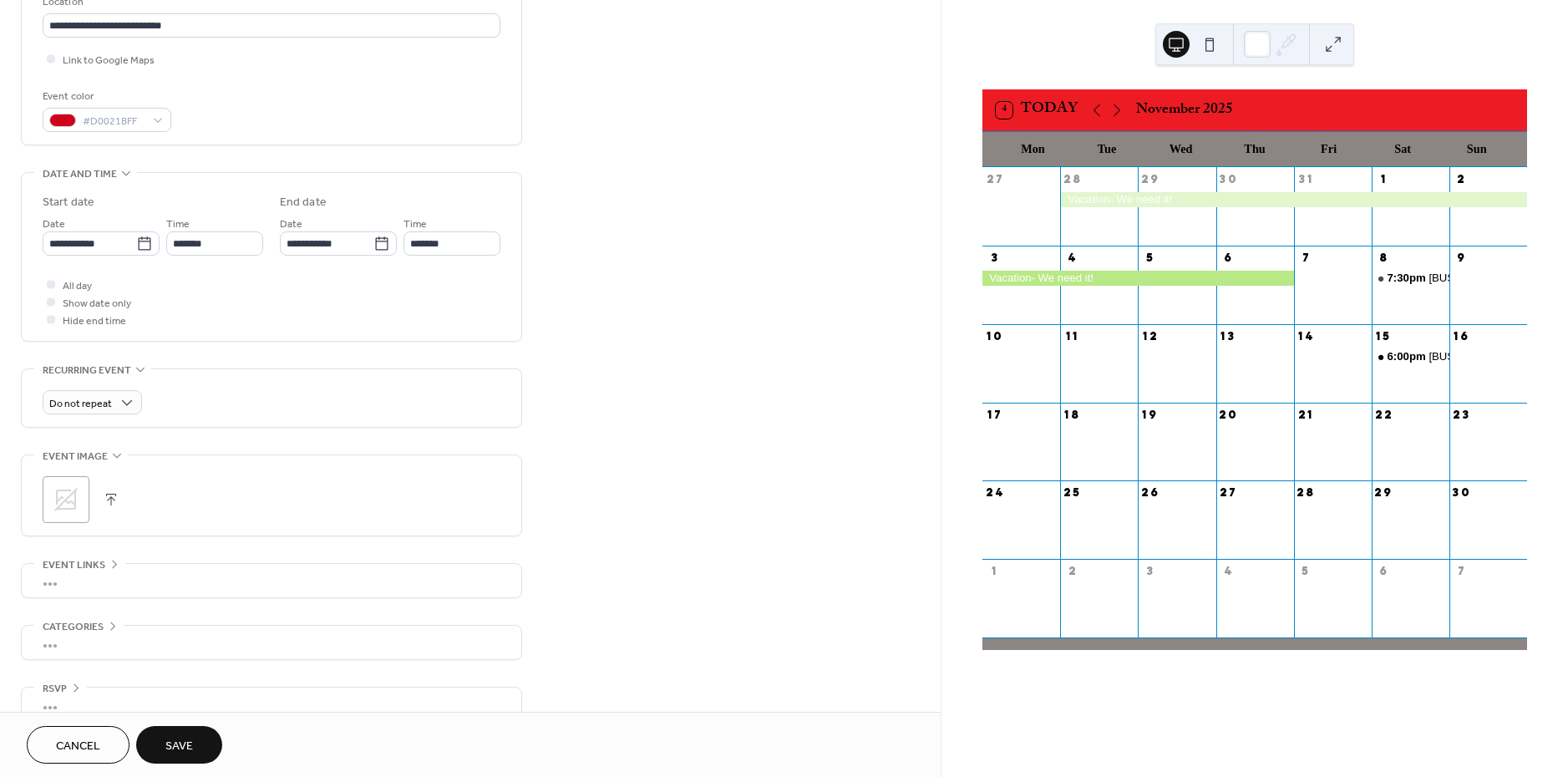 scroll, scrollTop: 394, scrollLeft: 0, axis: vertical 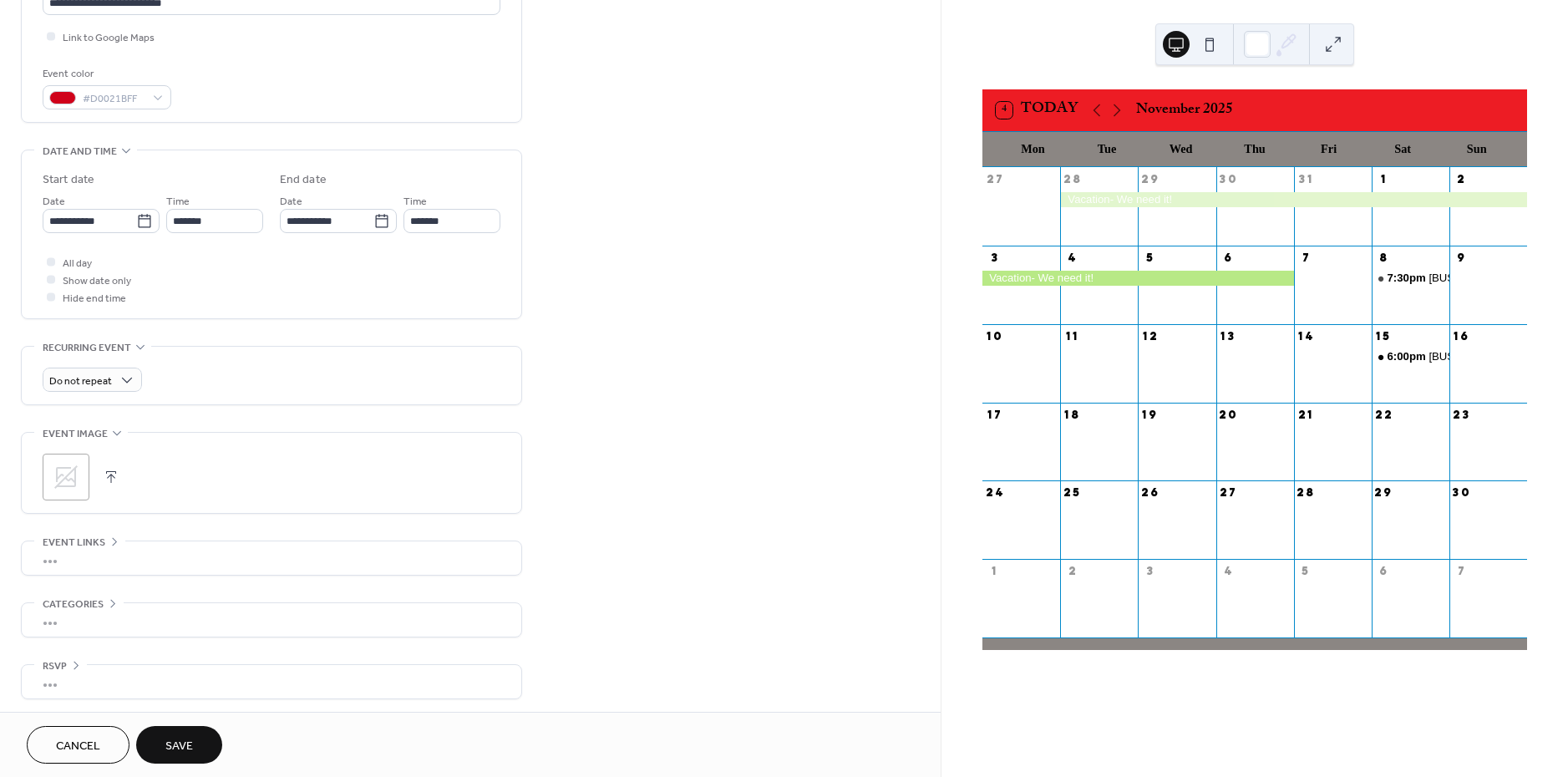 click 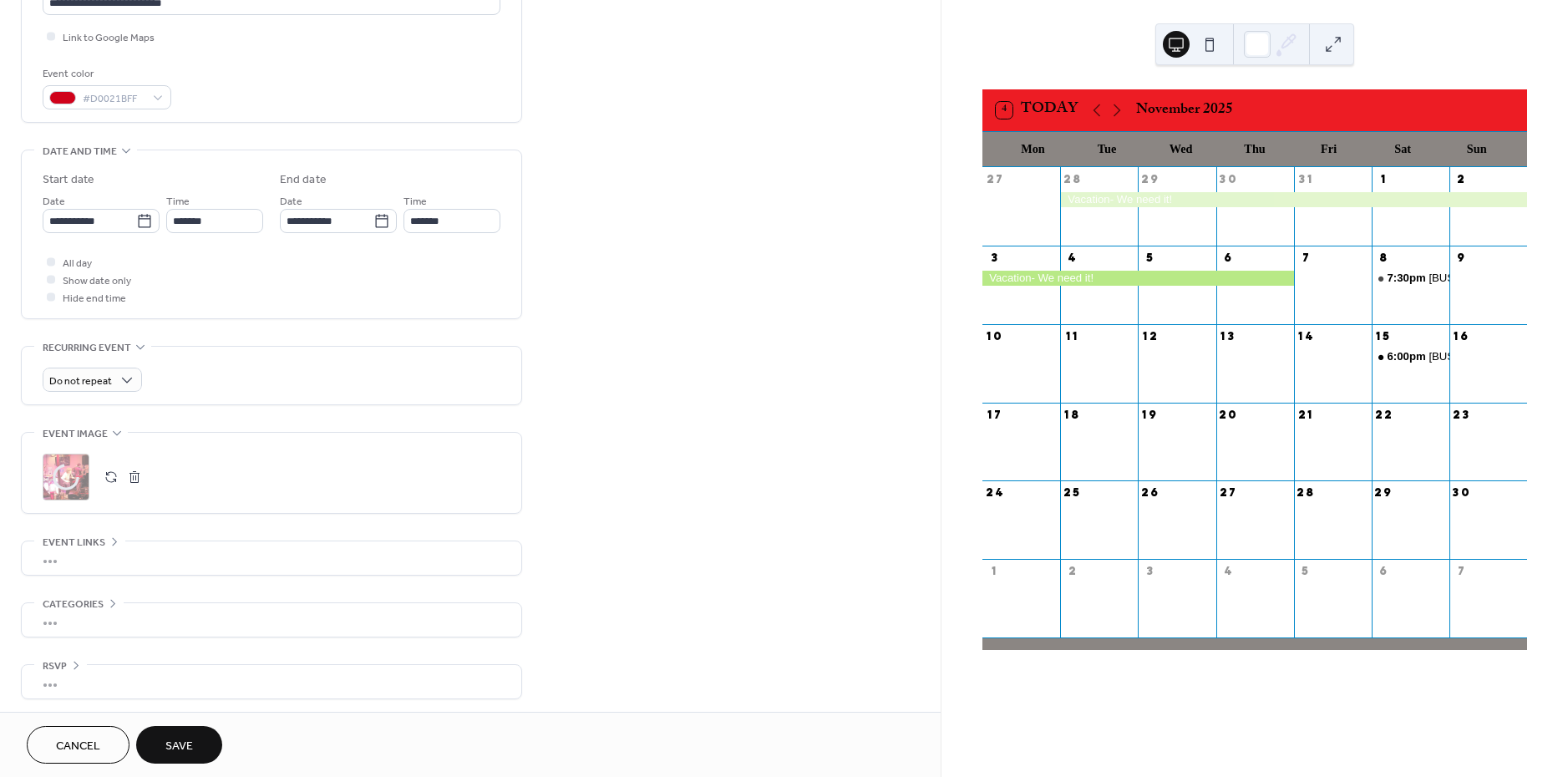 click on "Save" at bounding box center (179, 744) 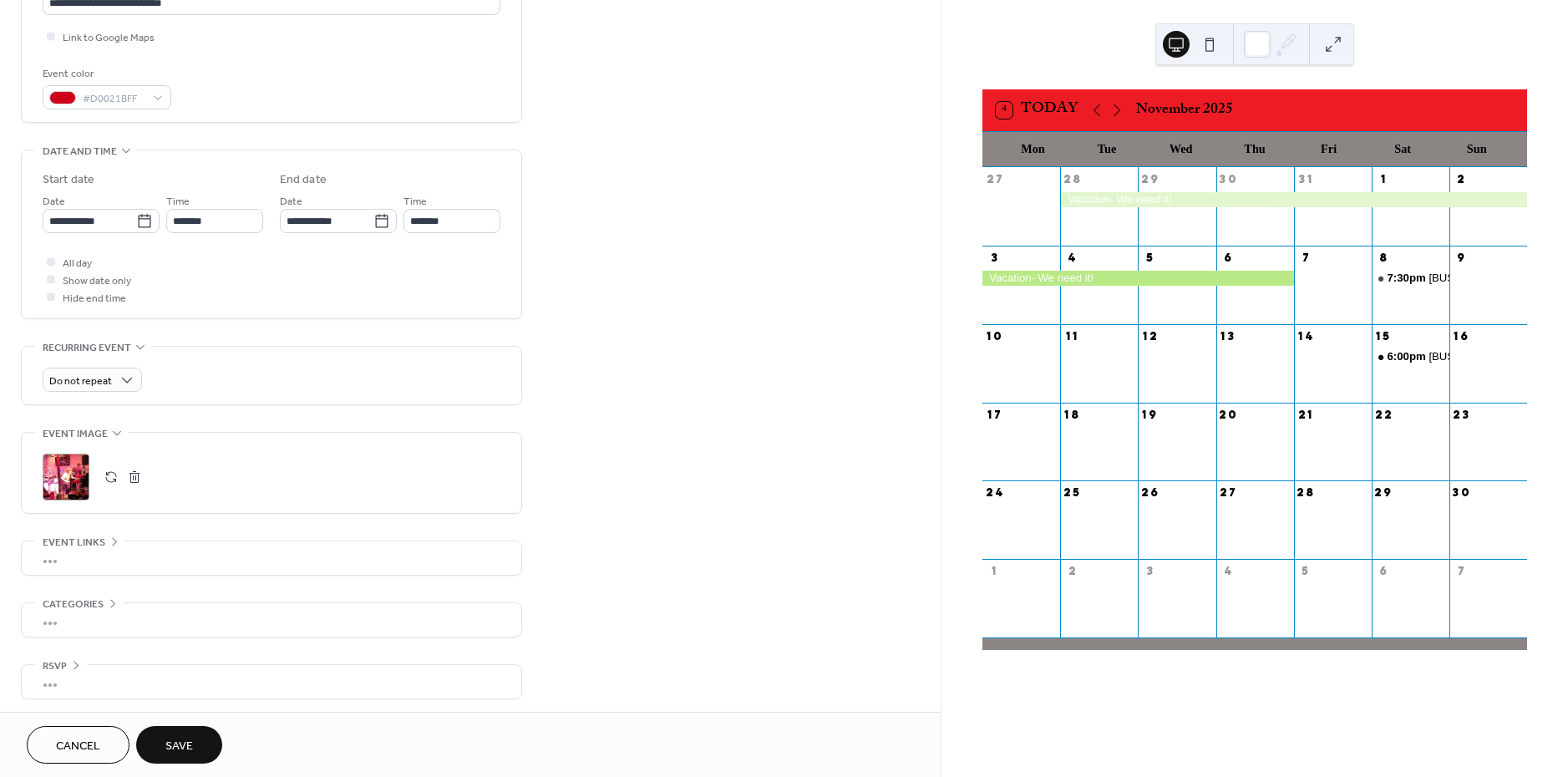 click on "**********" at bounding box center [470, 388] 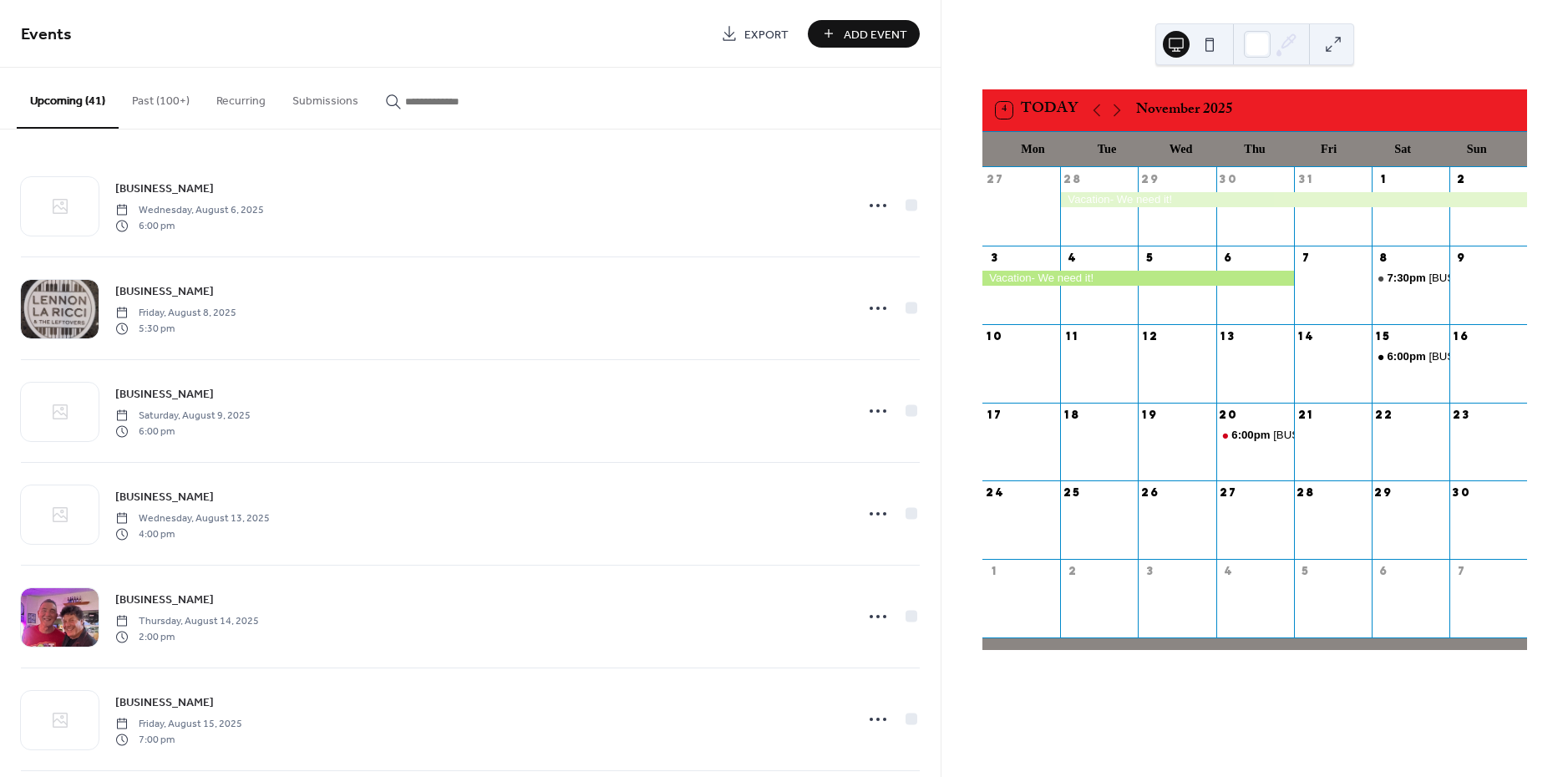 drag, startPoint x: 891, startPoint y: 38, endPoint x: 805, endPoint y: 38, distance: 86 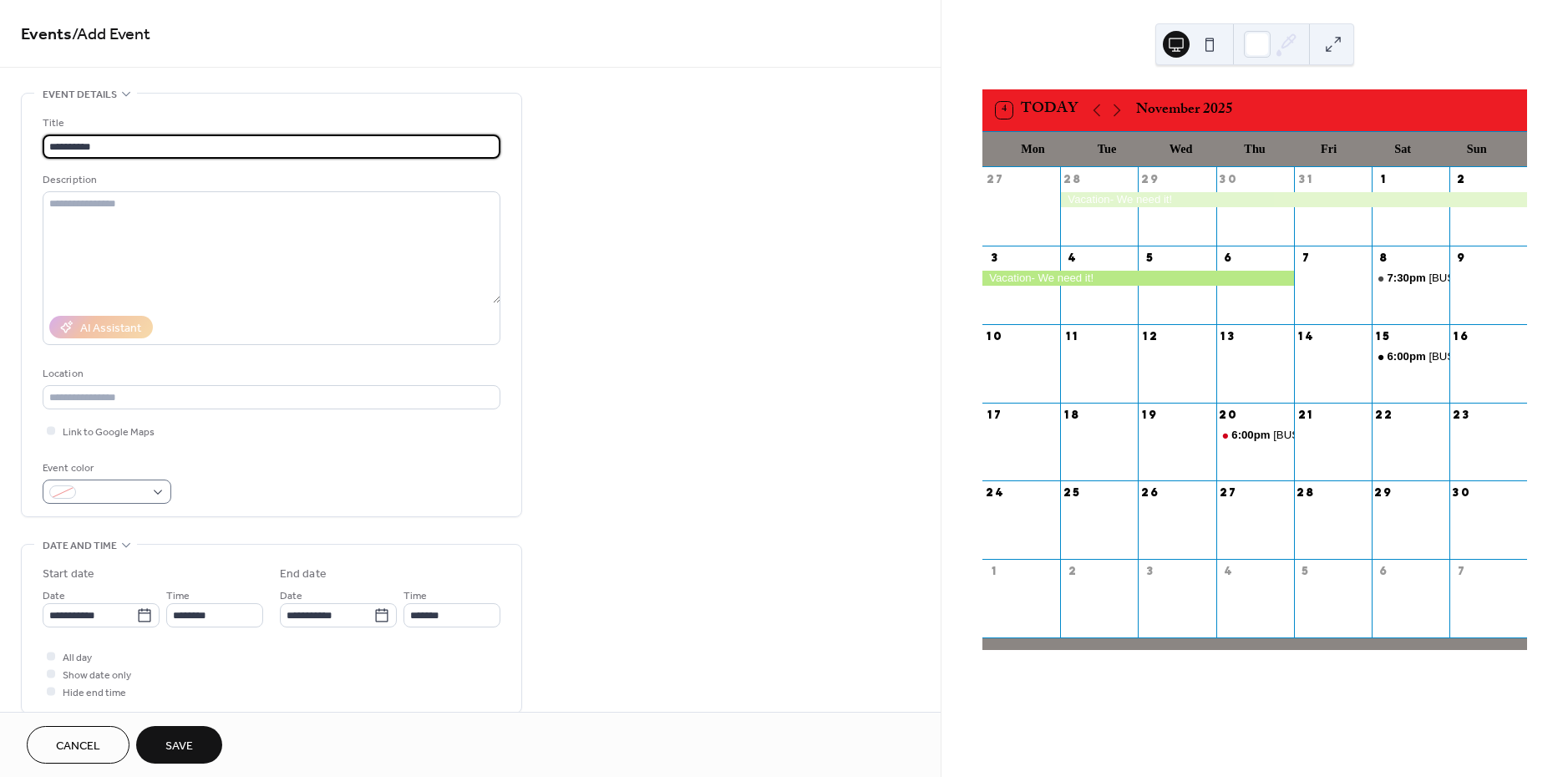 type on "**********" 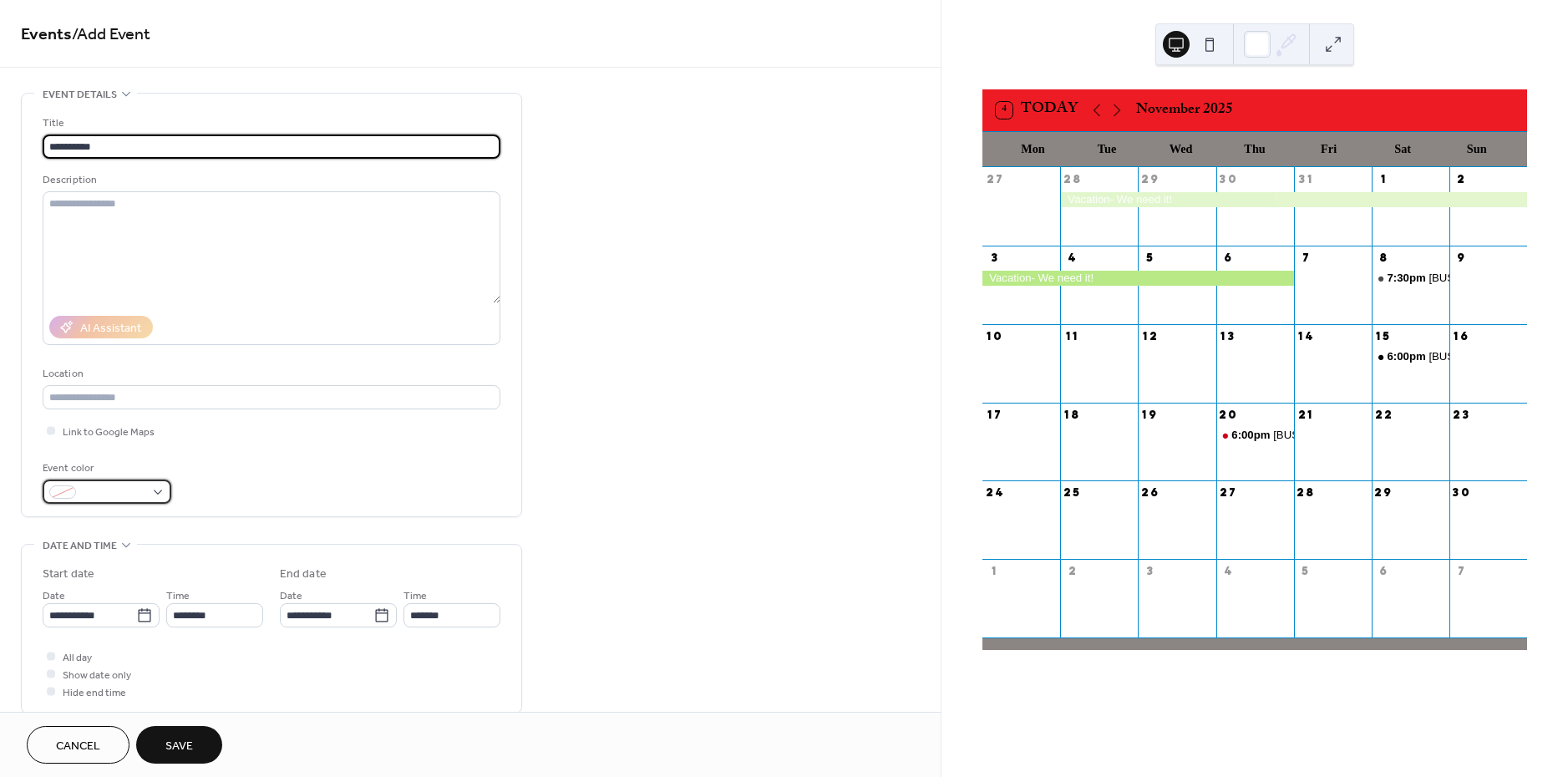 click at bounding box center [114, 493] 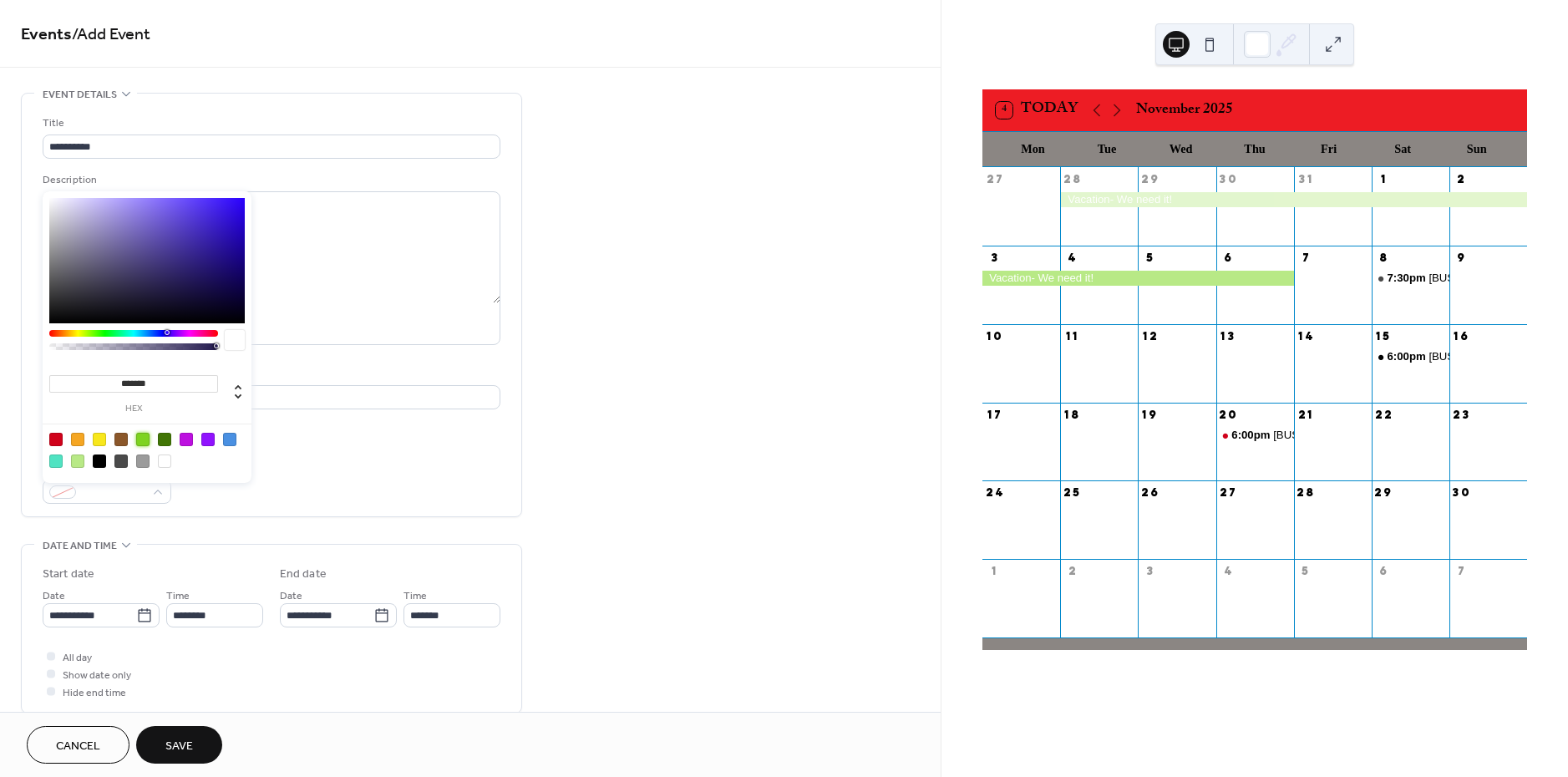 drag, startPoint x: 142, startPoint y: 442, endPoint x: 140, endPoint y: 450, distance: 8.246211 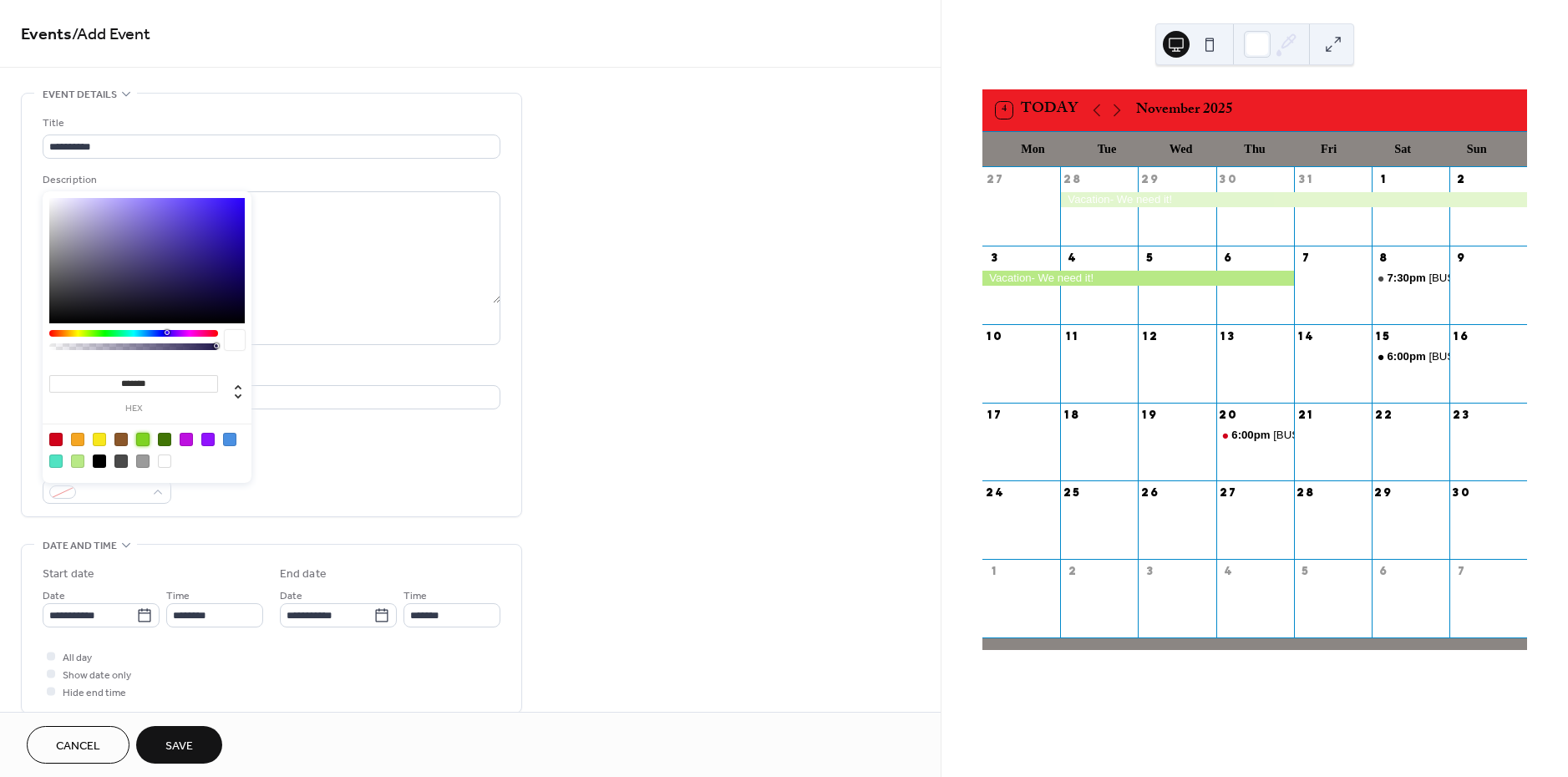 click at bounding box center (143, 439) 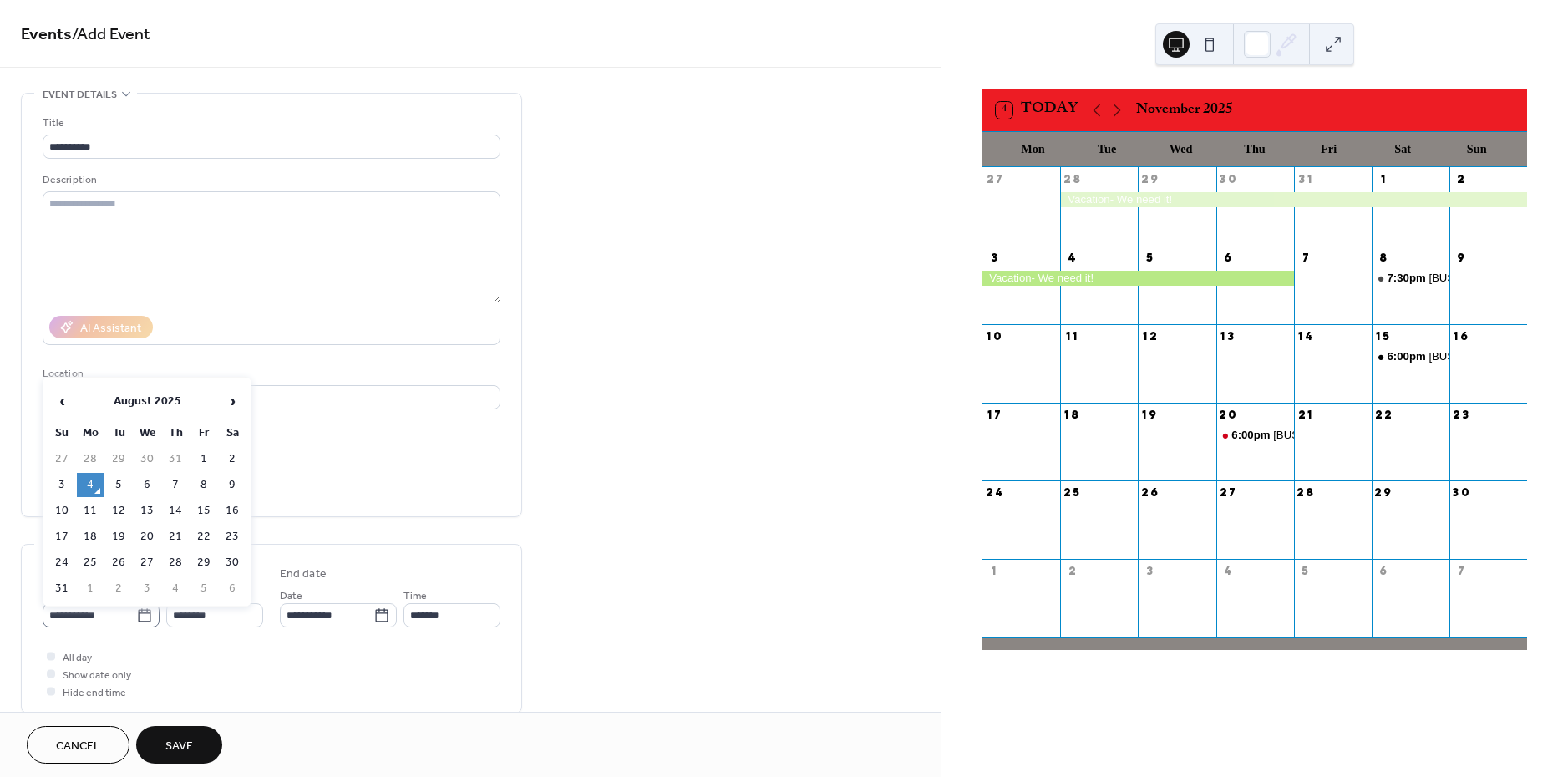 click 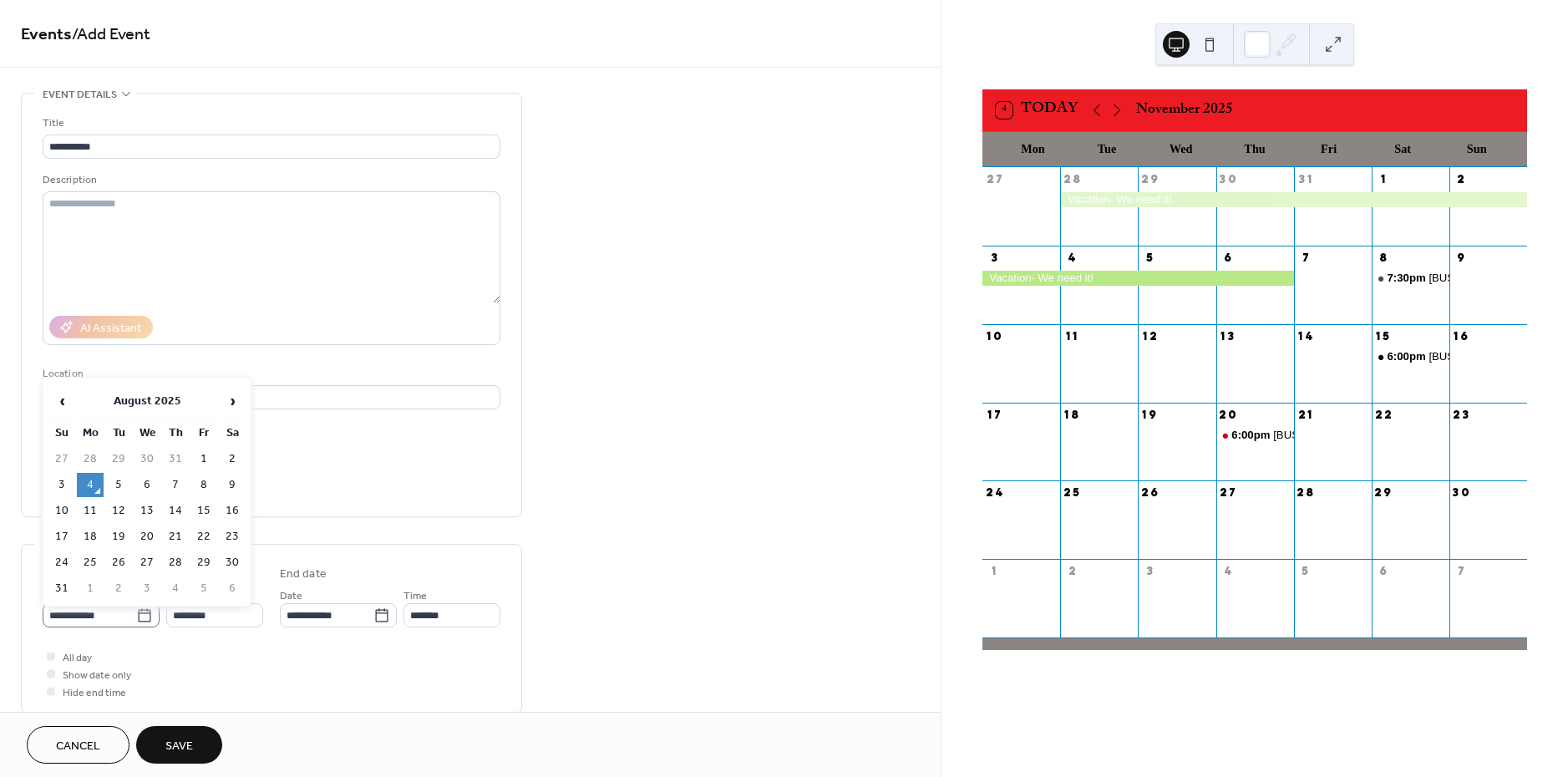 click on "**********" at bounding box center (89, 615) 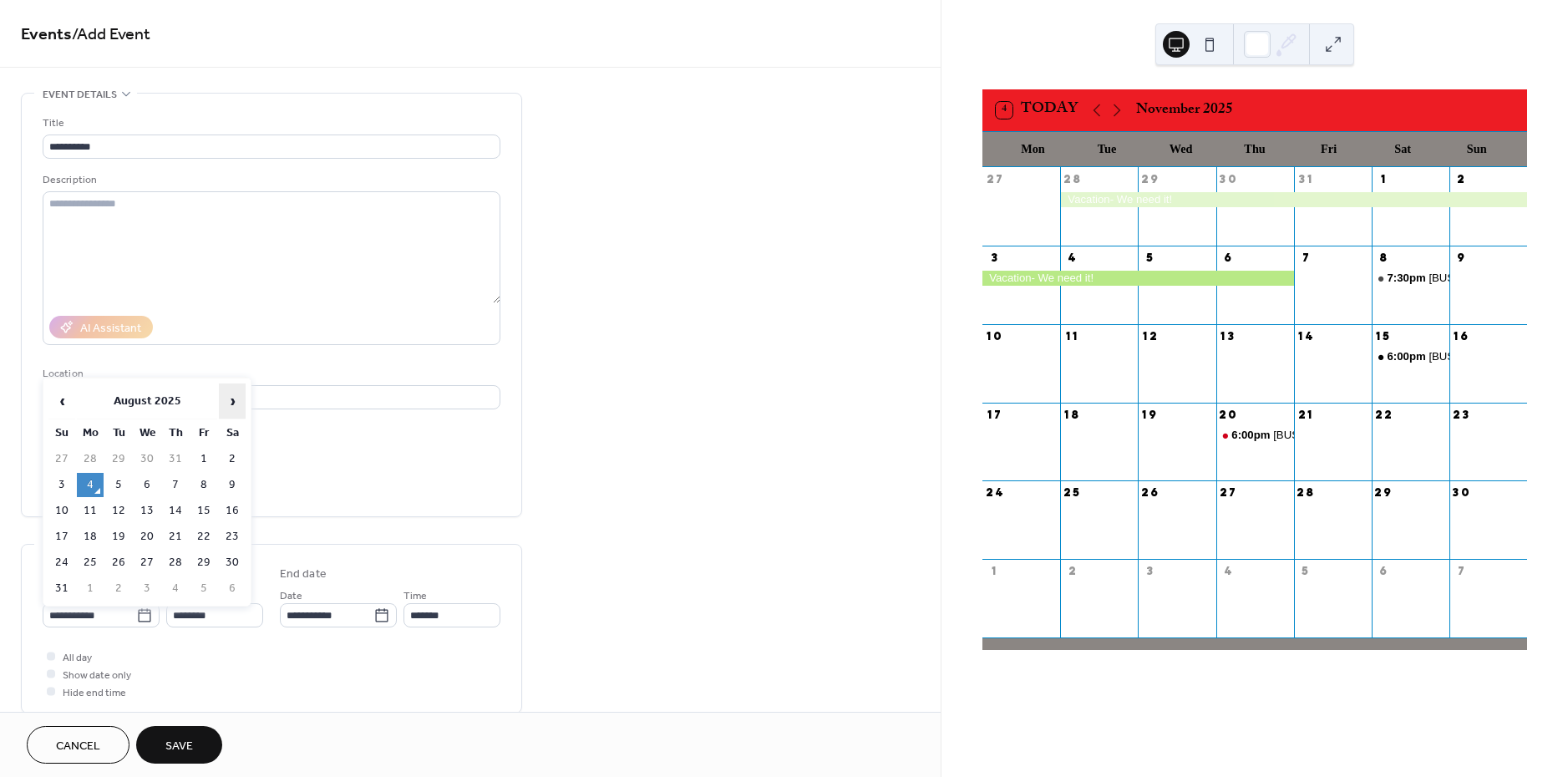 click on "›" at bounding box center (232, 401) 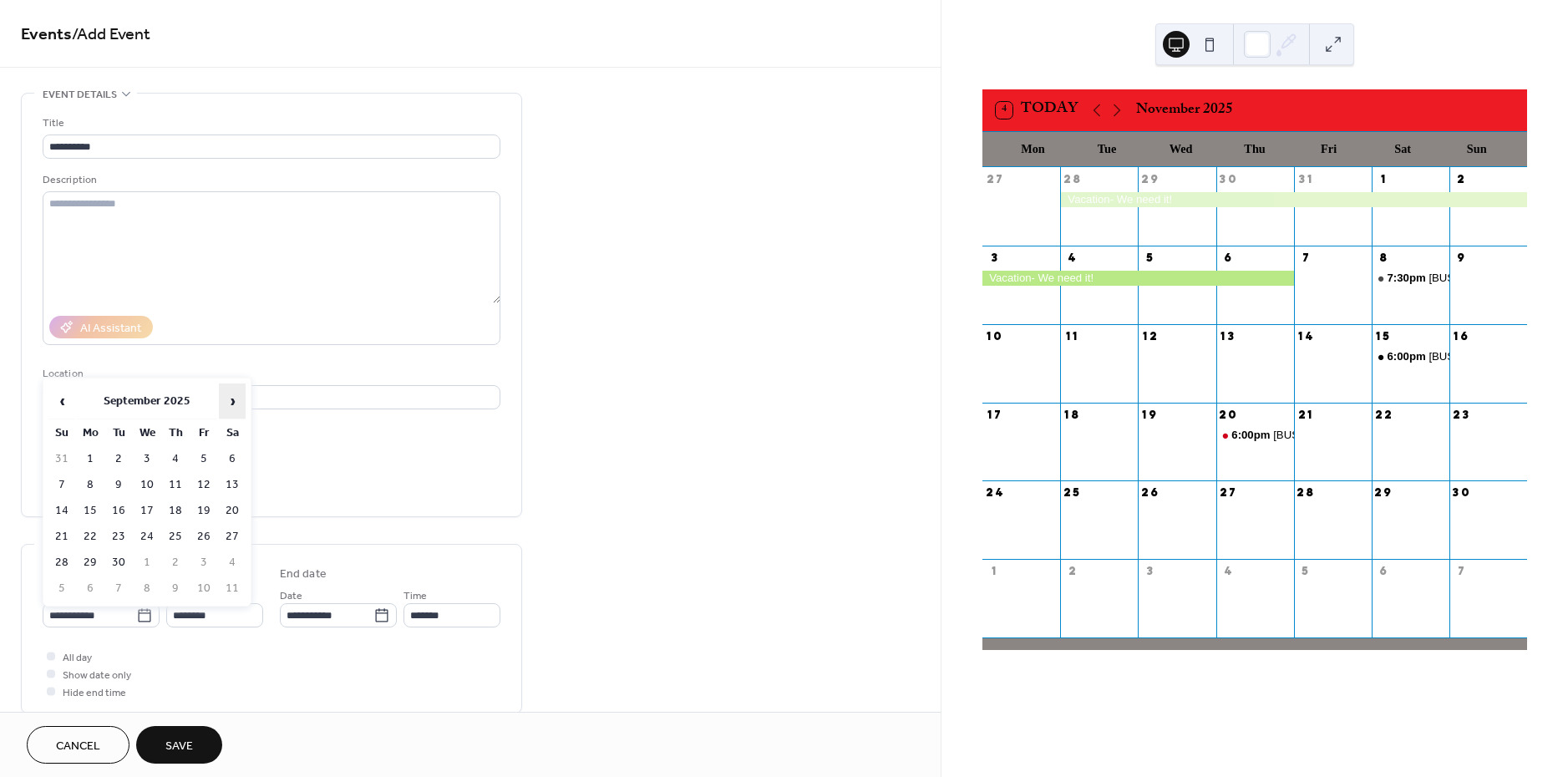 click on "›" at bounding box center (232, 401) 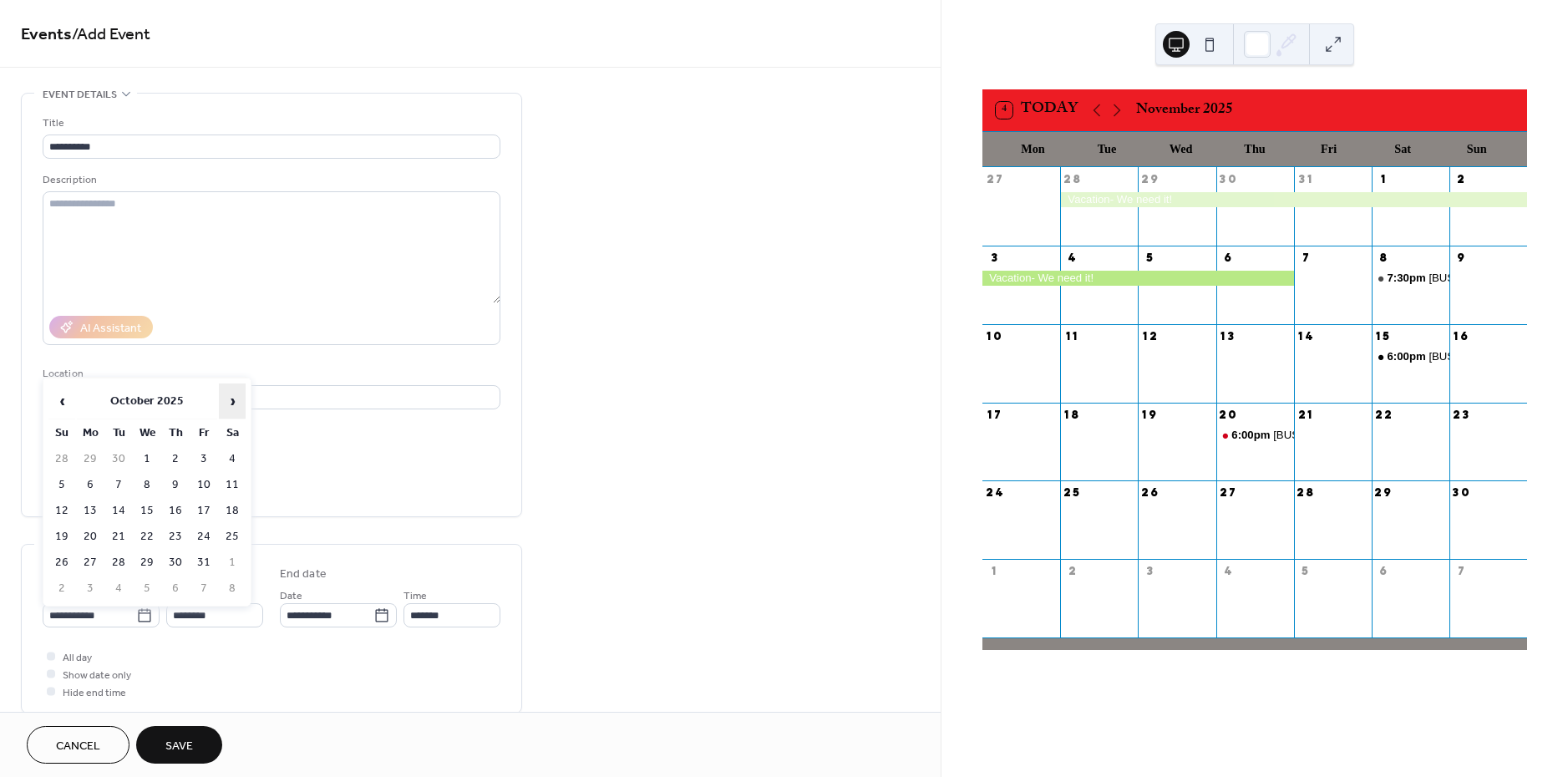 click on "›" at bounding box center (232, 401) 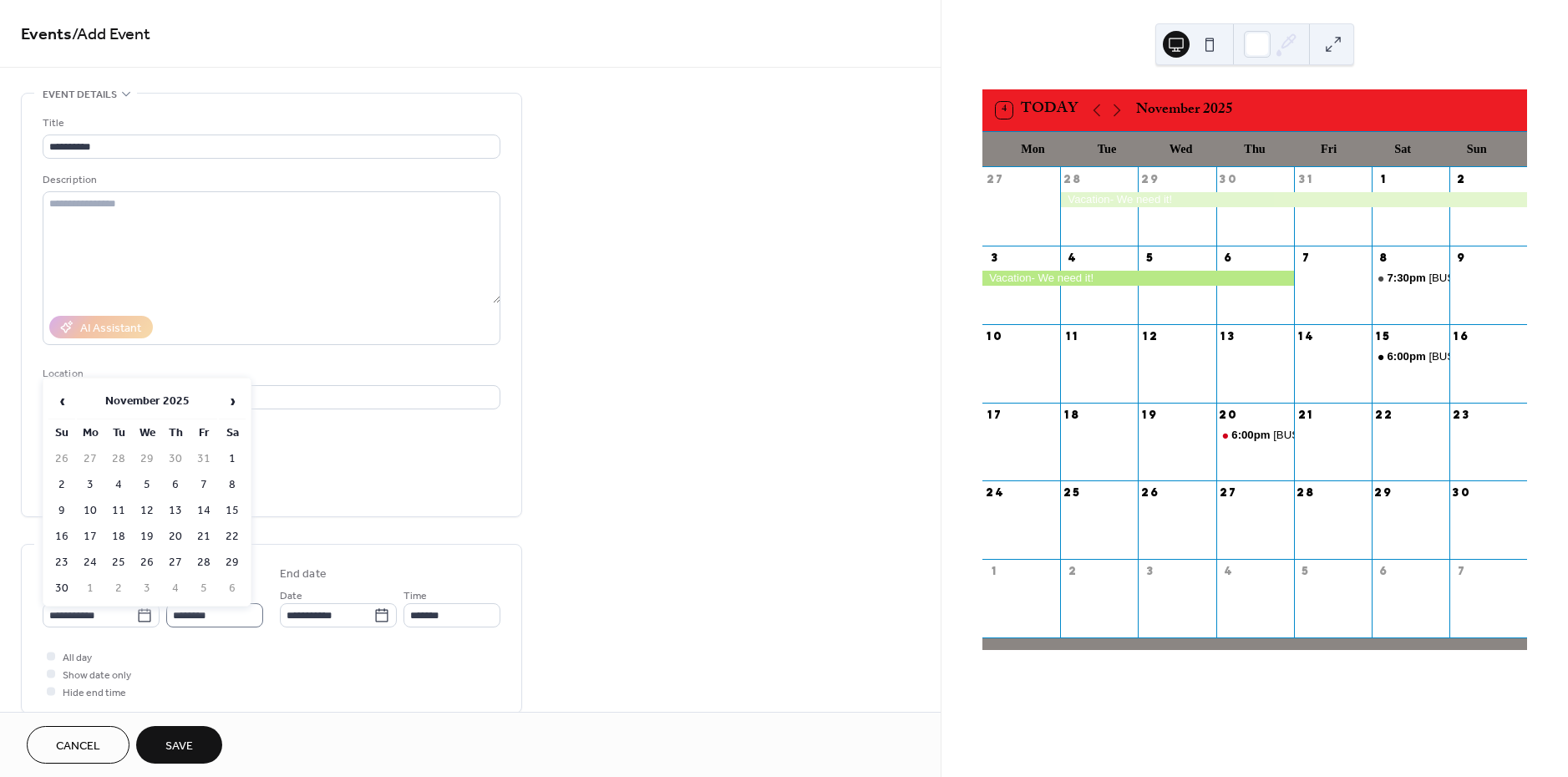drag, startPoint x: 202, startPoint y: 537, endPoint x: 212, endPoint y: 612, distance: 75.66373 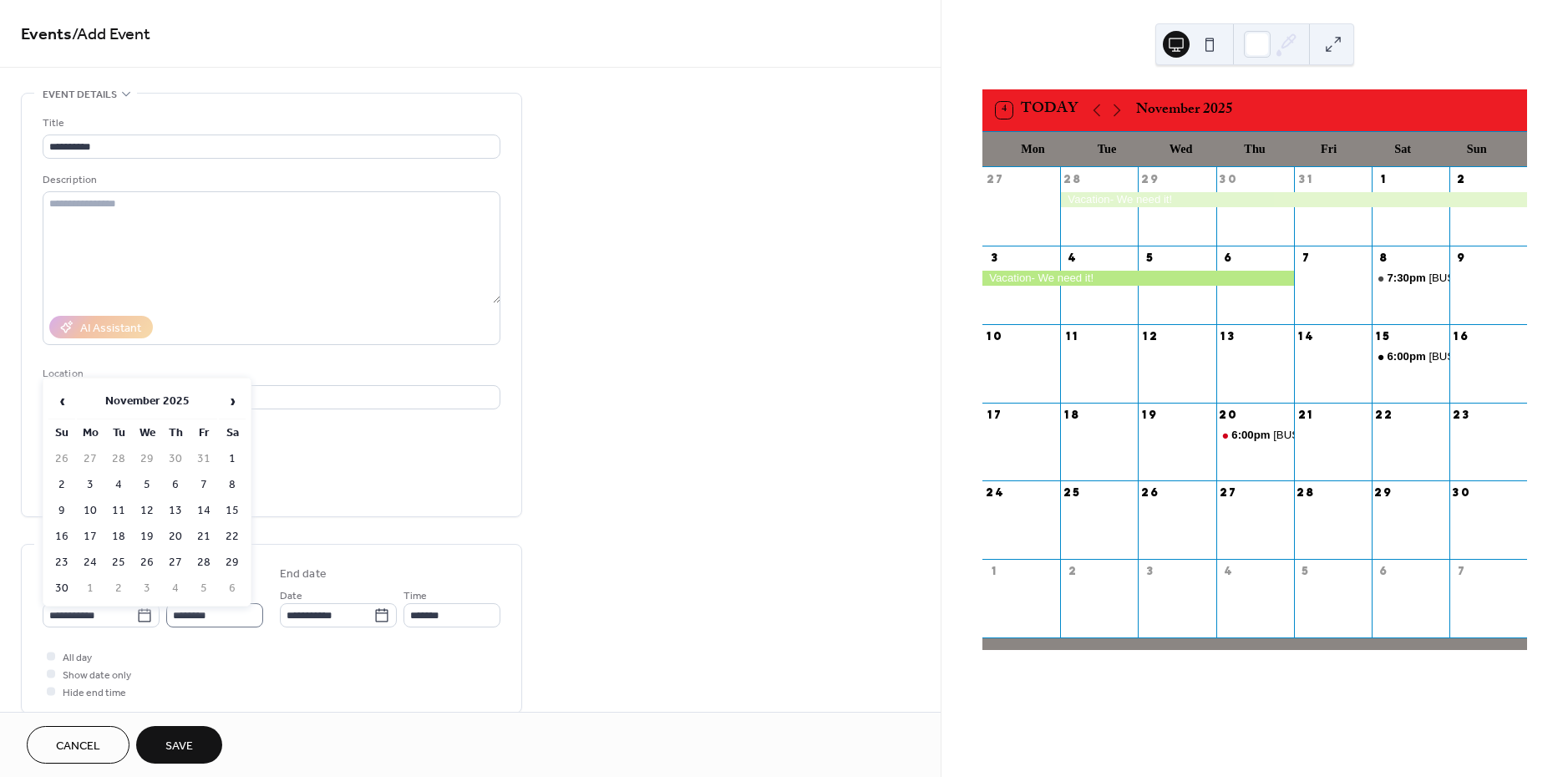 click on "21" at bounding box center (204, 536) 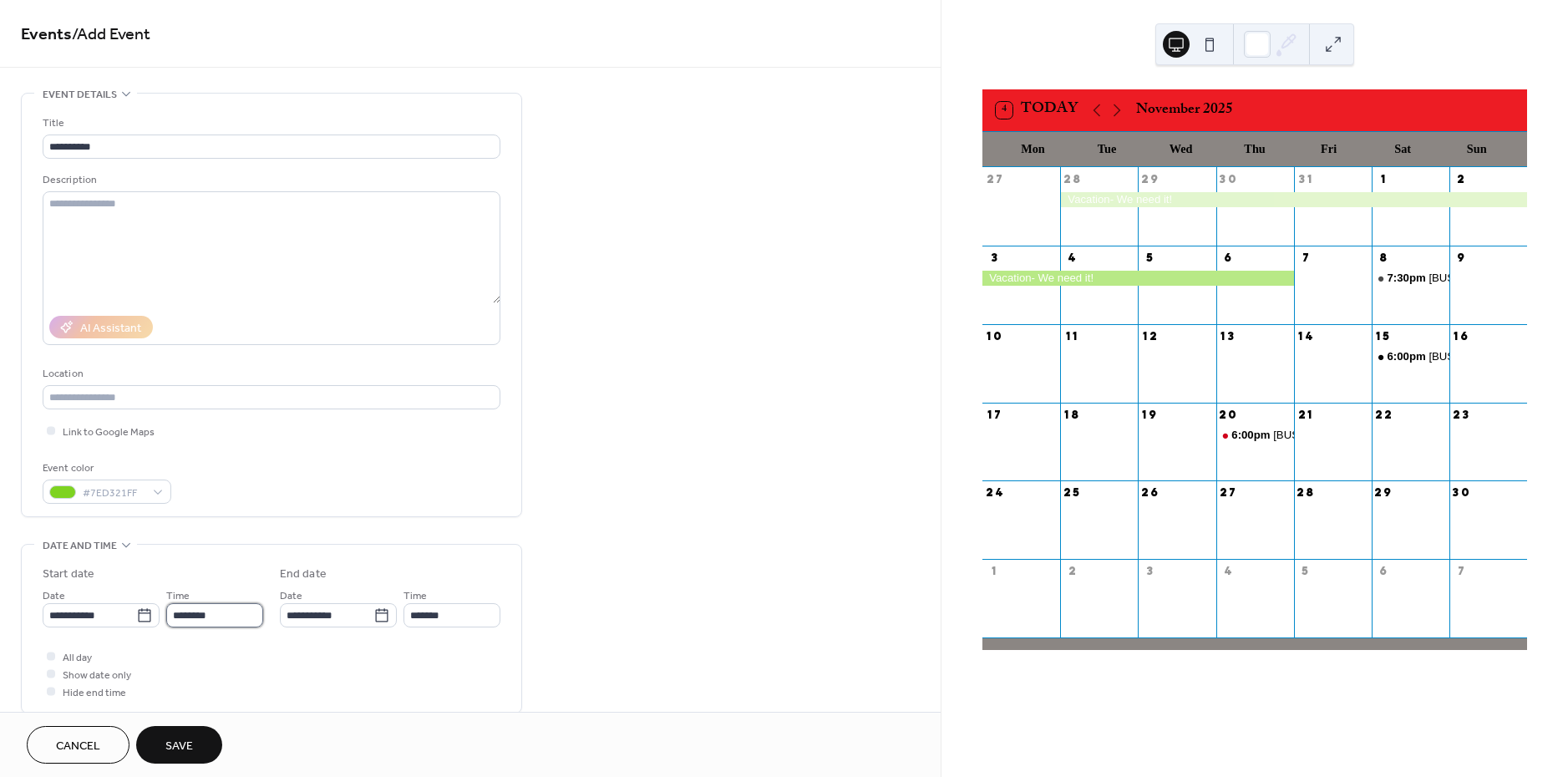 click on "********" at bounding box center [215, 615] 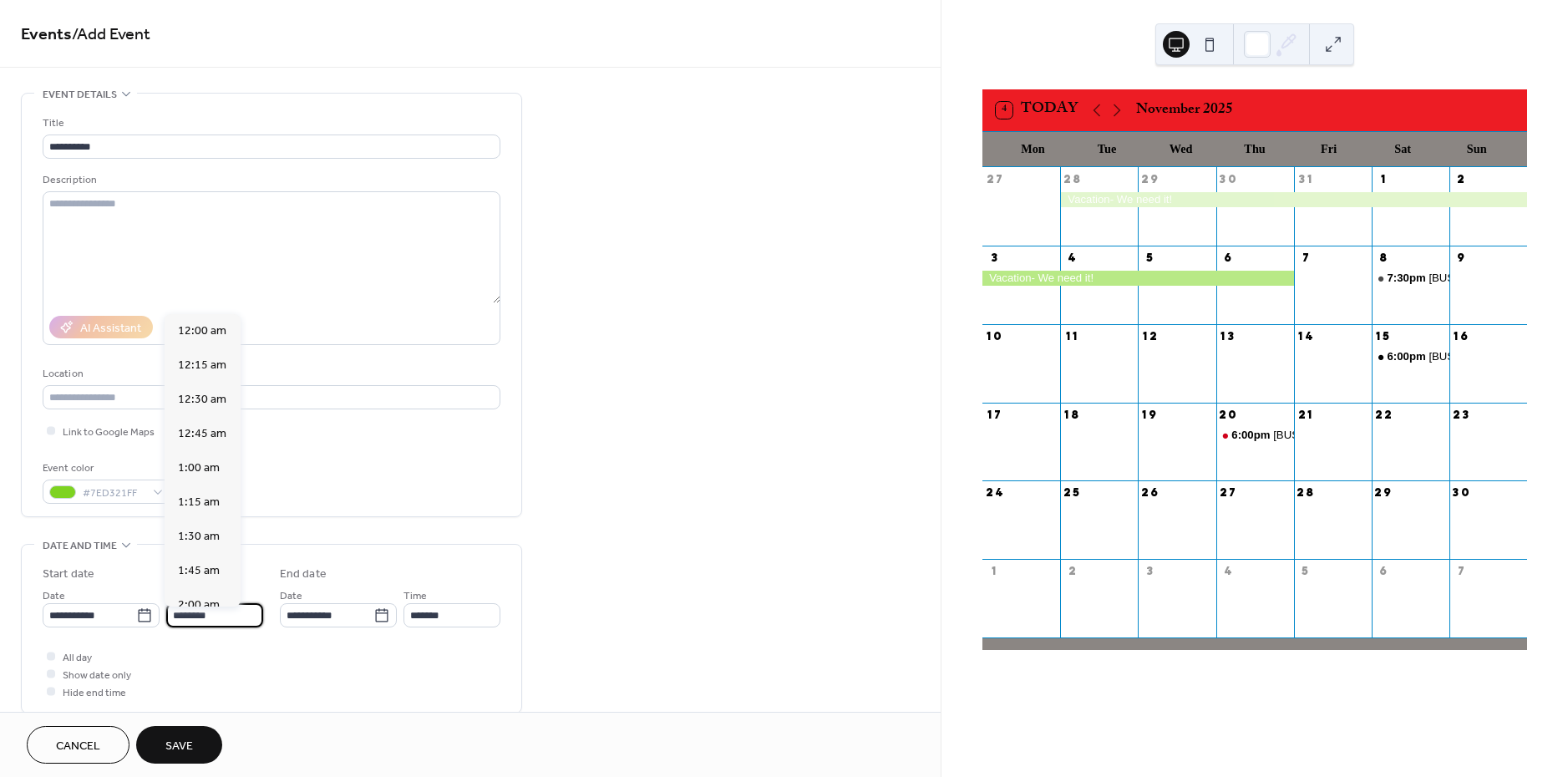 scroll, scrollTop: 1644, scrollLeft: 0, axis: vertical 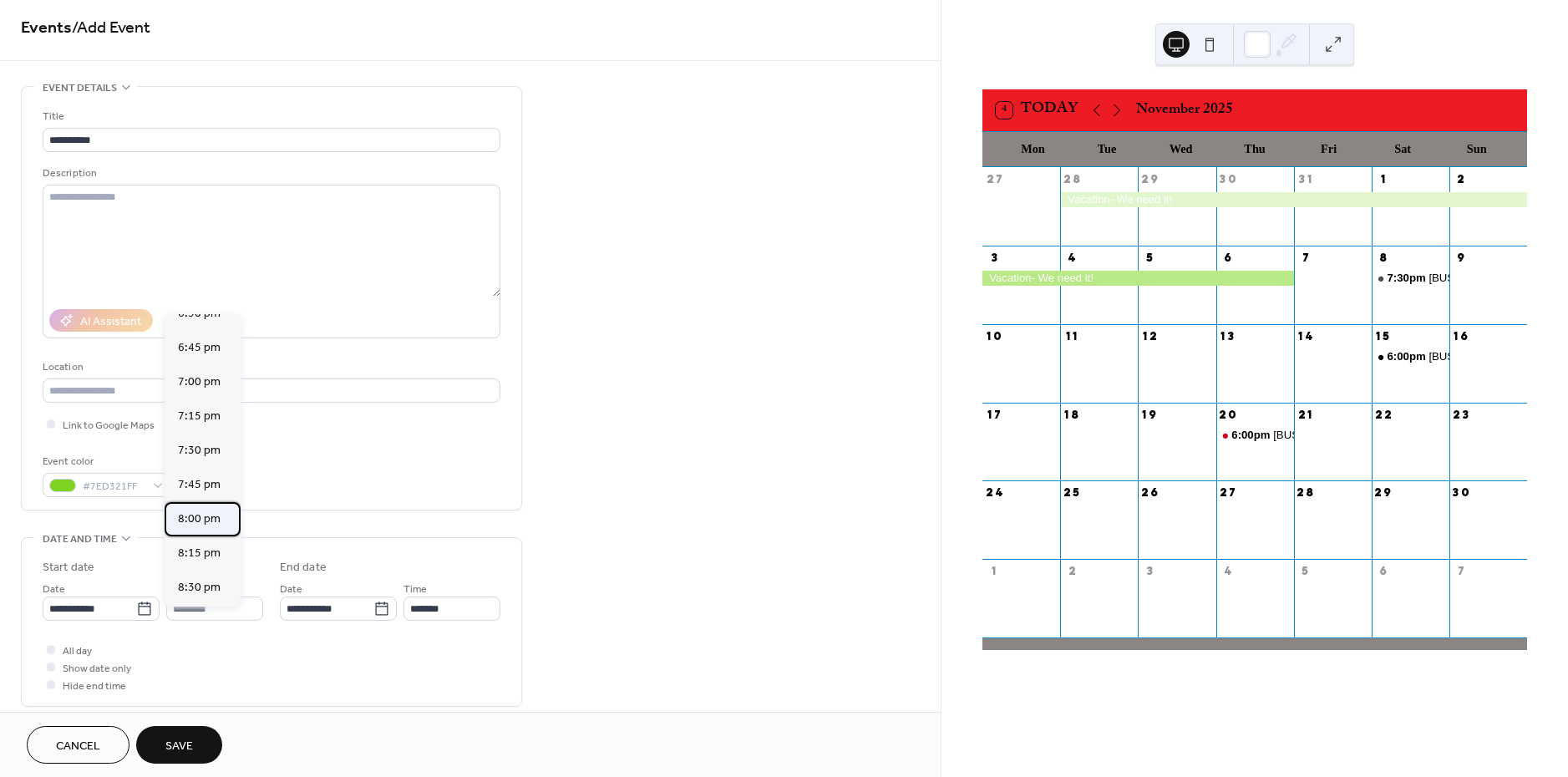click on "8:00 pm" at bounding box center [199, 519] 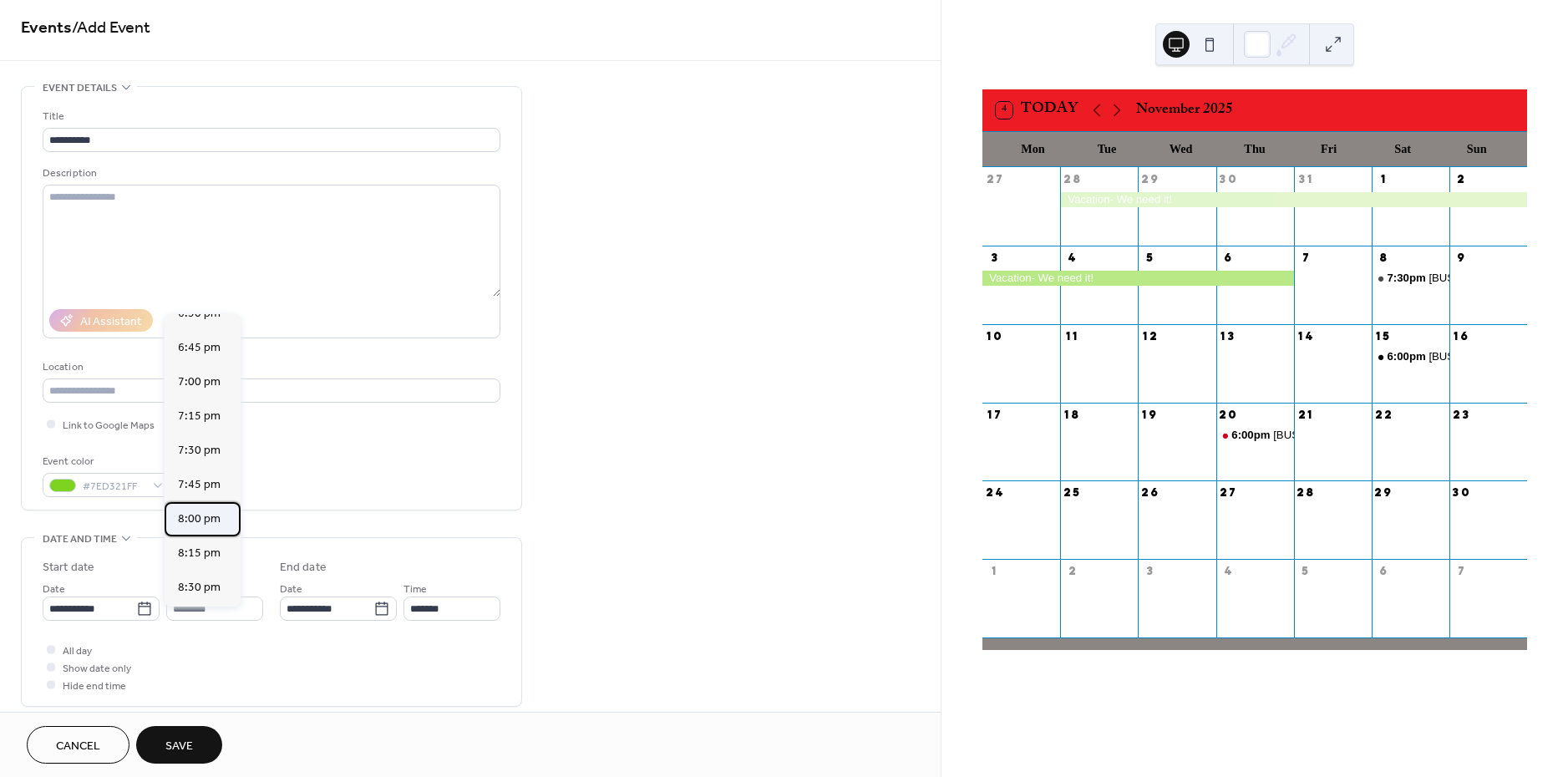 type on "*******" 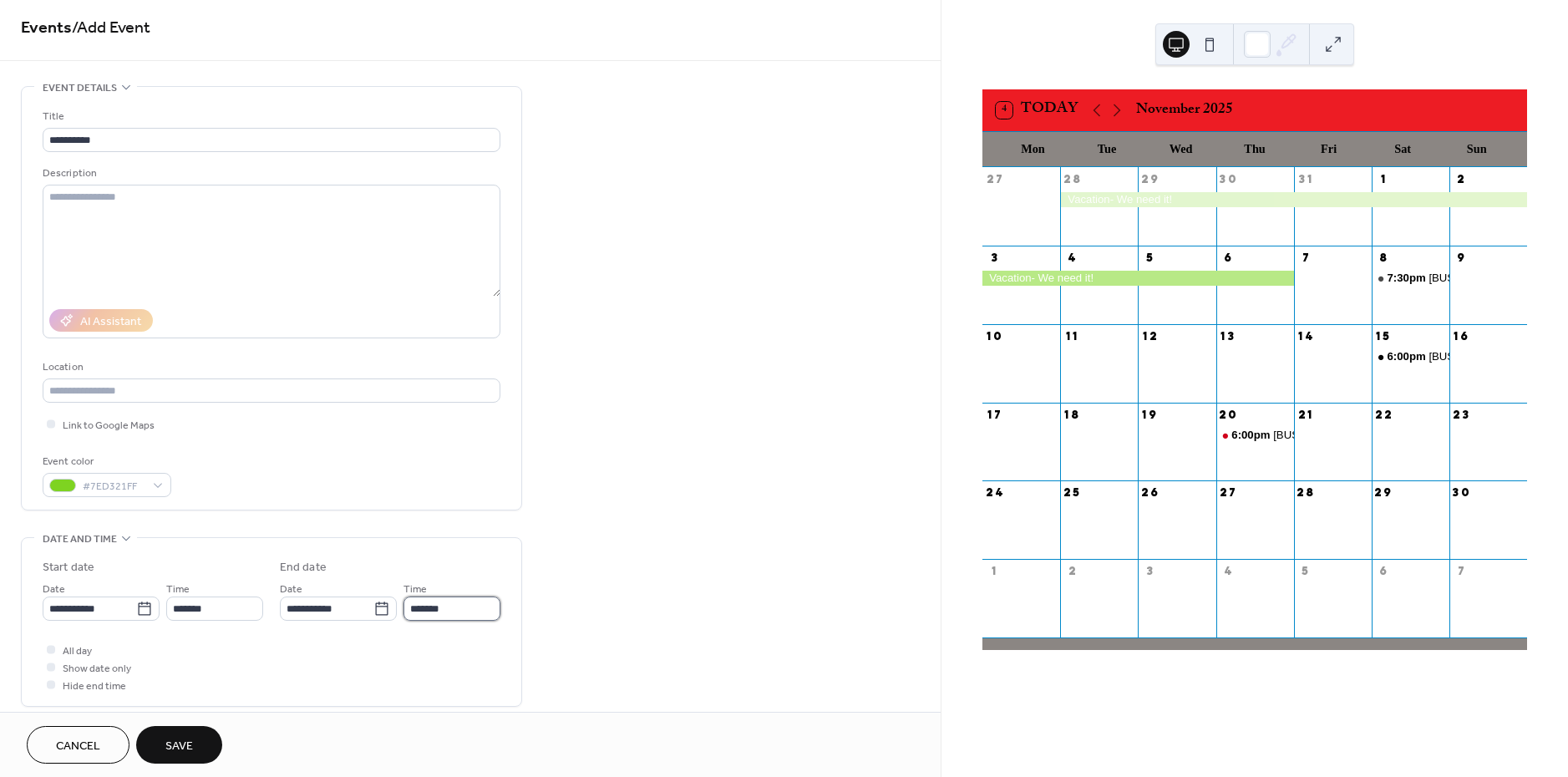 click on "*******" at bounding box center (452, 608) 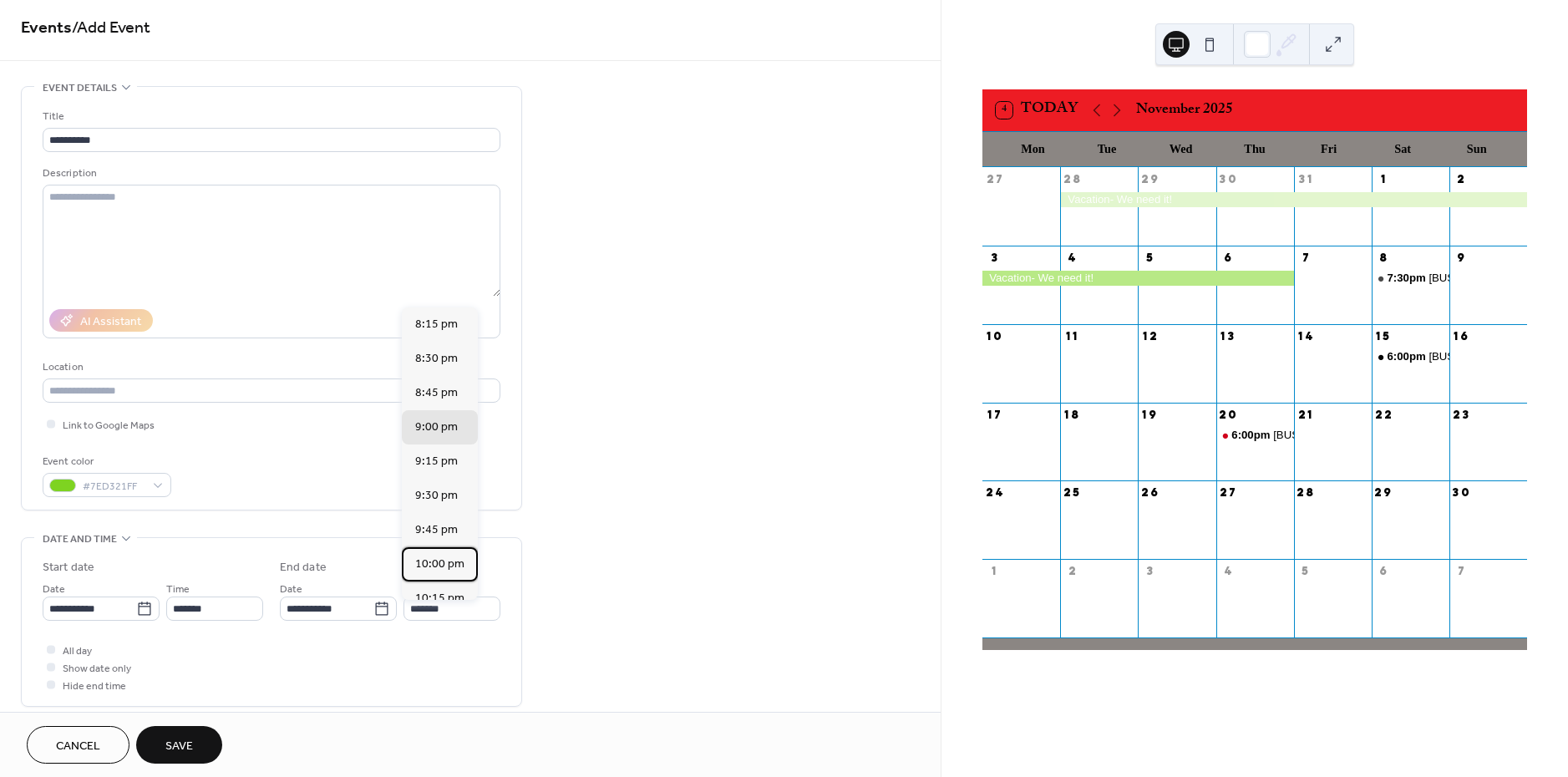 drag, startPoint x: 434, startPoint y: 561, endPoint x: 408, endPoint y: 580, distance: 32.202484 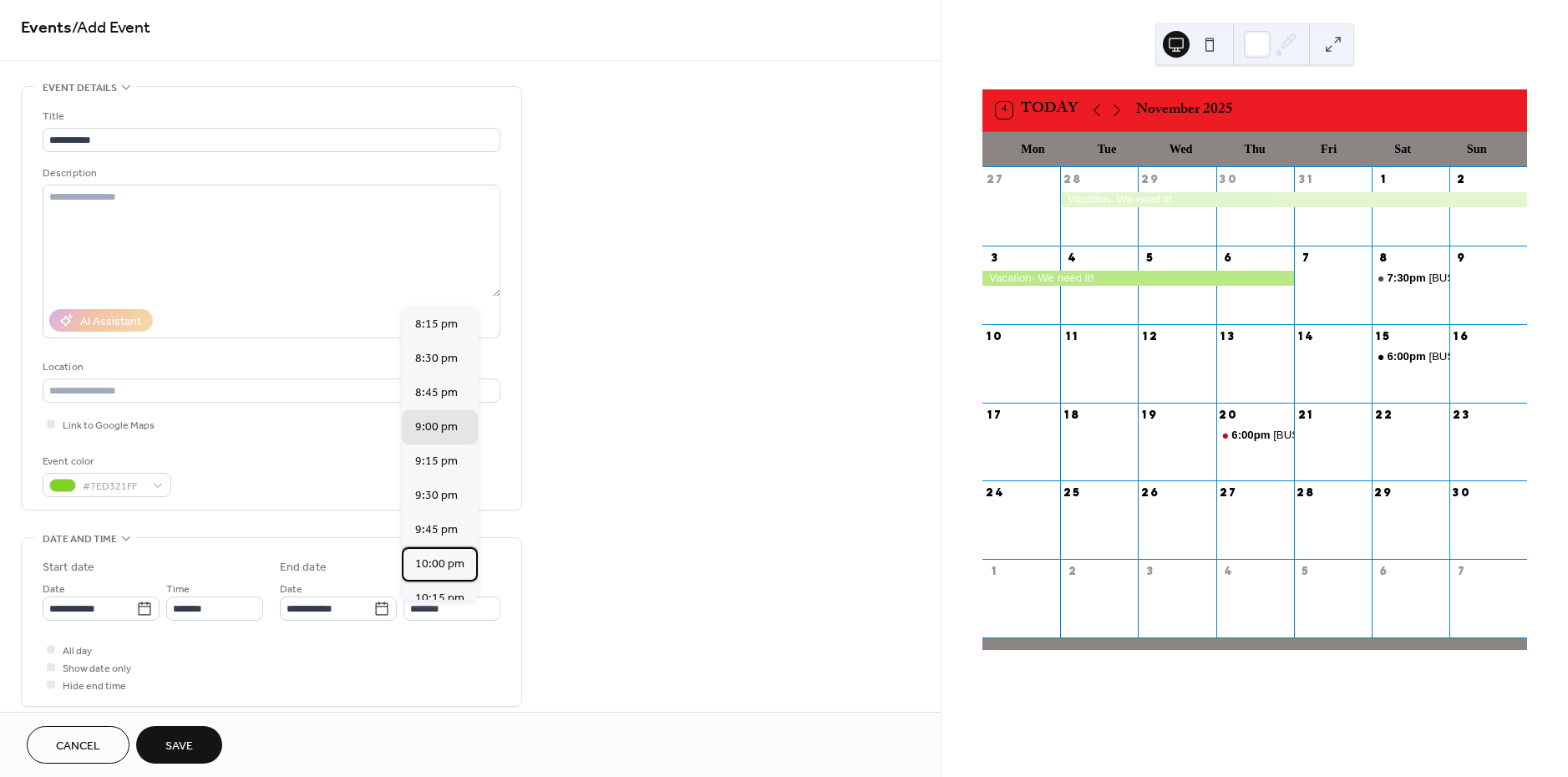click on "10:00 pm" at bounding box center [439, 564] 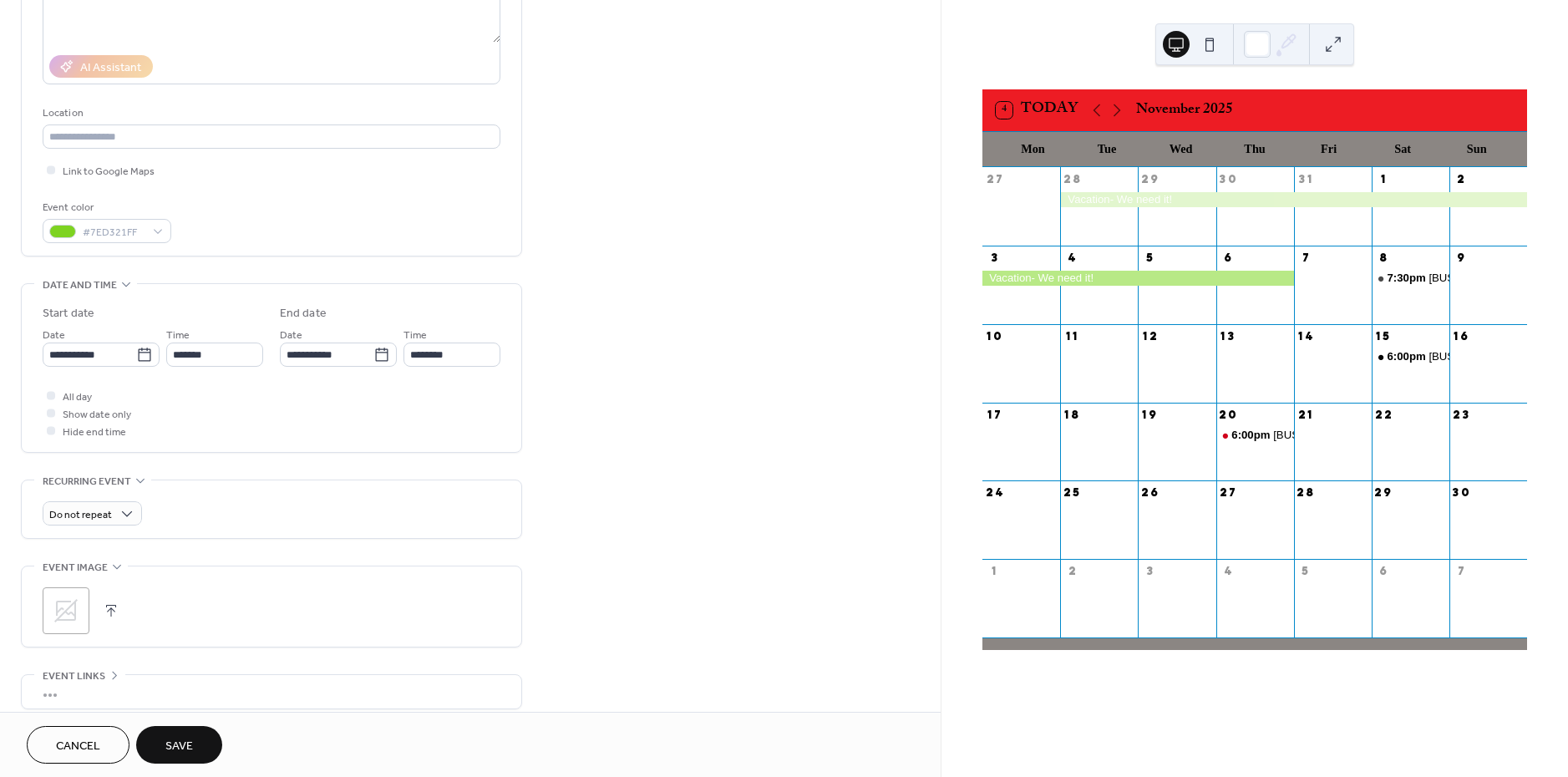 scroll, scrollTop: 269, scrollLeft: 0, axis: vertical 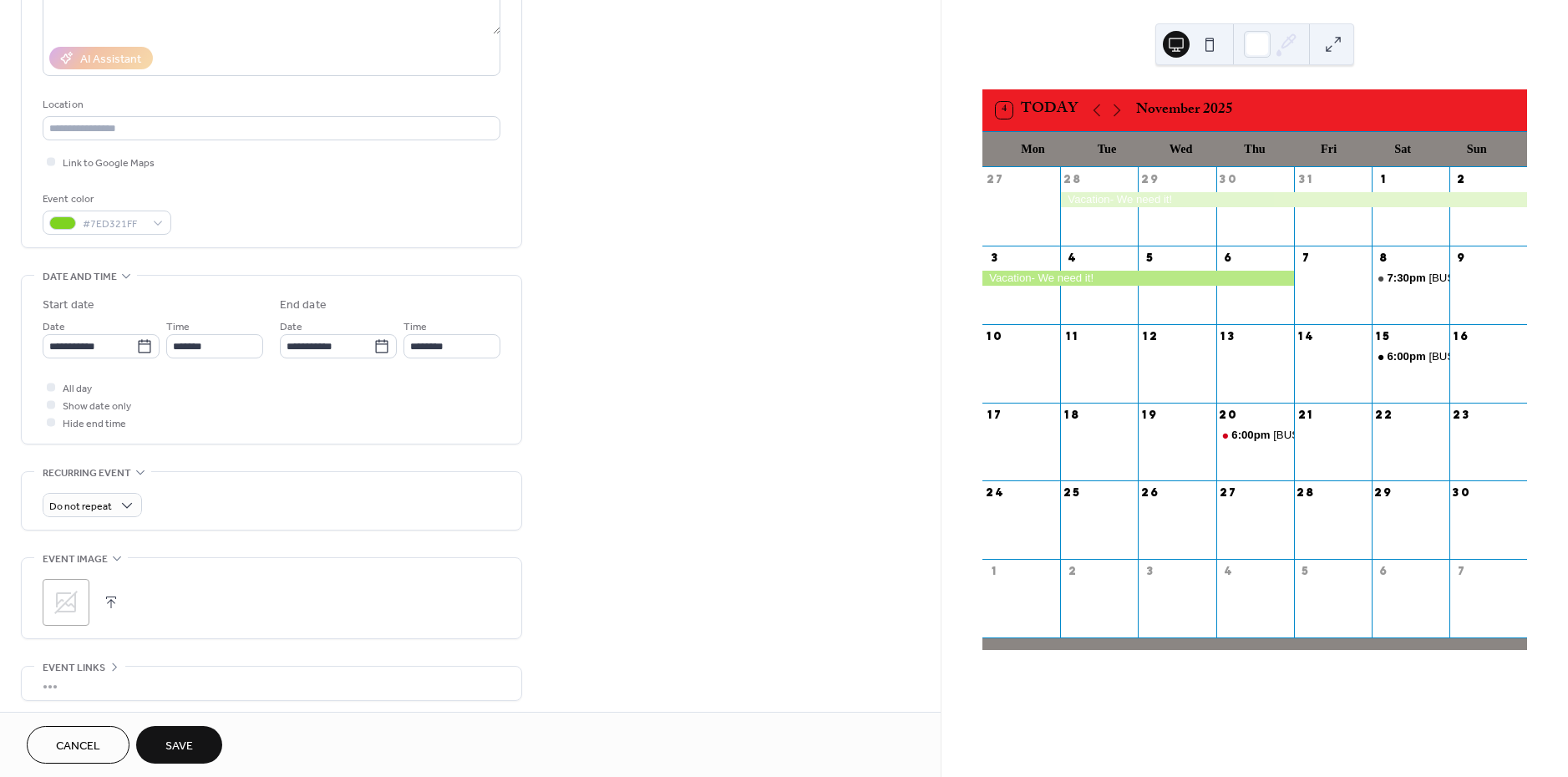 click 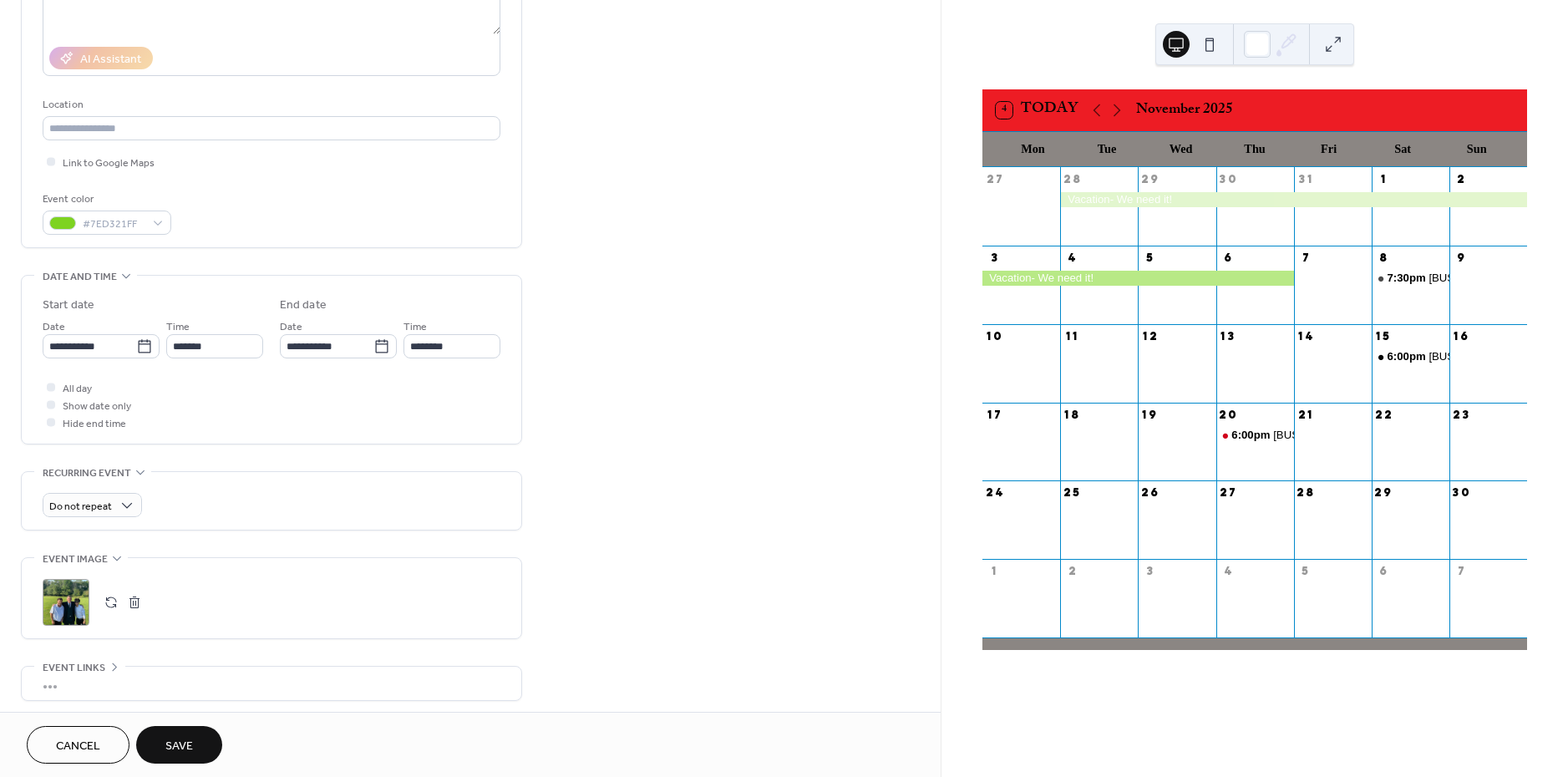 click on "Save" at bounding box center (179, 744) 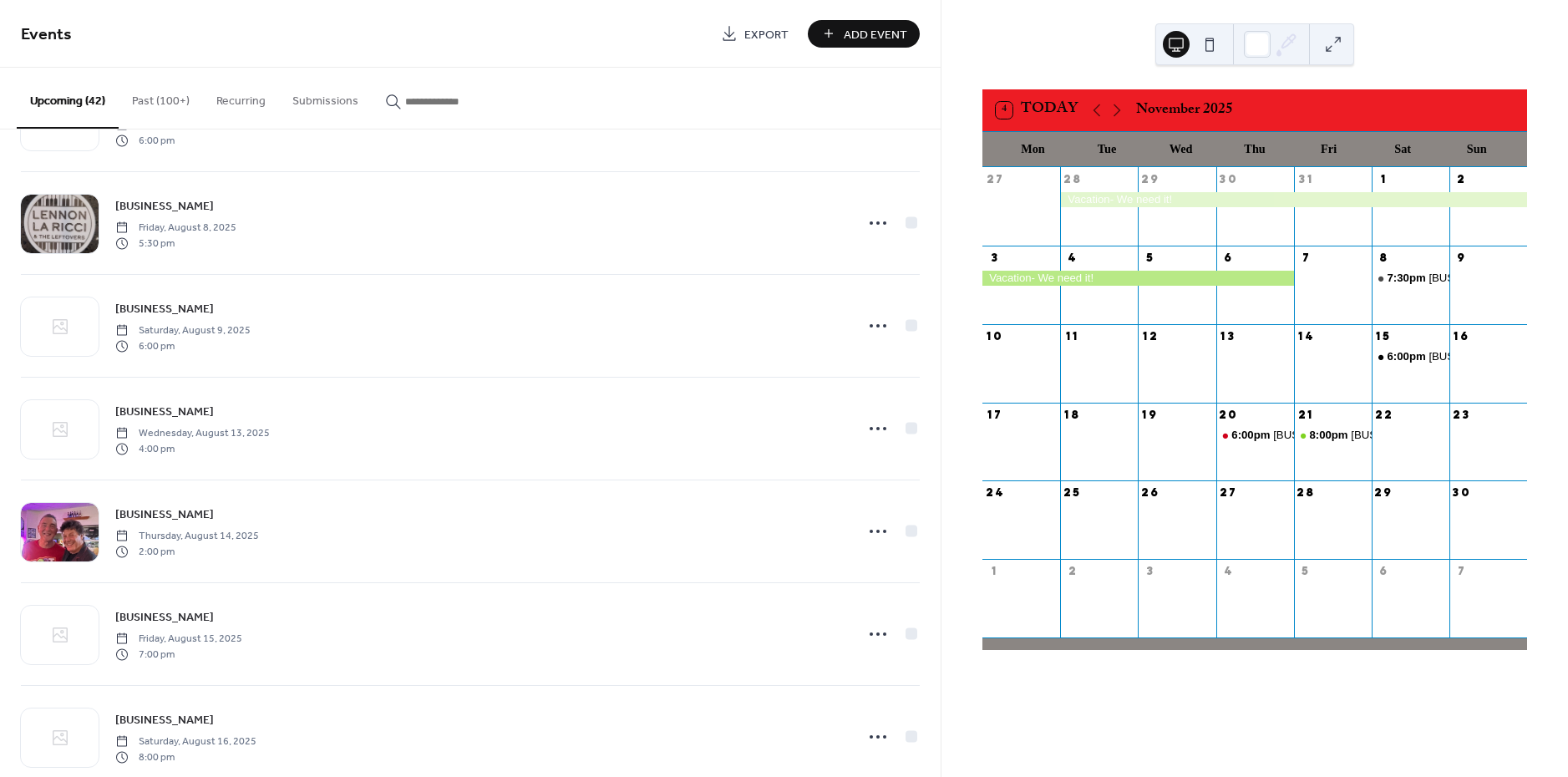 scroll, scrollTop: 87, scrollLeft: 0, axis: vertical 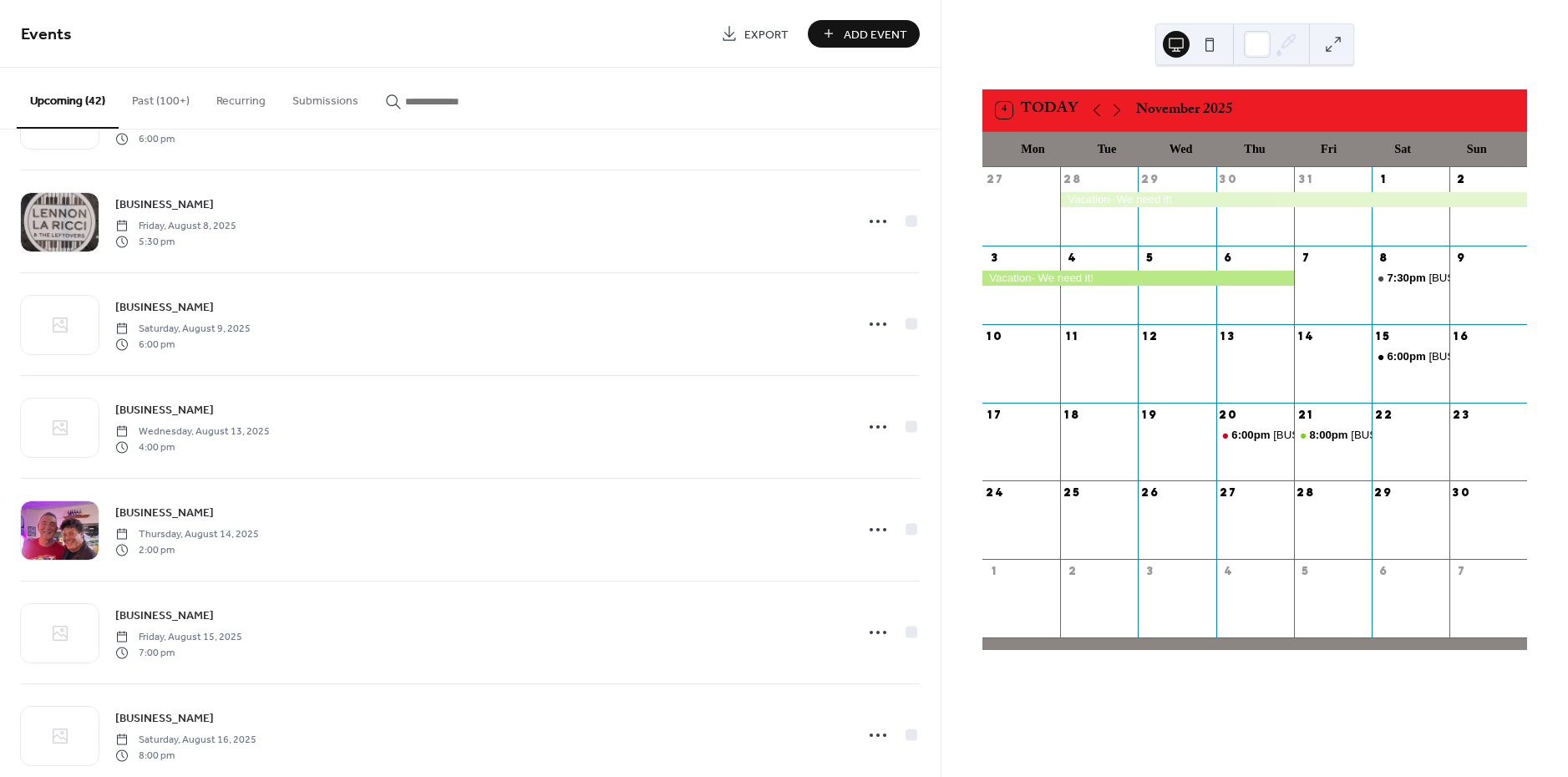 click on "Add Event" at bounding box center (875, 34) 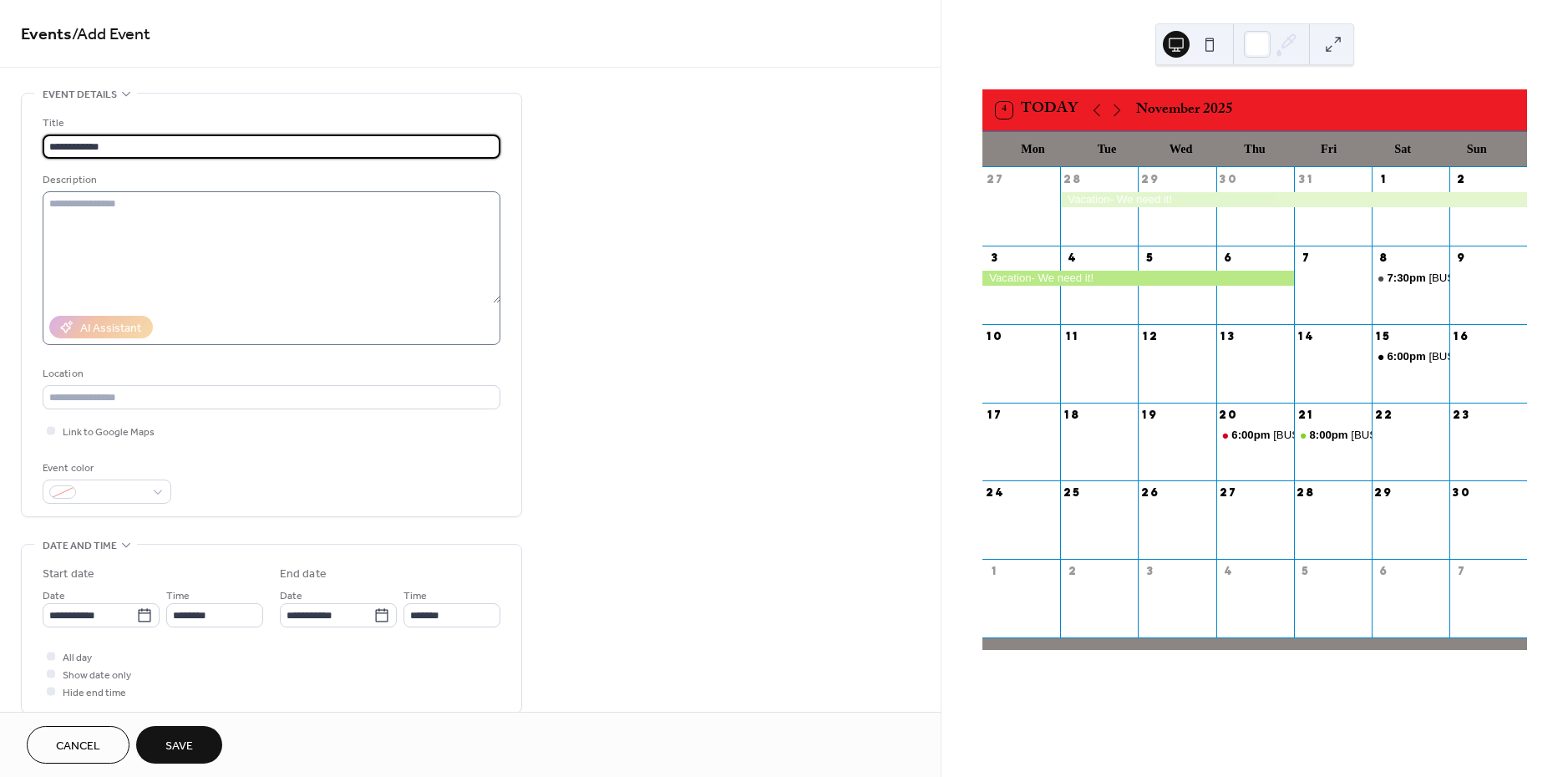 type on "**********" 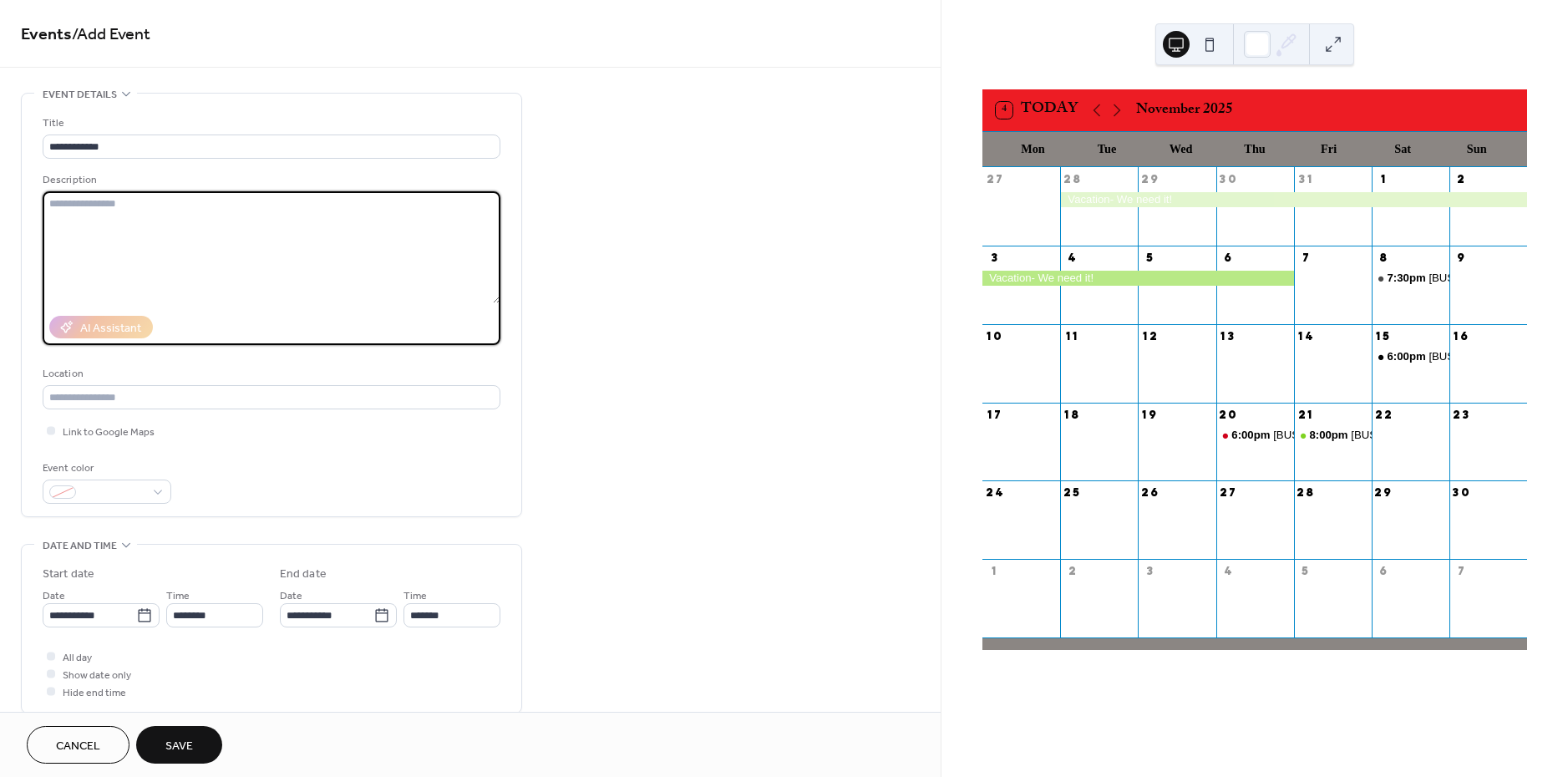 click at bounding box center (271, 247) 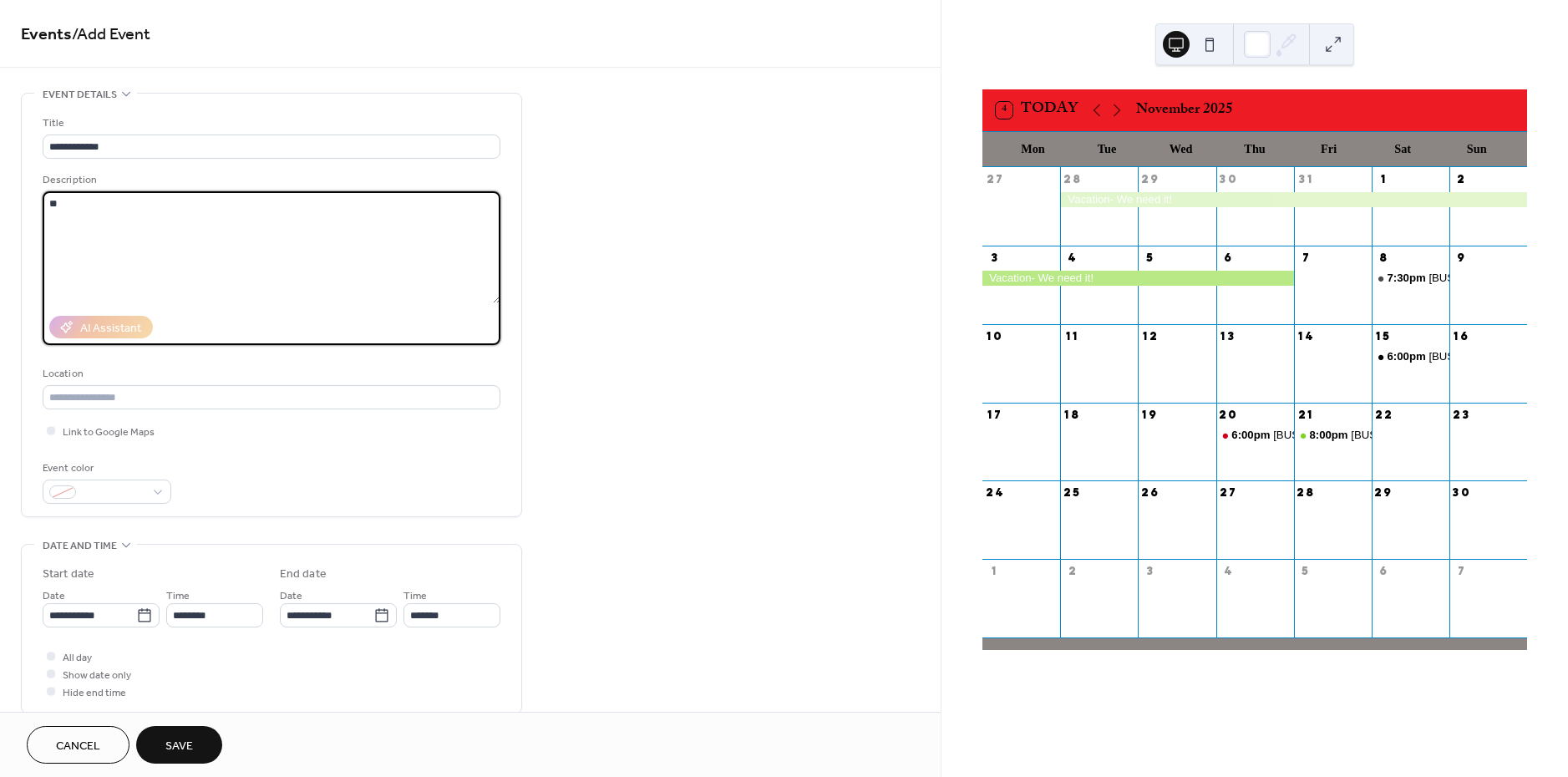 type on "*" 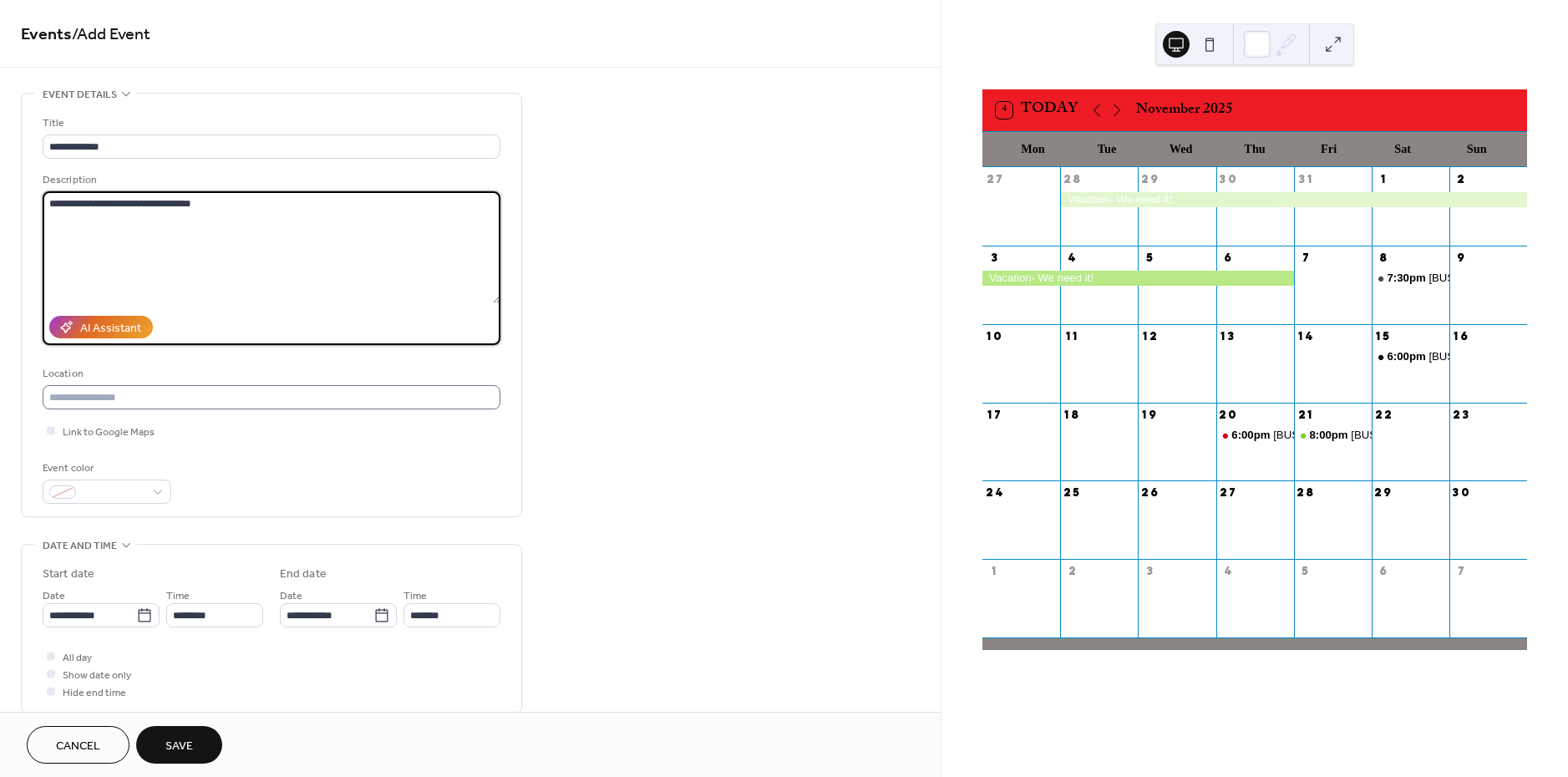 type on "**********" 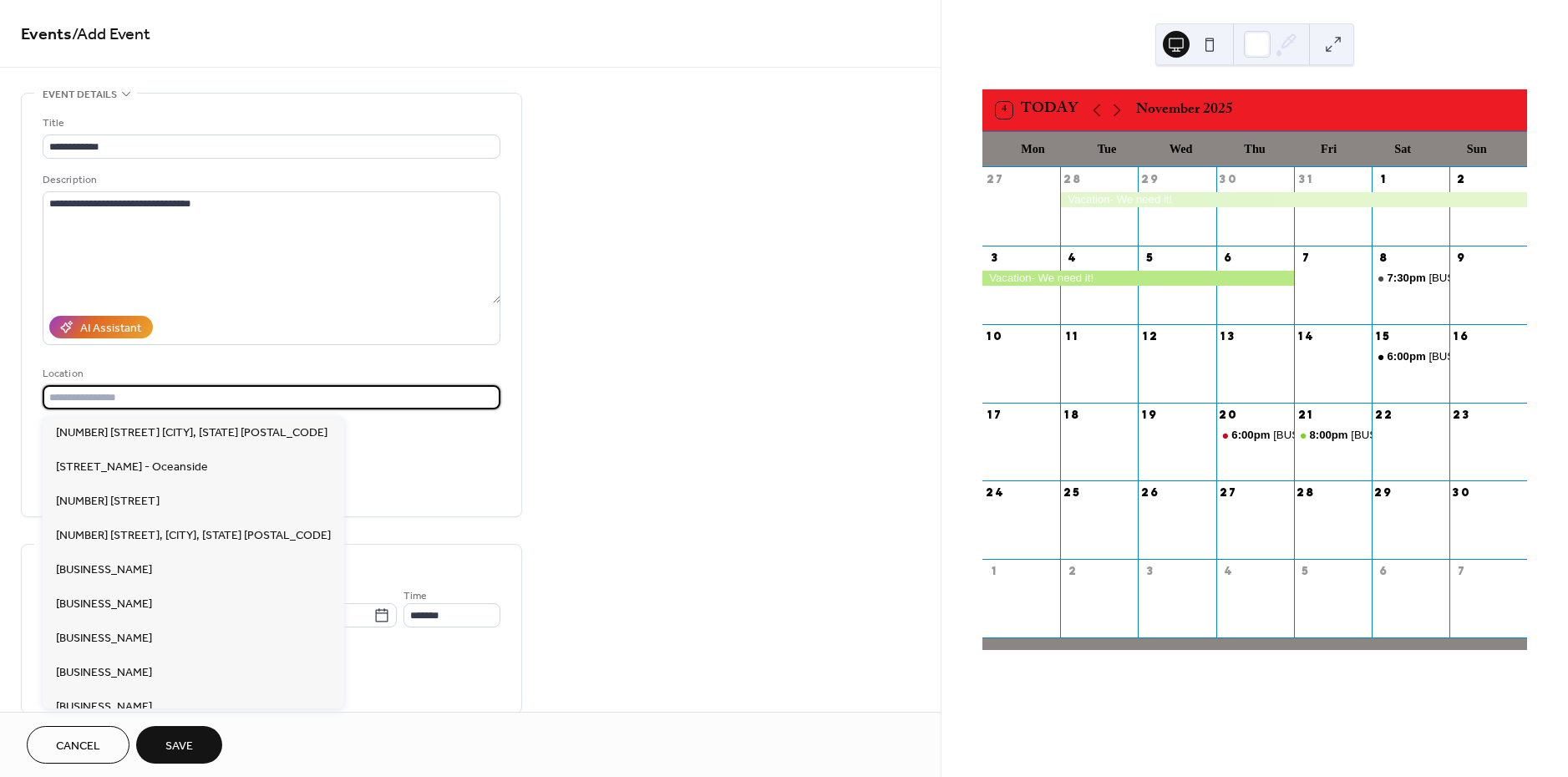 click at bounding box center [271, 397] 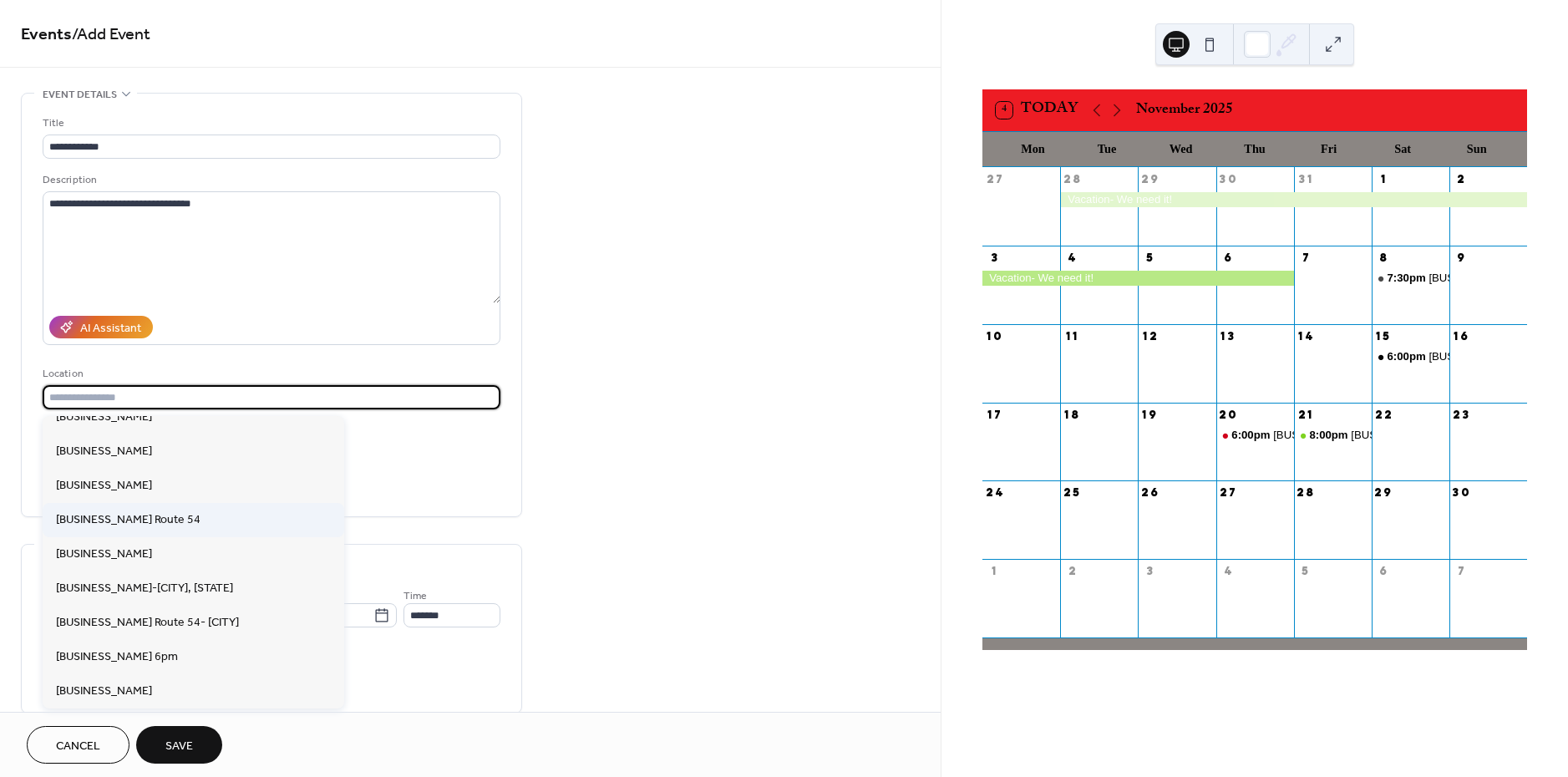 scroll, scrollTop: 358, scrollLeft: 0, axis: vertical 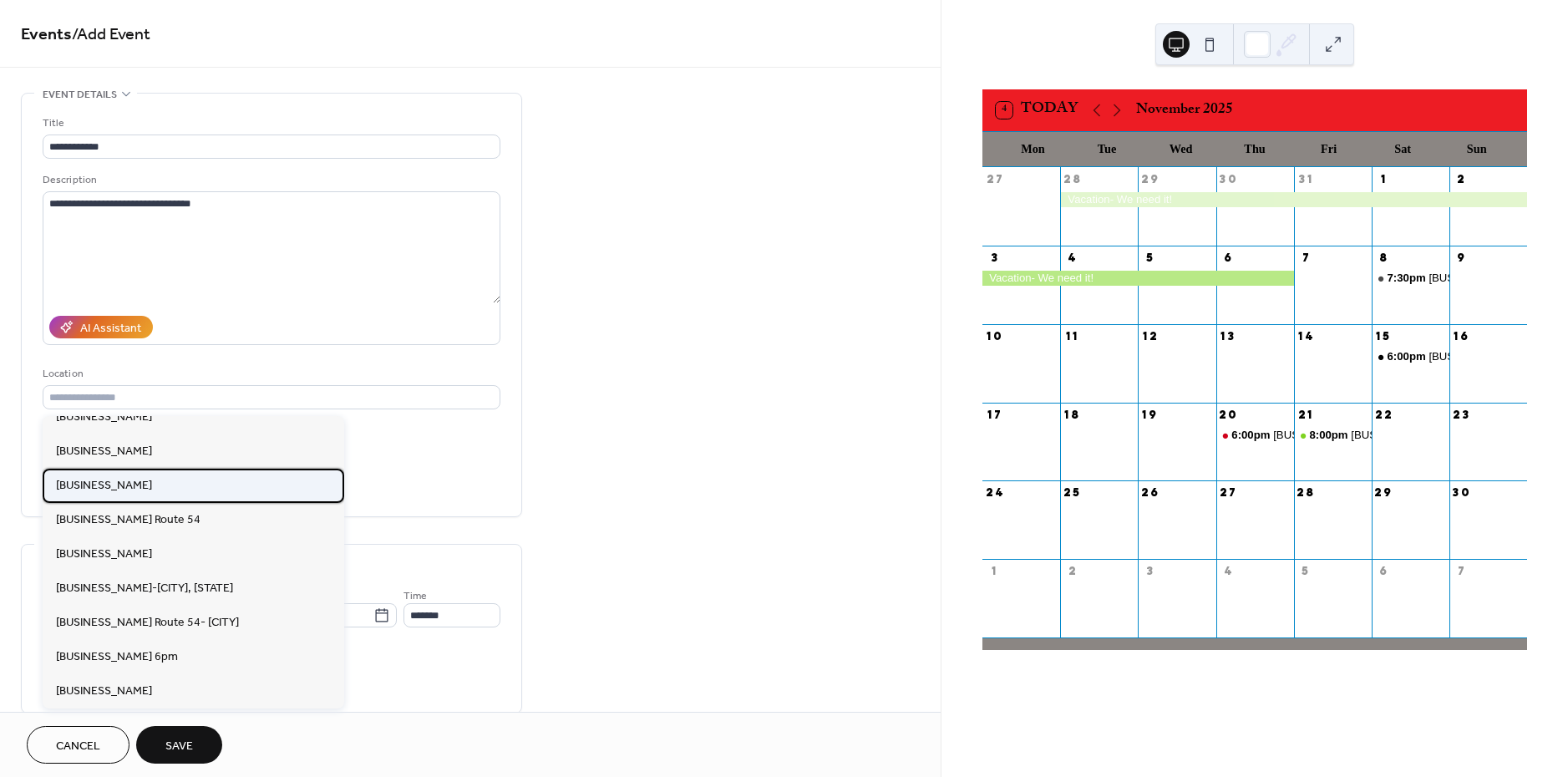 click on "[BUSINESS_NAME]" at bounding box center (104, 485) 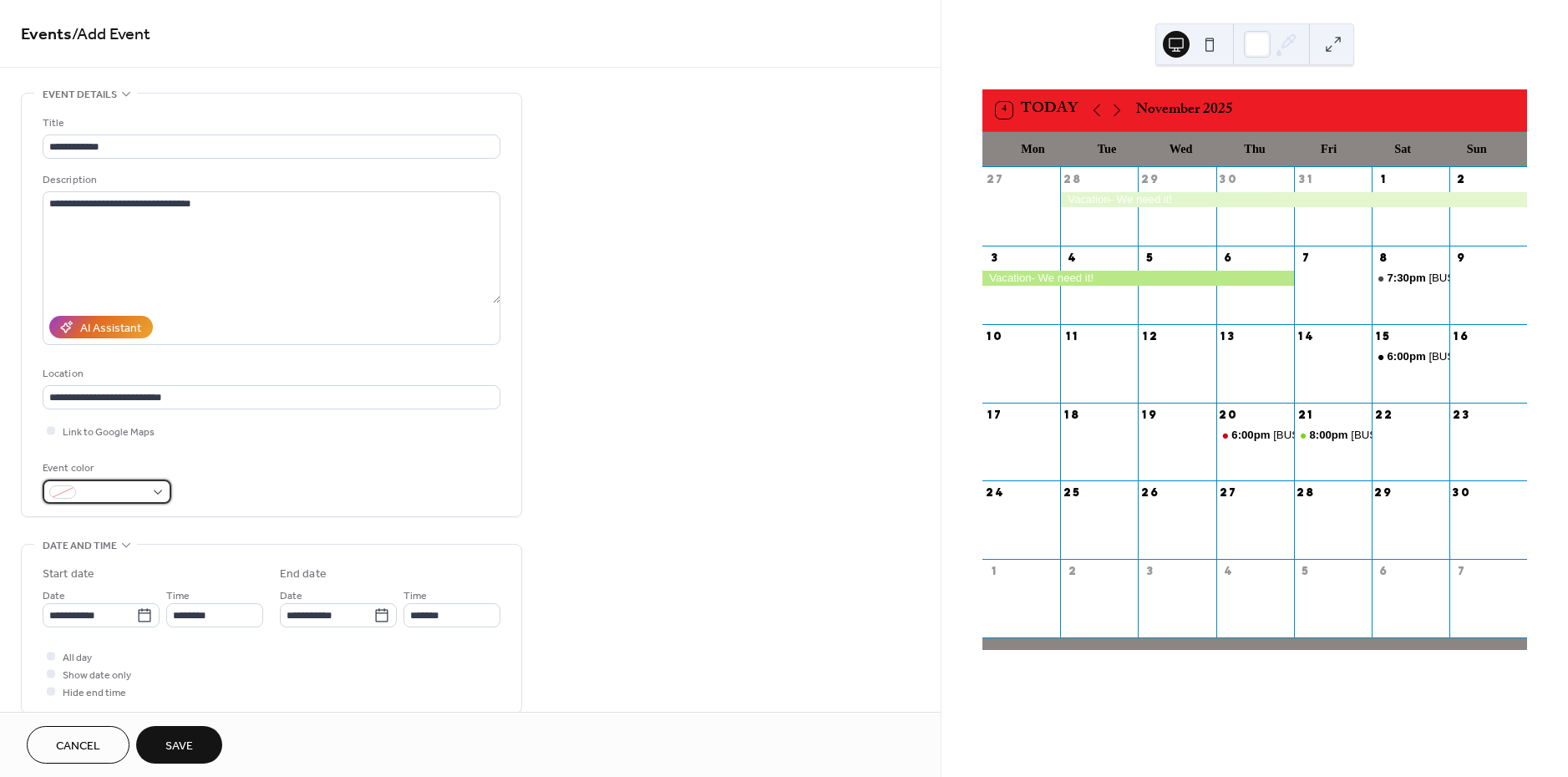 click at bounding box center (107, 491) 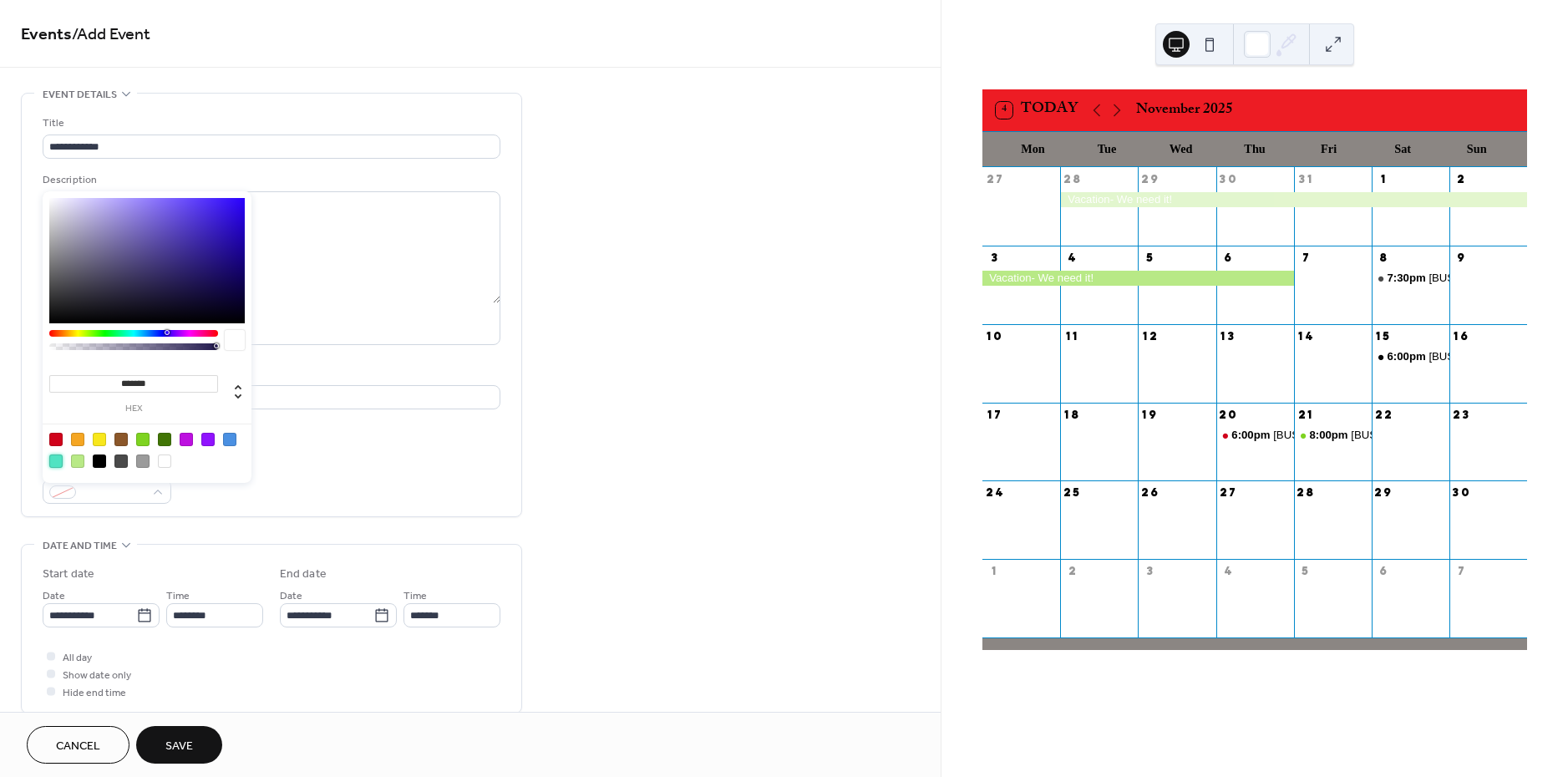 click at bounding box center [56, 461] 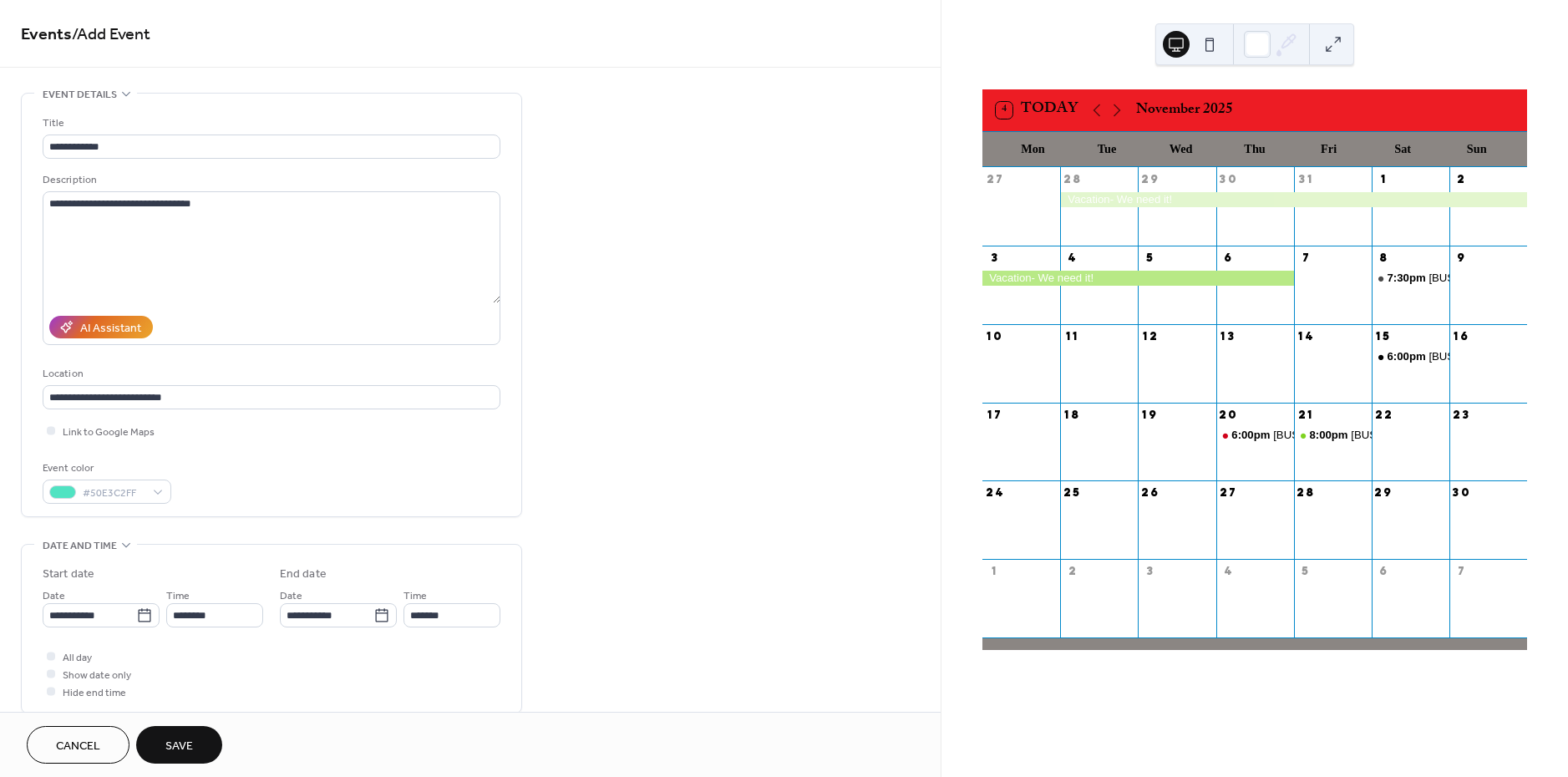 drag, startPoint x: 145, startPoint y: 618, endPoint x: 162, endPoint y: 608, distance: 19.723083 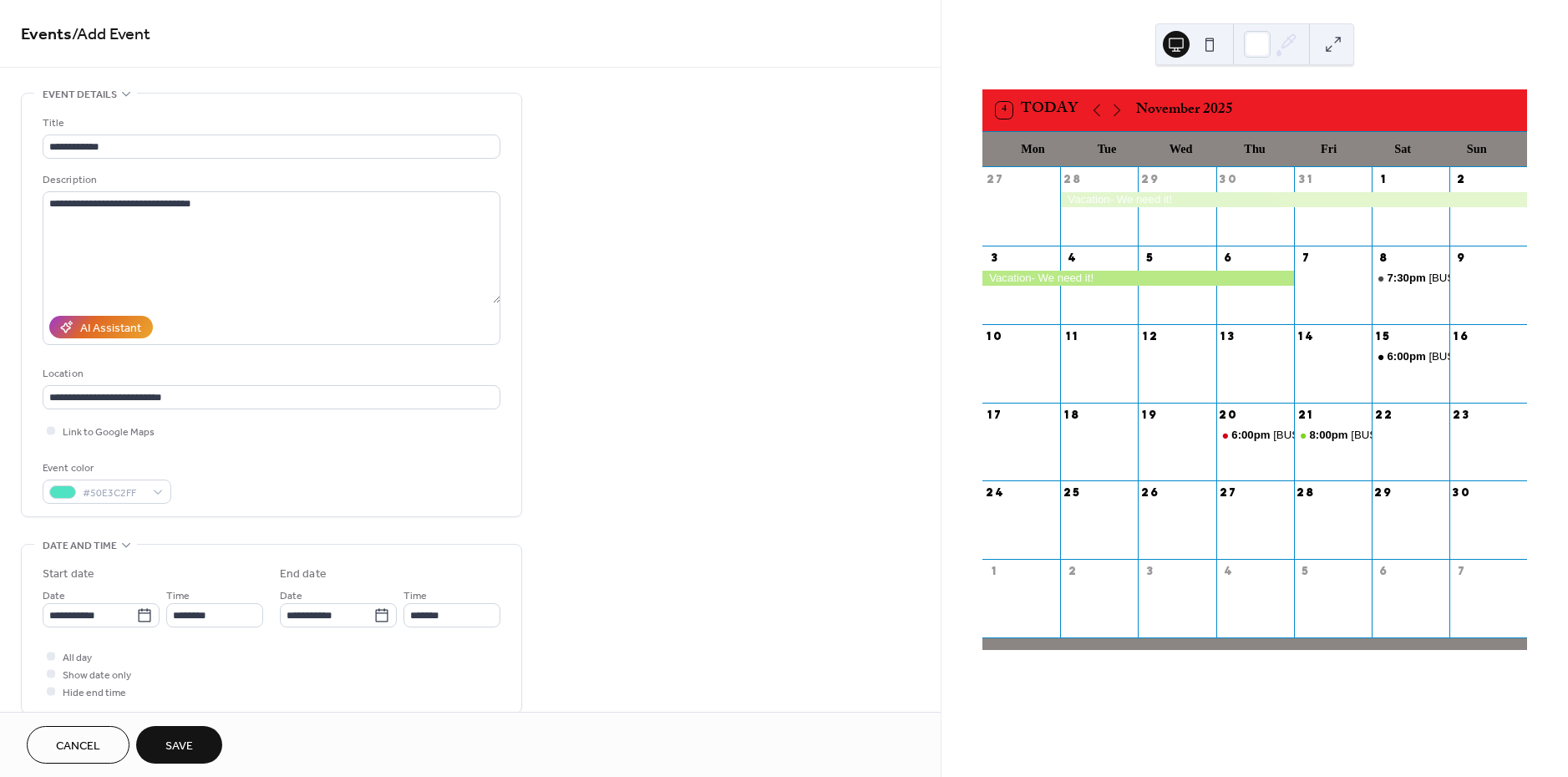 click 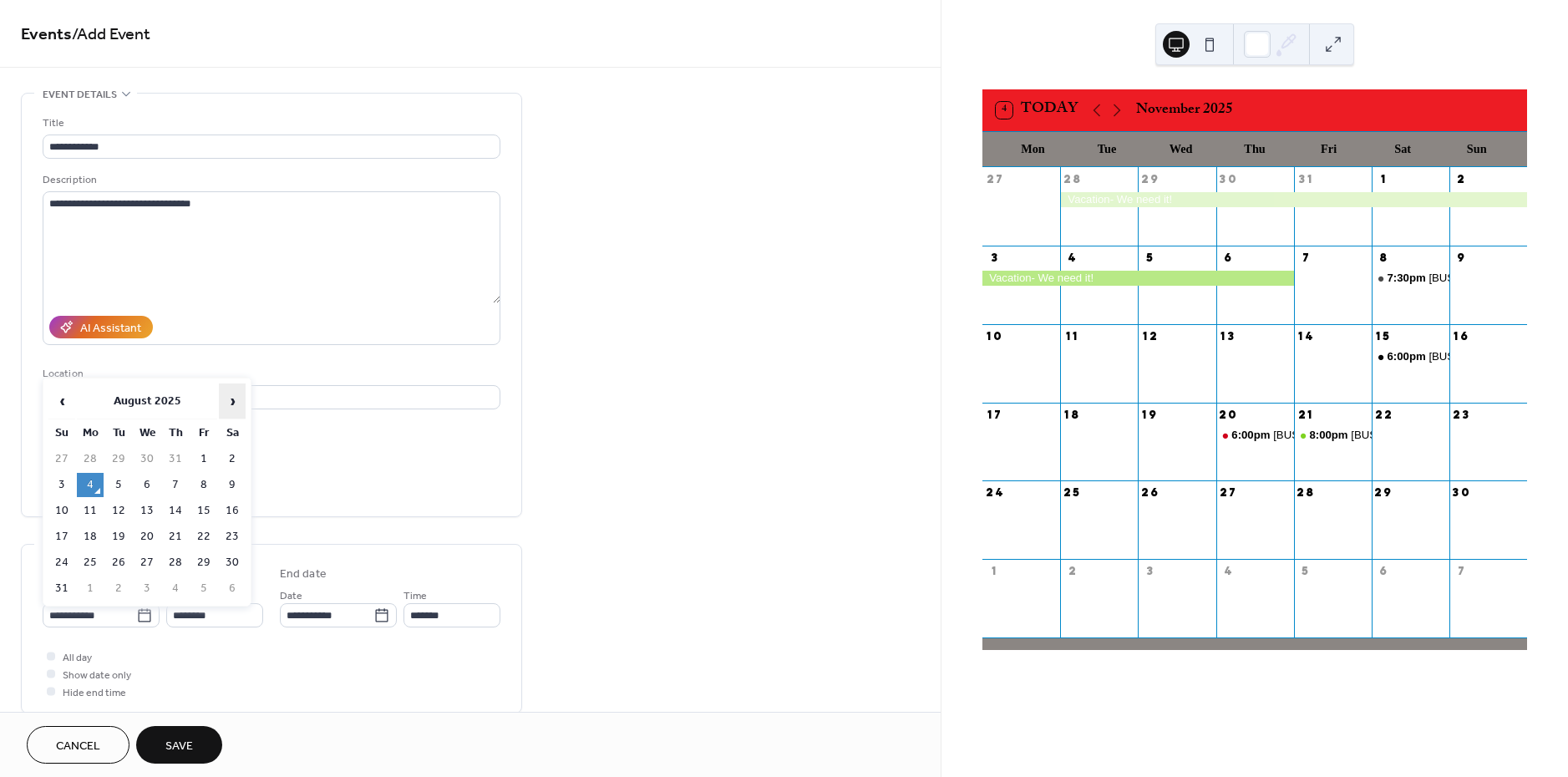 click on "›" at bounding box center [232, 401] 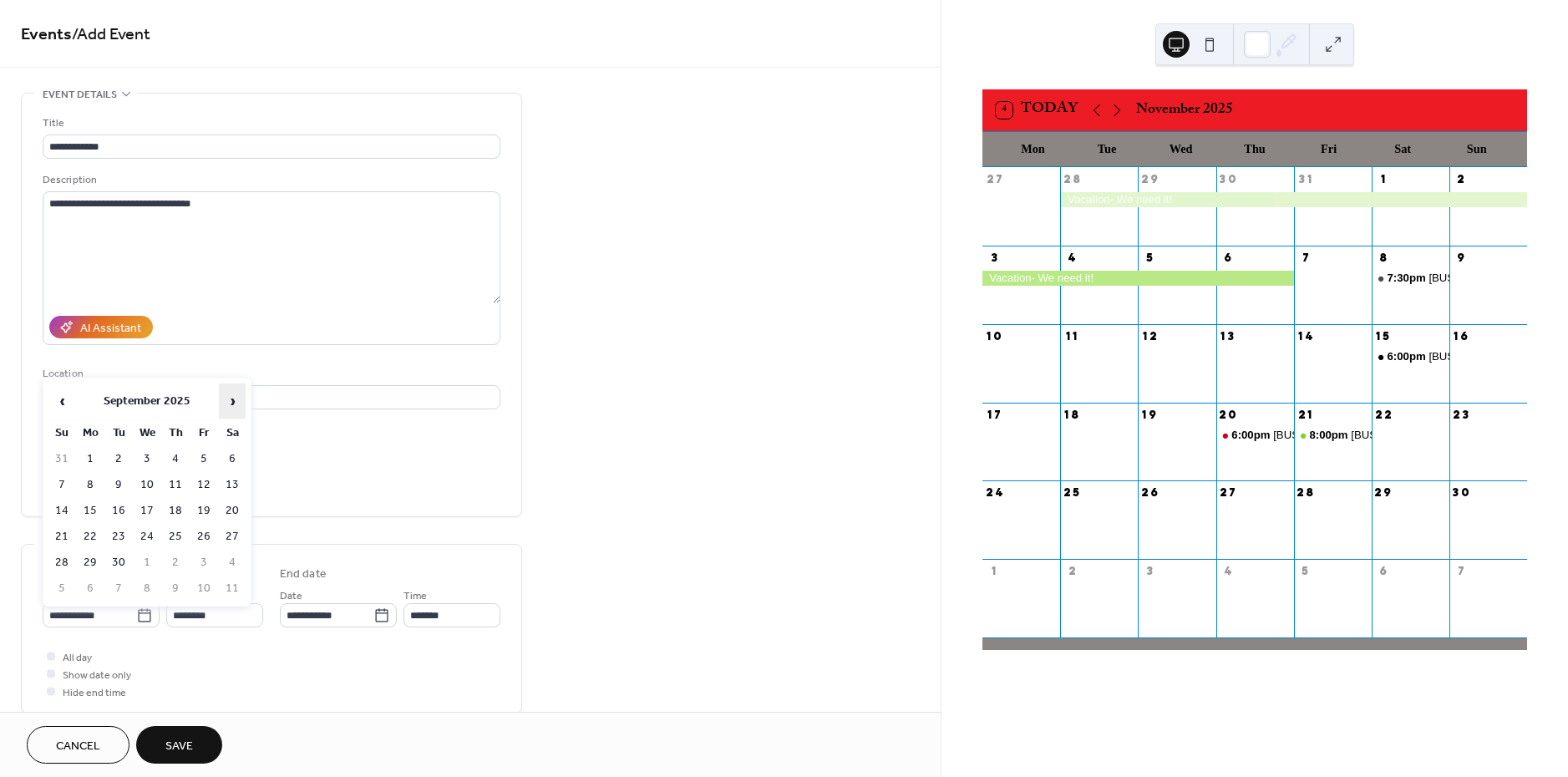 click on "›" at bounding box center [232, 401] 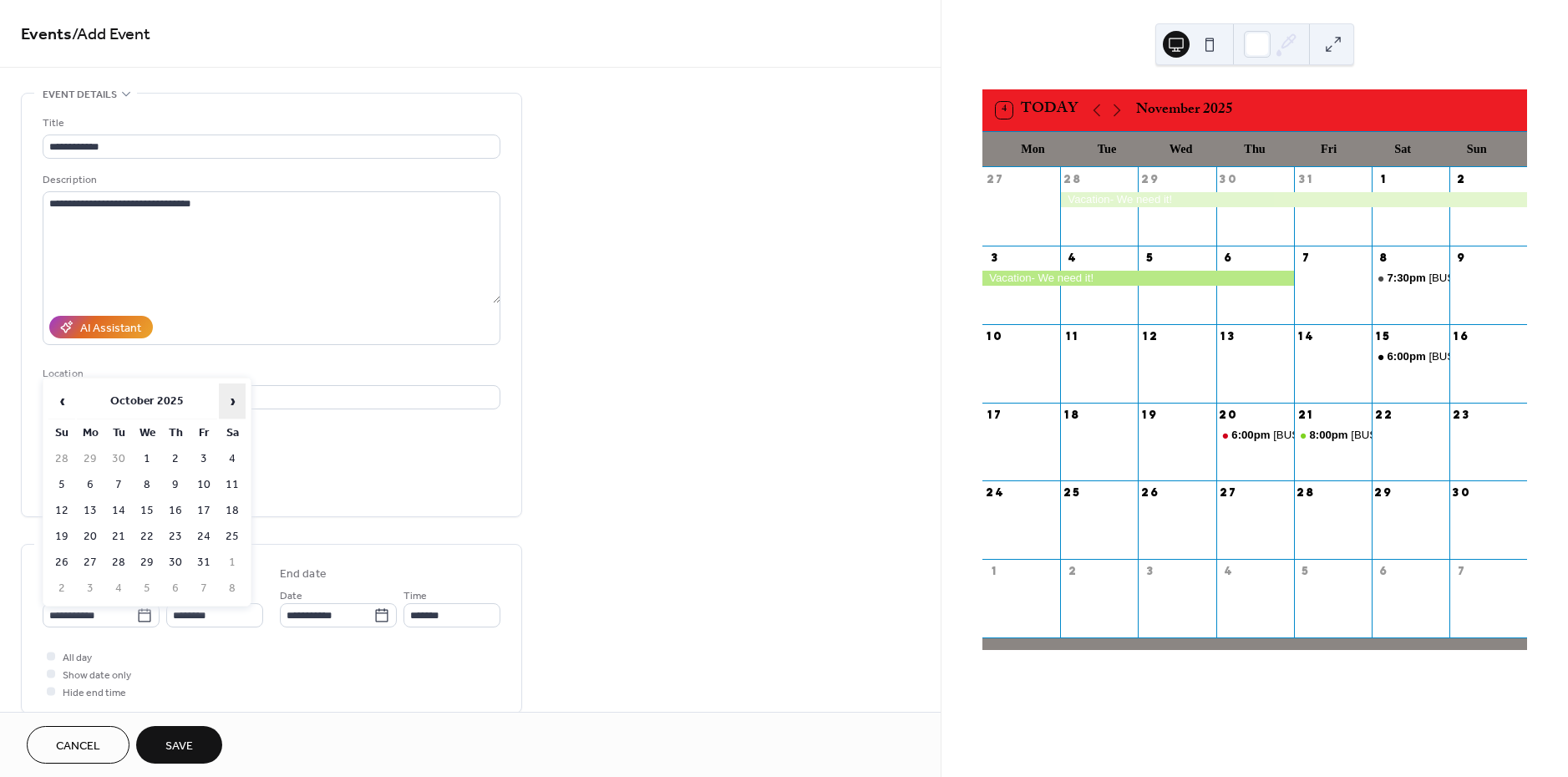click on "›" at bounding box center (232, 401) 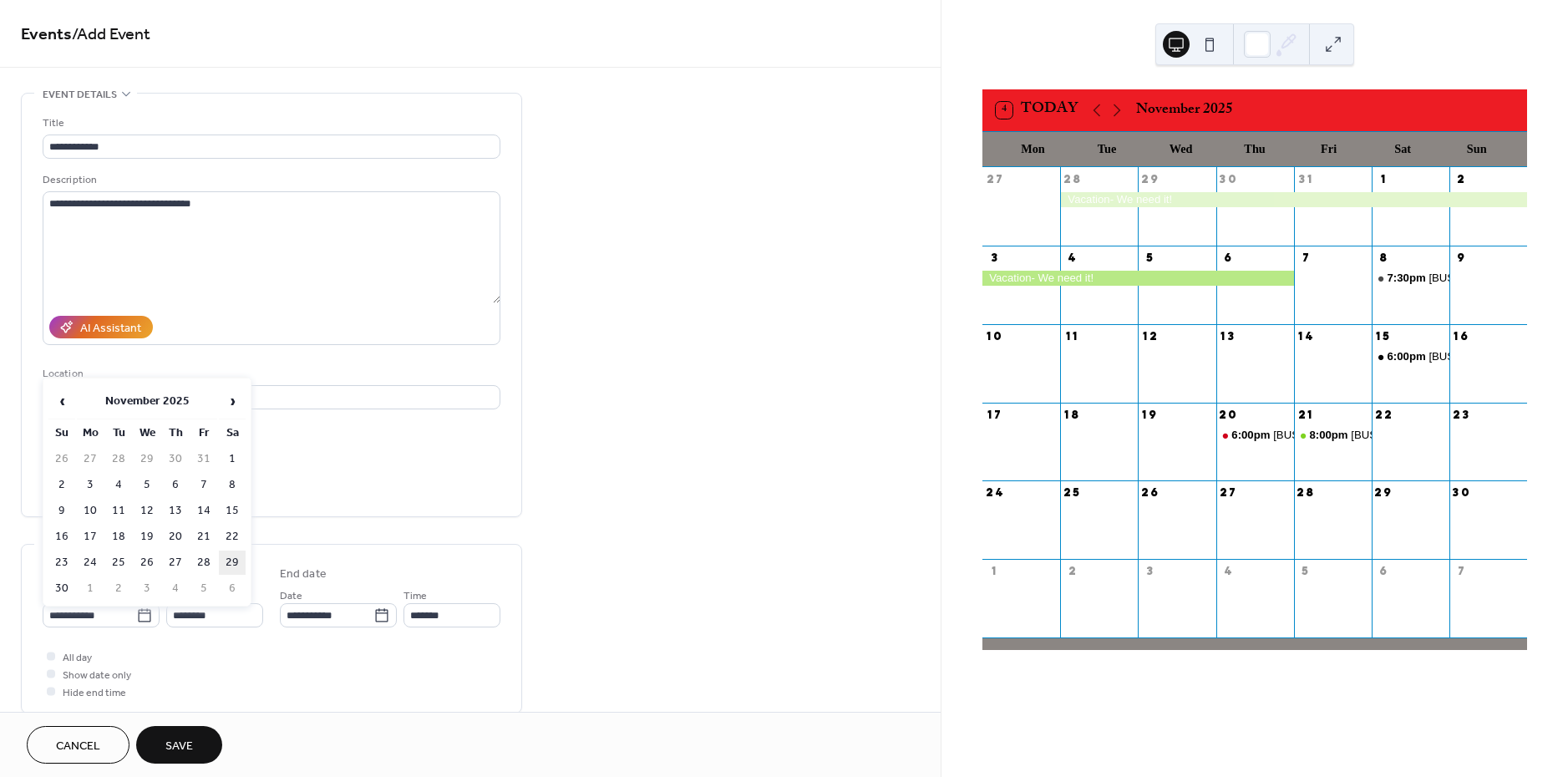 click on "29" at bounding box center [232, 562] 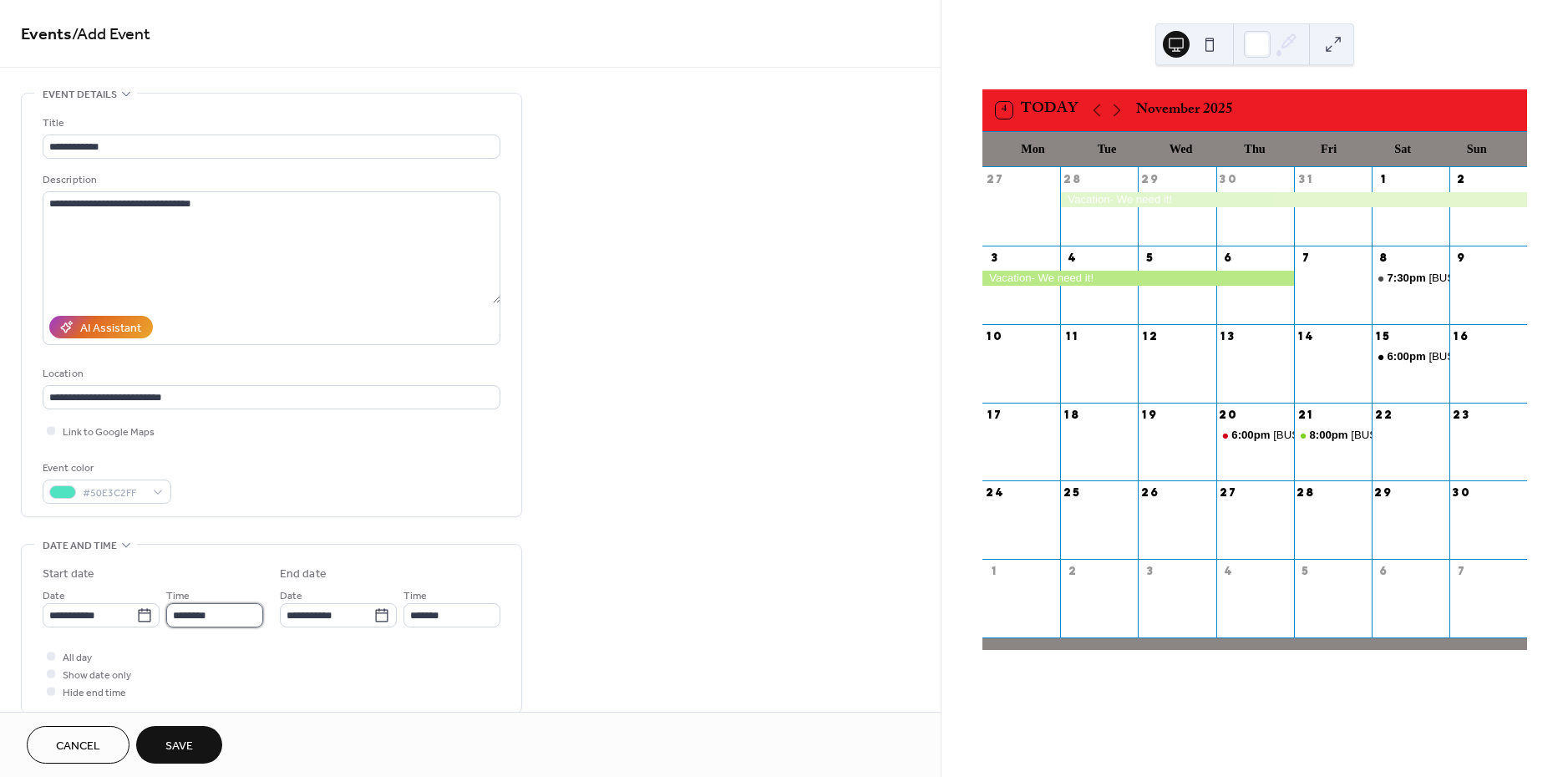 click on "********" at bounding box center [215, 615] 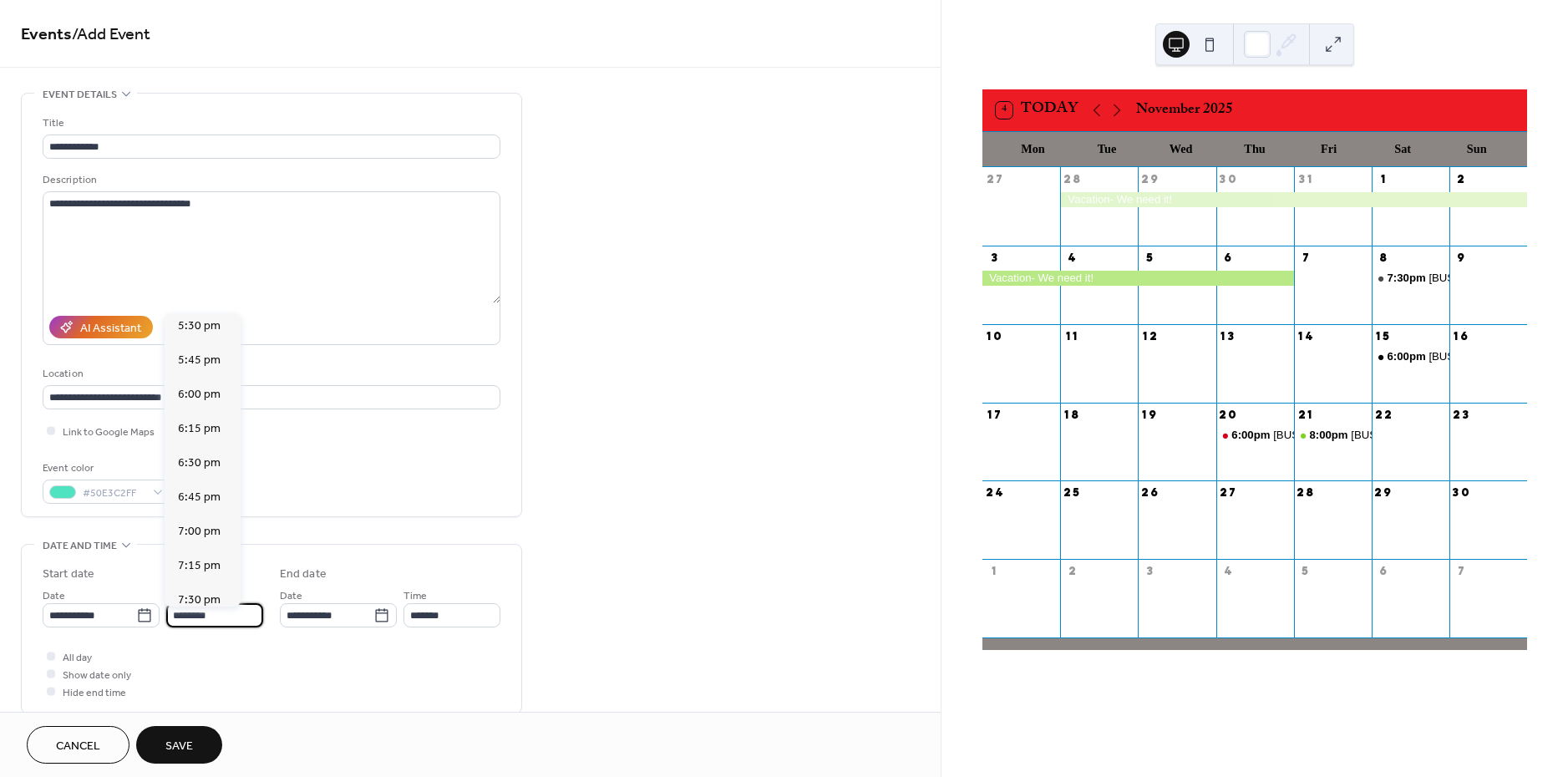 scroll, scrollTop: 2404, scrollLeft: 0, axis: vertical 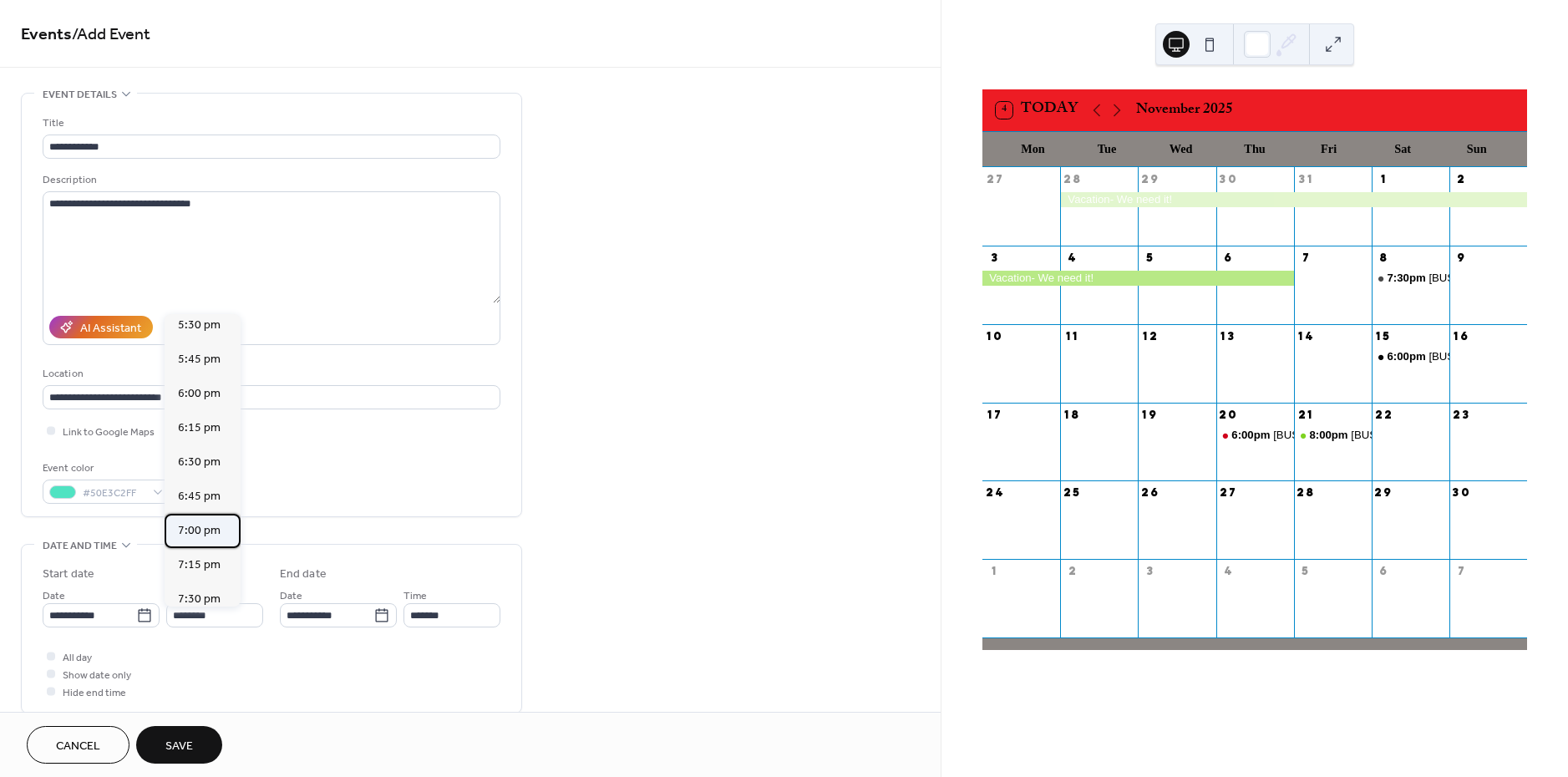 click on "7:00 pm" at bounding box center (199, 531) 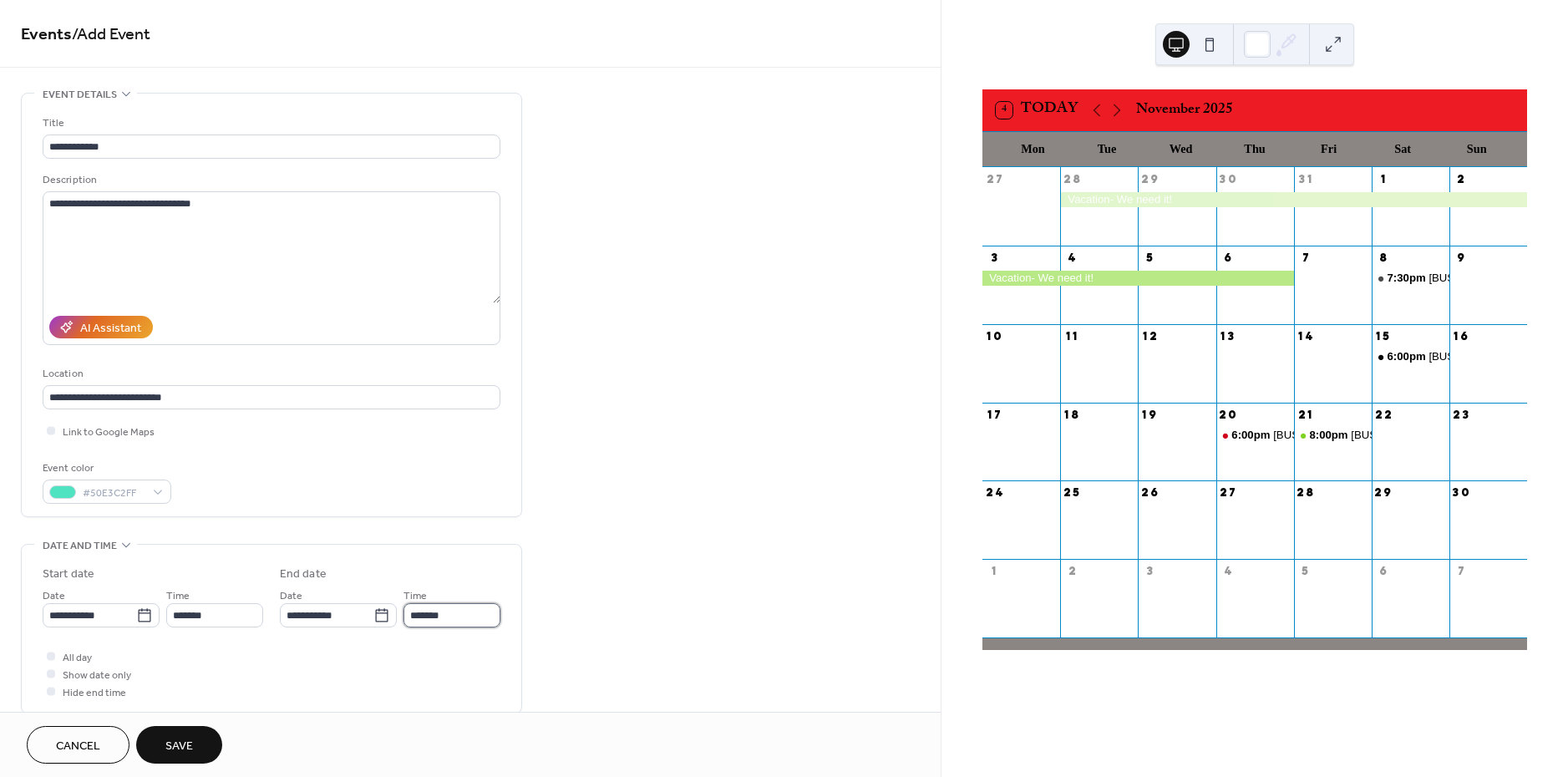 click on "*******" at bounding box center [452, 615] 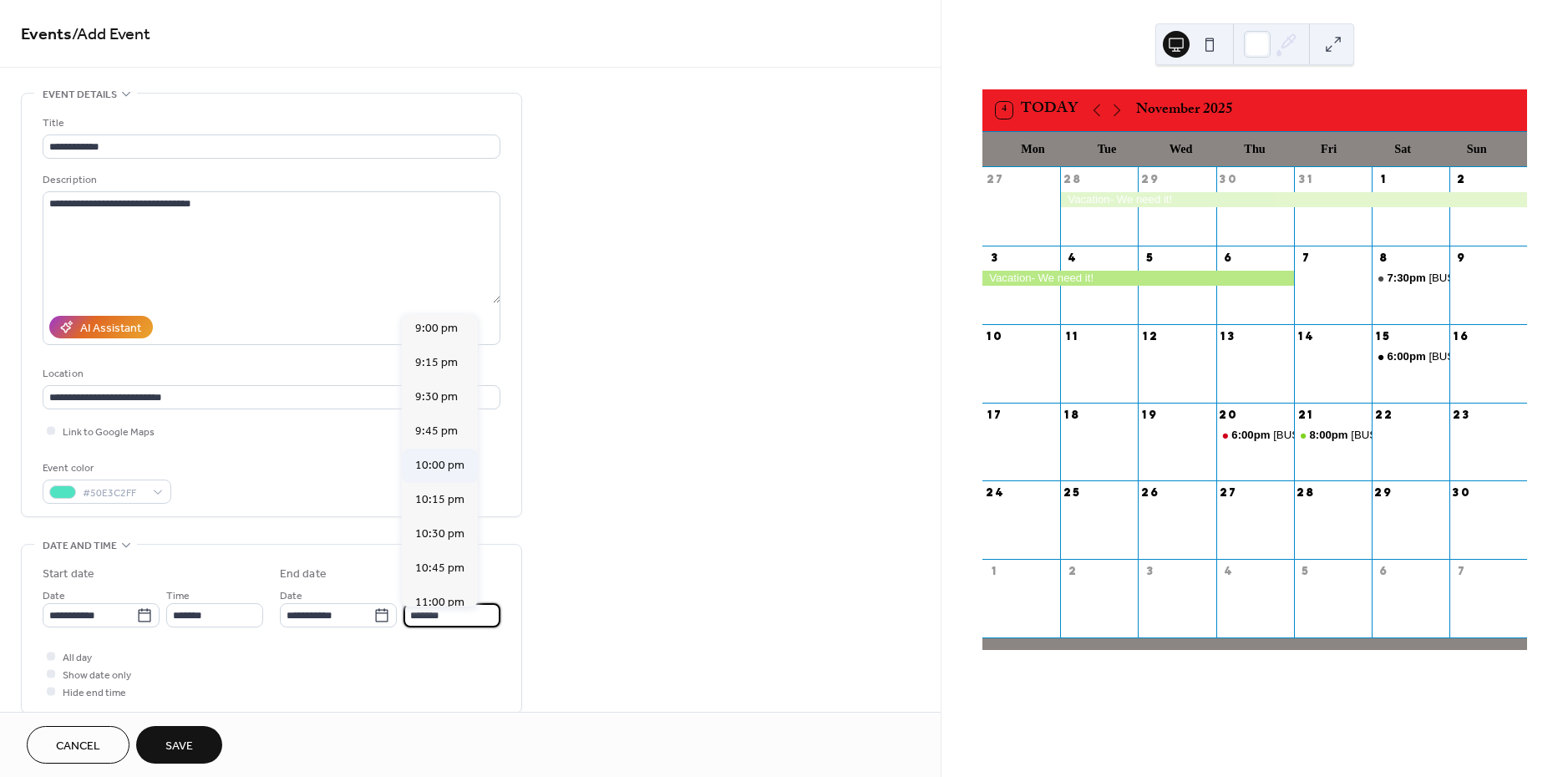 scroll, scrollTop: 243, scrollLeft: 0, axis: vertical 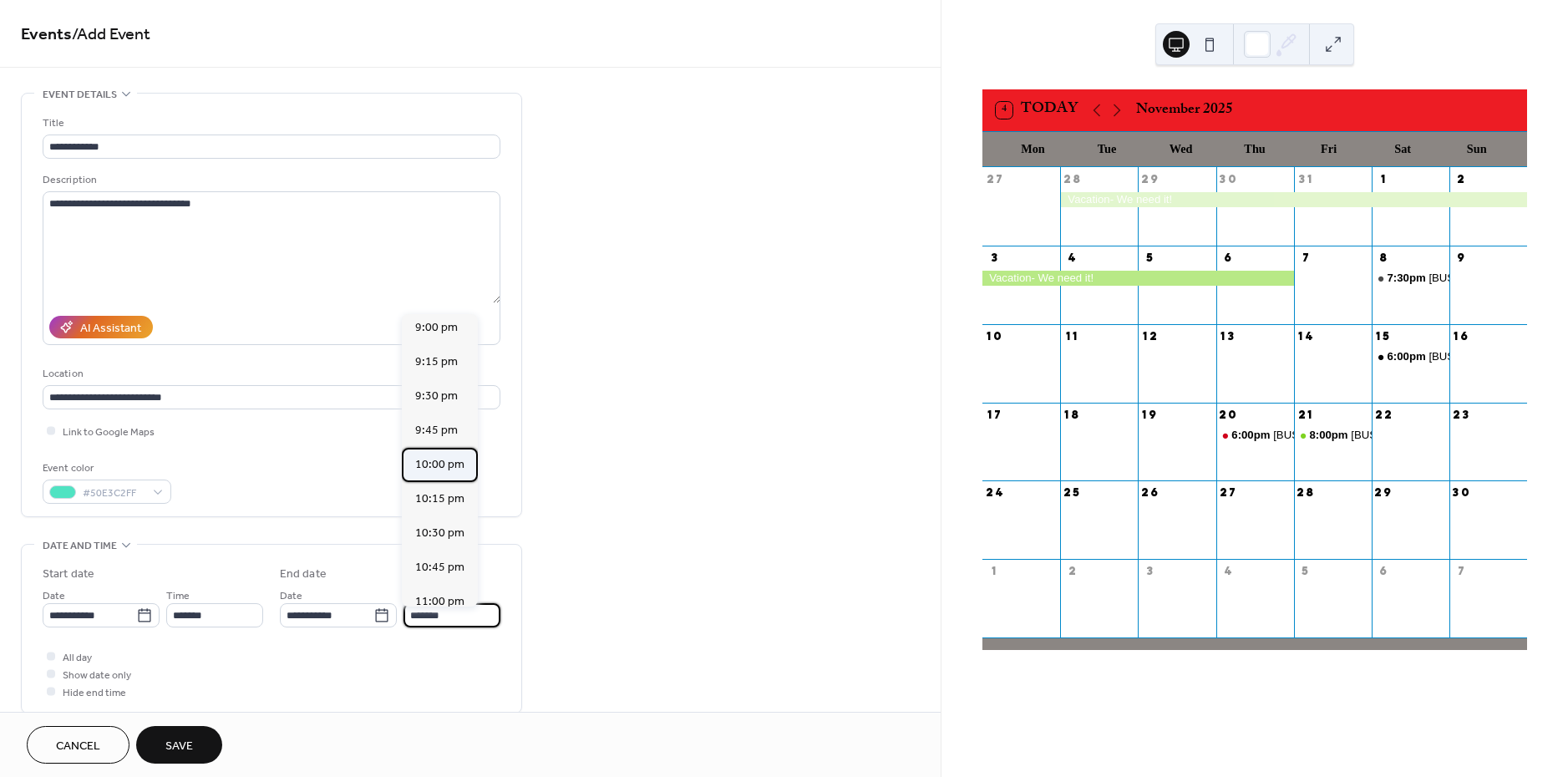 click on "10:00 pm" at bounding box center [439, 465] 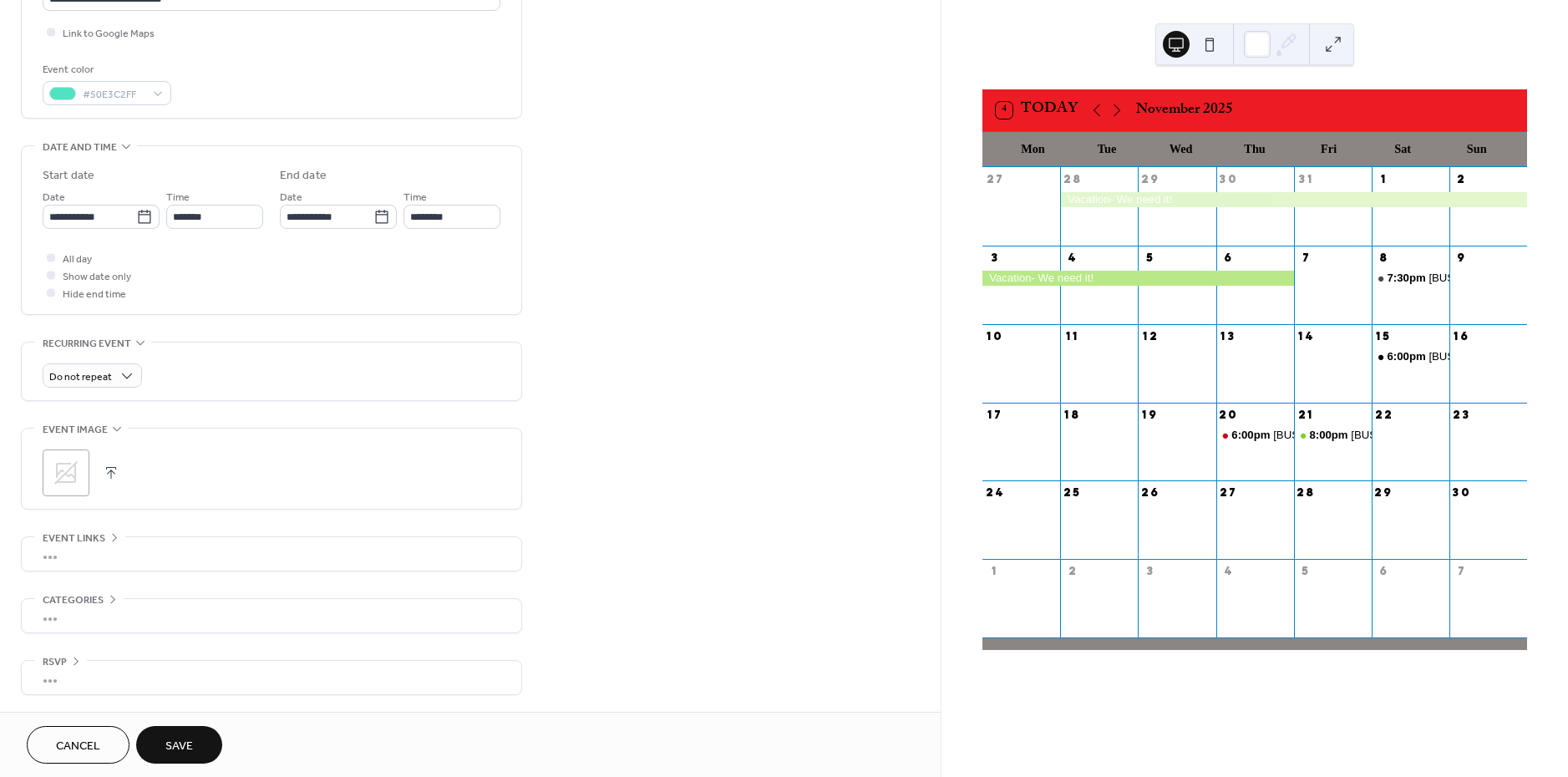 scroll, scrollTop: 404, scrollLeft: 0, axis: vertical 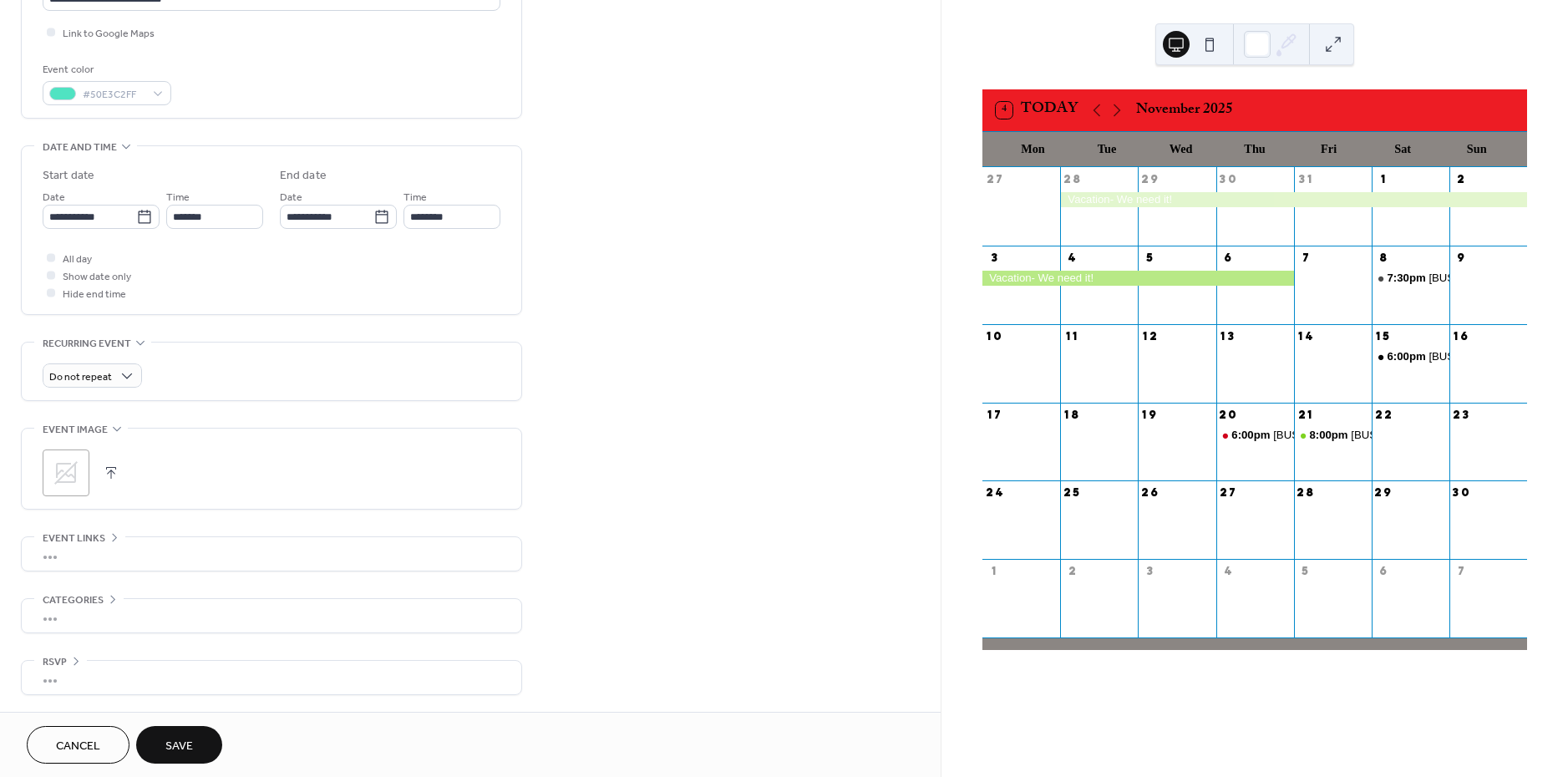 click 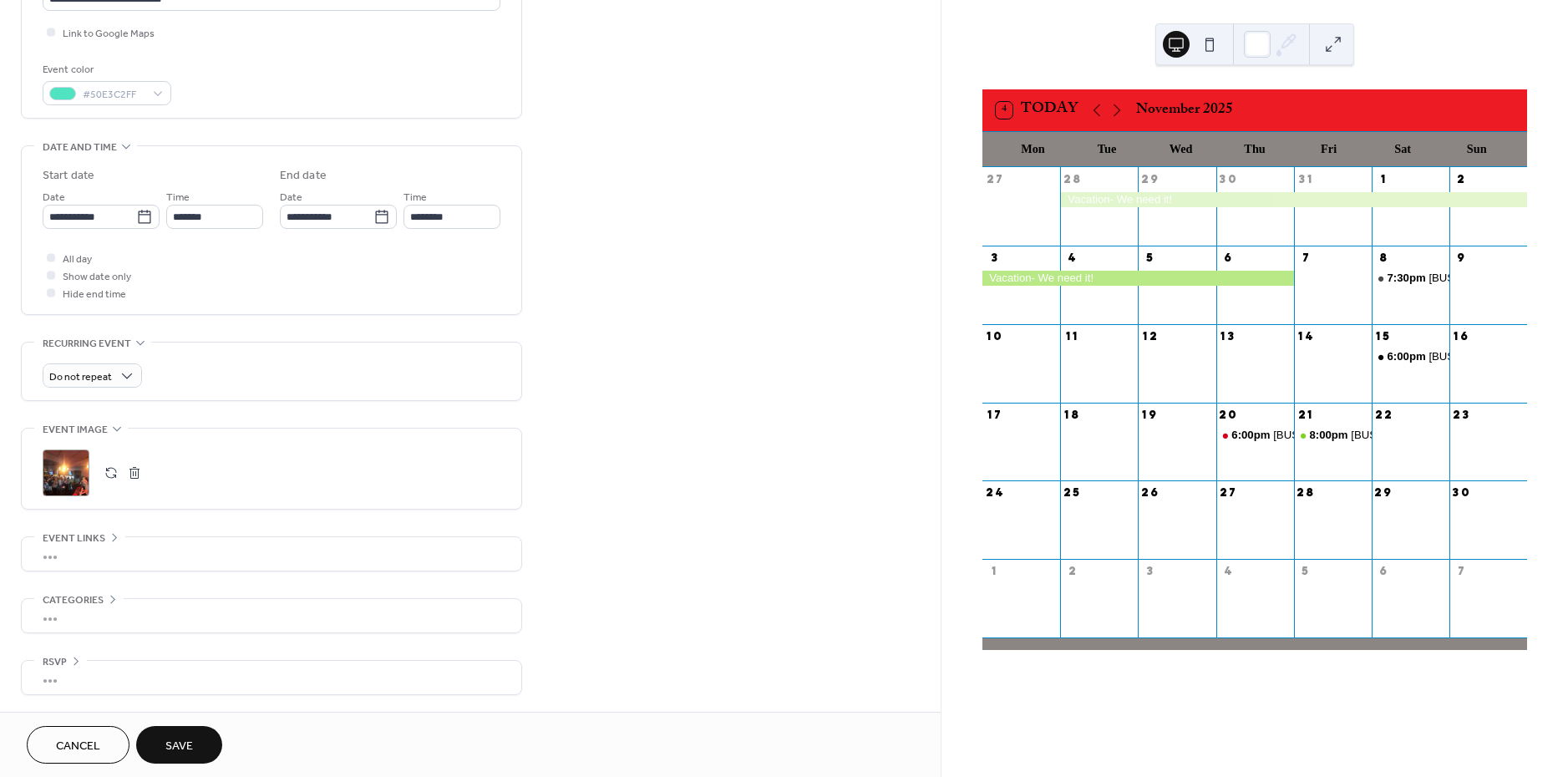 click on "Save" at bounding box center [179, 744] 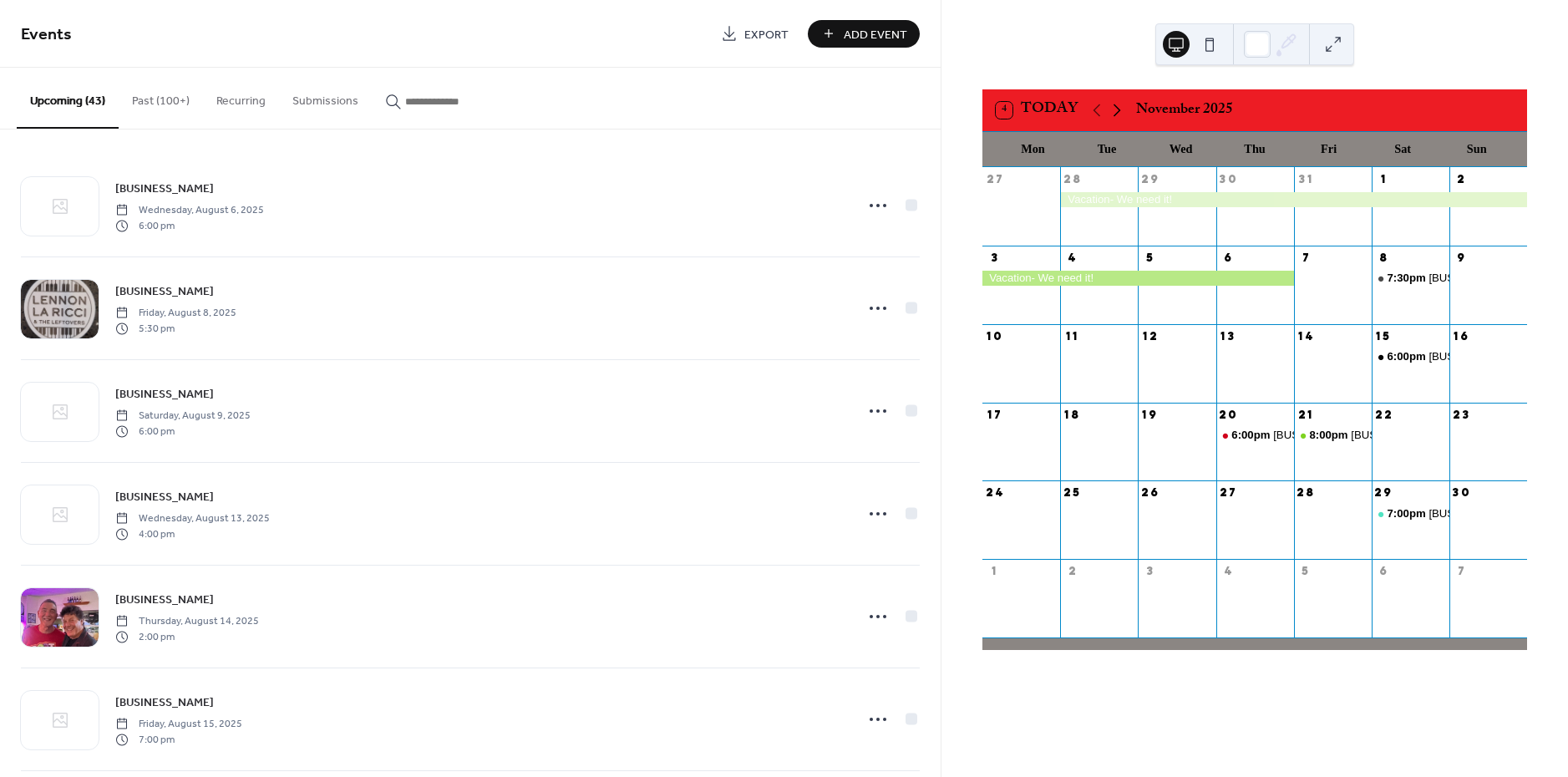 click 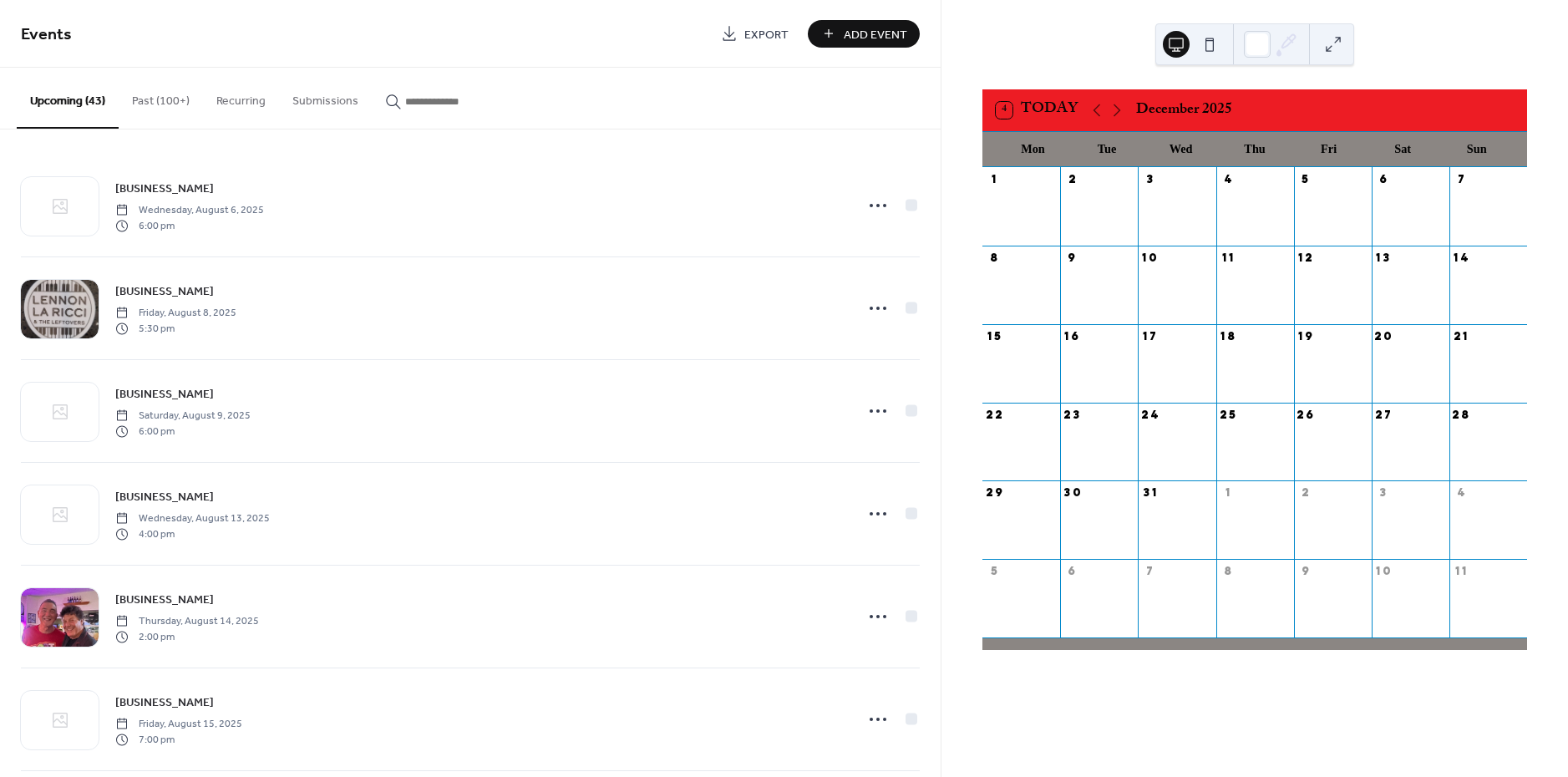 click on "Add Event" at bounding box center [875, 34] 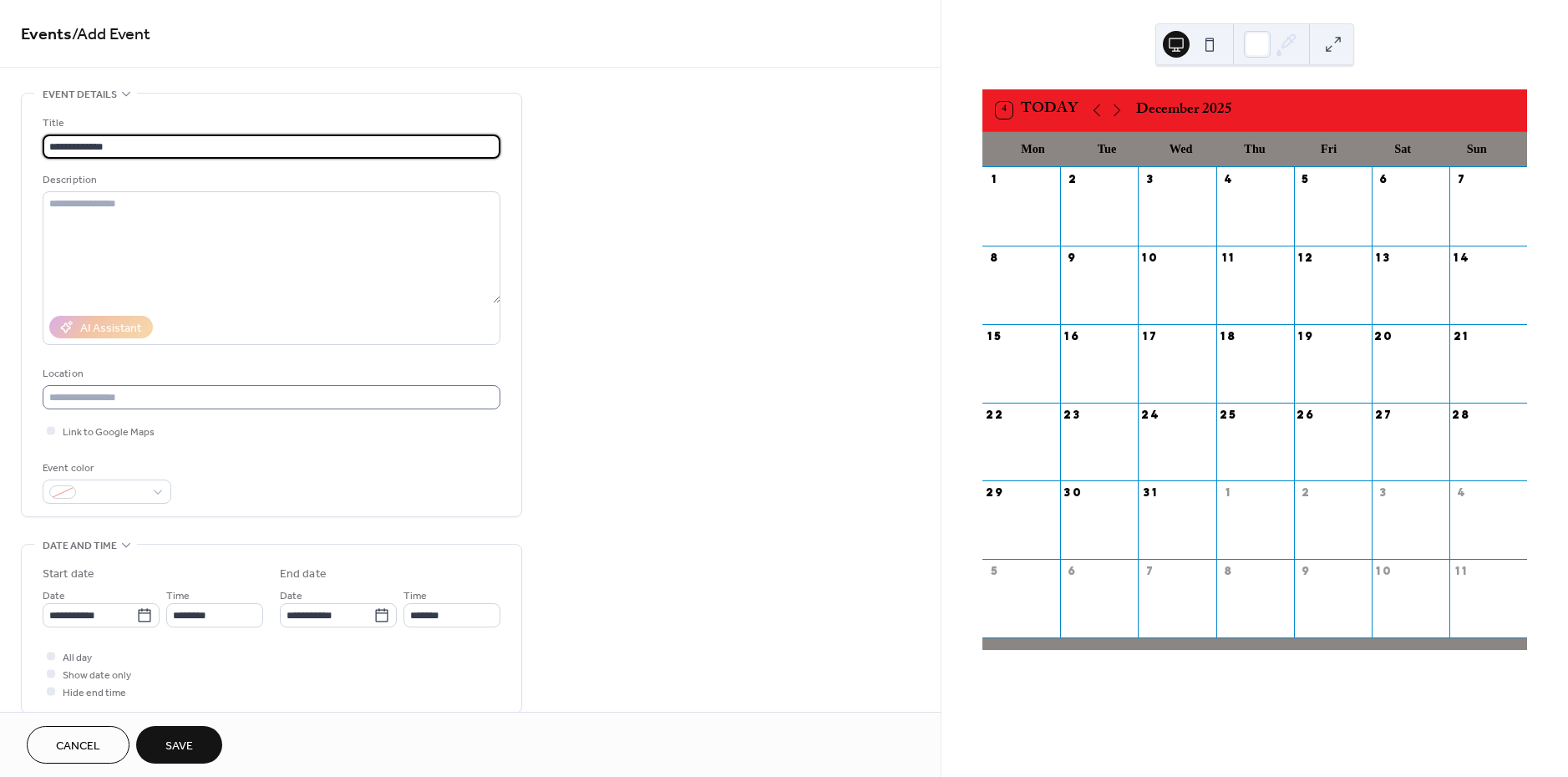 type on "**********" 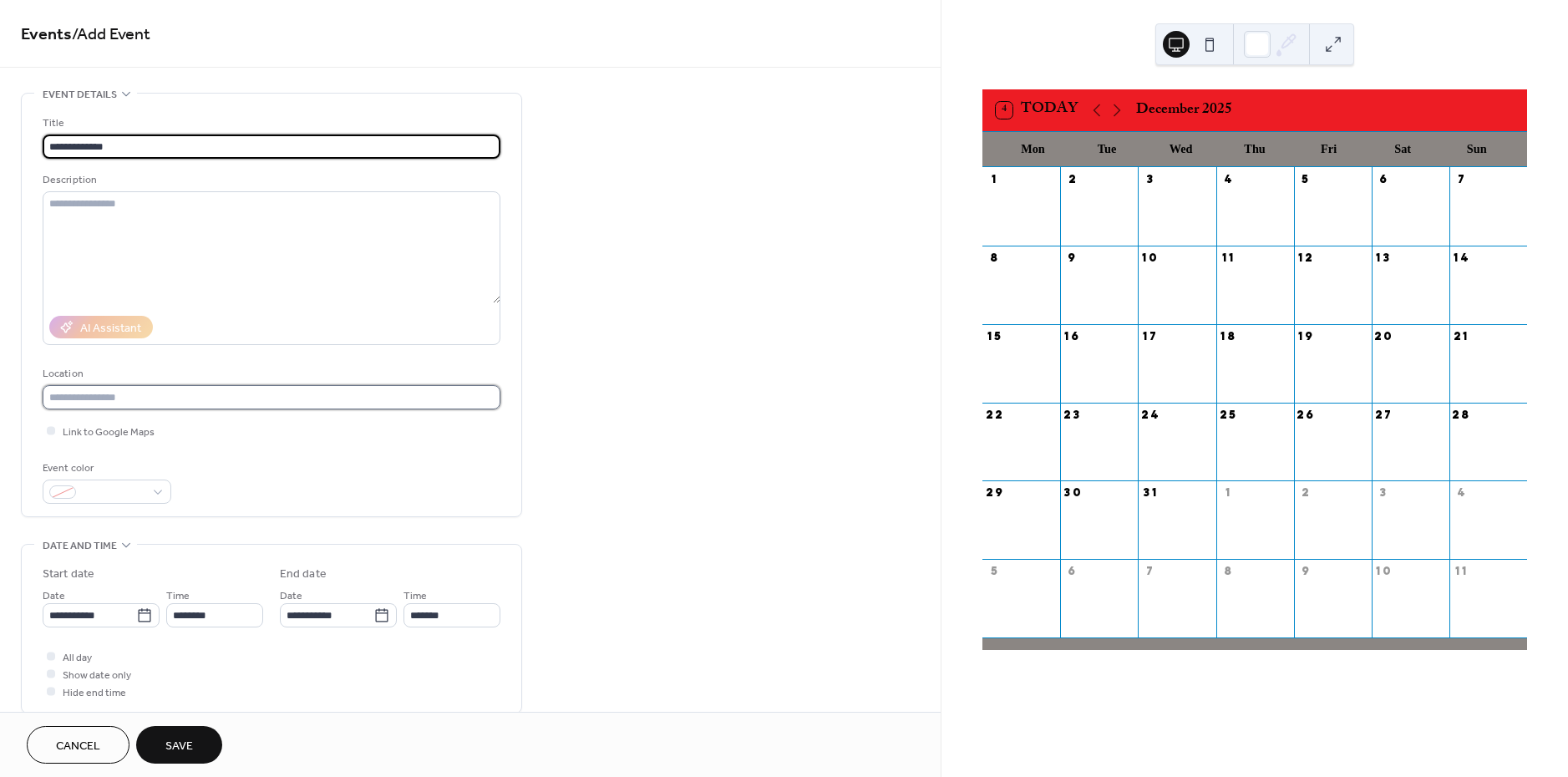 click at bounding box center (271, 397) 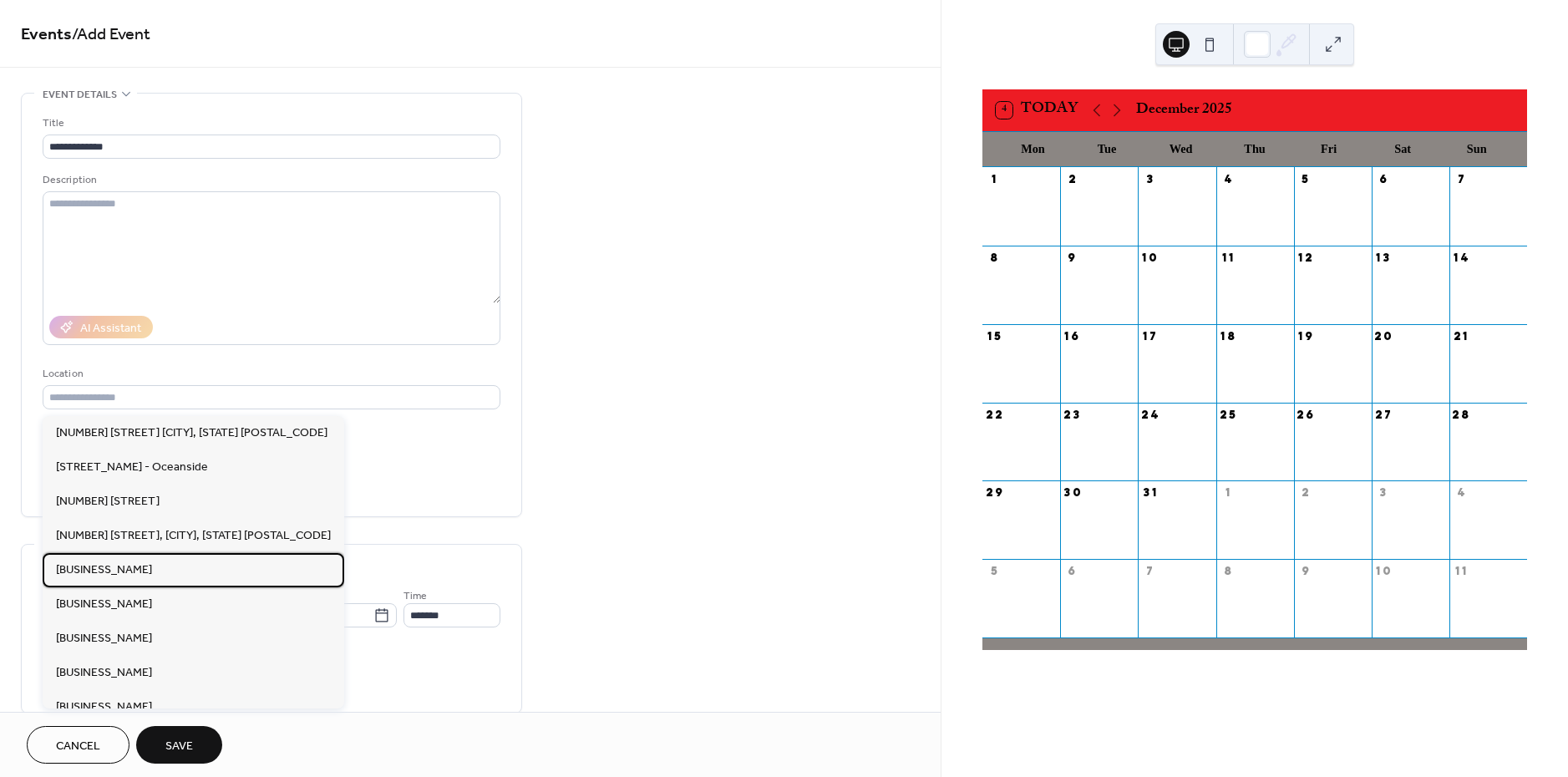 click on "[BUSINESS_NAME]" at bounding box center [104, 570] 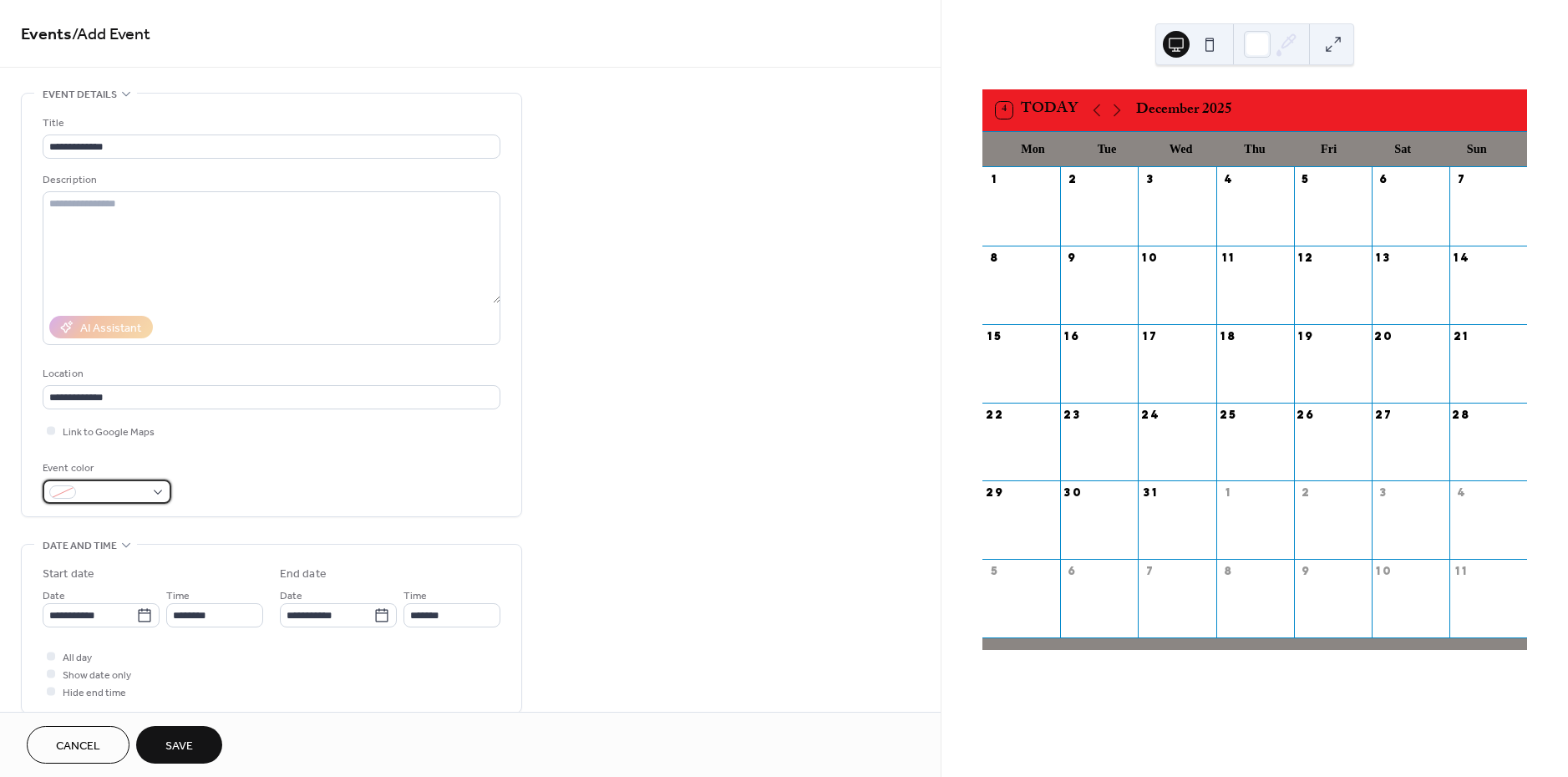 click at bounding box center [114, 493] 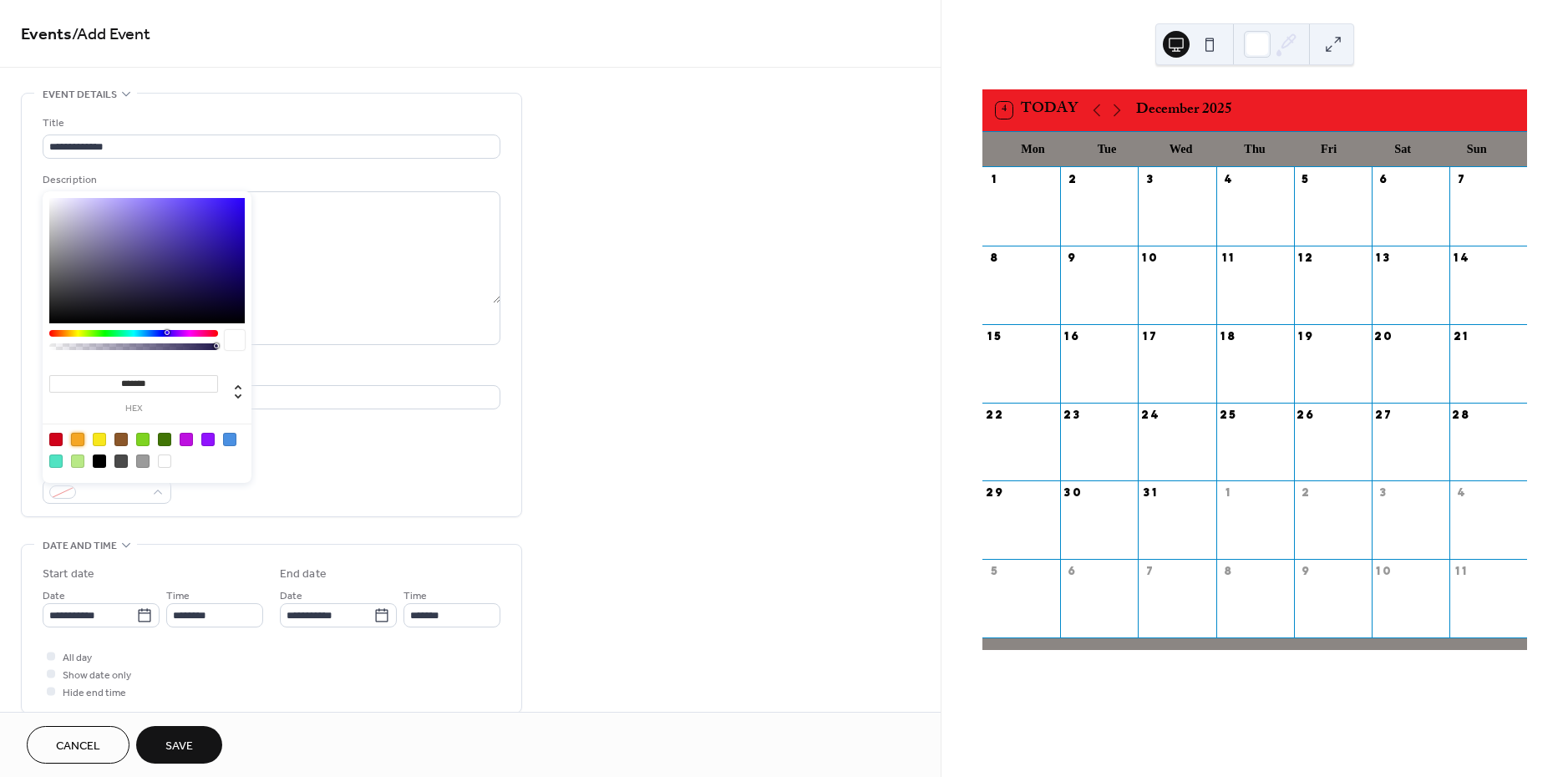 click at bounding box center [78, 439] 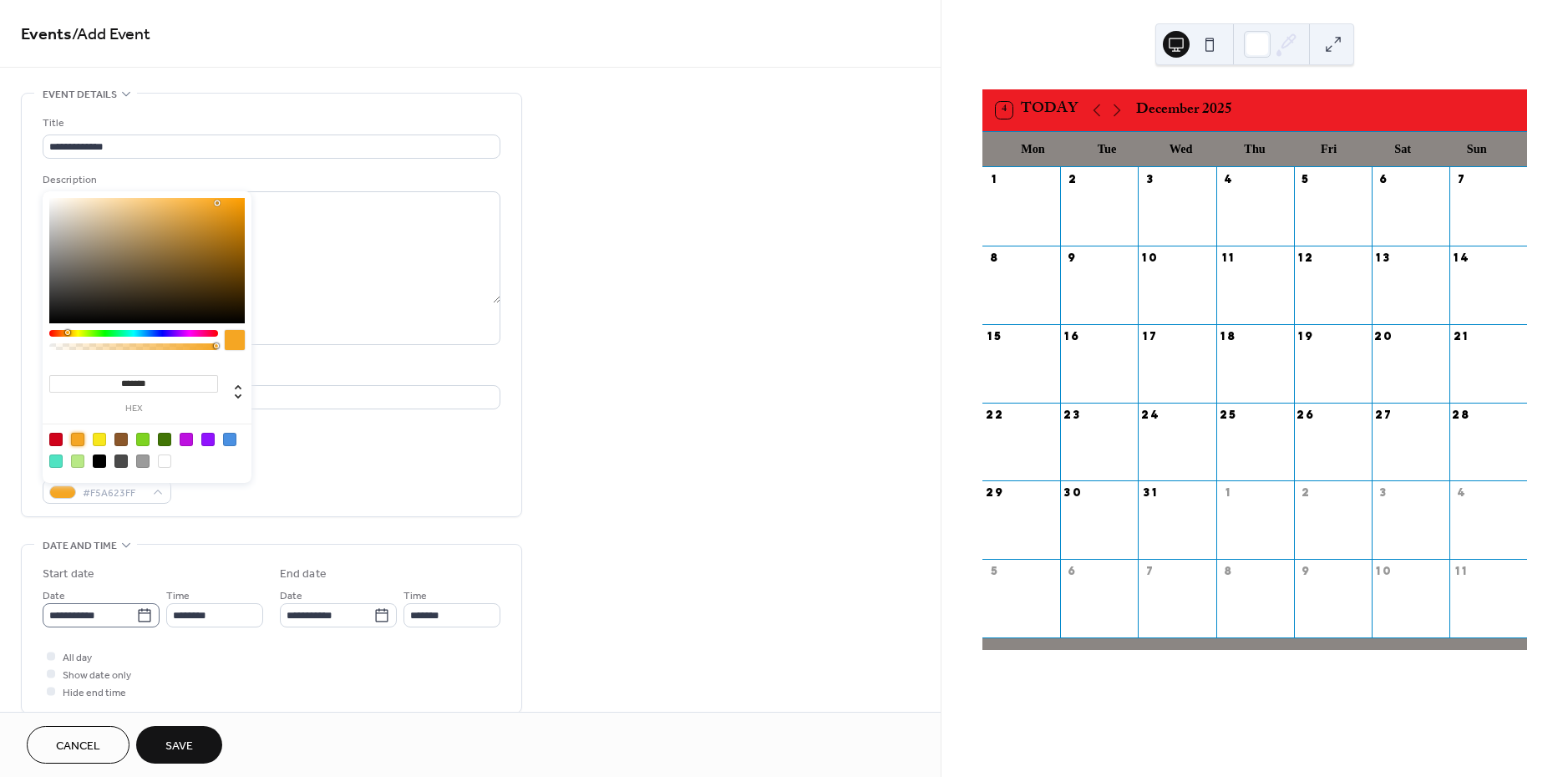 click 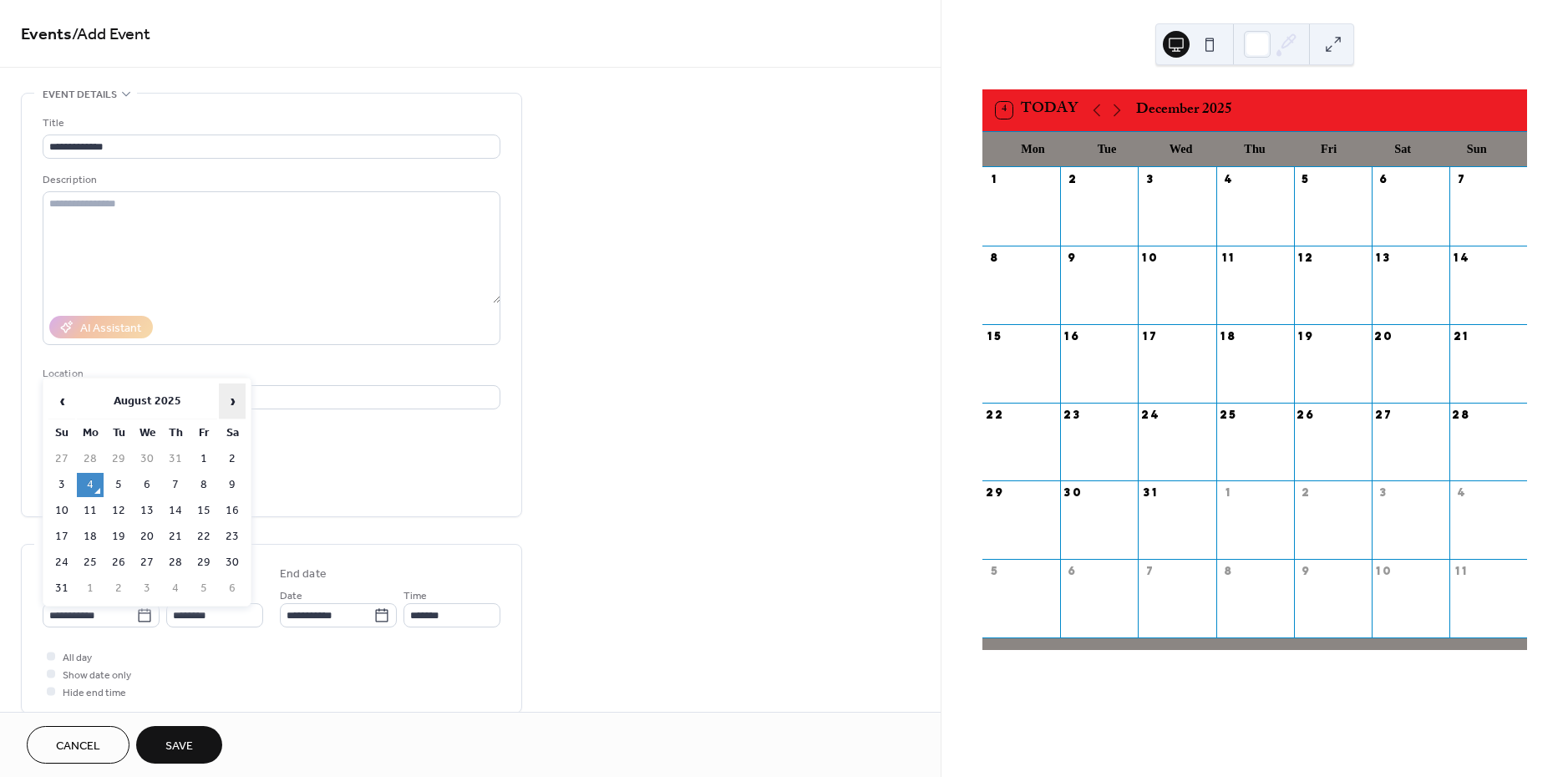 click on "›" at bounding box center [232, 401] 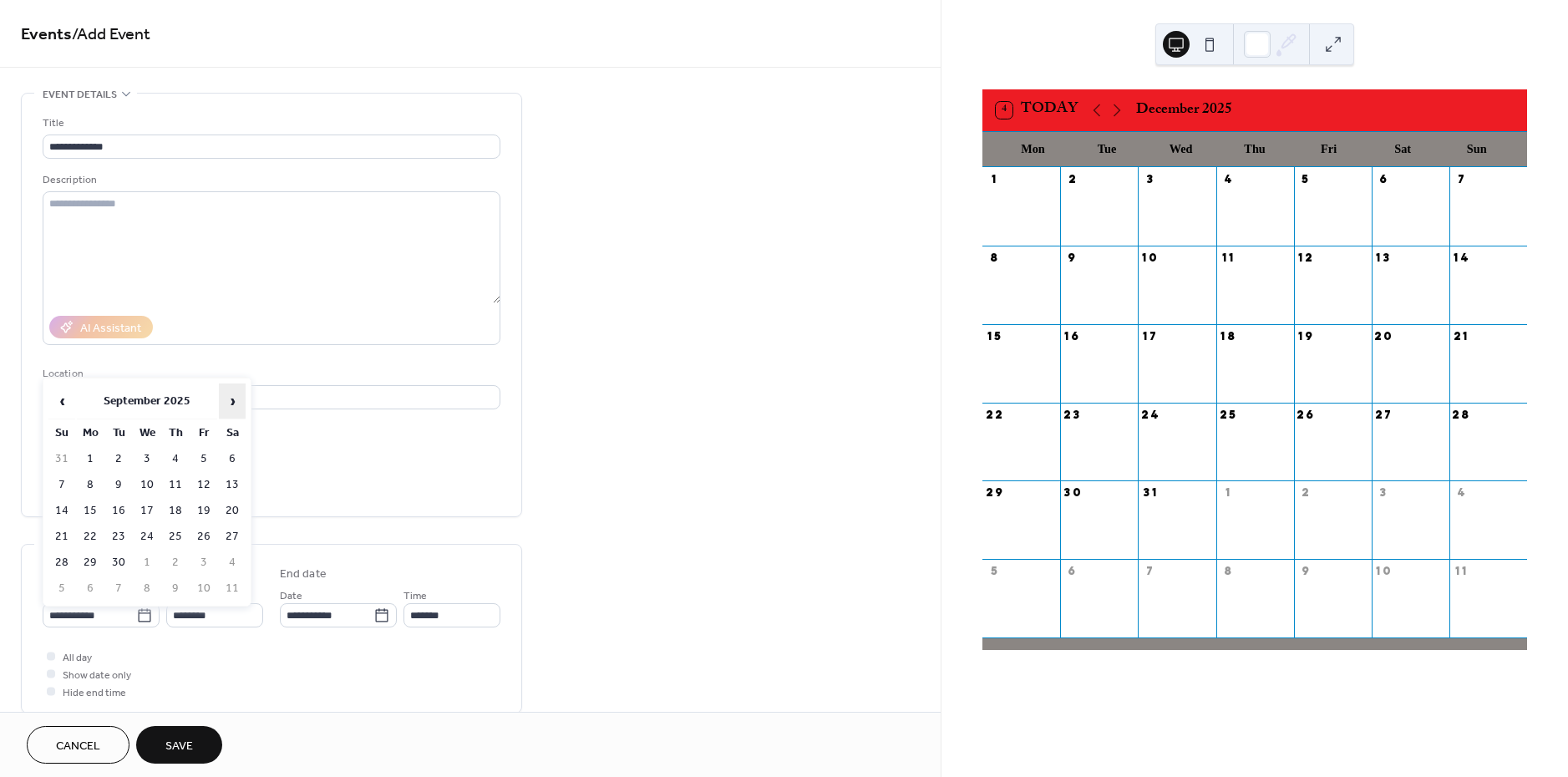 click on "›" at bounding box center (232, 401) 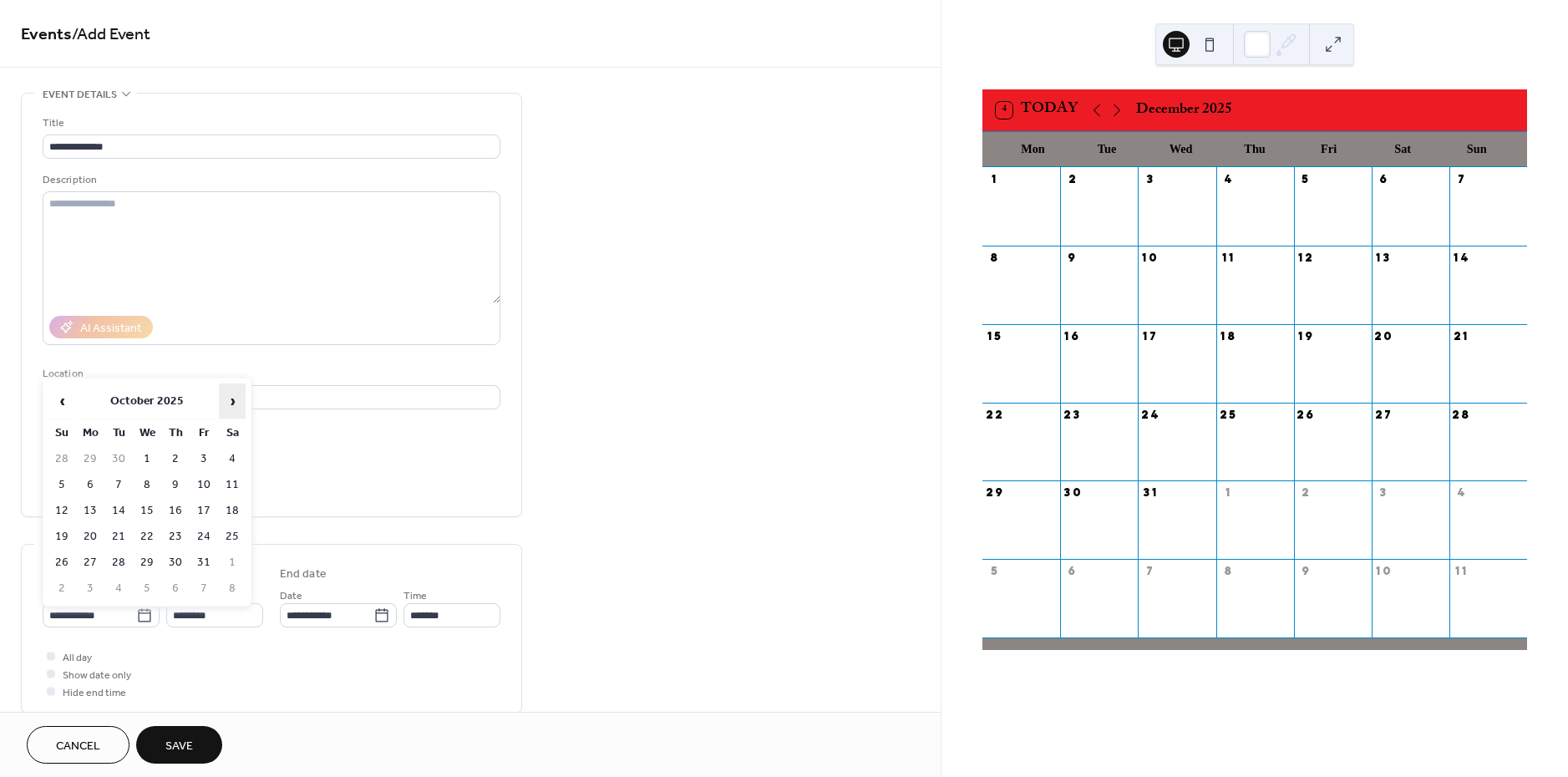 click on "›" at bounding box center [232, 401] 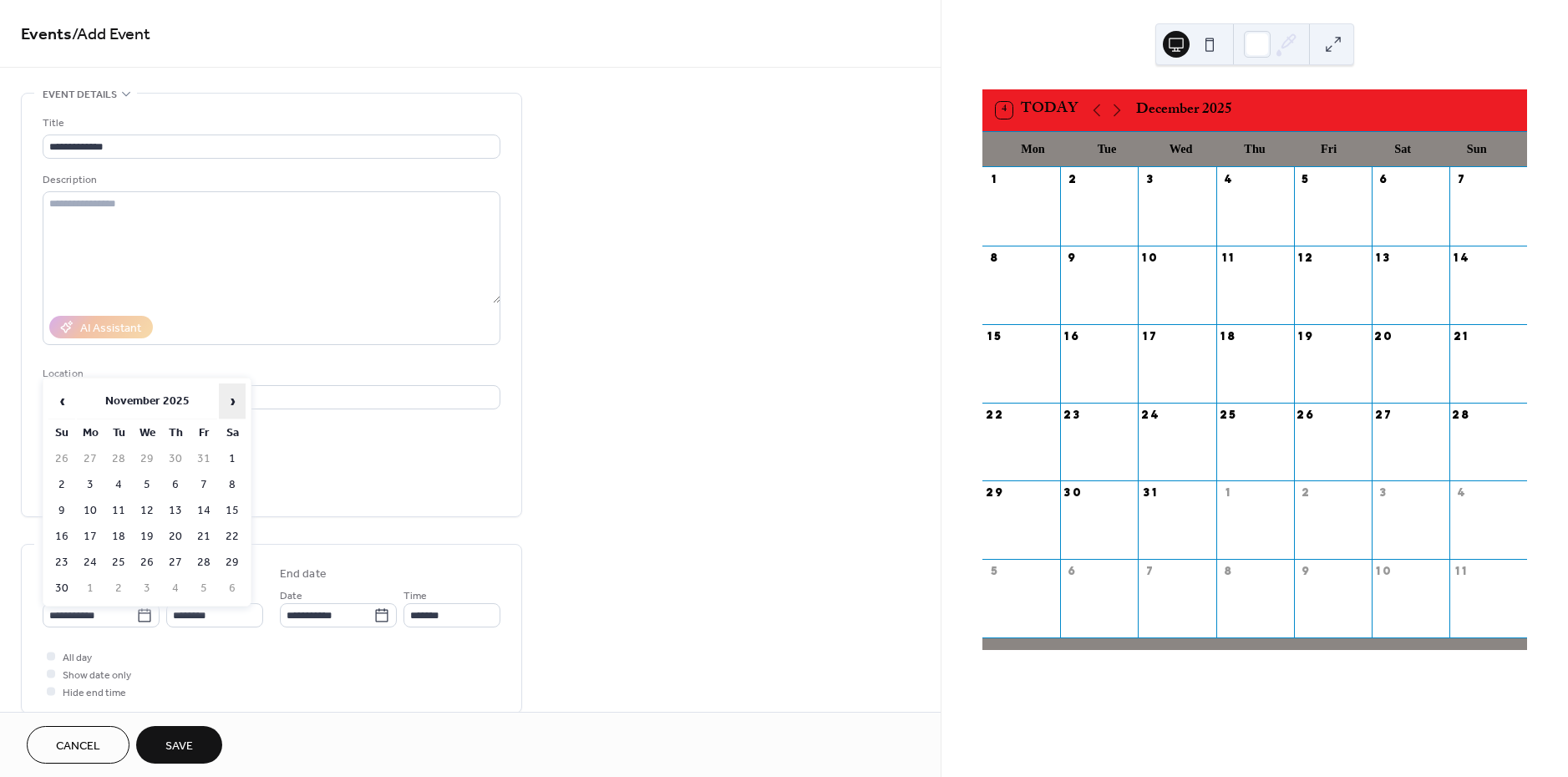 click on "›" at bounding box center [232, 401] 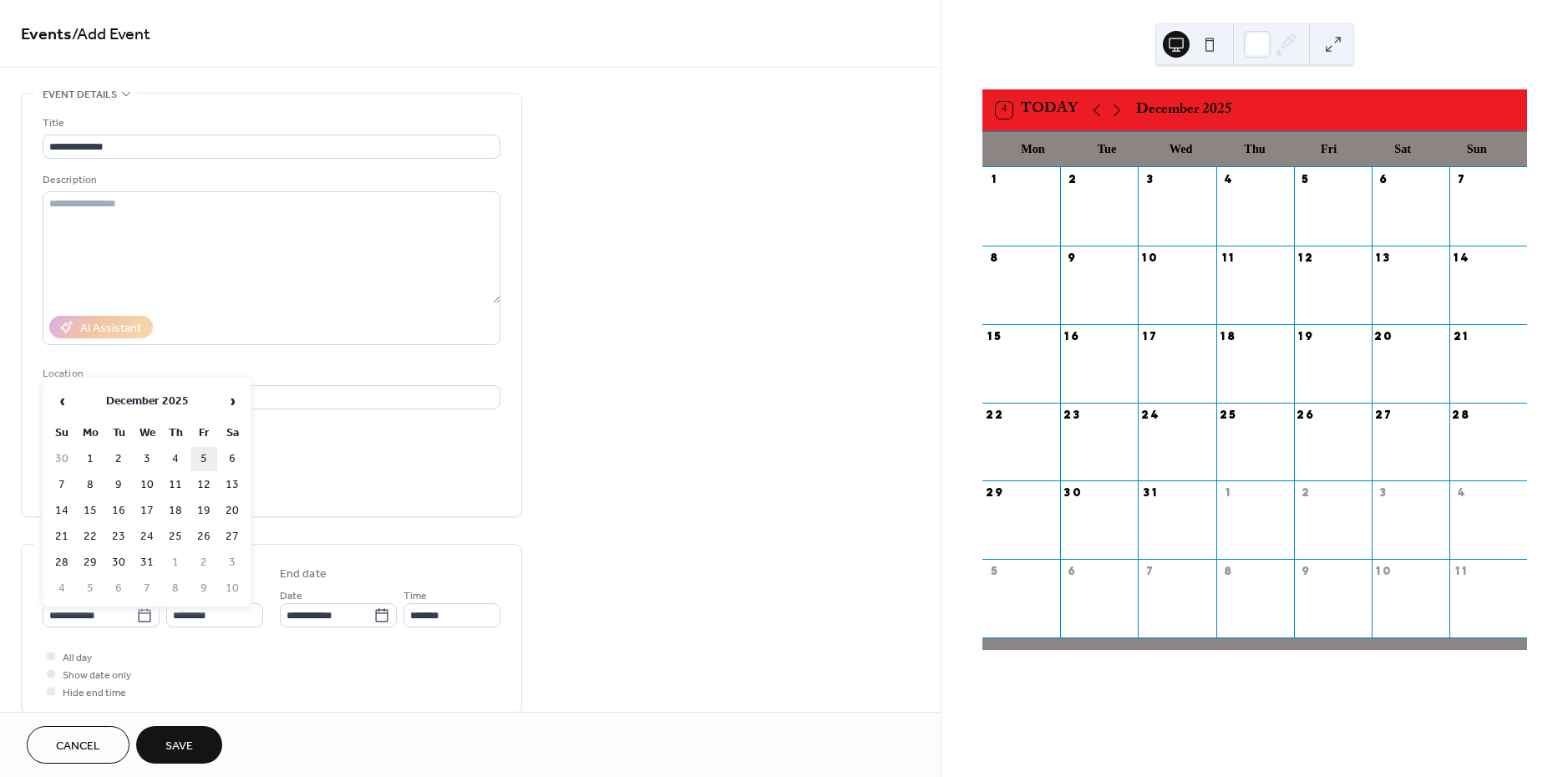 click on "5" at bounding box center [204, 459] 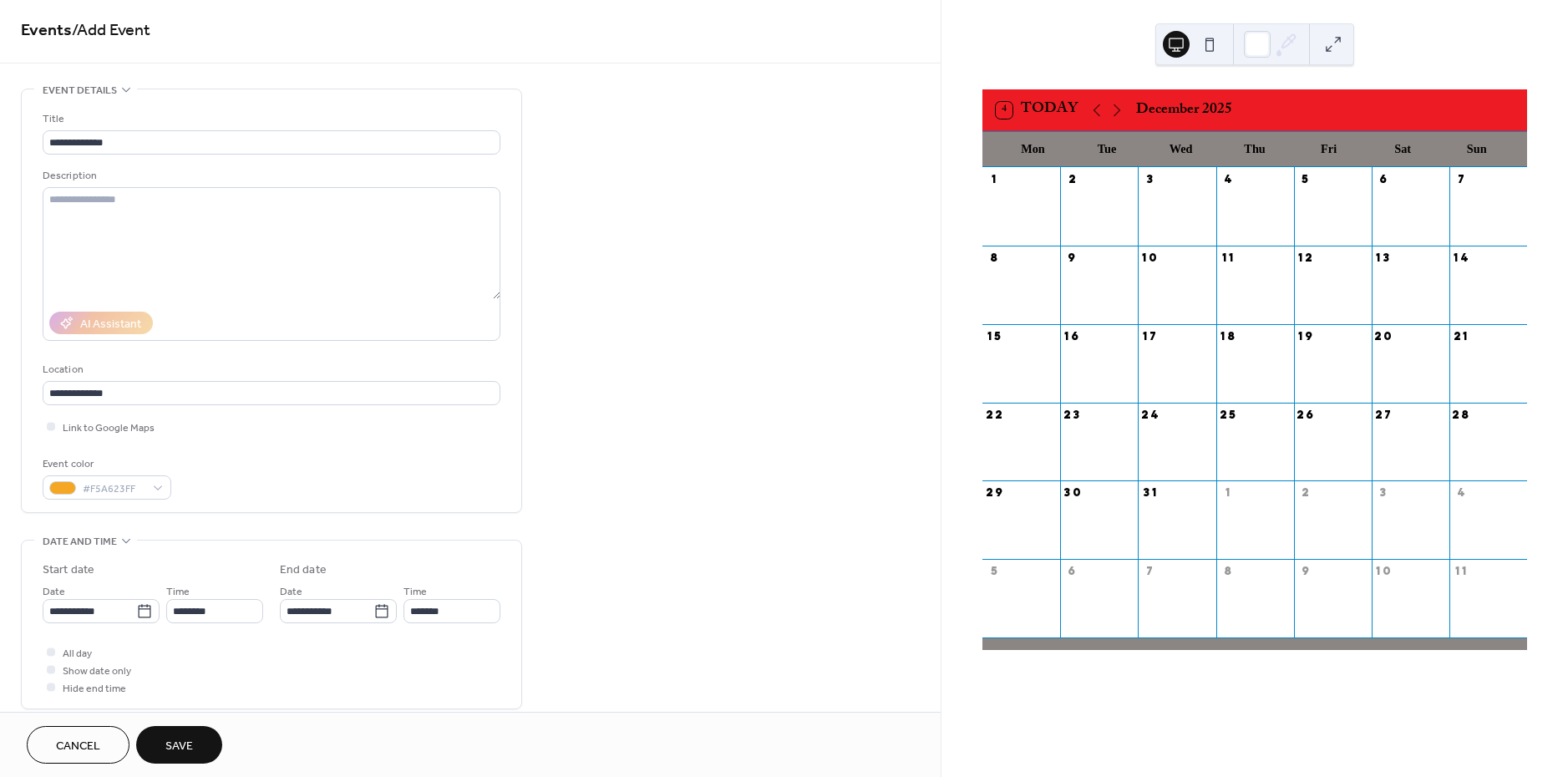 scroll, scrollTop: 12, scrollLeft: 0, axis: vertical 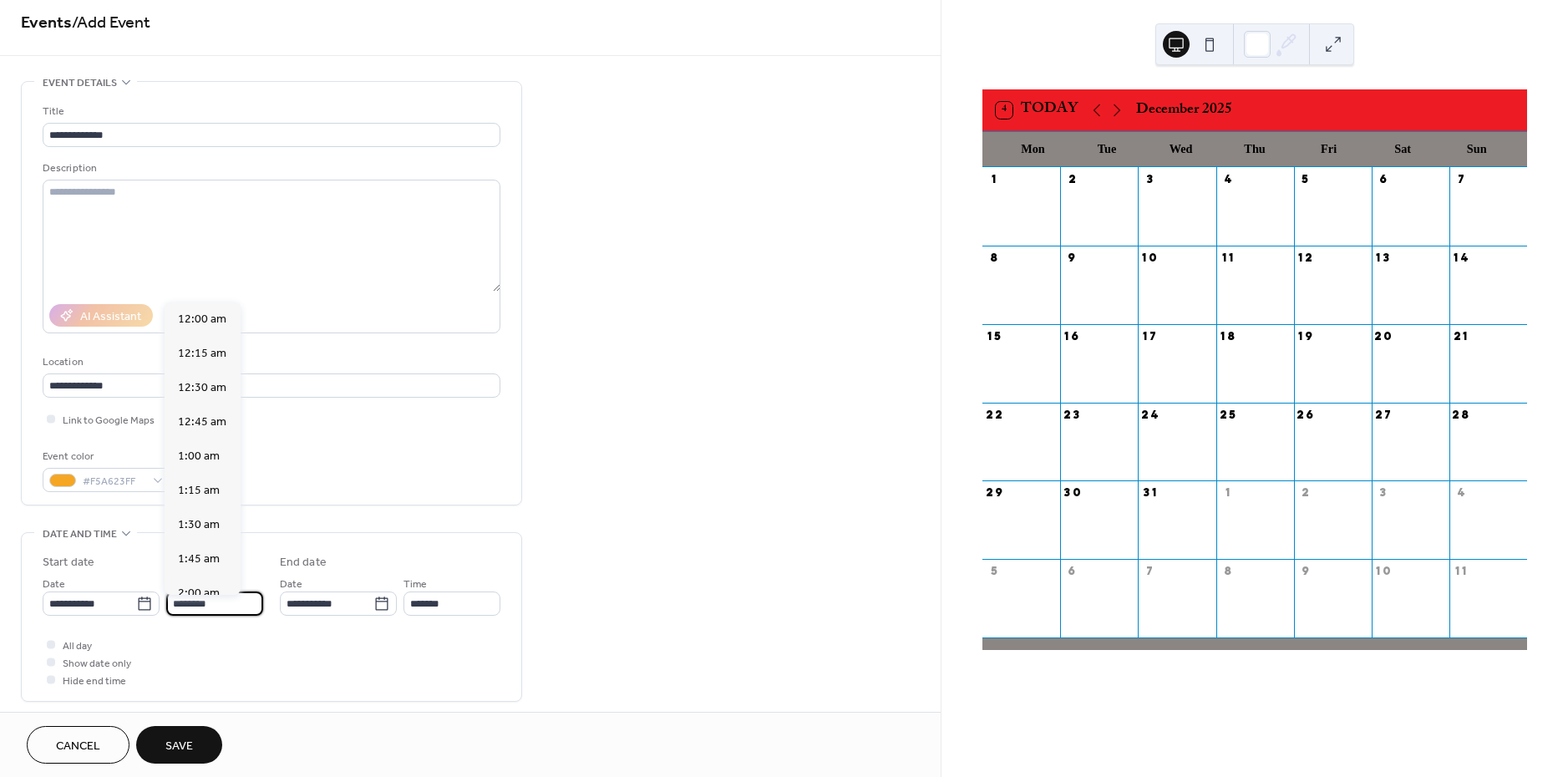 click on "********" at bounding box center [215, 603] 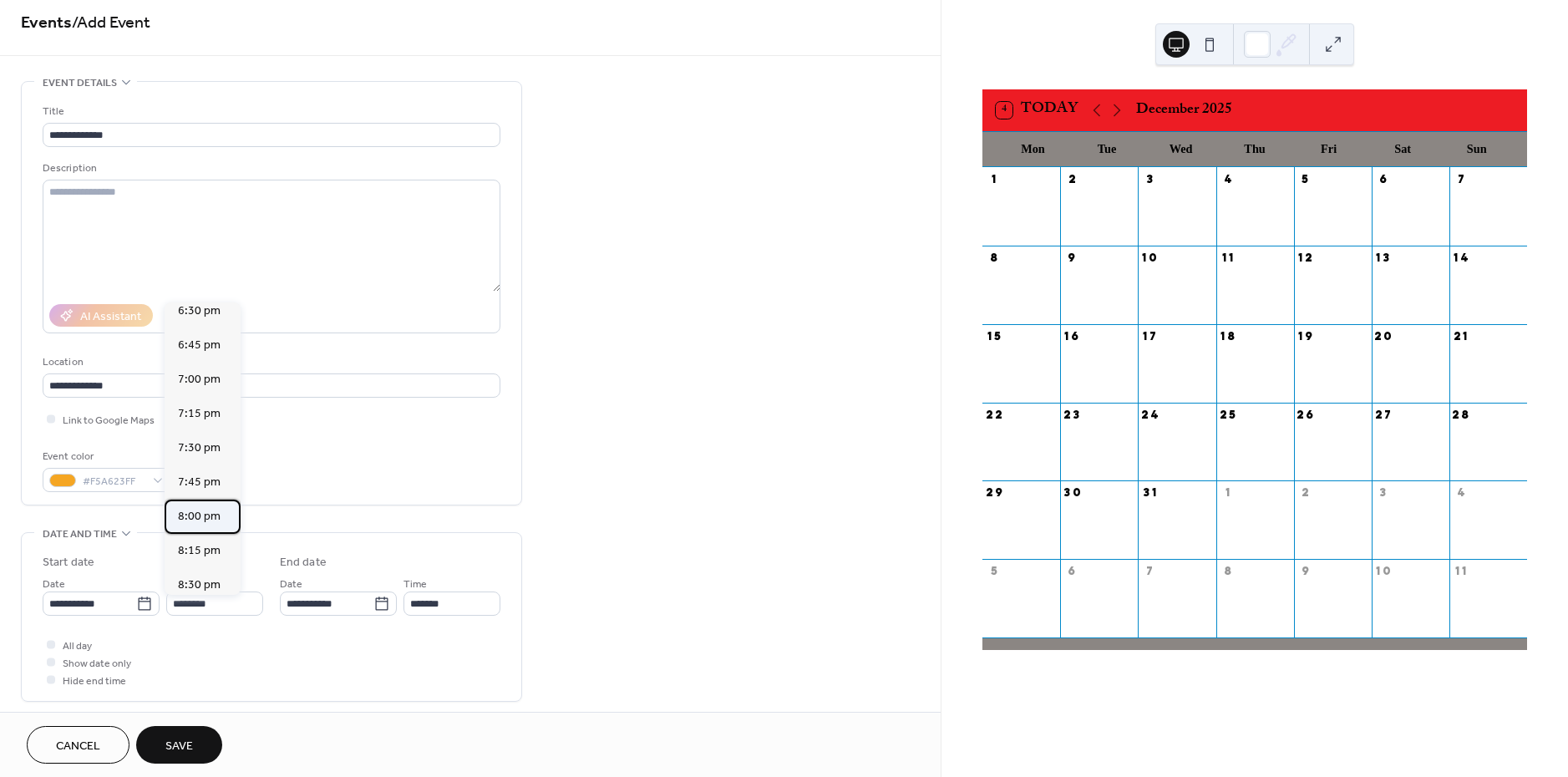 scroll, scrollTop: 2546, scrollLeft: 0, axis: vertical 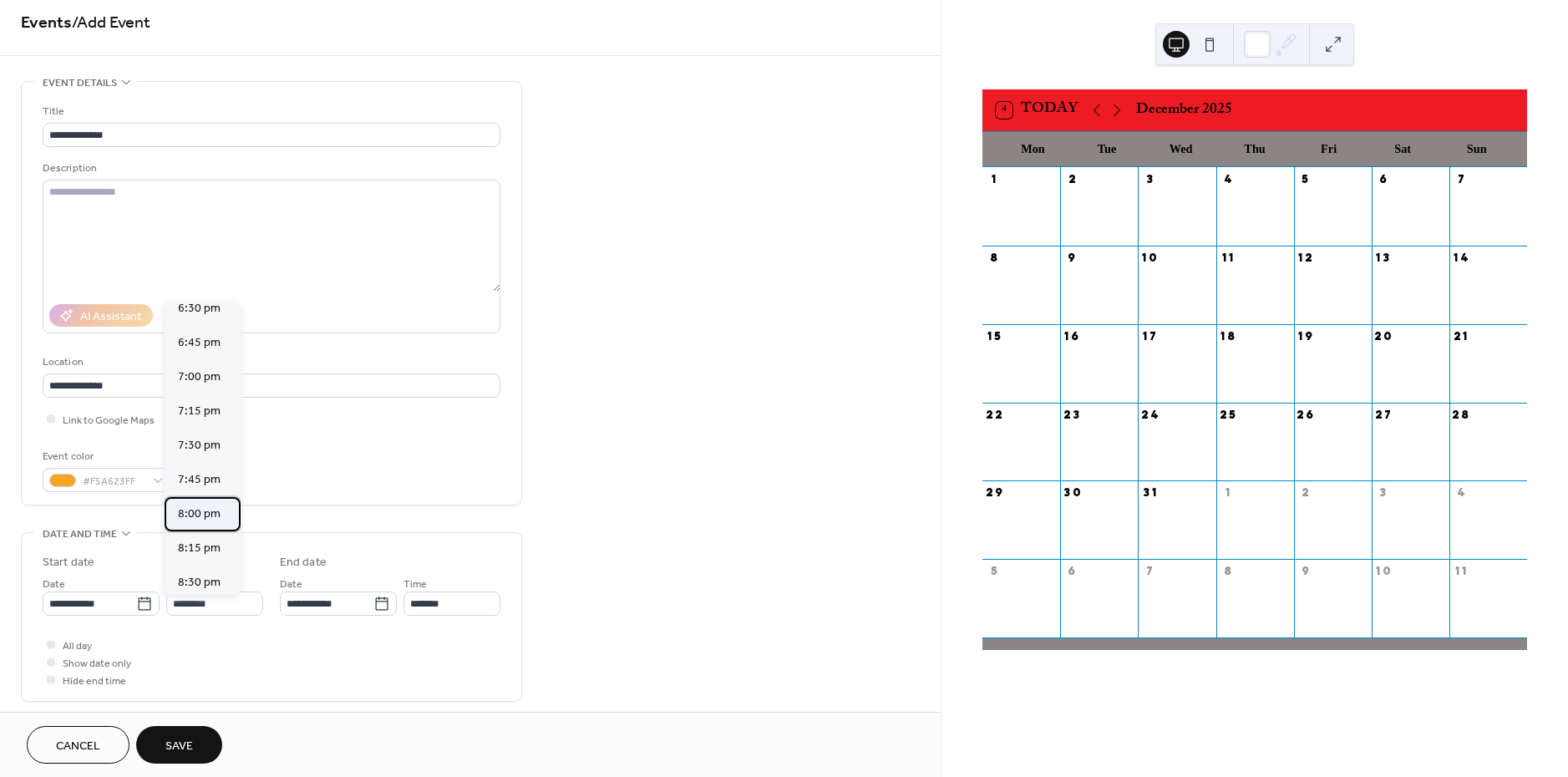 click on "8:00 pm" at bounding box center (199, 514) 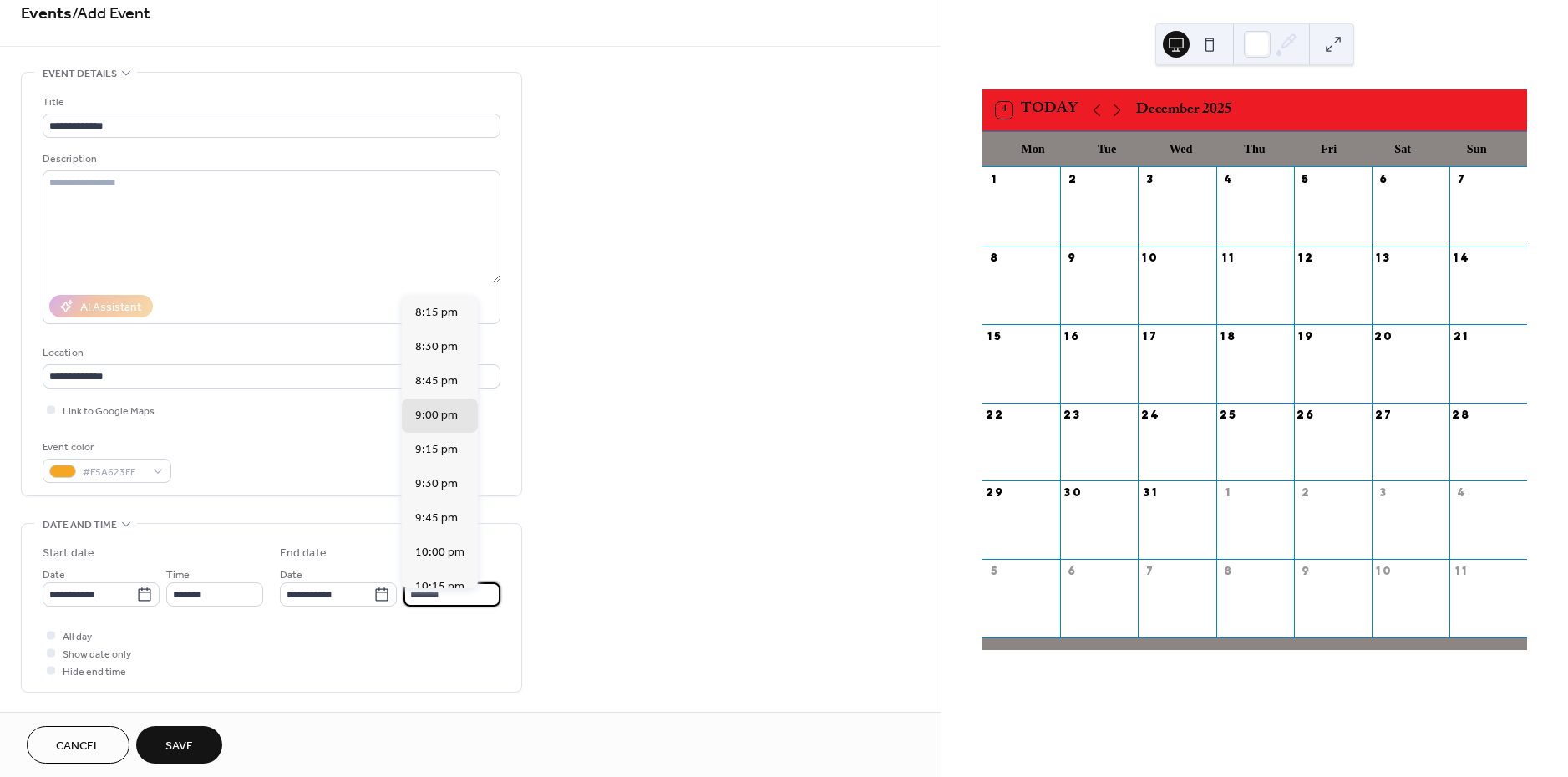 click on "*******" at bounding box center [452, 594] 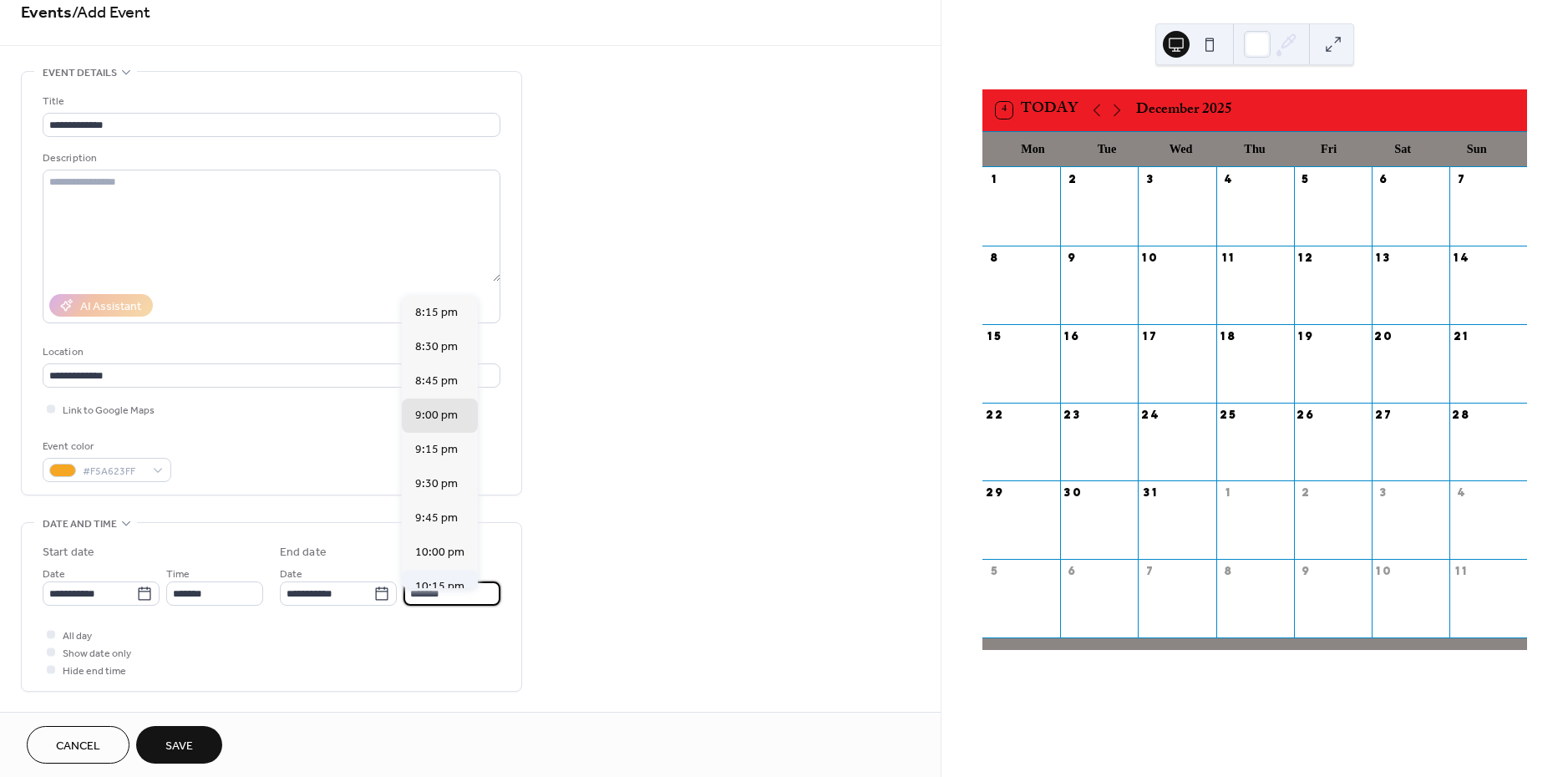 scroll, scrollTop: 21, scrollLeft: 0, axis: vertical 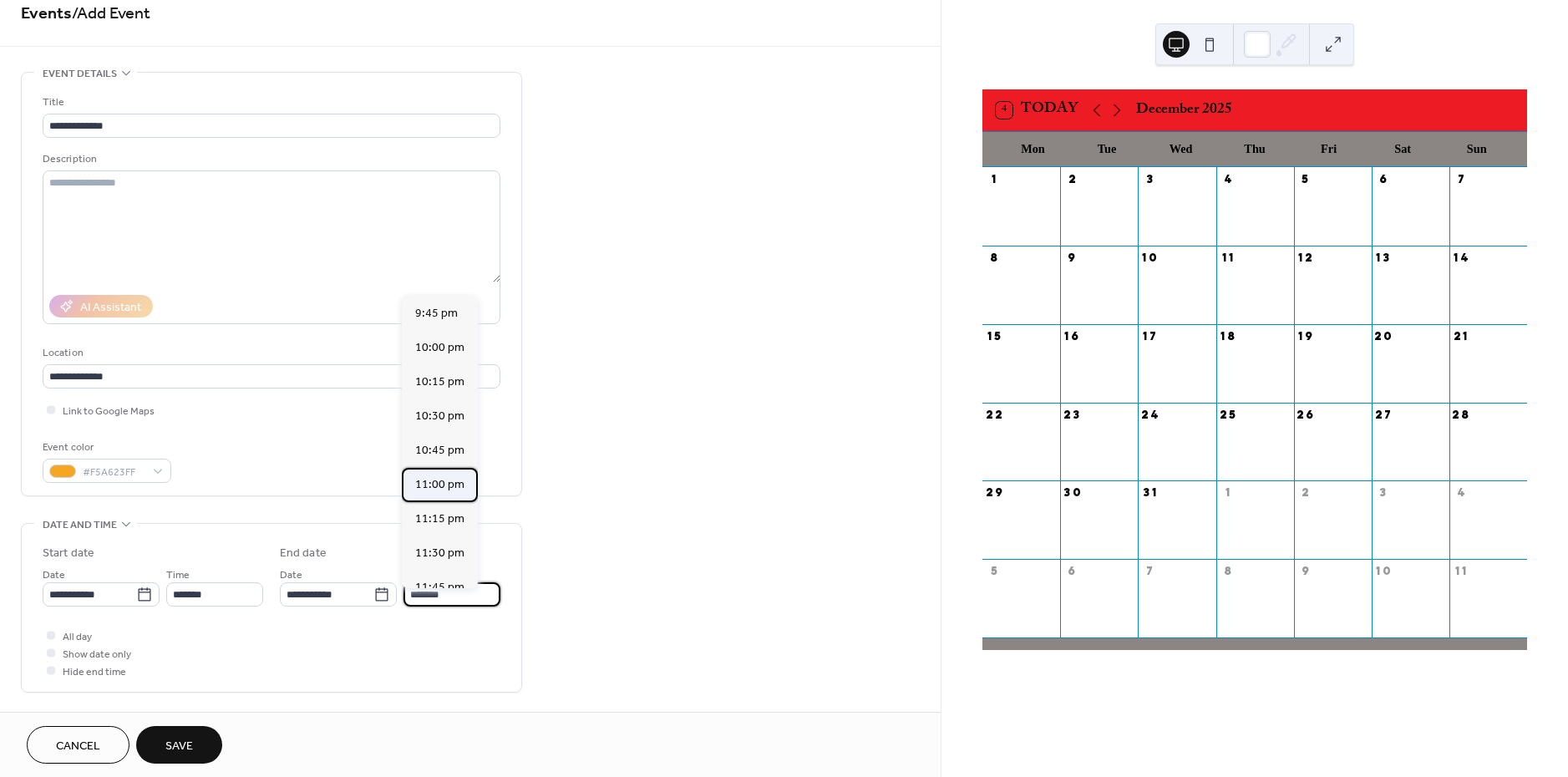 click on "11:00 pm" at bounding box center [439, 485] 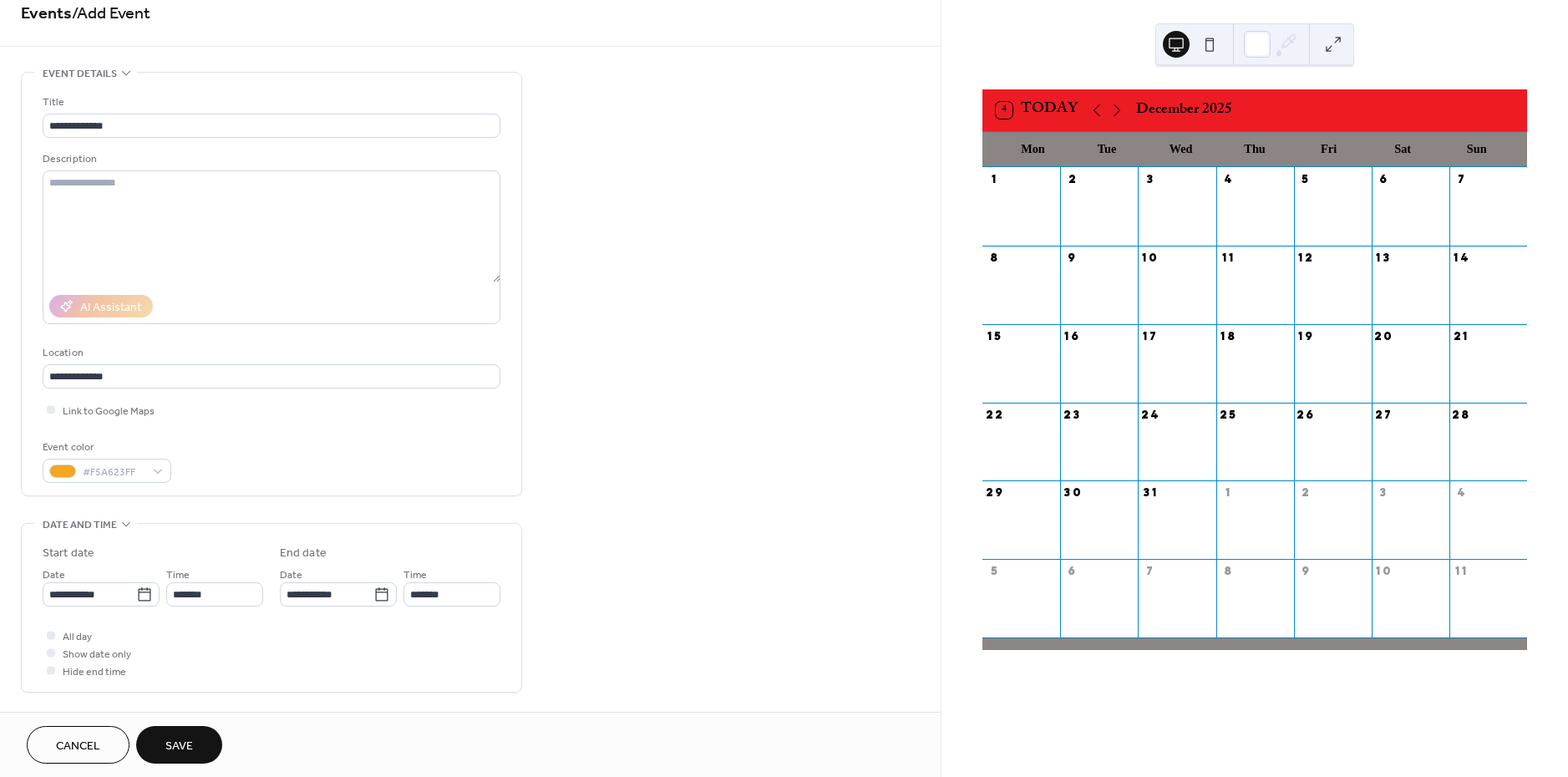 type on "********" 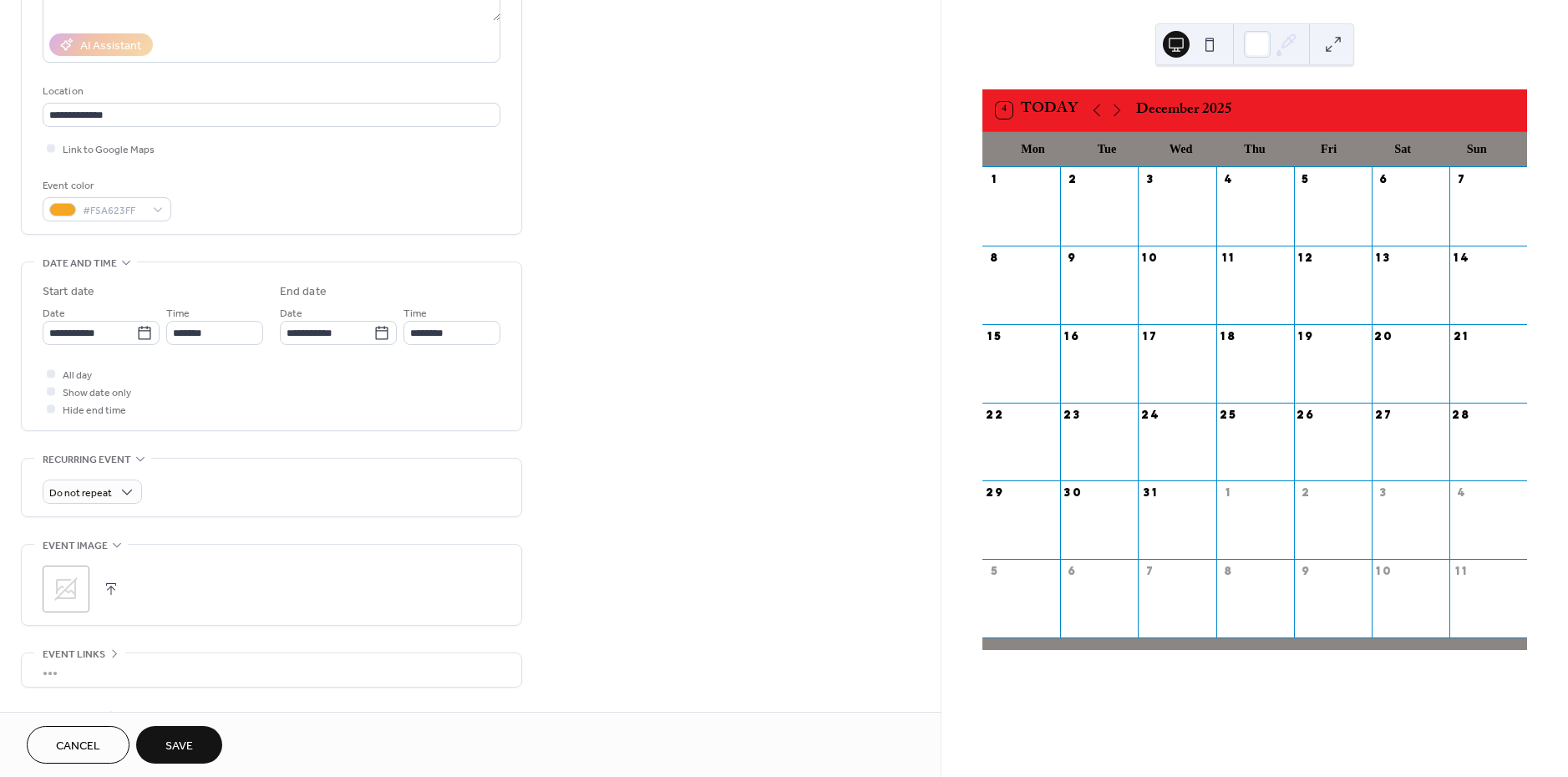 scroll, scrollTop: 287, scrollLeft: 0, axis: vertical 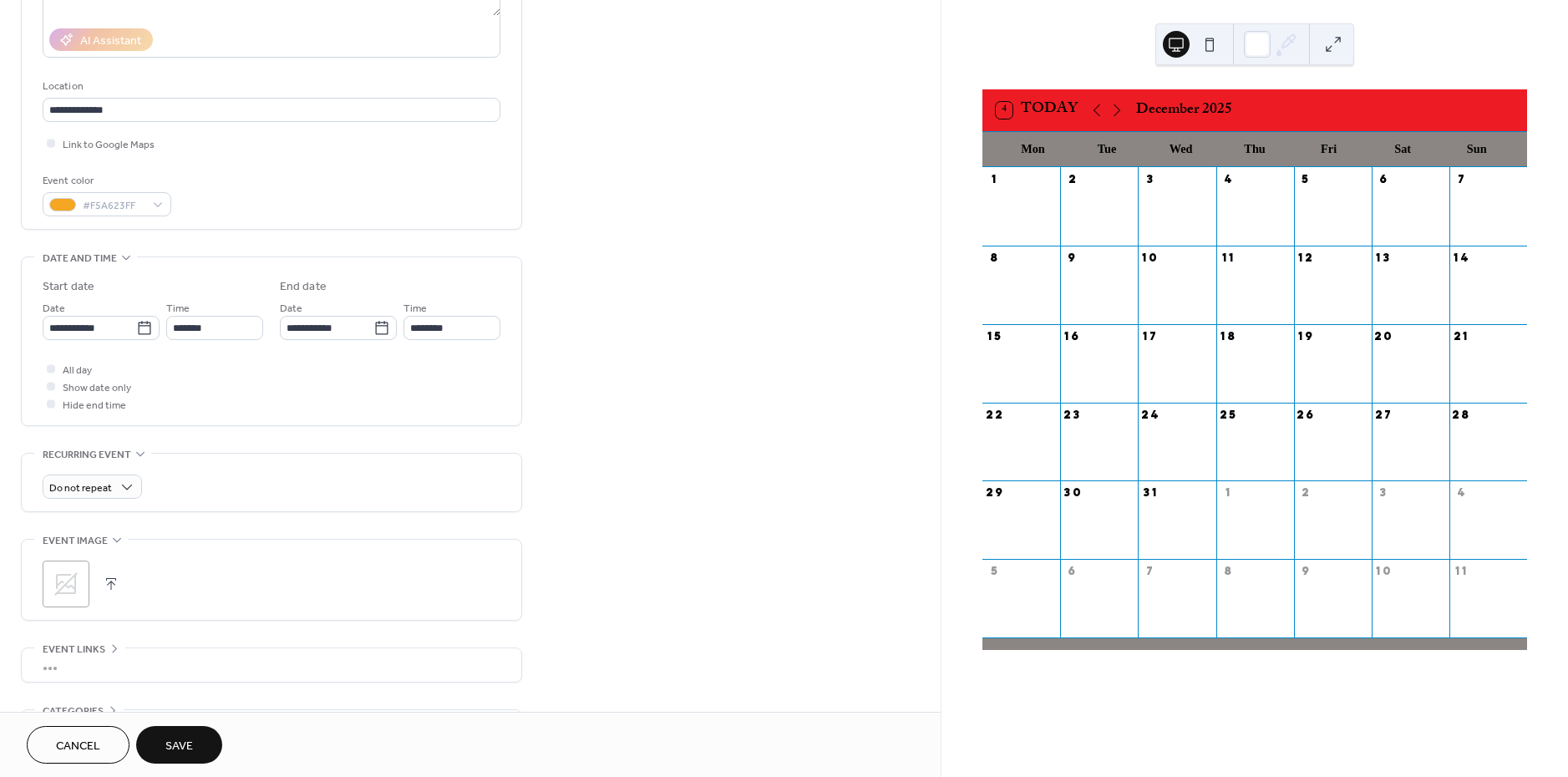 click 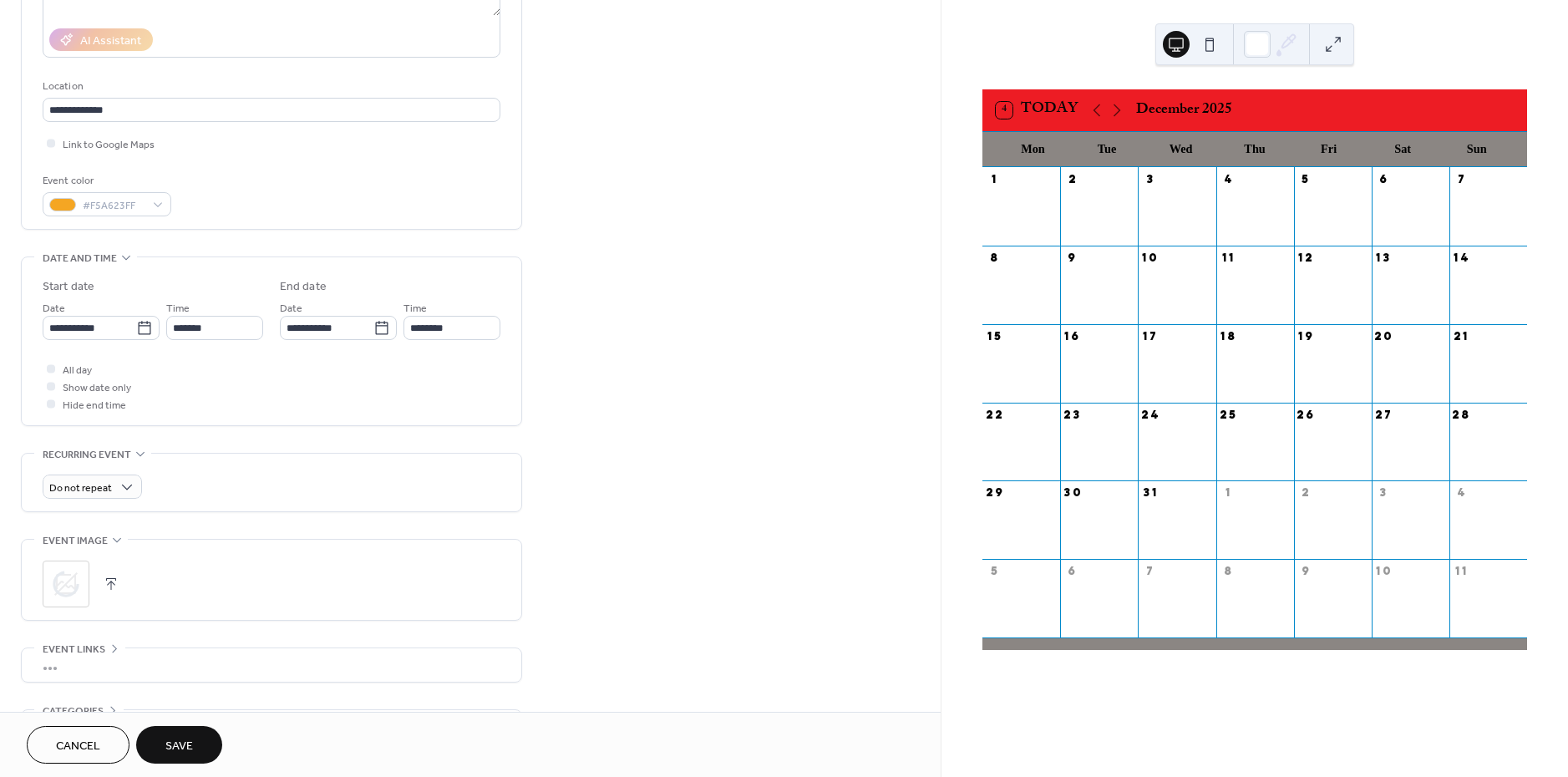 scroll, scrollTop: 290, scrollLeft: 0, axis: vertical 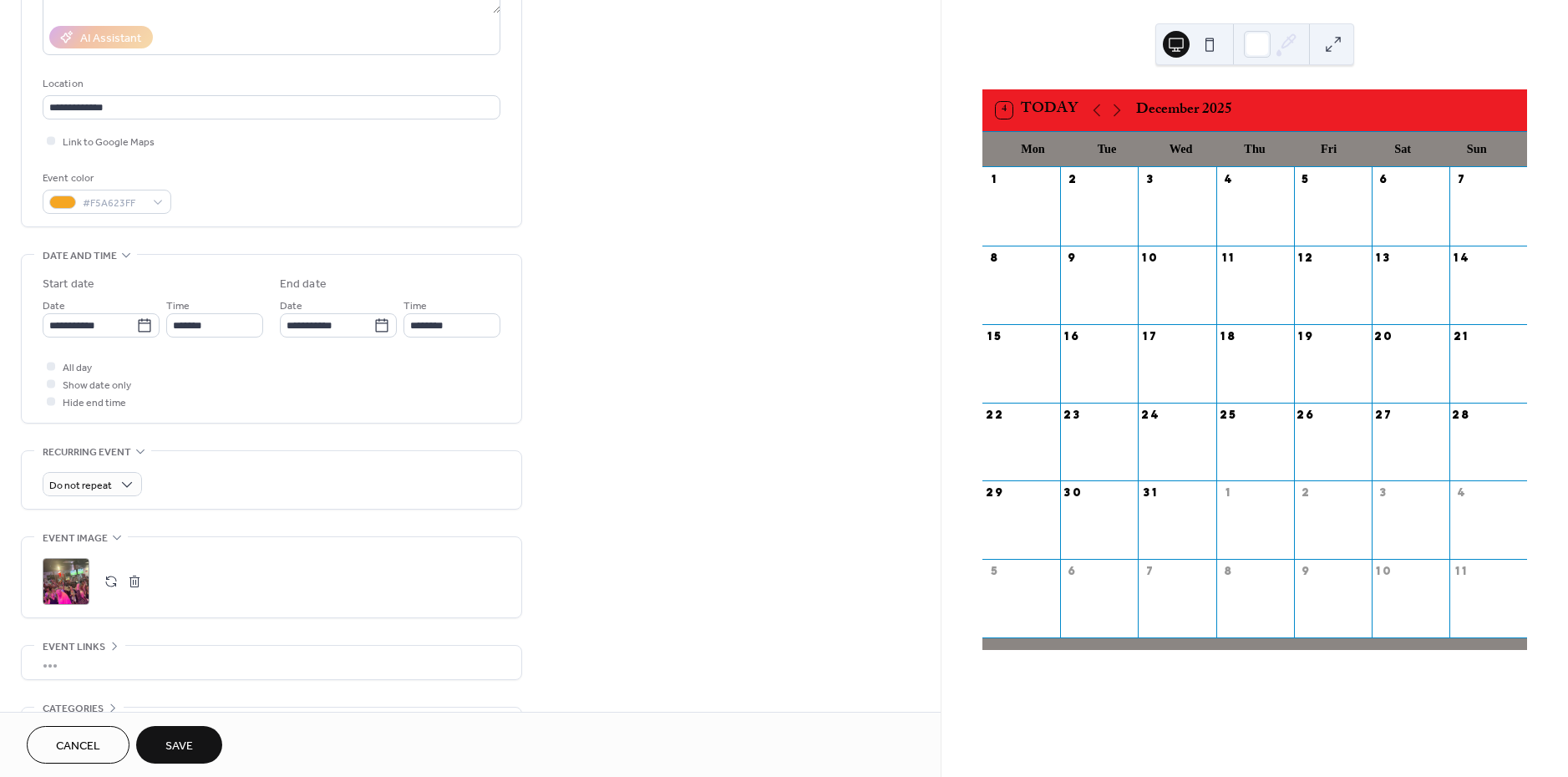 click on "Save" at bounding box center [179, 744] 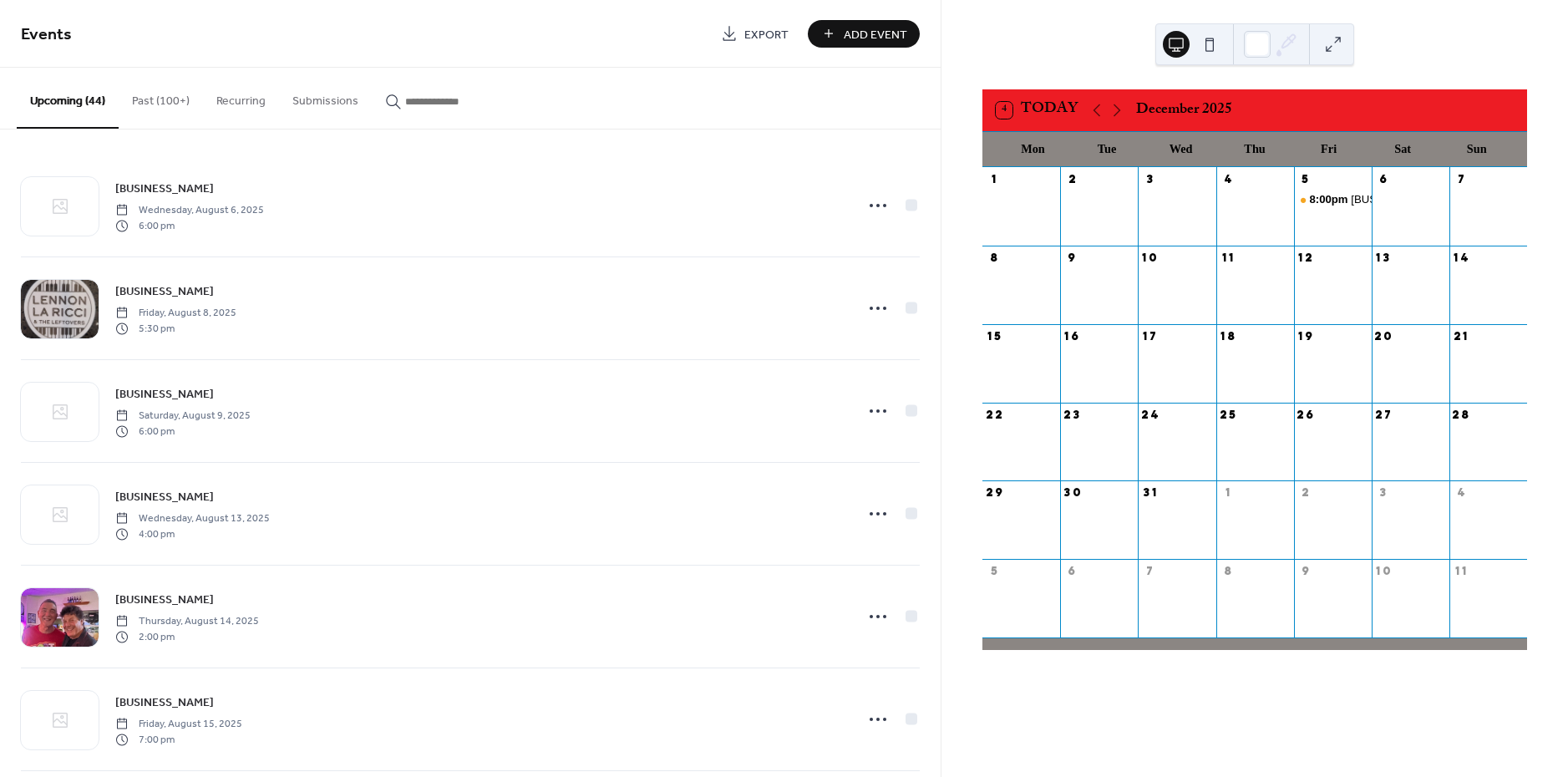 click on "Add Event" at bounding box center (875, 34) 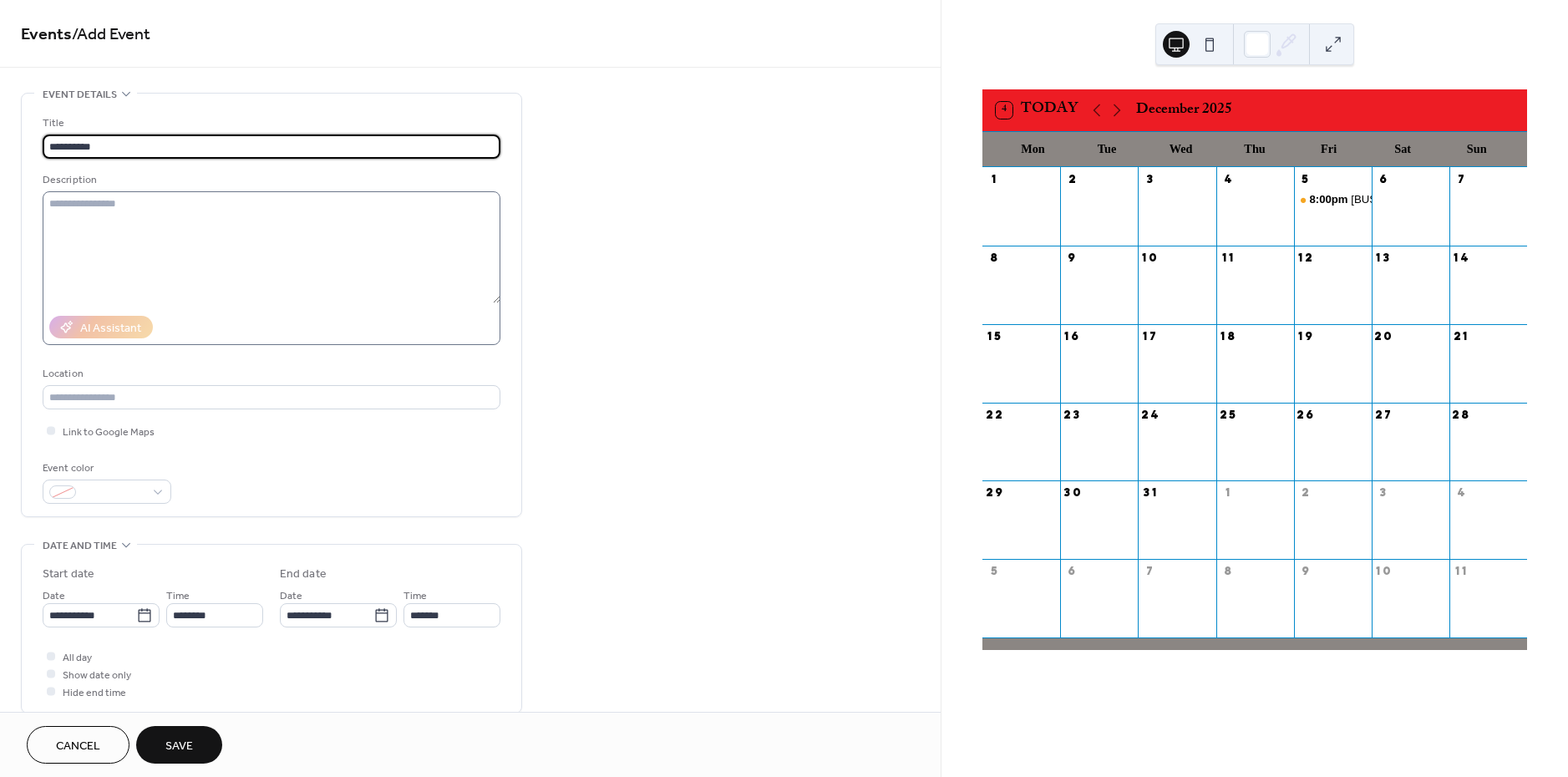 scroll, scrollTop: 1, scrollLeft: 0, axis: vertical 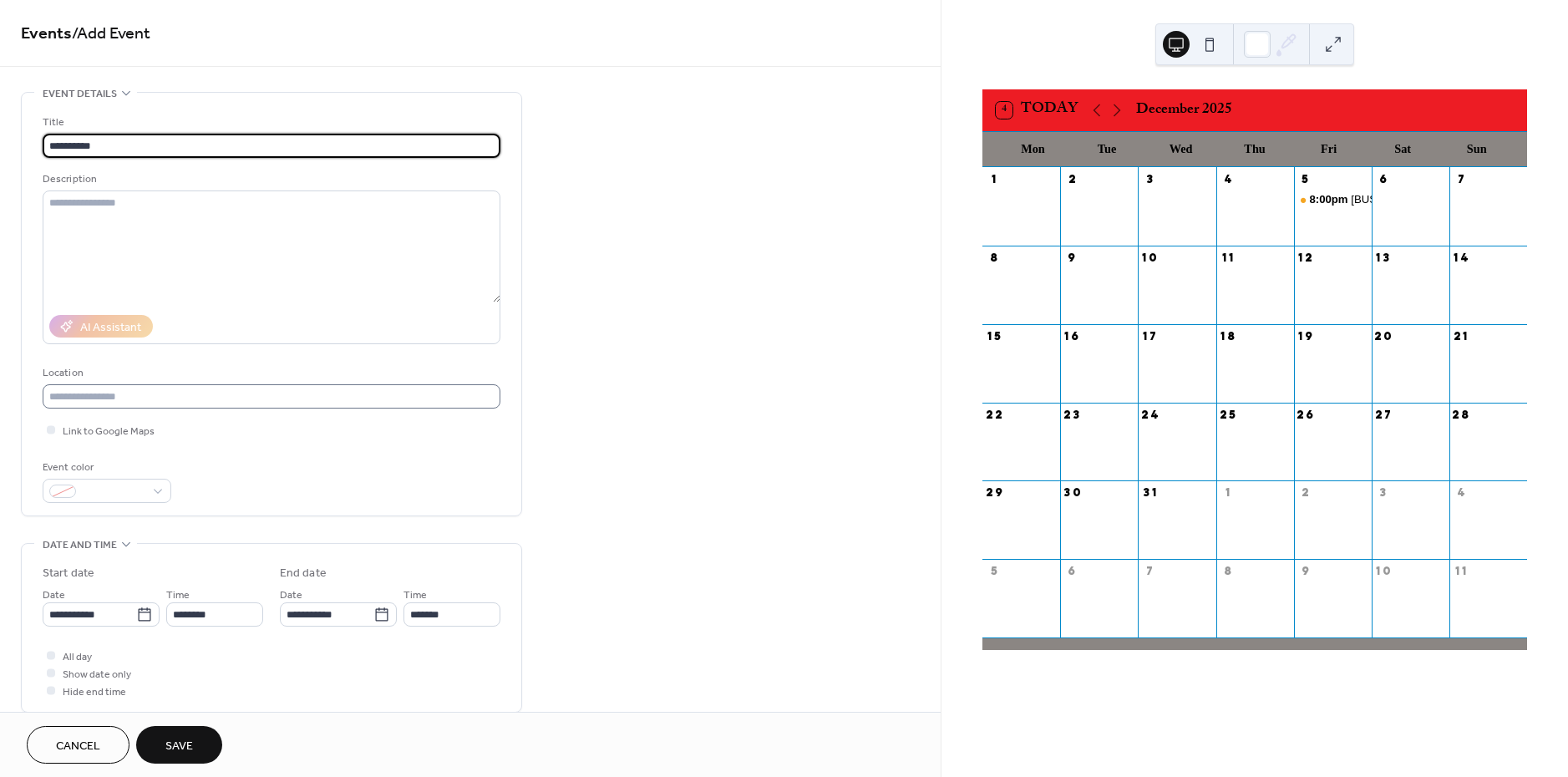 type on "**********" 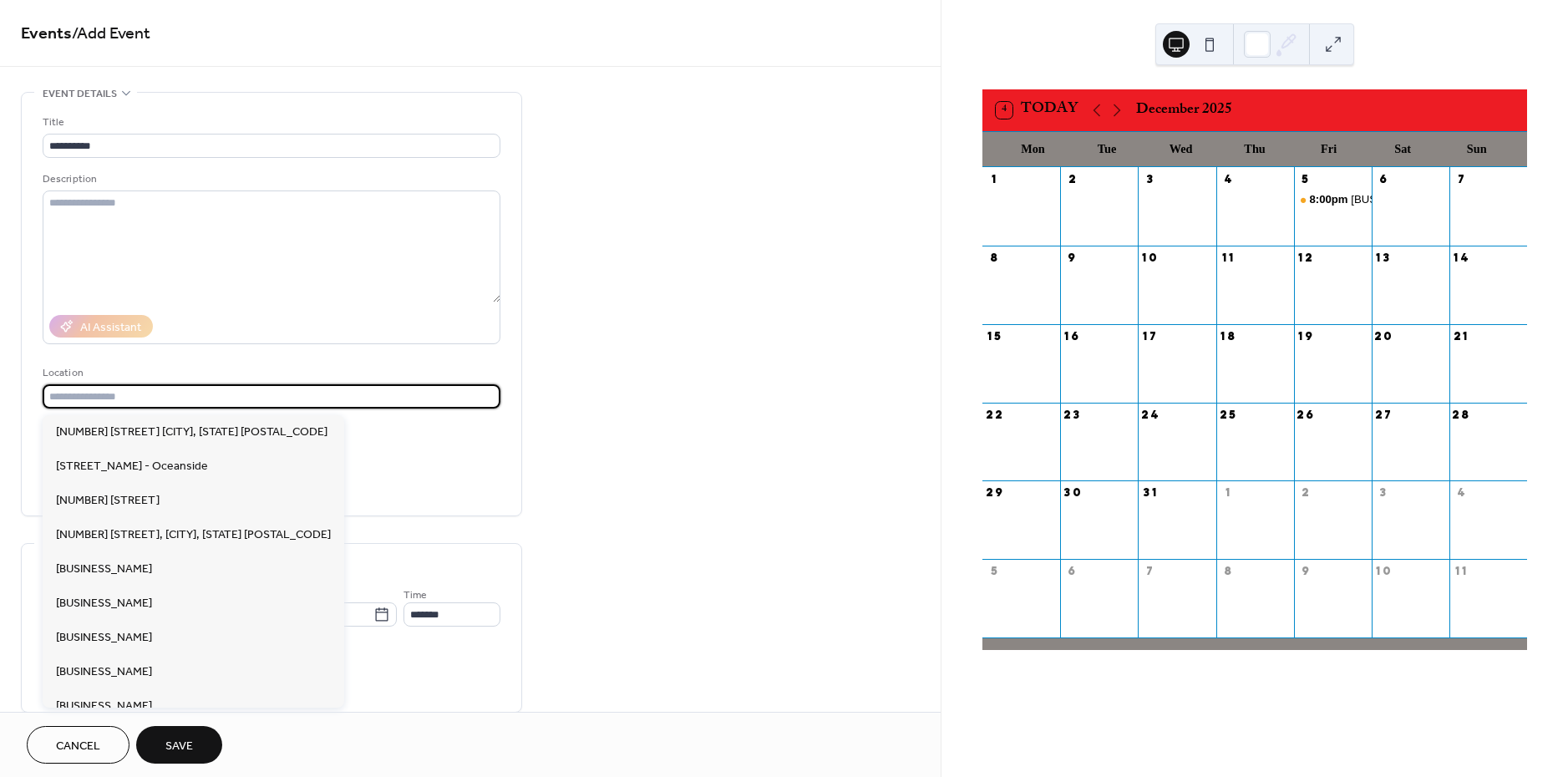 click at bounding box center (271, 396) 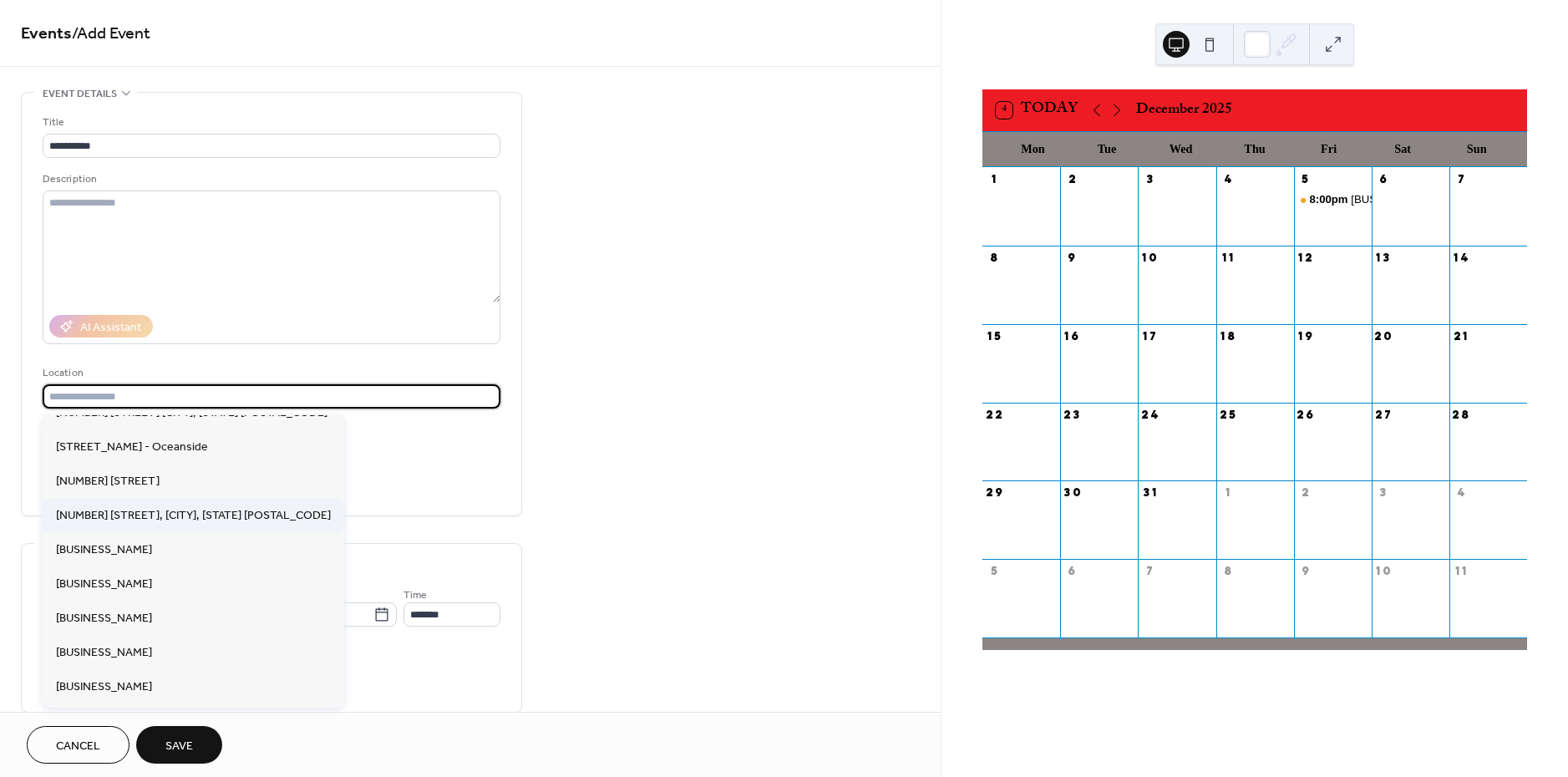 scroll, scrollTop: 32, scrollLeft: 0, axis: vertical 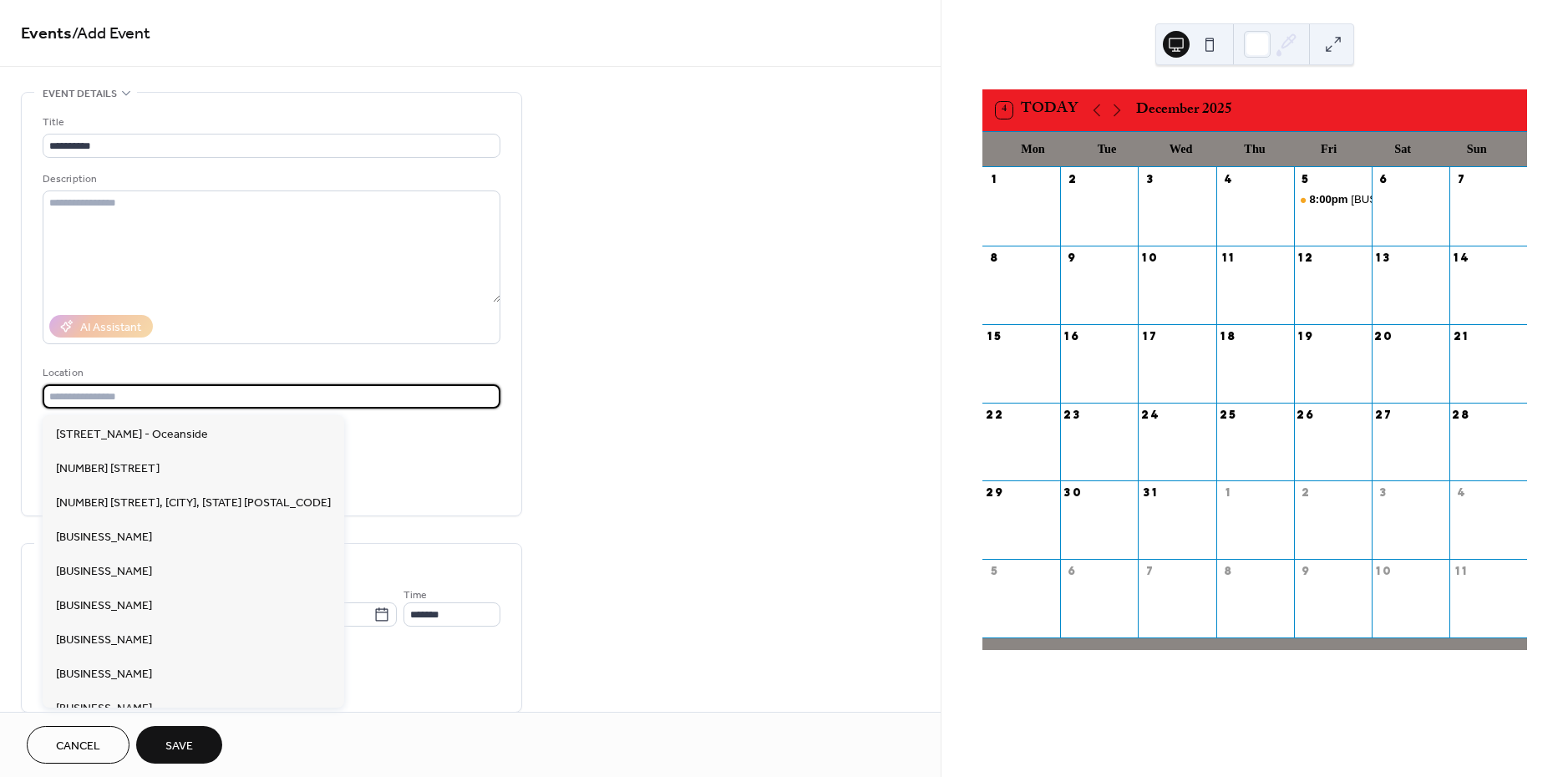 drag, startPoint x: 635, startPoint y: 541, endPoint x: 575, endPoint y: 538, distance: 60.07495 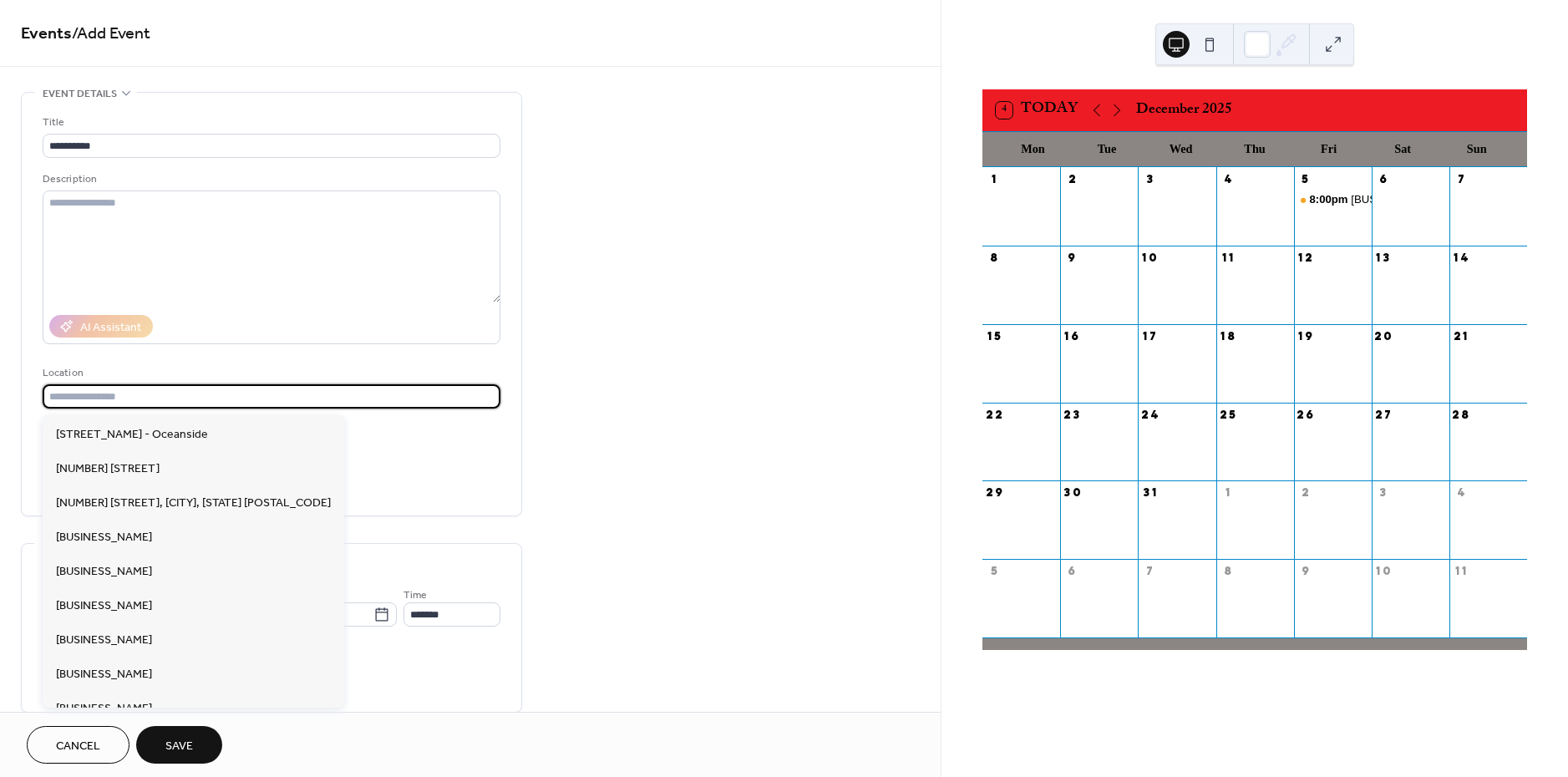 click on "**********" at bounding box center [470, 601] 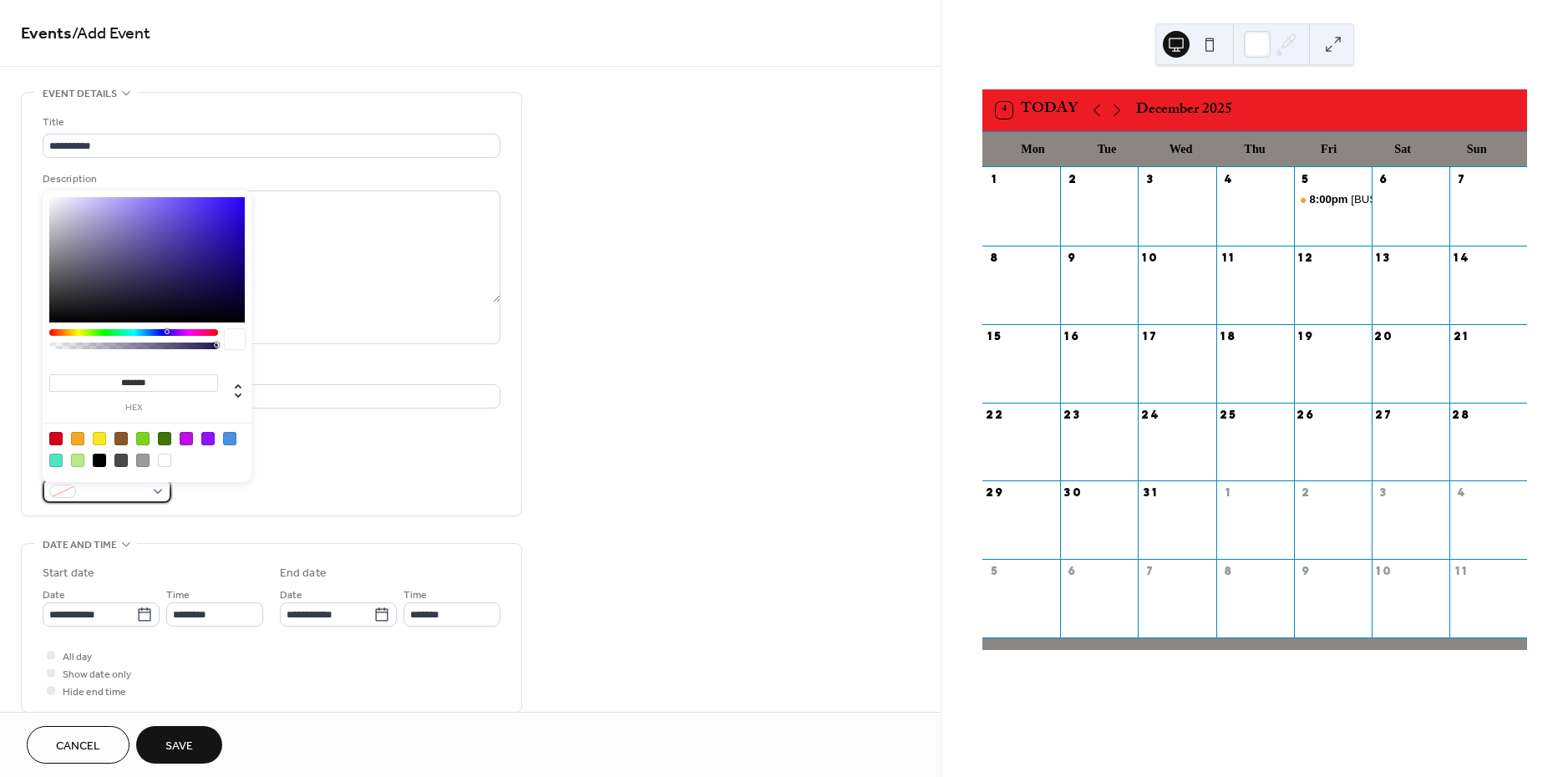 click at bounding box center [114, 492] 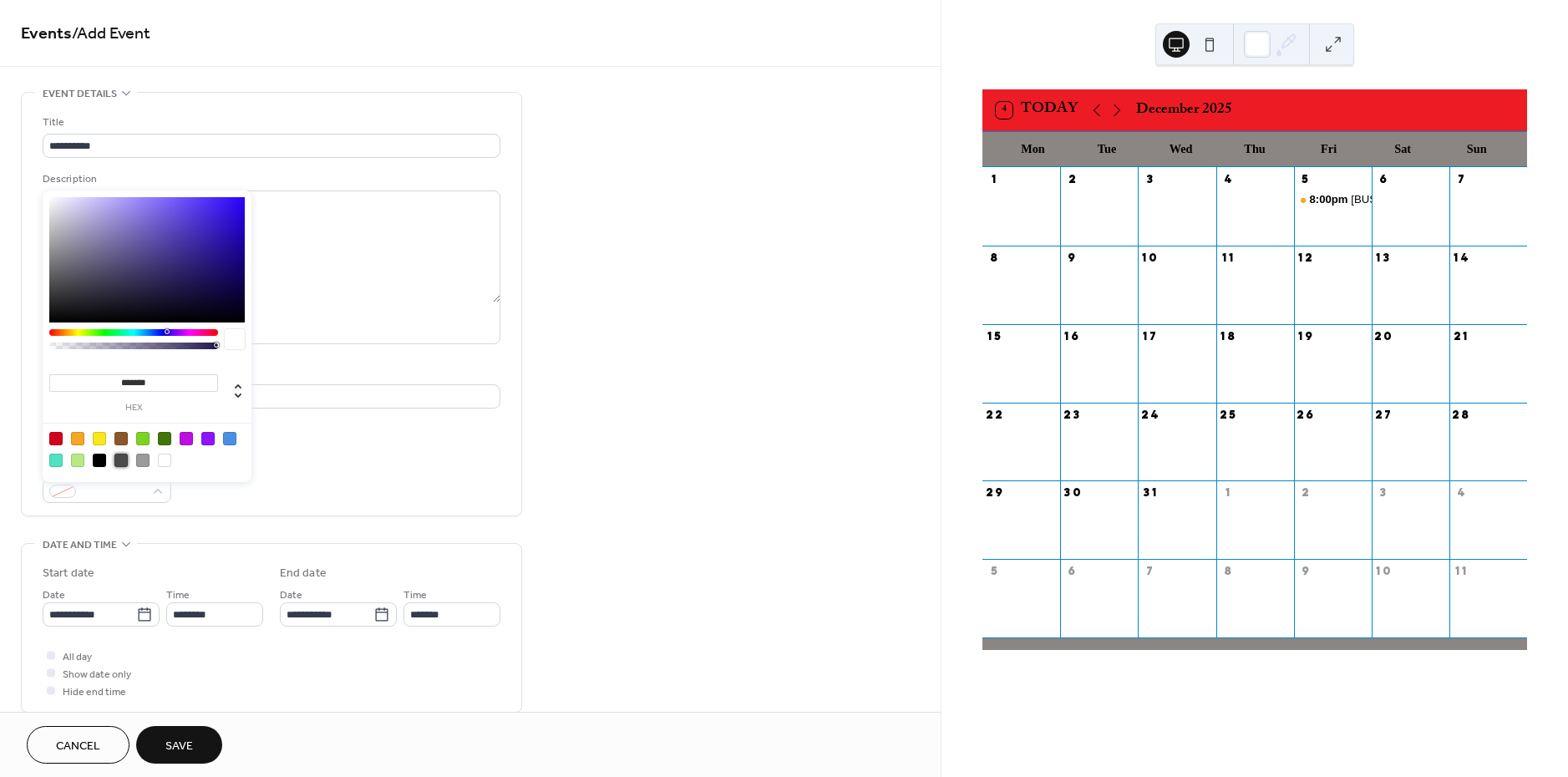 click at bounding box center (121, 460) 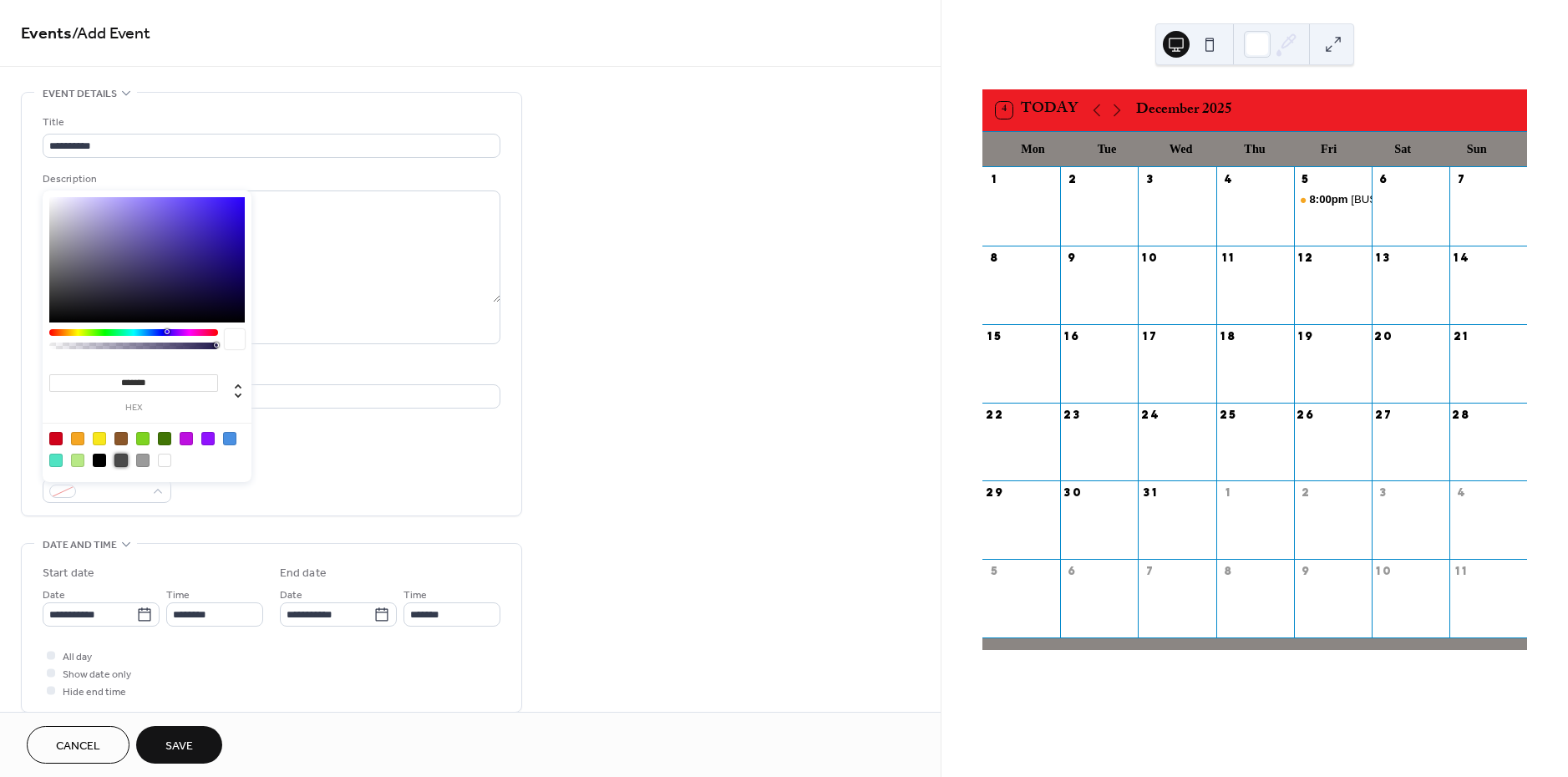 type on "*******" 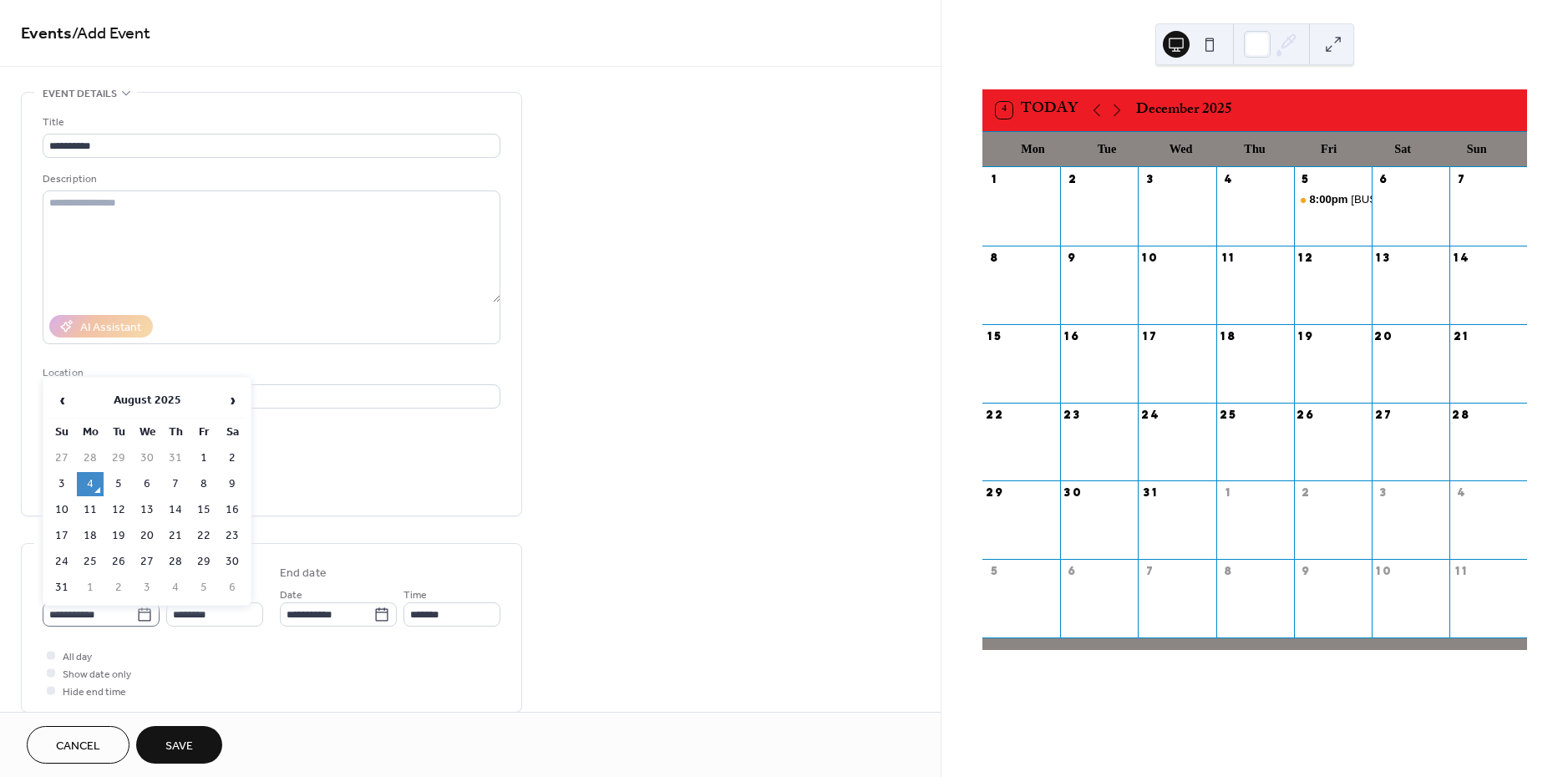 click 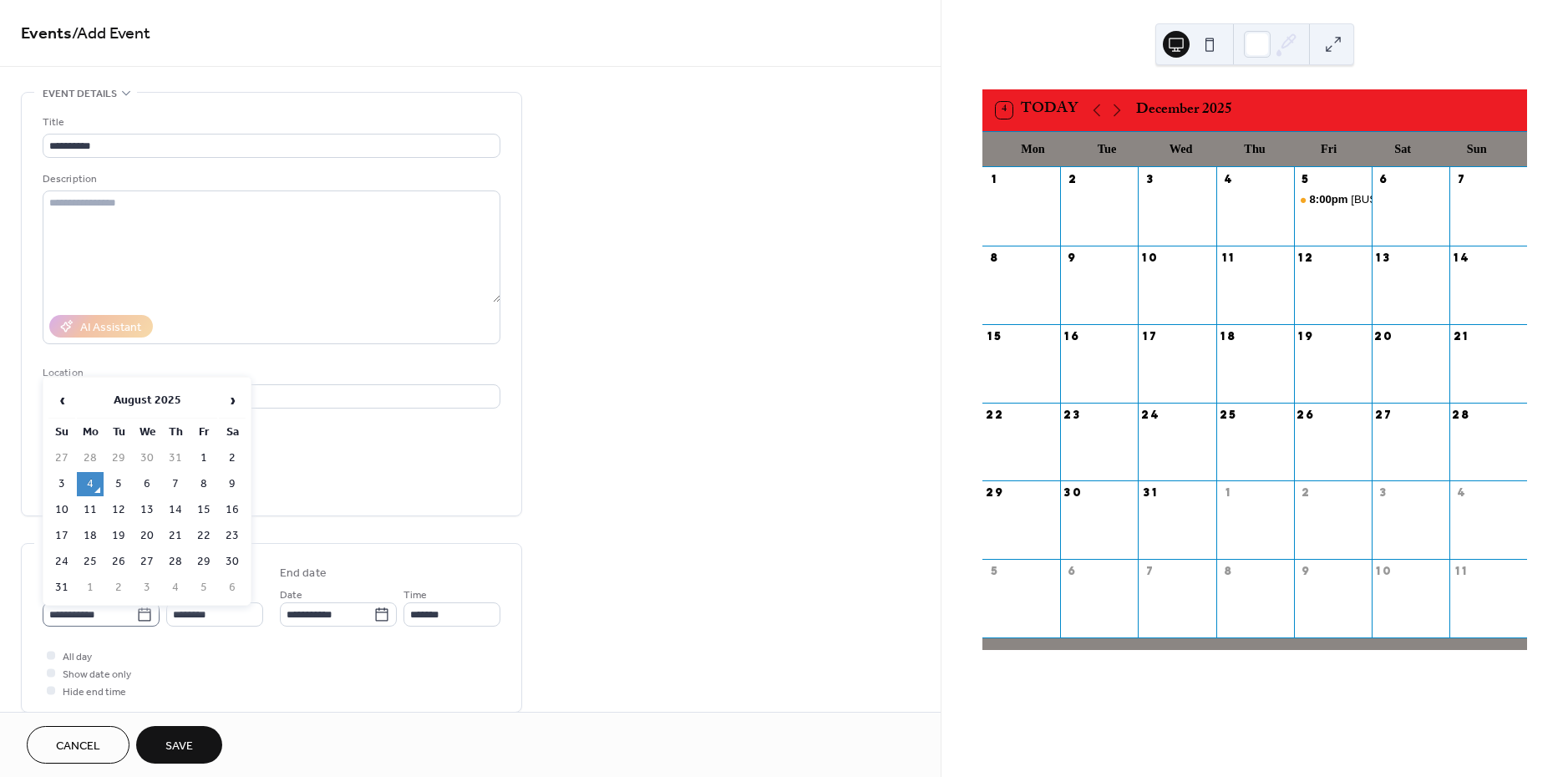click on "**********" at bounding box center [89, 614] 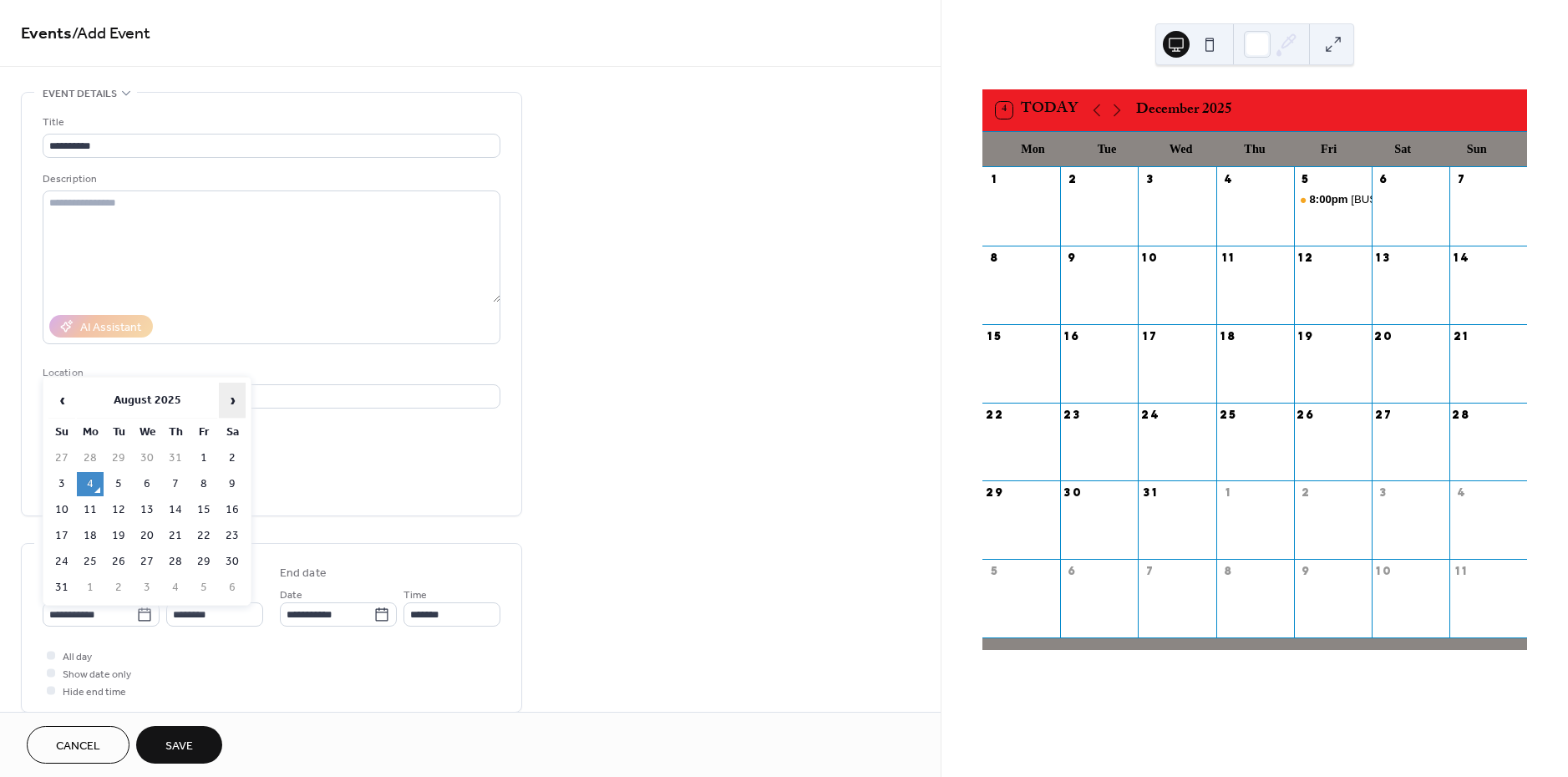 click on "›" at bounding box center [232, 400] 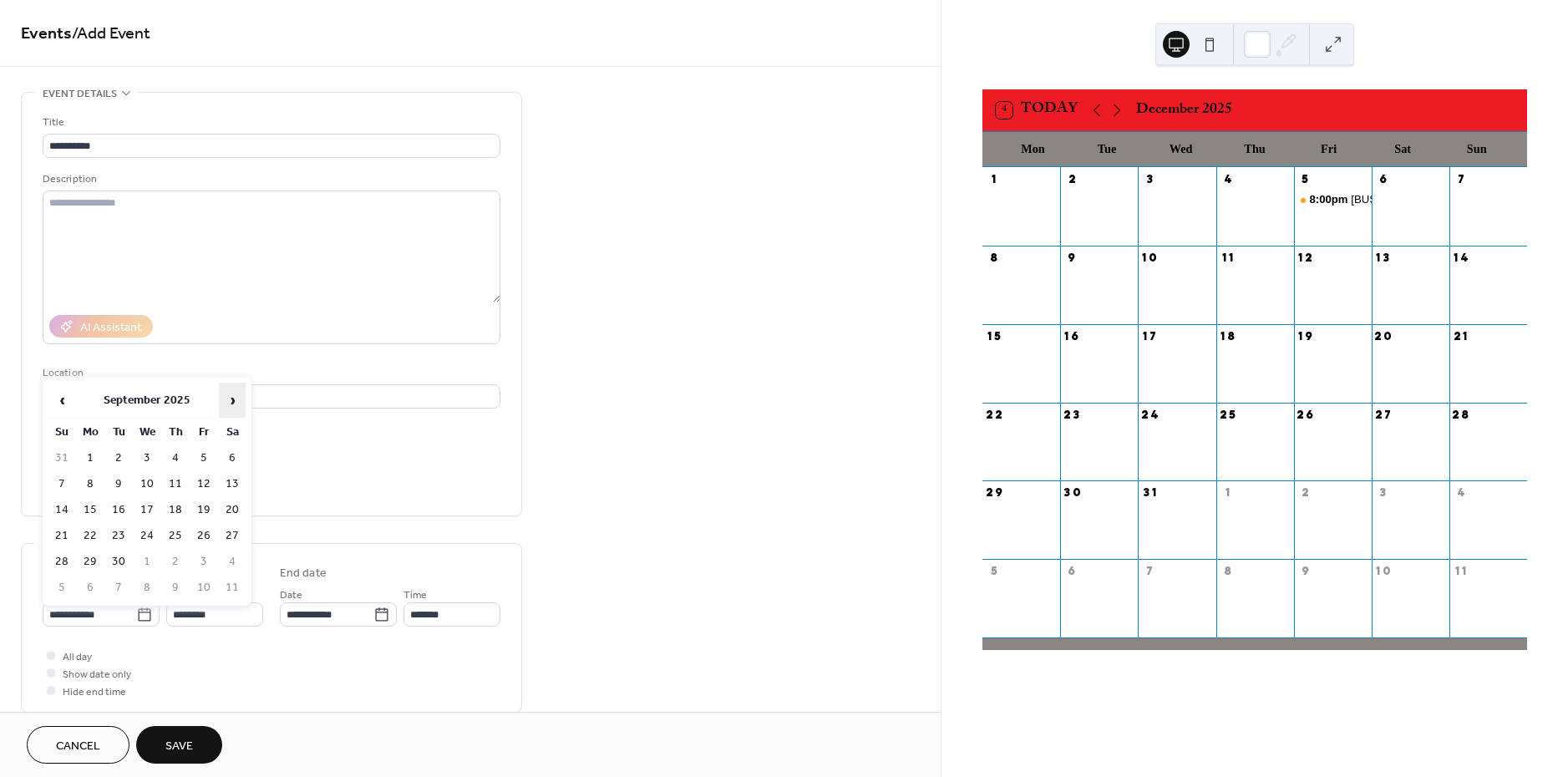 click on "›" at bounding box center [232, 400] 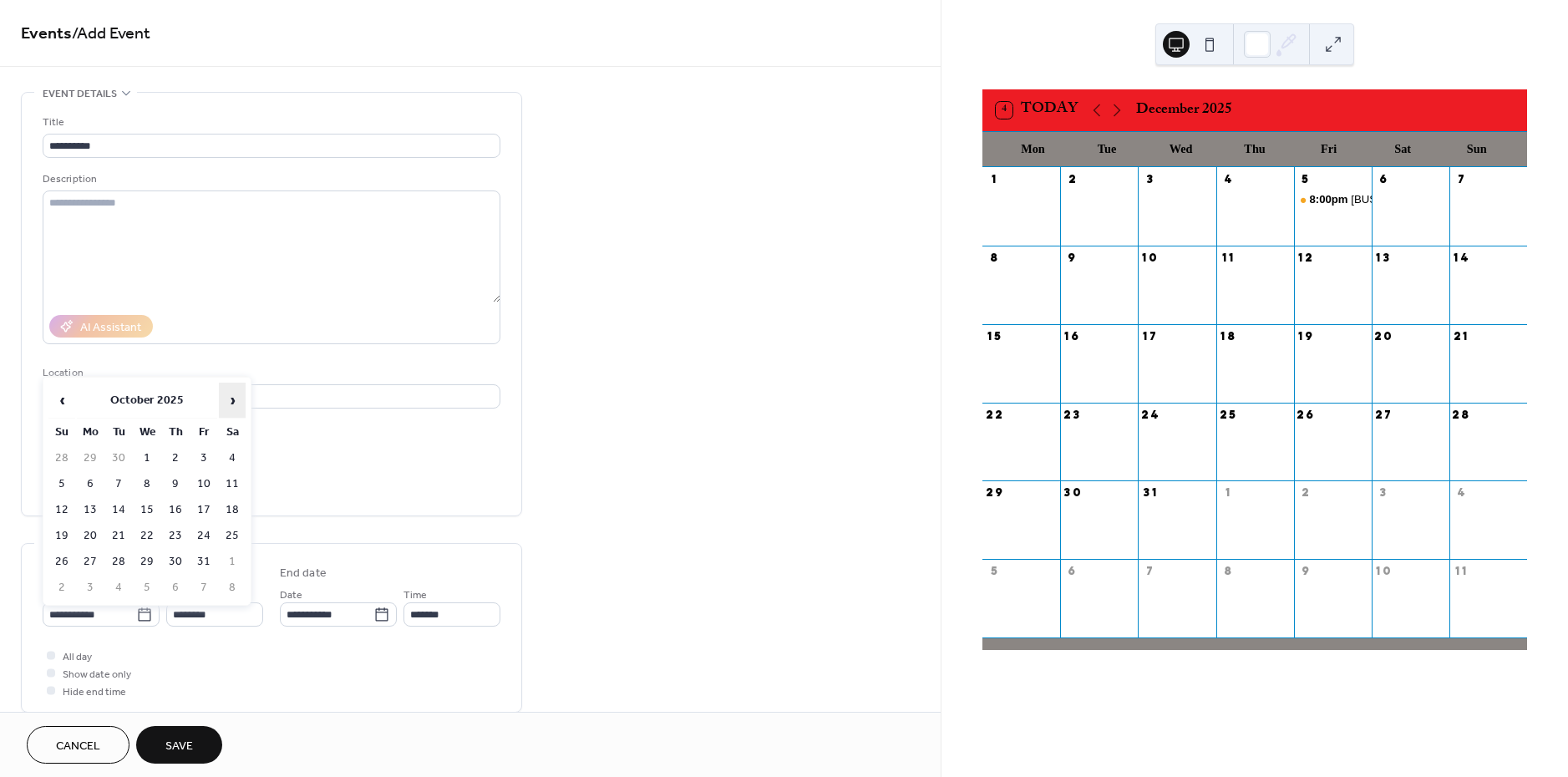 click on "›" at bounding box center [232, 400] 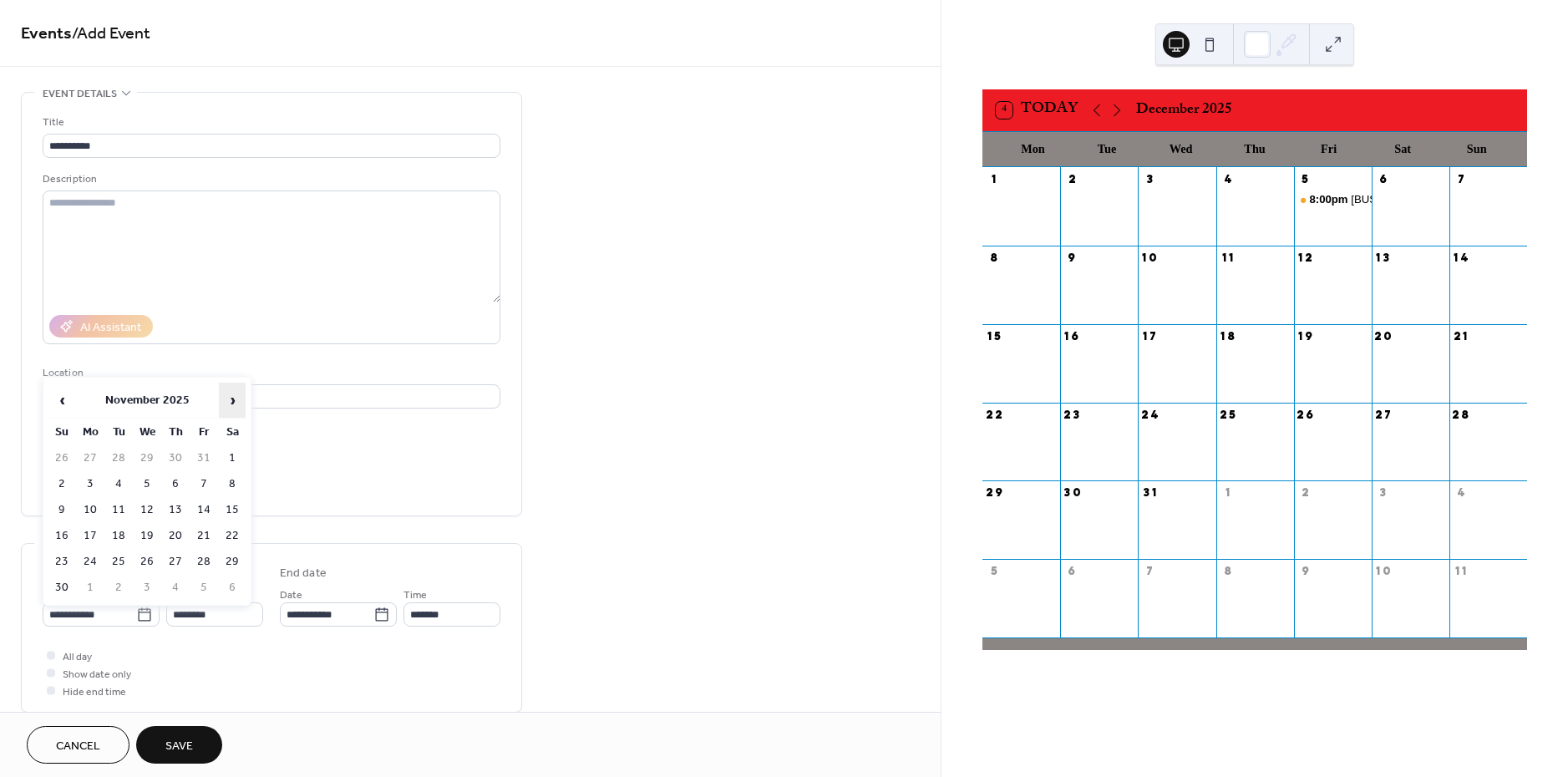 click on "›" at bounding box center [232, 400] 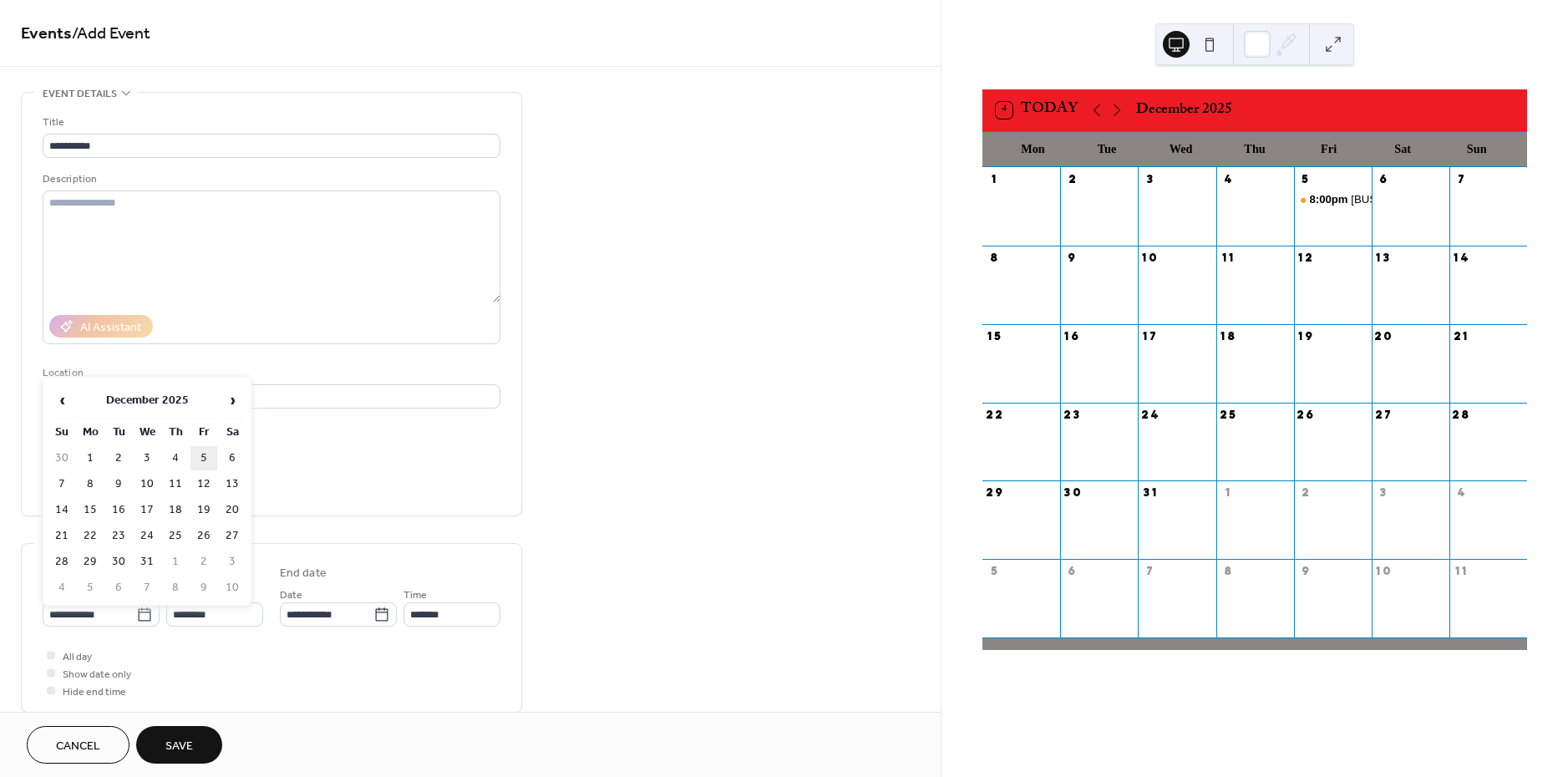 click on "5" at bounding box center [204, 458] 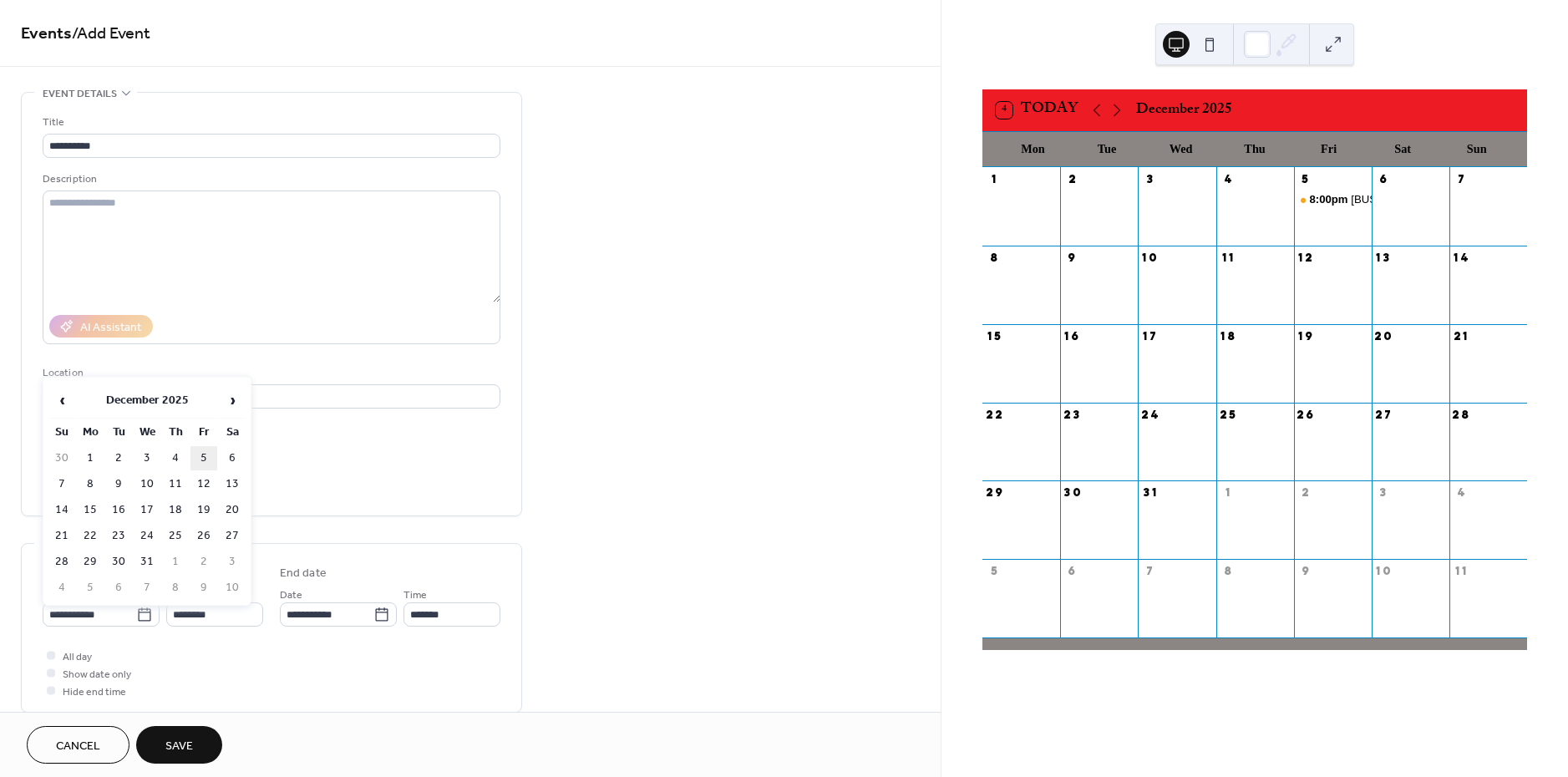 type on "**********" 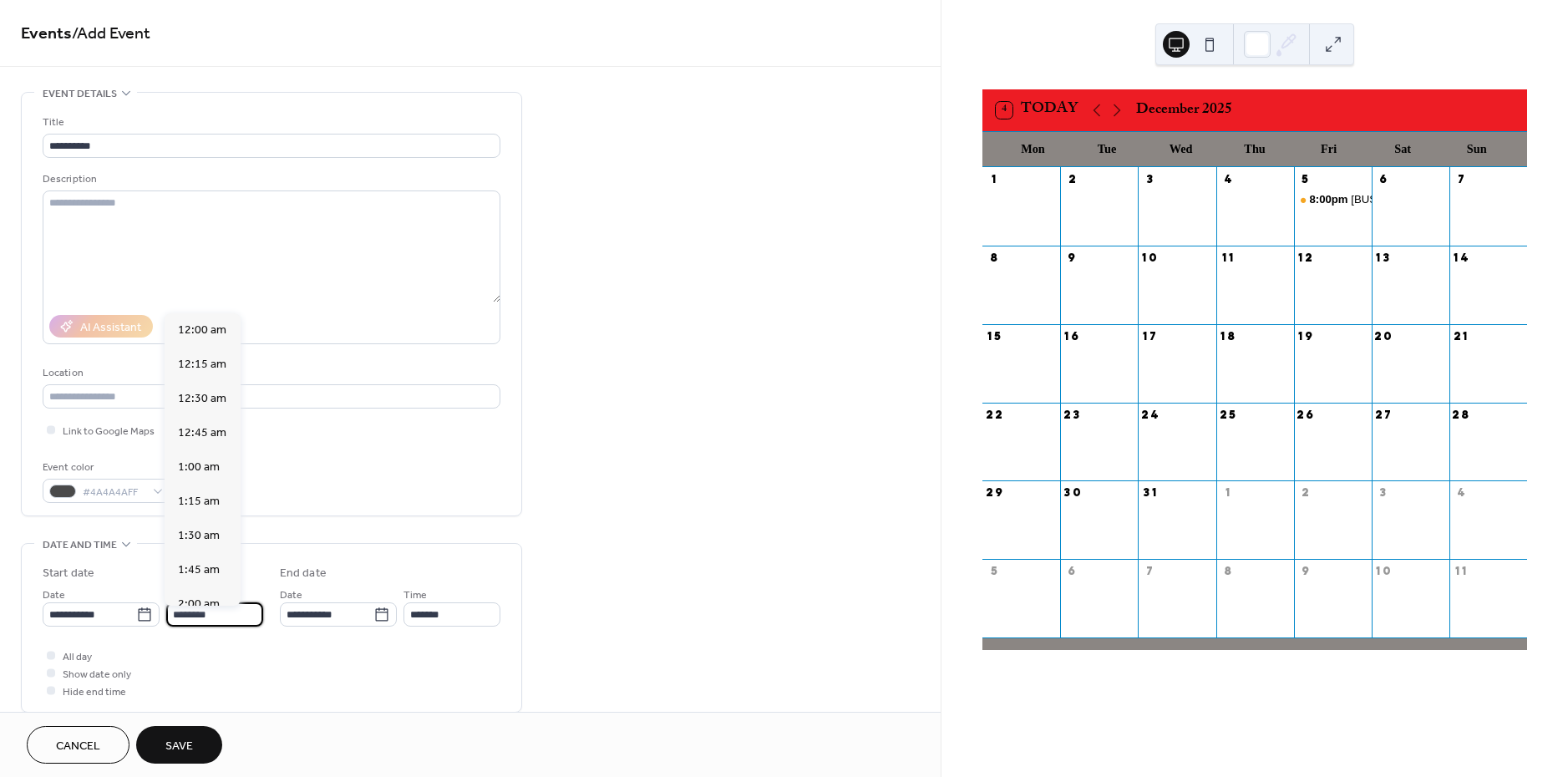 click on "********" at bounding box center (215, 614) 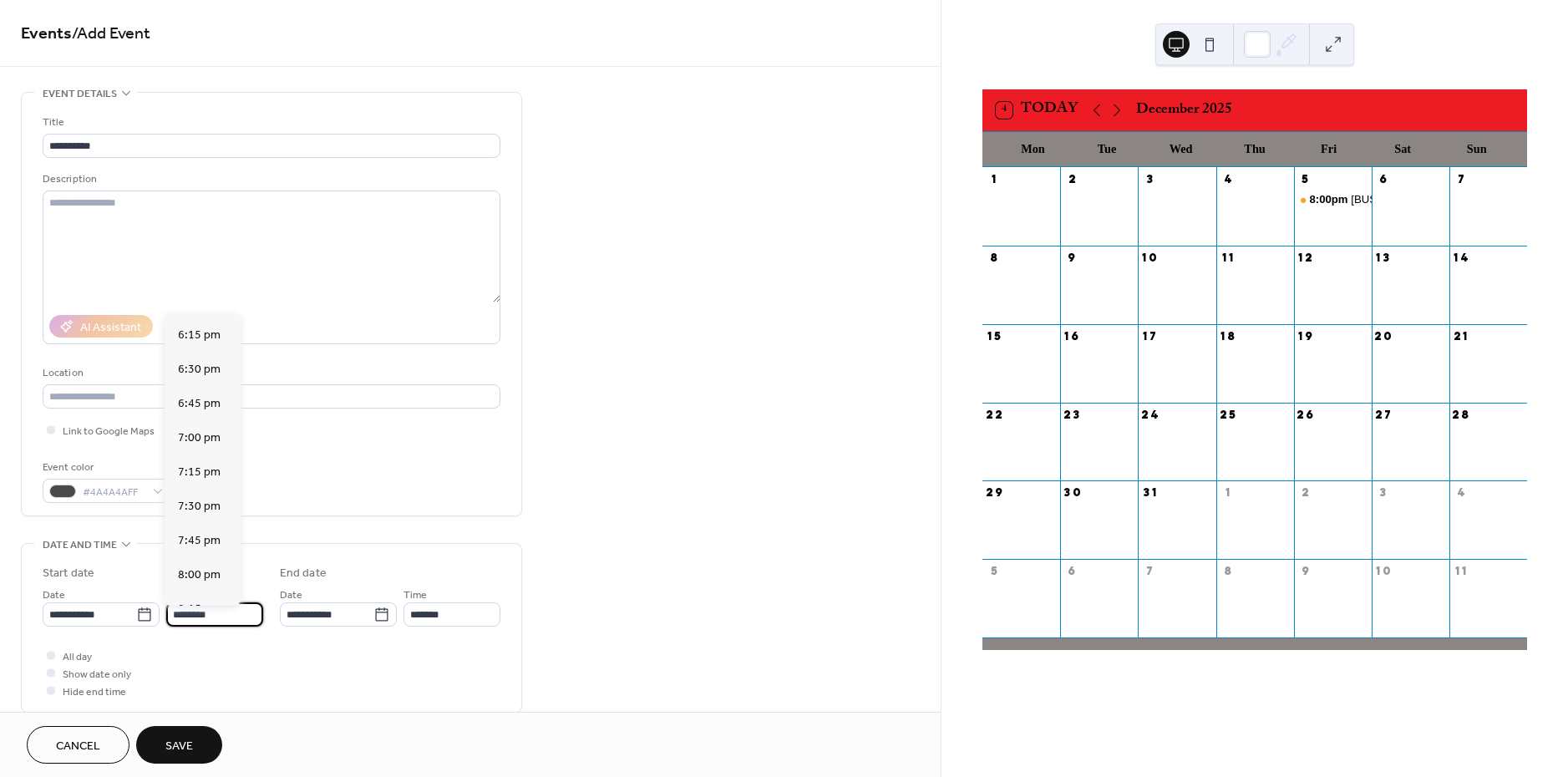 scroll, scrollTop: 2496, scrollLeft: 0, axis: vertical 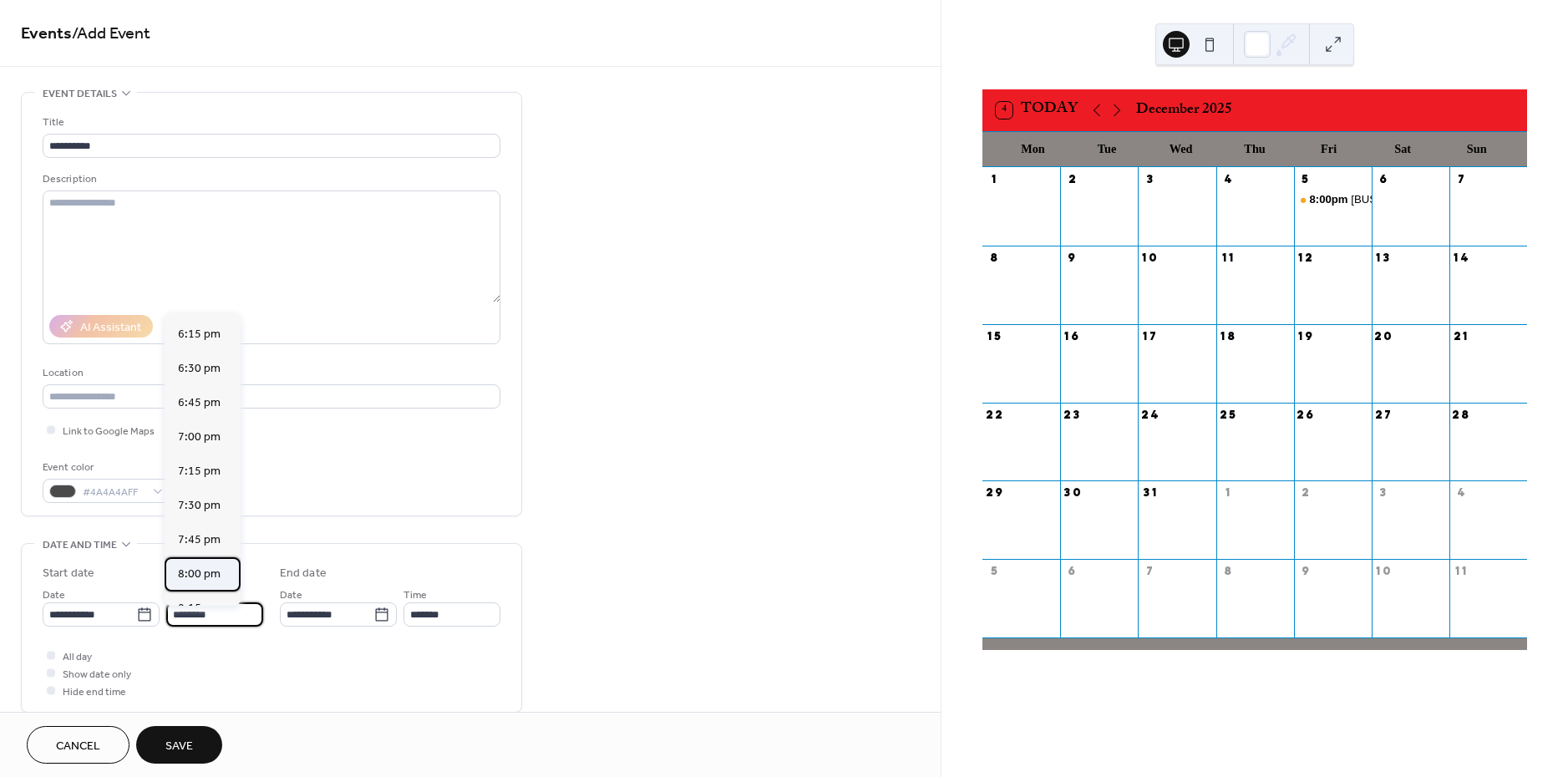 click on "8:00 pm" at bounding box center [199, 574] 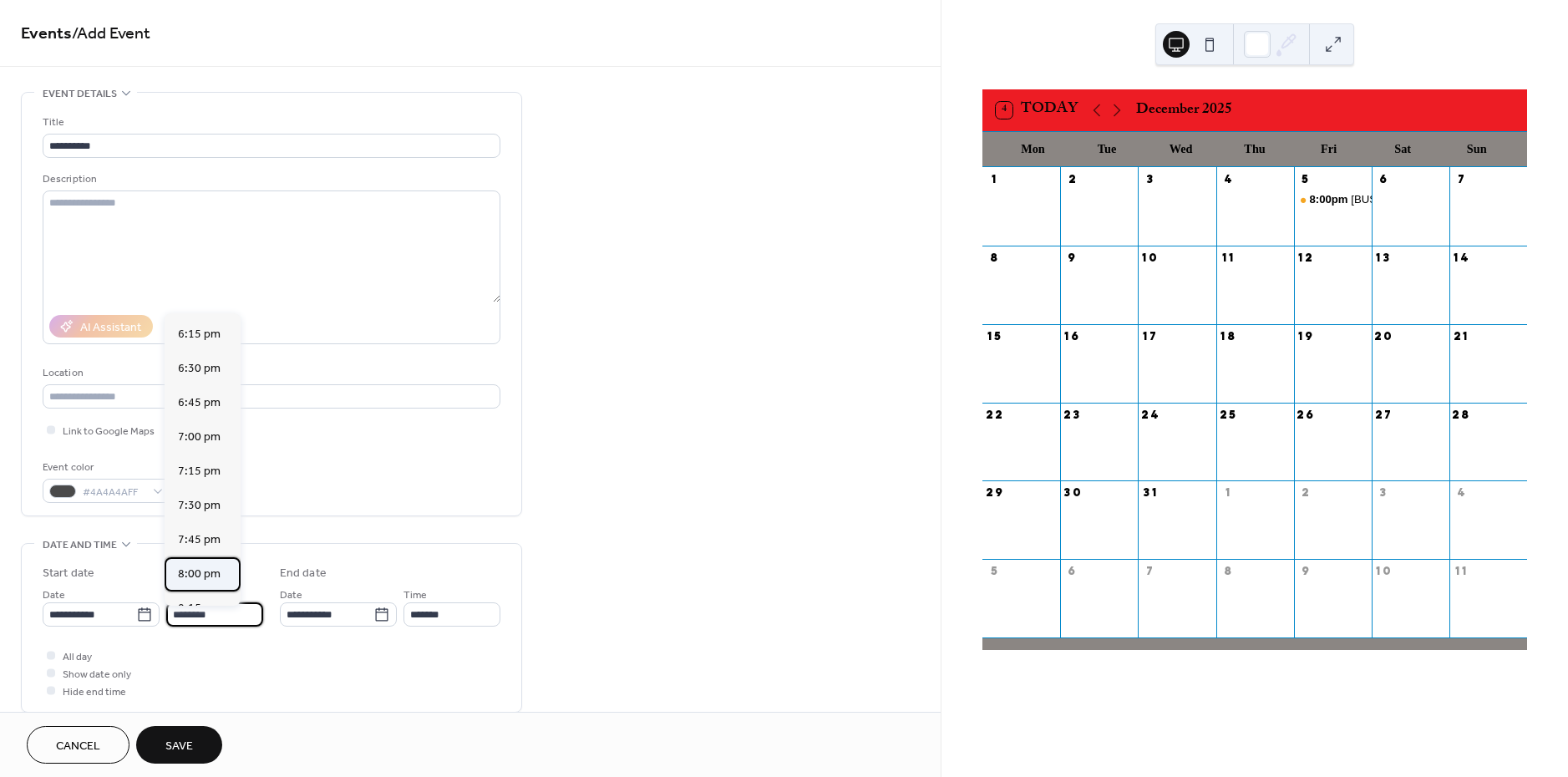 type on "*******" 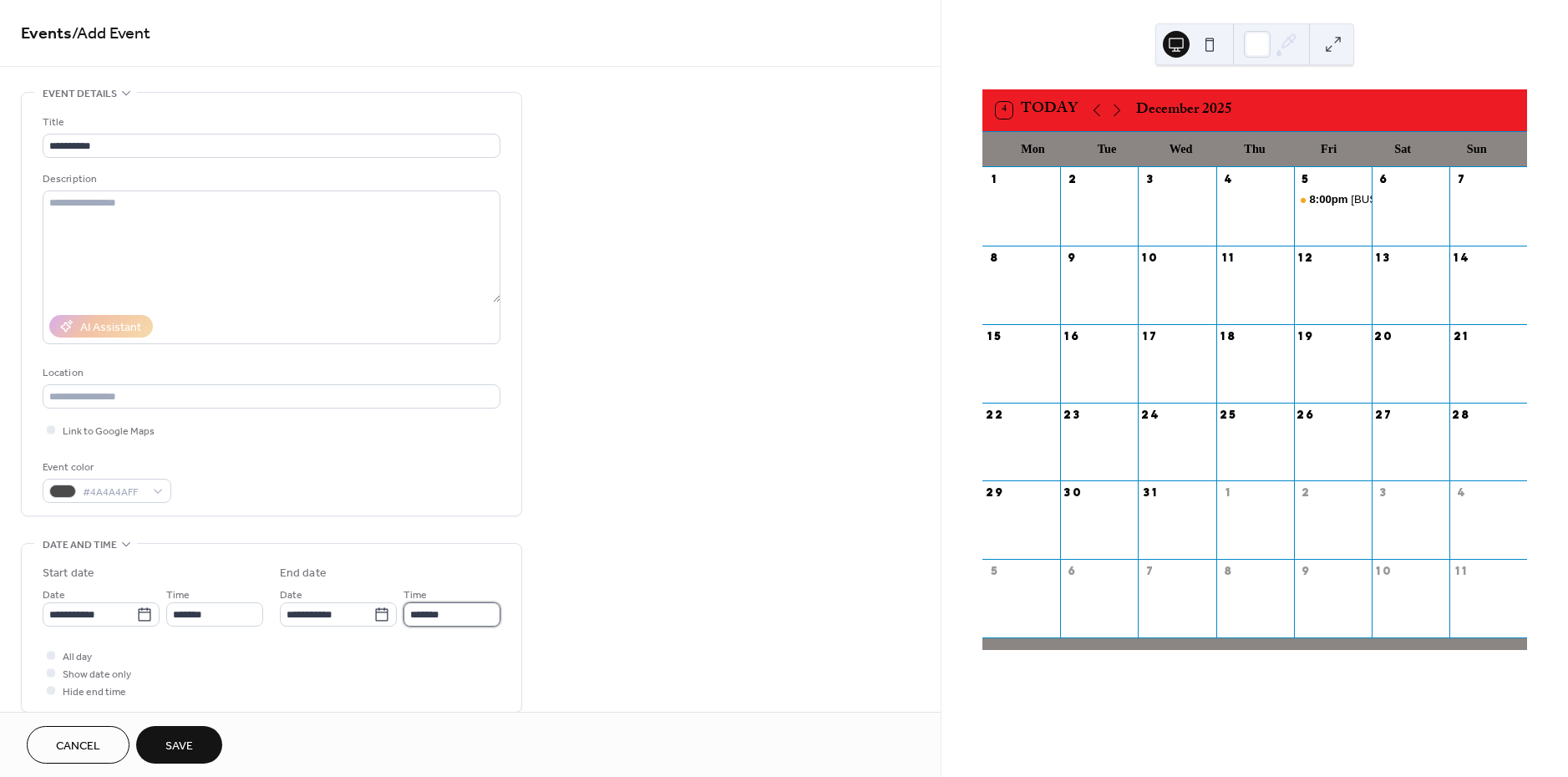click on "*******" at bounding box center [452, 614] 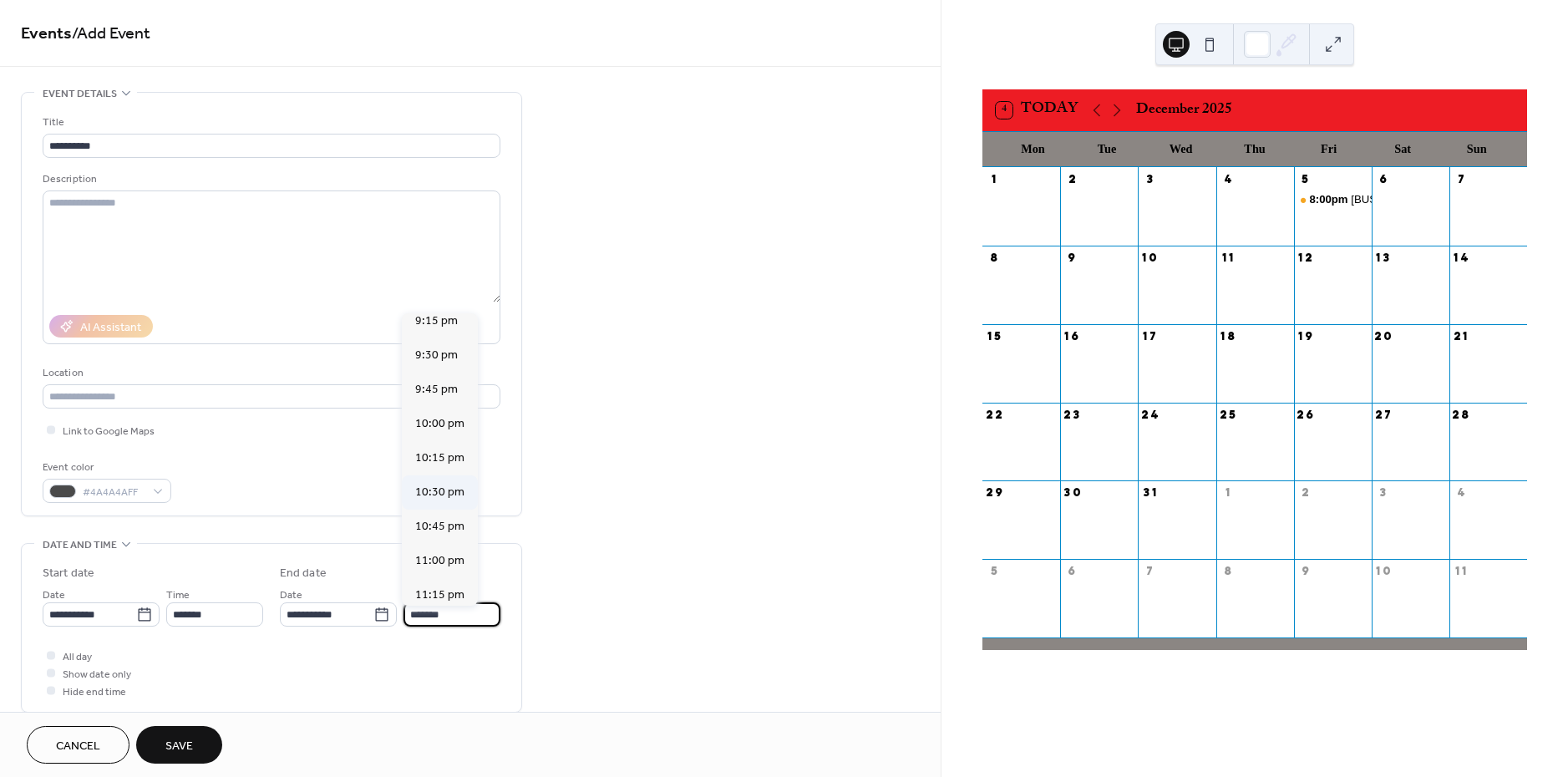 scroll, scrollTop: 150, scrollLeft: 0, axis: vertical 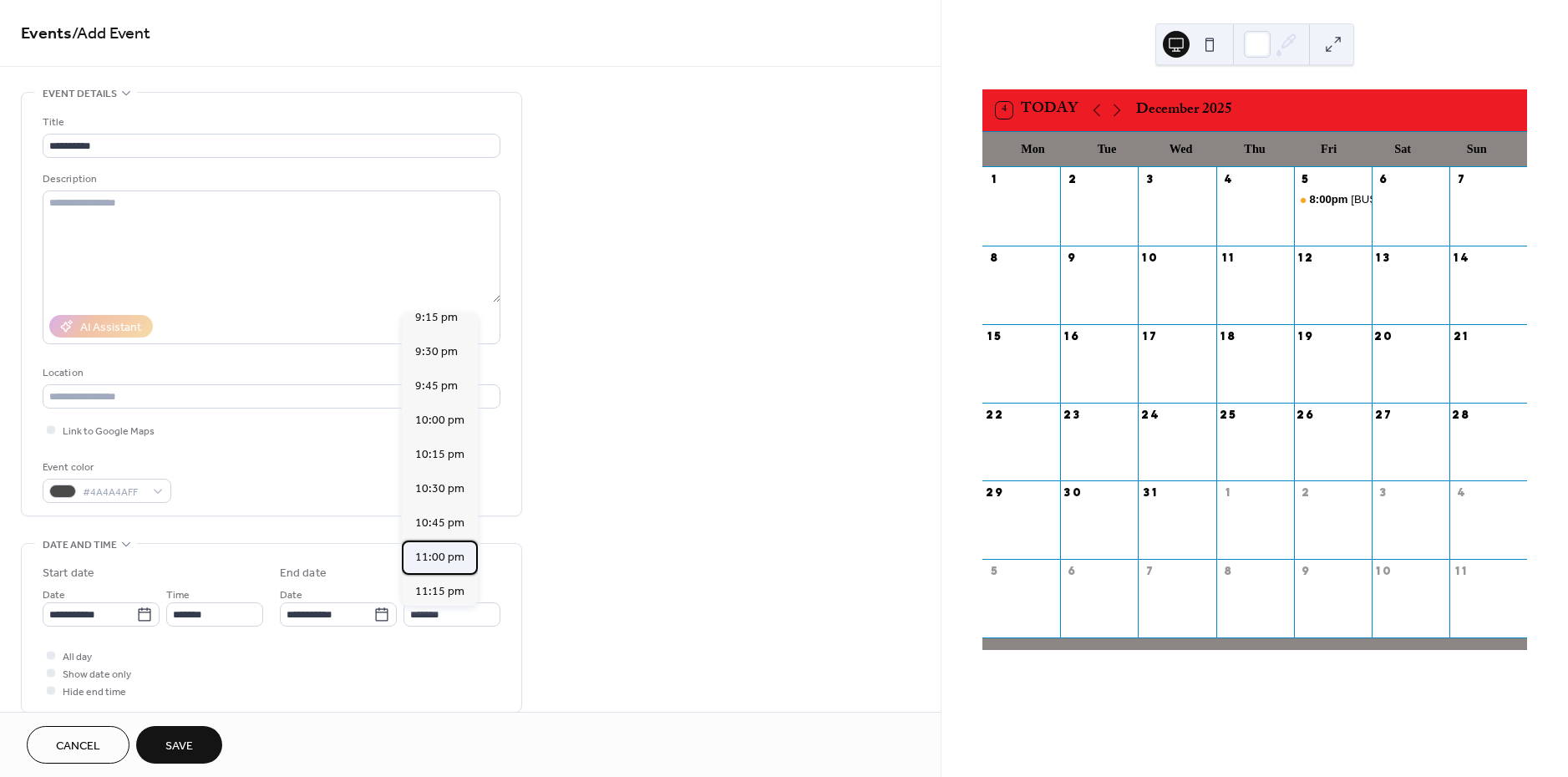 click on "11:00 pm" at bounding box center [439, 557] 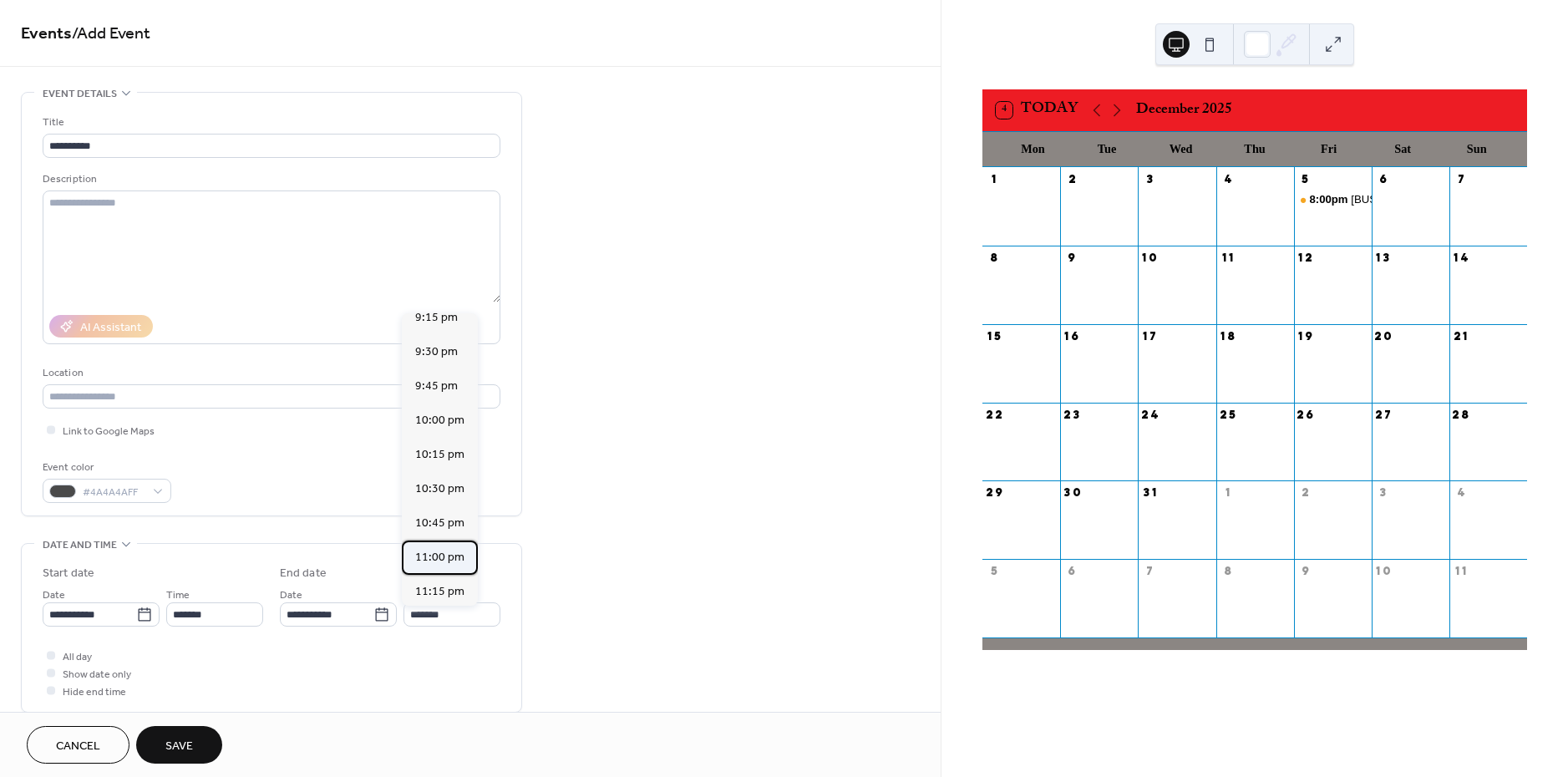 type on "********" 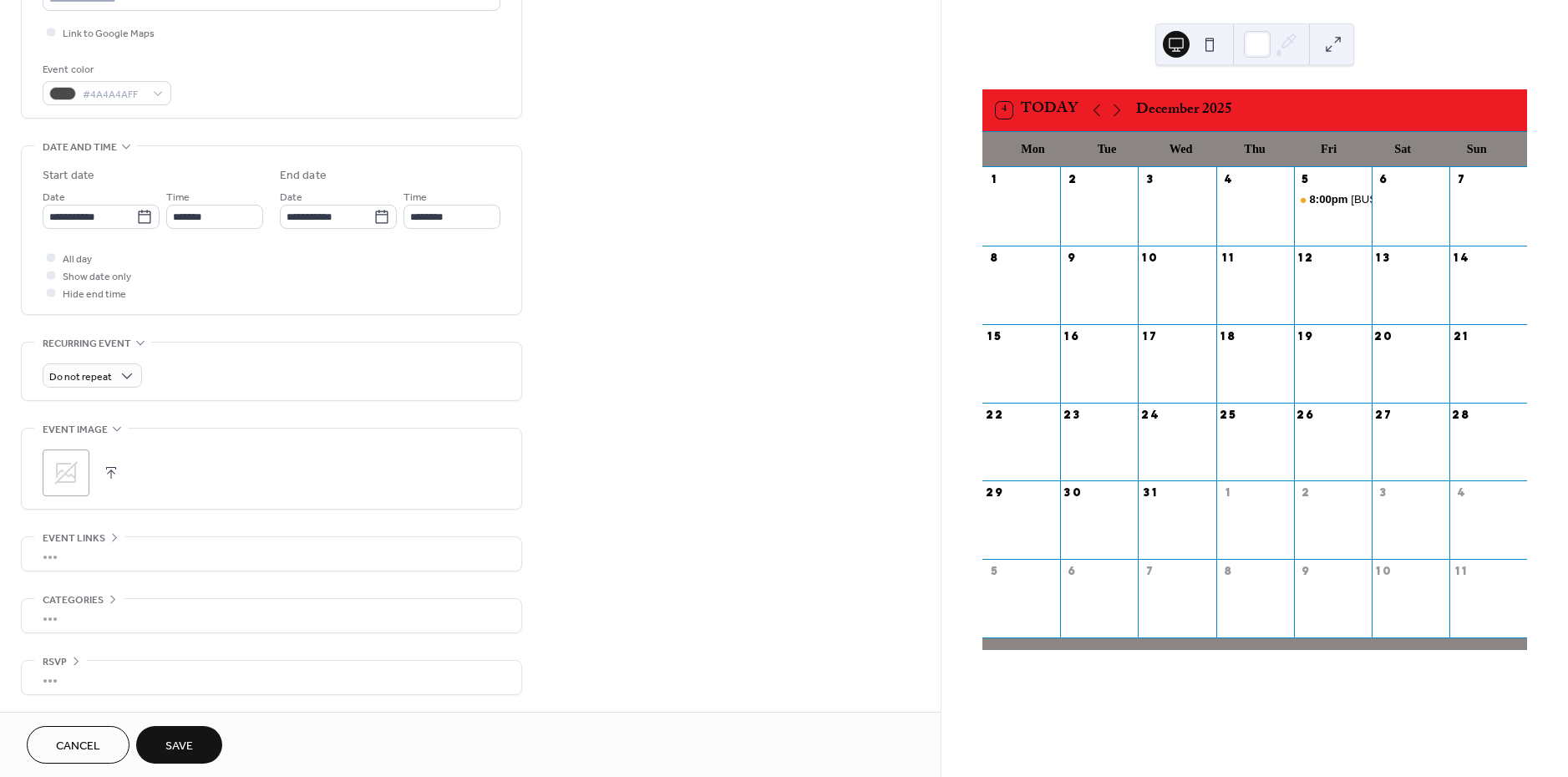 scroll, scrollTop: 403, scrollLeft: 0, axis: vertical 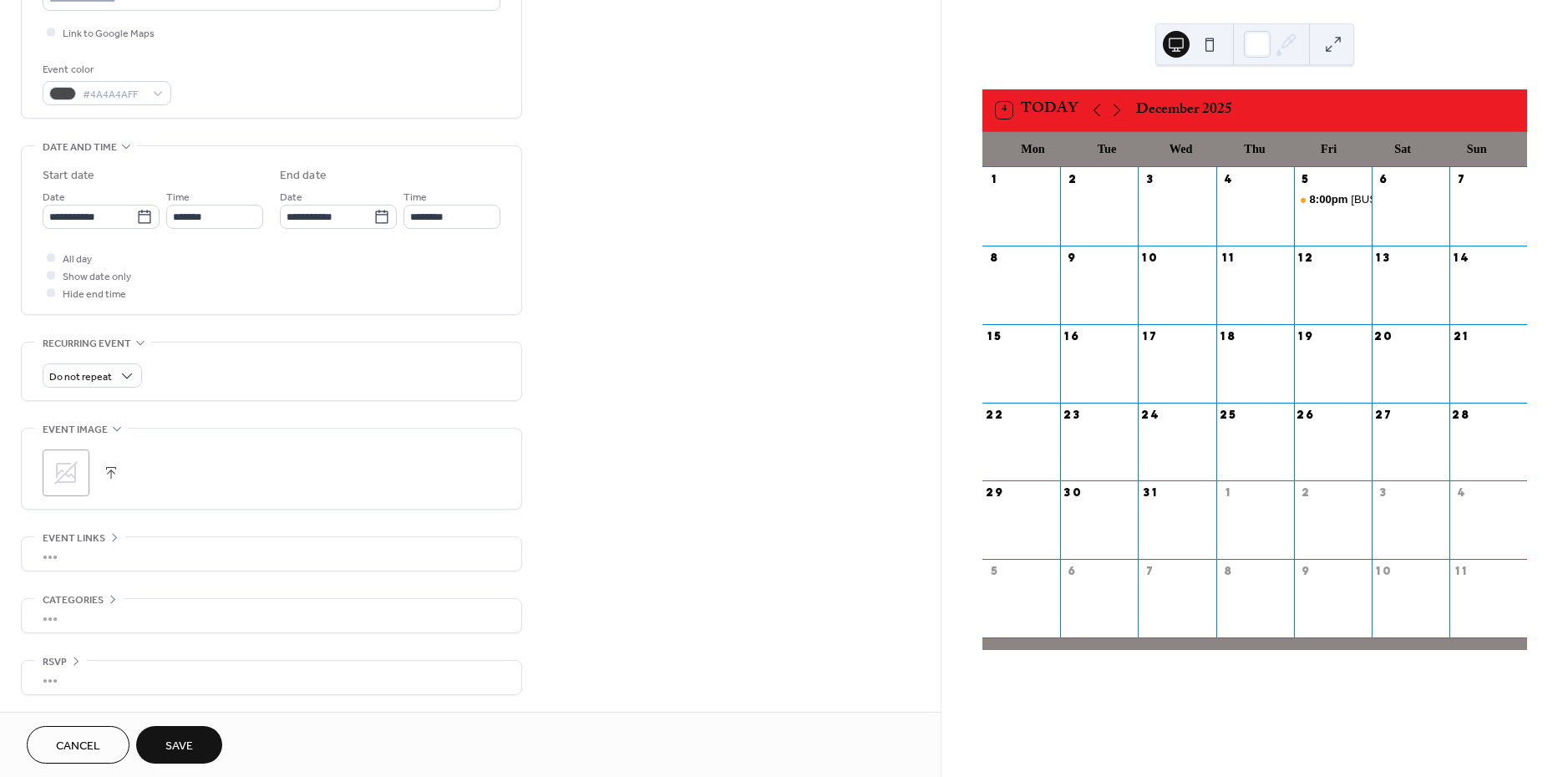 click 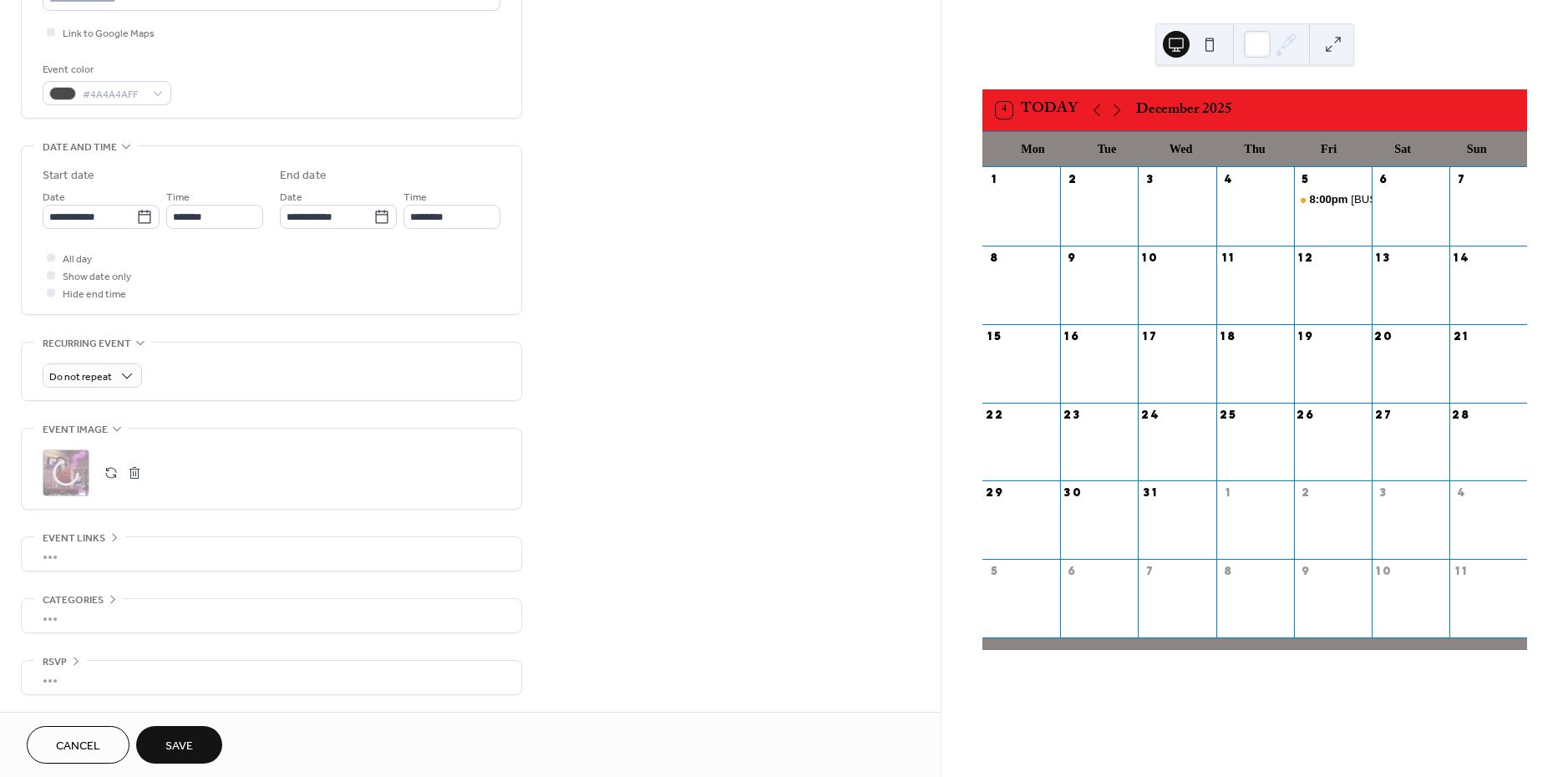 click on "Save" at bounding box center [179, 744] 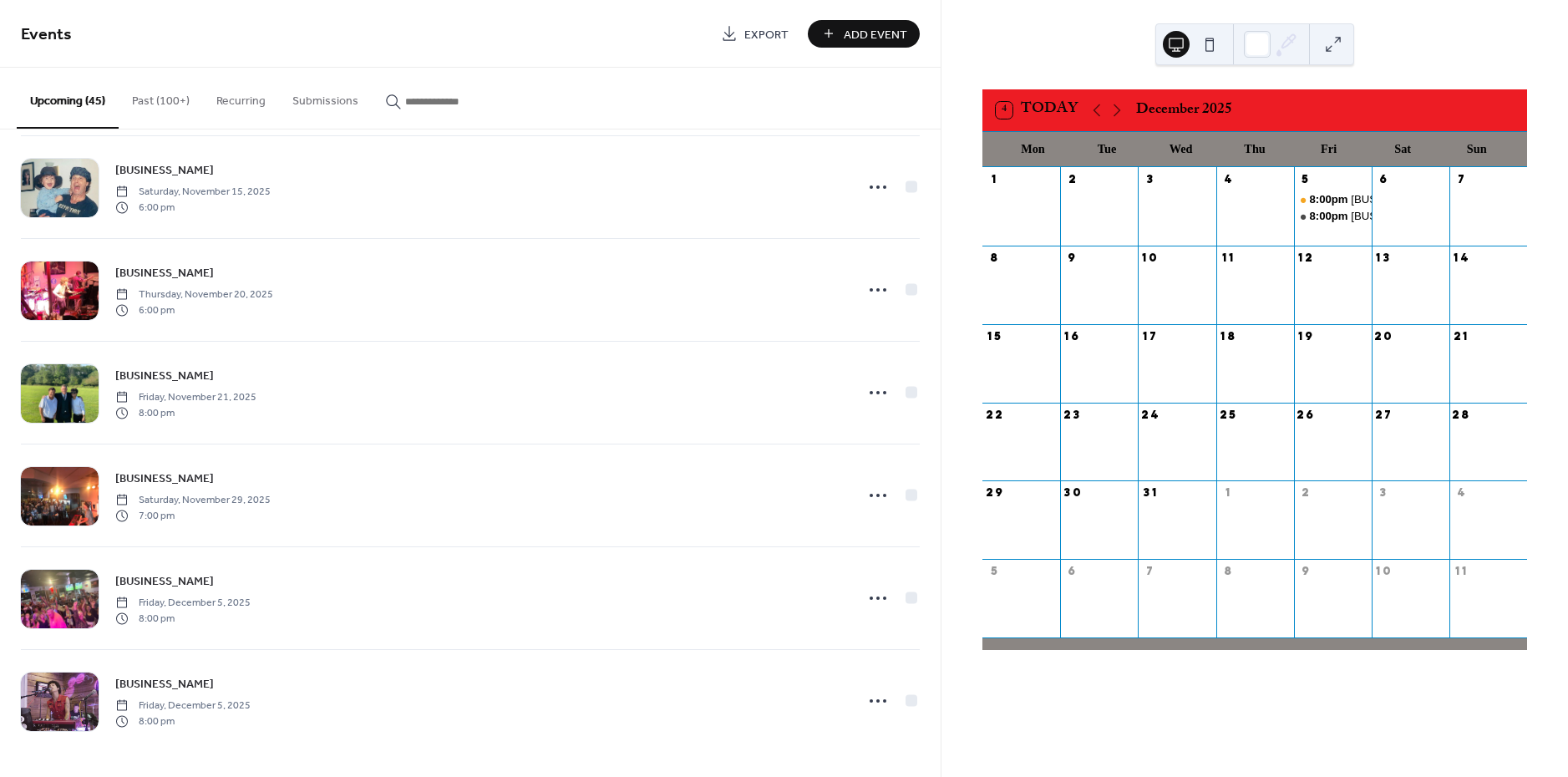 scroll, scrollTop: 4026, scrollLeft: 0, axis: vertical 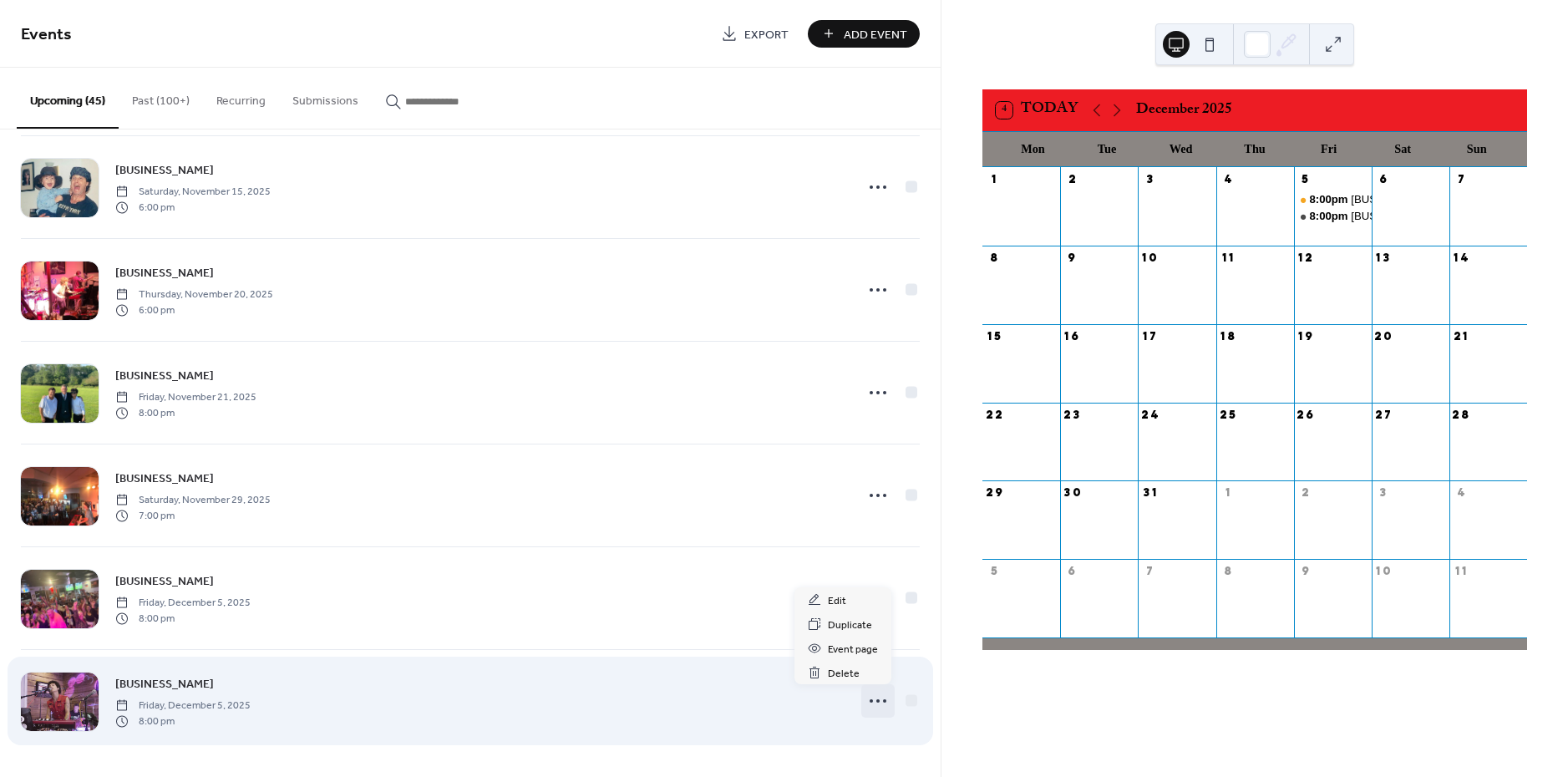 click 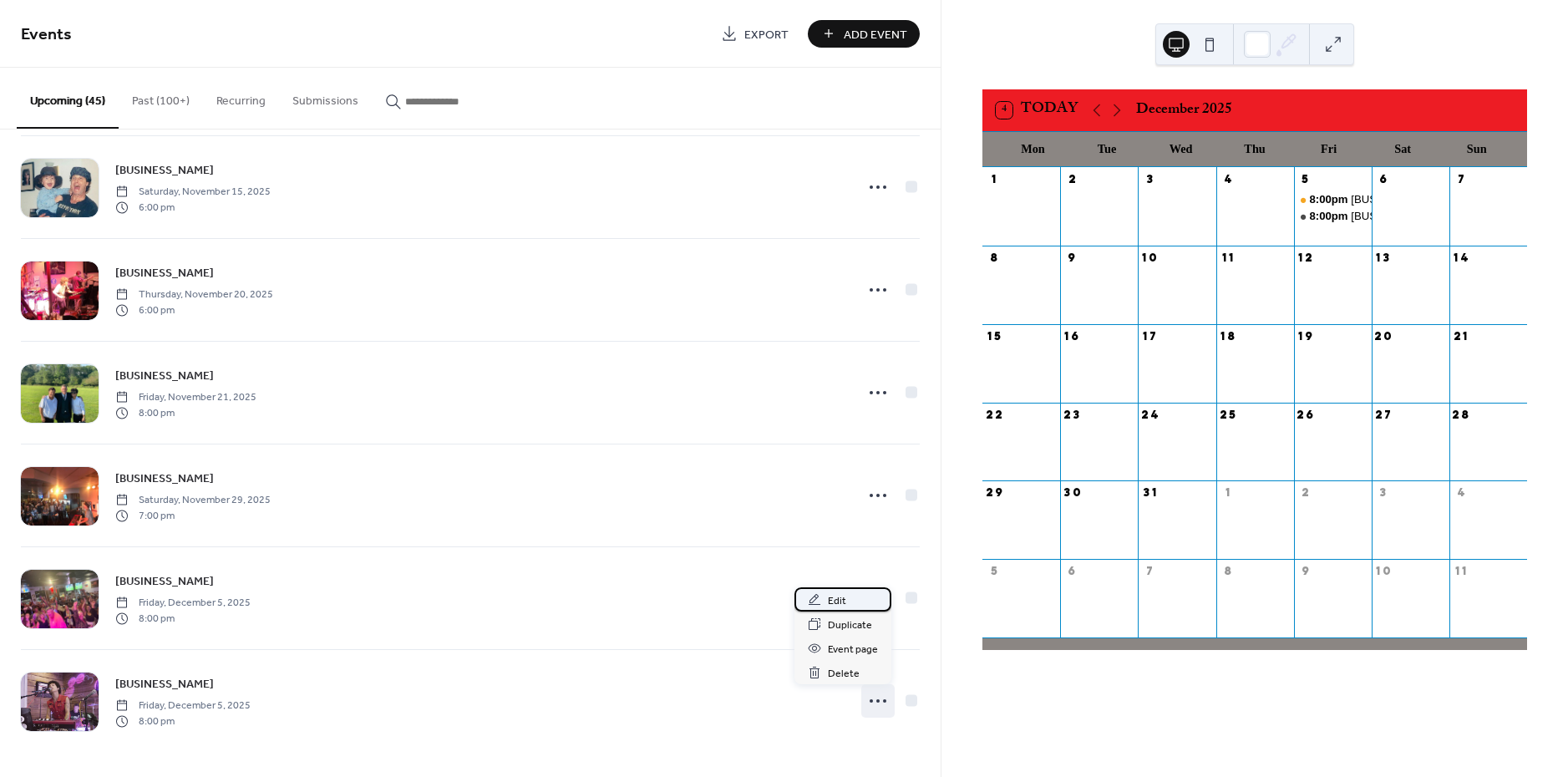 click on "Edit" at bounding box center [837, 601] 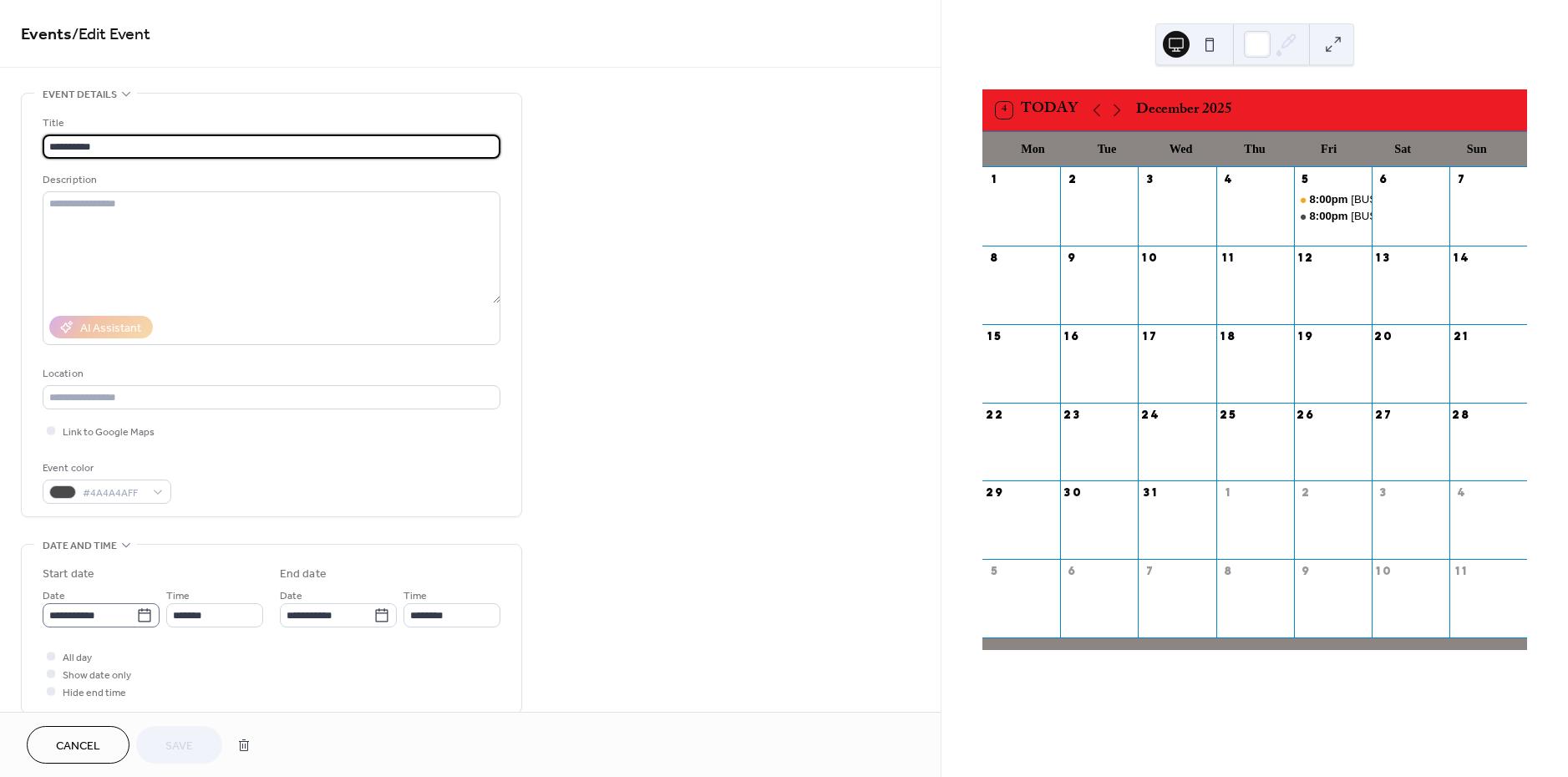 click 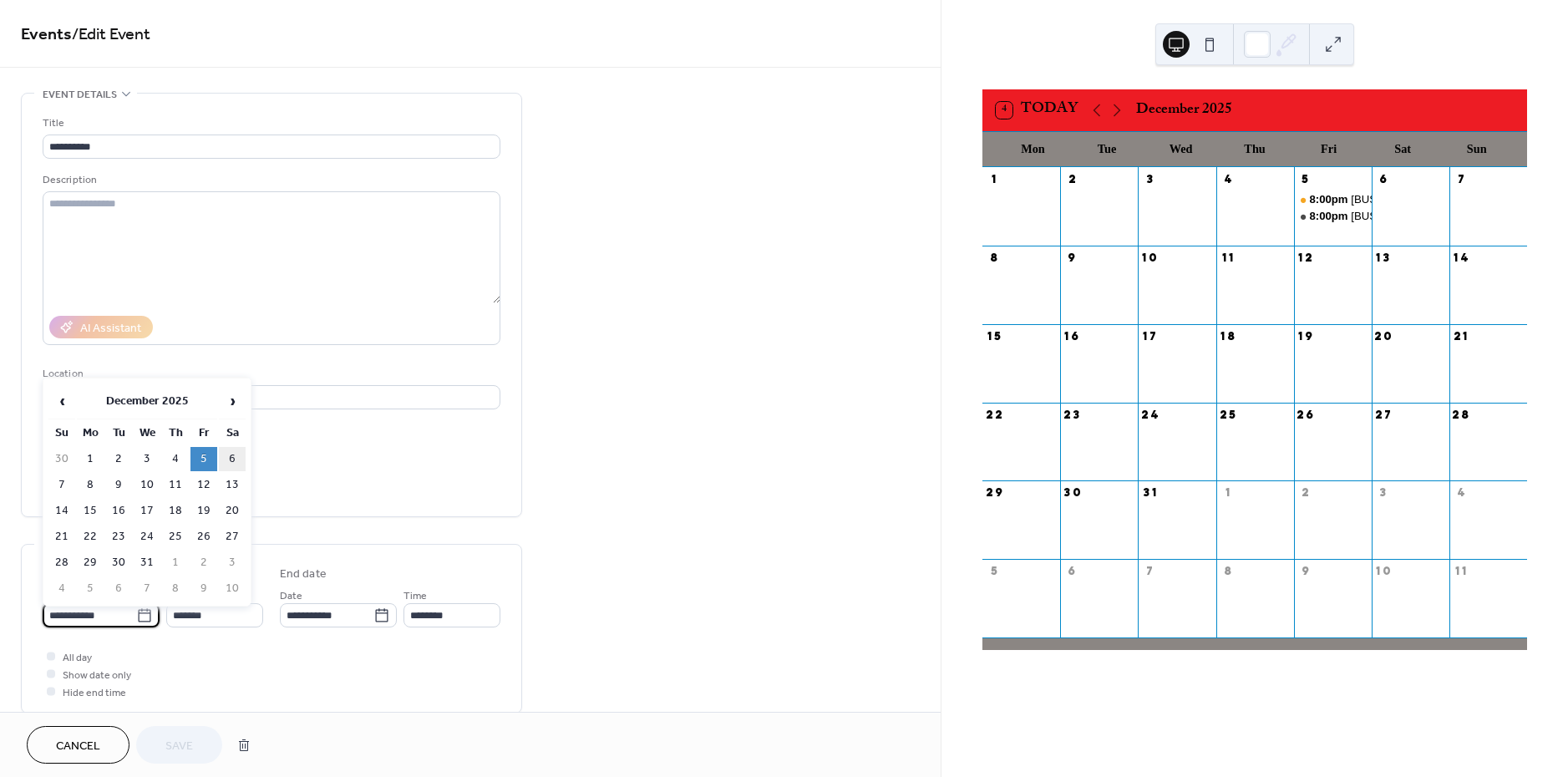 click on "6" at bounding box center [232, 459] 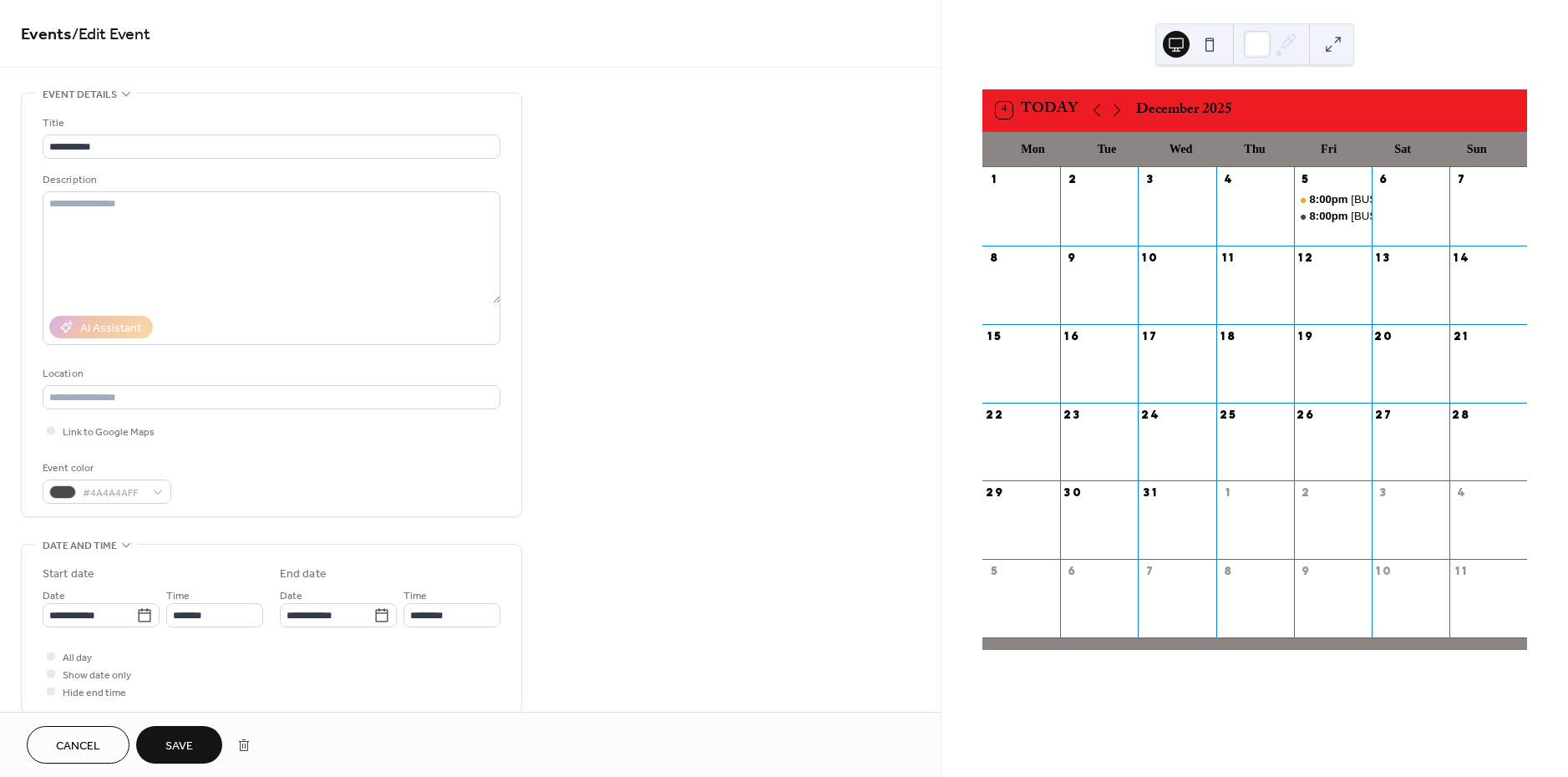 type on "**********" 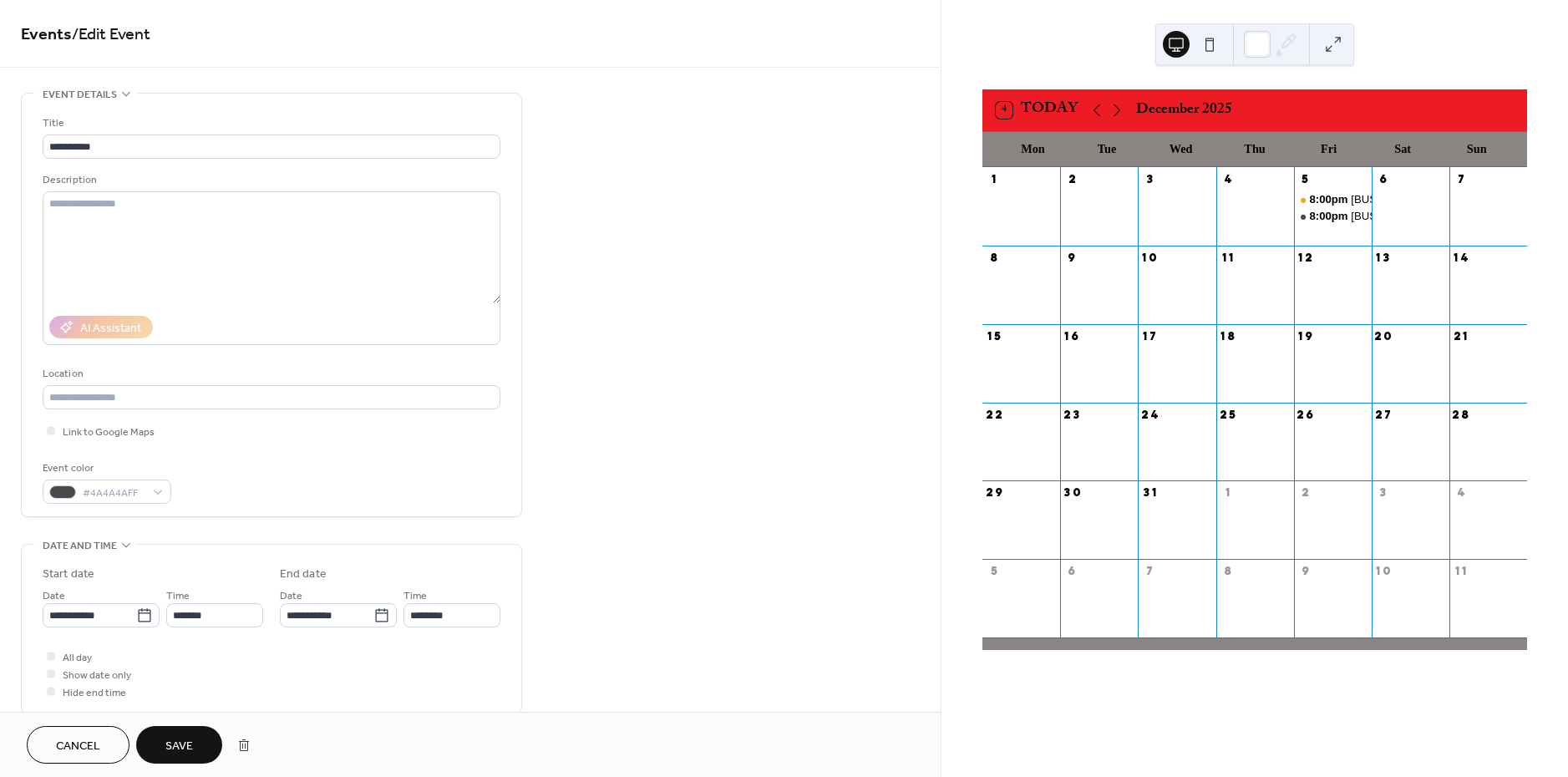 type on "**********" 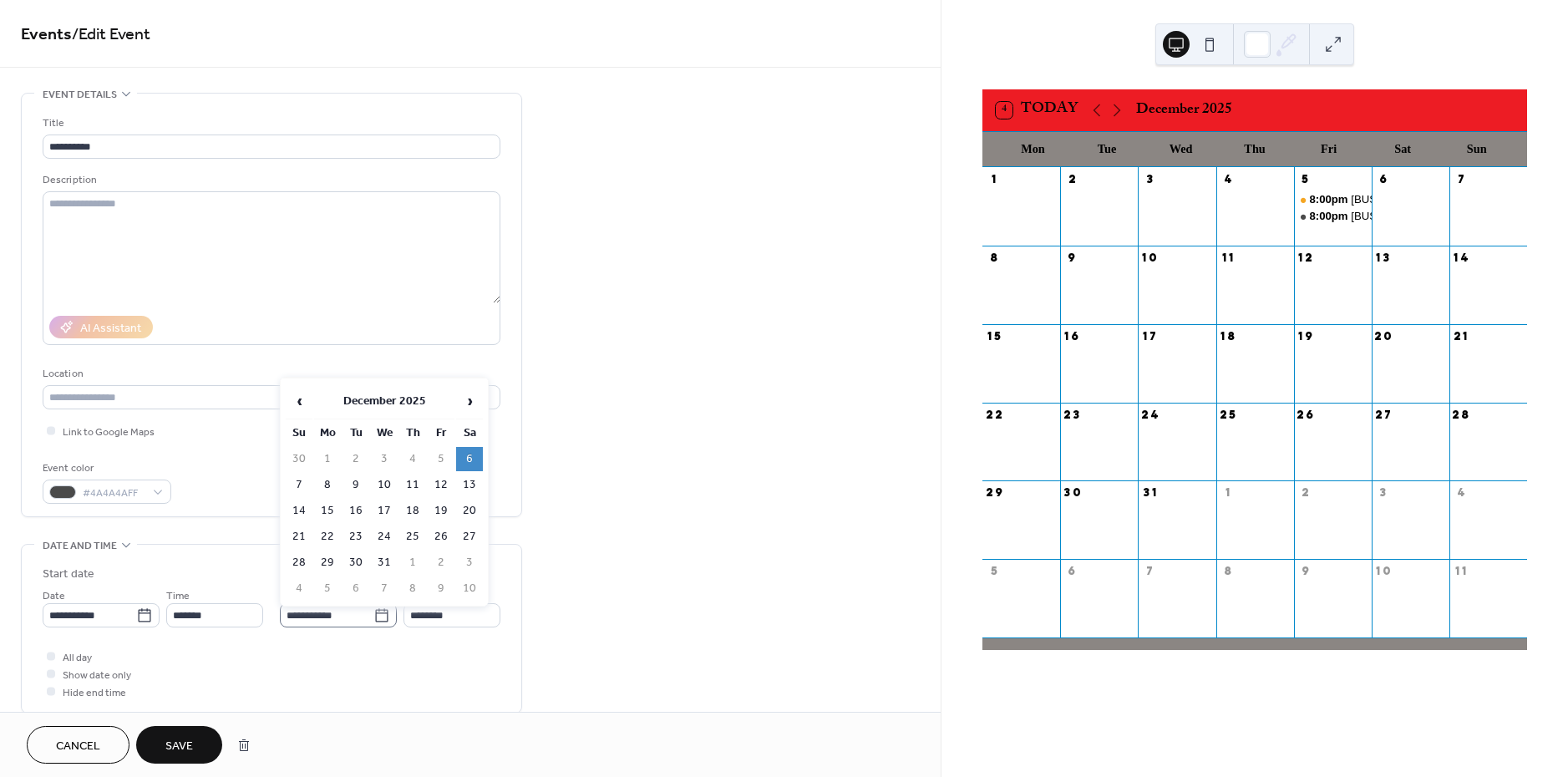 click 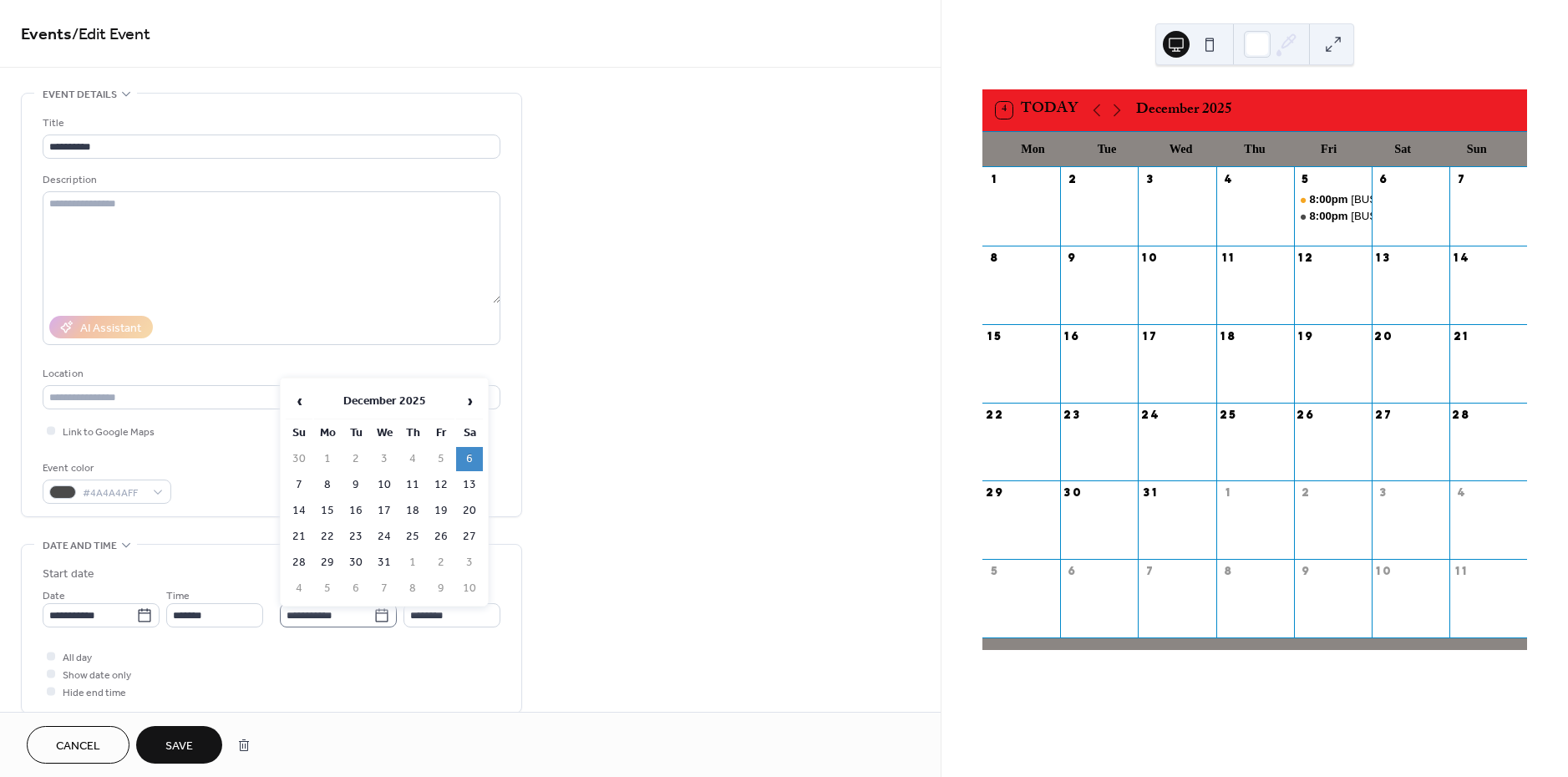 click on "**********" at bounding box center [327, 615] 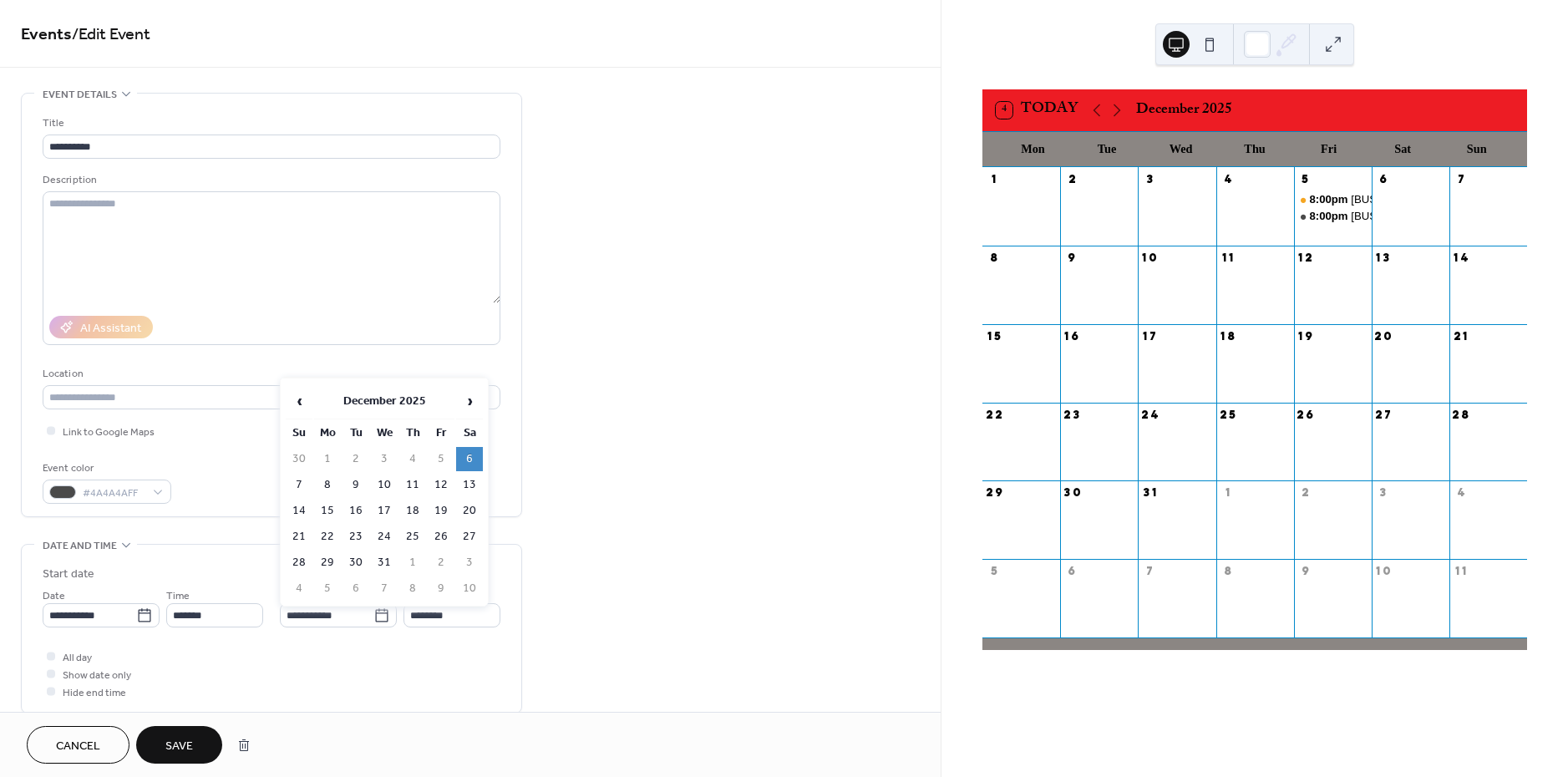 click on "6" at bounding box center [469, 459] 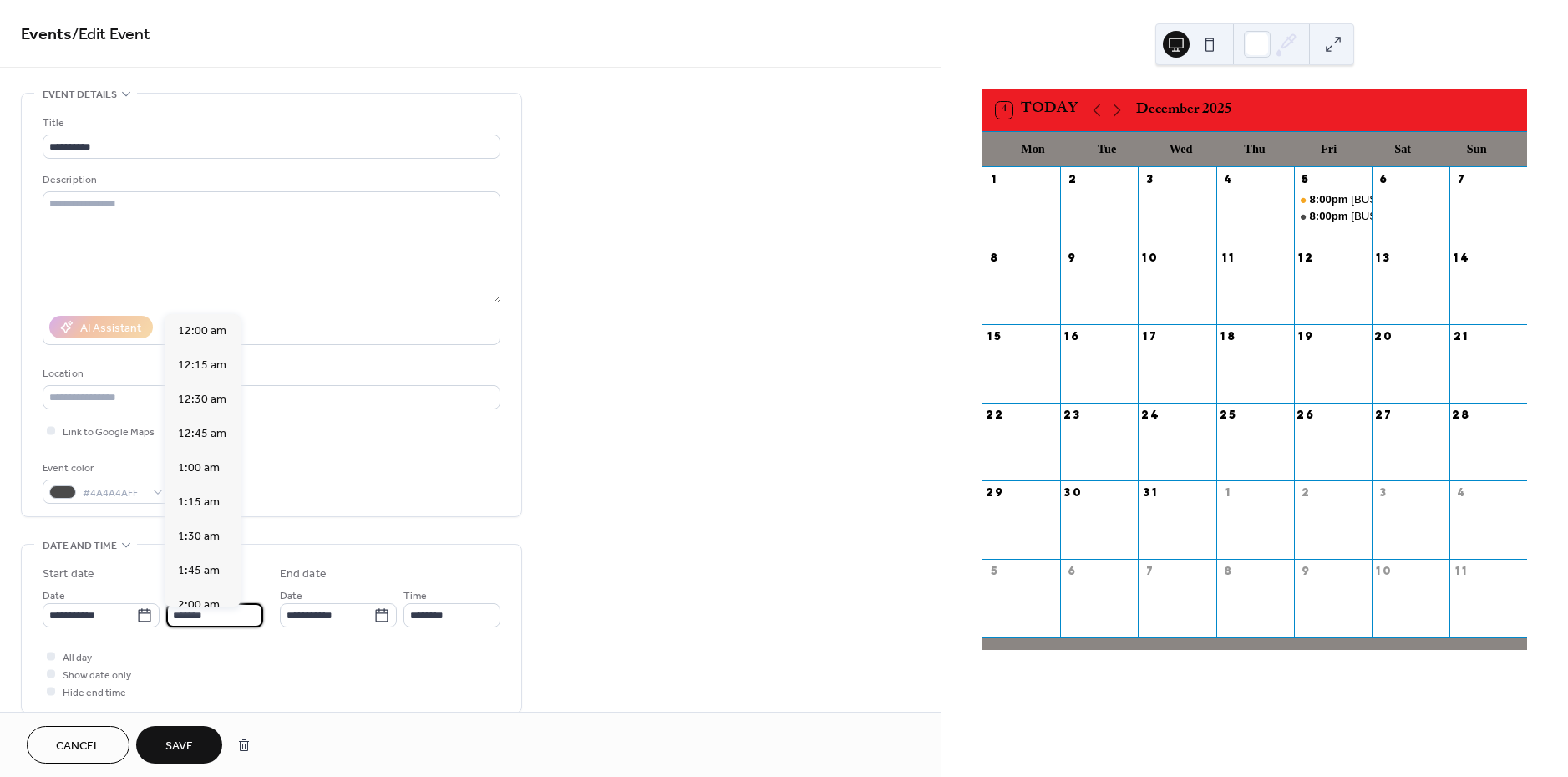 click on "*******" at bounding box center (215, 615) 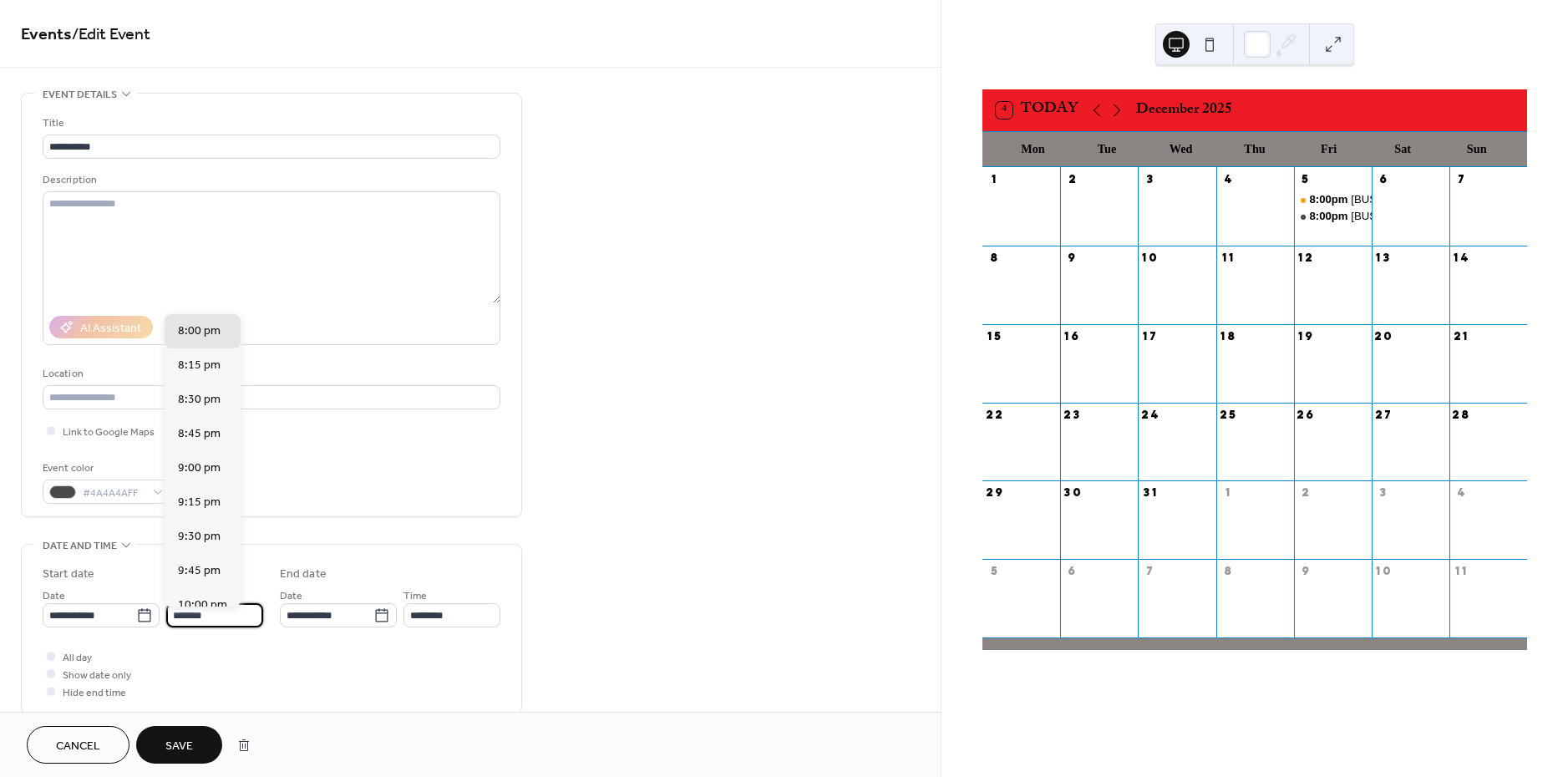 scroll, scrollTop: 2608, scrollLeft: 0, axis: vertical 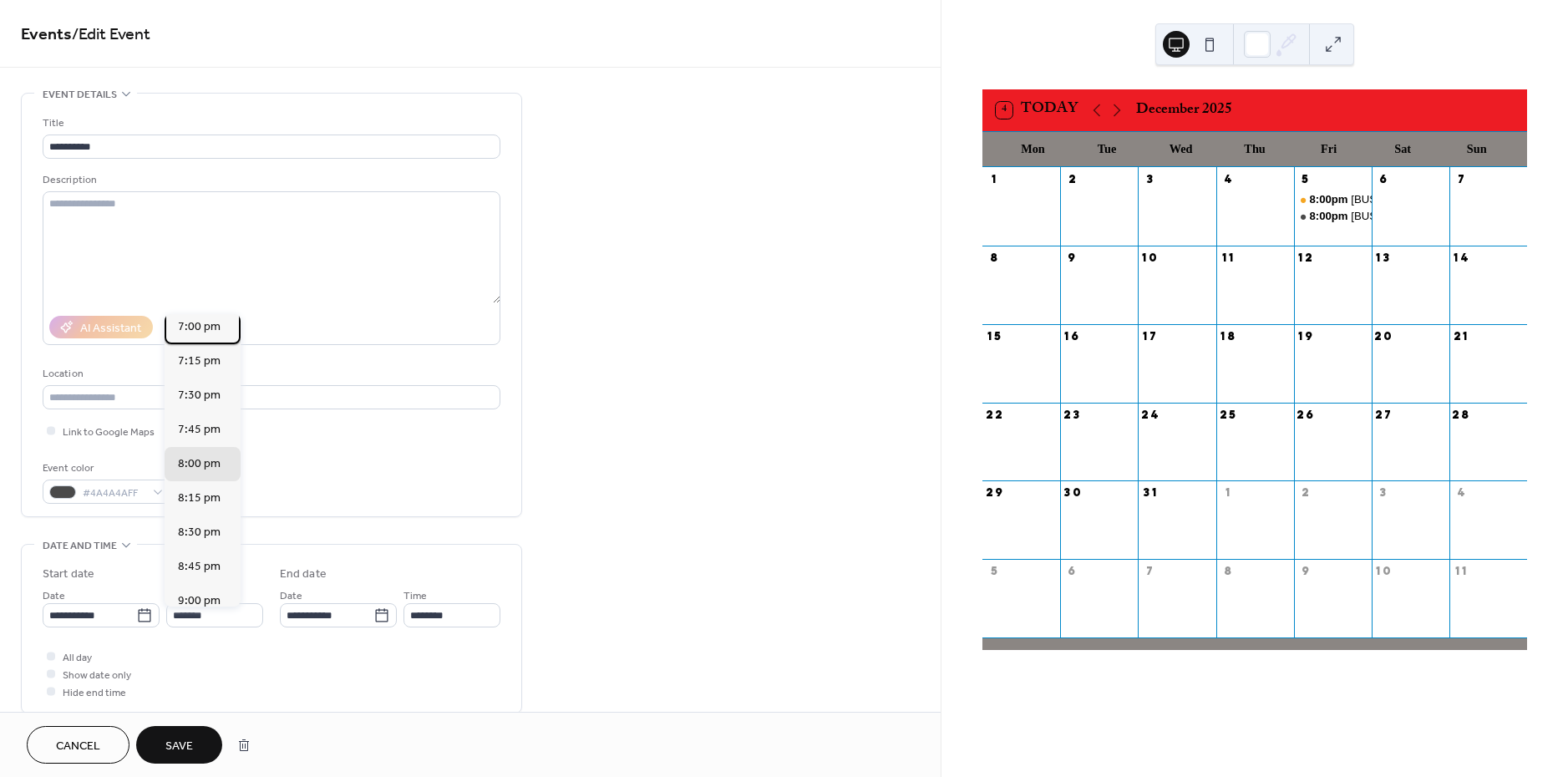 drag, startPoint x: 203, startPoint y: 329, endPoint x: 217, endPoint y: 348, distance: 23.600847 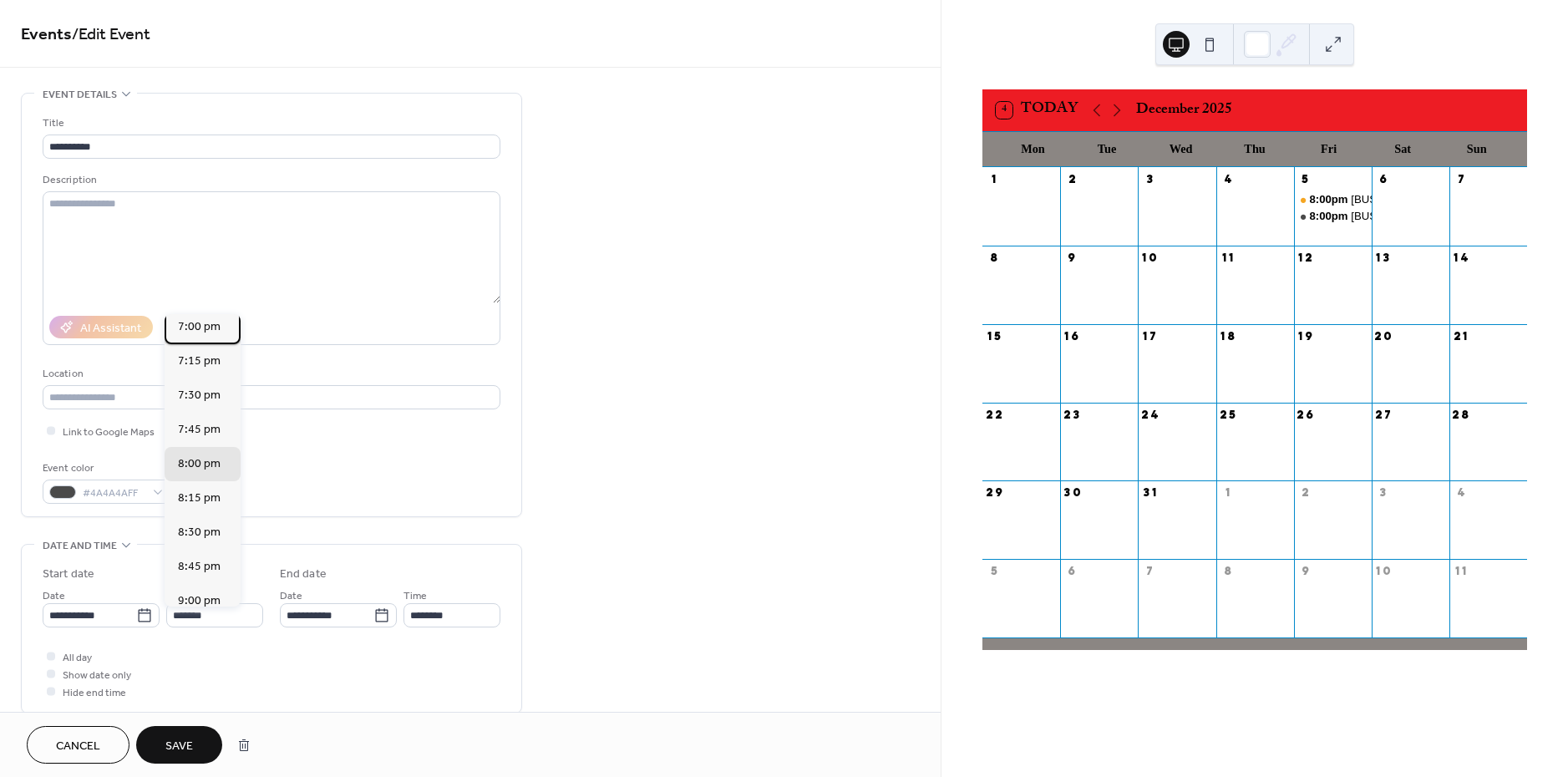 click on "7:00 pm" at bounding box center (199, 327) 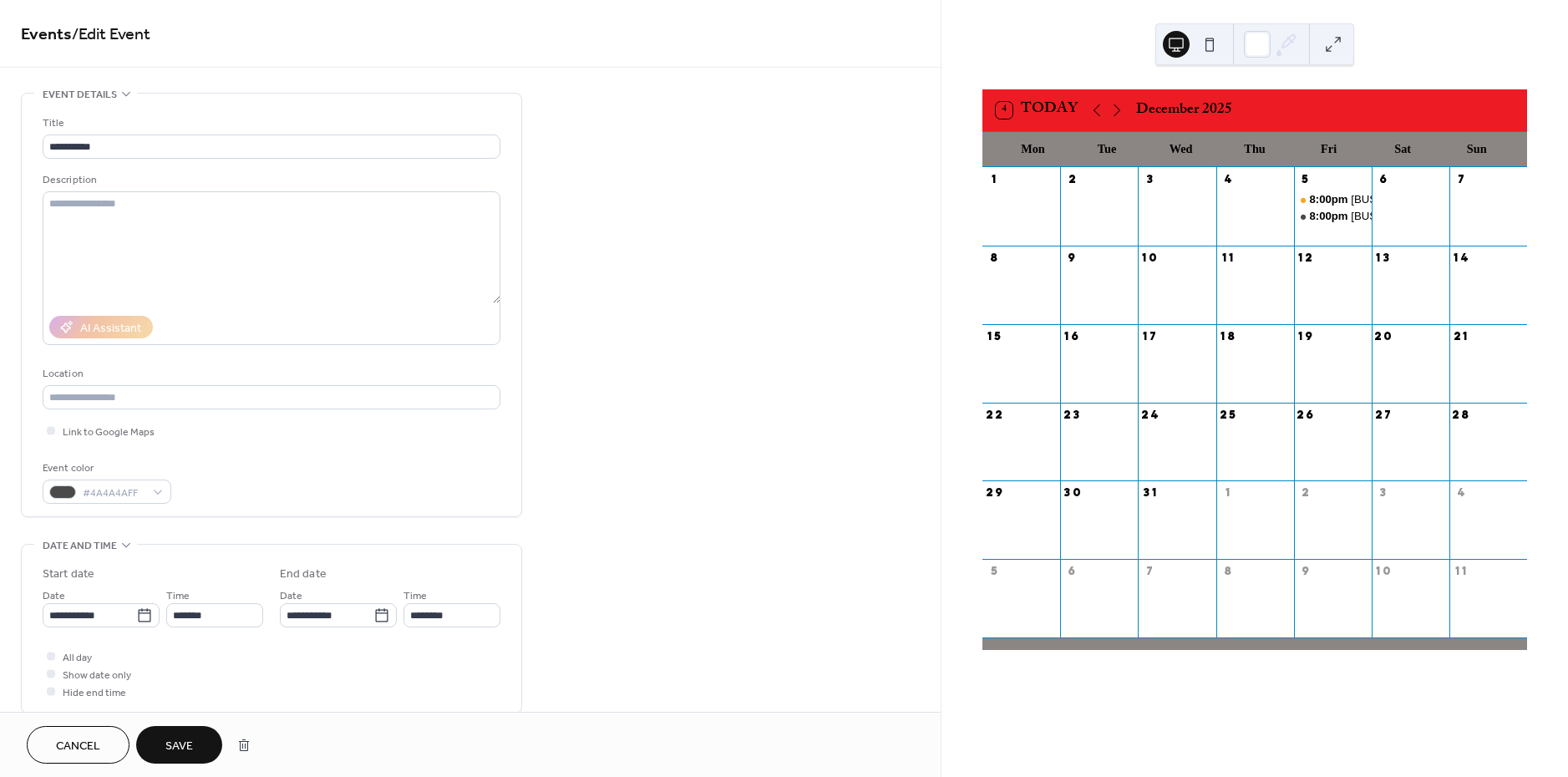 click on "Save" at bounding box center (179, 746) 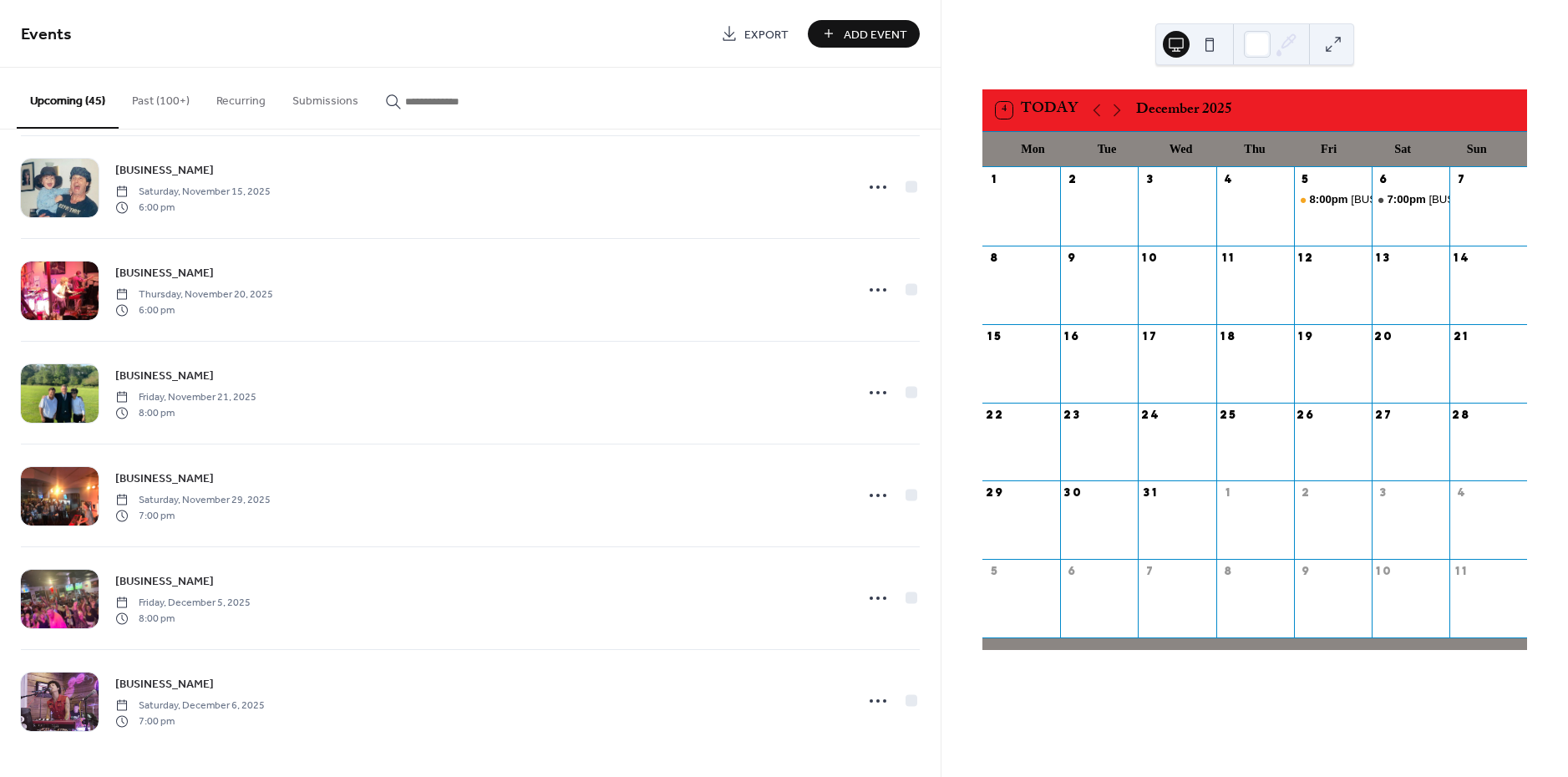 scroll, scrollTop: 4026, scrollLeft: 0, axis: vertical 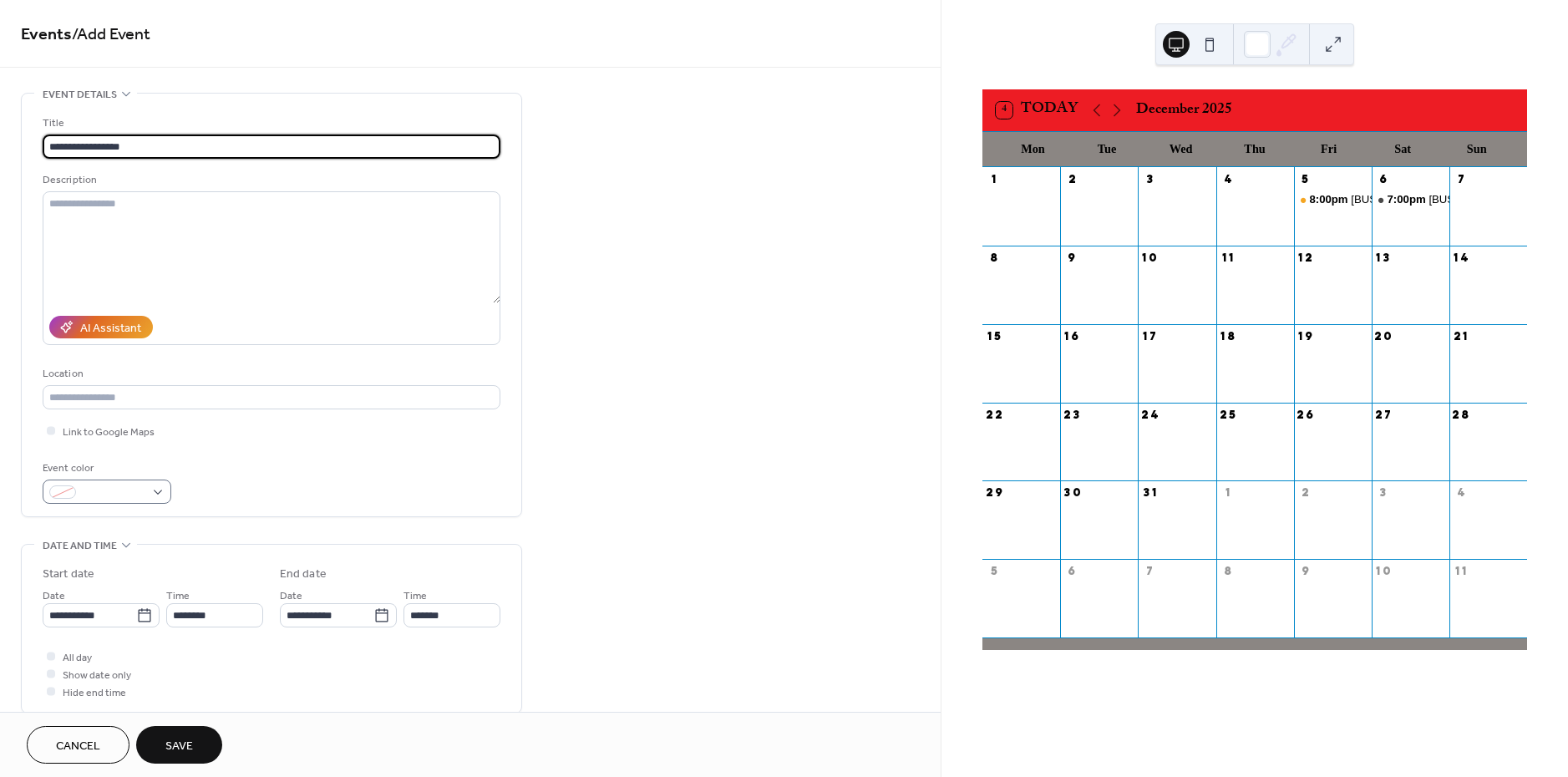 type on "**********" 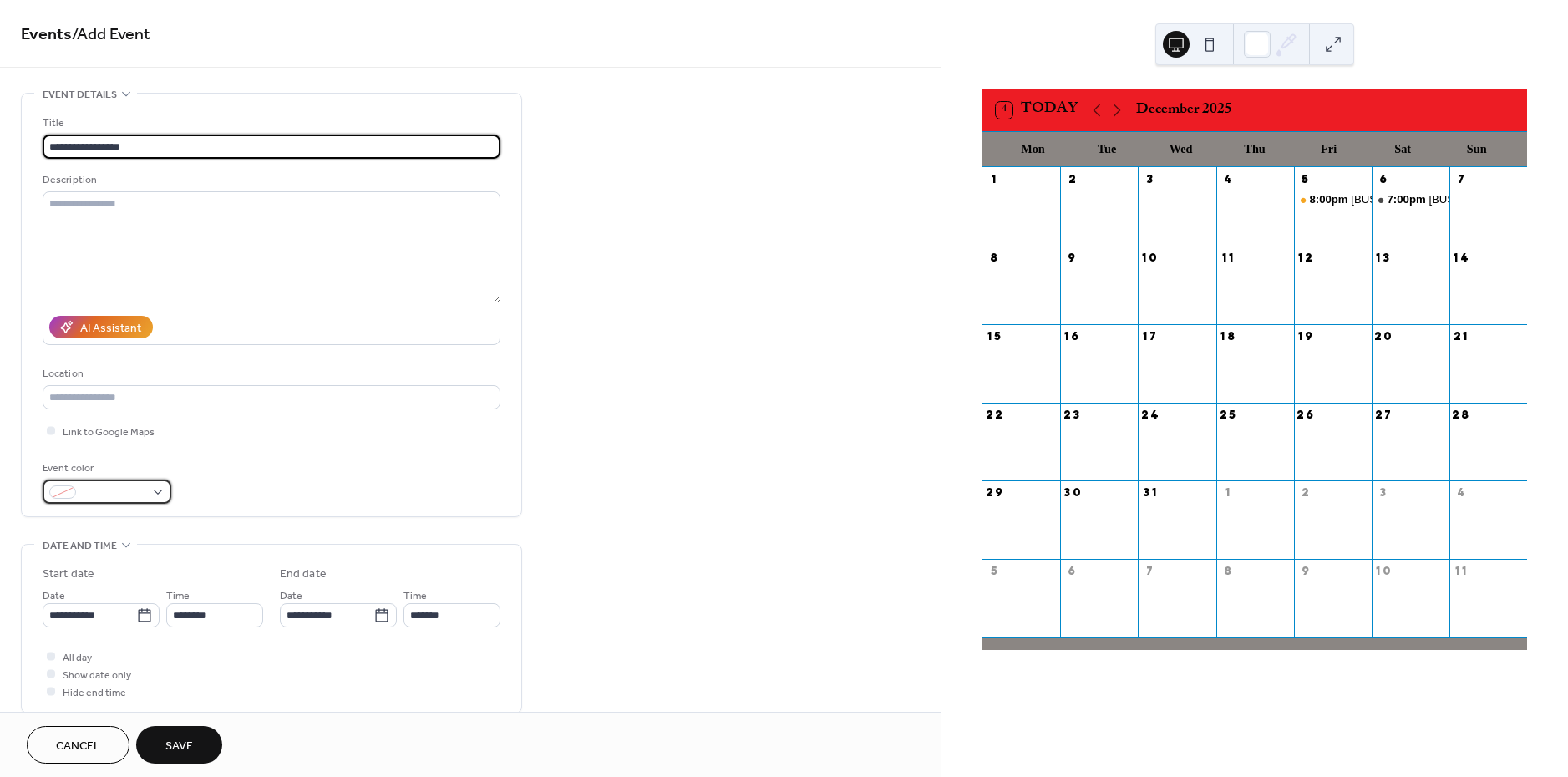 click at bounding box center (114, 493) 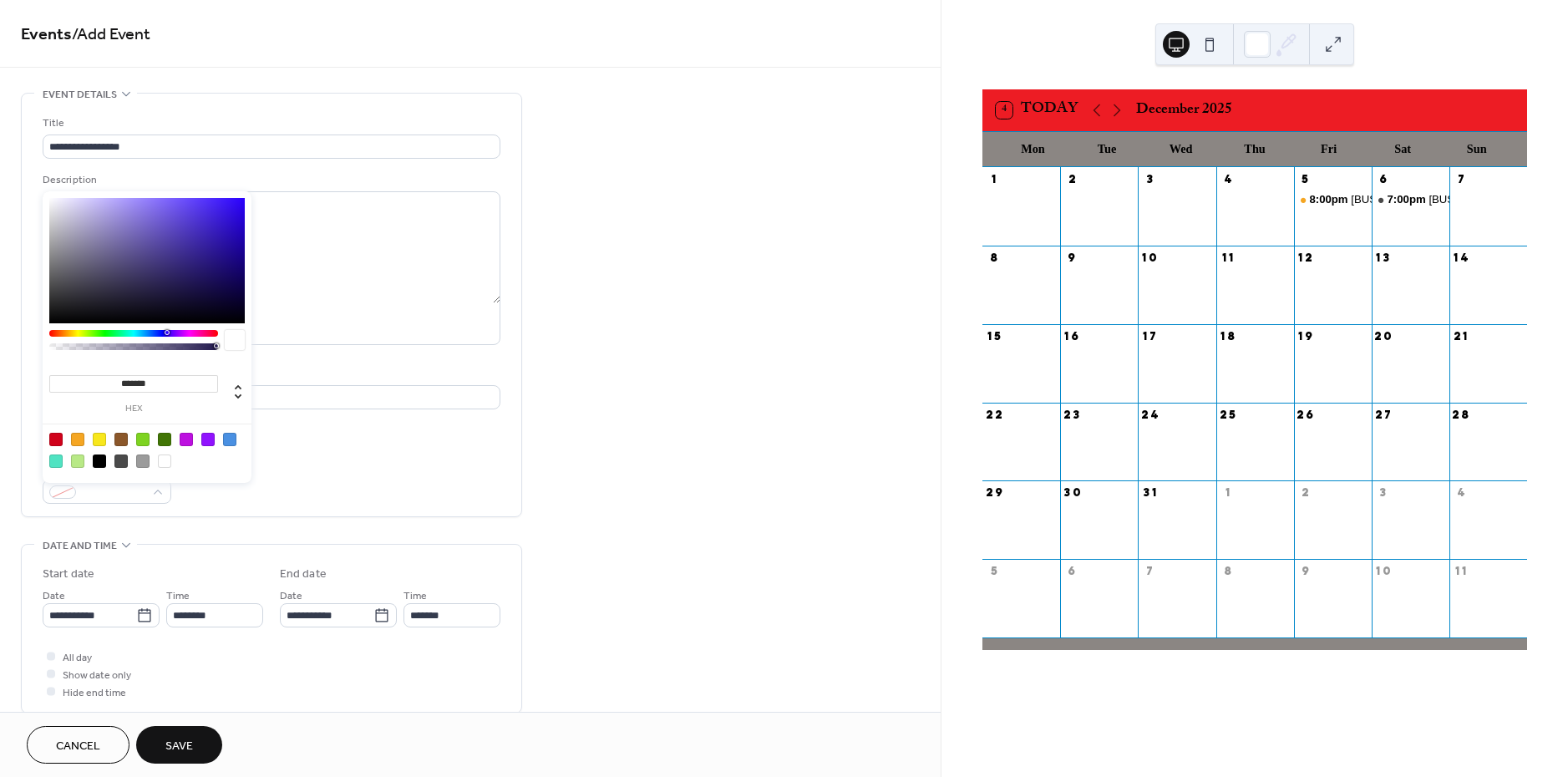 click at bounding box center [143, 439] 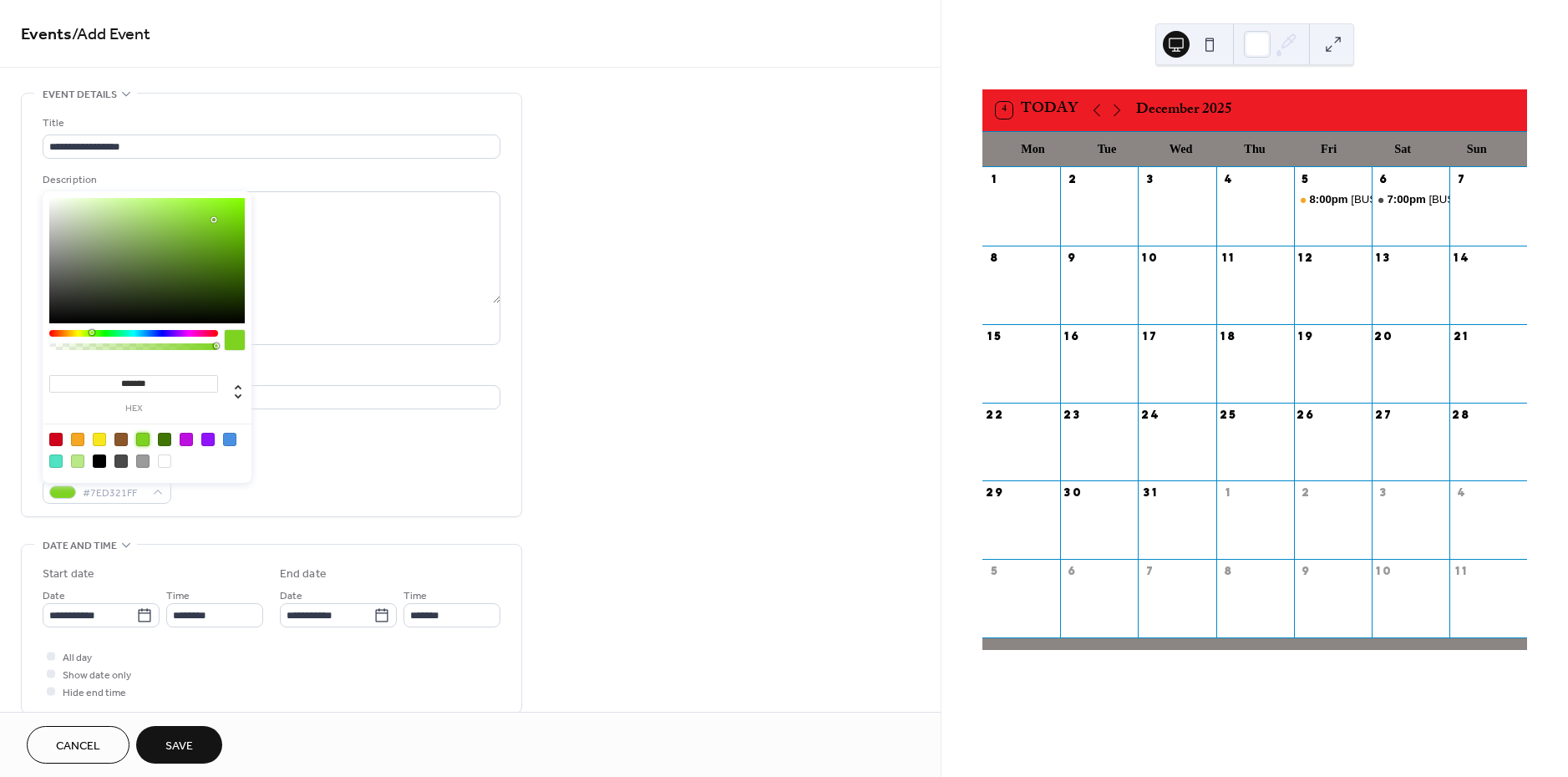 type on "*******" 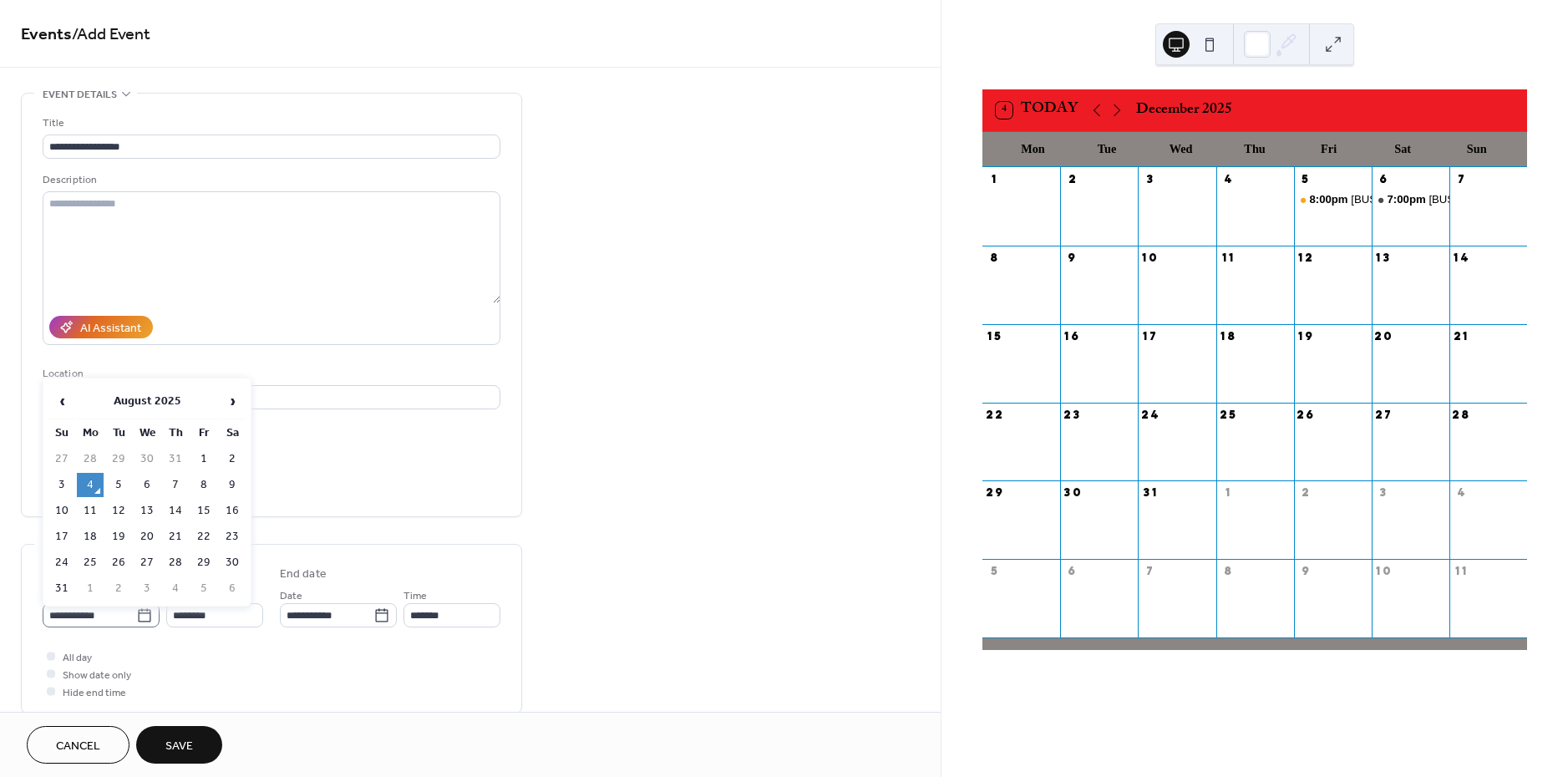 click 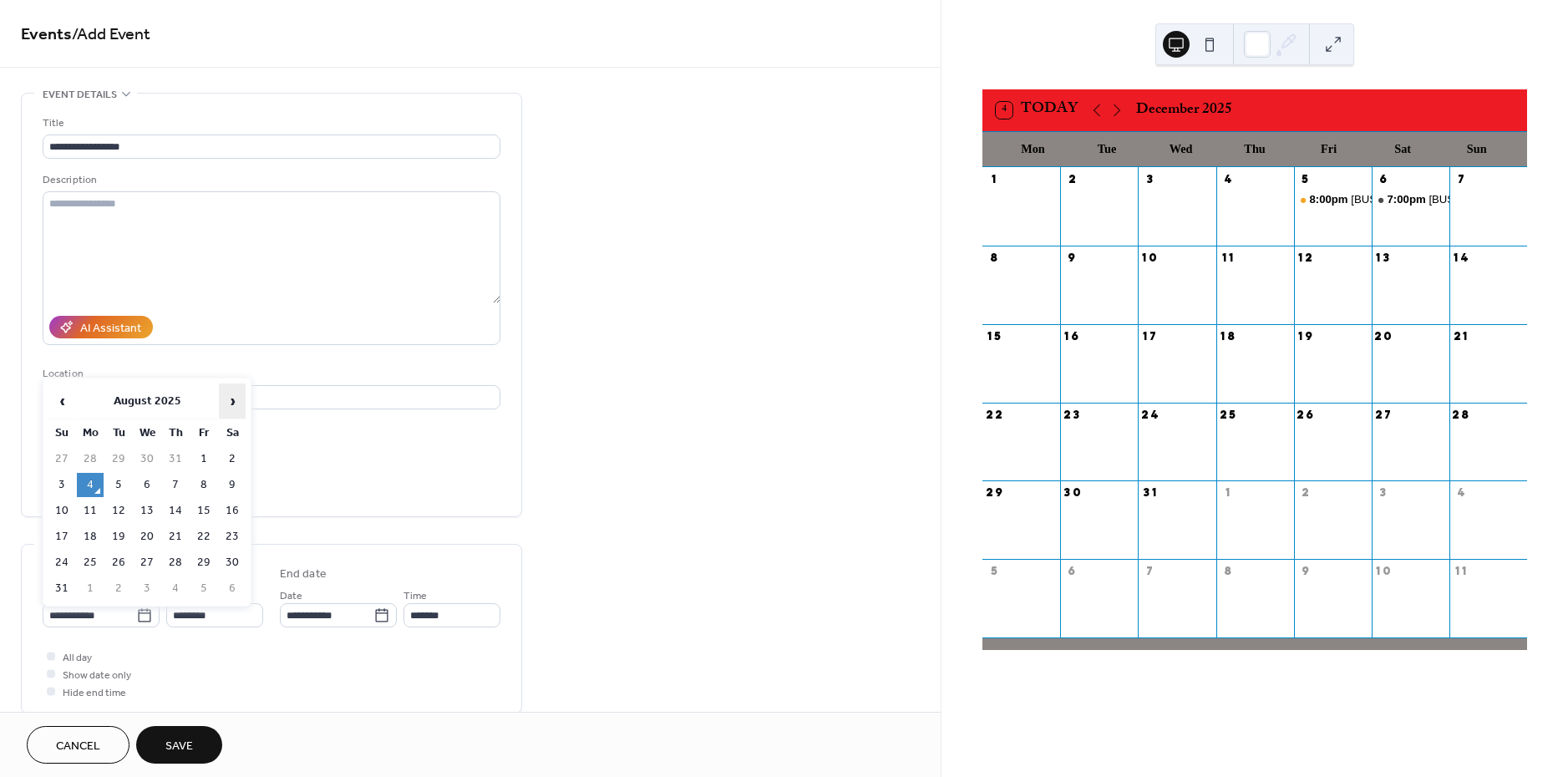 click on "›" at bounding box center (232, 401) 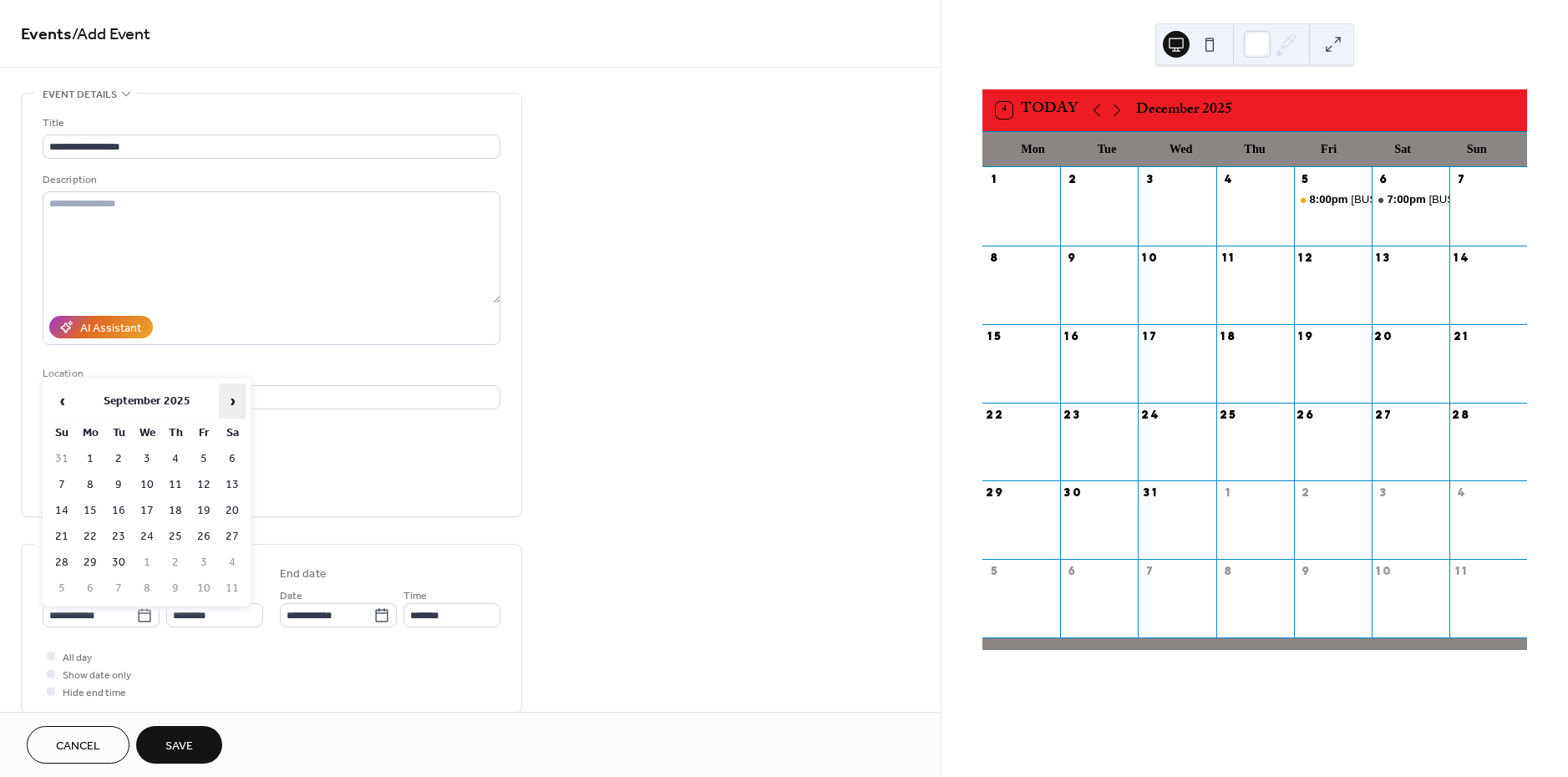 click on "›" at bounding box center [232, 401] 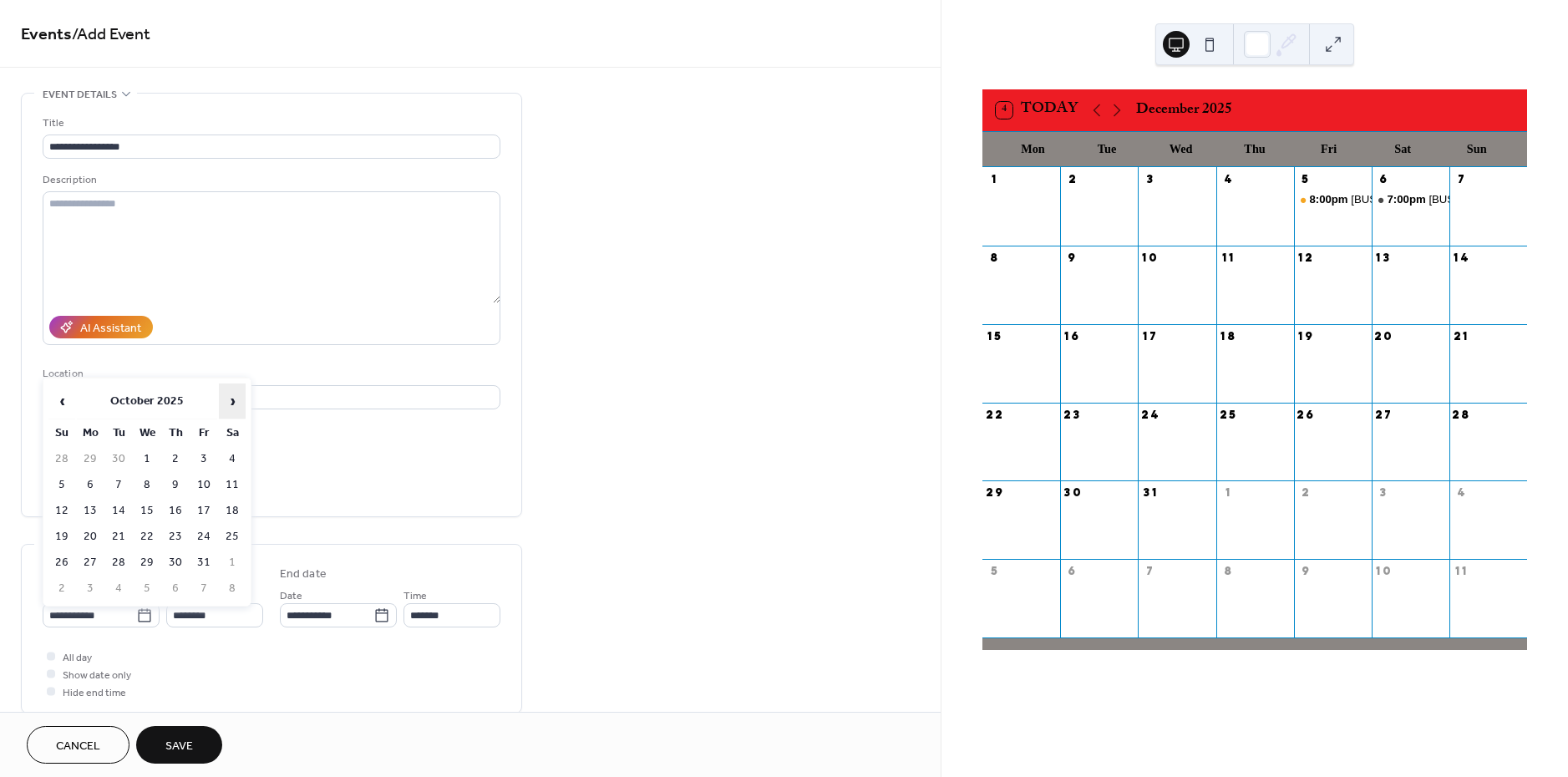 click on "›" at bounding box center [232, 401] 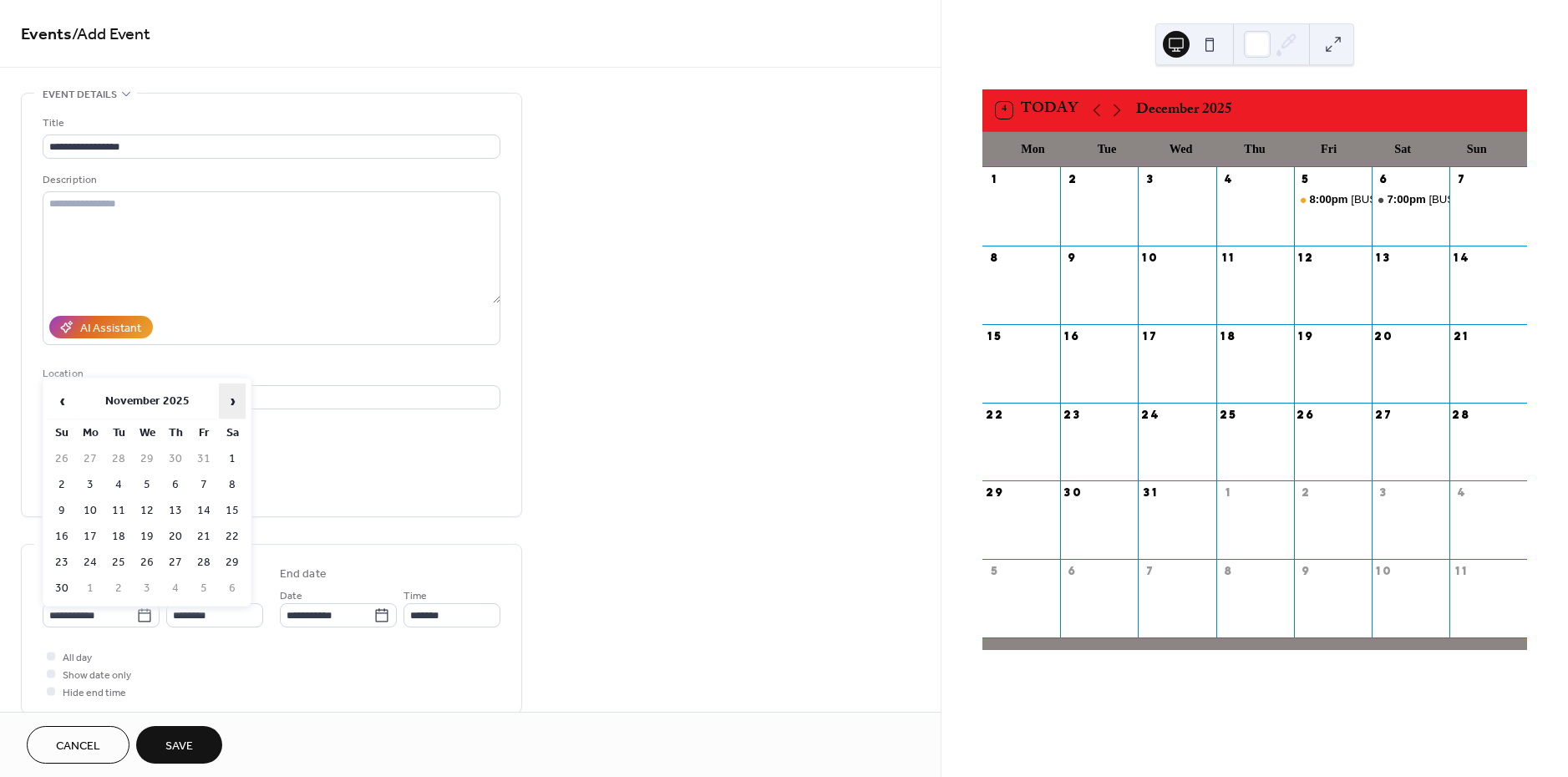 click on "›" at bounding box center [232, 401] 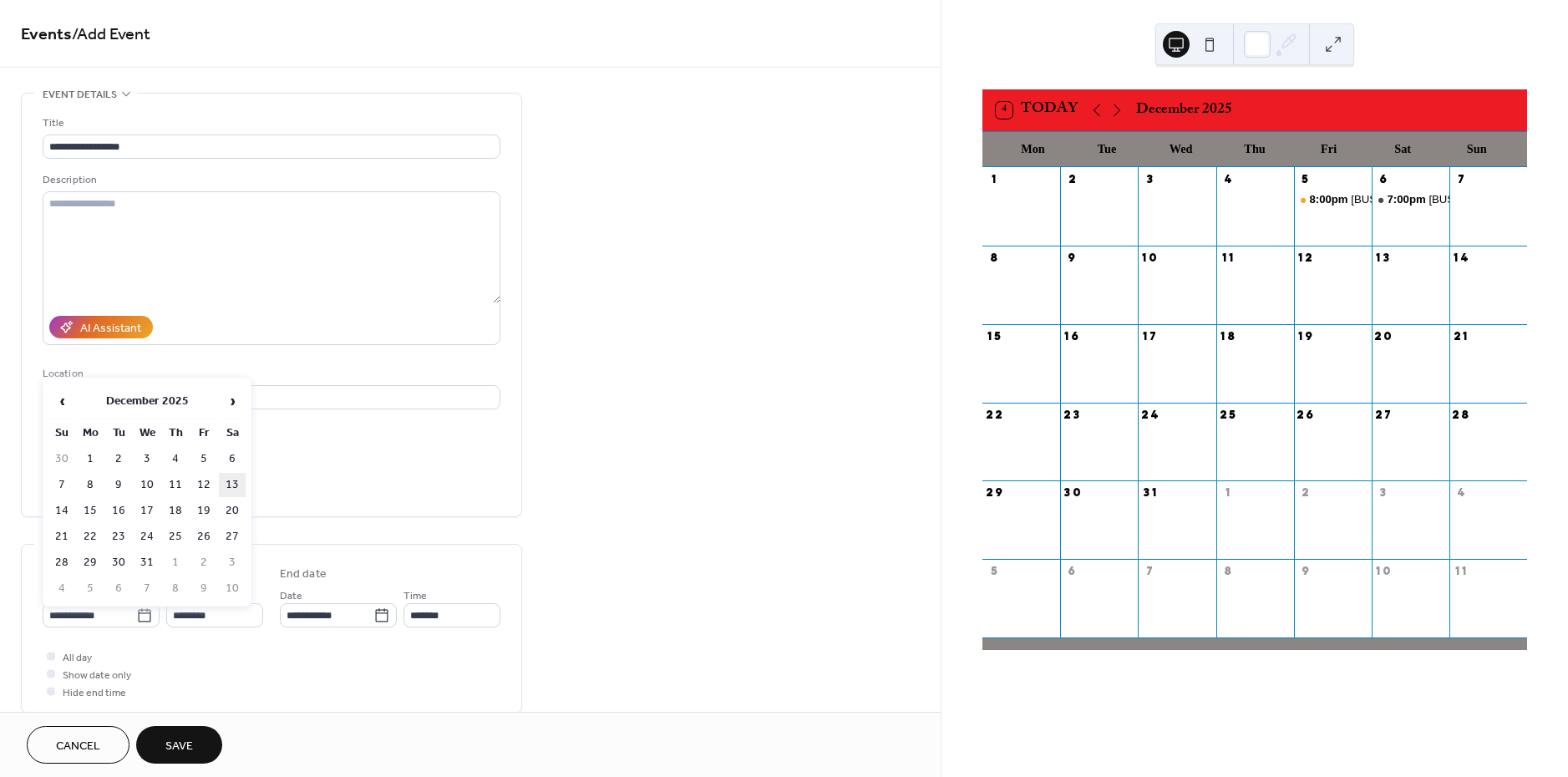 click on "13" at bounding box center [232, 485] 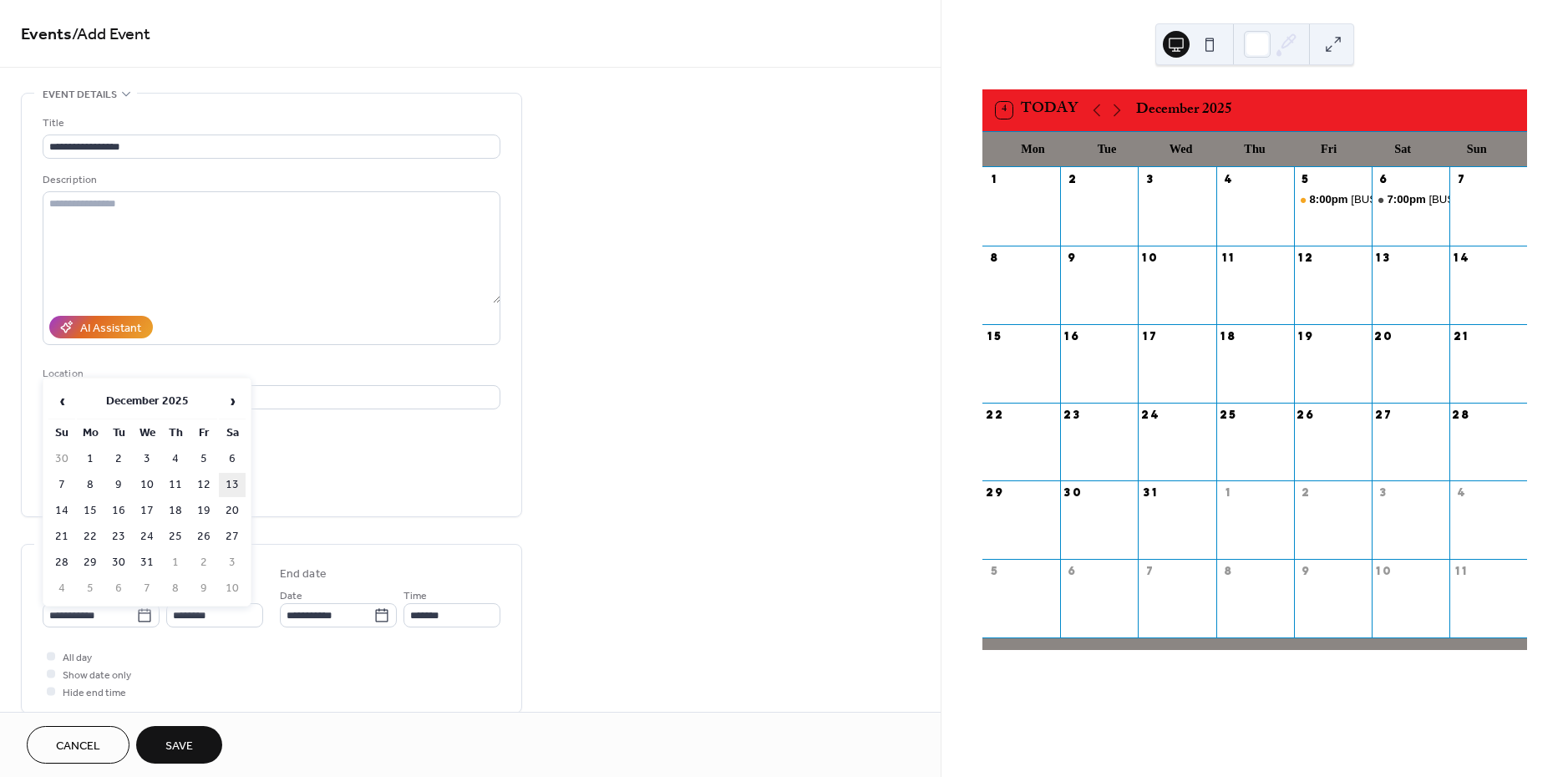 type on "**********" 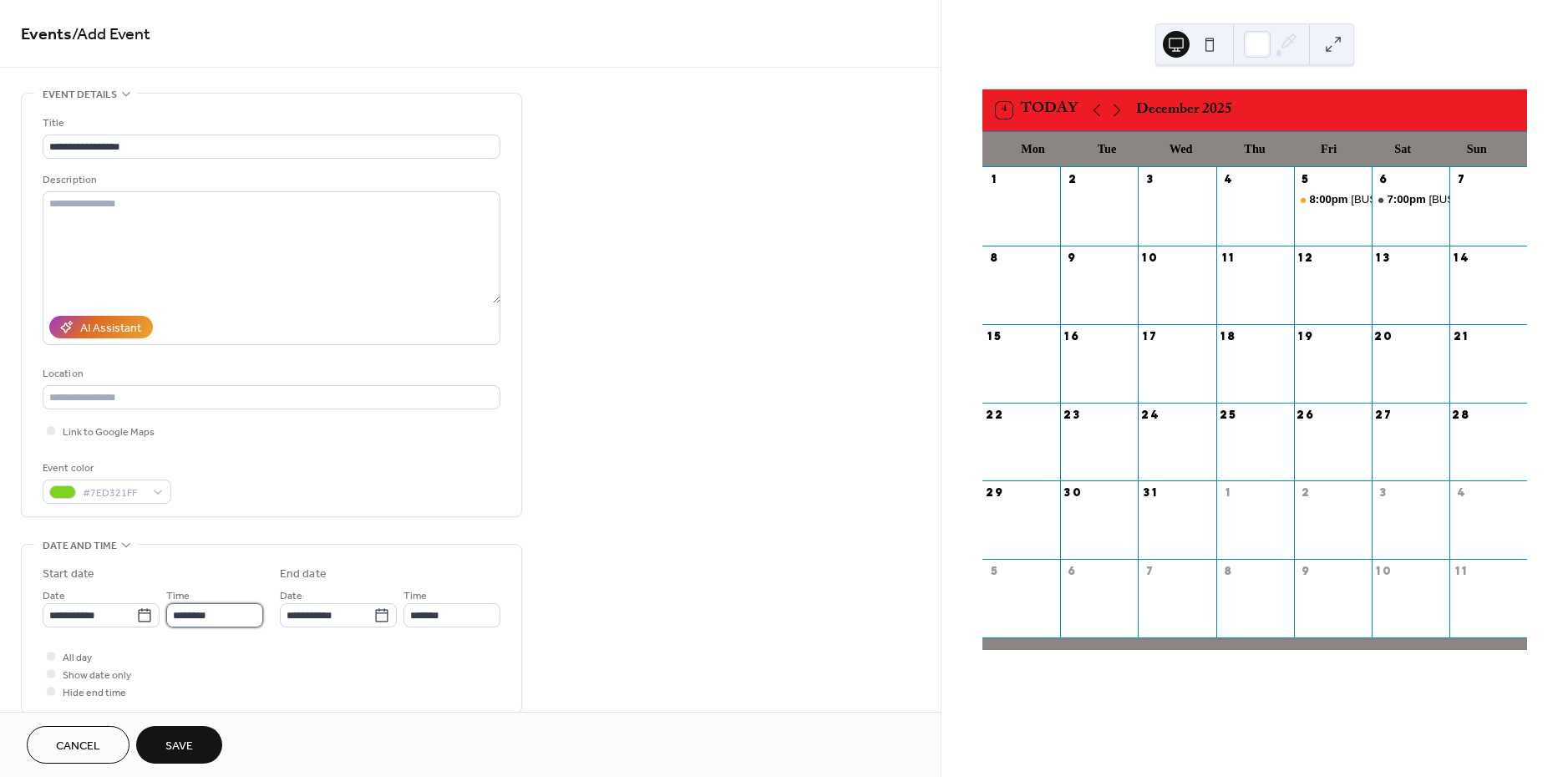 click on "********" at bounding box center (215, 615) 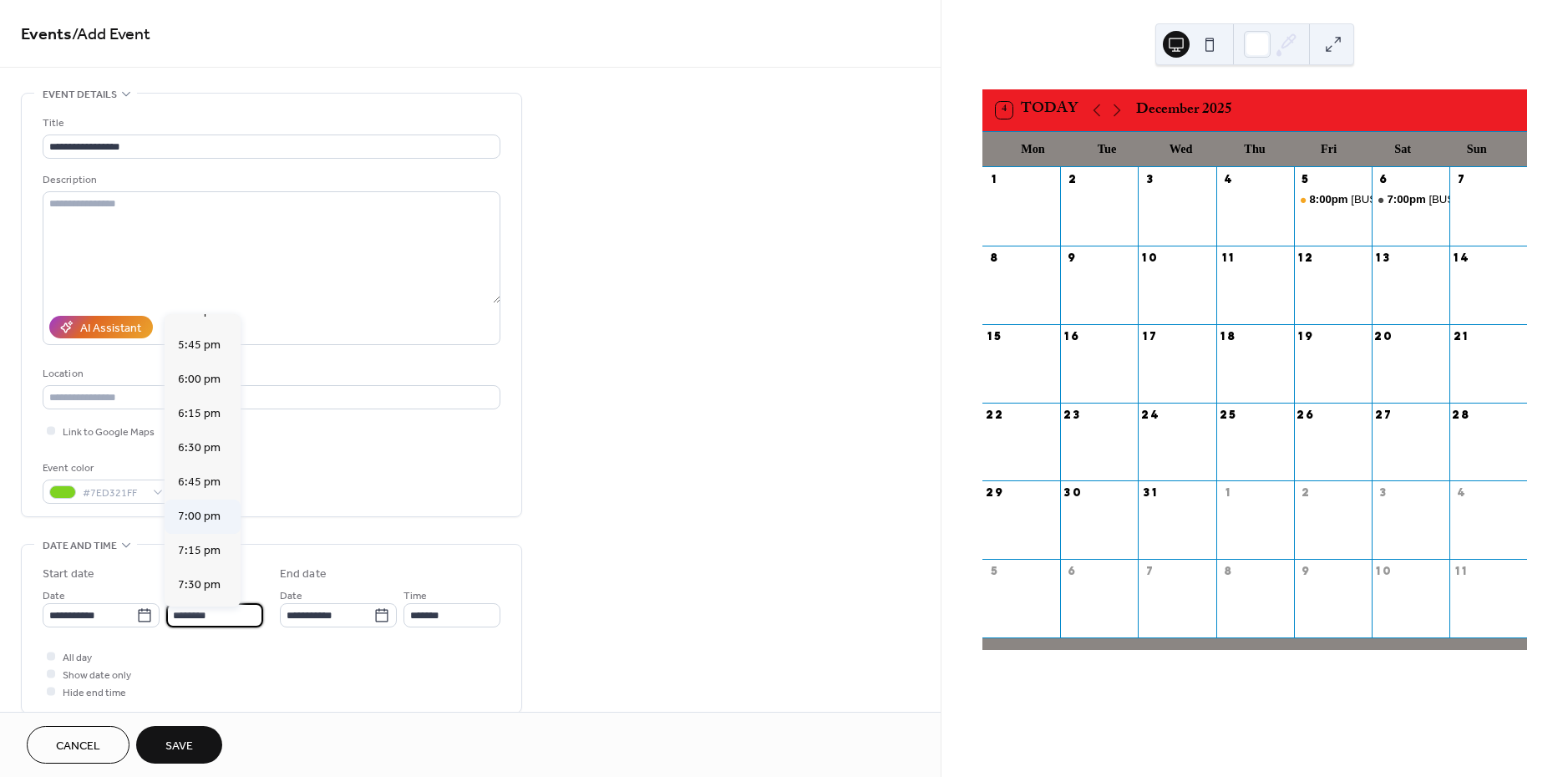 scroll, scrollTop: 2421, scrollLeft: 0, axis: vertical 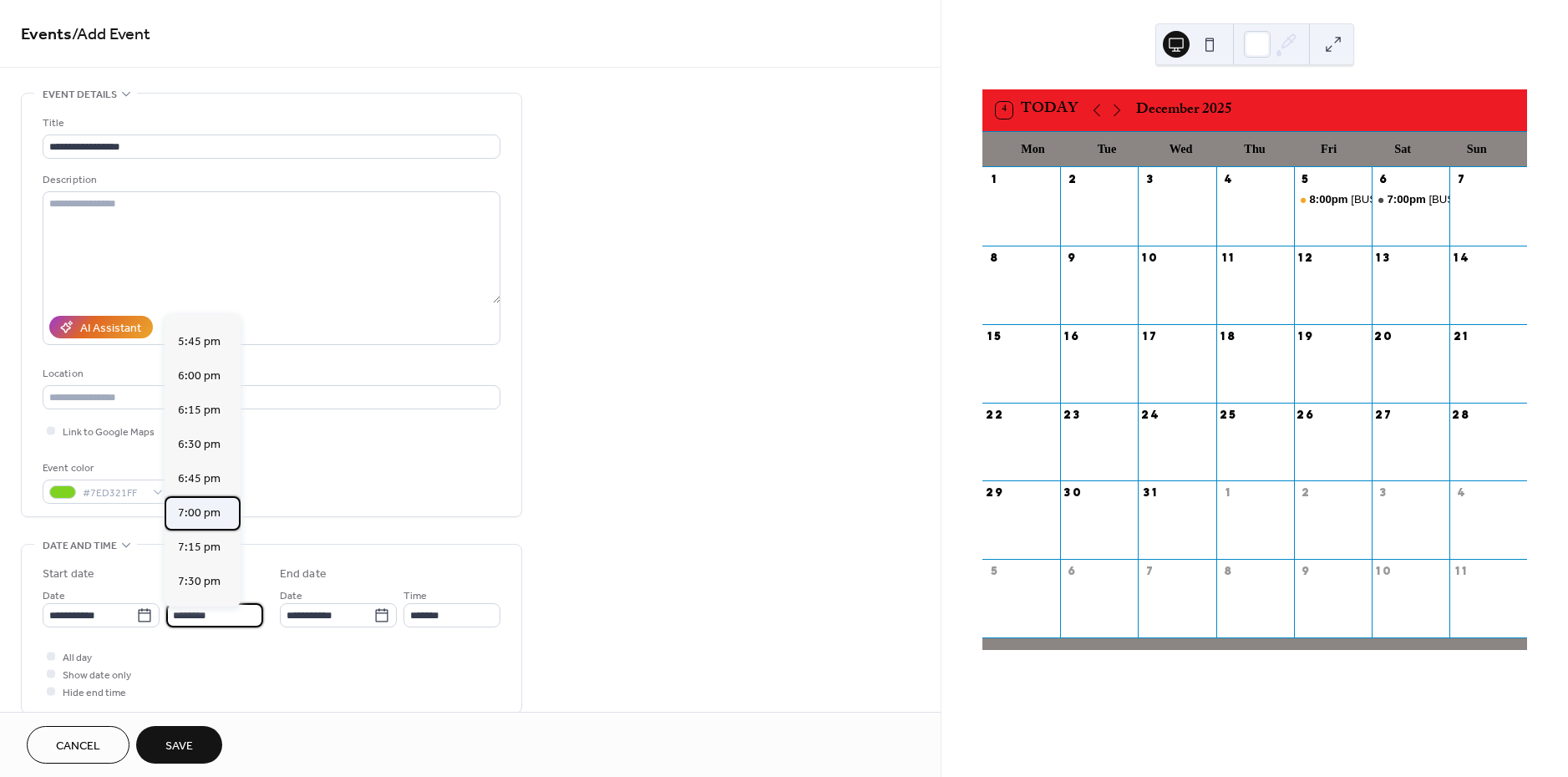 click on "7:00 pm" at bounding box center (199, 513) 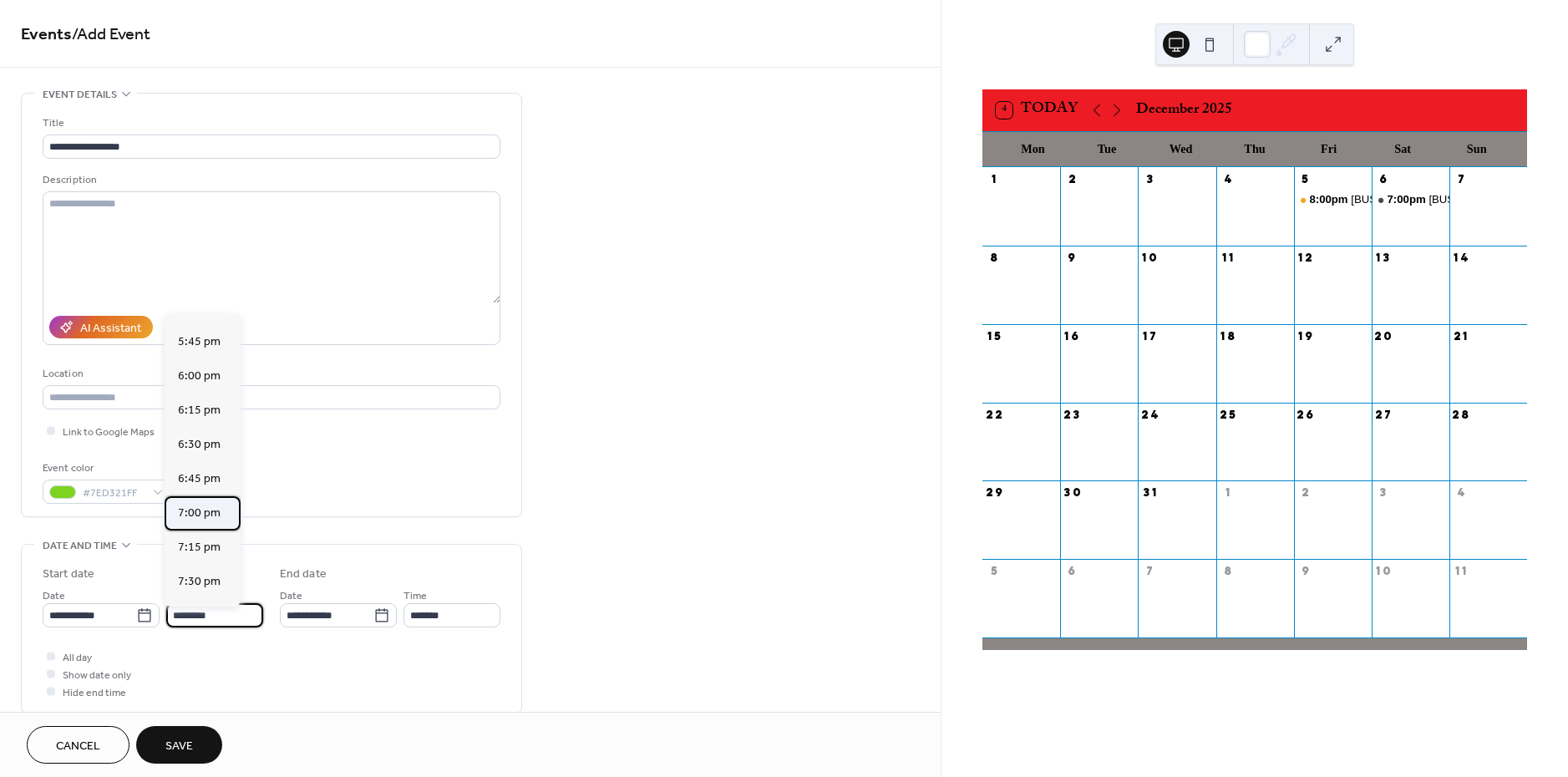 type on "*******" 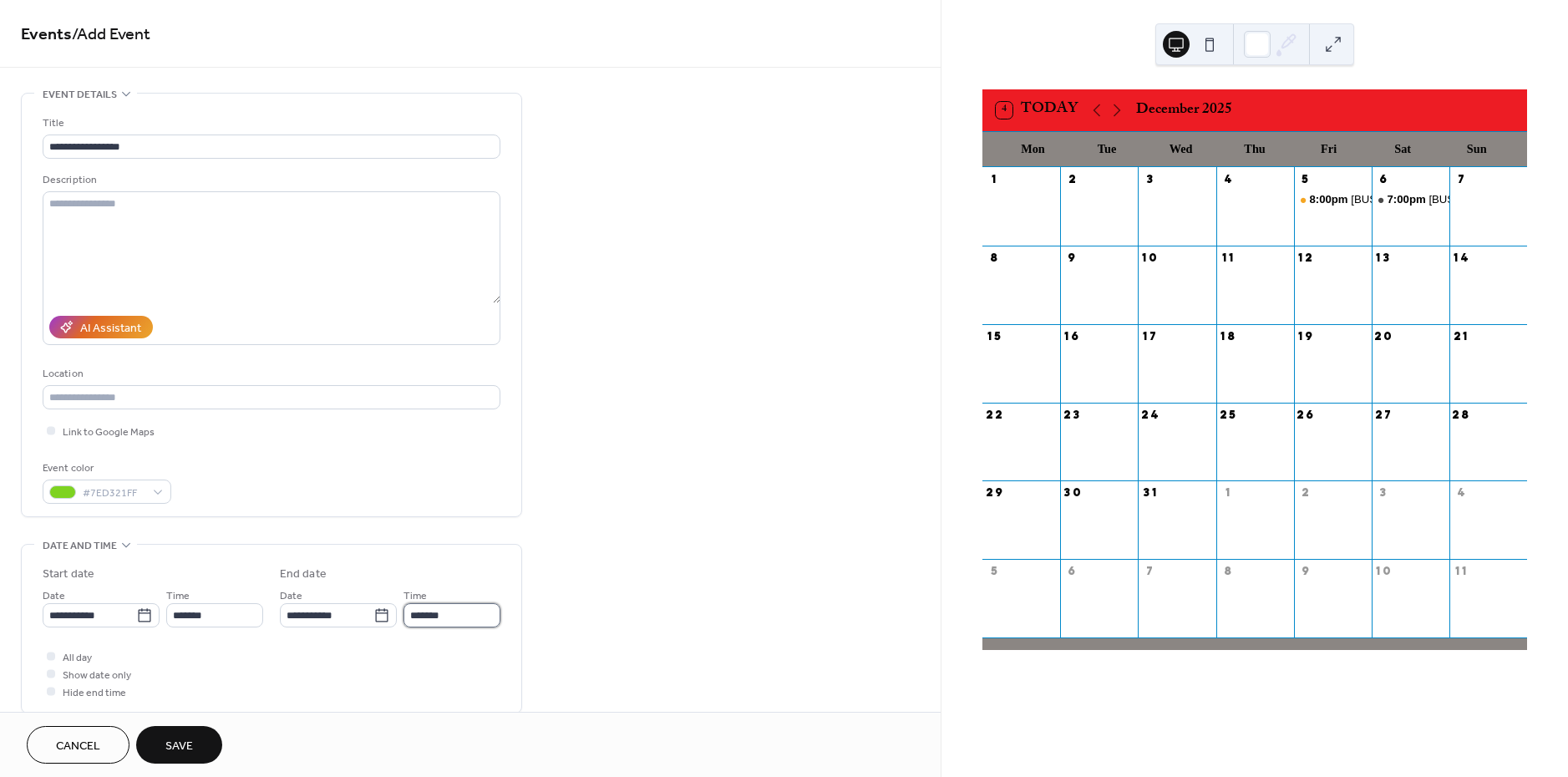 click on "*******" at bounding box center [452, 615] 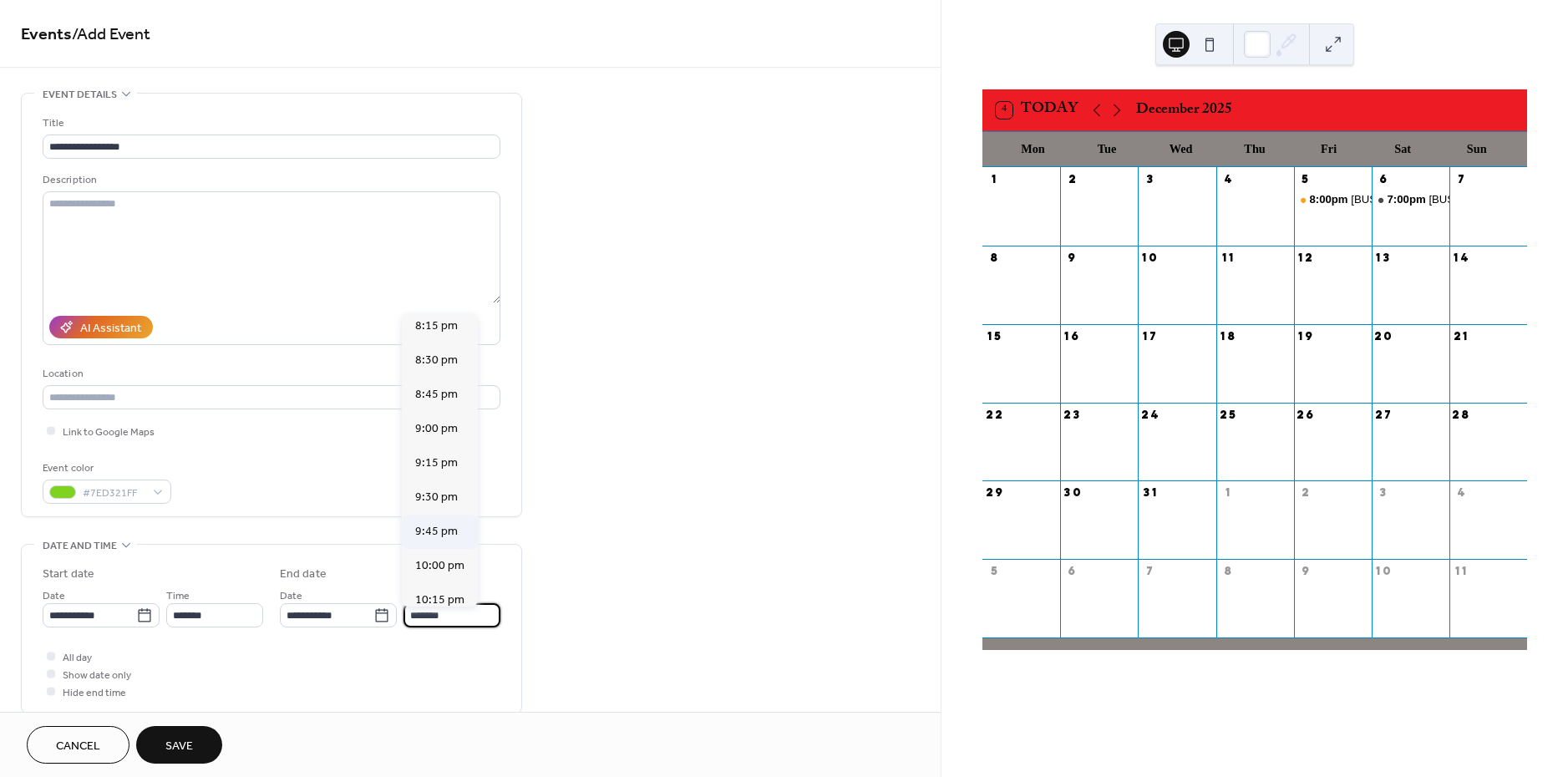 scroll, scrollTop: 135, scrollLeft: 0, axis: vertical 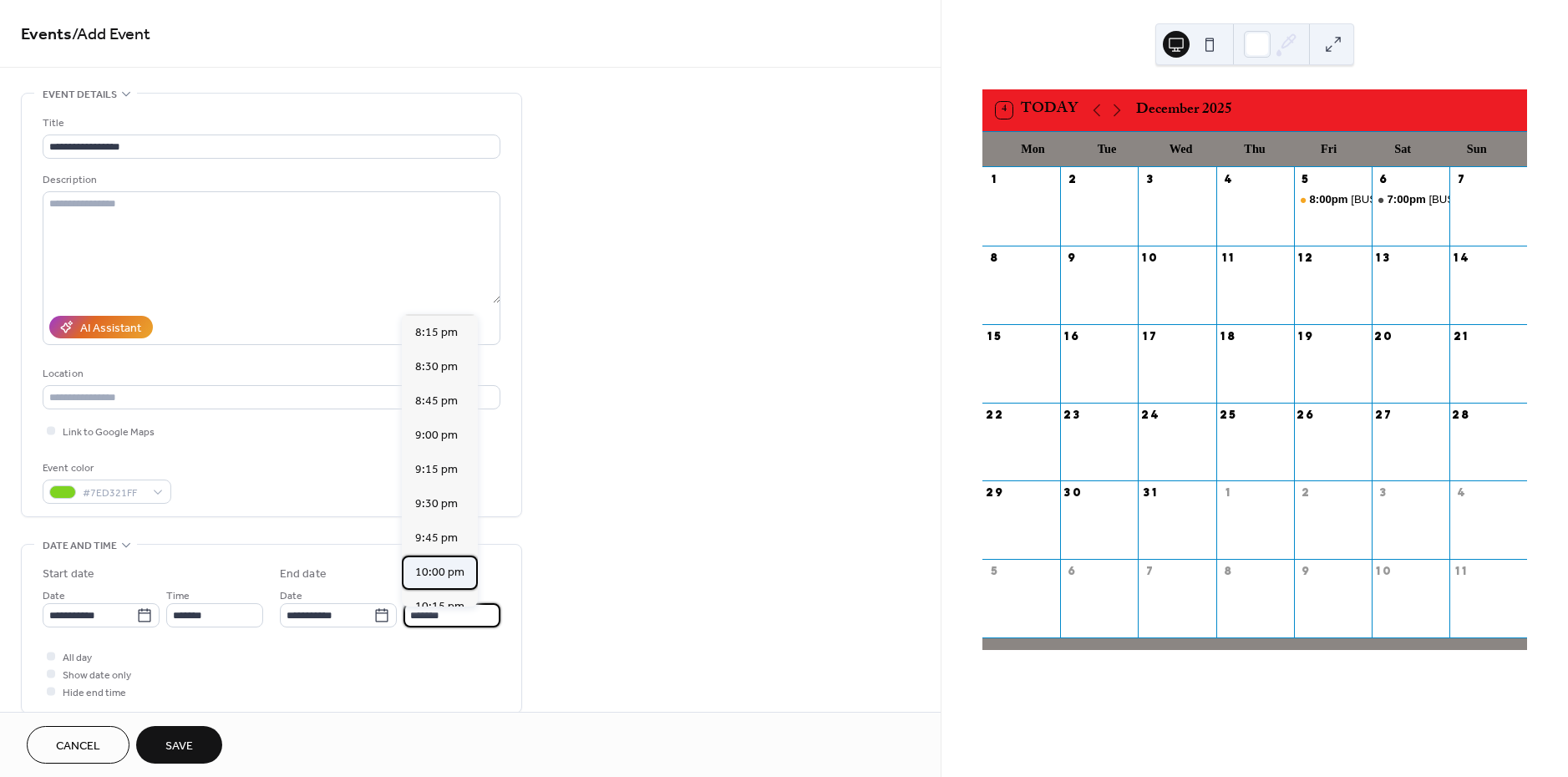 click on "10:00 pm" at bounding box center [439, 572] 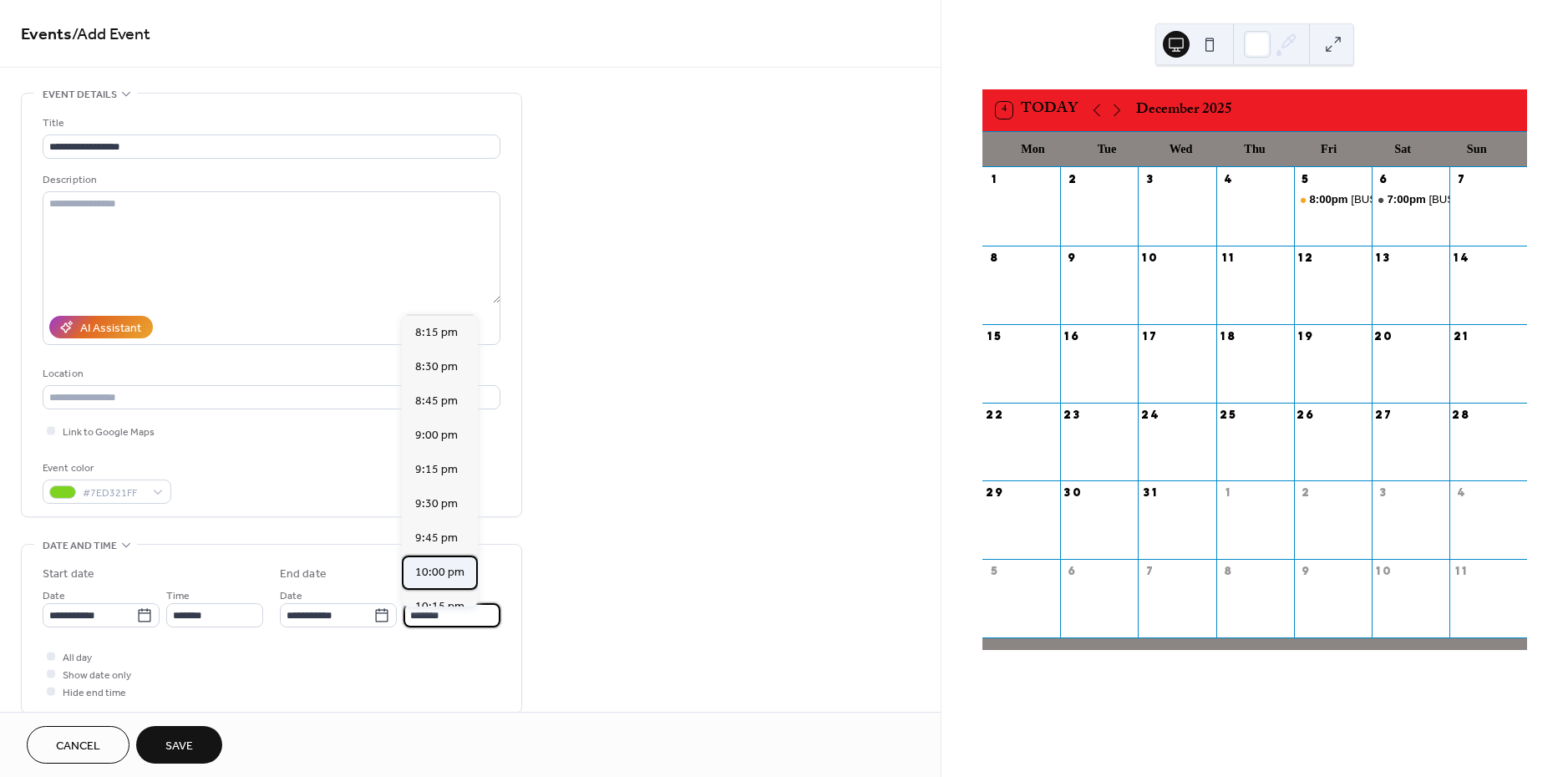type on "********" 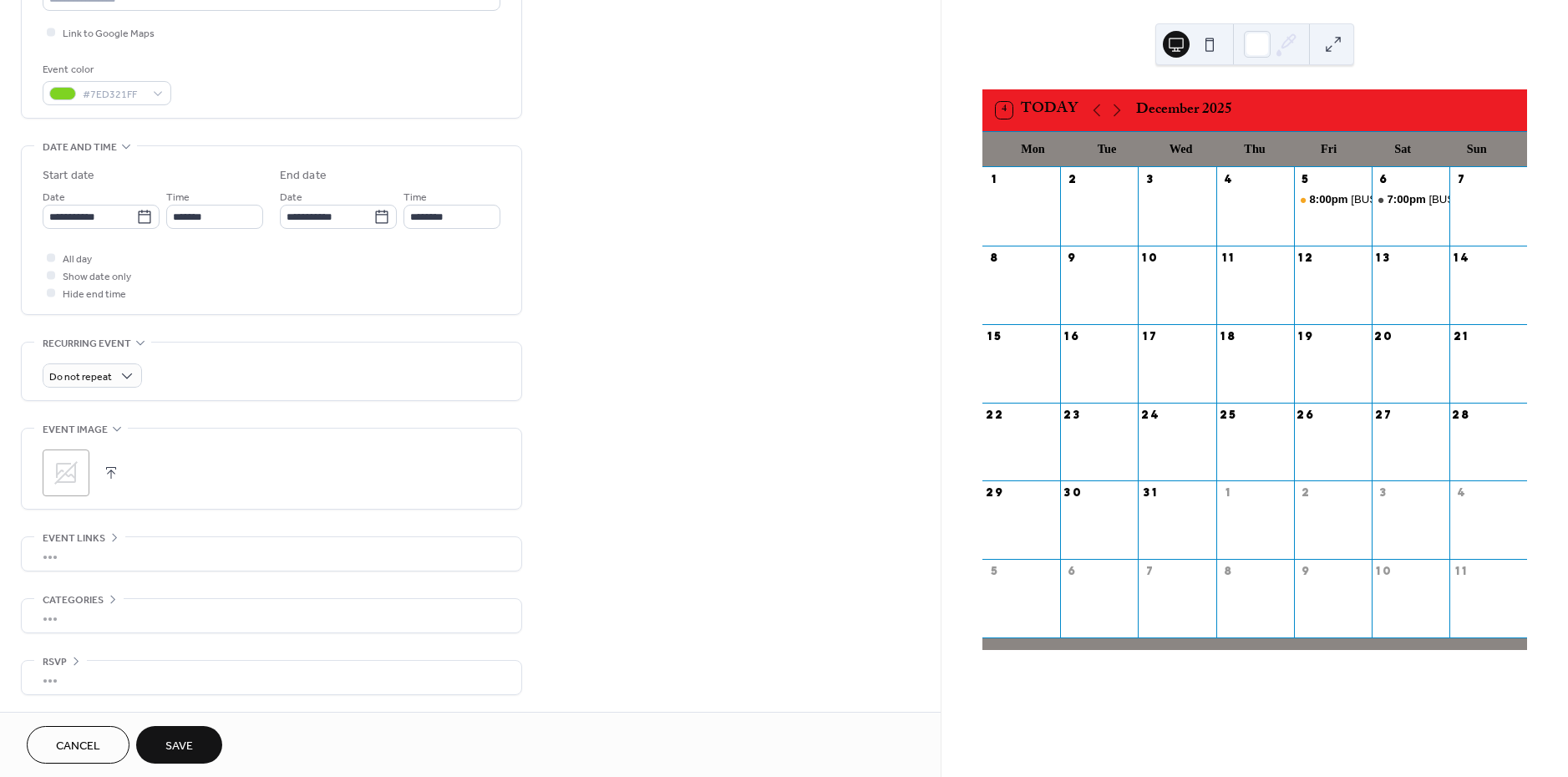 scroll, scrollTop: 404, scrollLeft: 0, axis: vertical 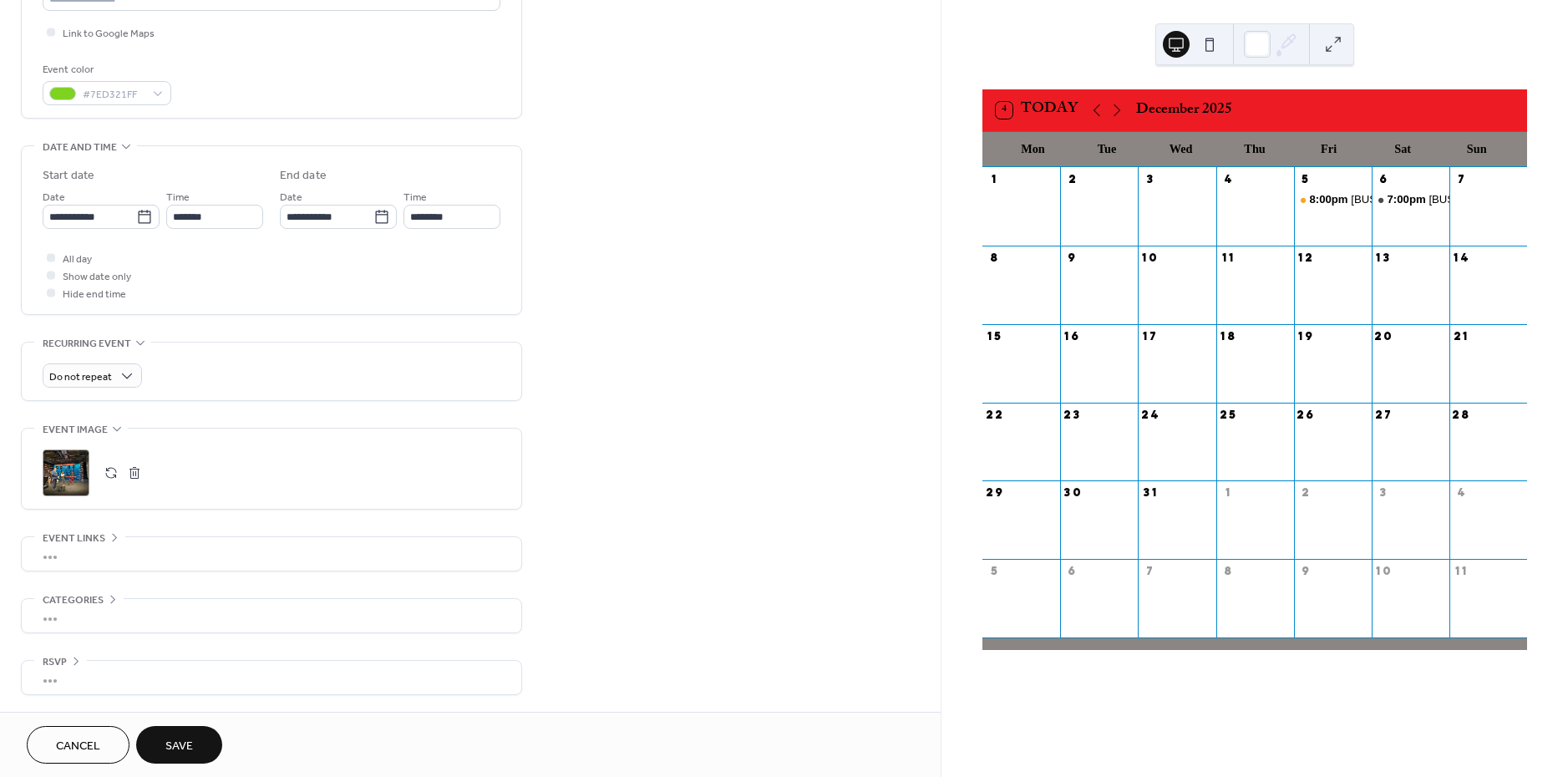 drag, startPoint x: 235, startPoint y: 749, endPoint x: 211, endPoint y: 748, distance: 24.020824 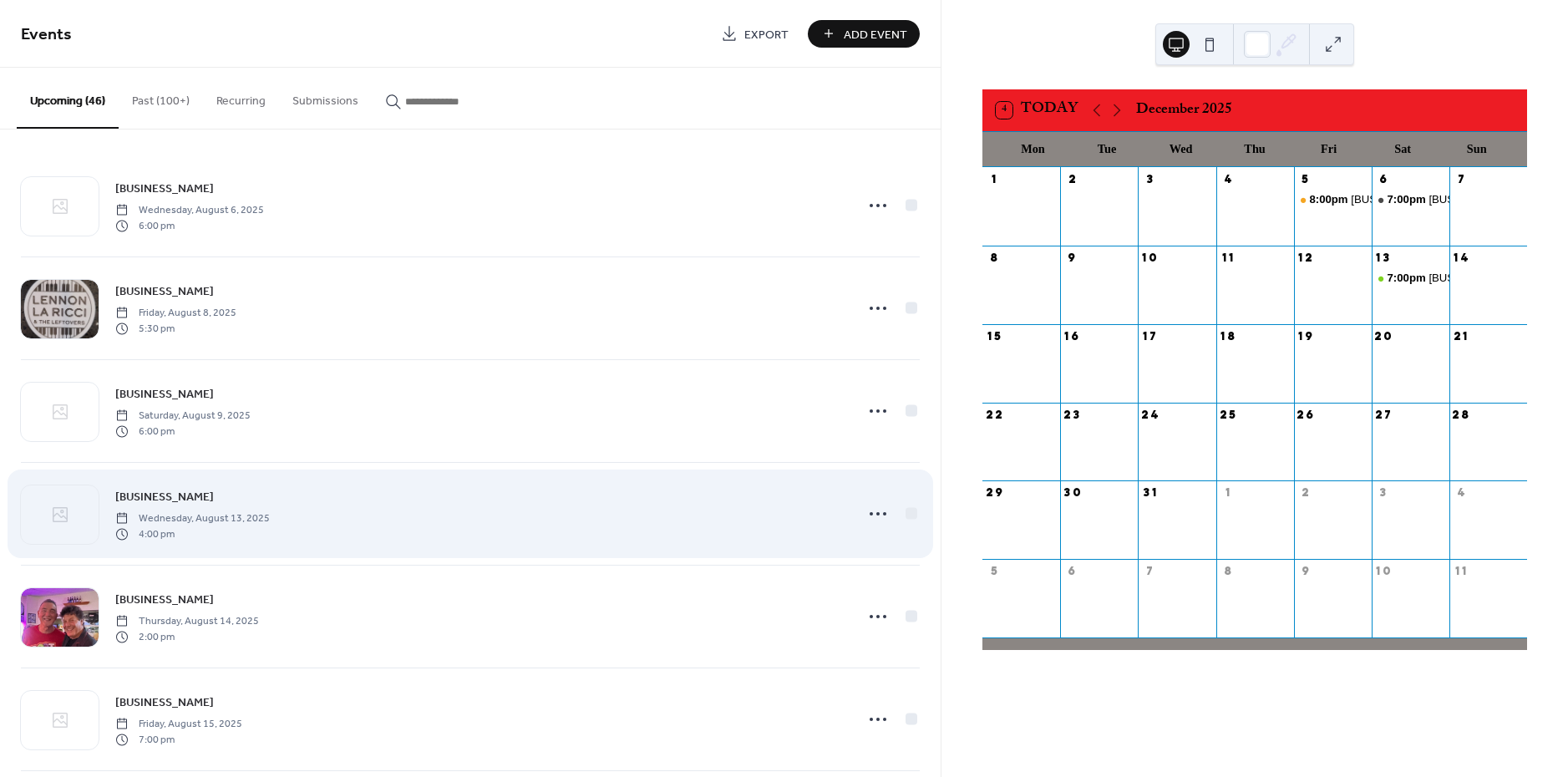 scroll, scrollTop: 3, scrollLeft: 0, axis: vertical 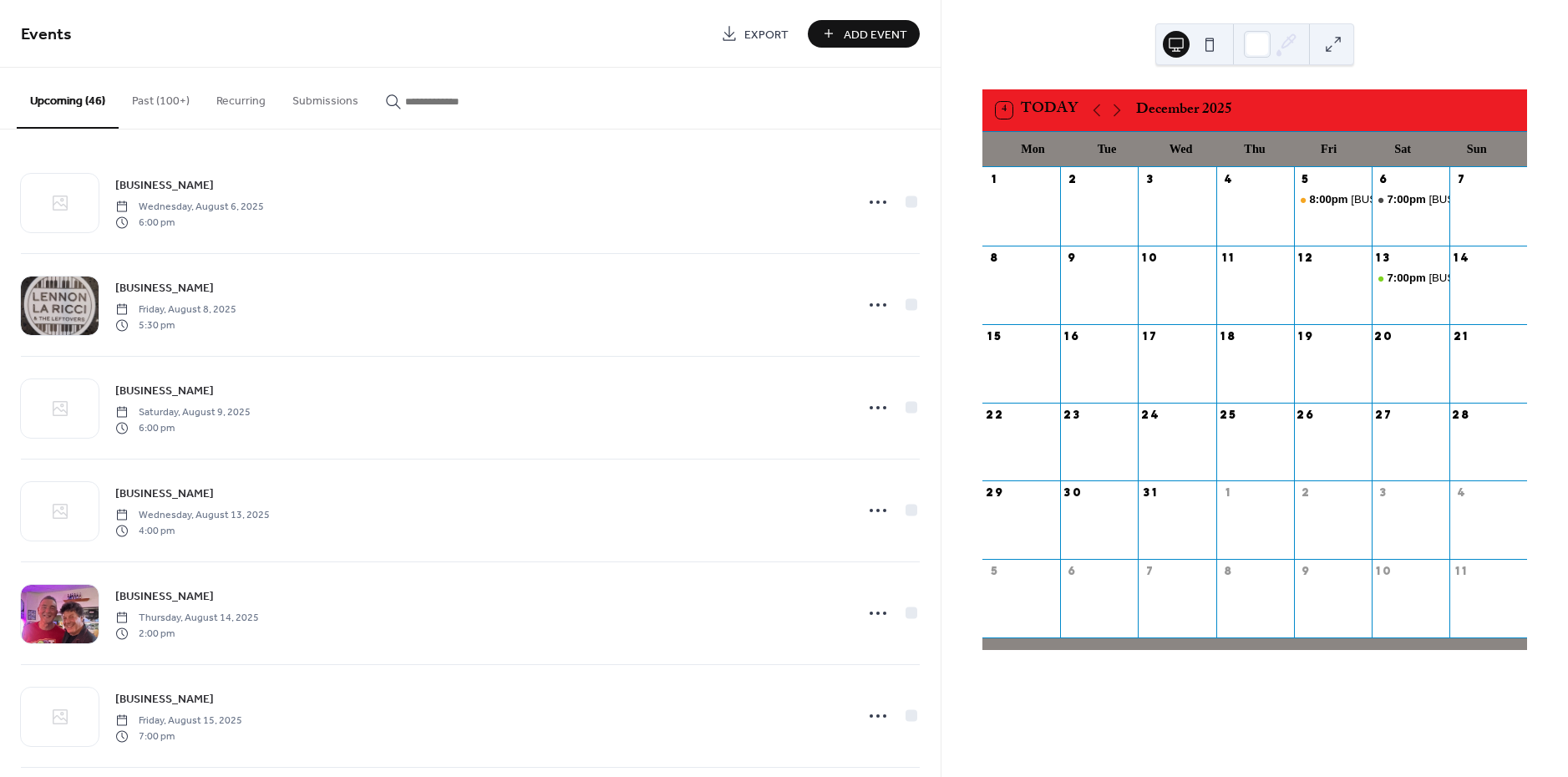 click on "Add Event" at bounding box center (875, 34) 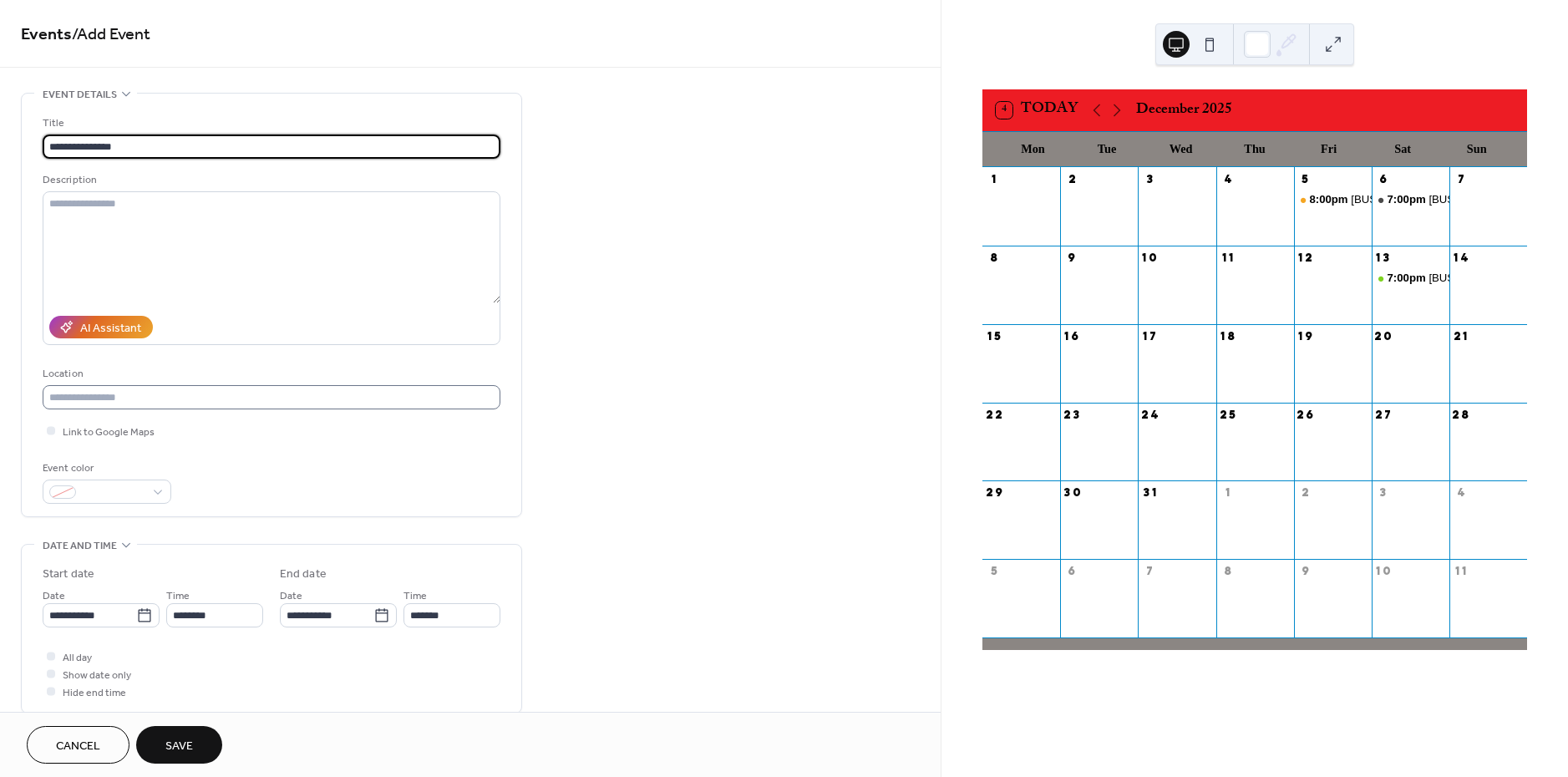 type on "**********" 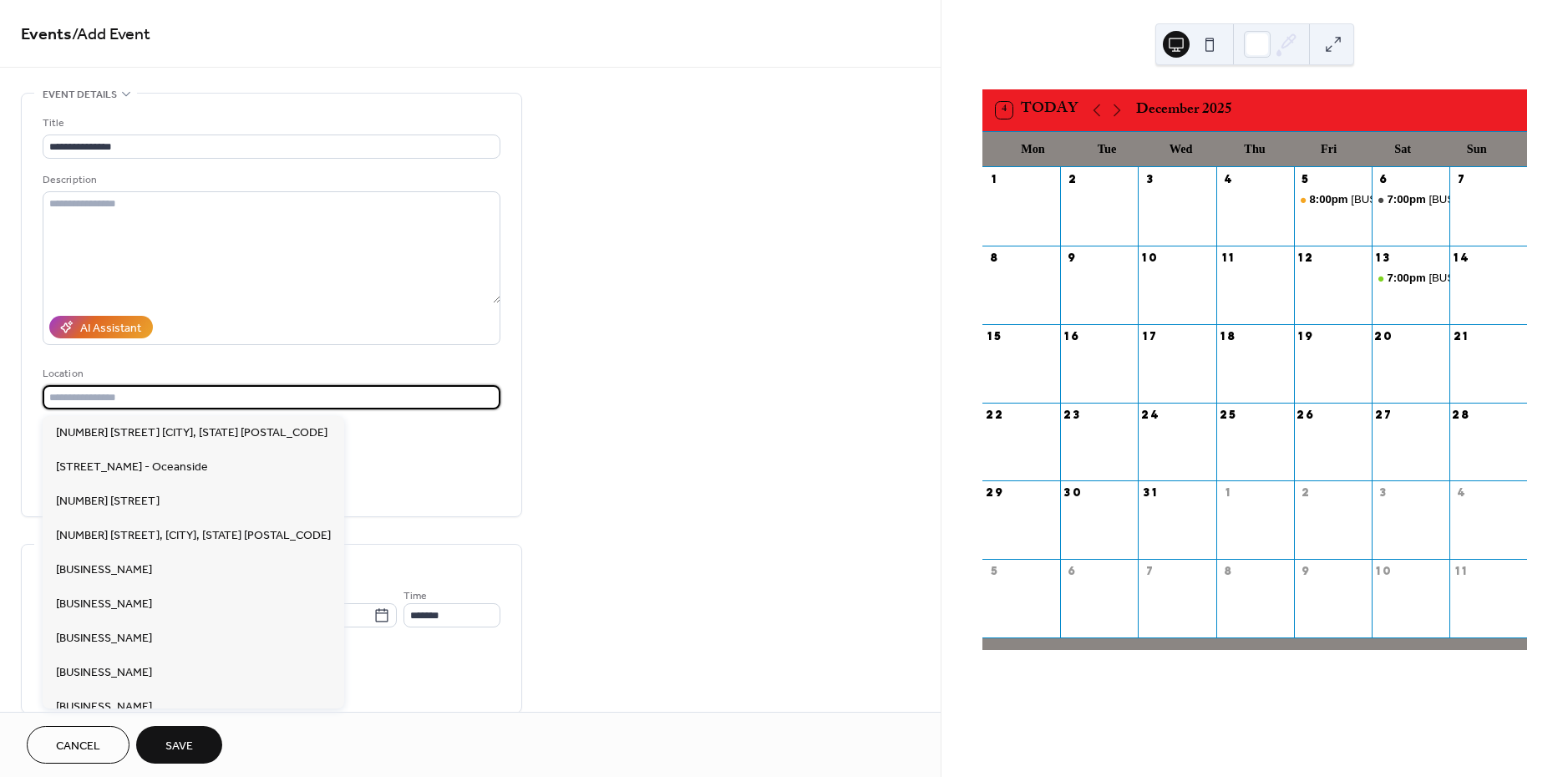 click at bounding box center (271, 397) 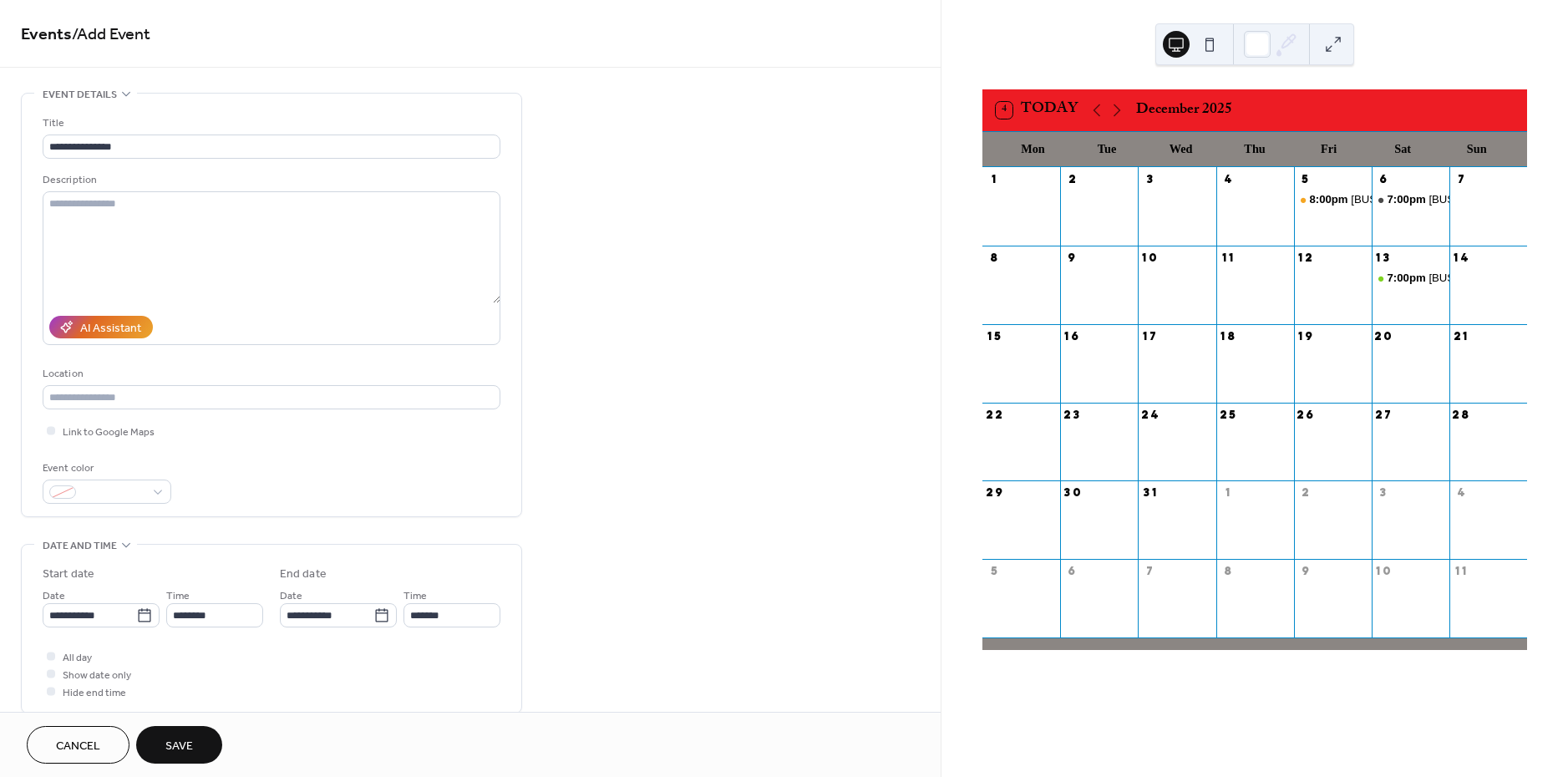 click on "**********" at bounding box center (470, 602) 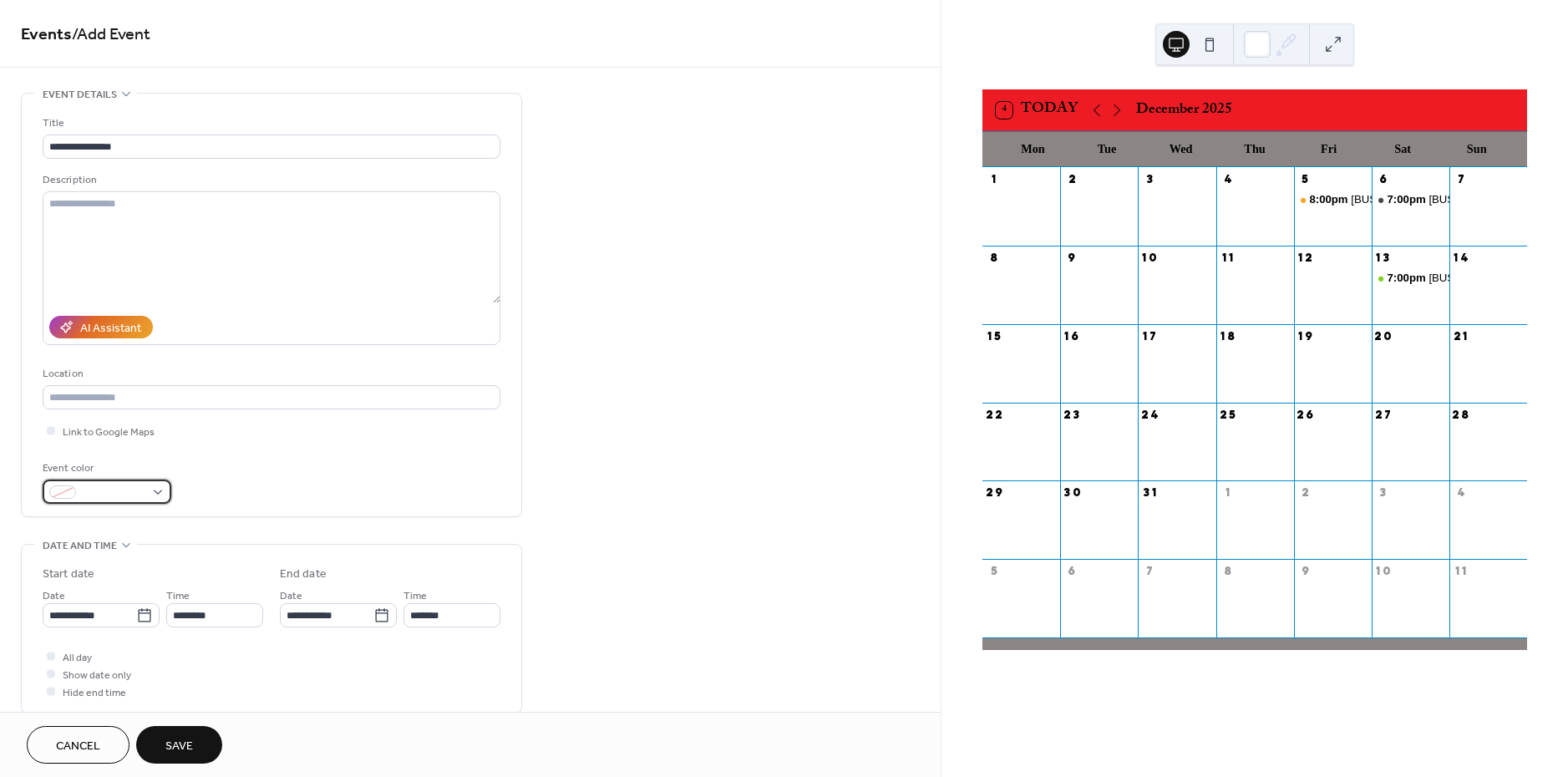 click at bounding box center (107, 491) 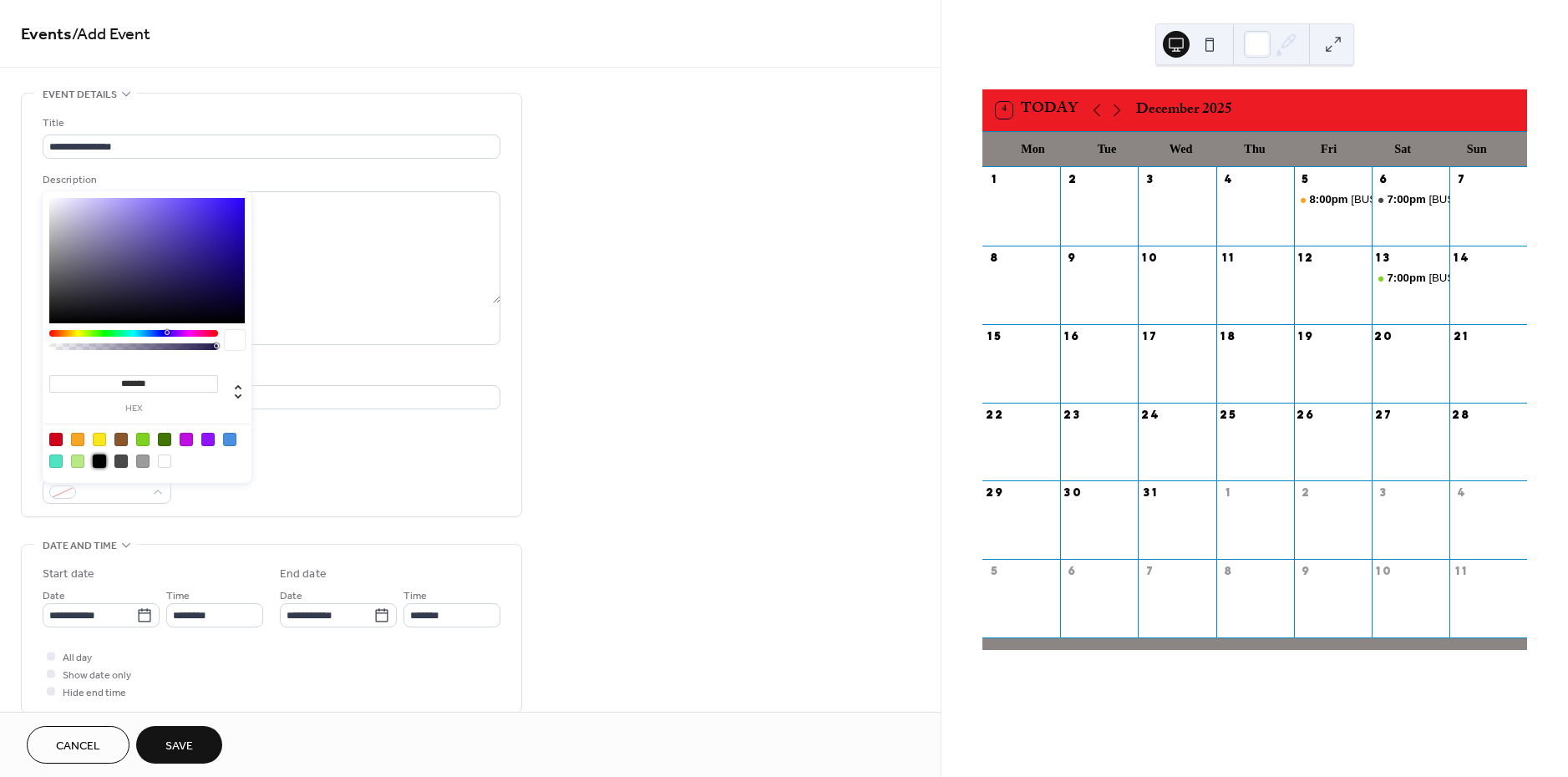 click at bounding box center [99, 461] 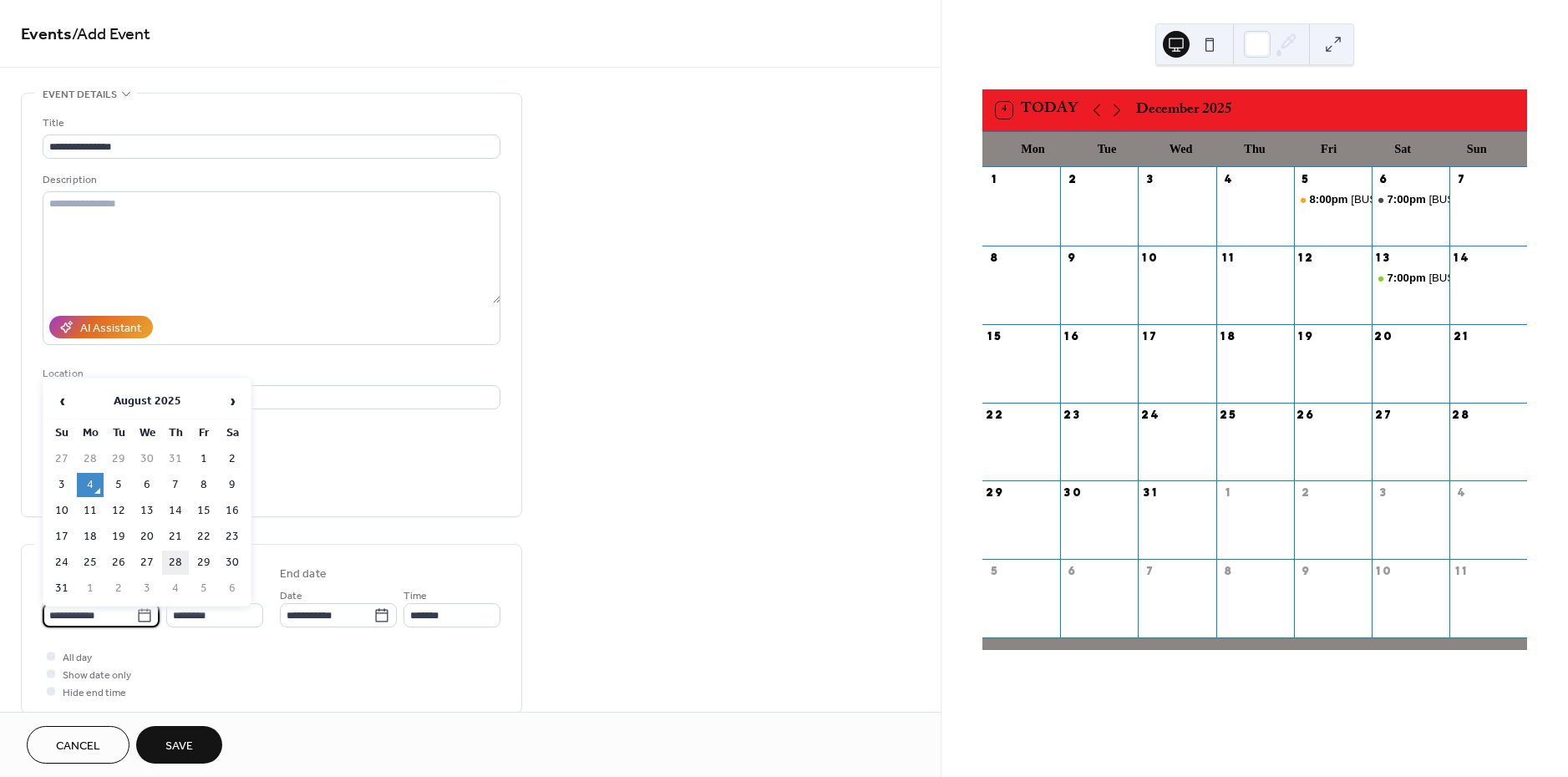 drag, startPoint x: 104, startPoint y: 616, endPoint x: 163, endPoint y: 565, distance: 77.98718 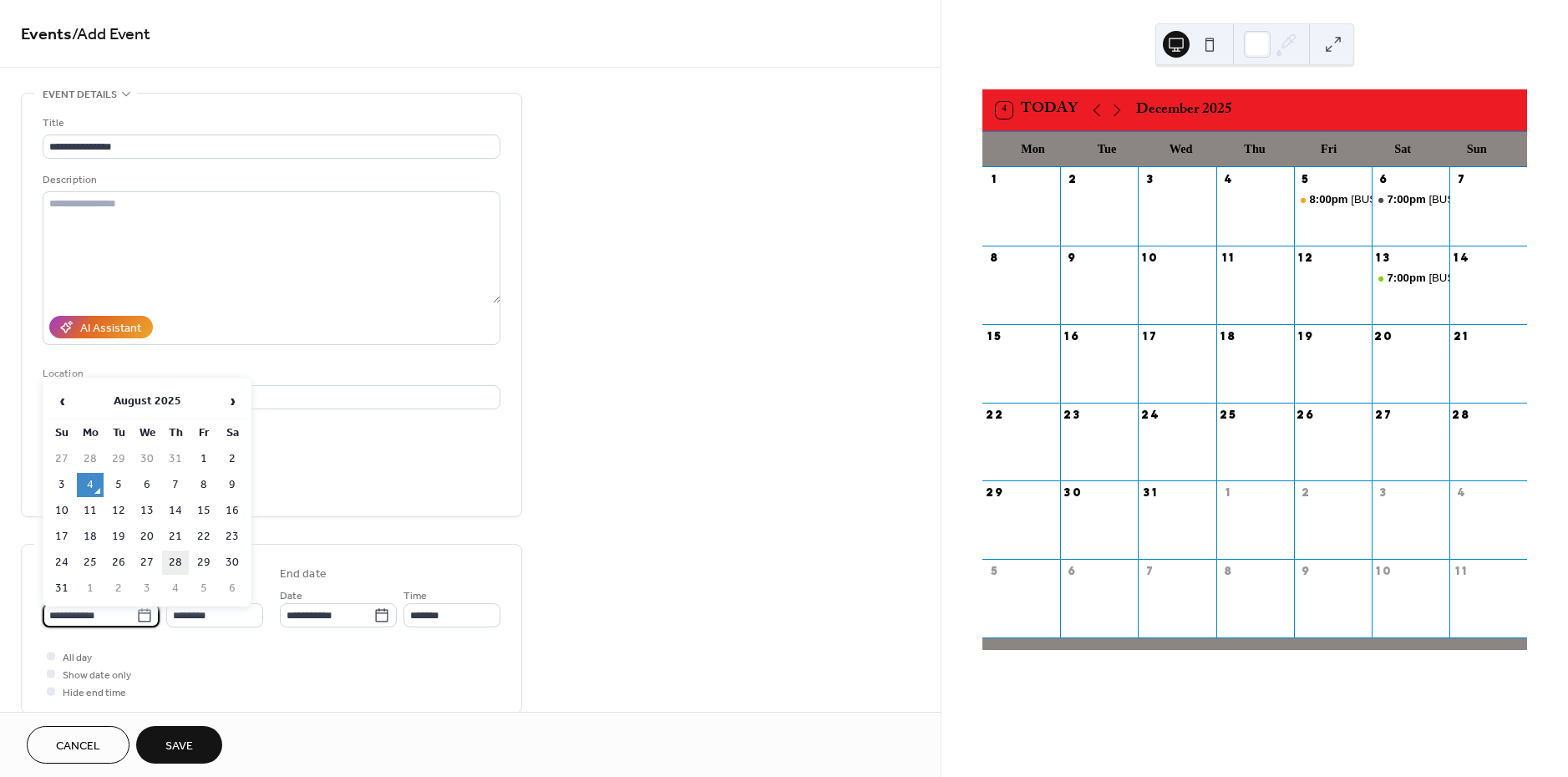 click on "**********" at bounding box center (89, 615) 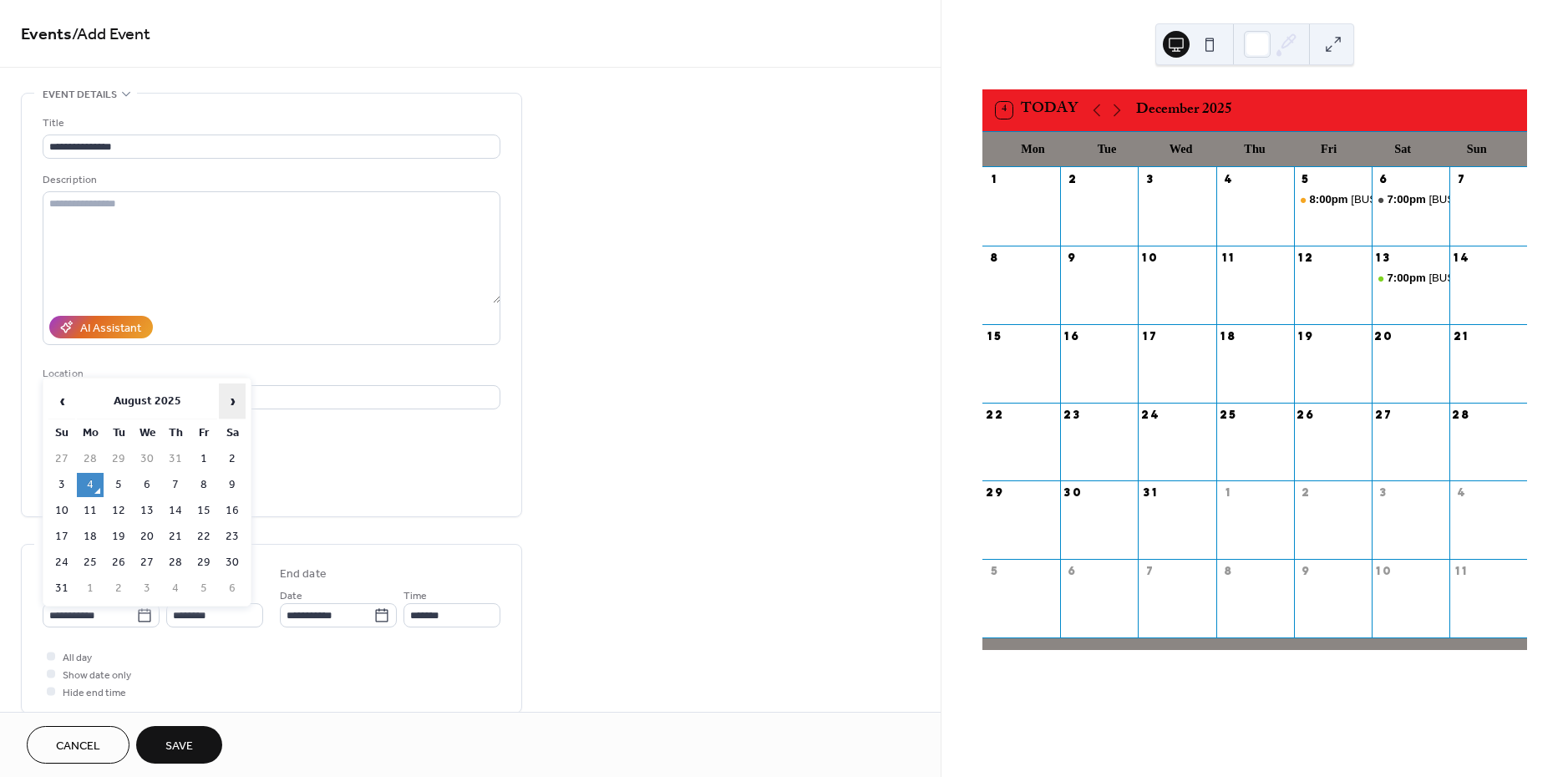 click on "›" at bounding box center [232, 401] 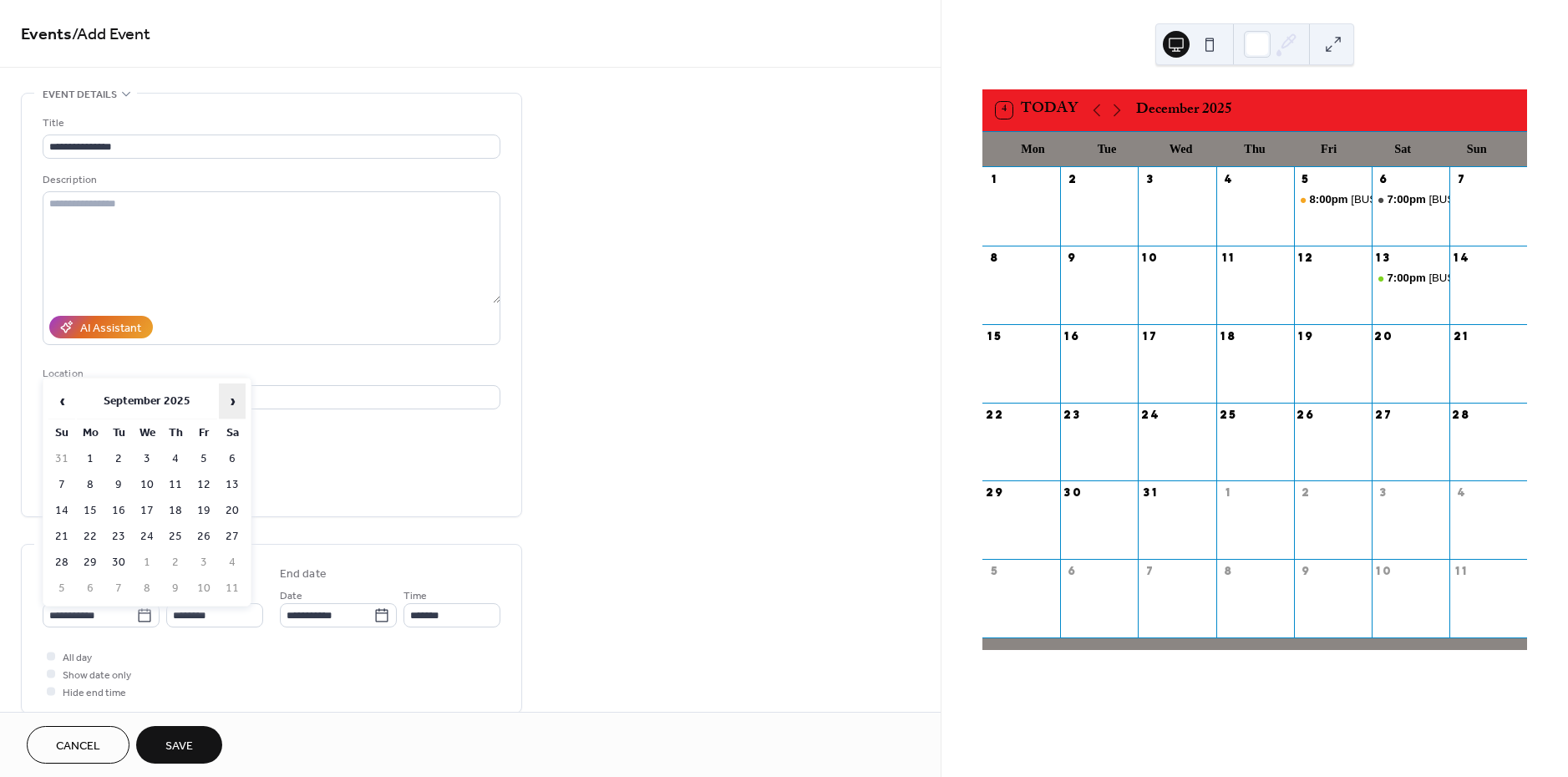 click on "›" at bounding box center (232, 401) 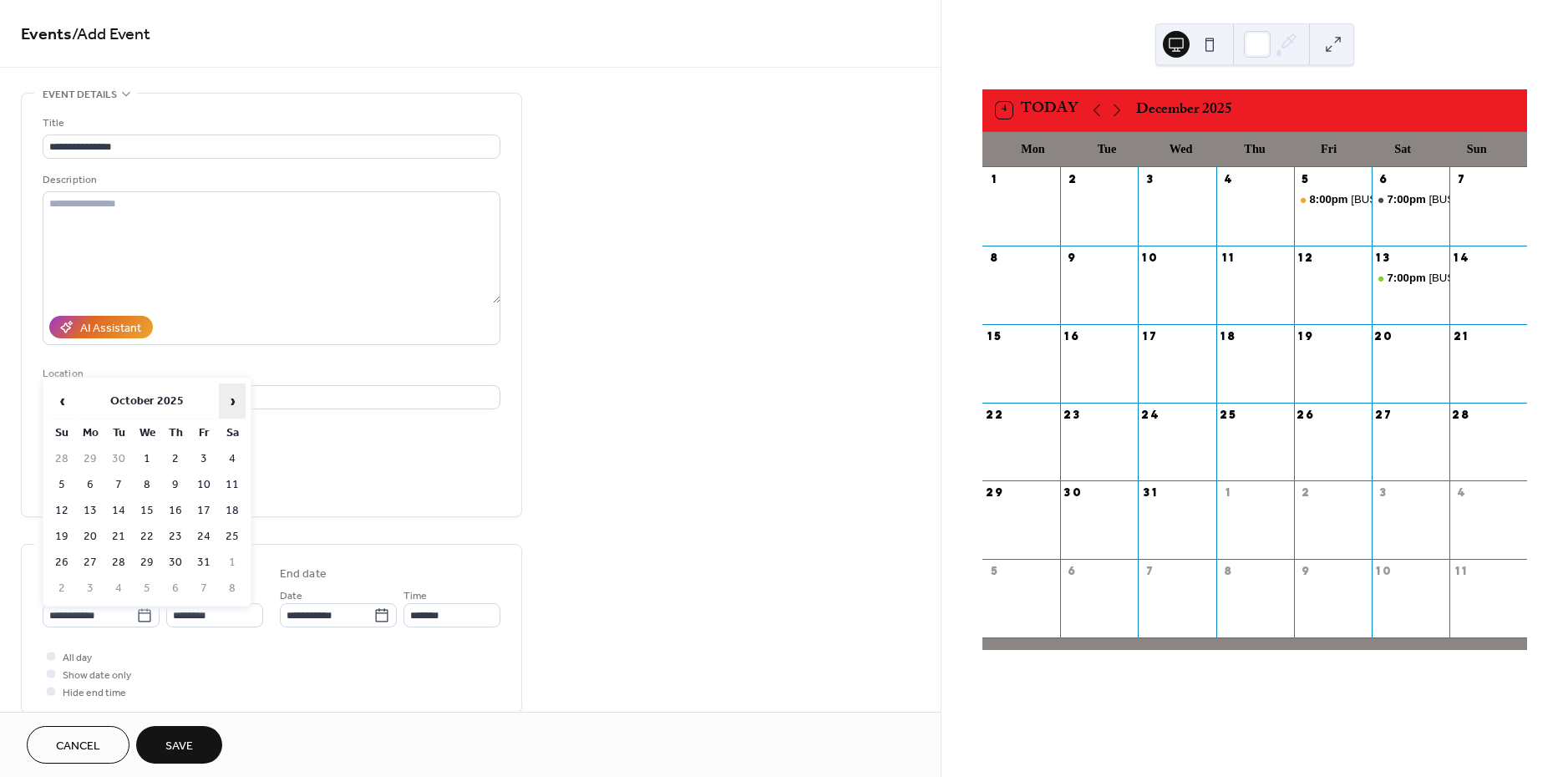 click on "›" at bounding box center (232, 401) 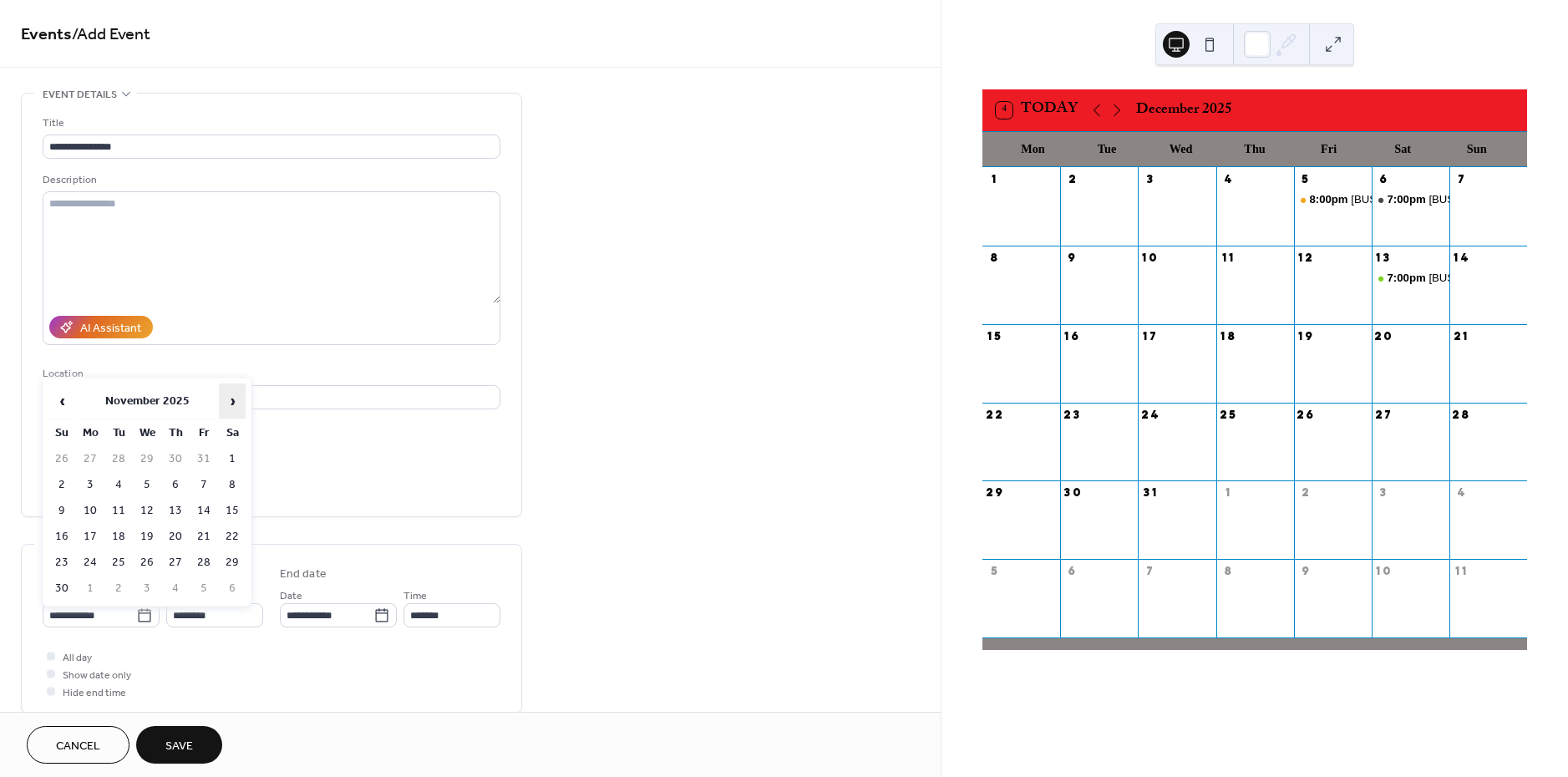 click on "›" at bounding box center (232, 401) 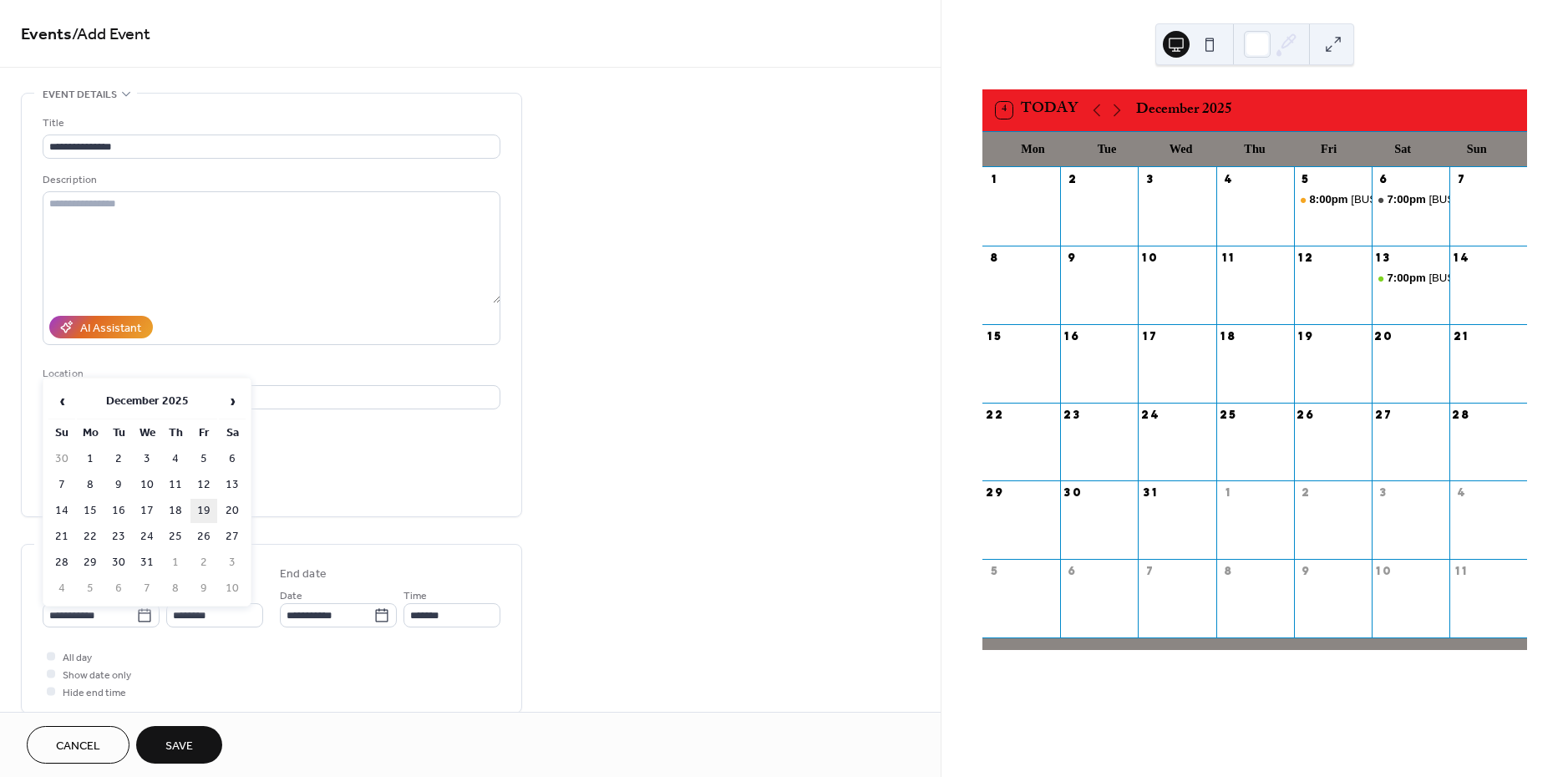 click on "19" at bounding box center (204, 510) 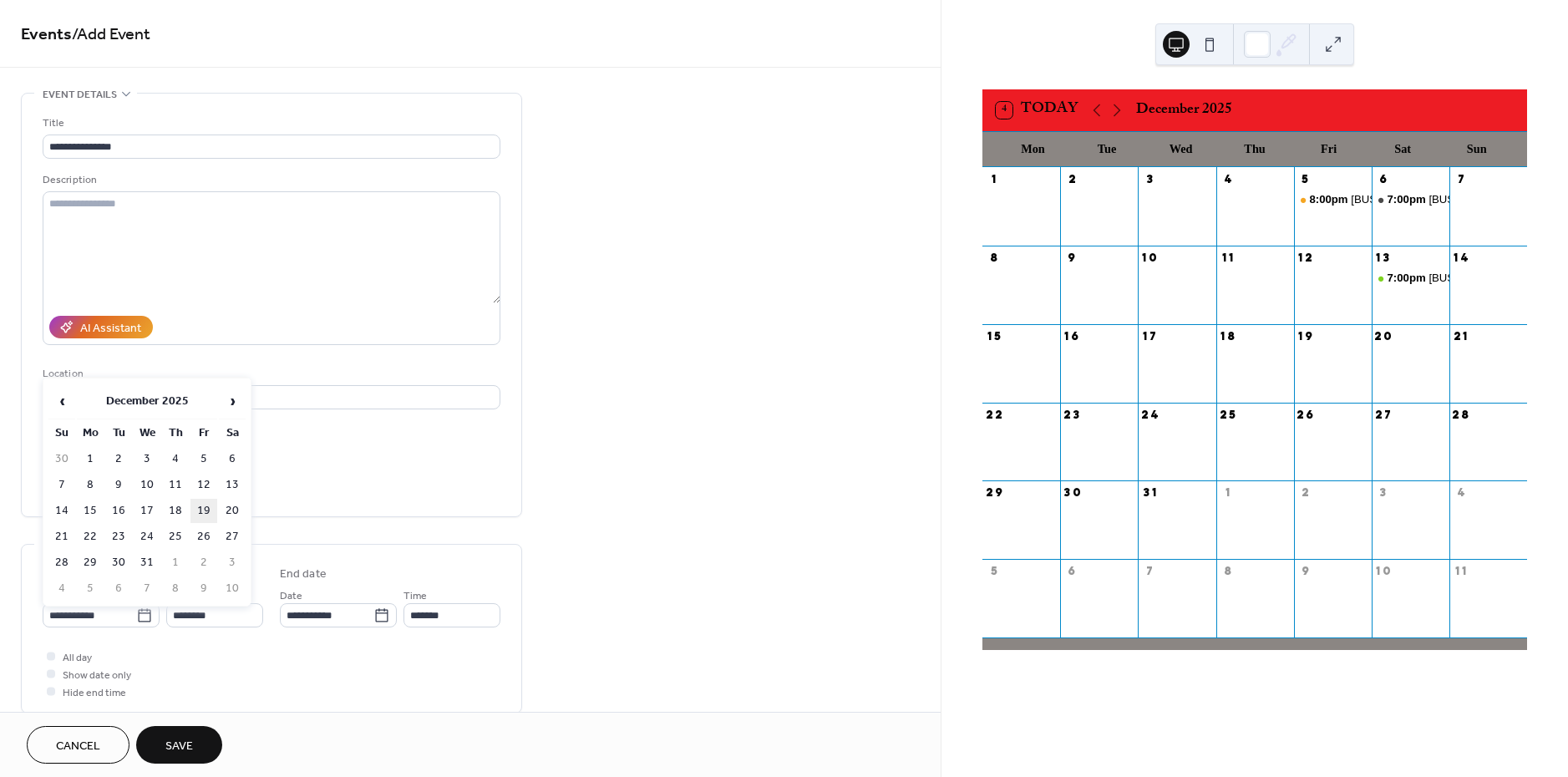 type on "**********" 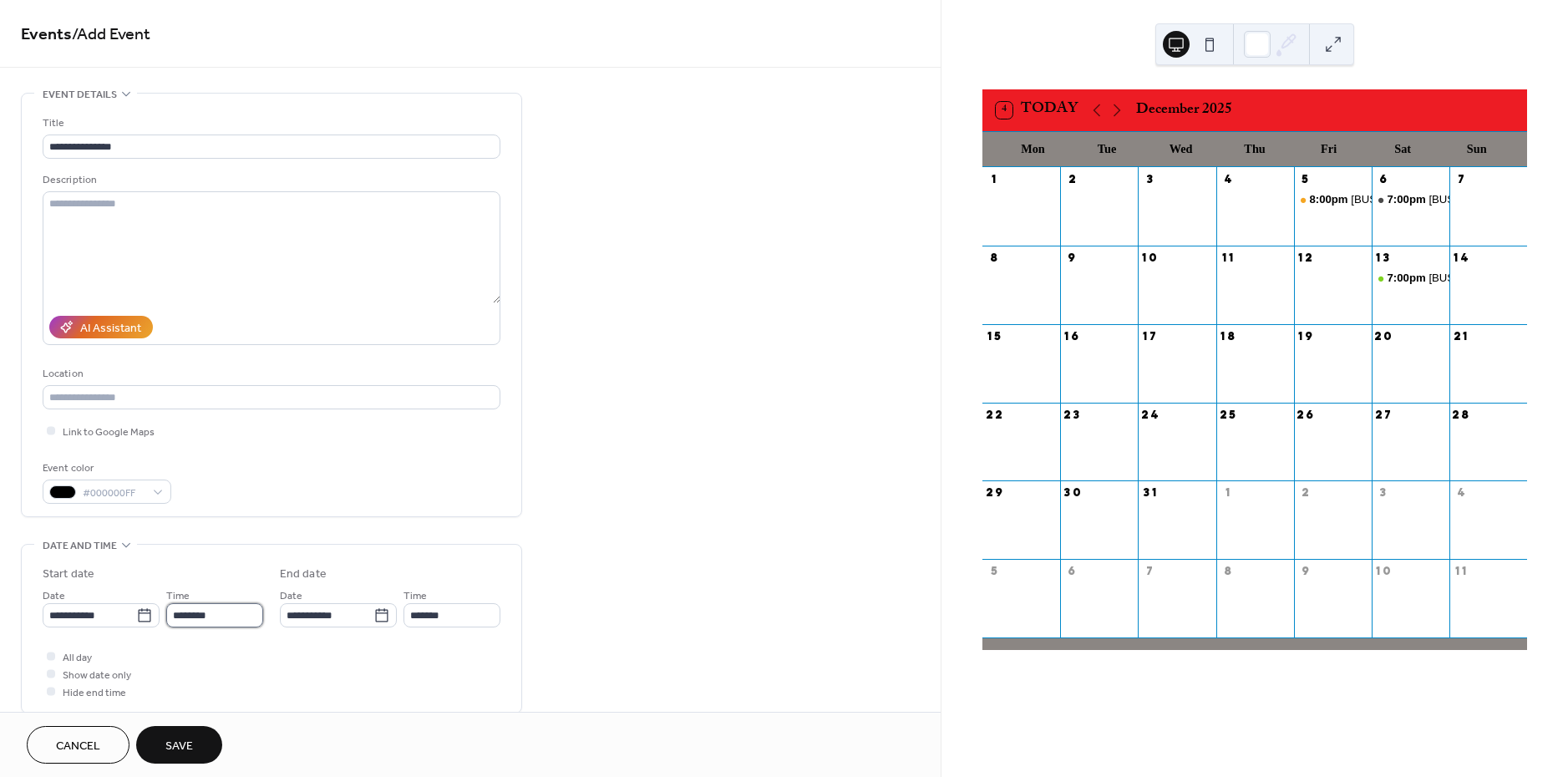 click on "********" at bounding box center [215, 615] 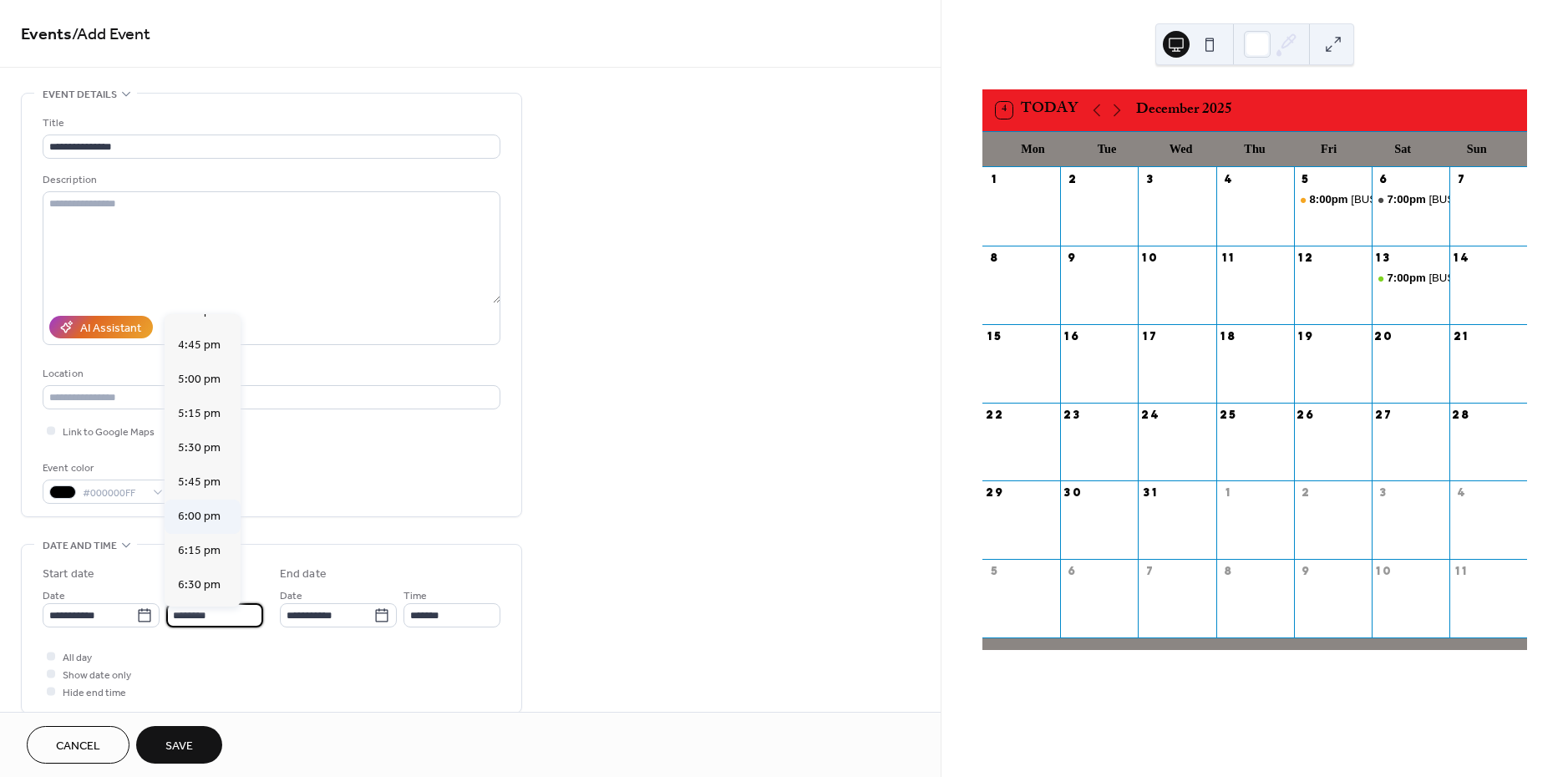 scroll, scrollTop: 2284, scrollLeft: 0, axis: vertical 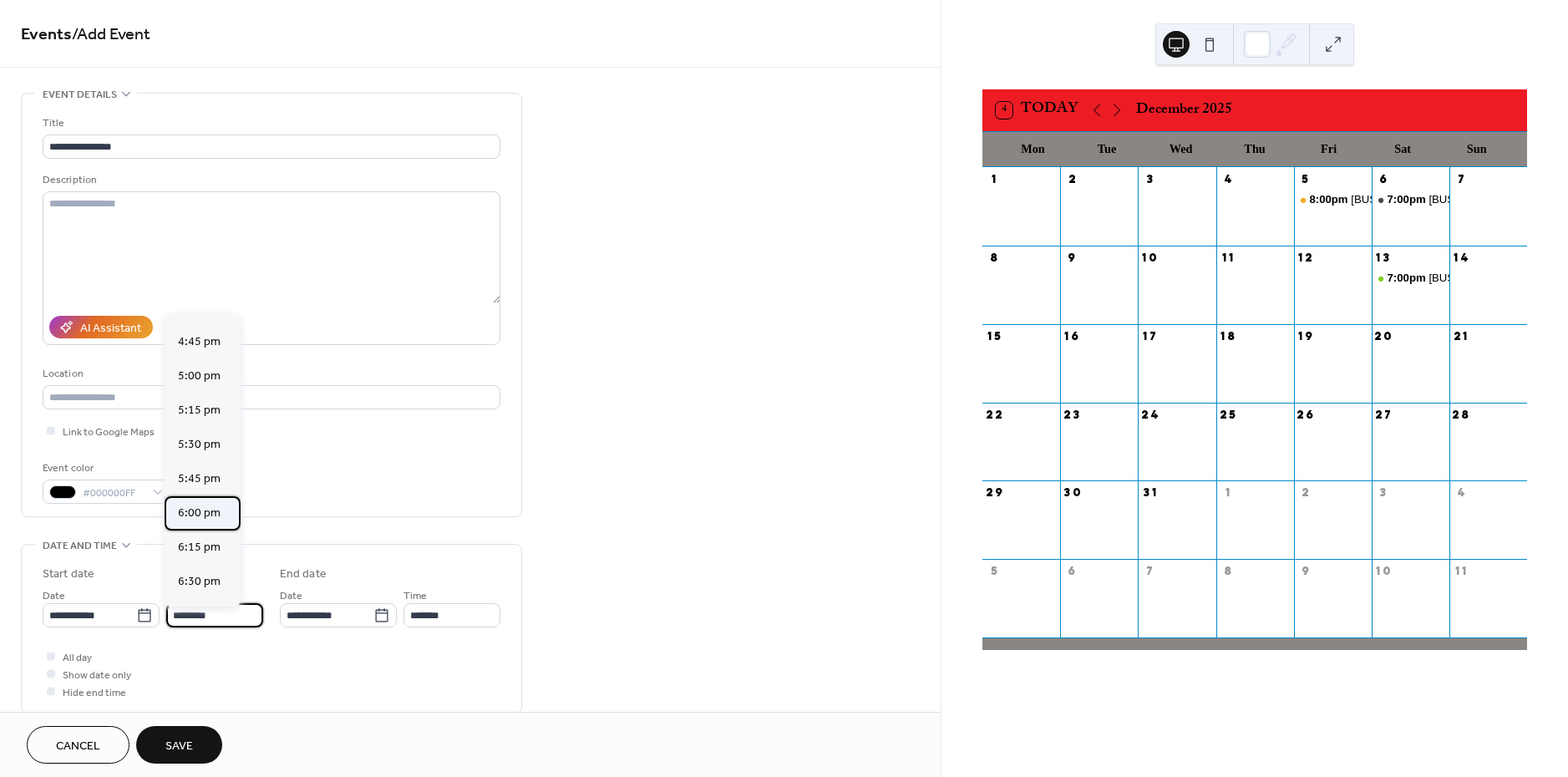 click on "6:00 pm" at bounding box center (199, 513) 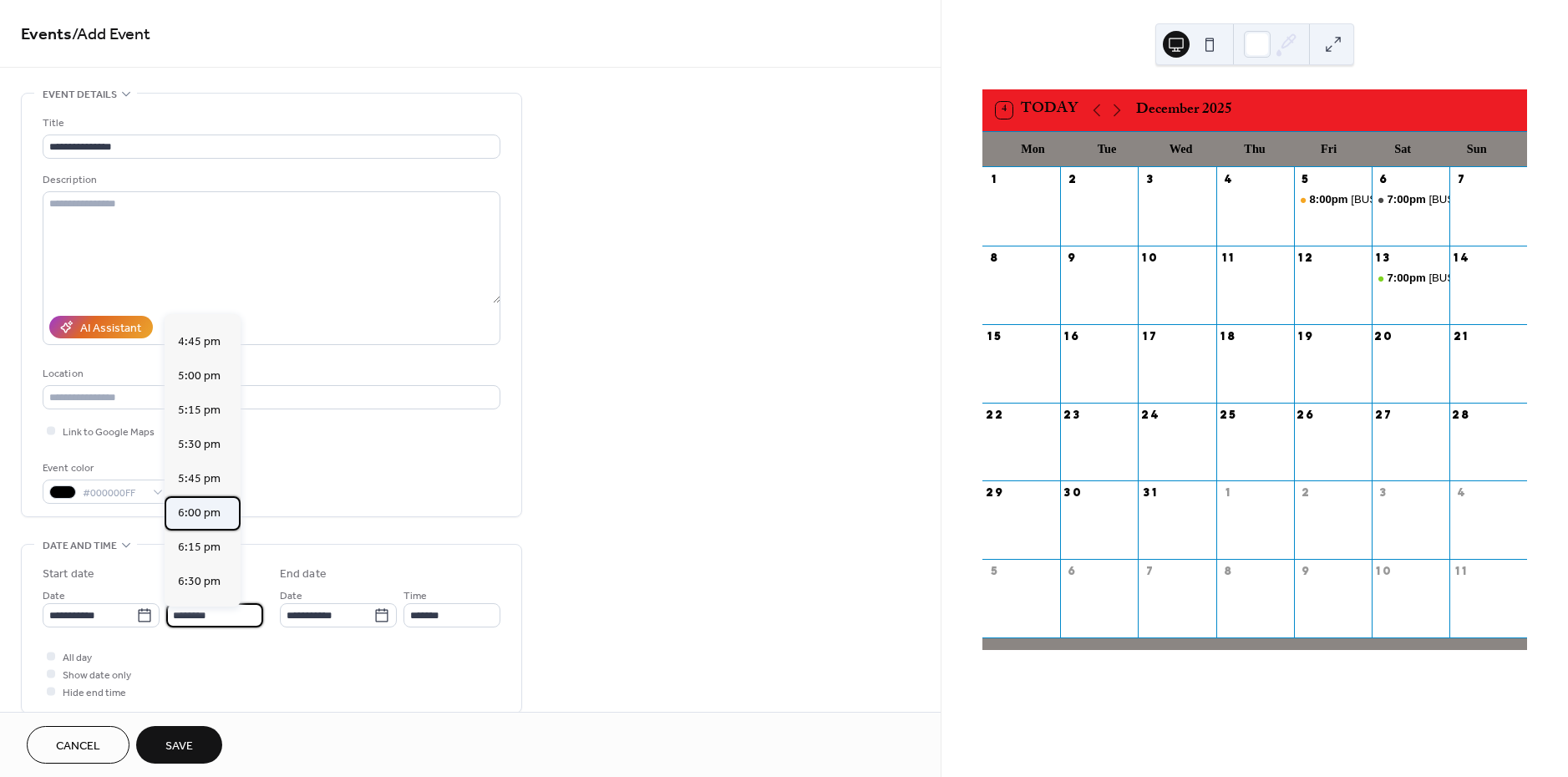 type on "*******" 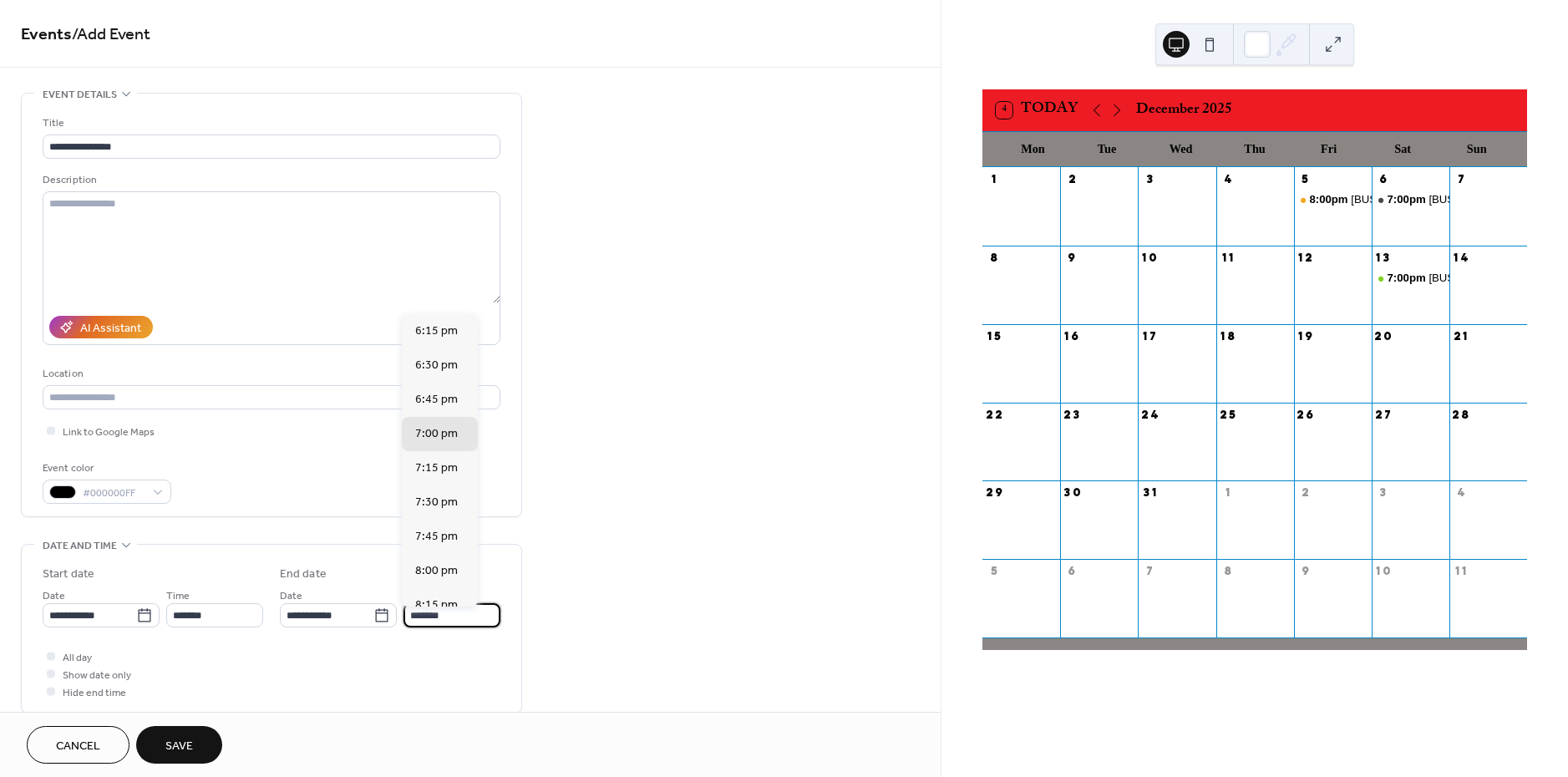 click on "*******" at bounding box center (452, 615) 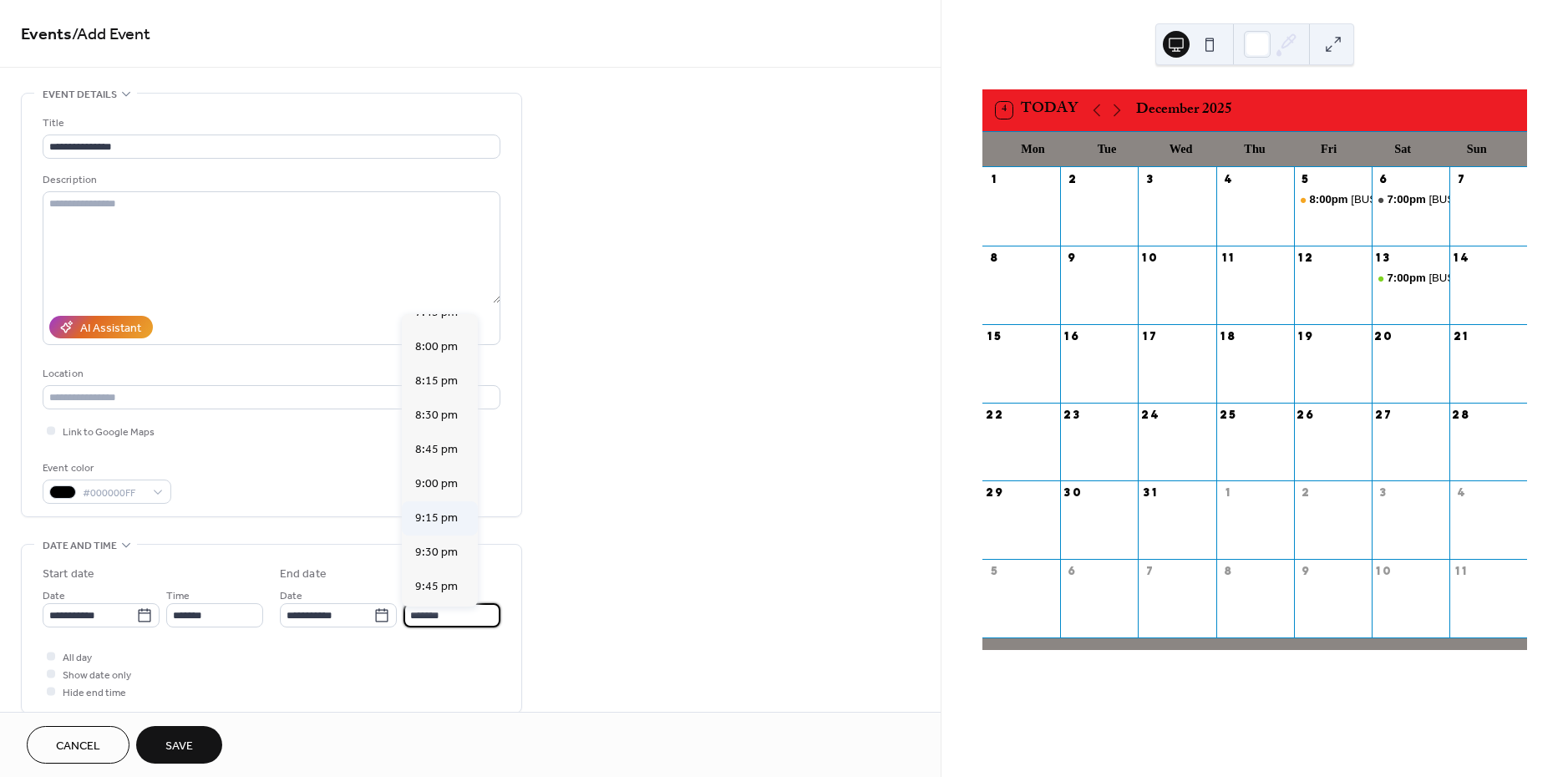scroll, scrollTop: 225, scrollLeft: 0, axis: vertical 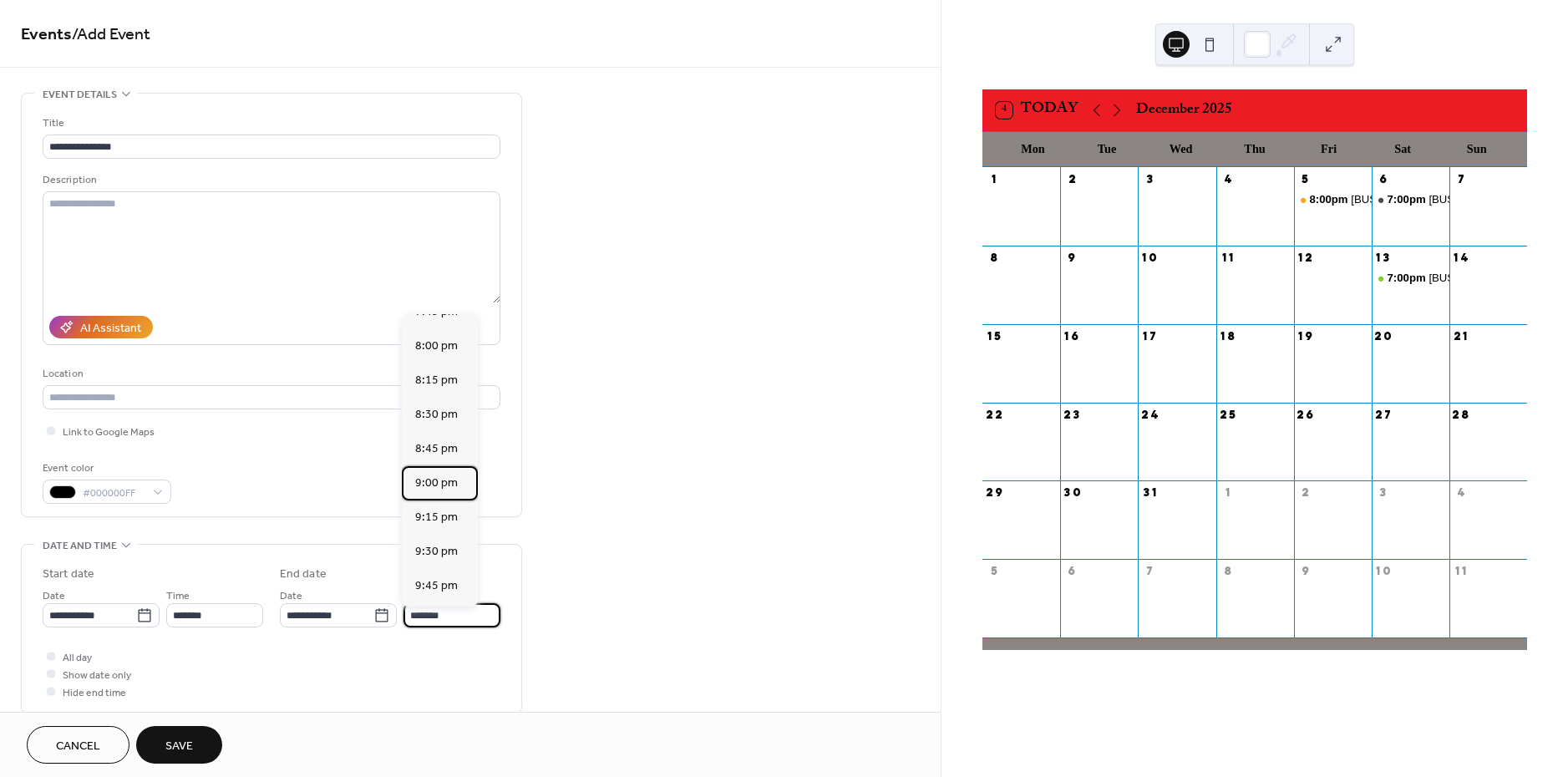 click on "9:00 pm" at bounding box center [436, 483] 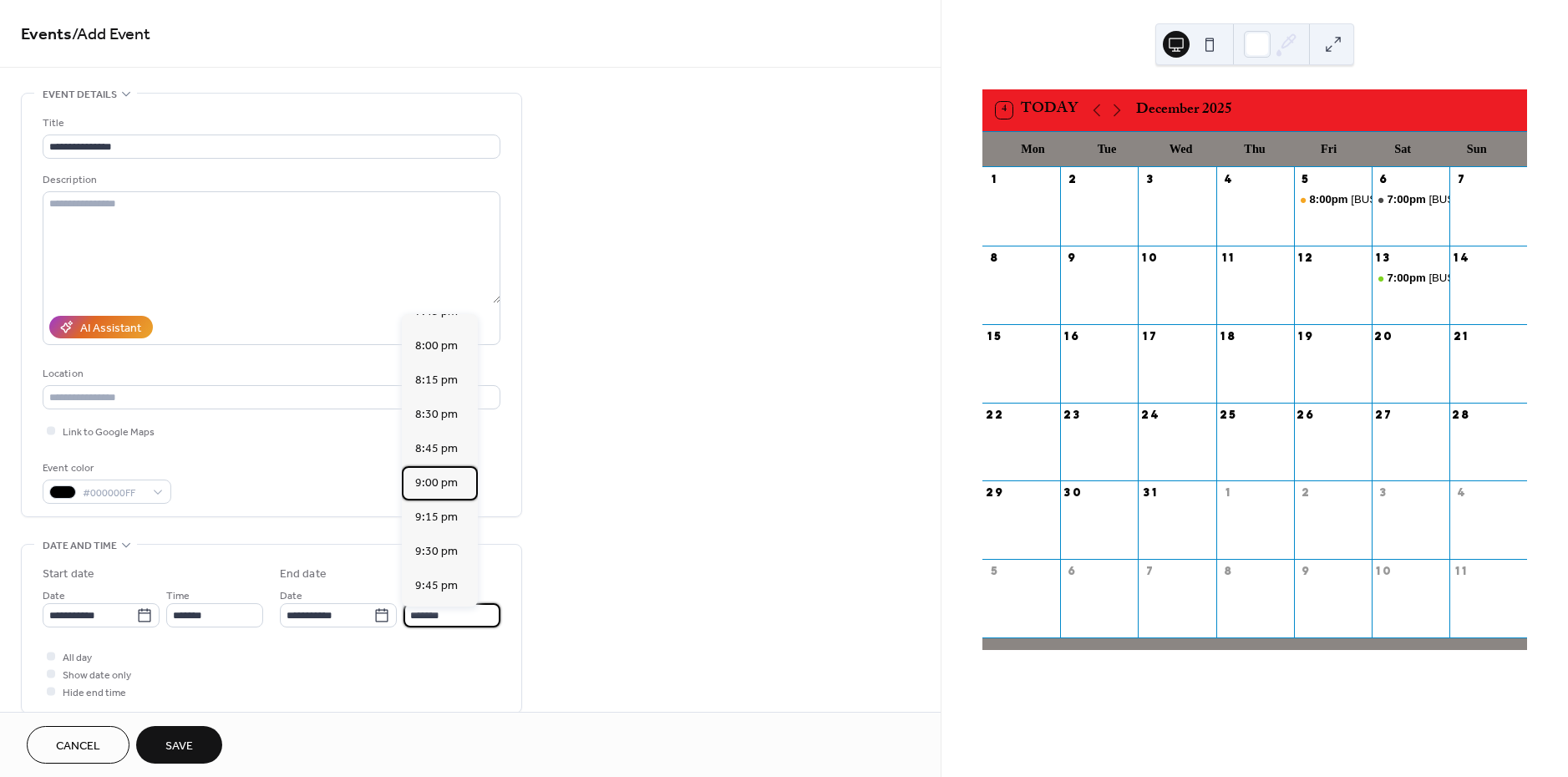 type on "*******" 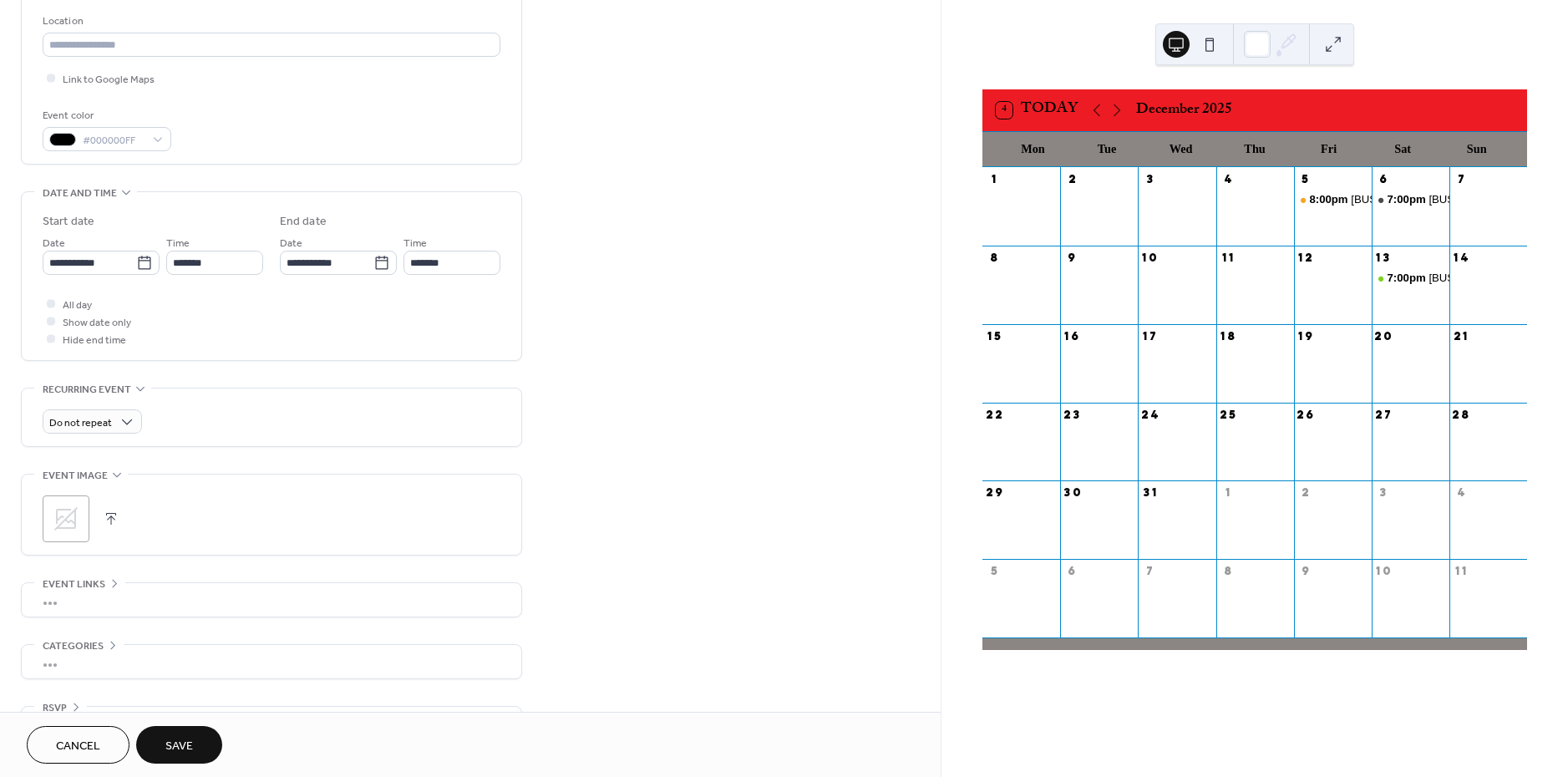 scroll, scrollTop: 369, scrollLeft: 0, axis: vertical 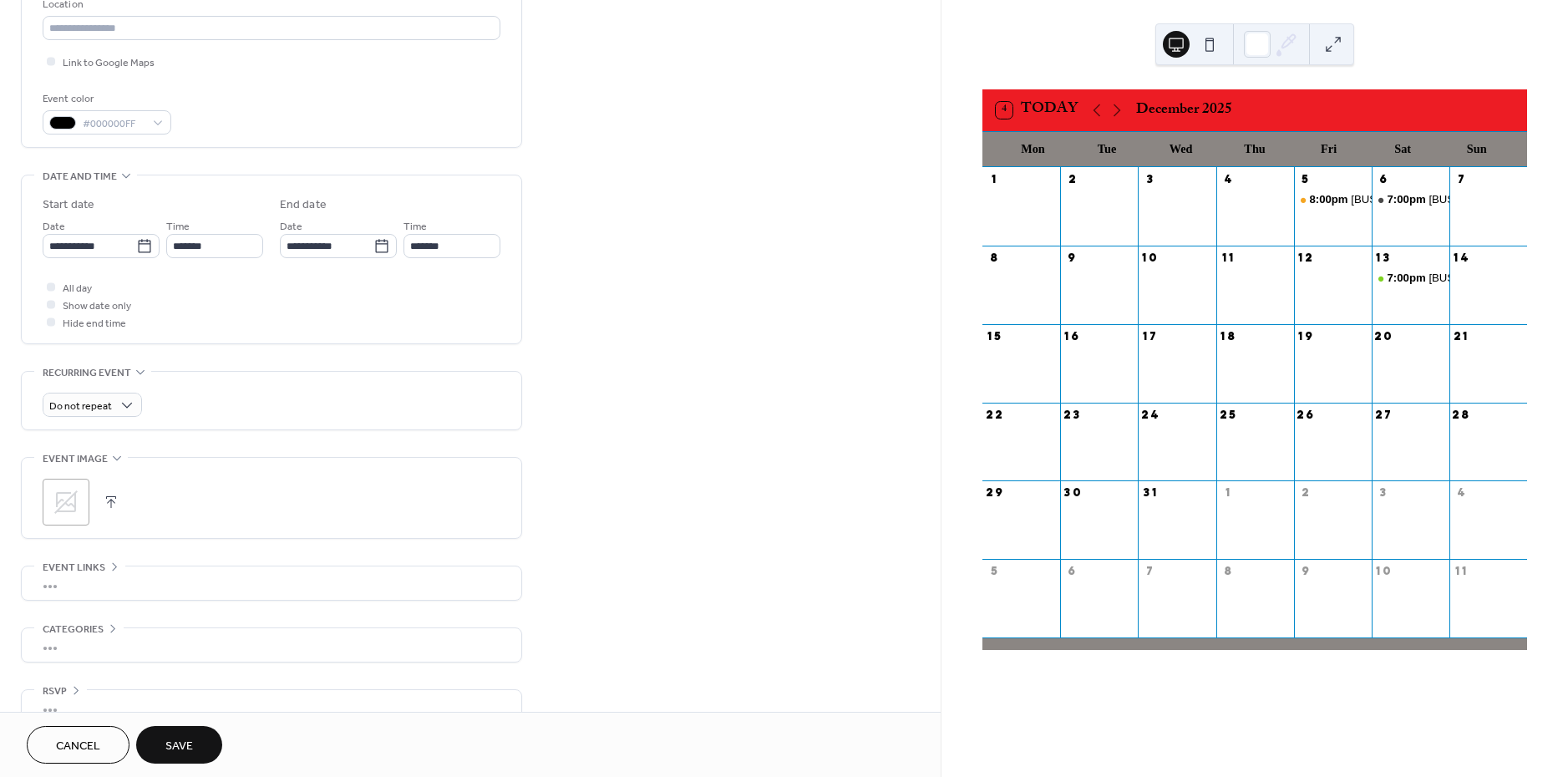 click 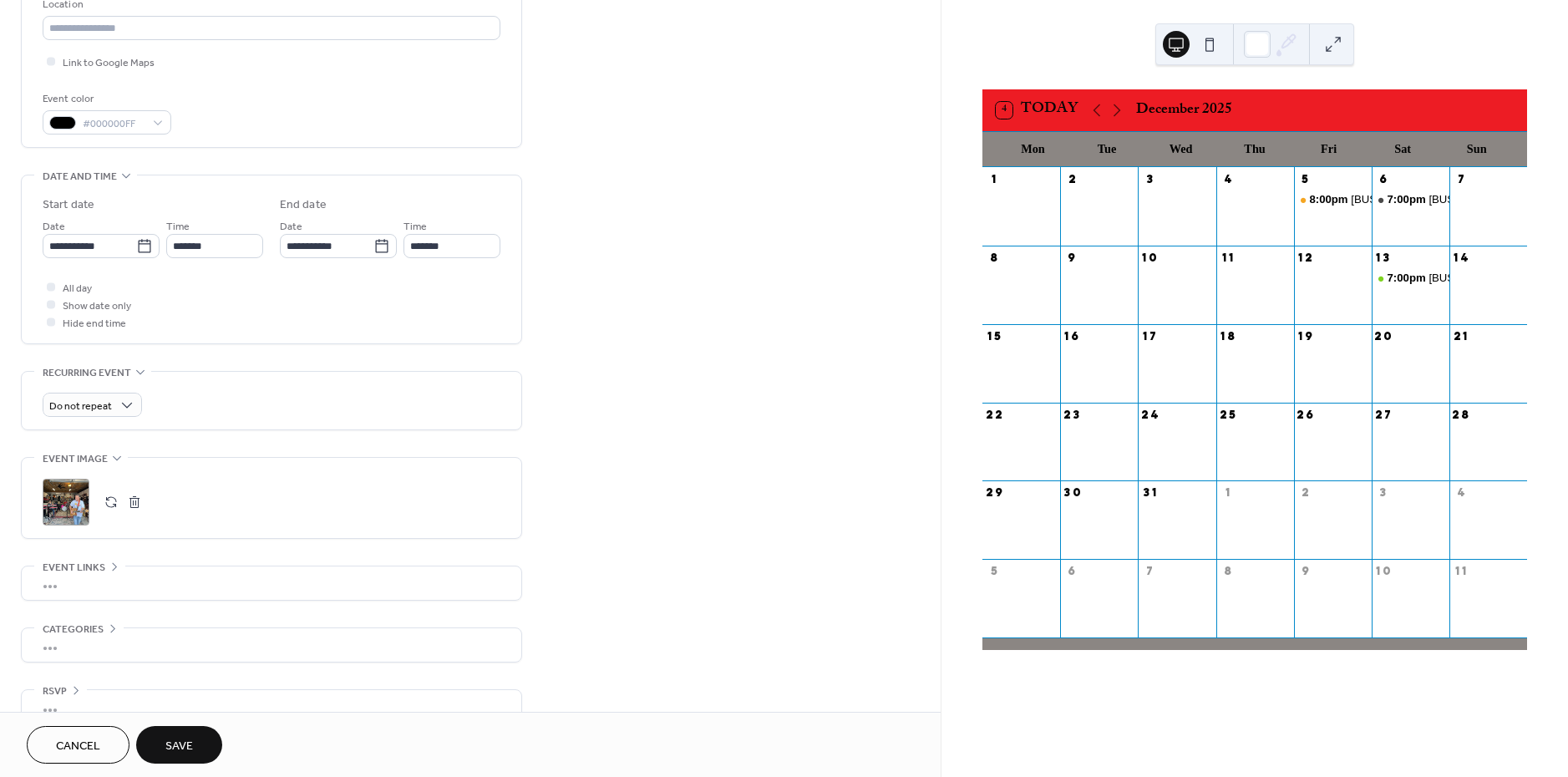 click on "Save" at bounding box center (179, 746) 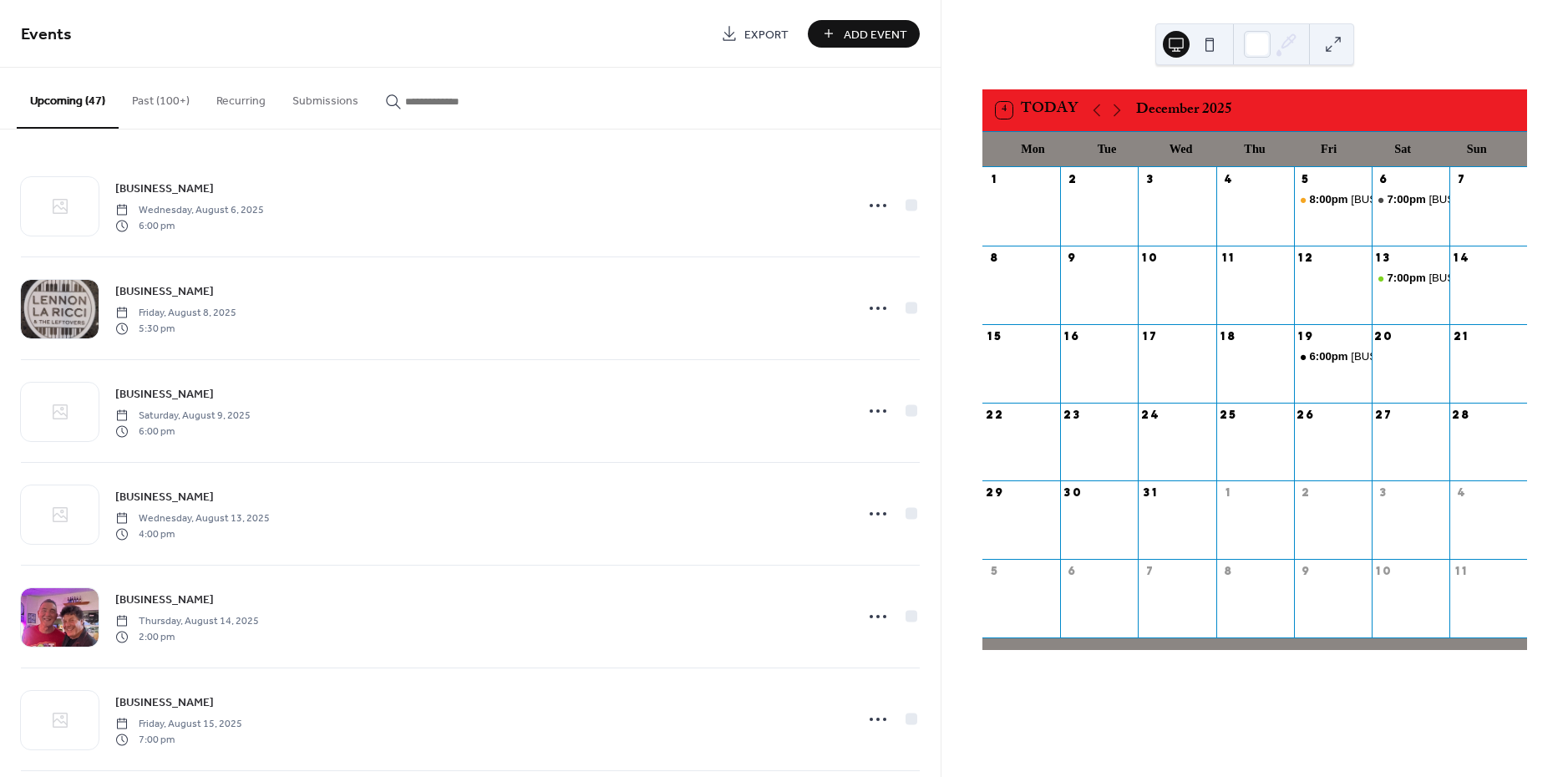 click on "Add Event" at bounding box center [875, 34] 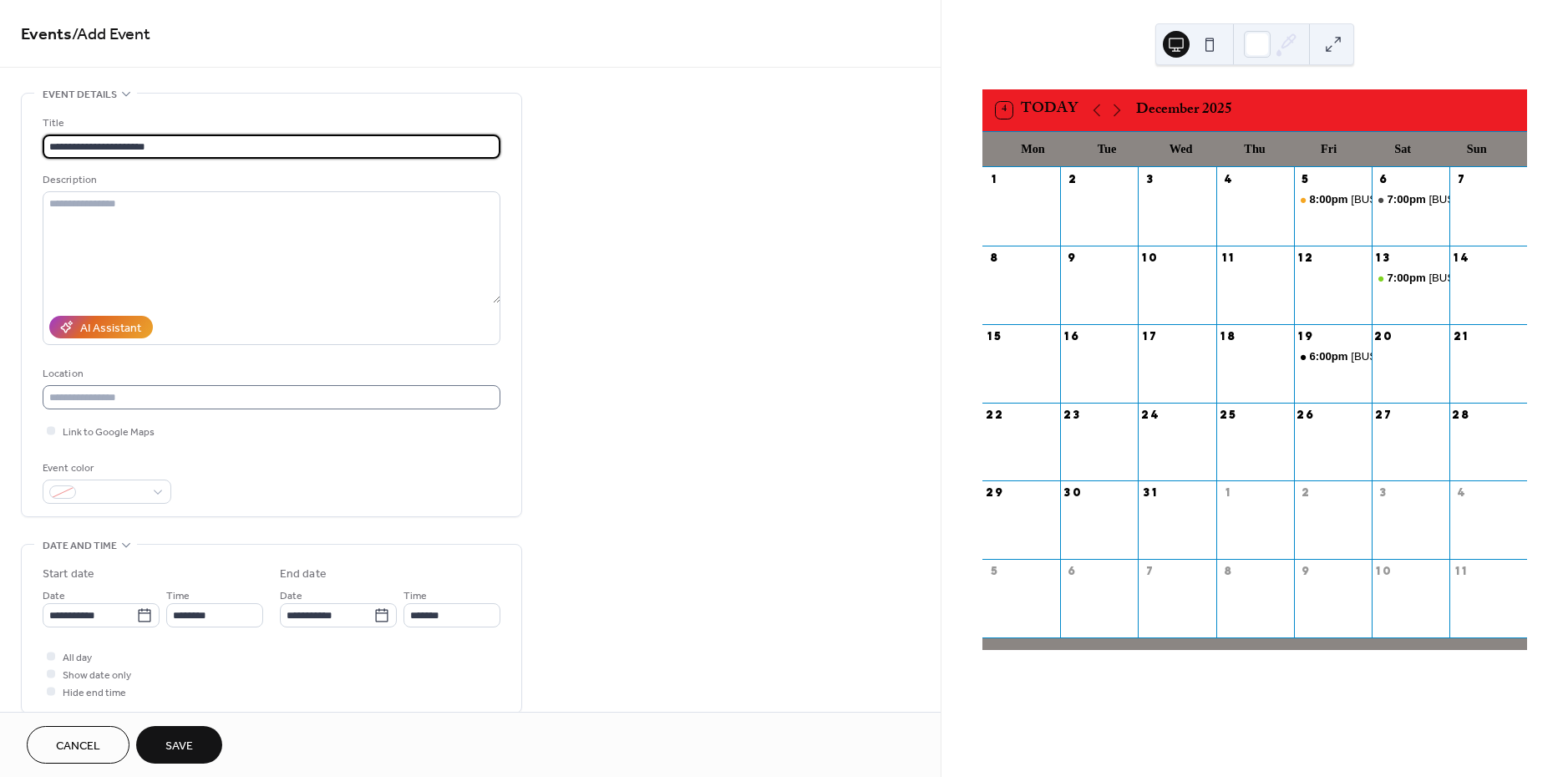 type on "**********" 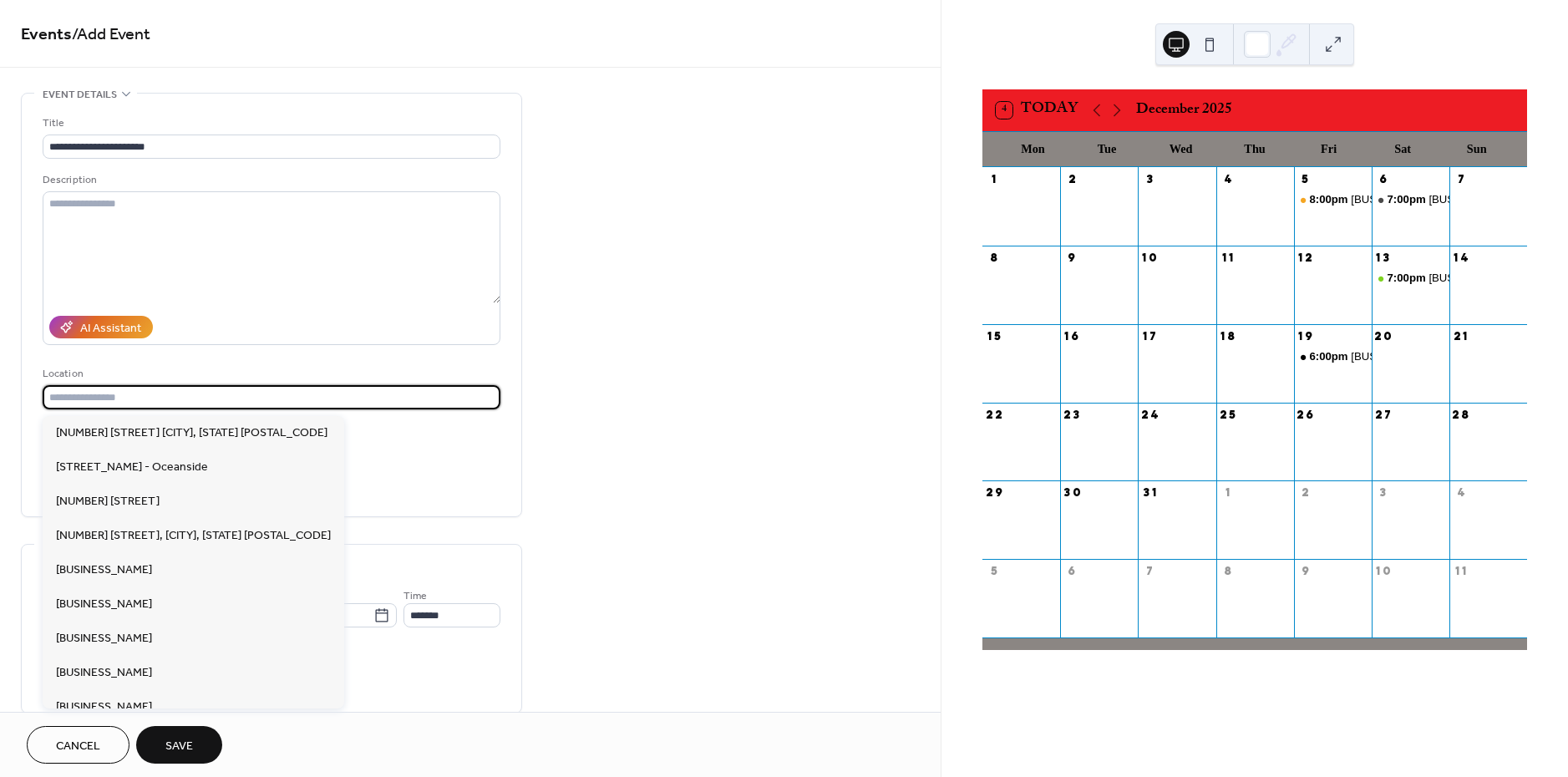 click at bounding box center (271, 397) 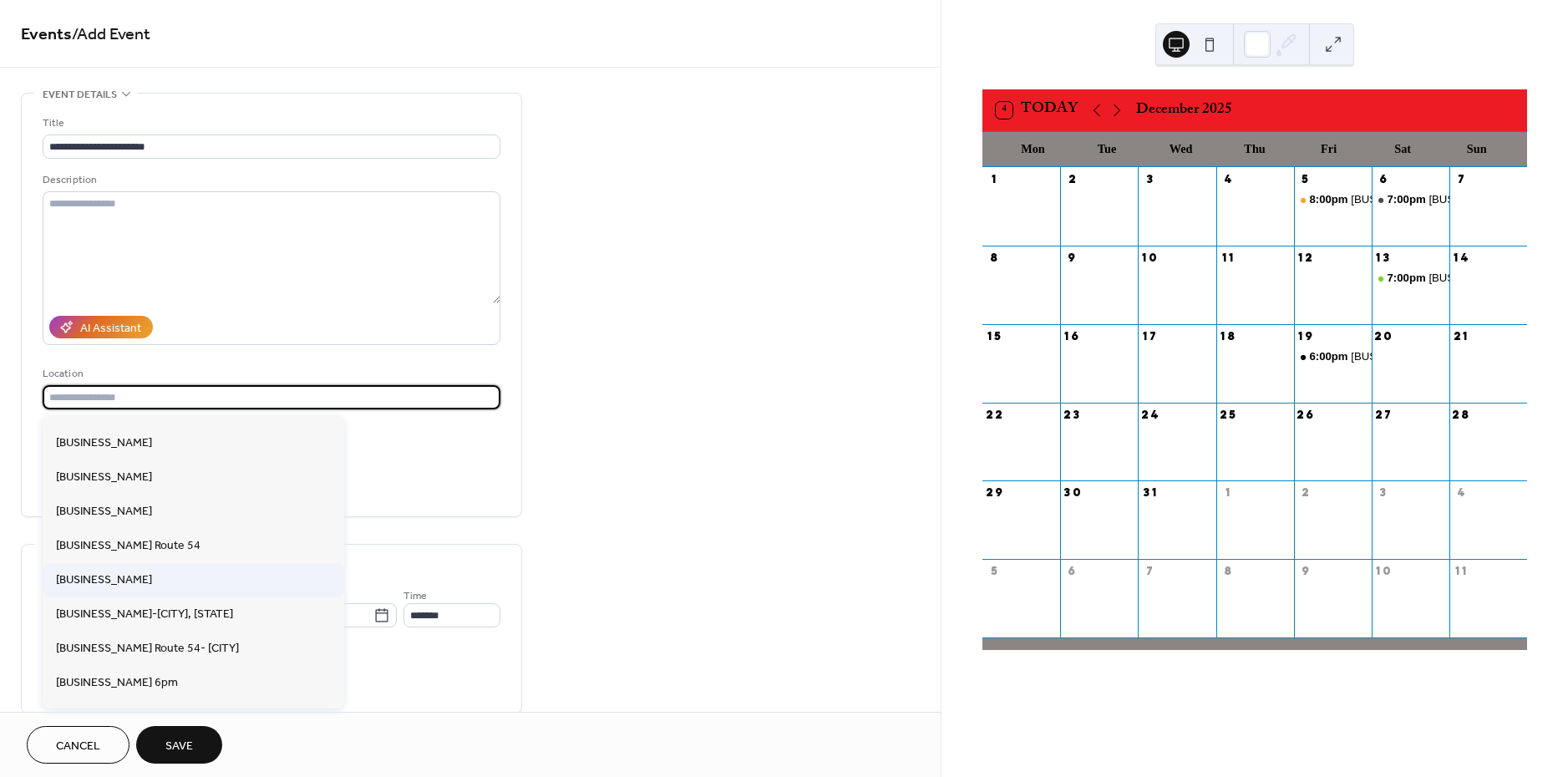 scroll, scrollTop: 333, scrollLeft: 0, axis: vertical 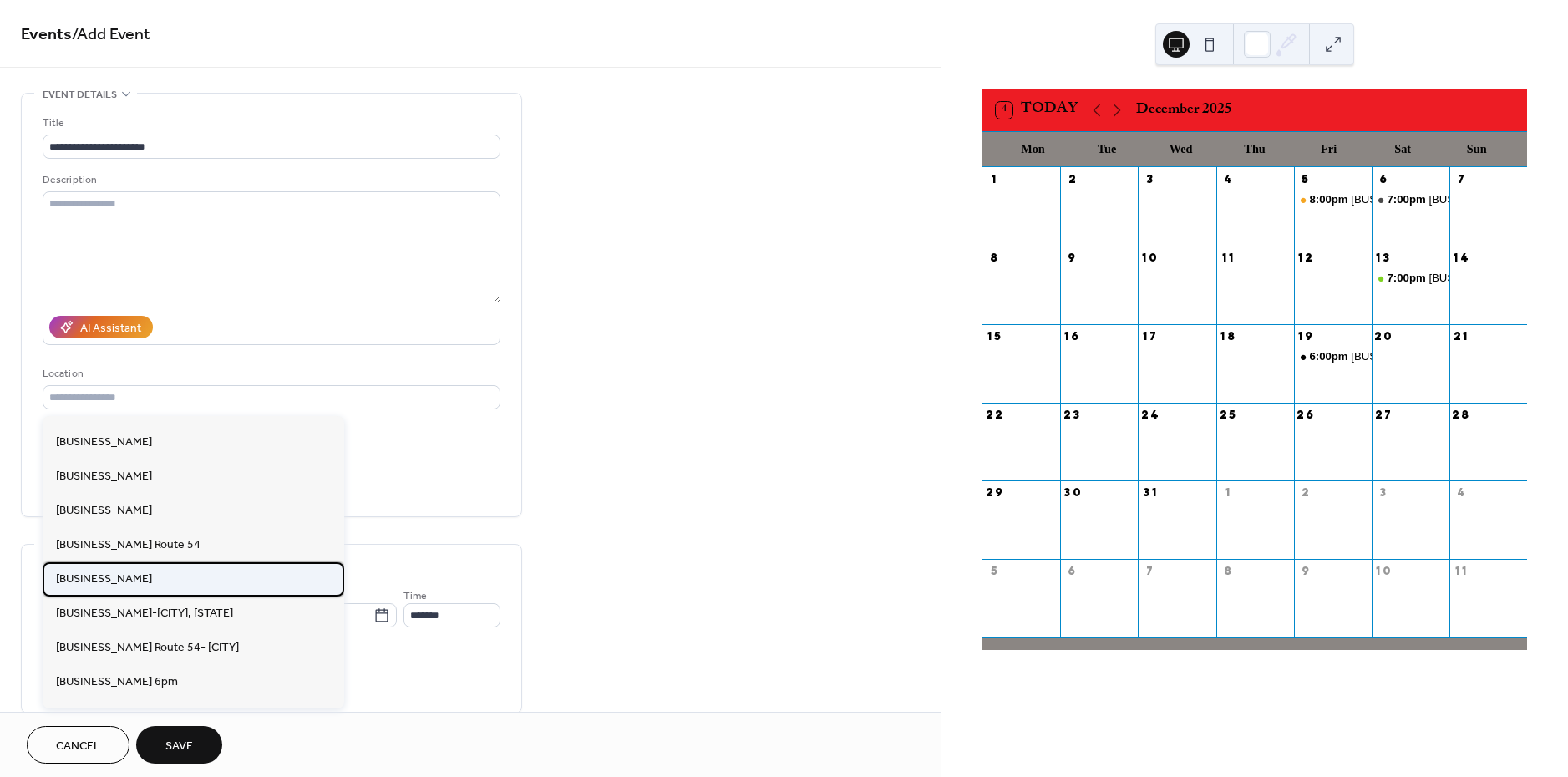click on "[BUSINESS_NAME]" at bounding box center [193, 579] 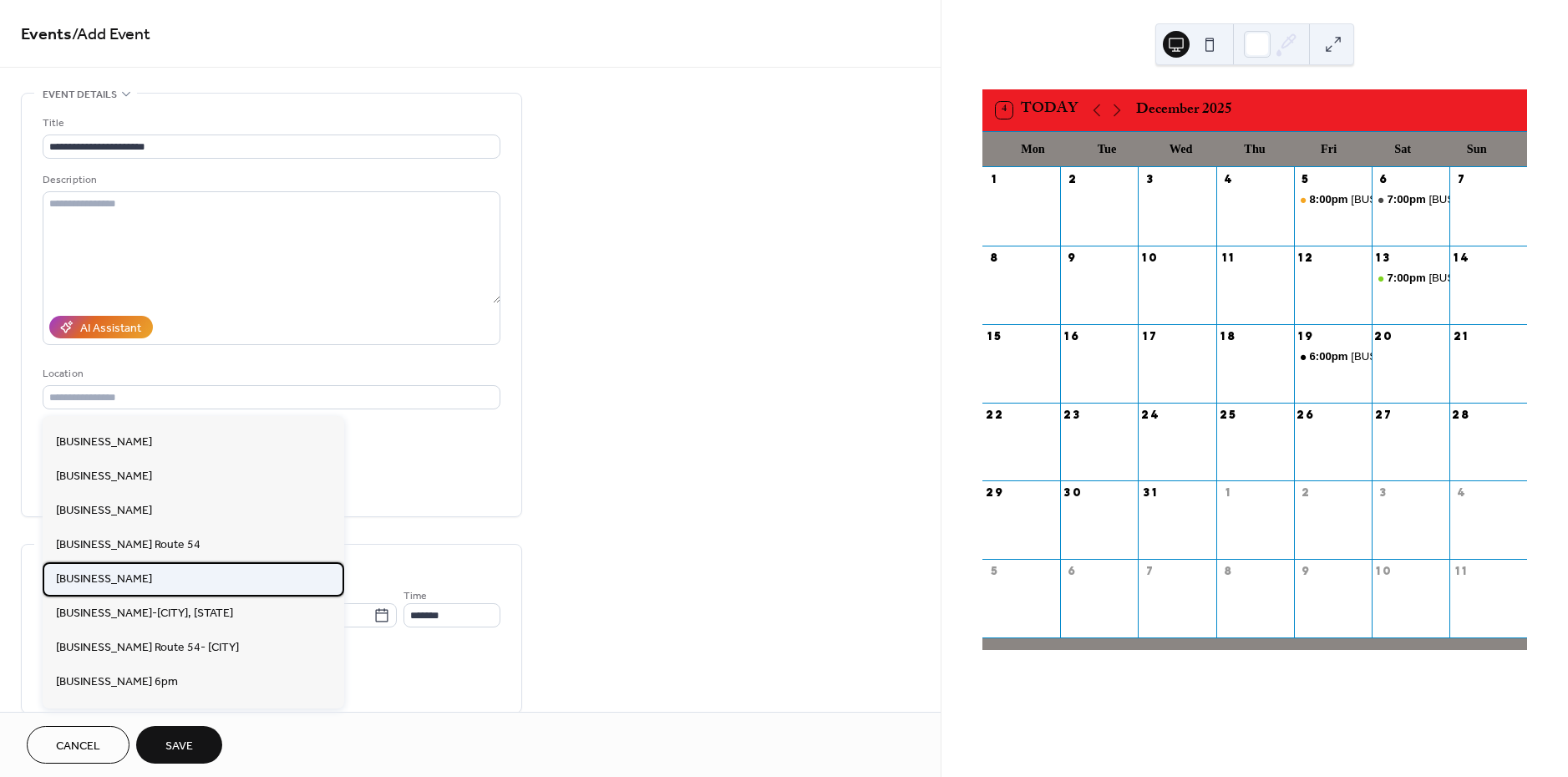 type on "**********" 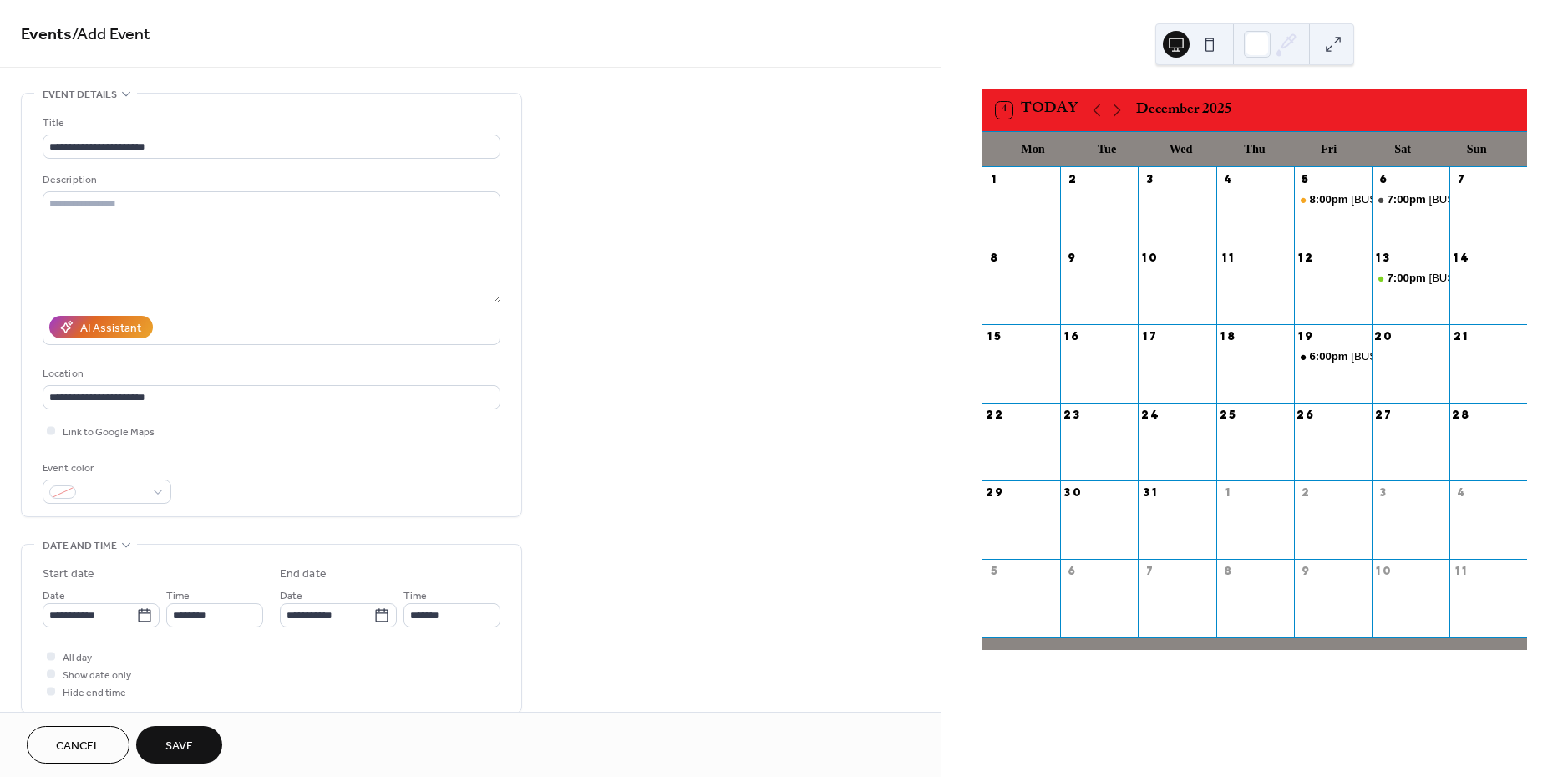 click on "Event color" at bounding box center (105, 468) 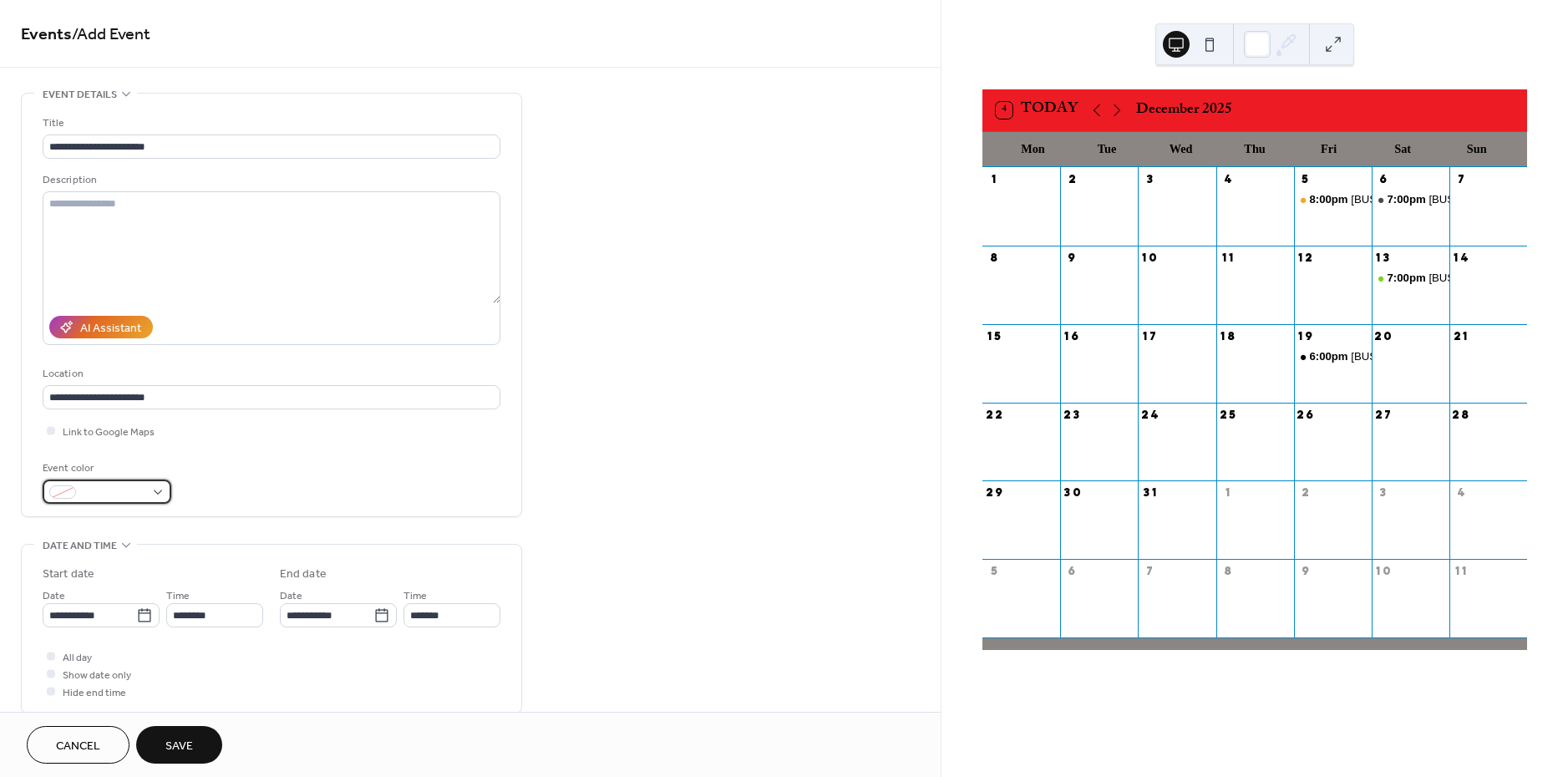 click at bounding box center [63, 492] 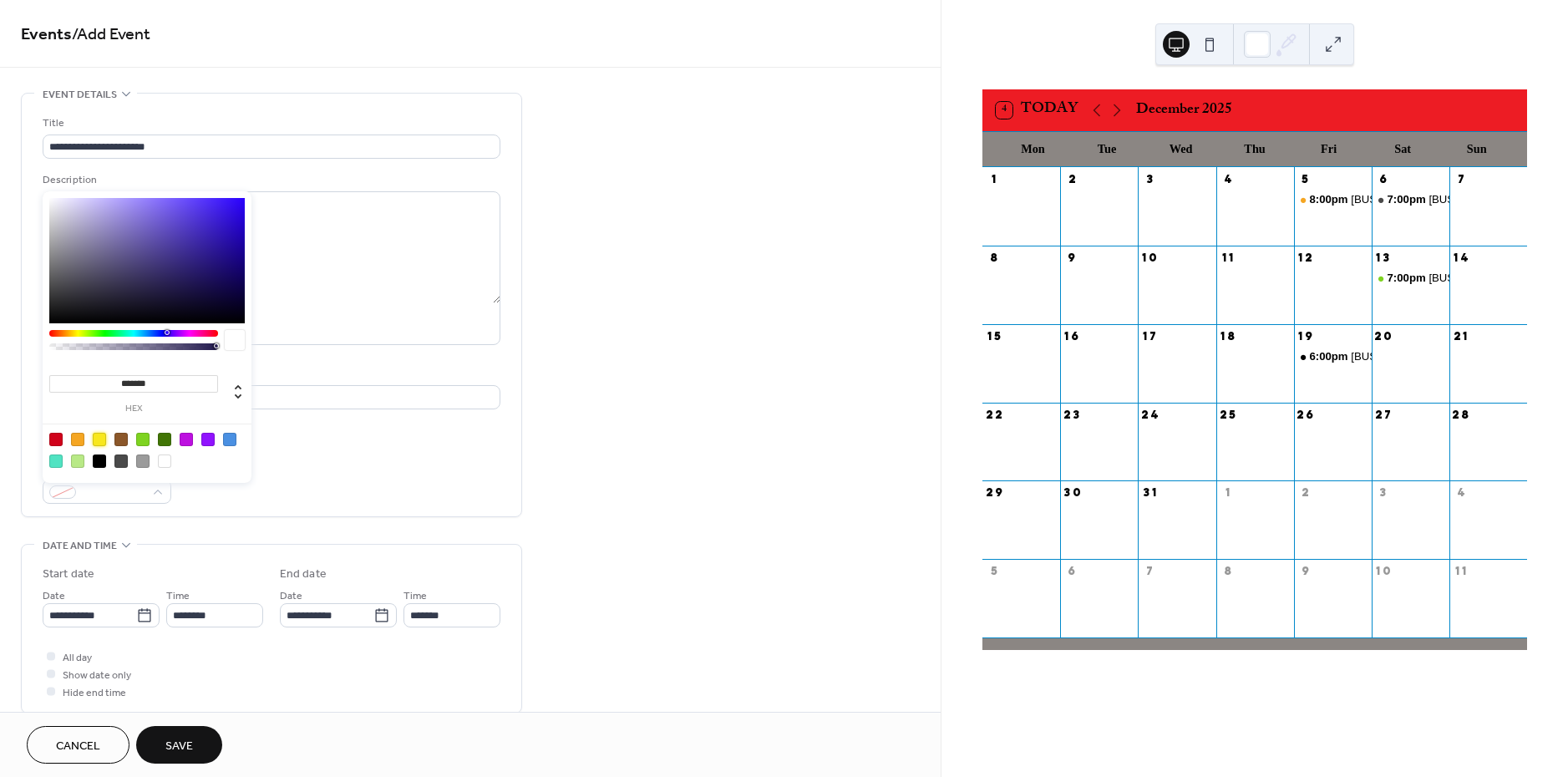 click at bounding box center [99, 439] 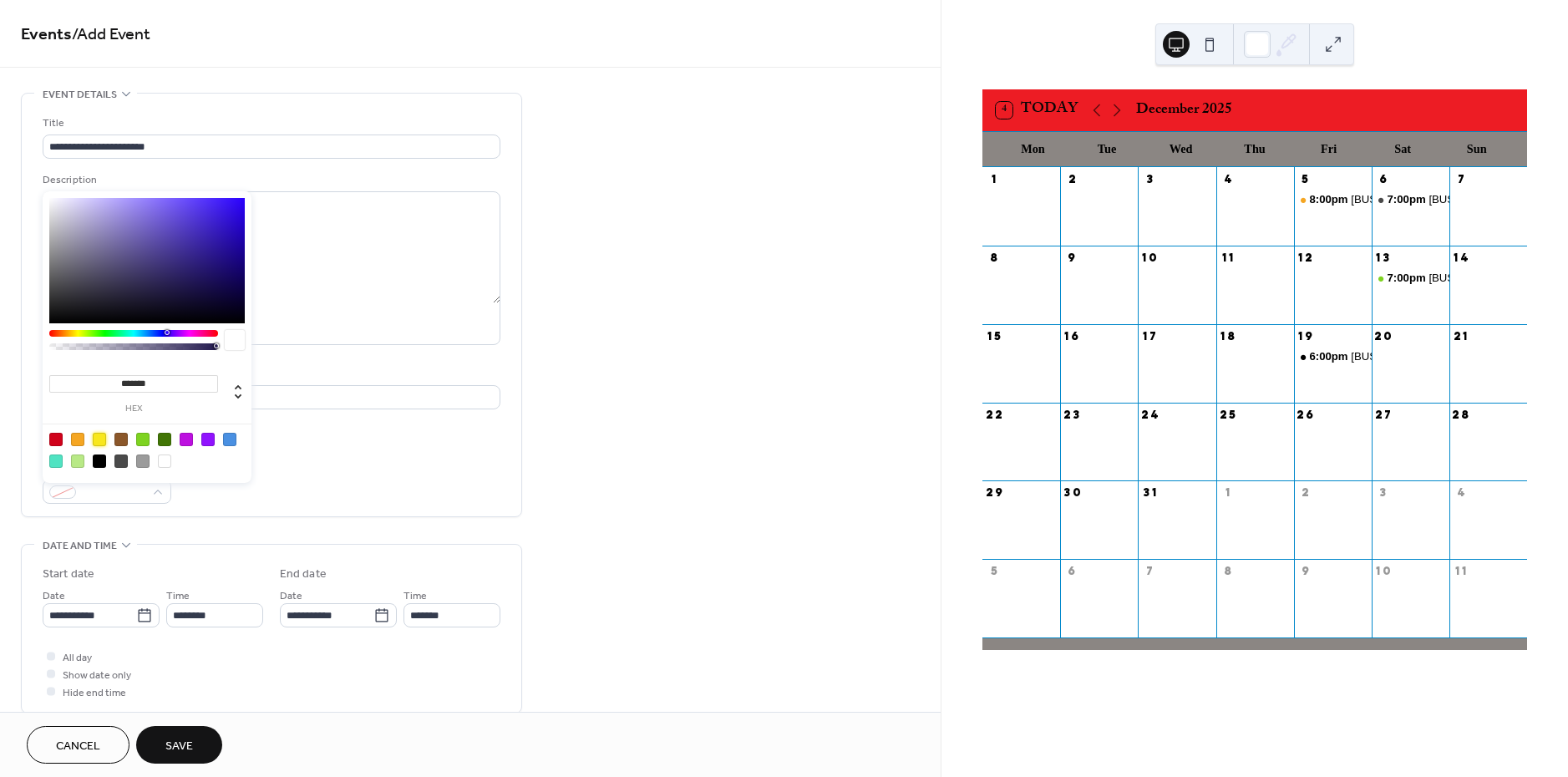 type on "*******" 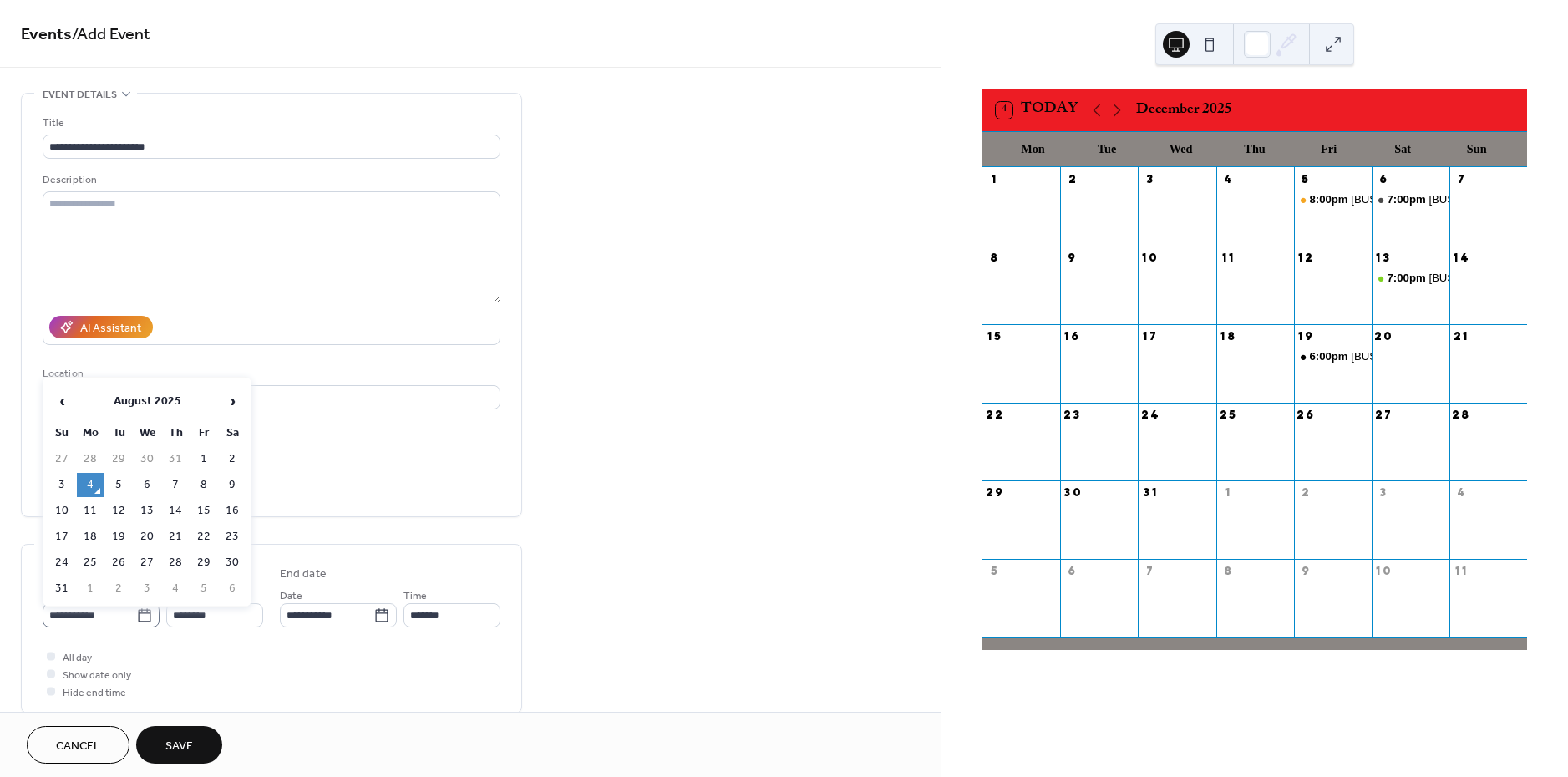 click 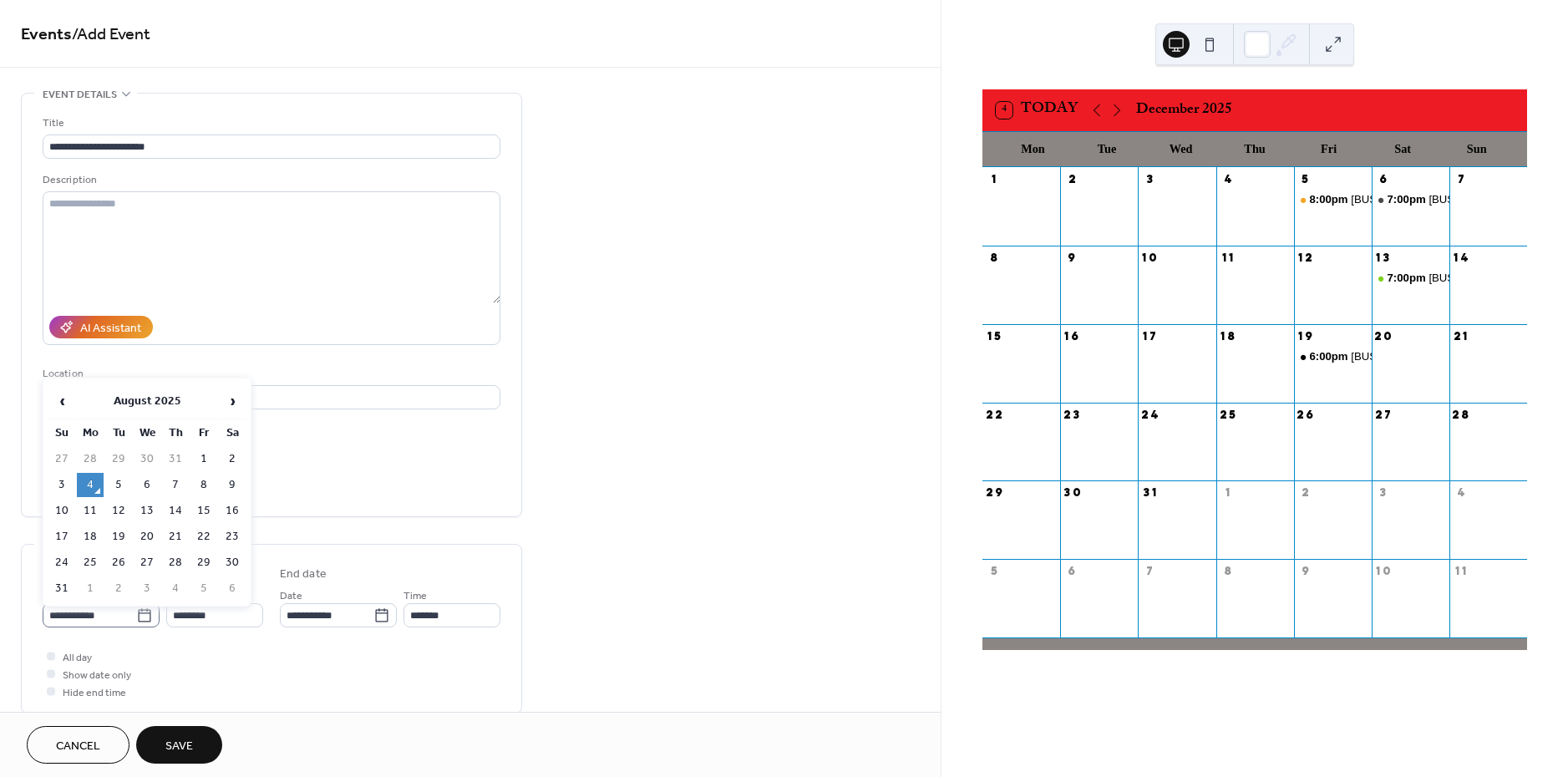 click on "**********" at bounding box center [89, 615] 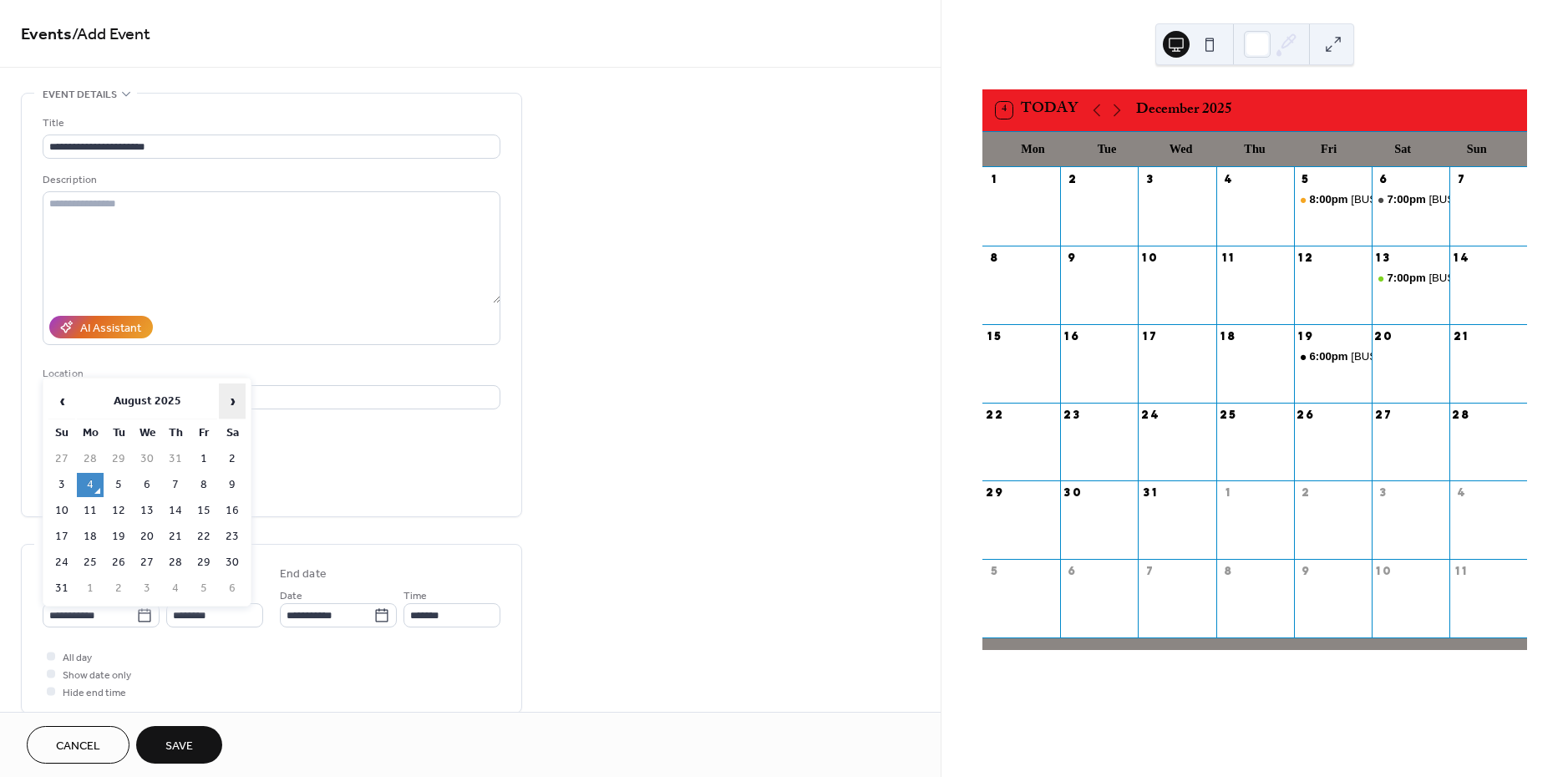 click on "›" at bounding box center (232, 401) 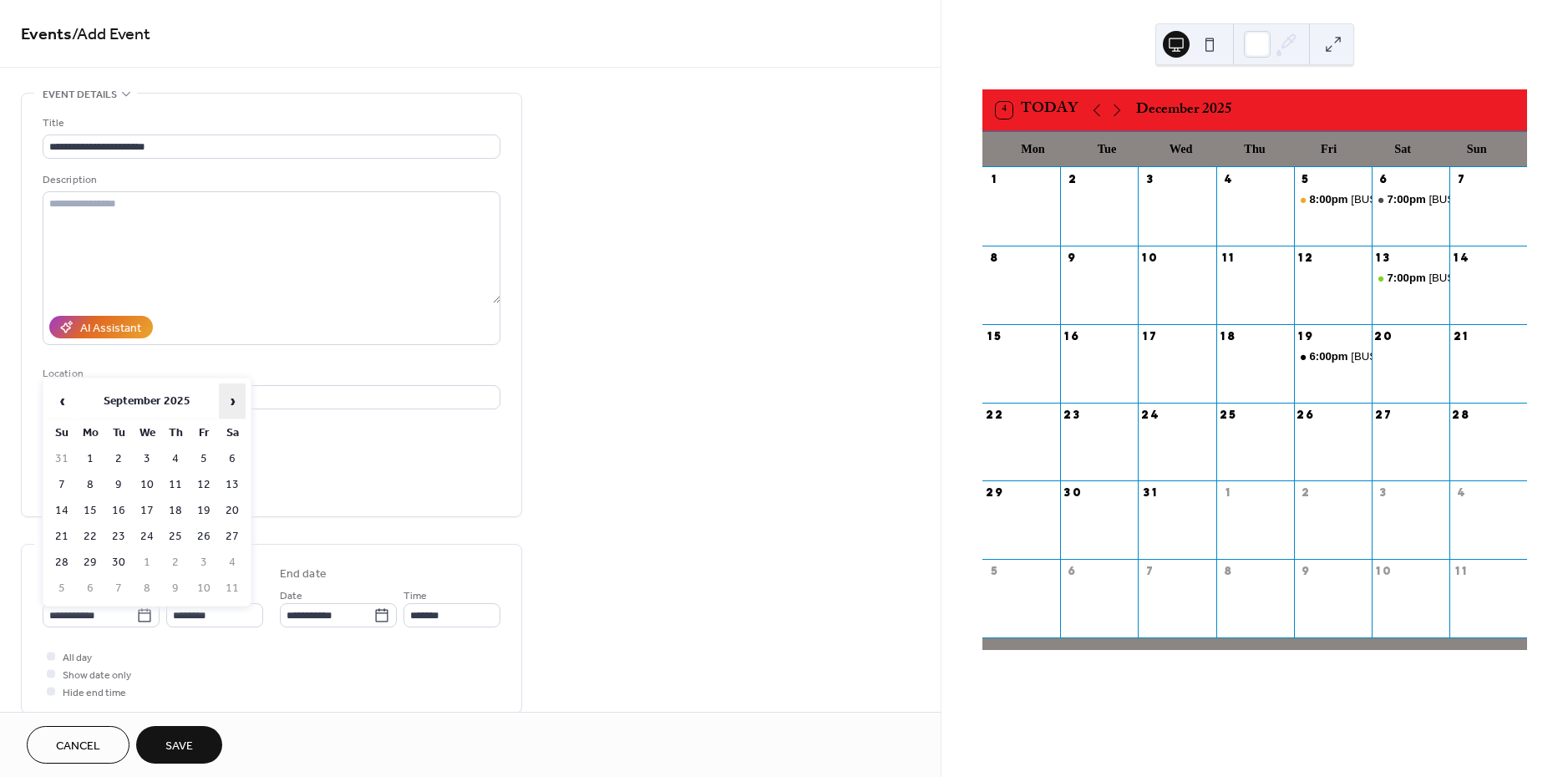 click on "›" at bounding box center (232, 401) 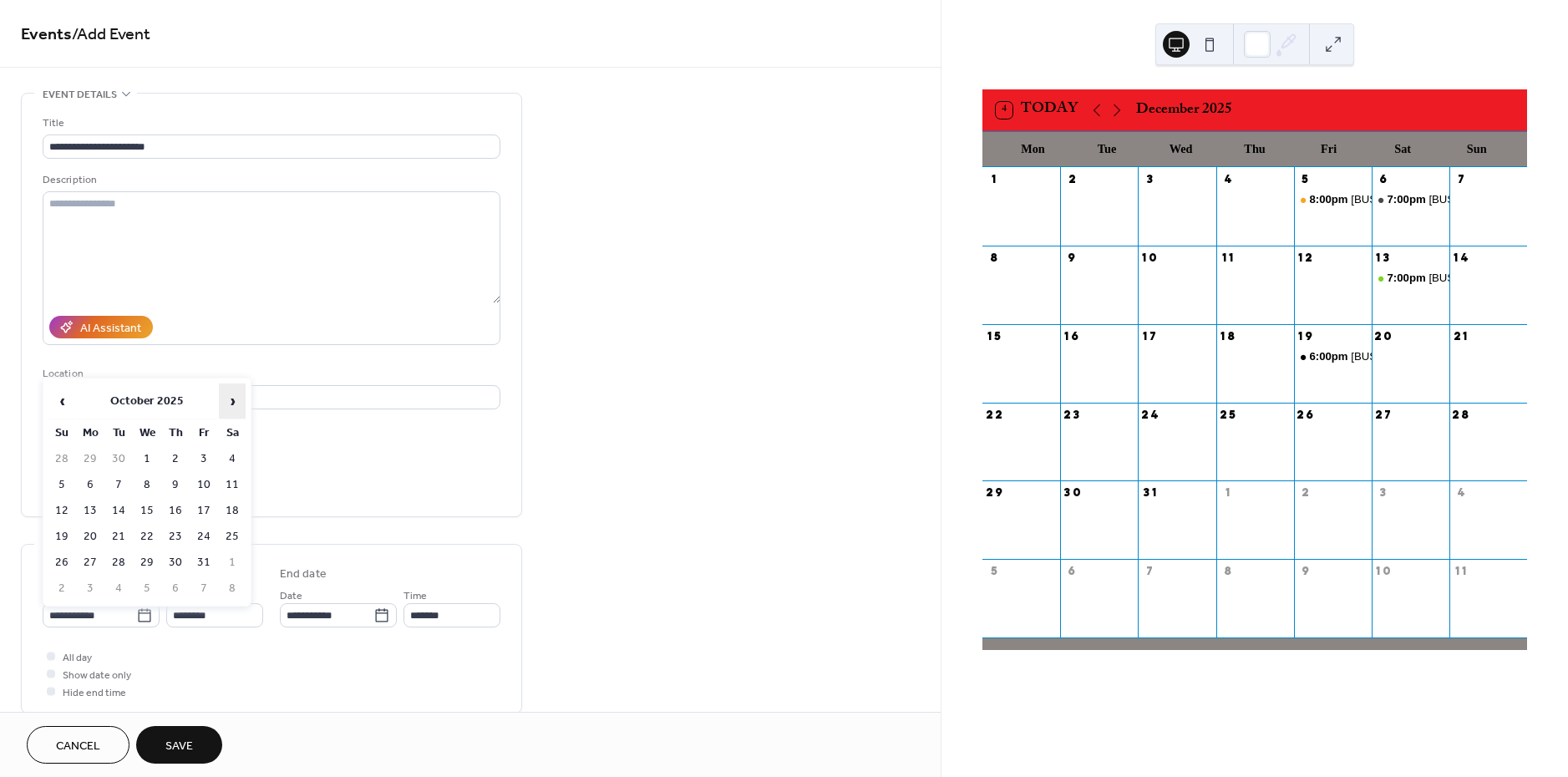 click on "›" at bounding box center [232, 401] 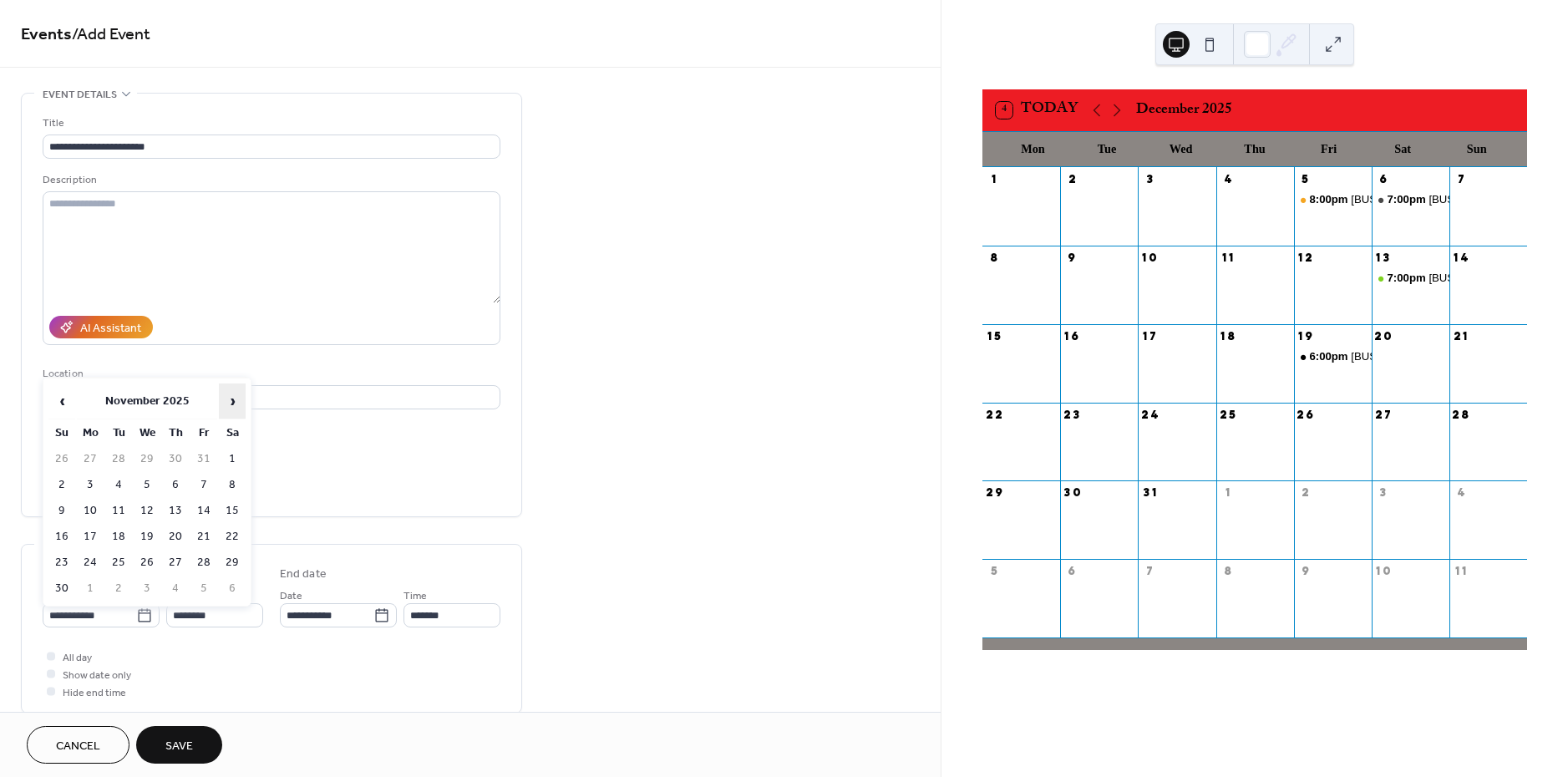 click on "›" at bounding box center (232, 401) 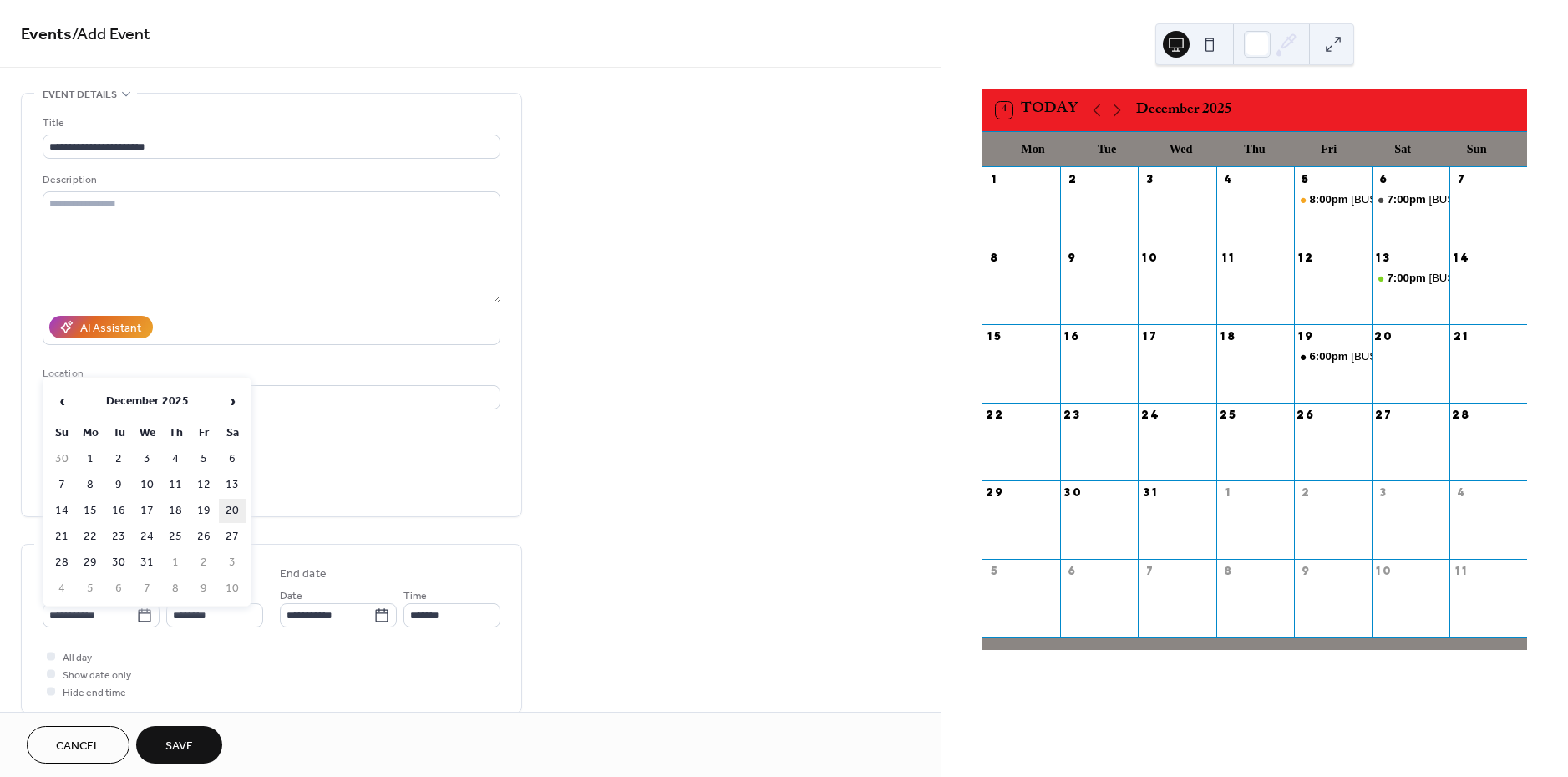 click on "20" at bounding box center (232, 510) 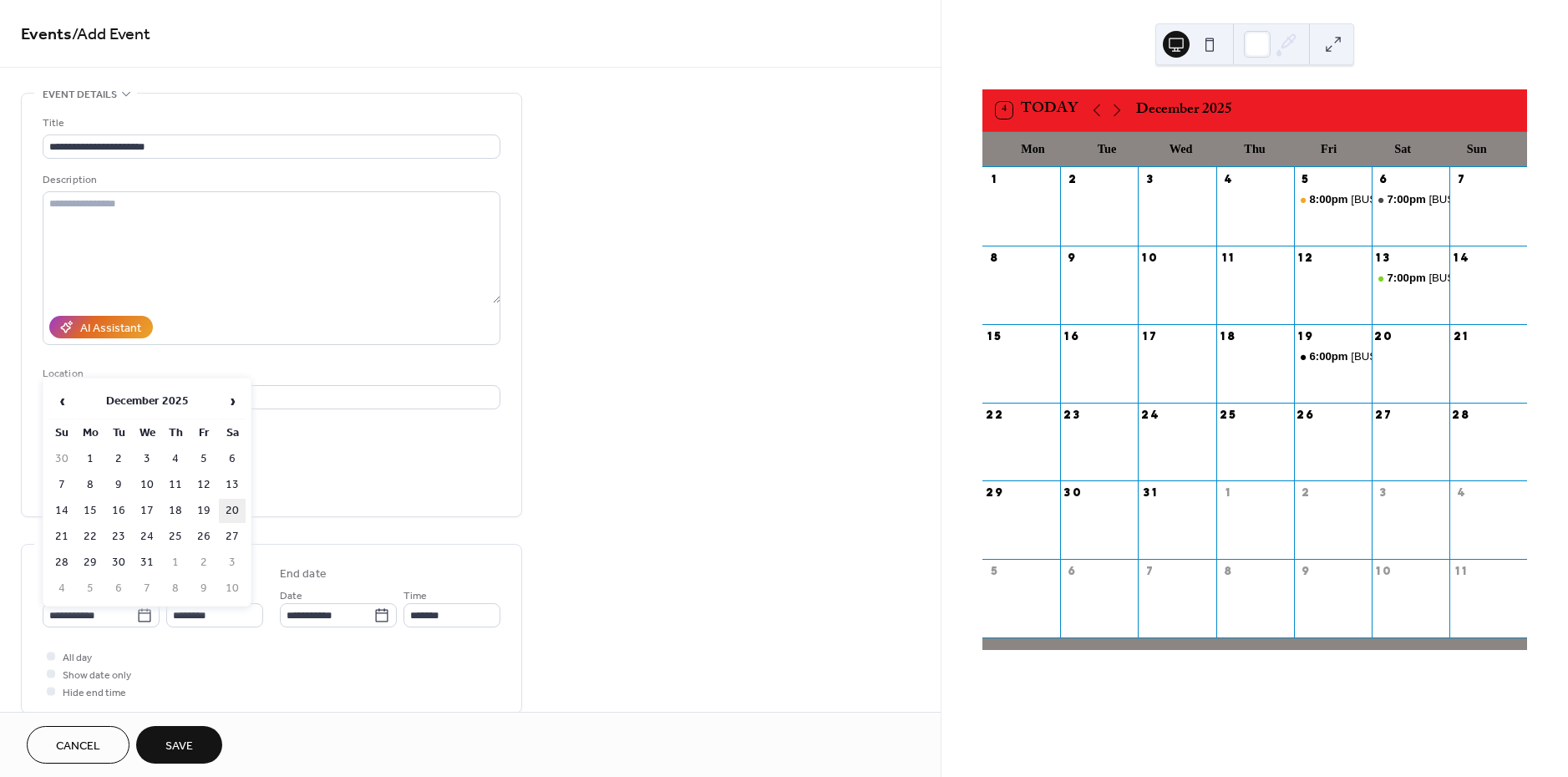 type on "**********" 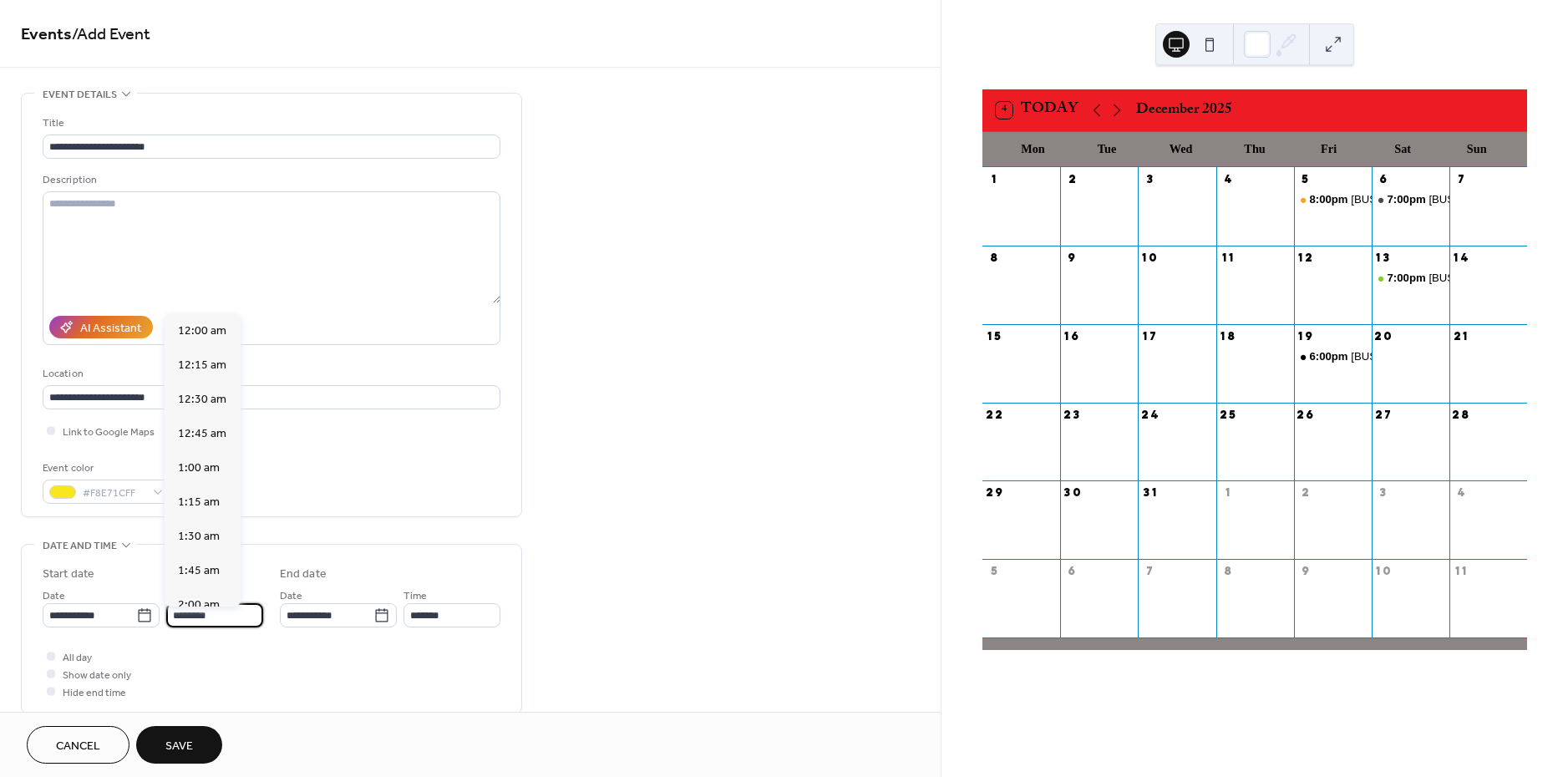 click on "********" at bounding box center (215, 615) 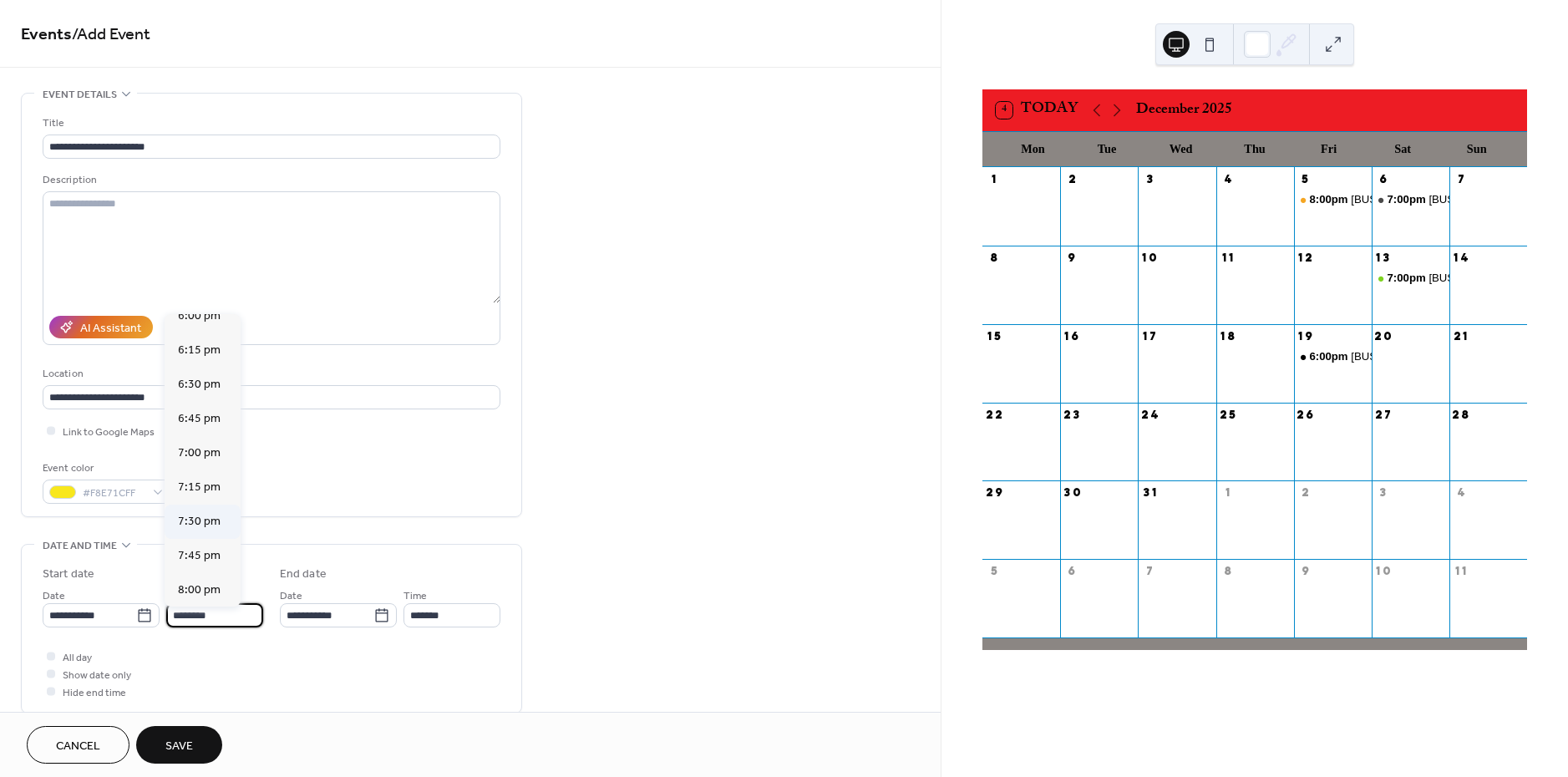 scroll, scrollTop: 2482, scrollLeft: 0, axis: vertical 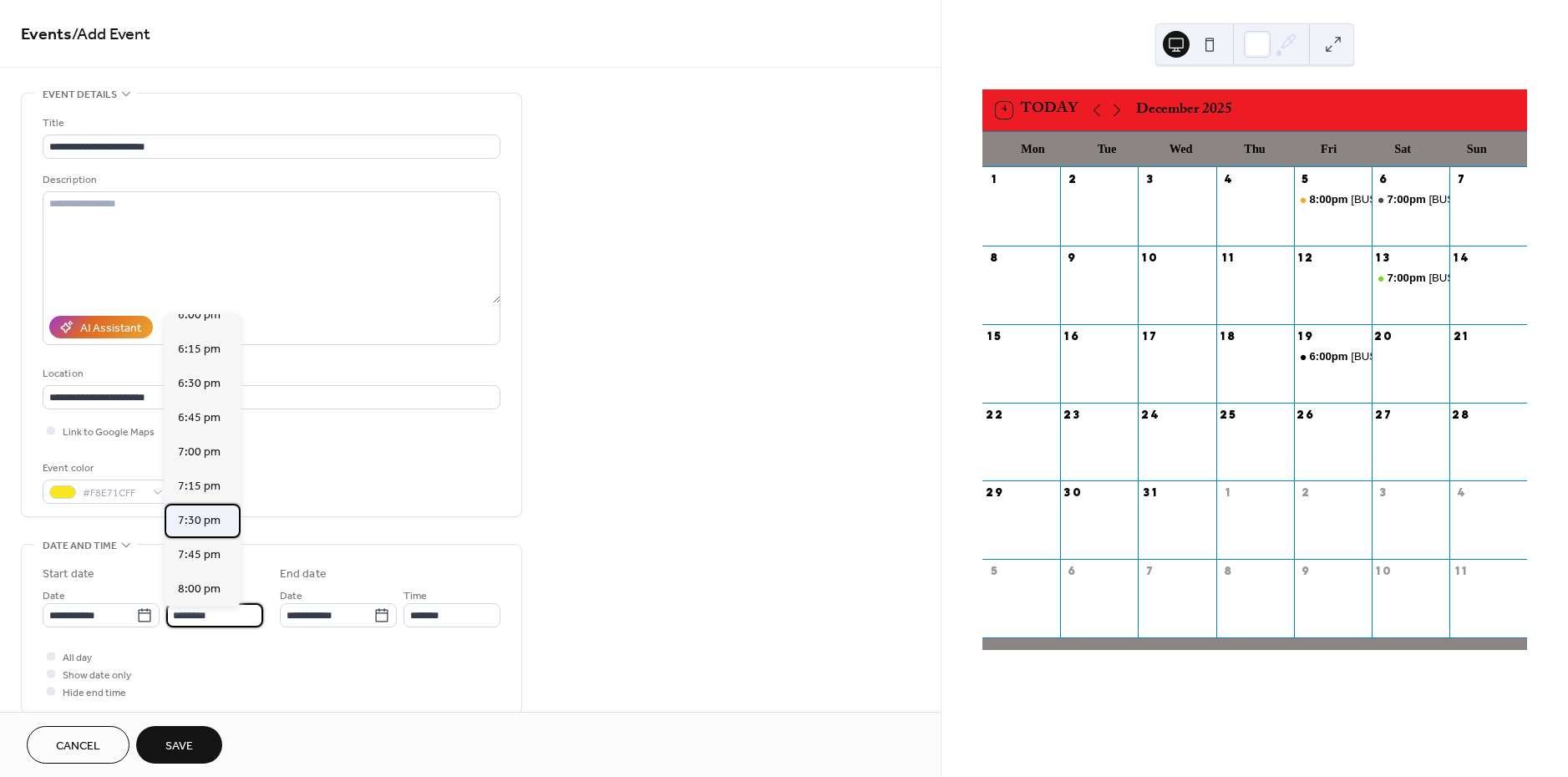 click on "7:30 pm" at bounding box center [199, 521] 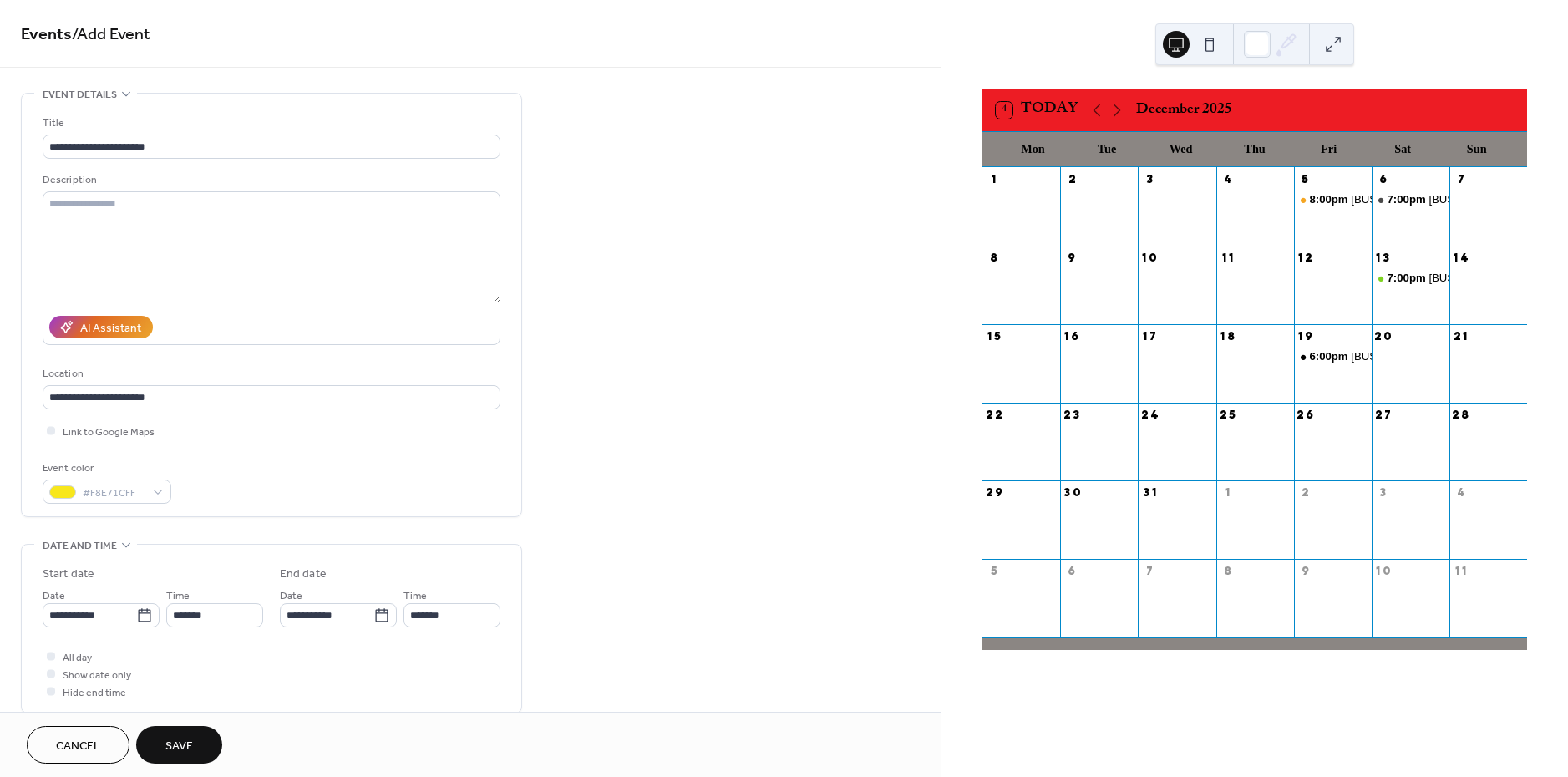 type on "*******" 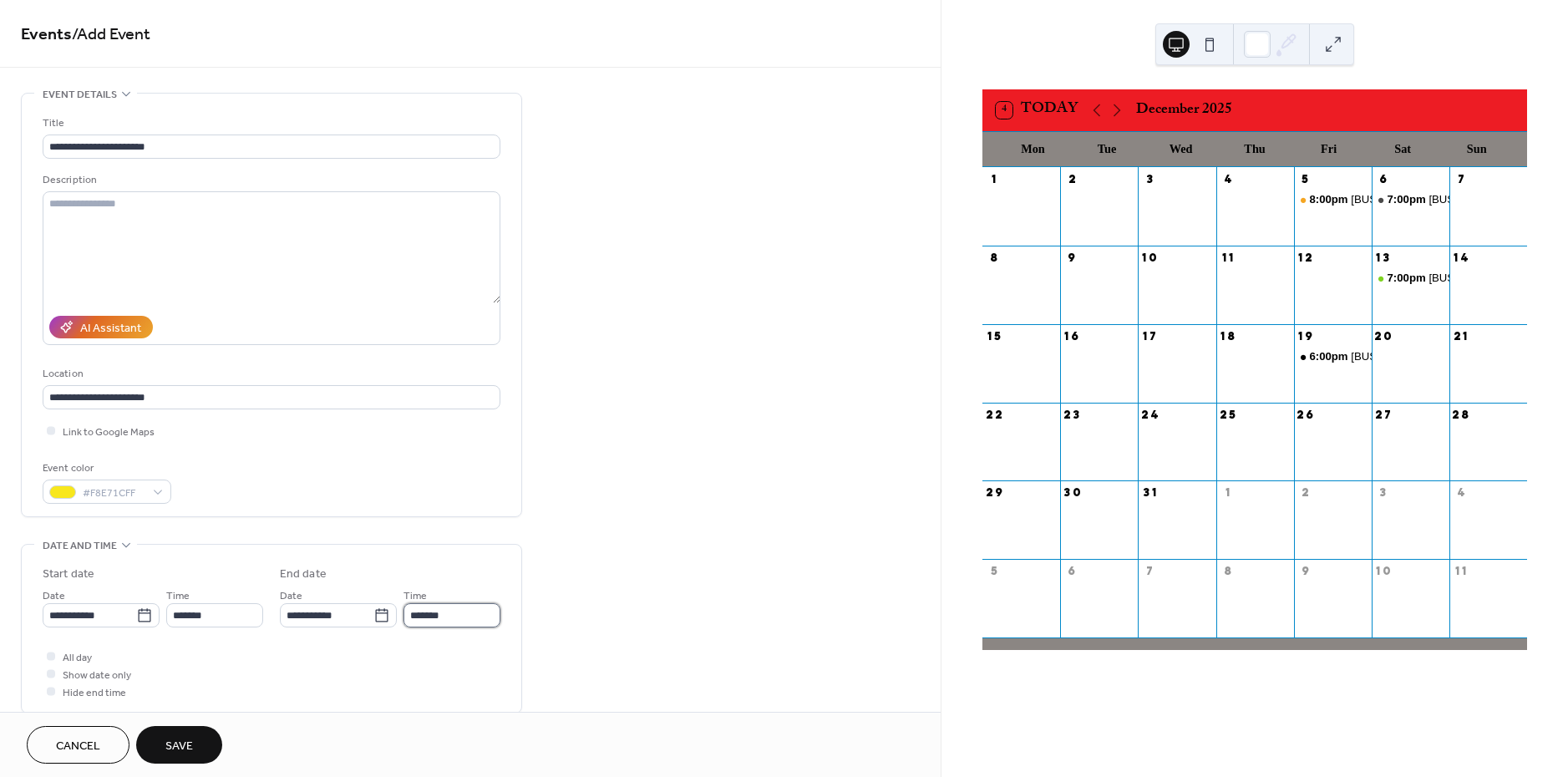 click on "*******" at bounding box center [452, 615] 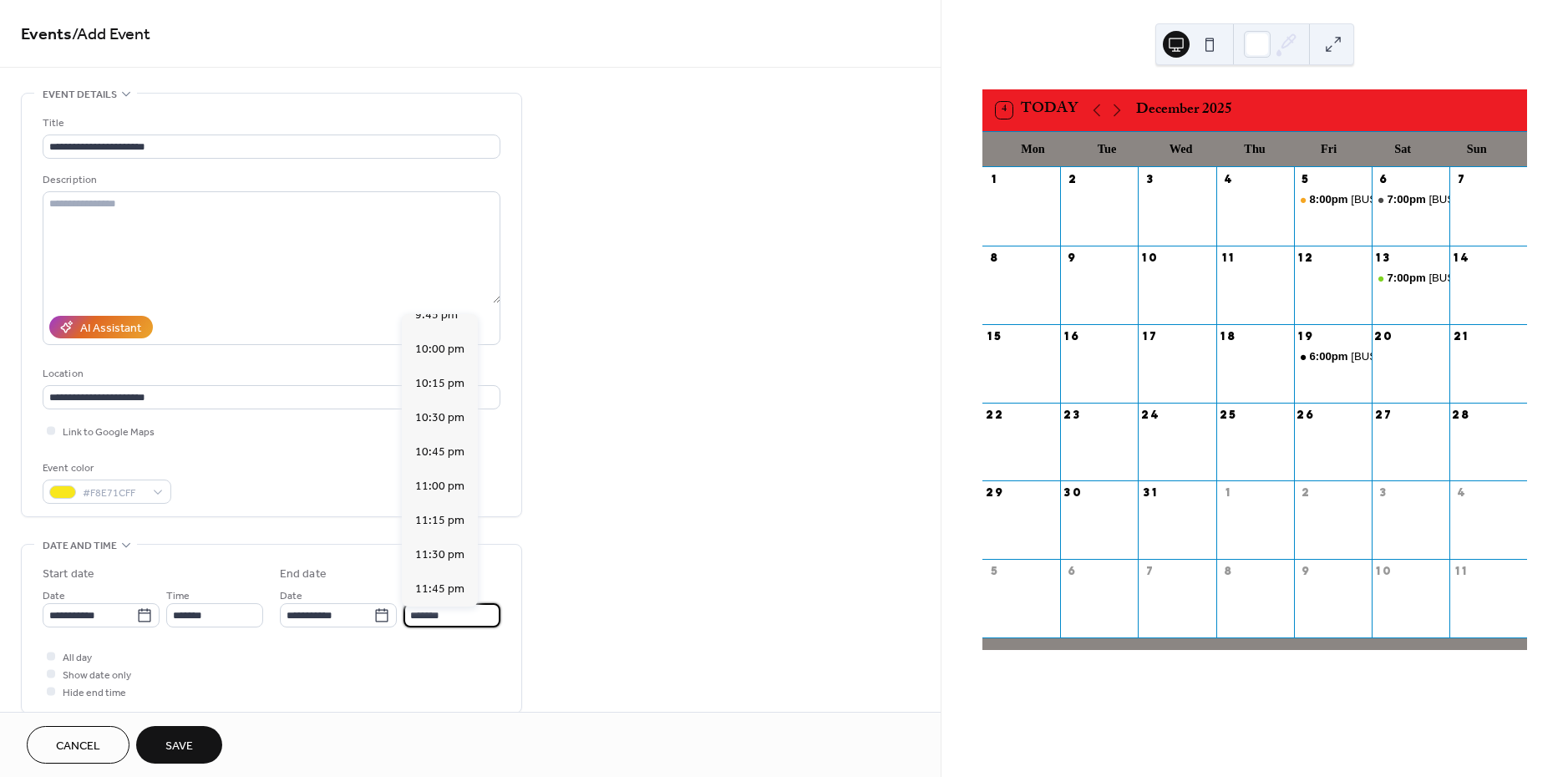 scroll, scrollTop: 290, scrollLeft: 0, axis: vertical 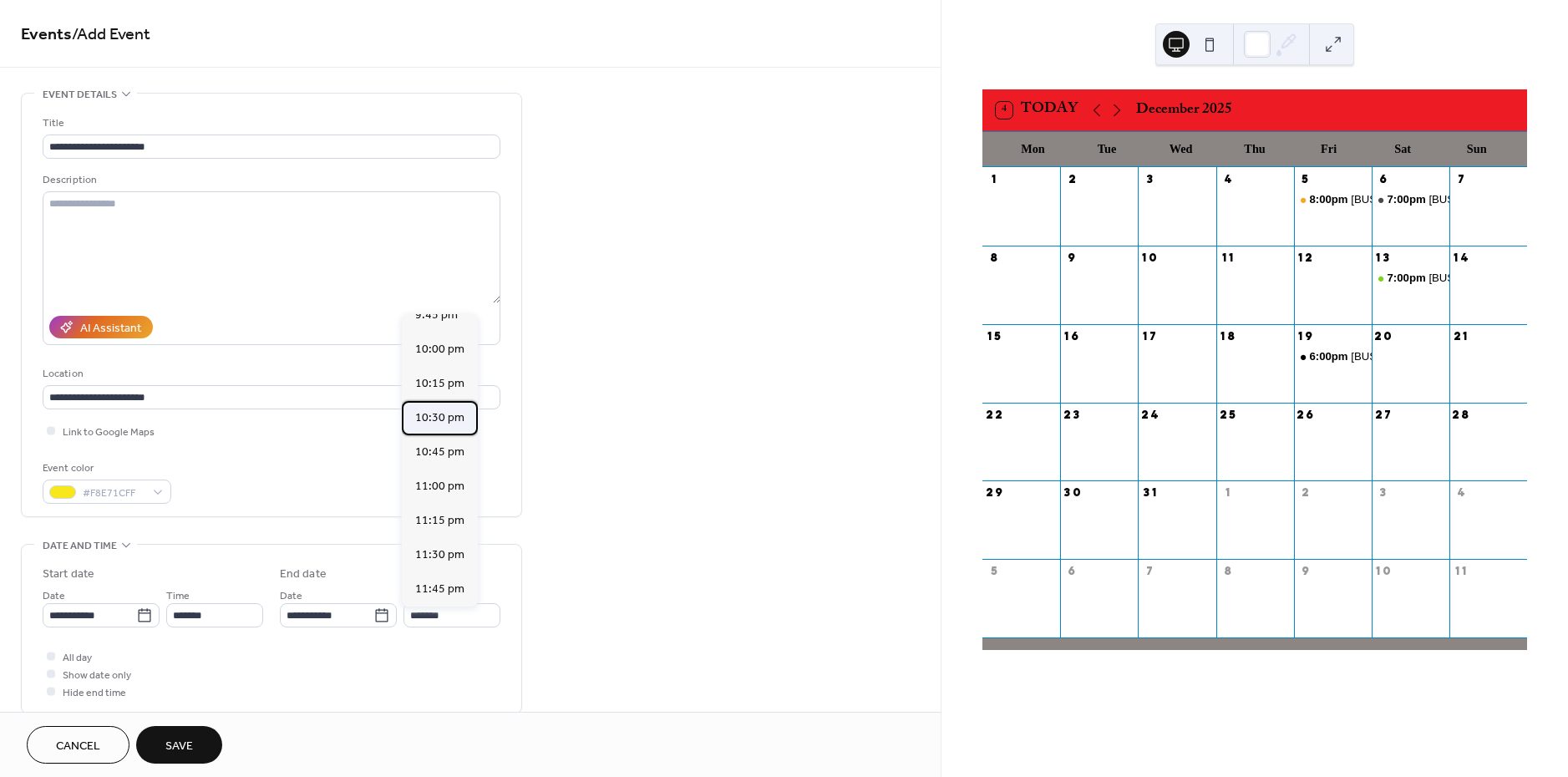 click on "10:30 pm" at bounding box center [439, 418] 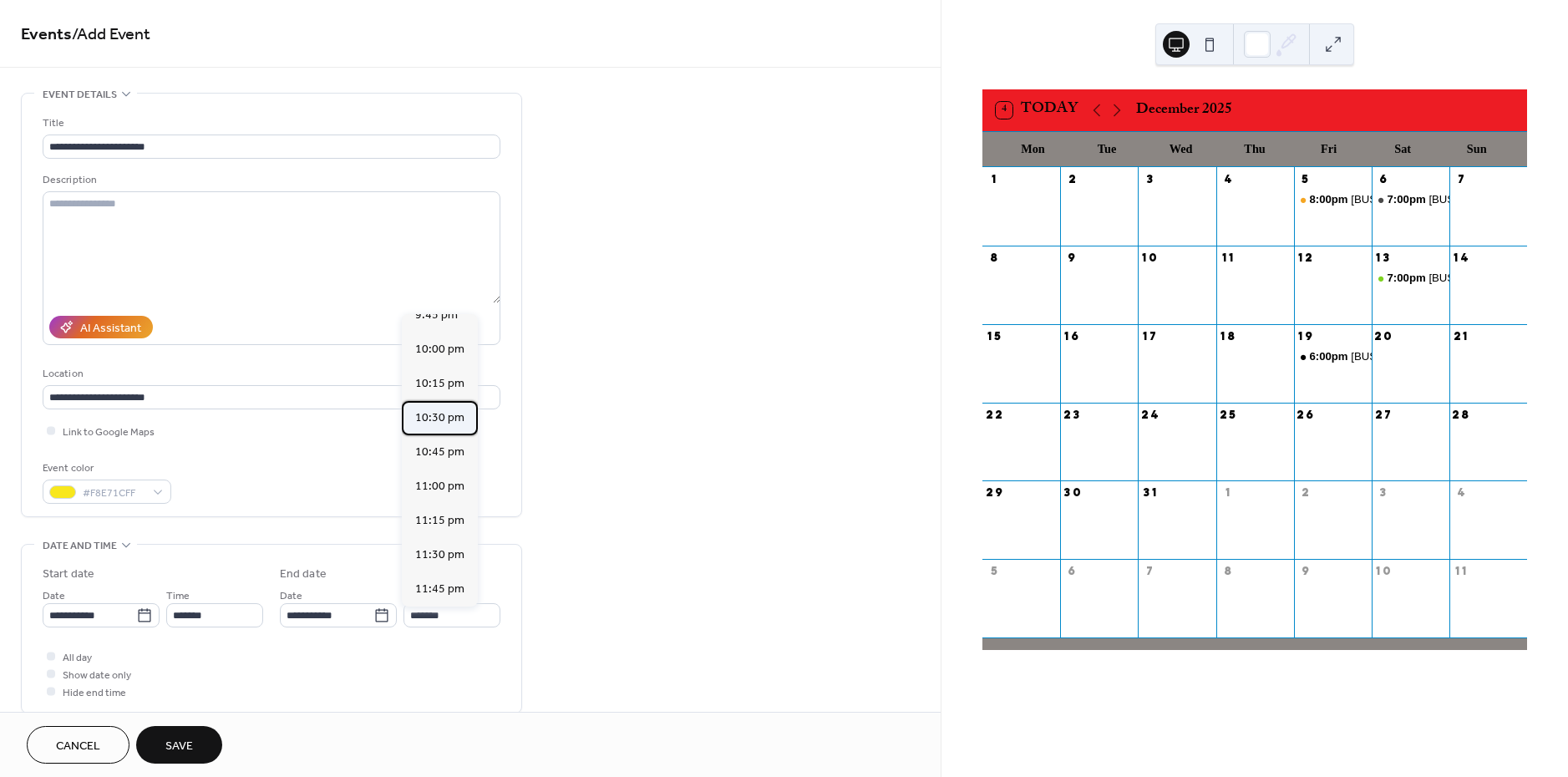 type on "********" 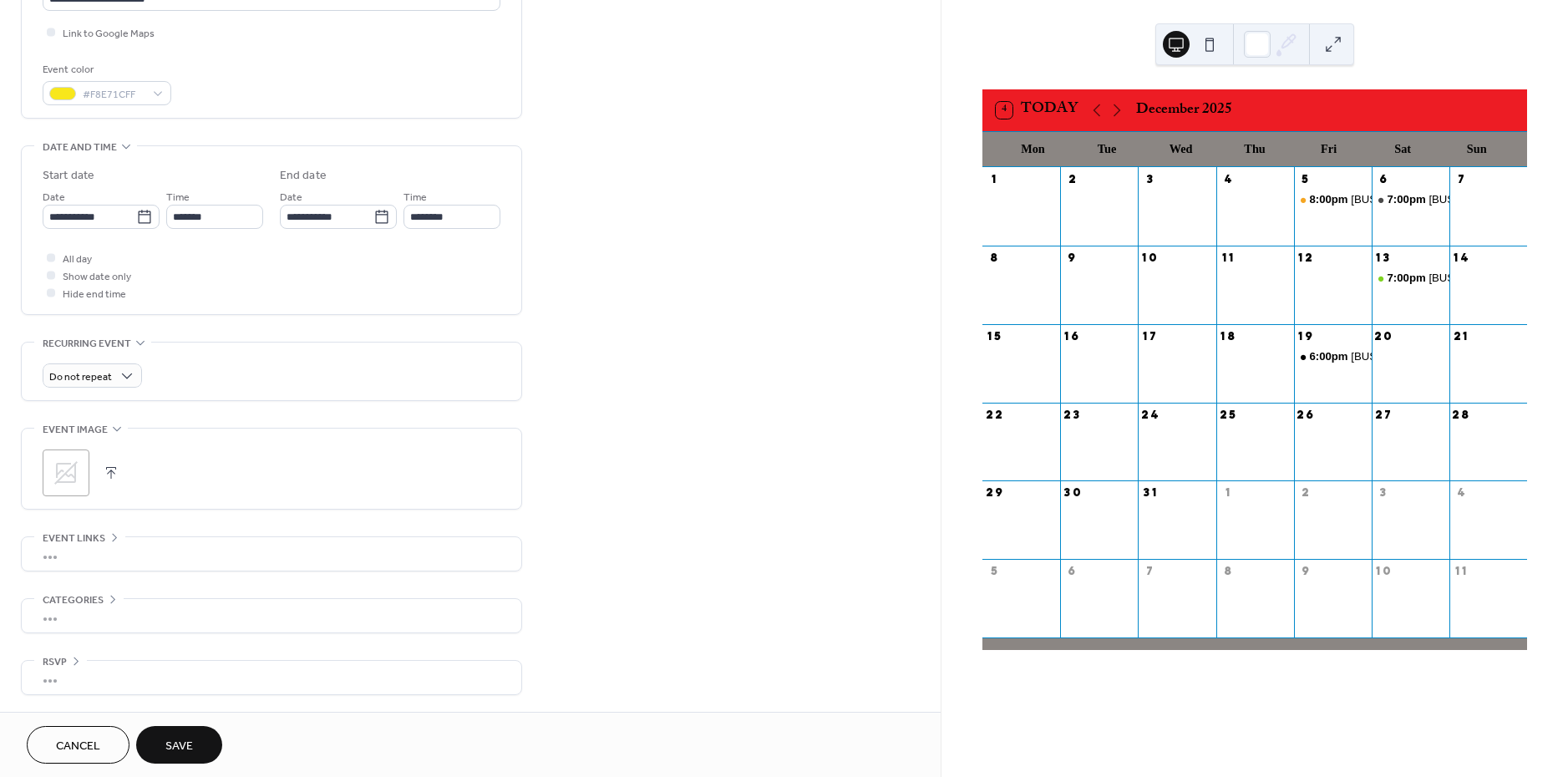 scroll, scrollTop: 404, scrollLeft: 0, axis: vertical 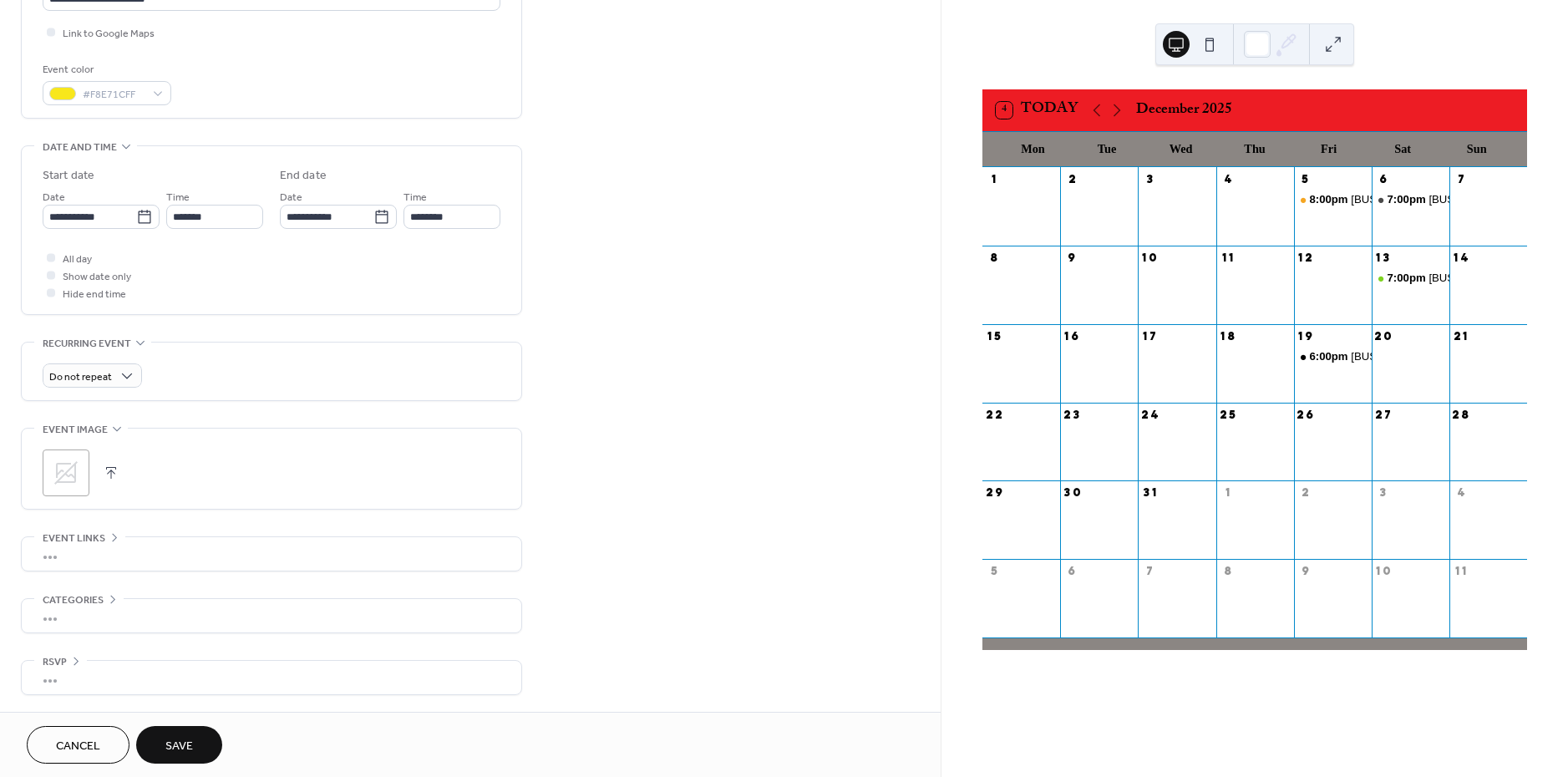 click 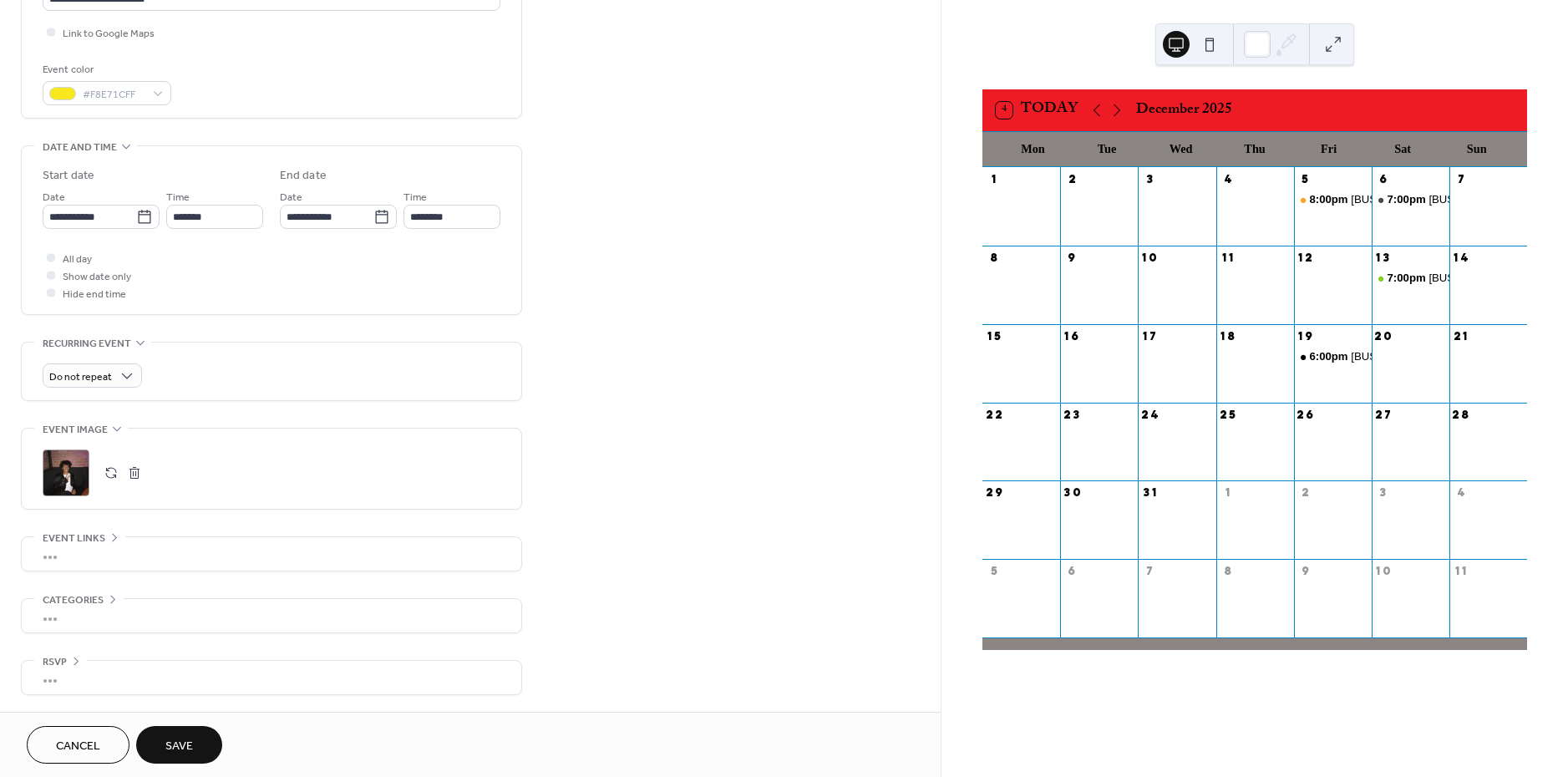 click on "Save" at bounding box center [179, 746] 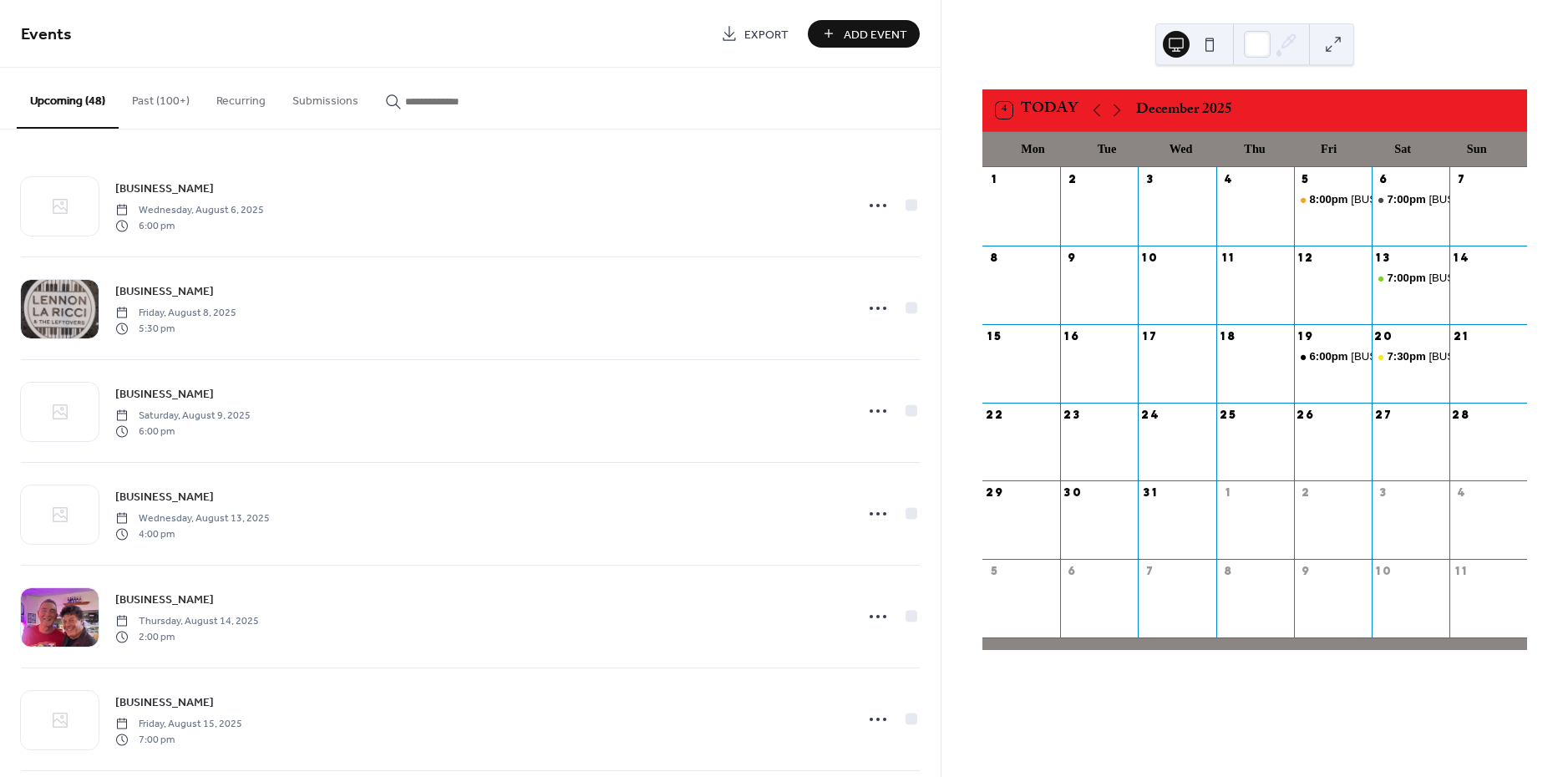 click on "Add Event" at bounding box center [875, 34] 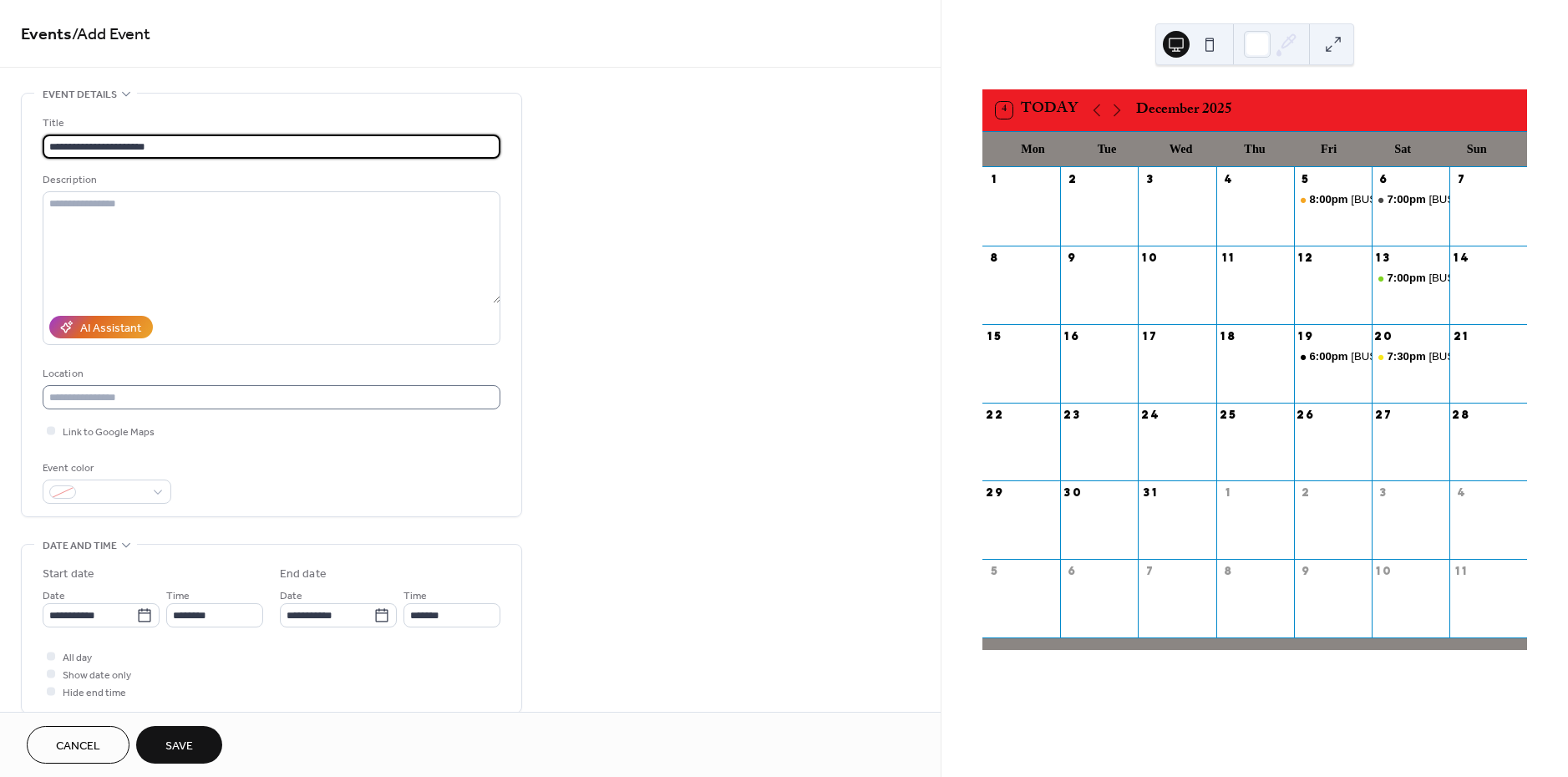 type on "**********" 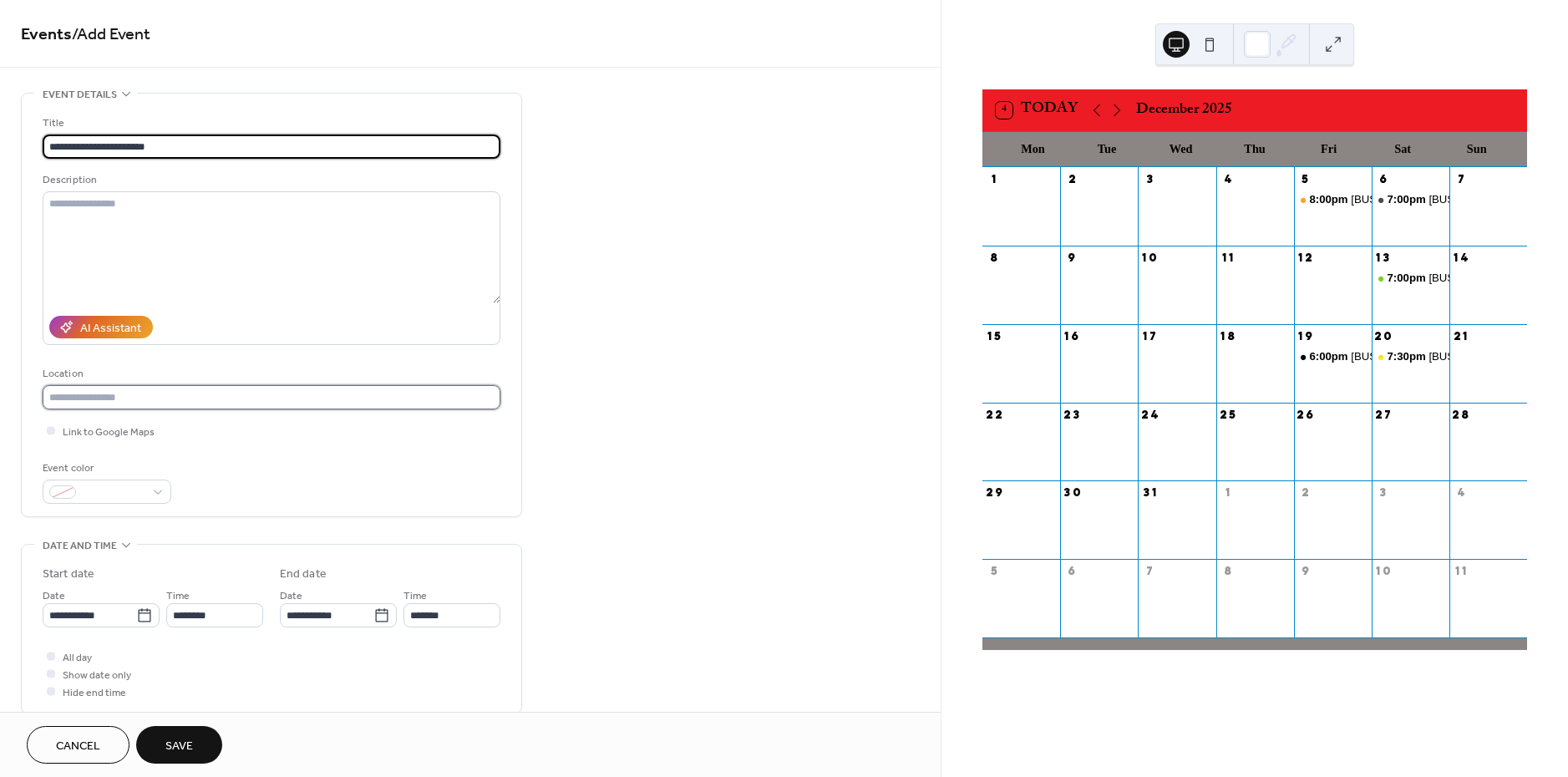 click at bounding box center [271, 397] 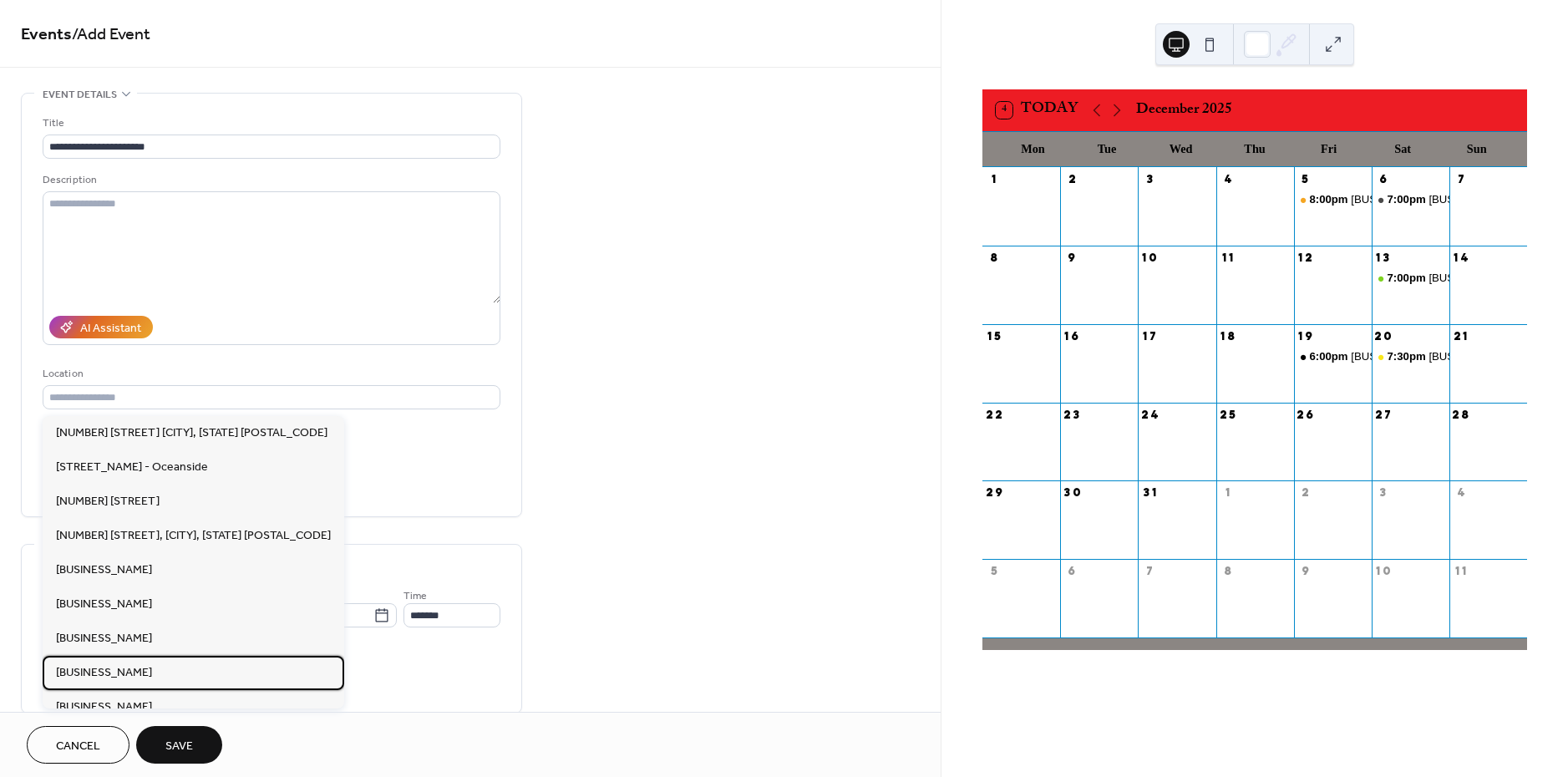 drag, startPoint x: 177, startPoint y: 676, endPoint x: 183, endPoint y: 669, distance: 9.219544 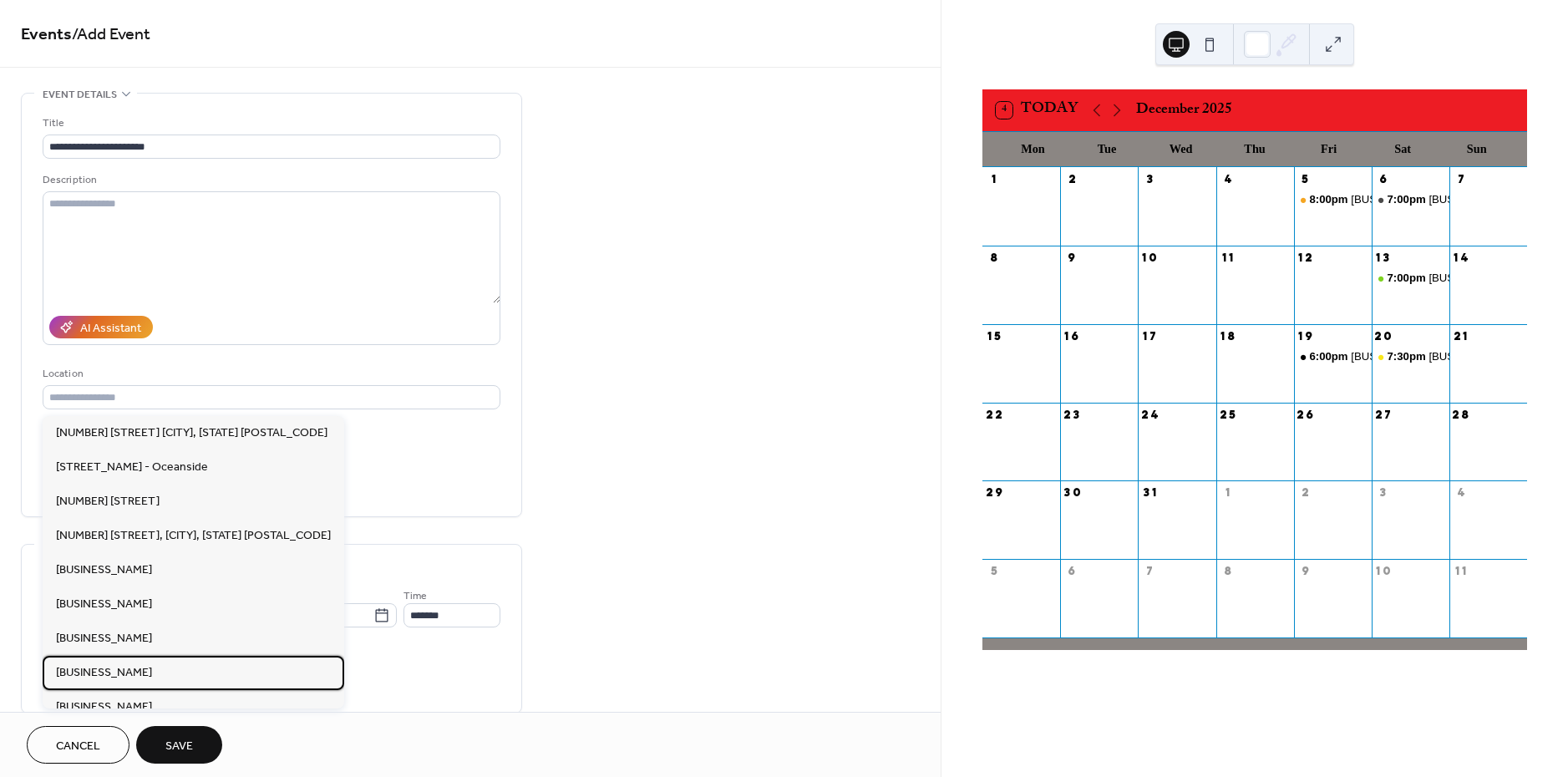 click on "[BUSINESS_NAME]" at bounding box center [104, 673] 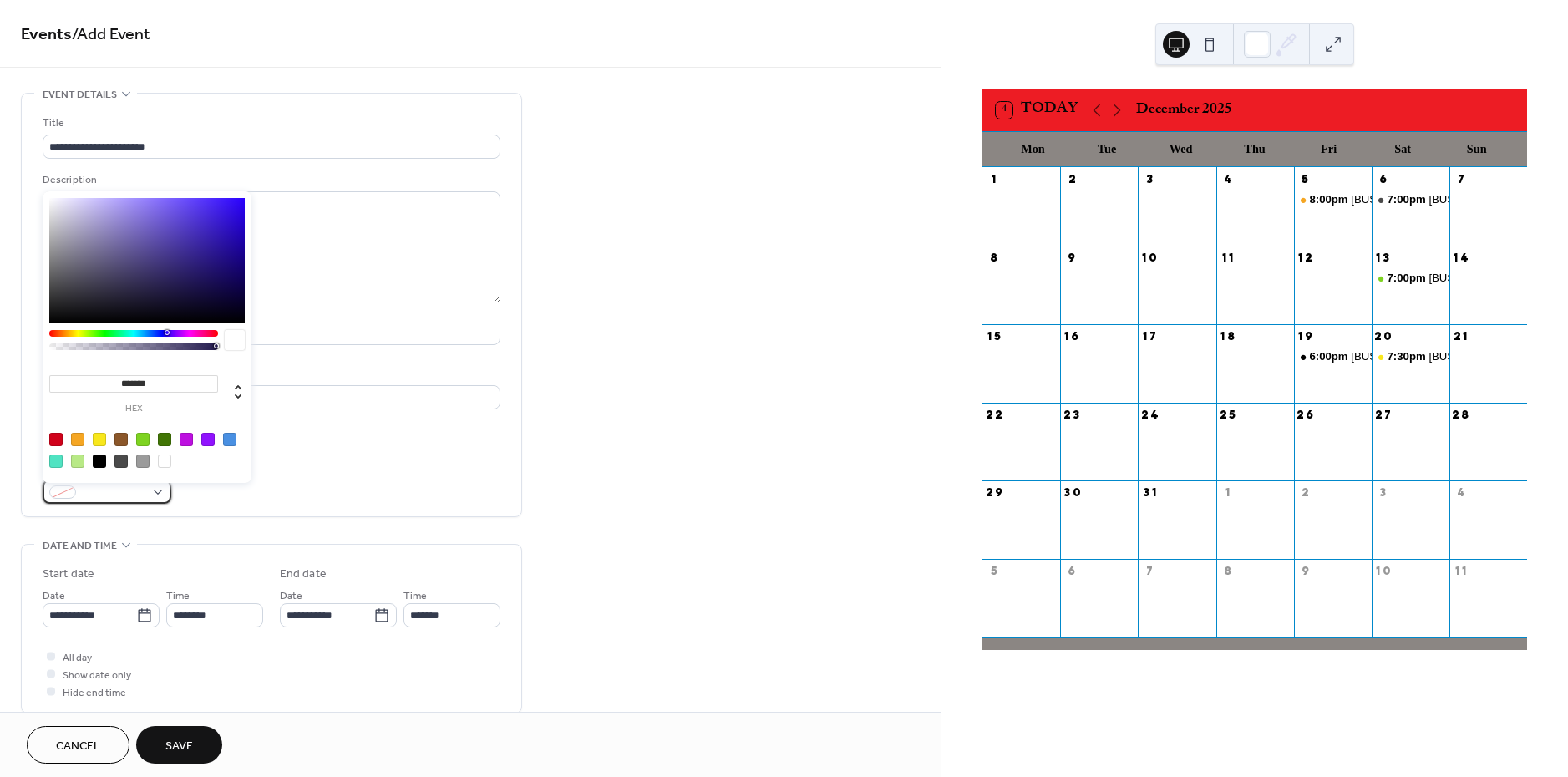 click at bounding box center (114, 493) 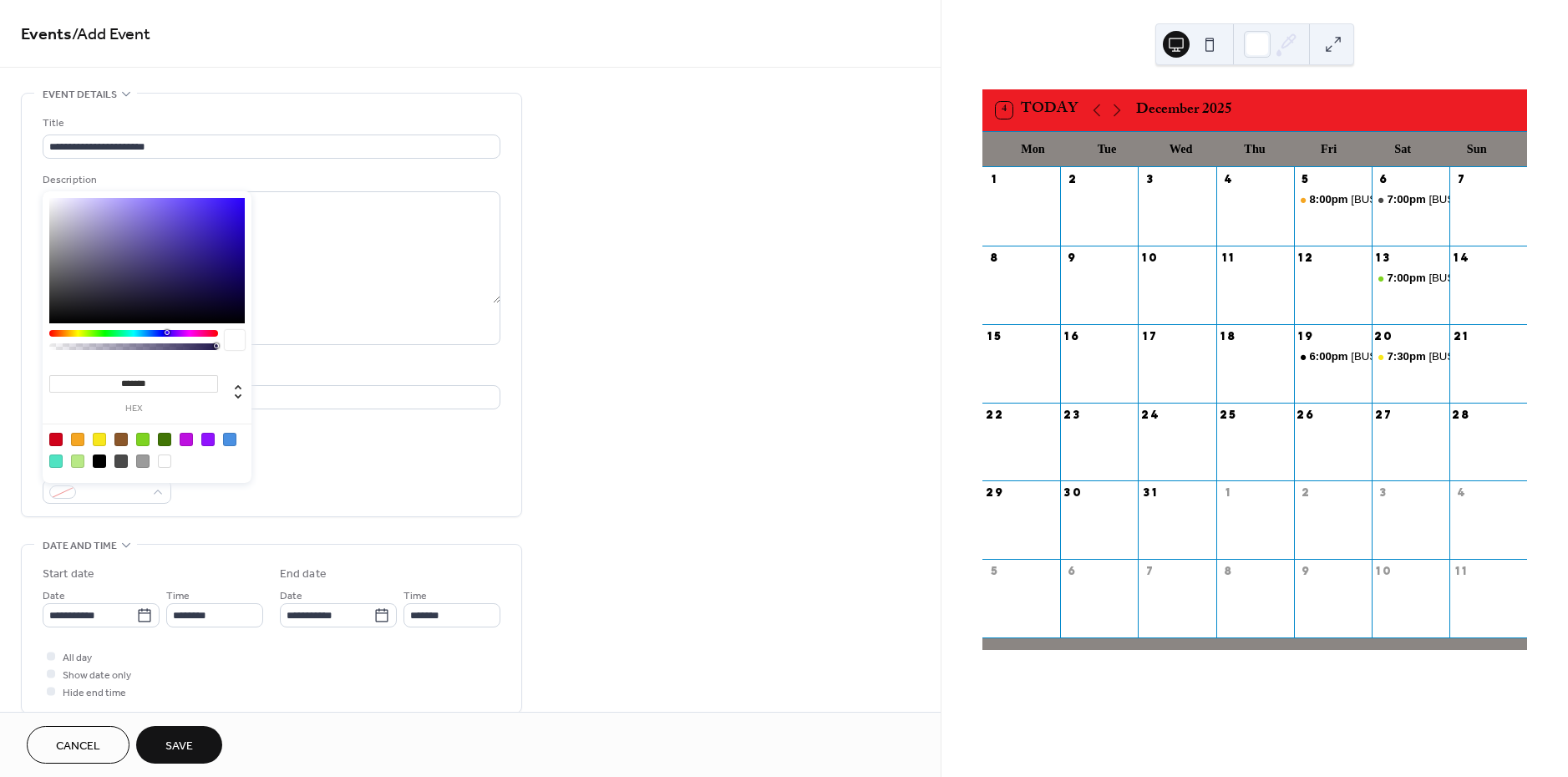click at bounding box center (56, 439) 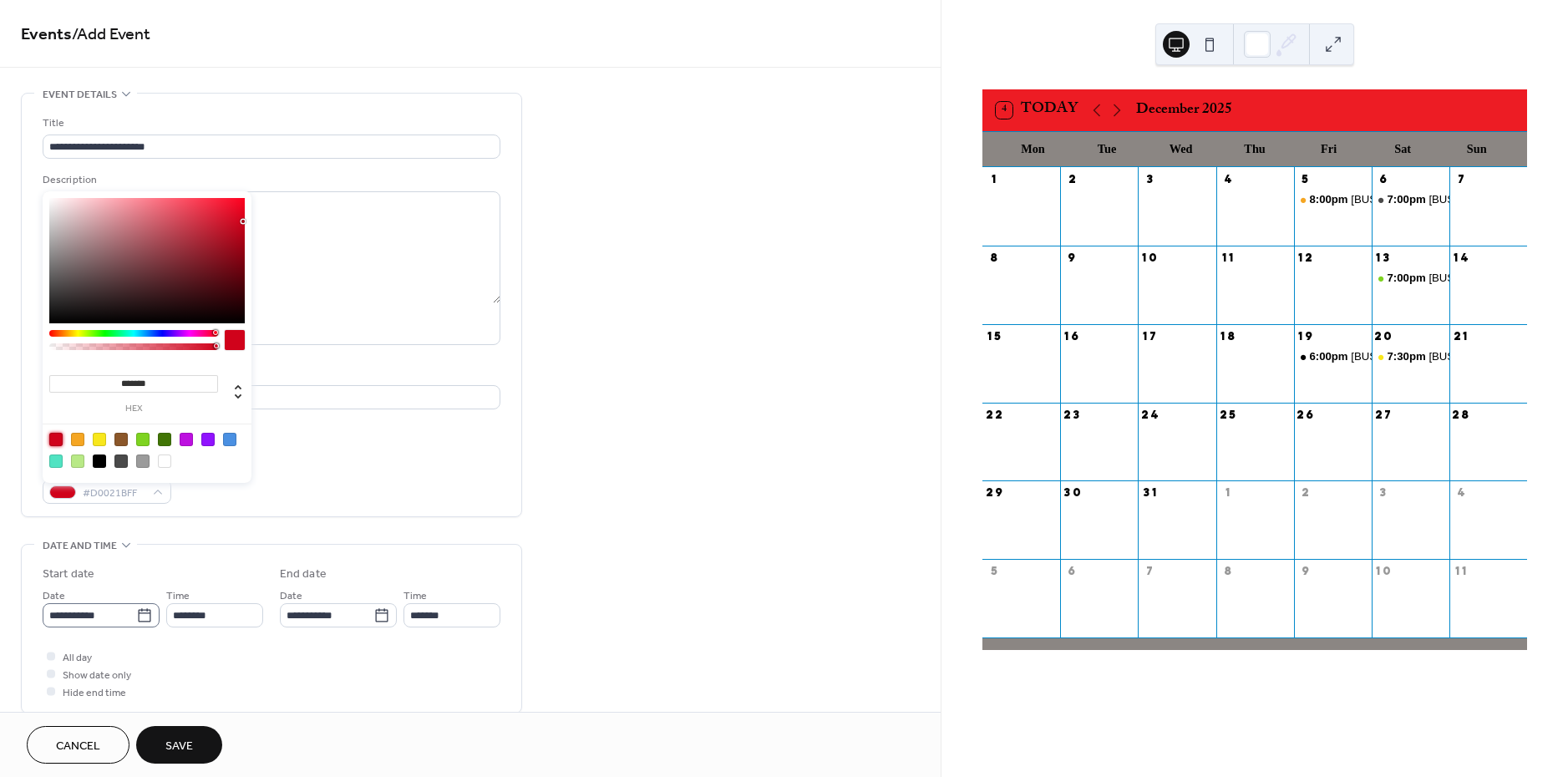 drag, startPoint x: 143, startPoint y: 616, endPoint x: 155, endPoint y: 608, distance: 14.422205 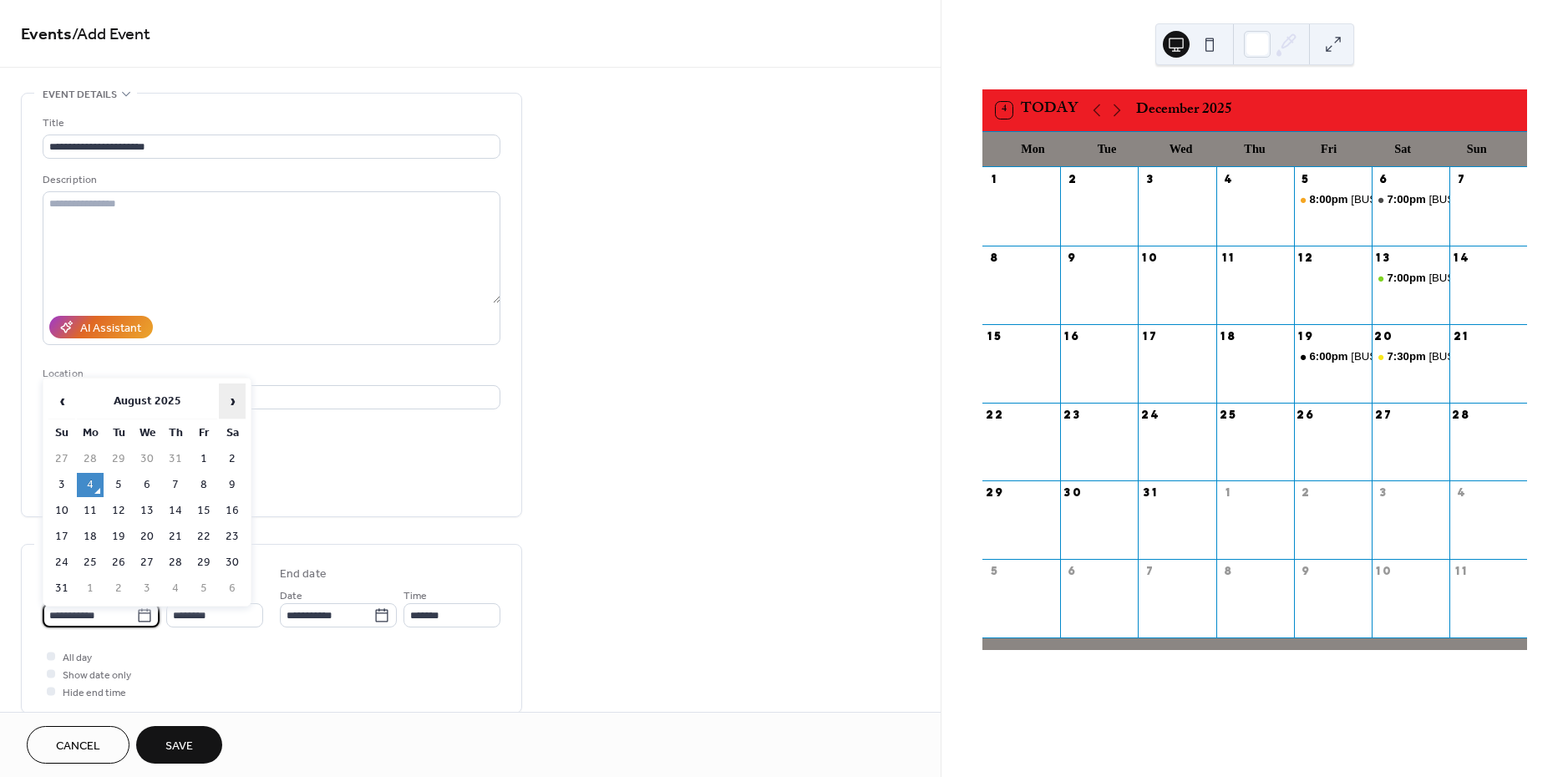 click on "›" at bounding box center (232, 401) 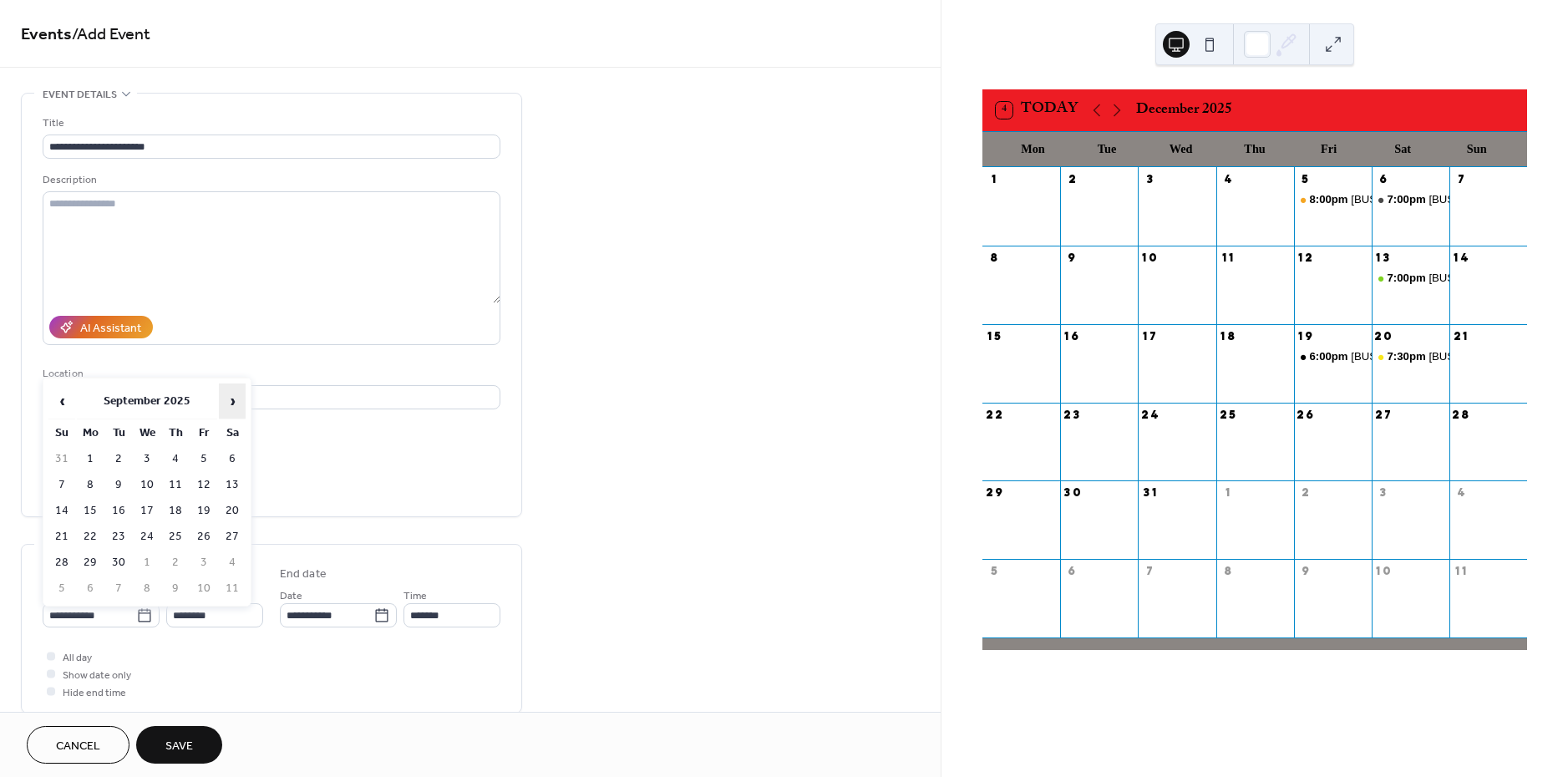 click on "›" at bounding box center (232, 401) 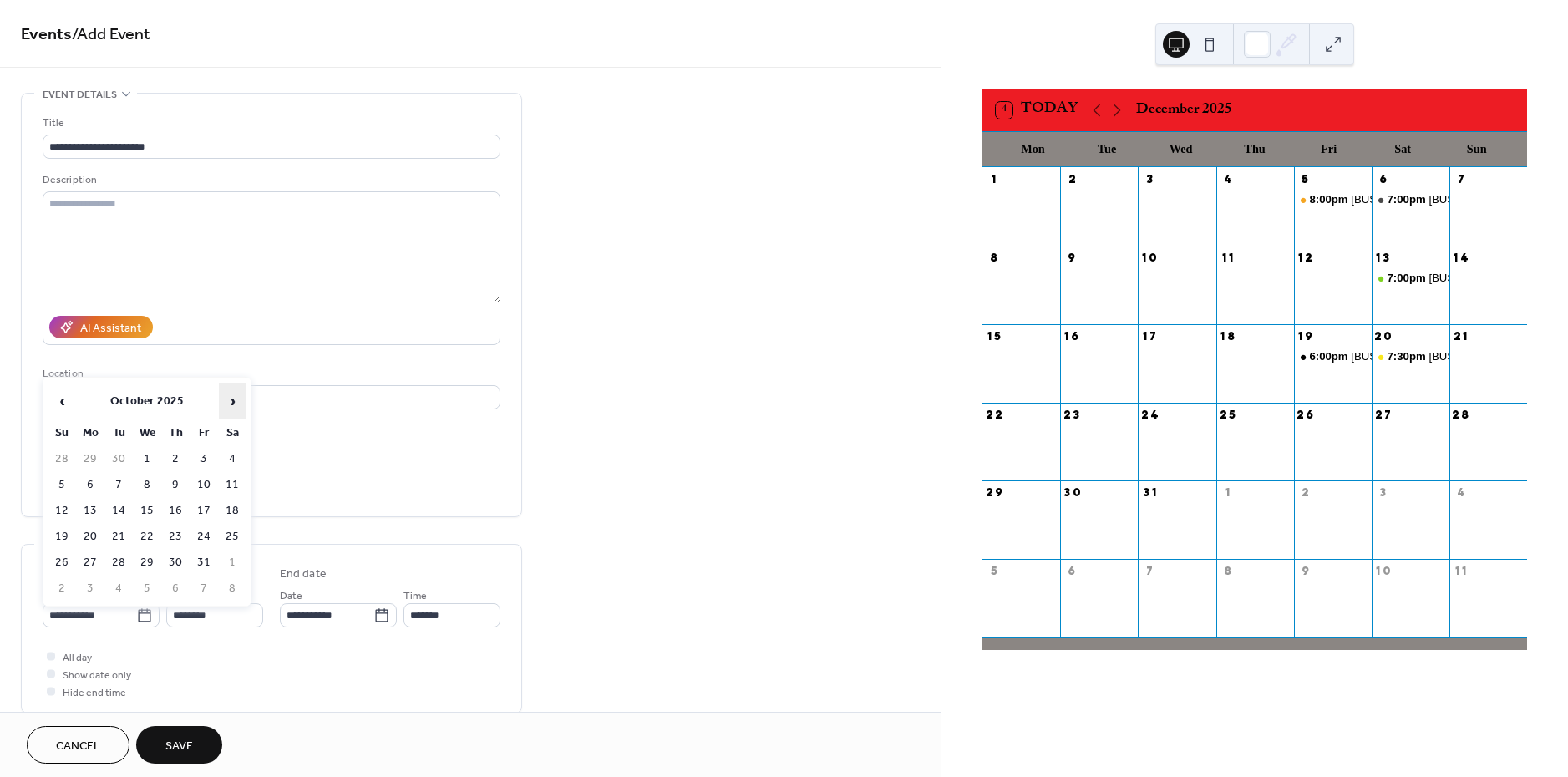 click on "›" at bounding box center (232, 401) 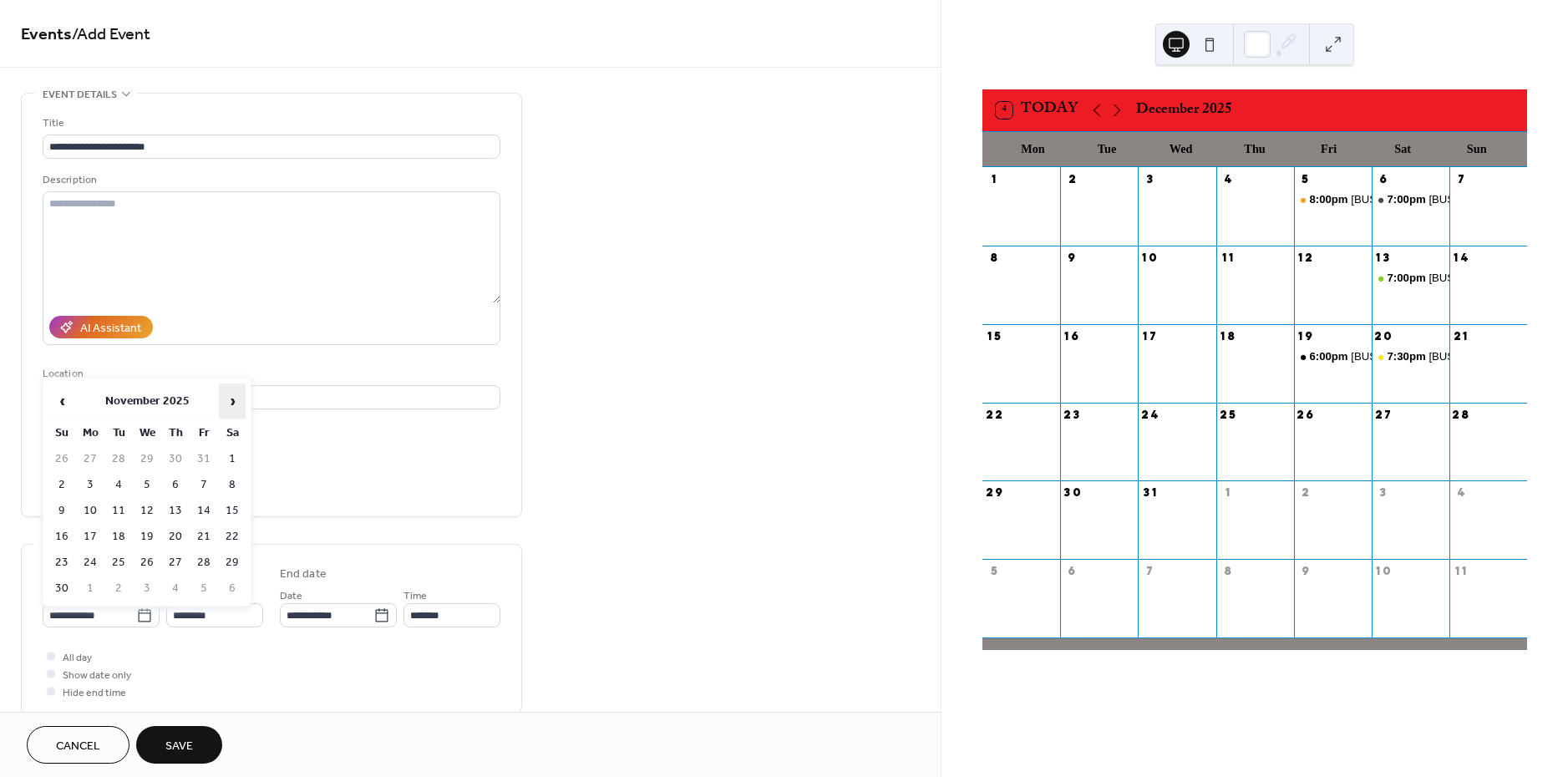 click on "›" at bounding box center (232, 401) 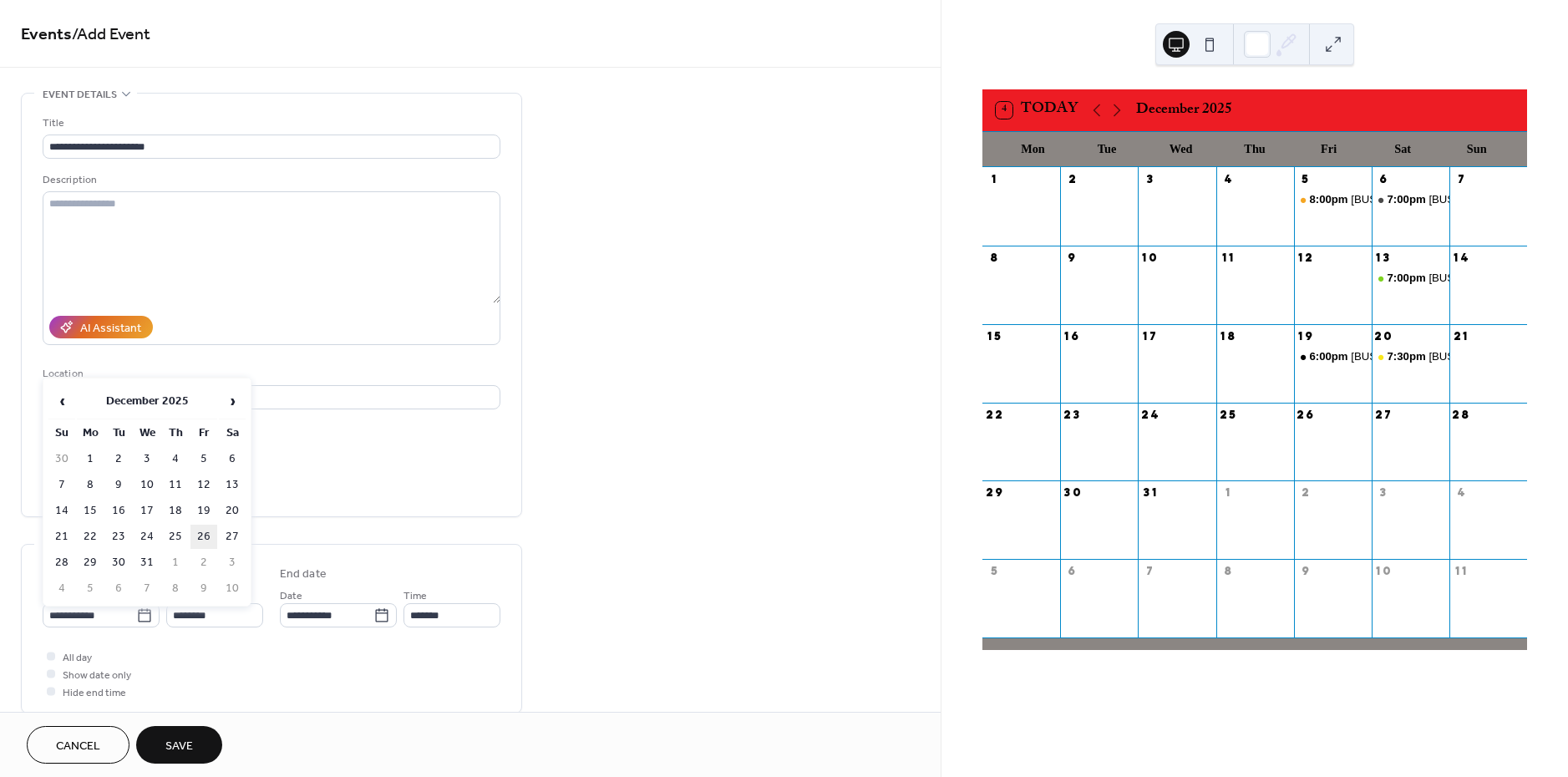 click on "26" at bounding box center [204, 536] 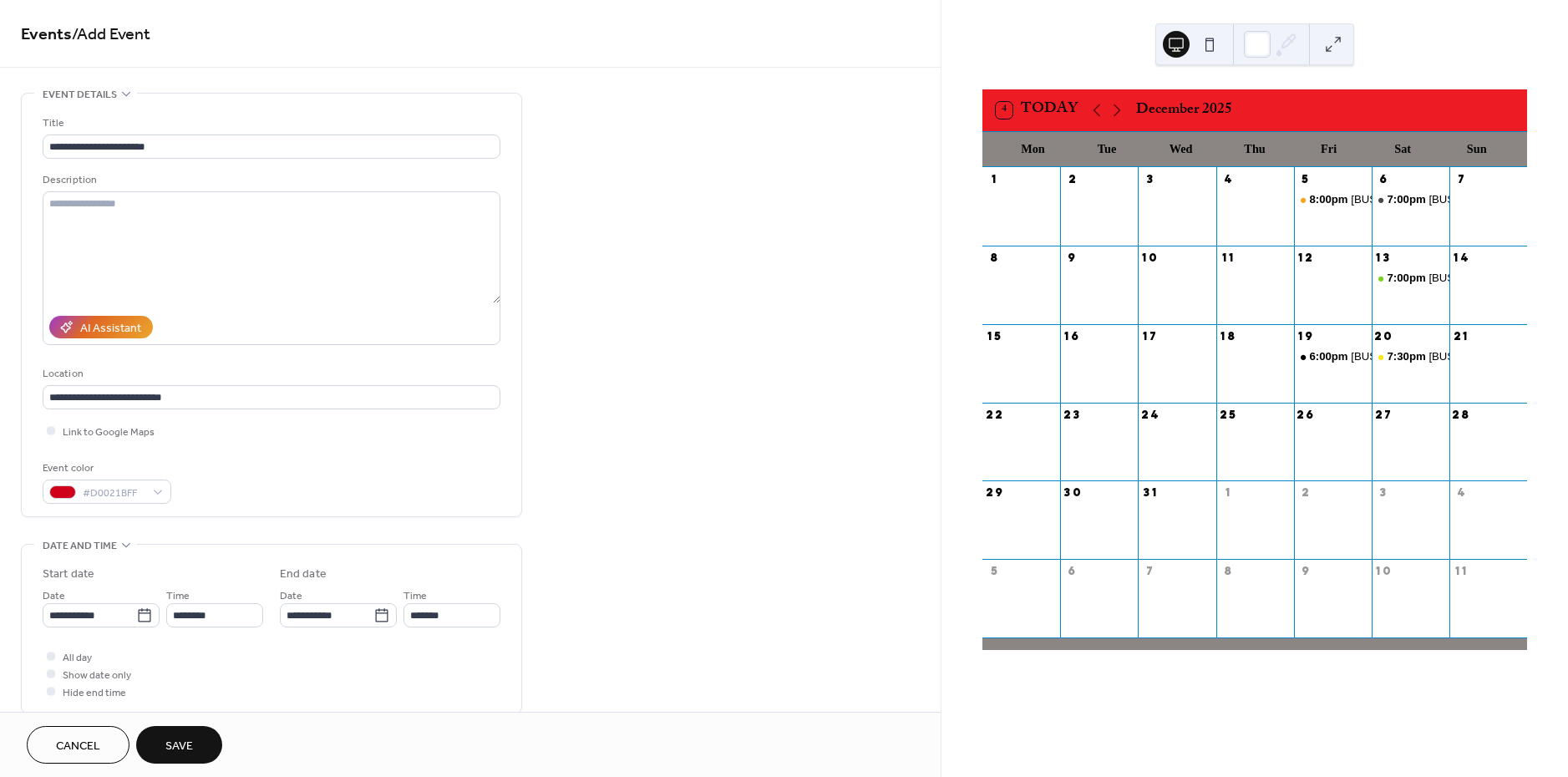 type on "**********" 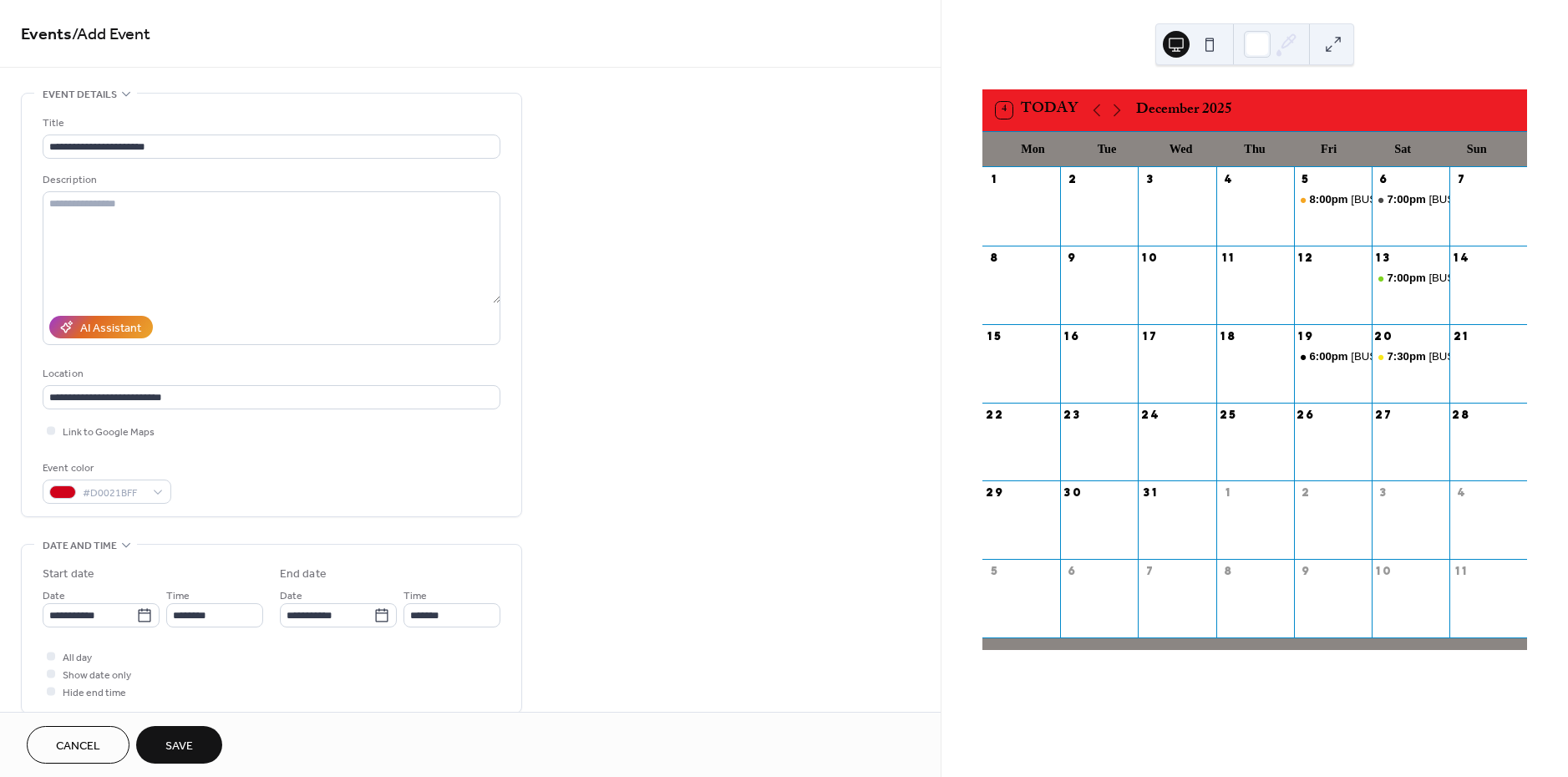 type on "**********" 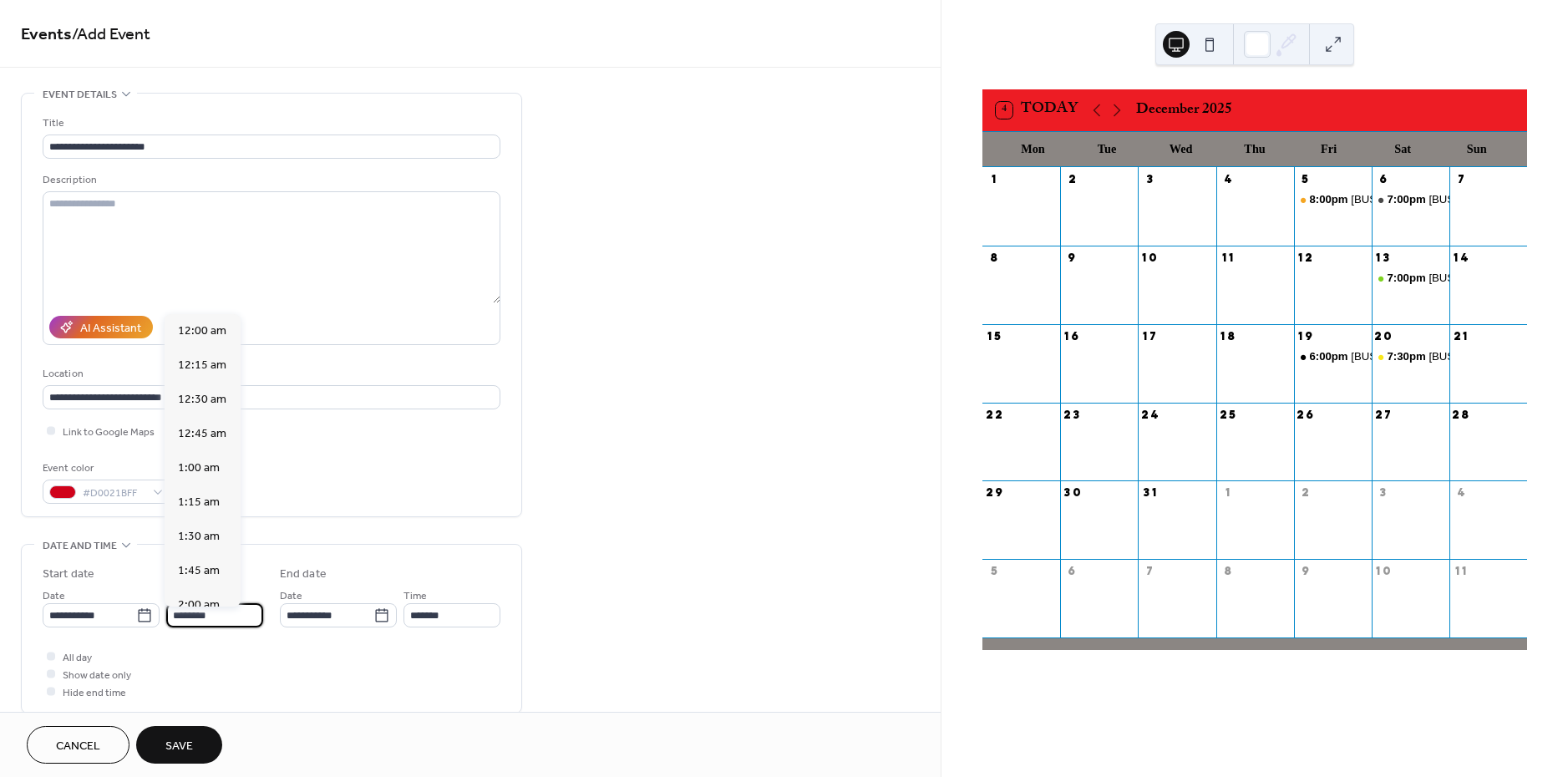 click on "********" at bounding box center (215, 615) 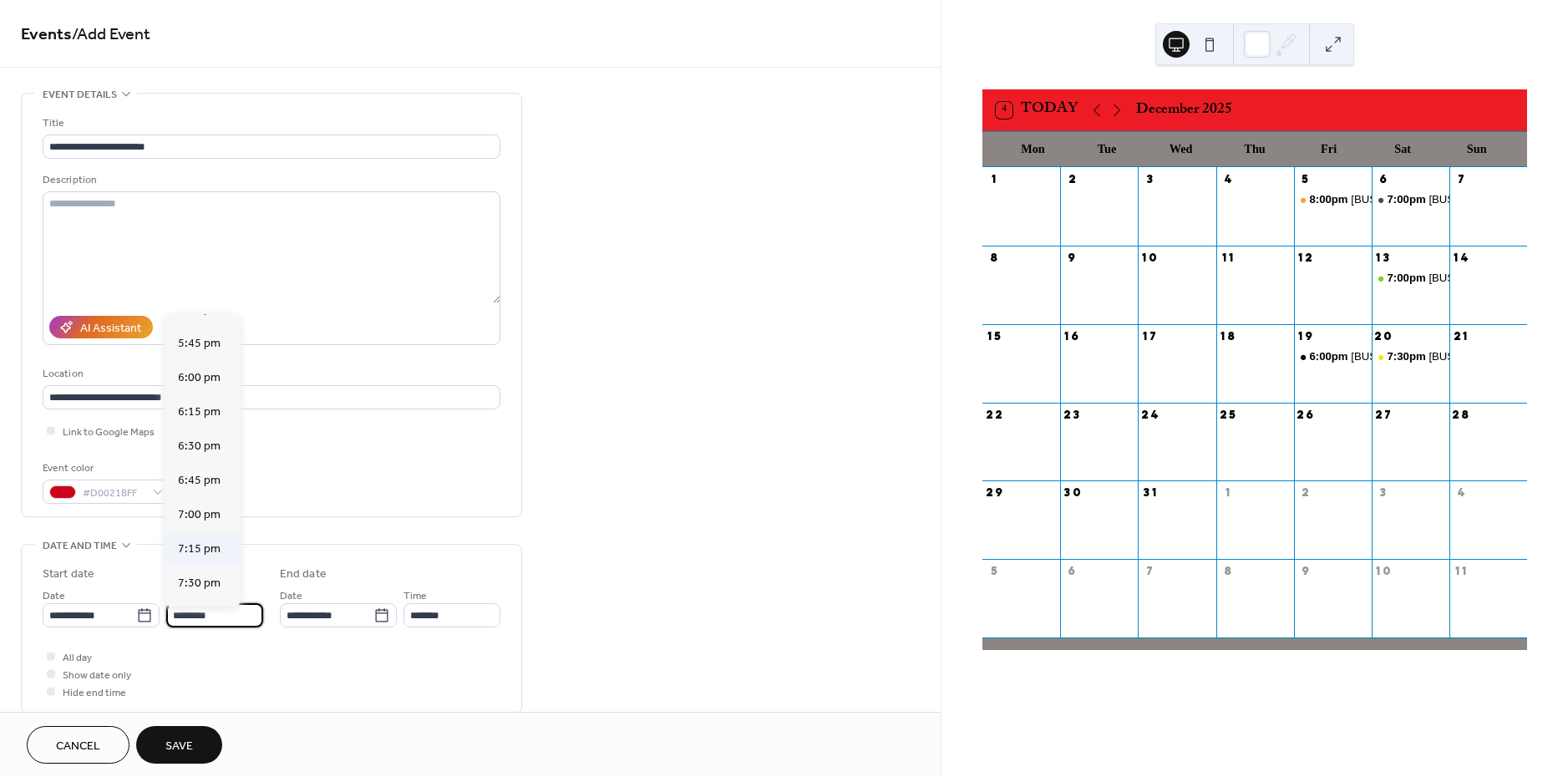 scroll, scrollTop: 2460, scrollLeft: 0, axis: vertical 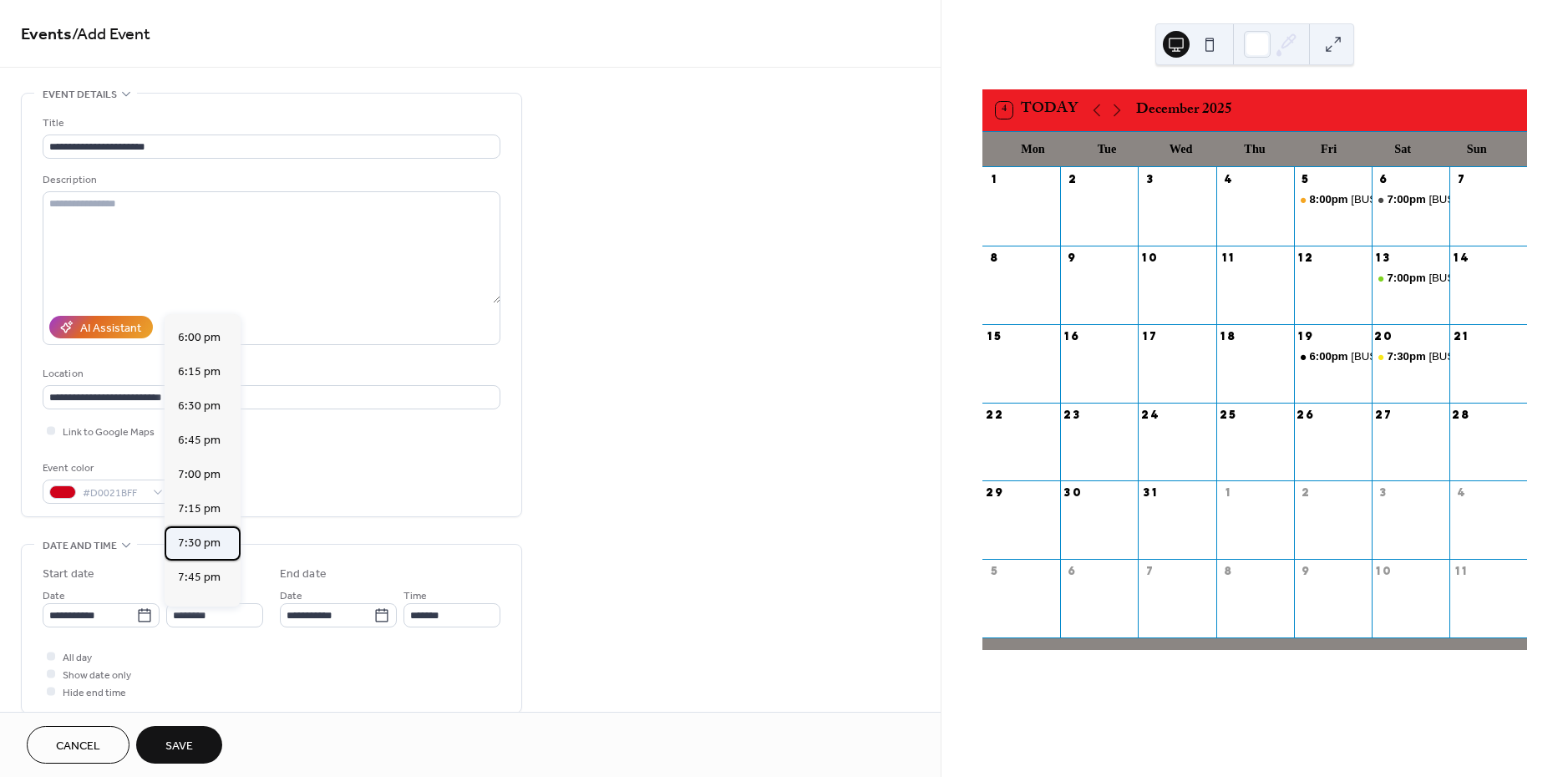 click on "7:30 pm" at bounding box center [199, 543] 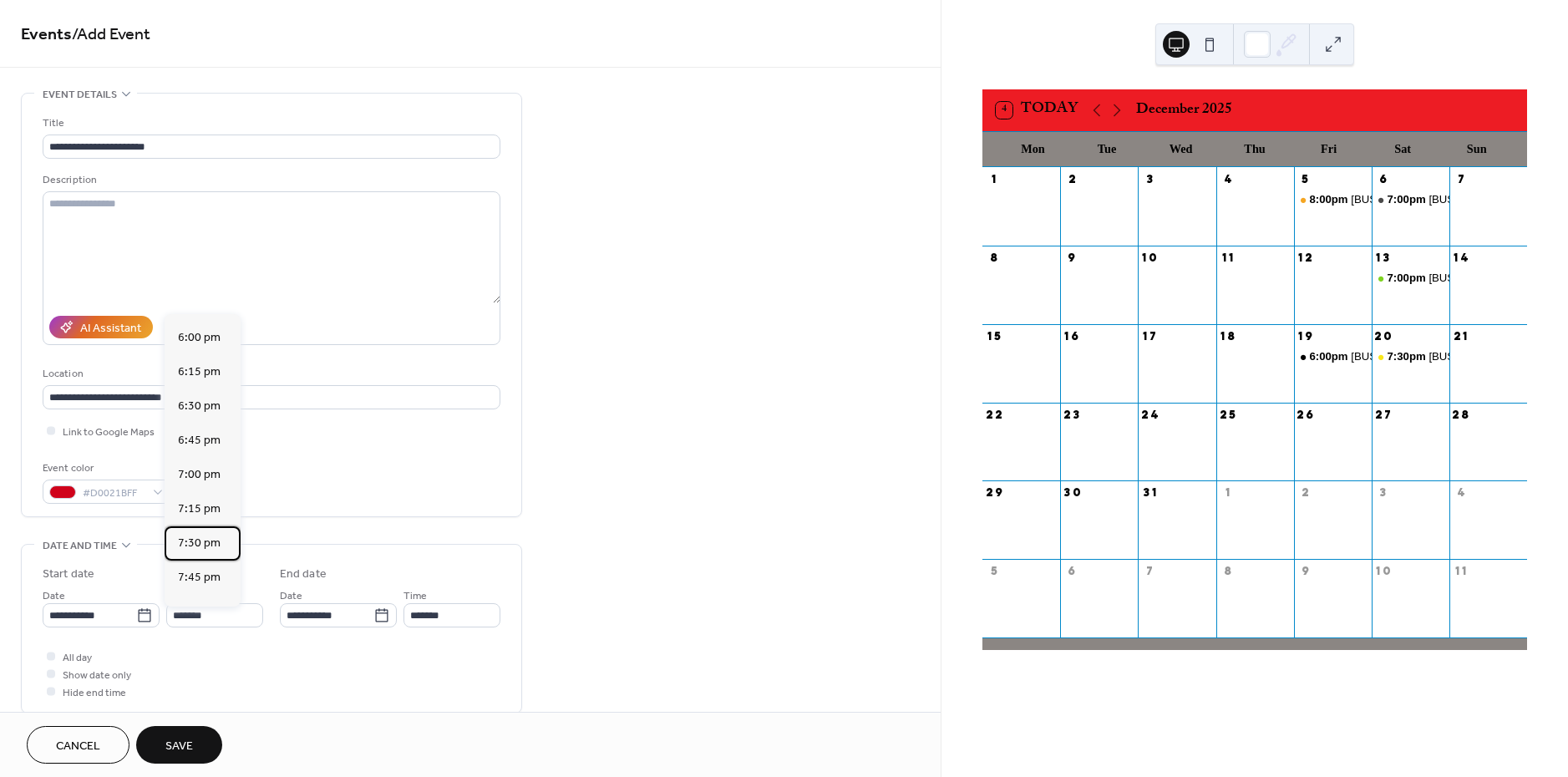 scroll, scrollTop: 0, scrollLeft: 0, axis: both 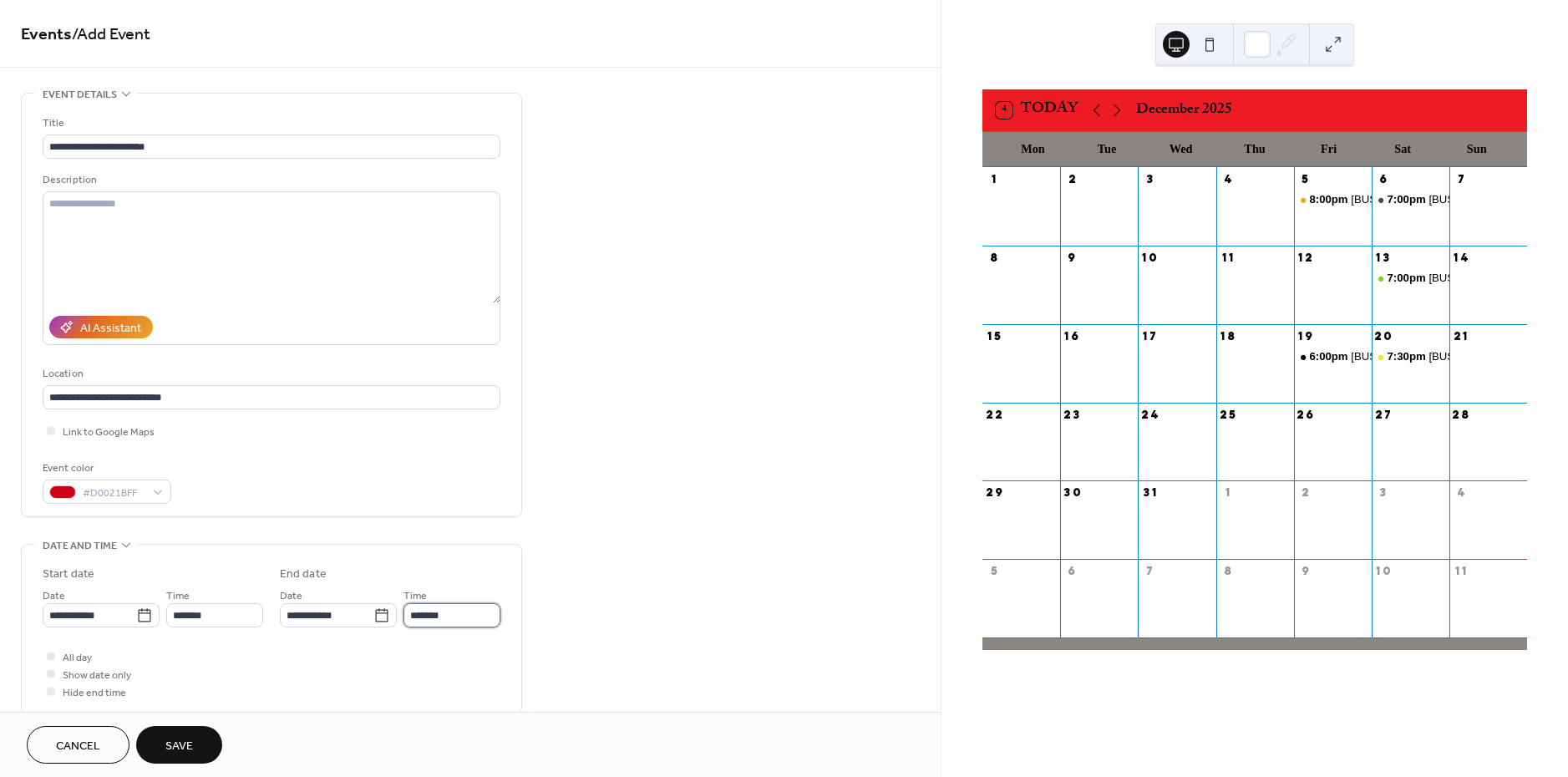 click on "*******" at bounding box center (452, 615) 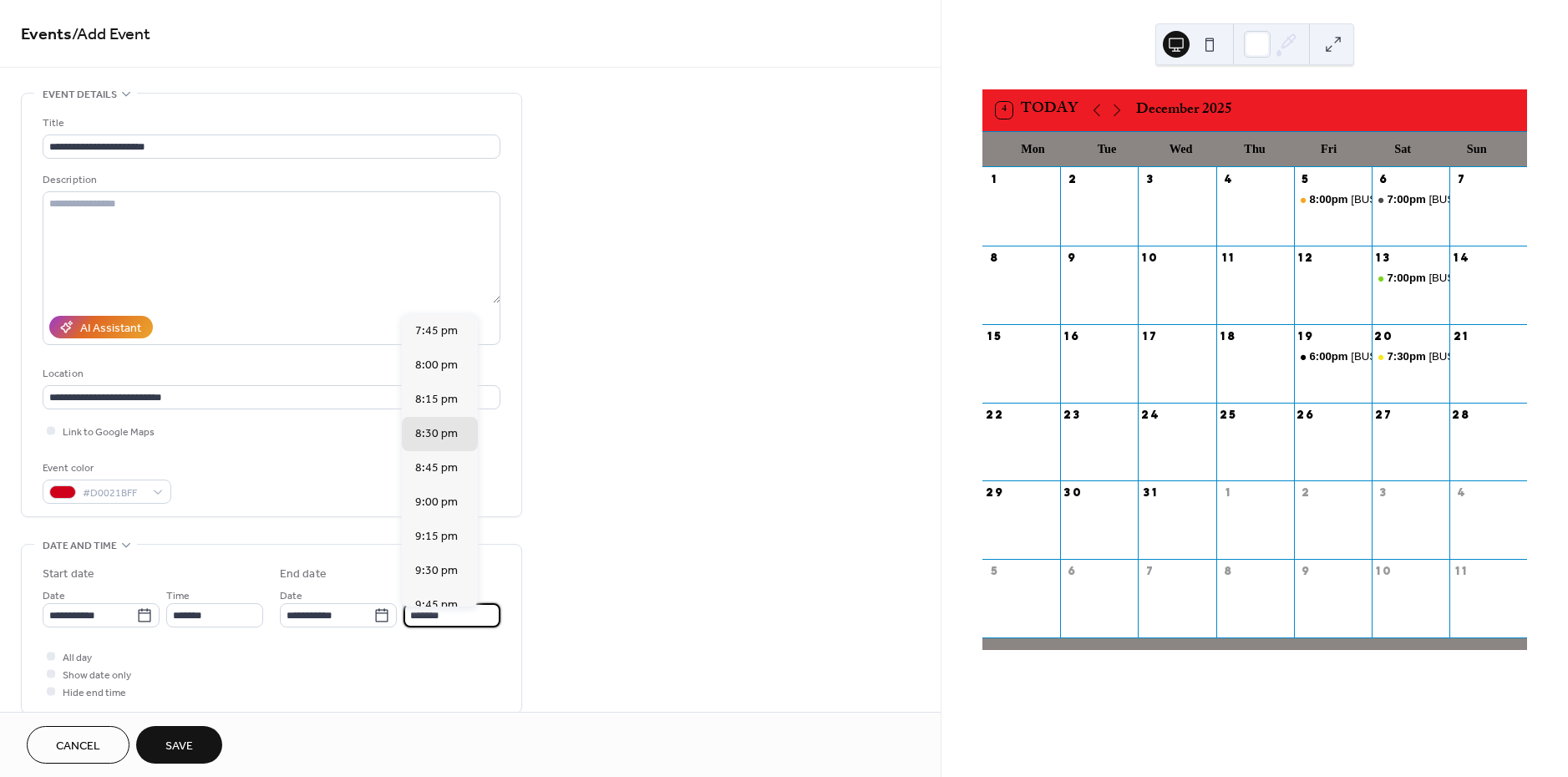 scroll, scrollTop: 2, scrollLeft: 0, axis: vertical 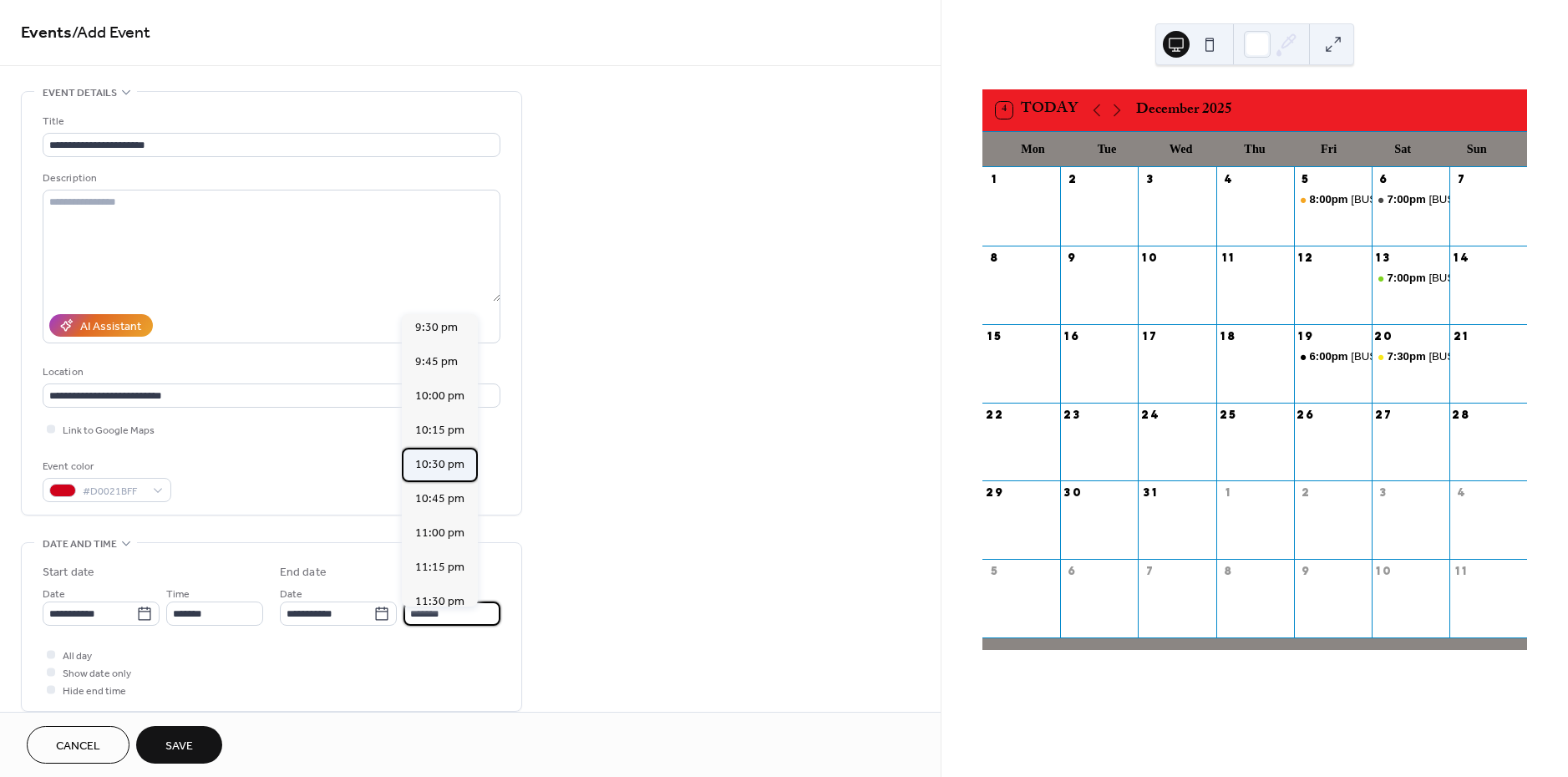 click on "10:30 pm" at bounding box center [439, 465] 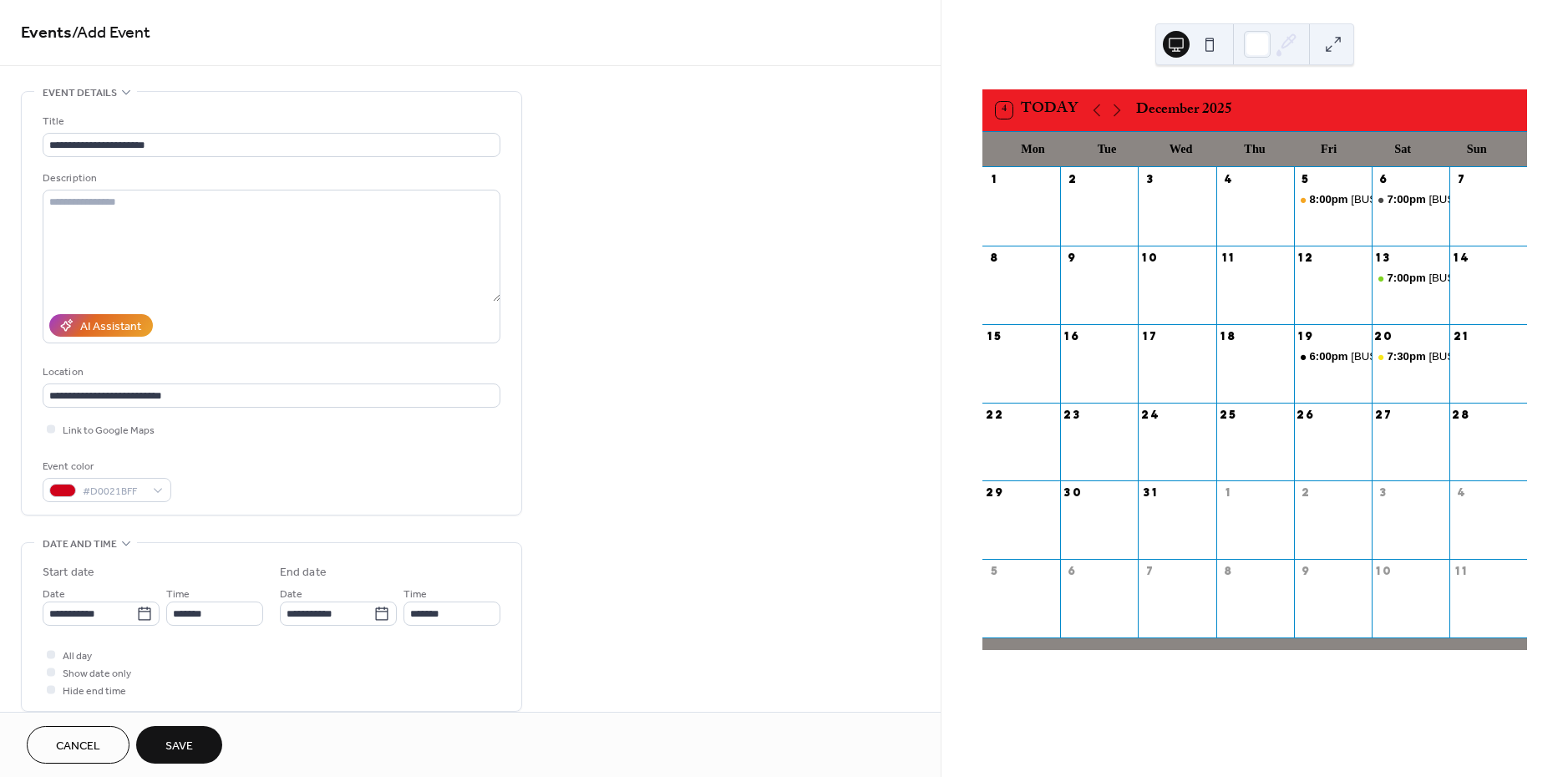 type on "********" 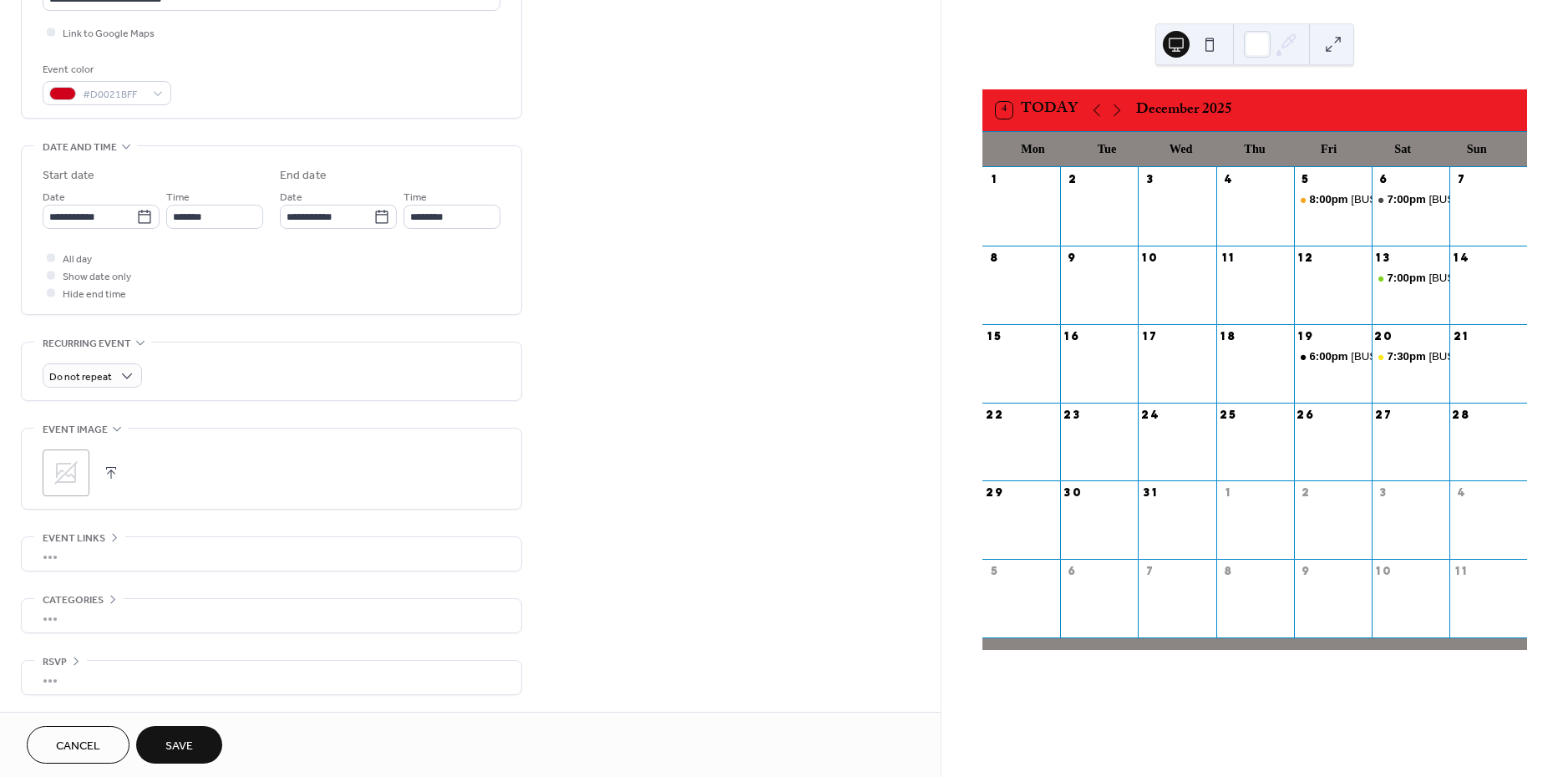 scroll, scrollTop: 404, scrollLeft: 0, axis: vertical 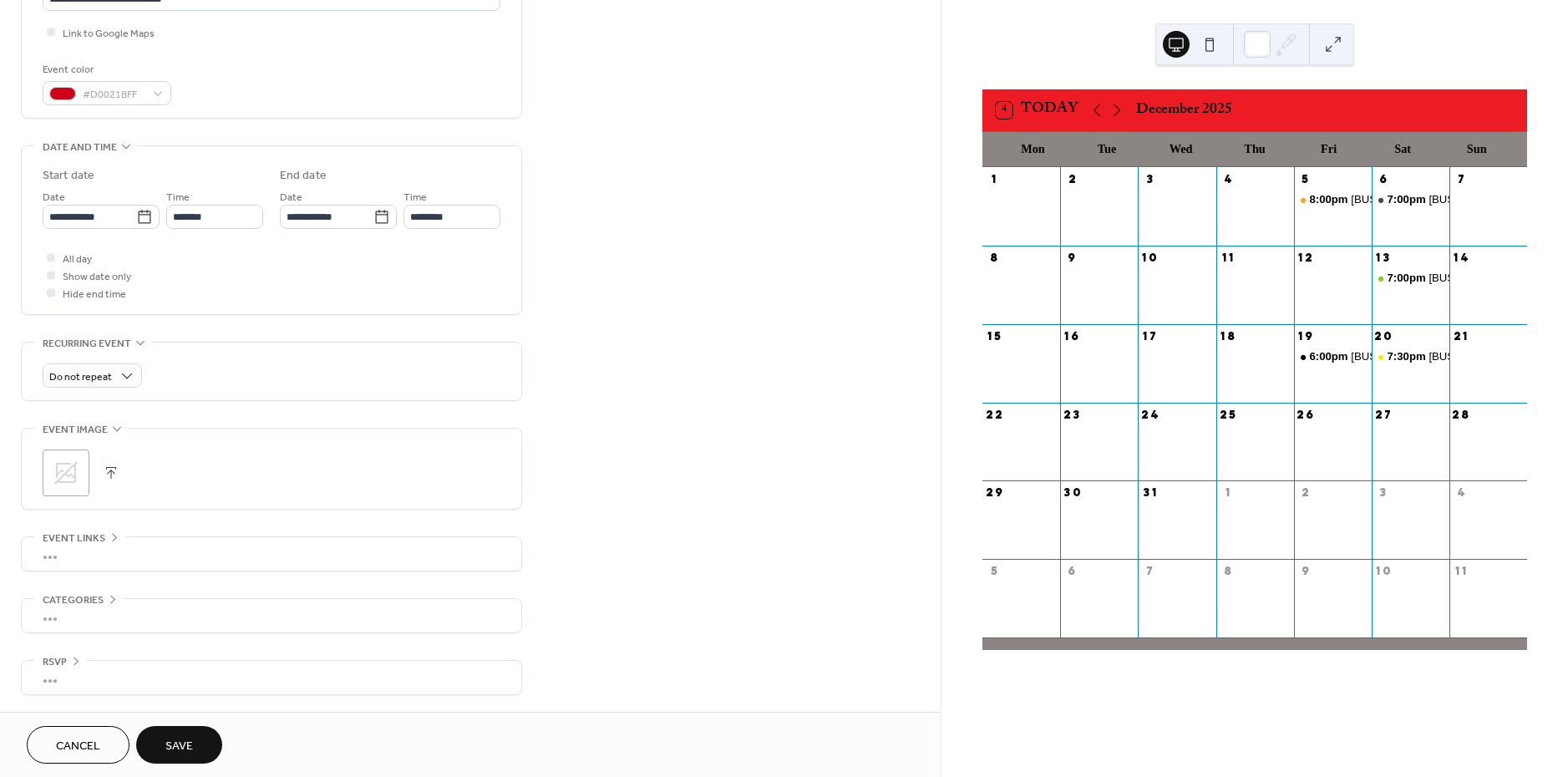 click on ";" at bounding box center [66, 473] 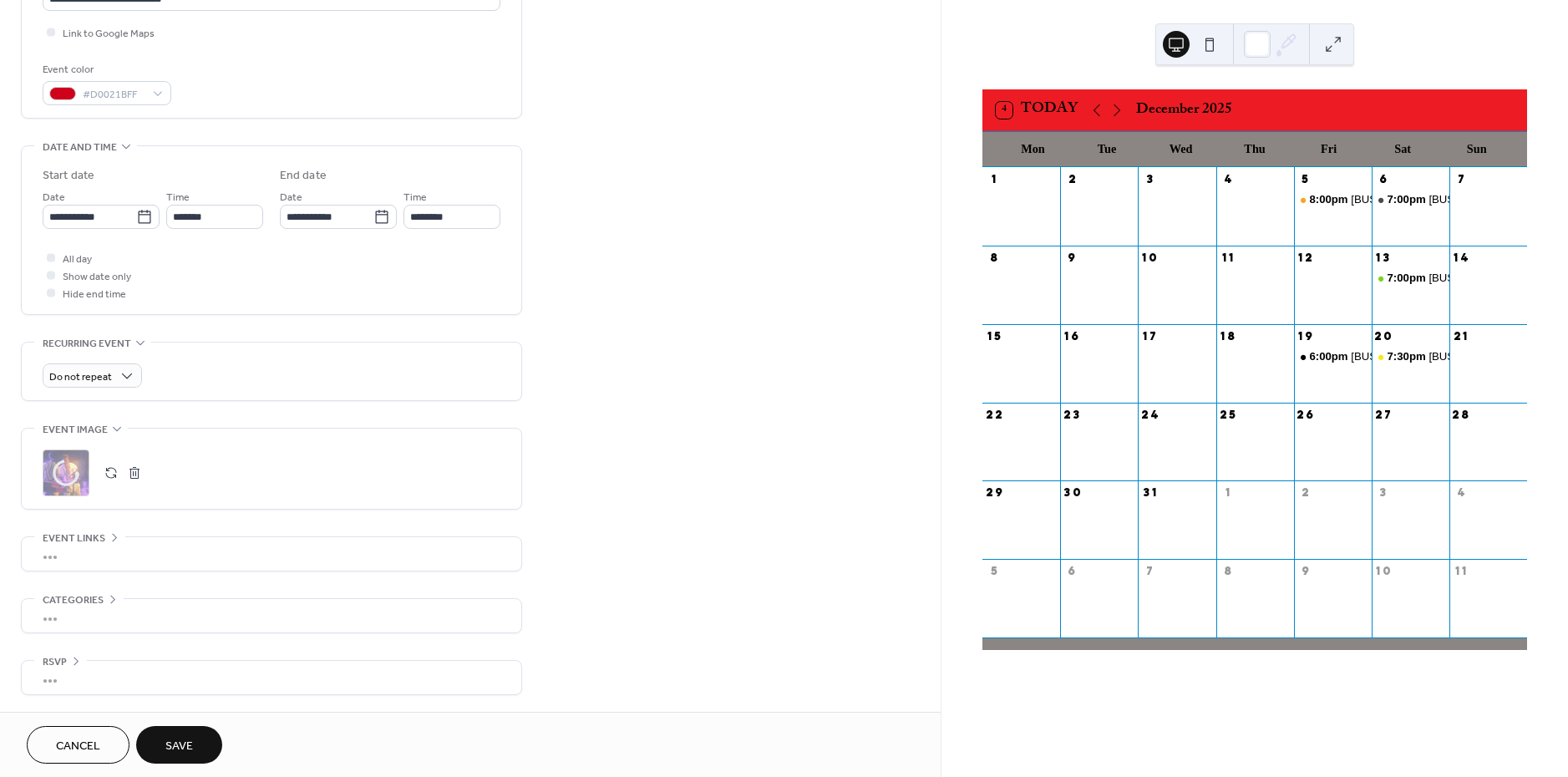 click on "Save" at bounding box center [179, 744] 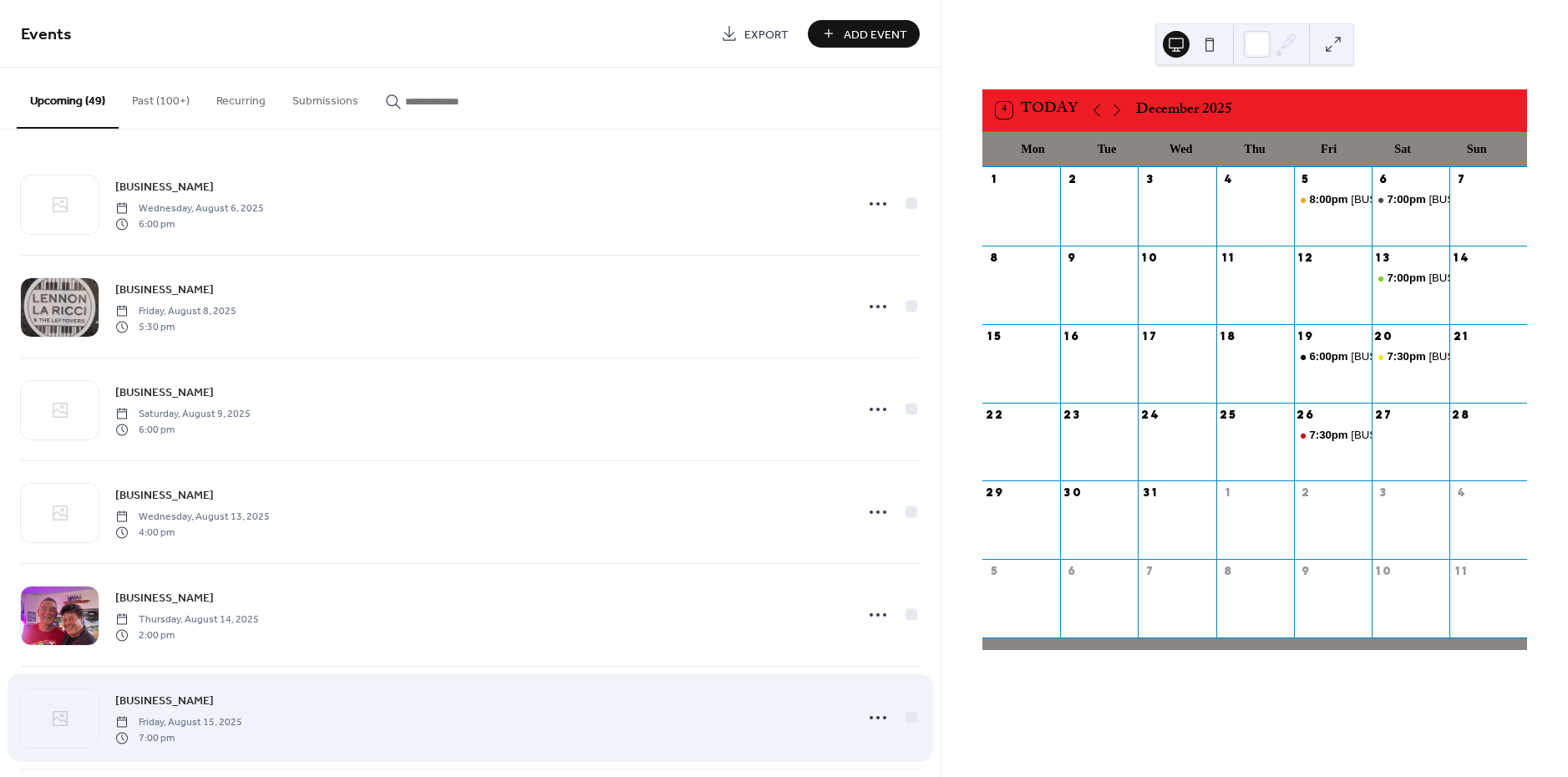 scroll, scrollTop: 6, scrollLeft: 0, axis: vertical 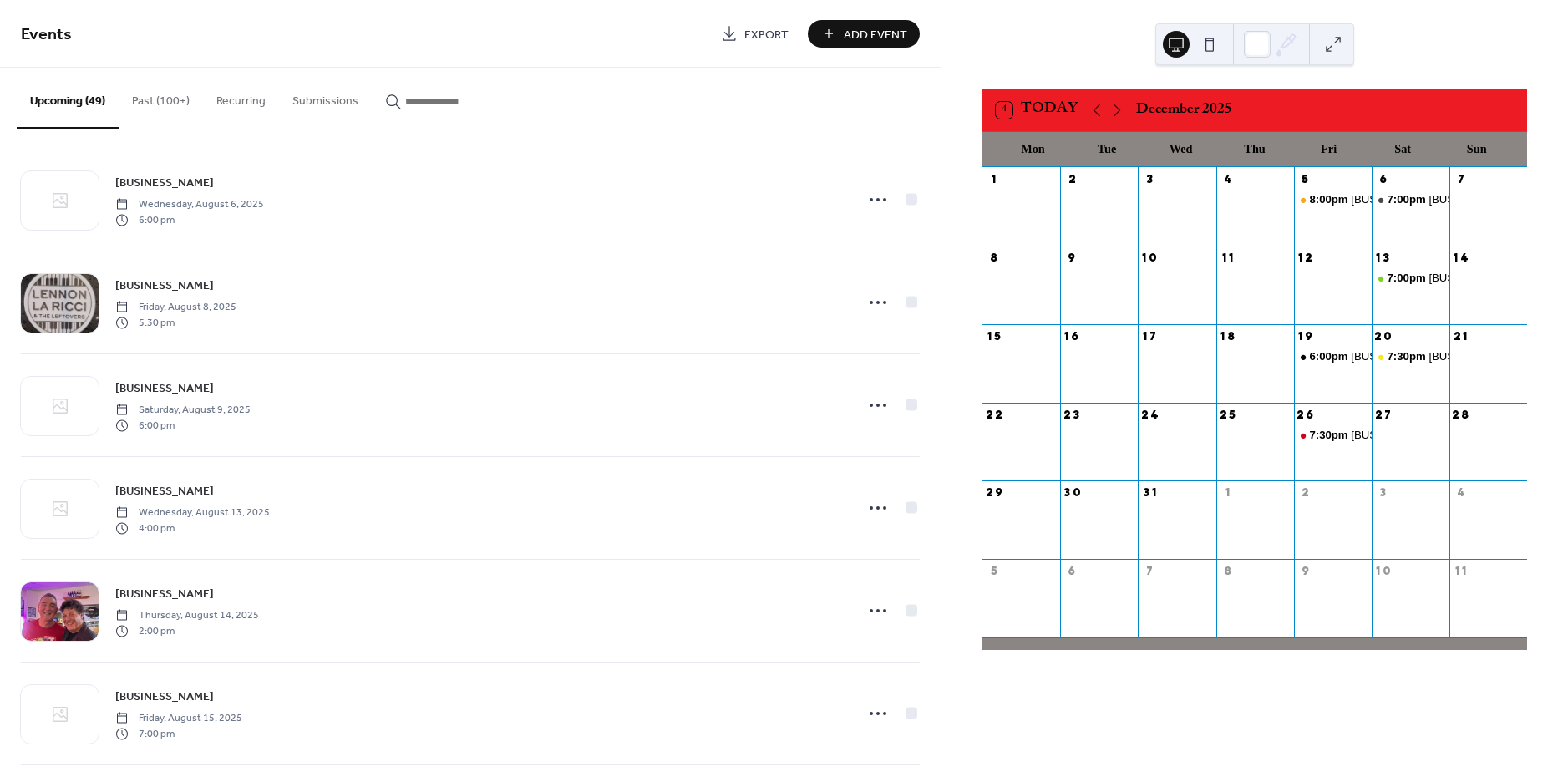 click on "Add Event" at bounding box center [875, 34] 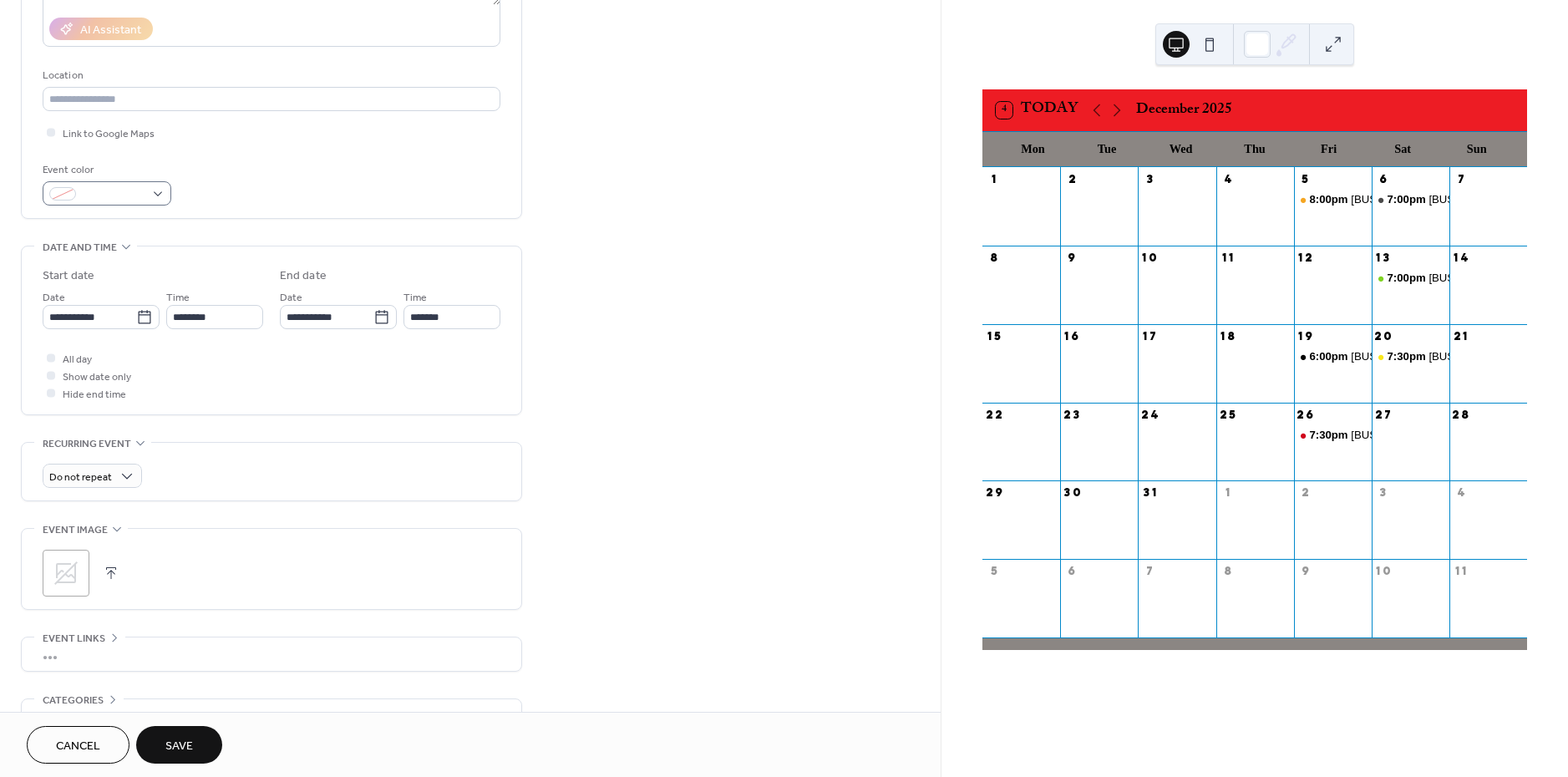 type on "**********" 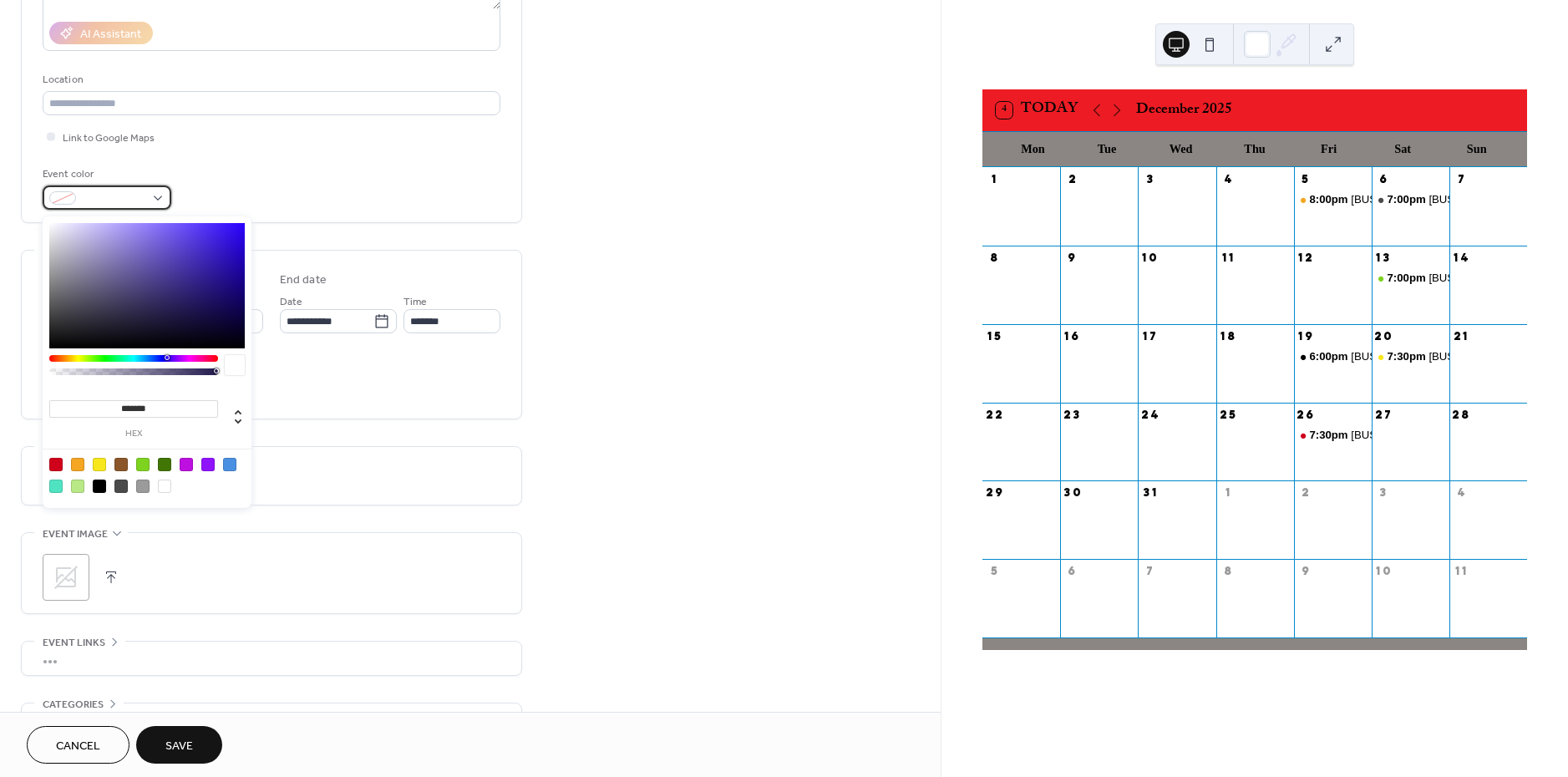 click at bounding box center [114, 199] 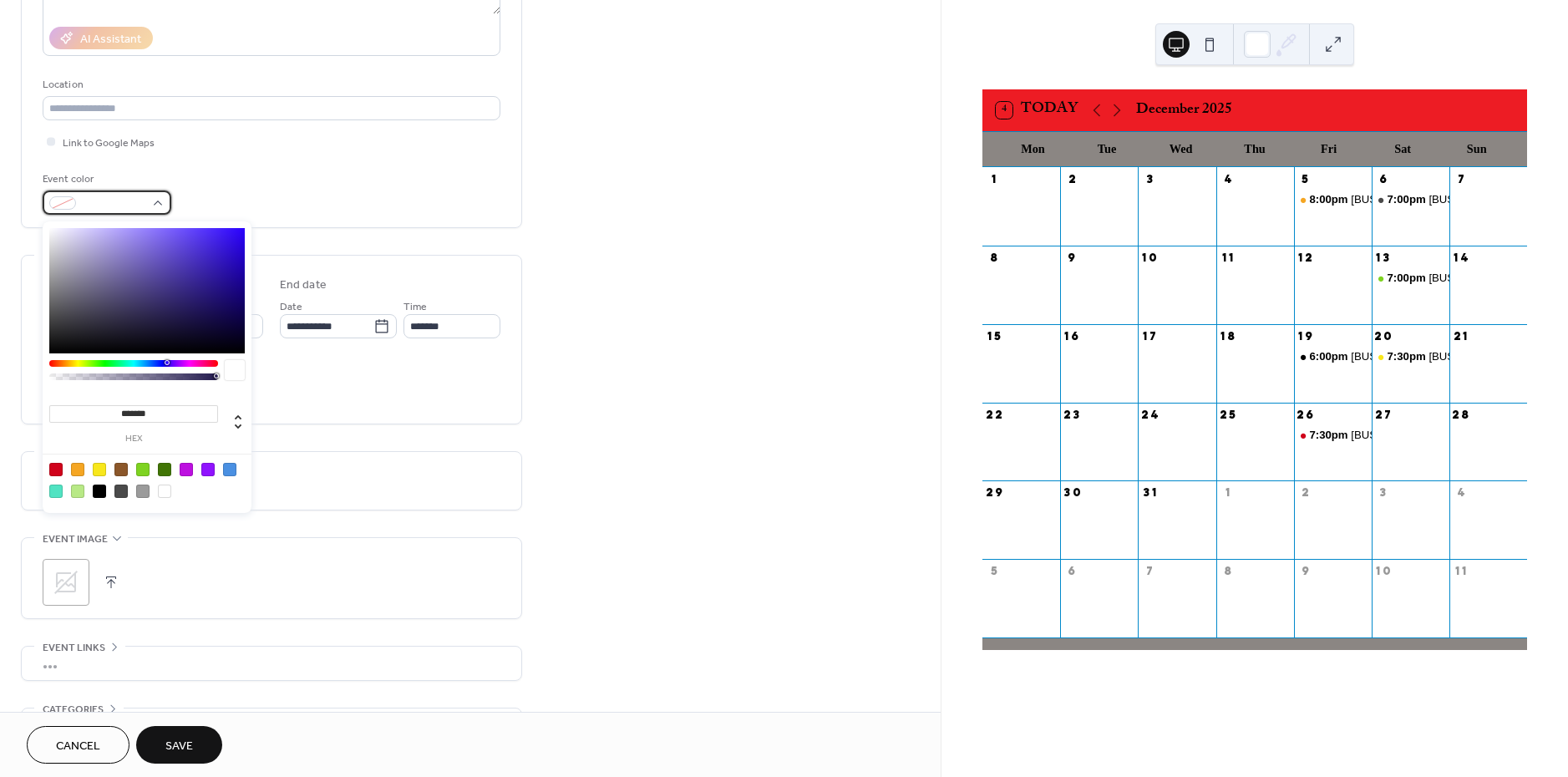 scroll, scrollTop: 292, scrollLeft: 0, axis: vertical 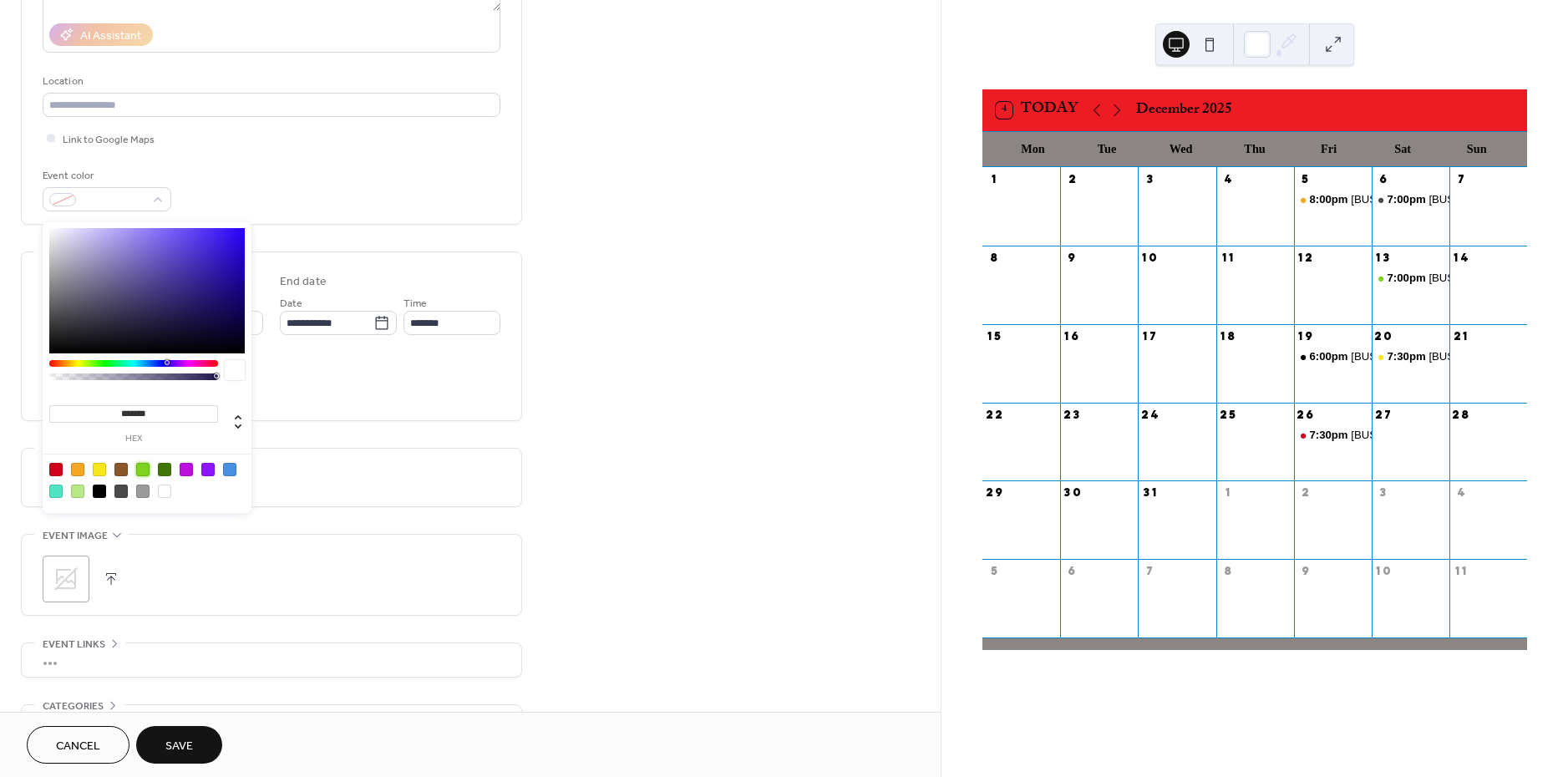 drag, startPoint x: 137, startPoint y: 463, endPoint x: 182, endPoint y: 466, distance: 45.099889 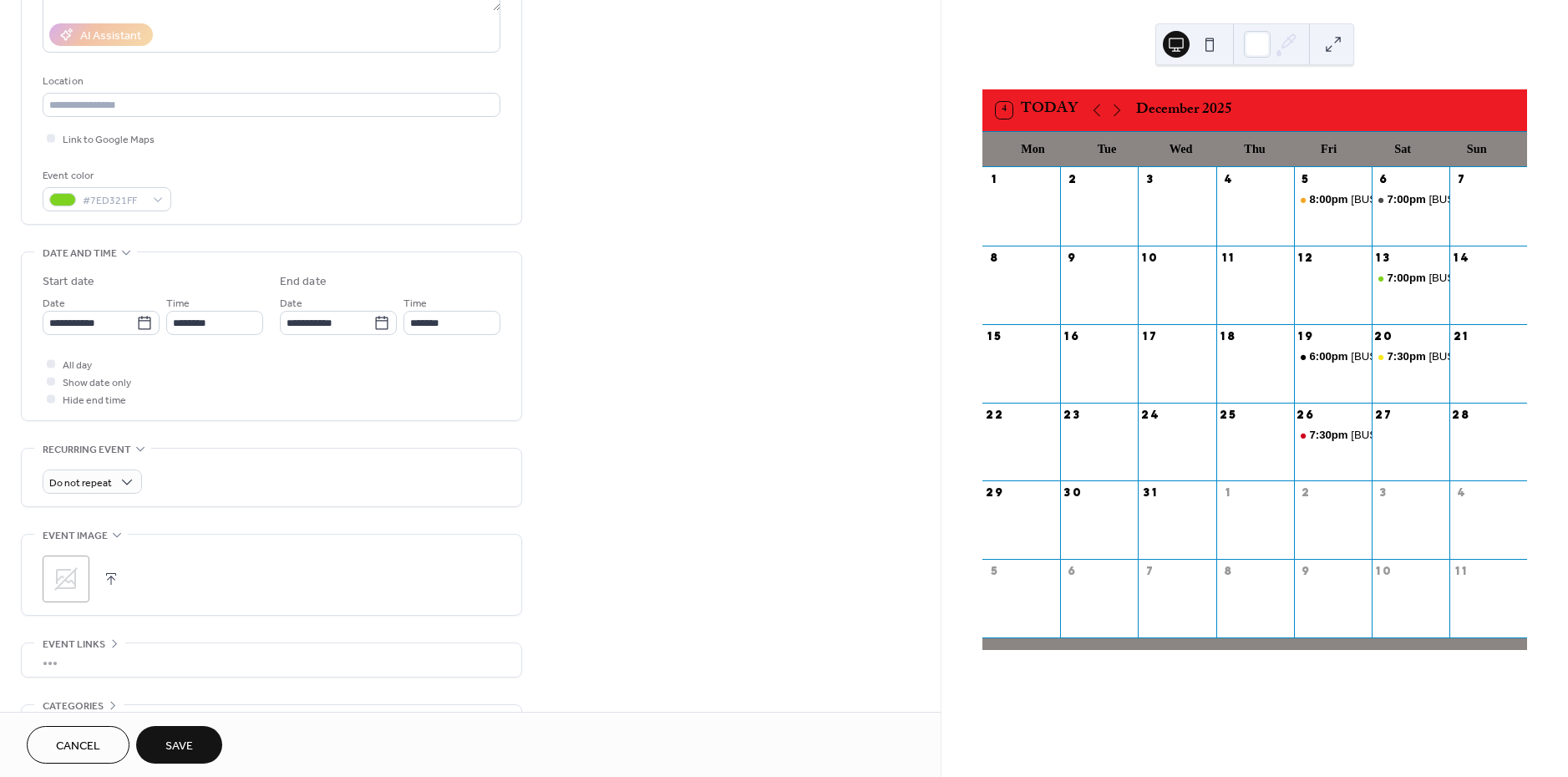 click on "**********" at bounding box center (470, 309) 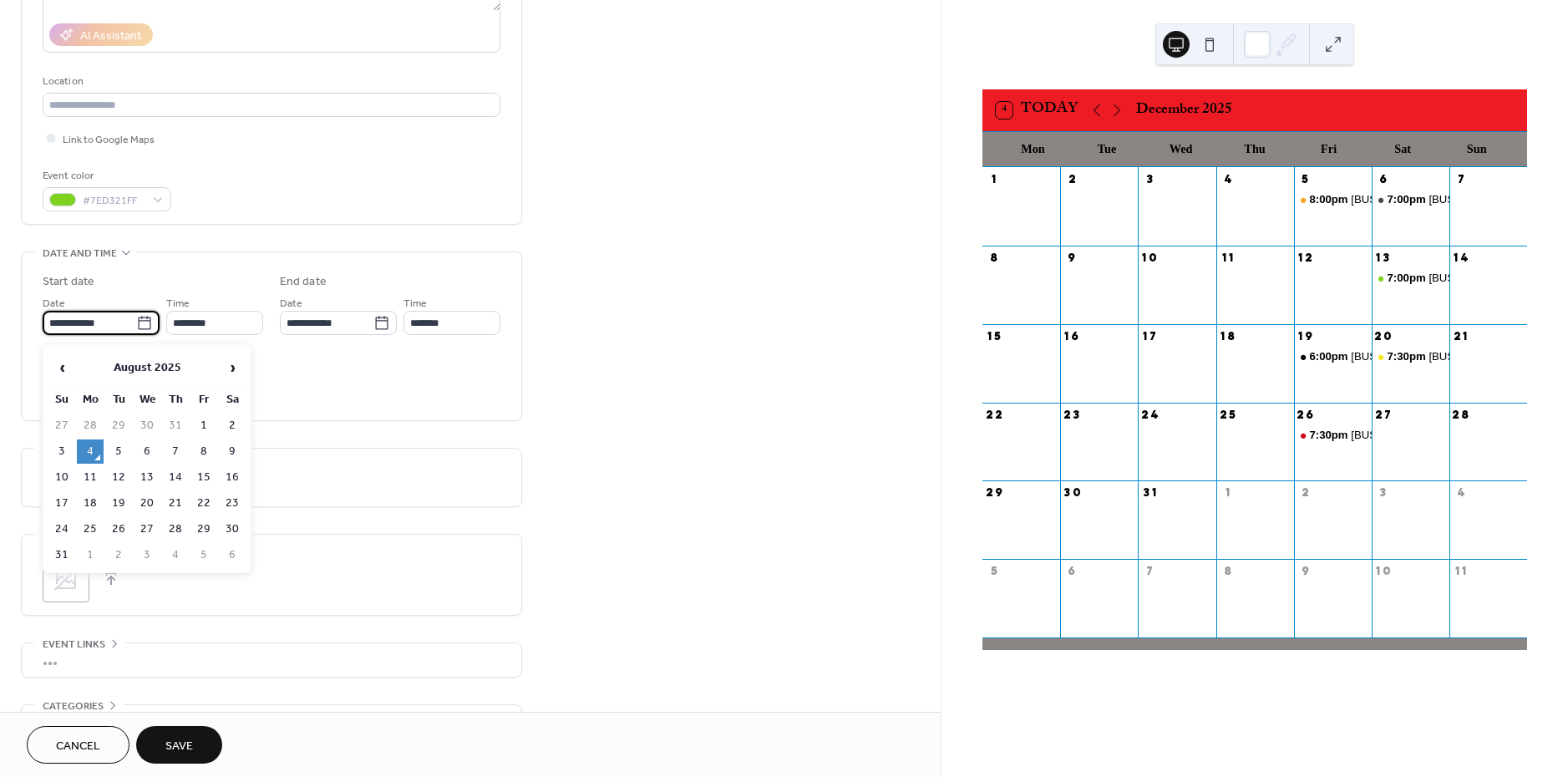 click on "**********" at bounding box center (89, 322) 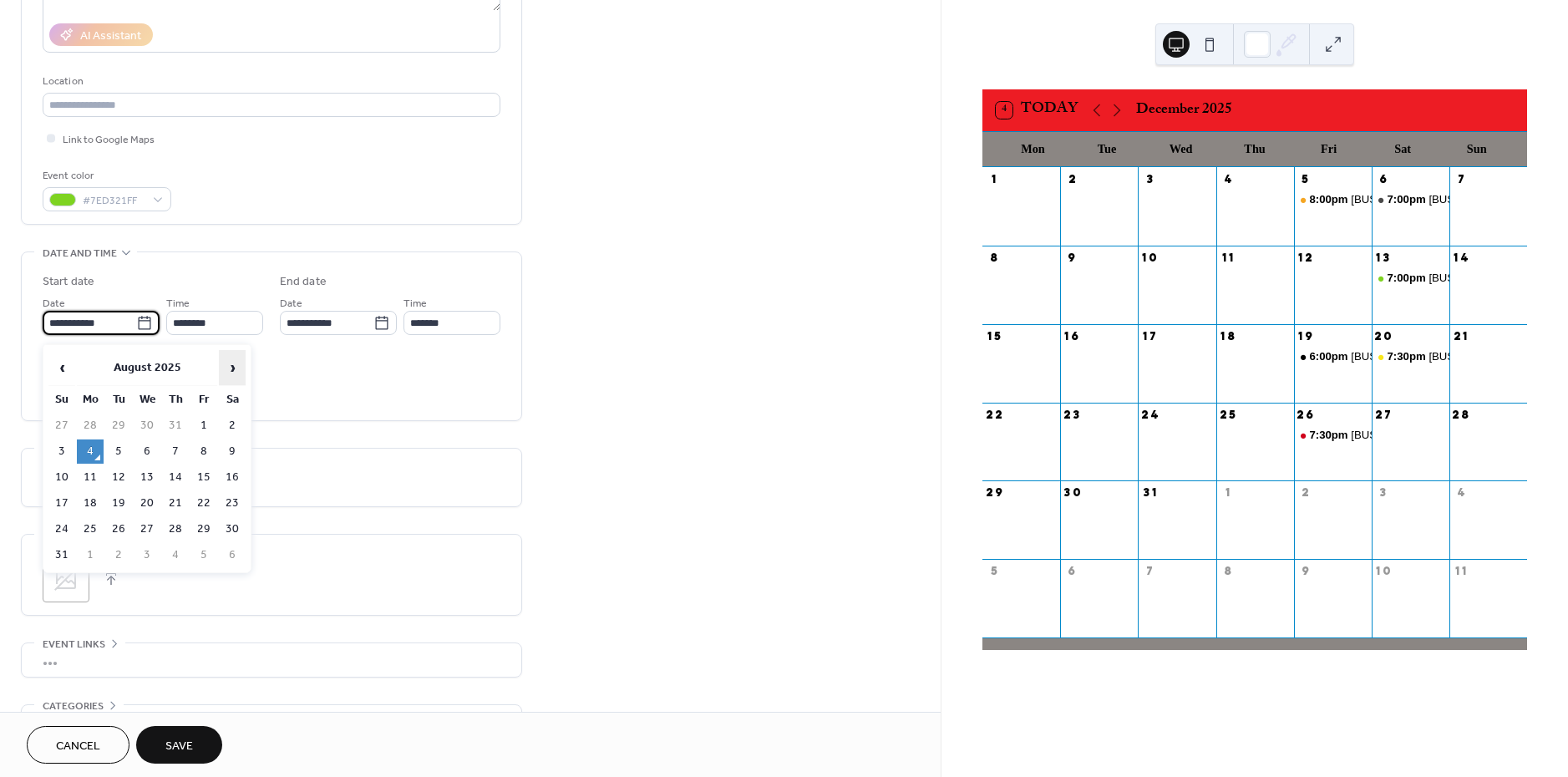 click on "›" at bounding box center (232, 368) 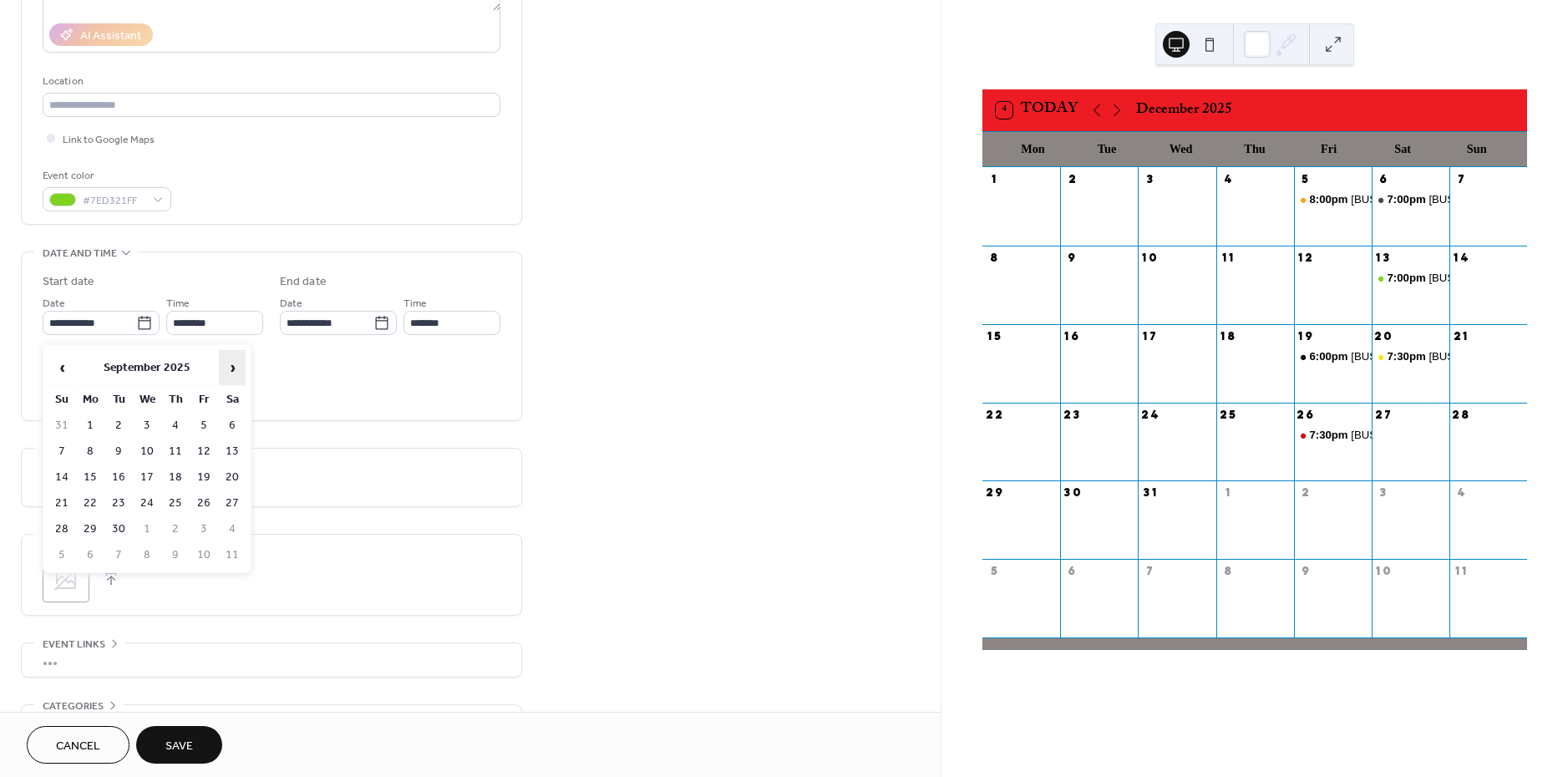 click on "›" at bounding box center [232, 368] 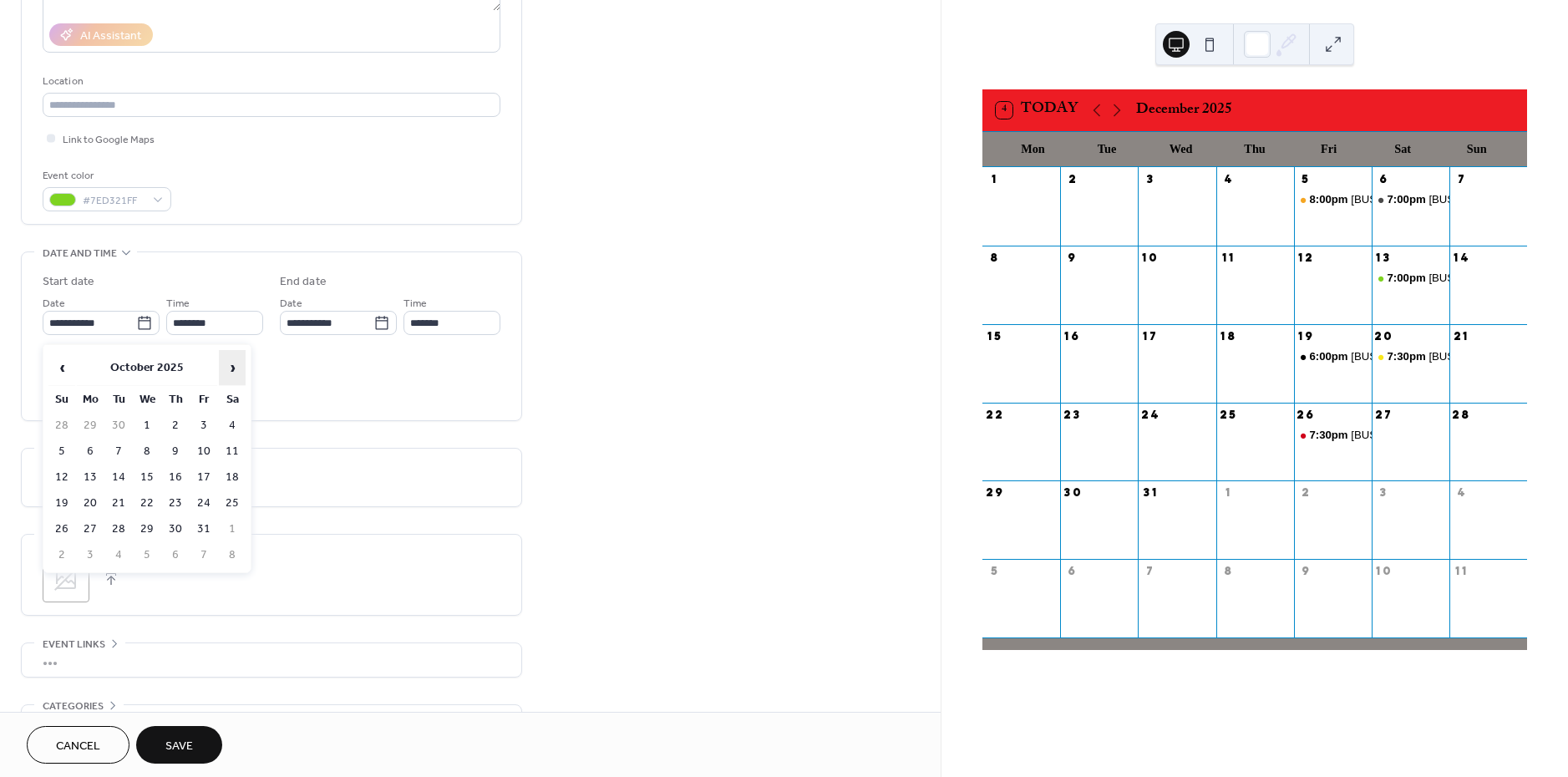 click on "›" at bounding box center [232, 368] 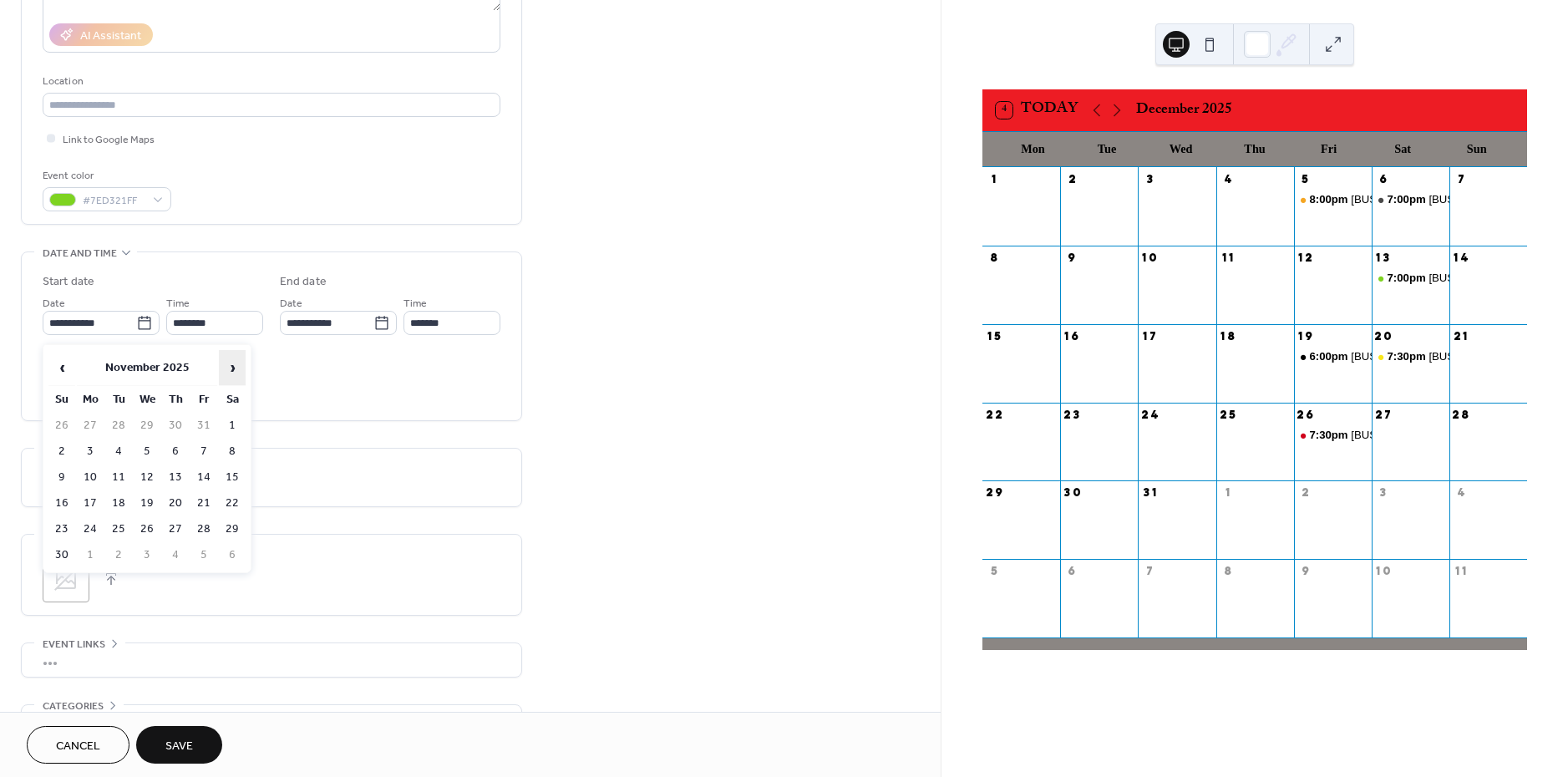 click on "›" at bounding box center [232, 368] 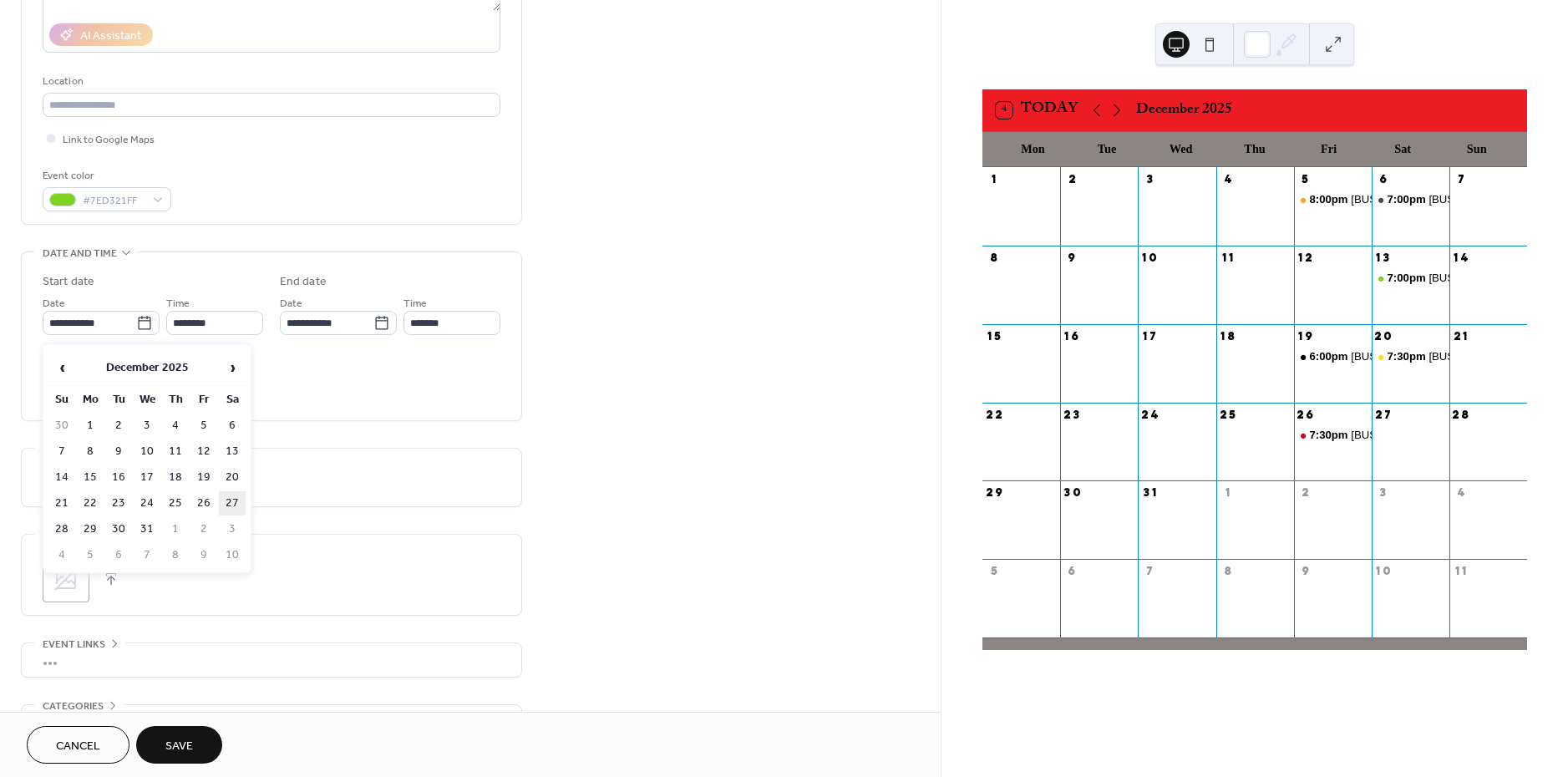 click on "27" at bounding box center [232, 503] 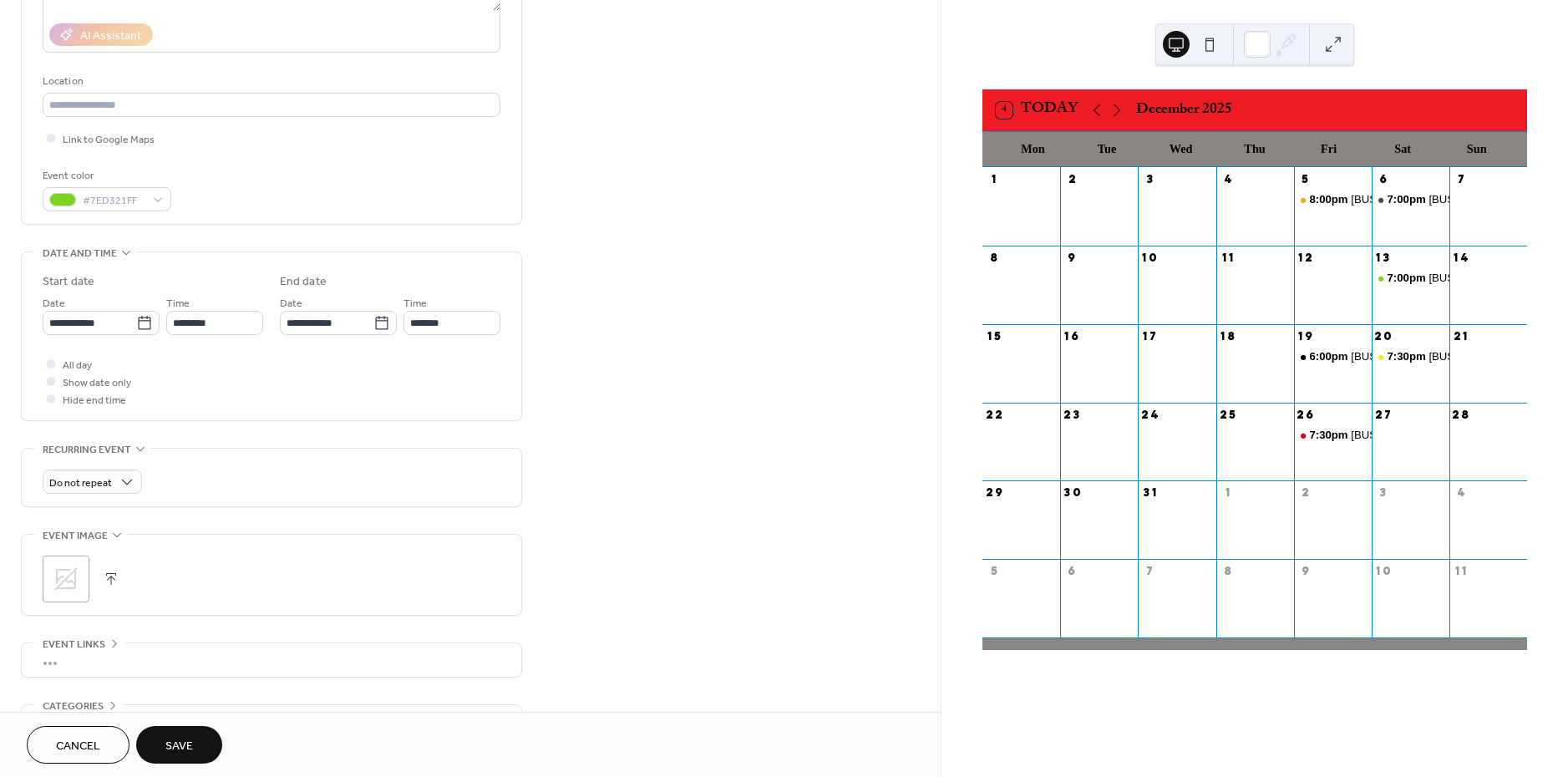 type on "**********" 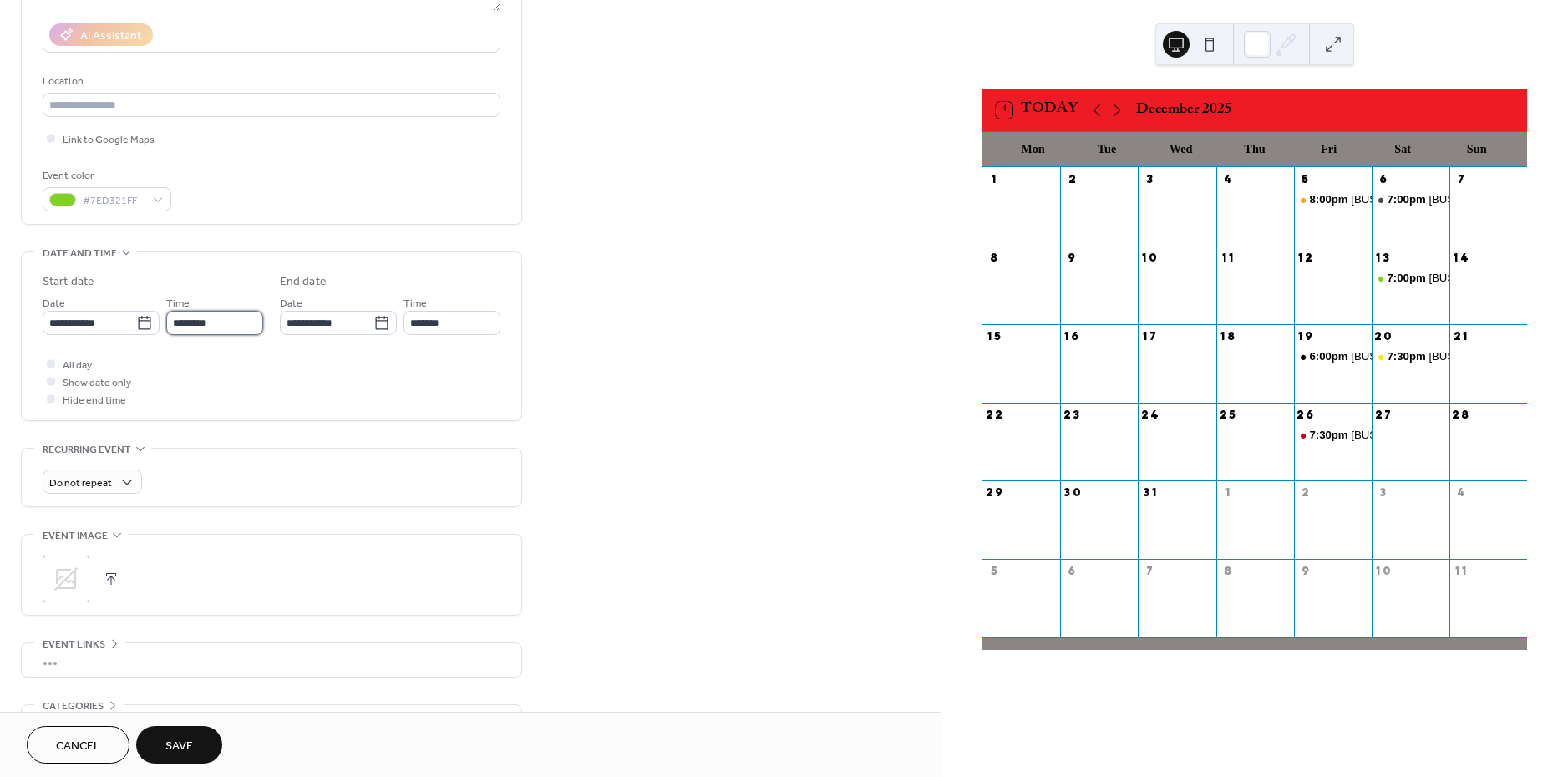 click on "********" at bounding box center [215, 322] 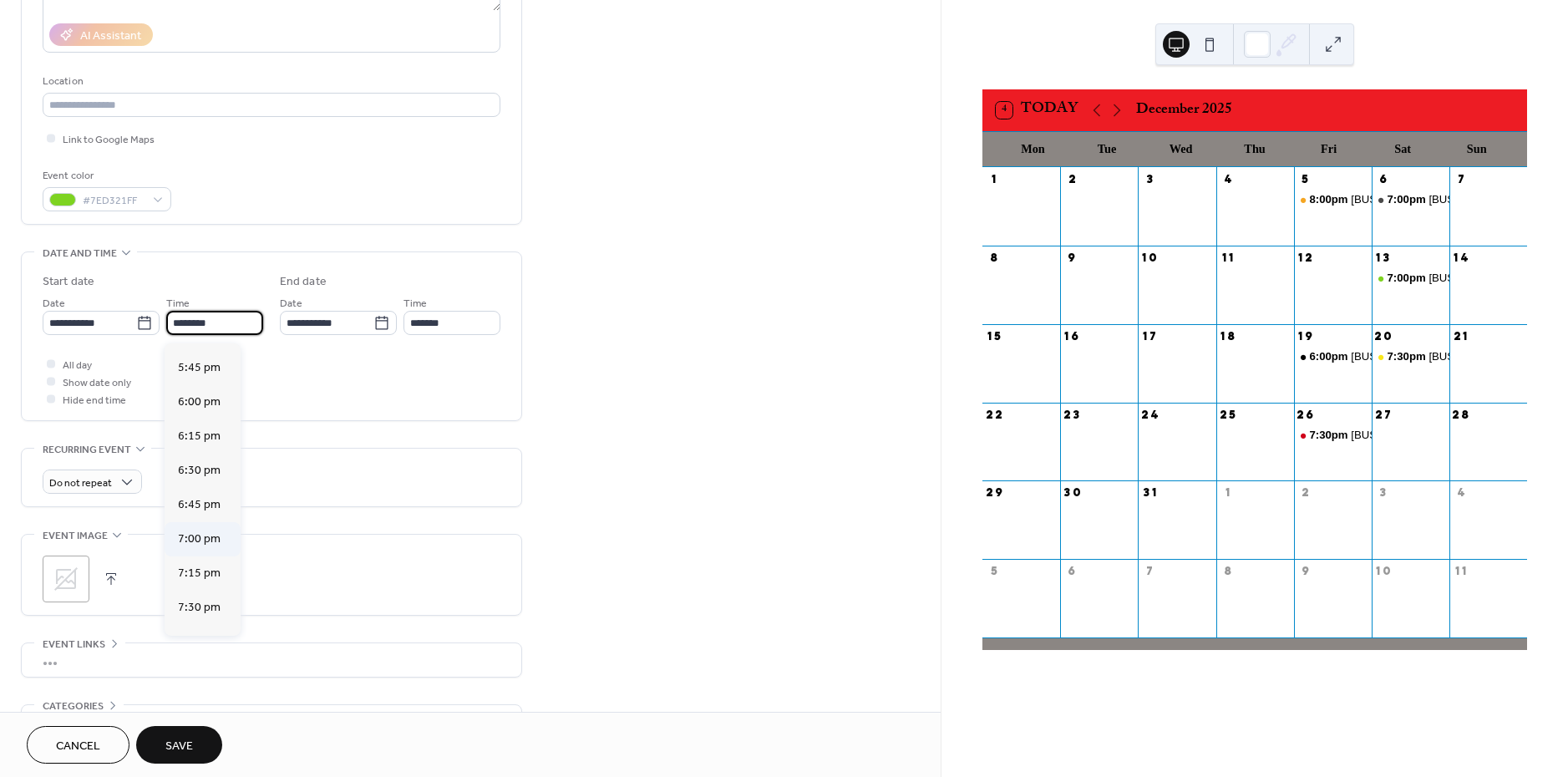 scroll, scrollTop: 2469, scrollLeft: 0, axis: vertical 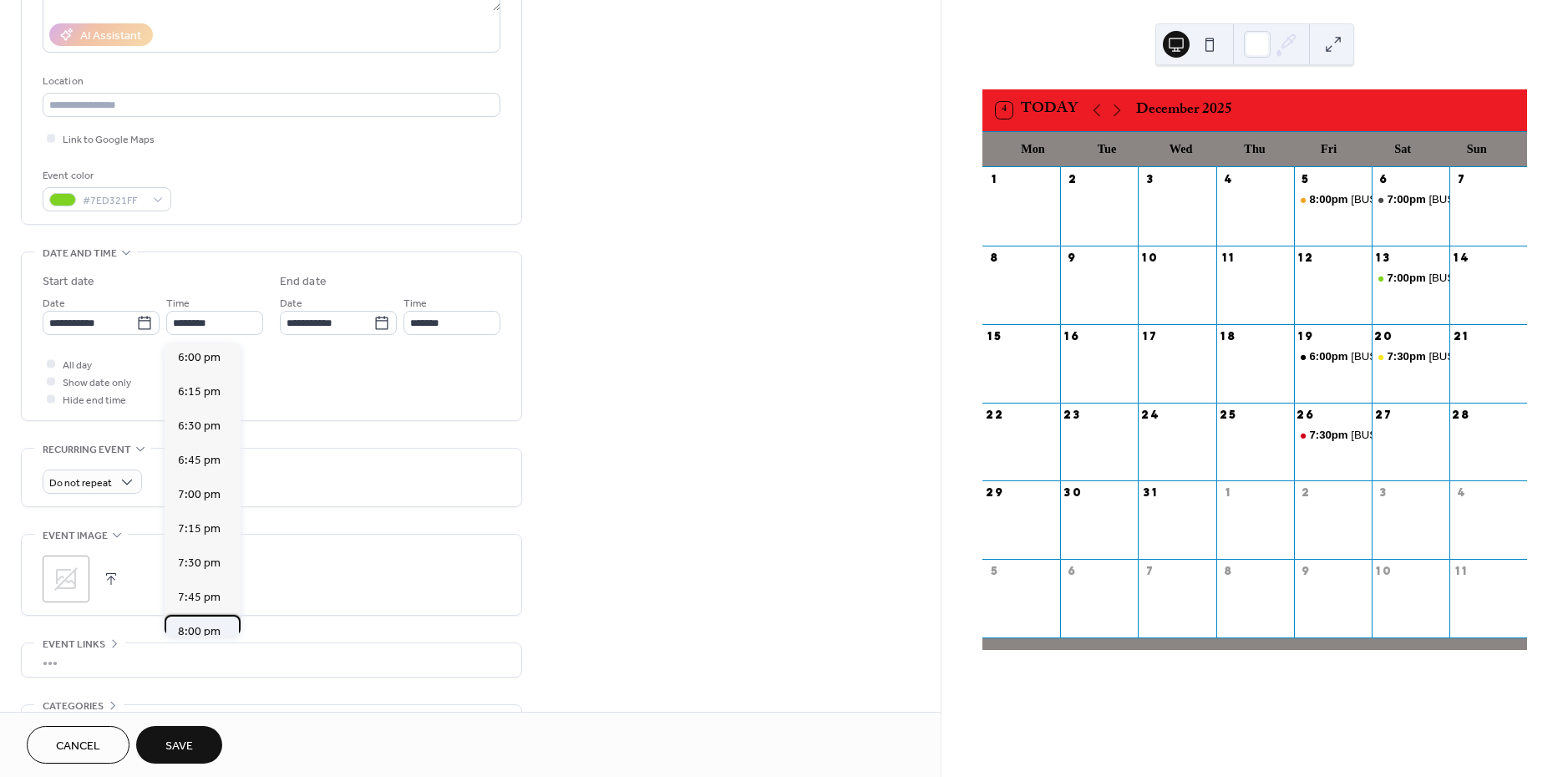 click on "8:00 pm" at bounding box center [199, 632] 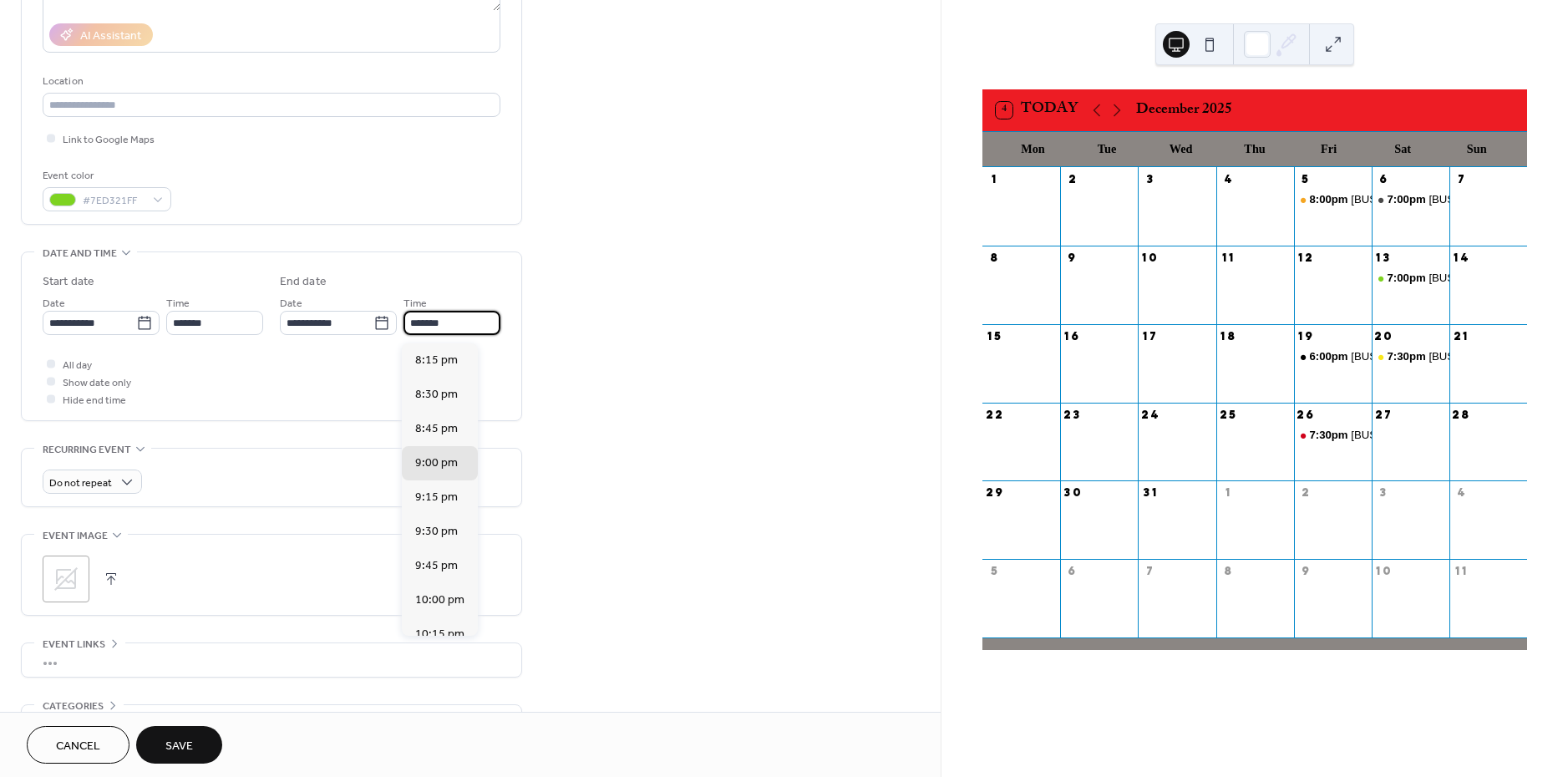 click on "*******" at bounding box center [452, 322] 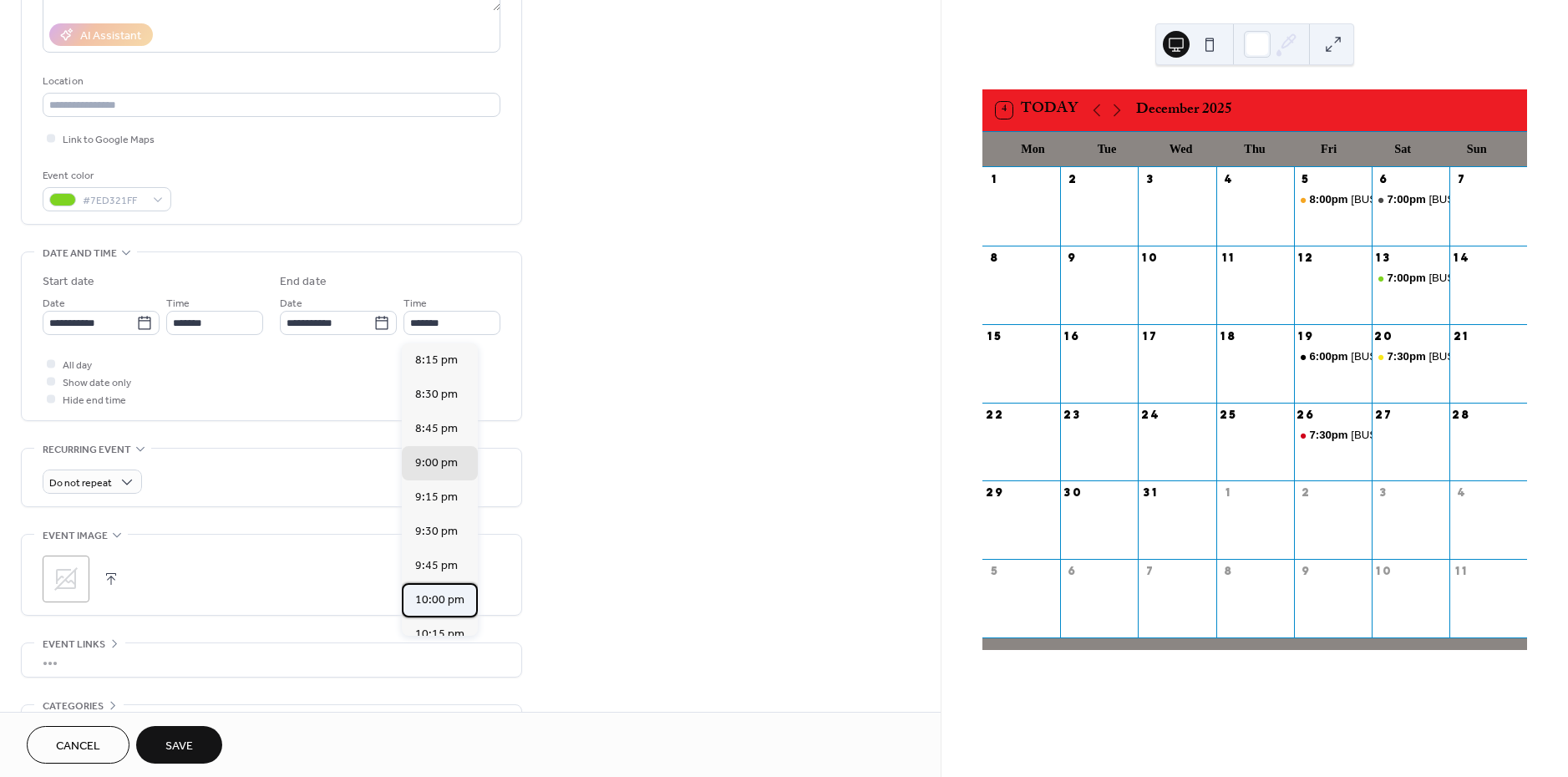 click on "10:00 pm" at bounding box center (439, 600) 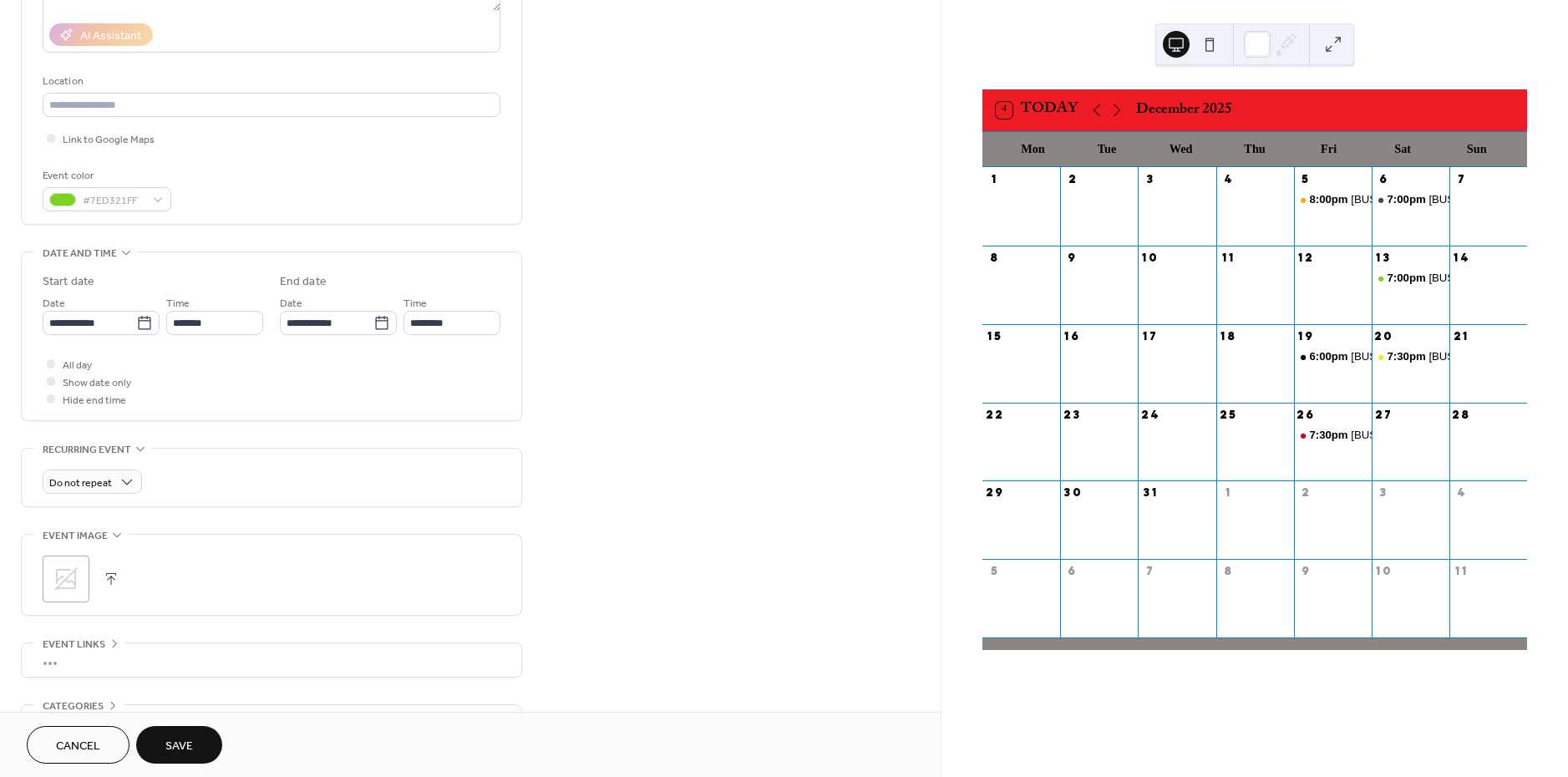 drag, startPoint x: 58, startPoint y: 577, endPoint x: 112, endPoint y: 561, distance: 56.320511 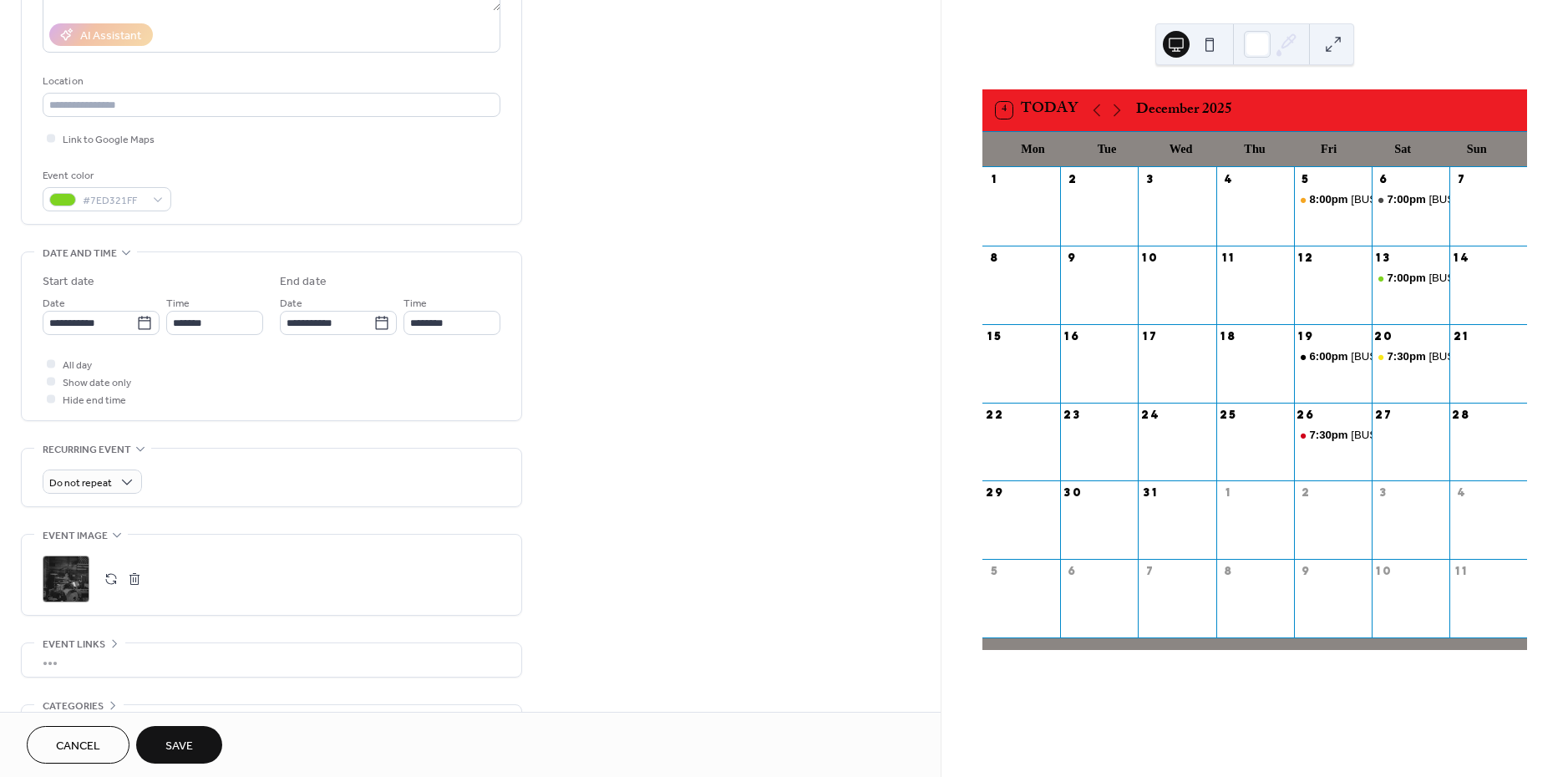 click on "Save" at bounding box center [179, 746] 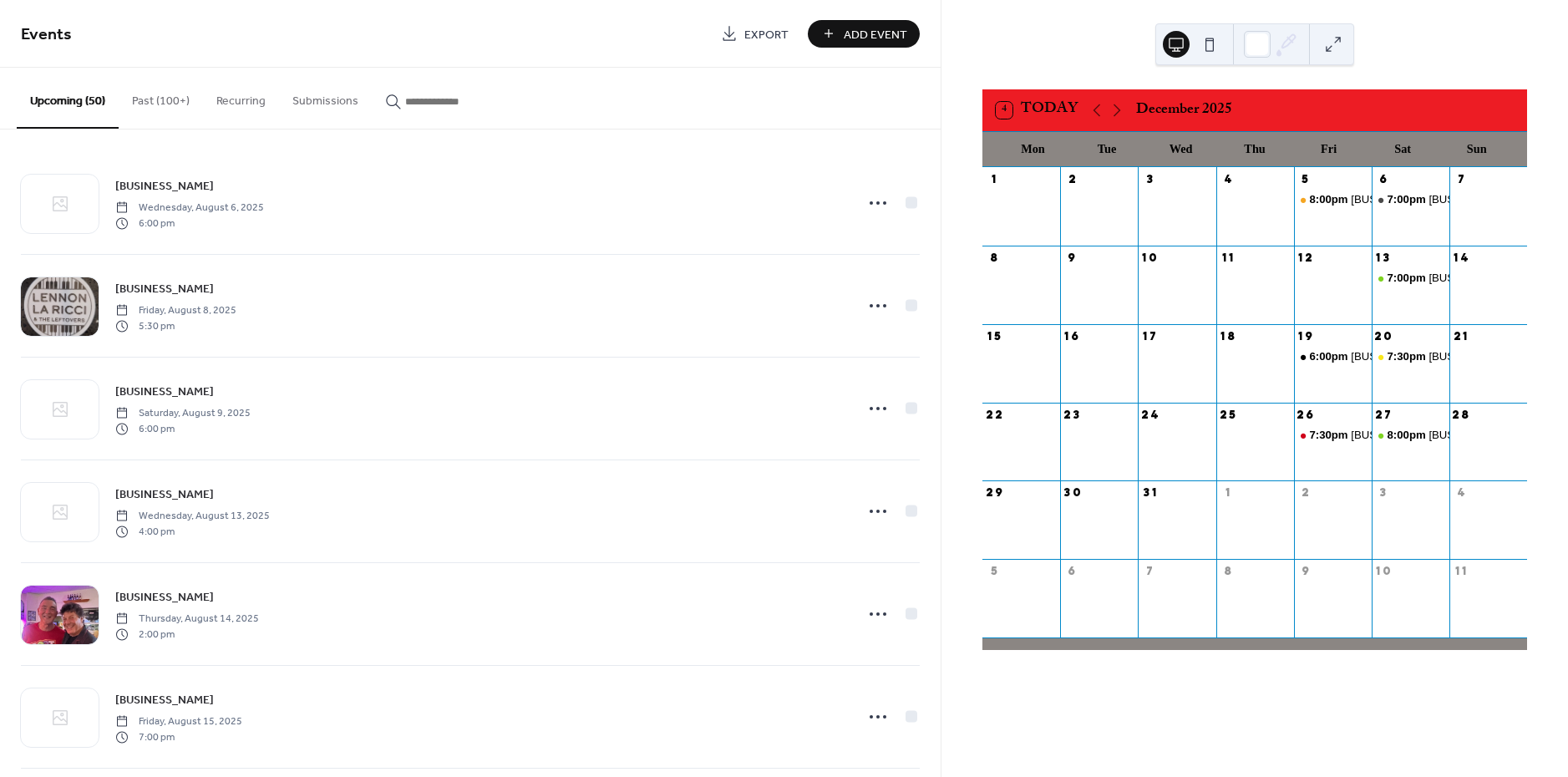 scroll, scrollTop: 3, scrollLeft: 0, axis: vertical 